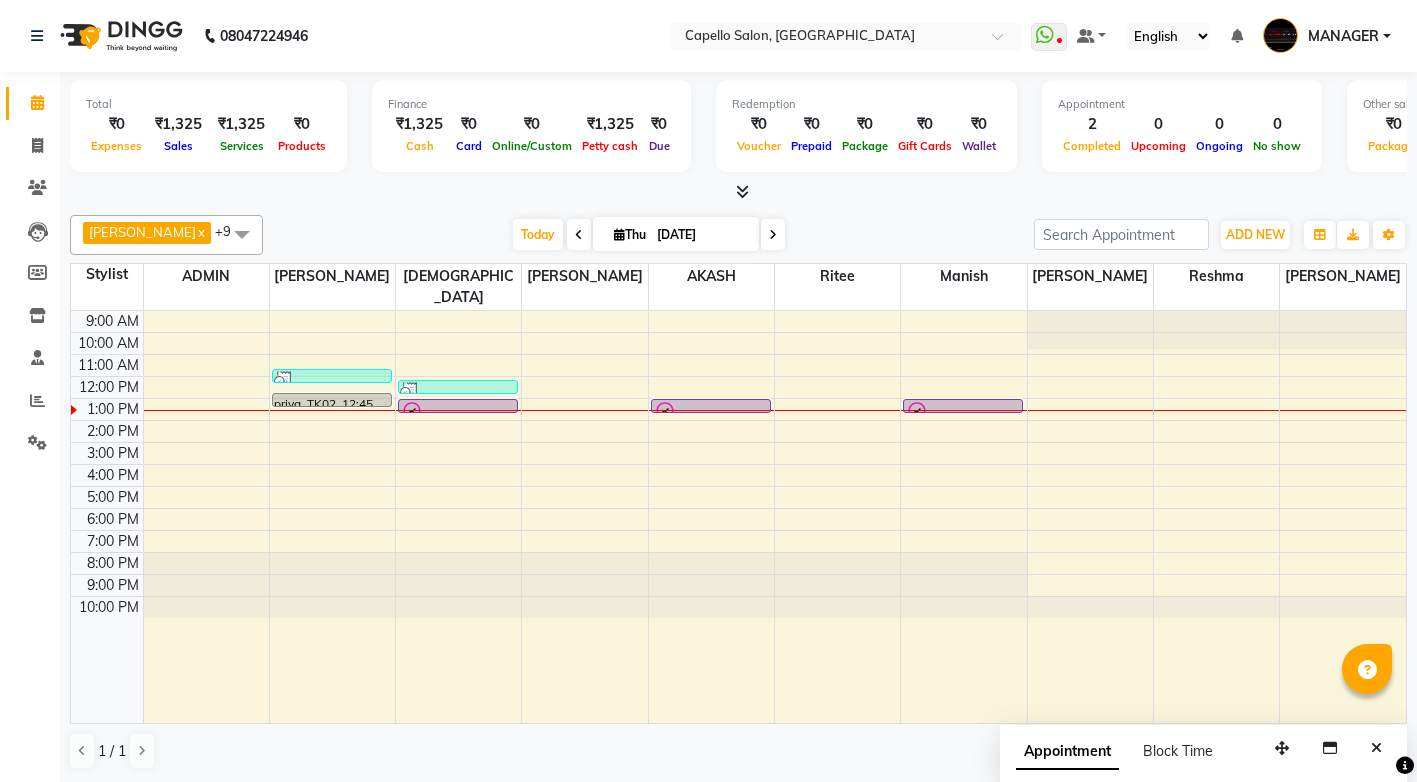 scroll, scrollTop: 0, scrollLeft: 0, axis: both 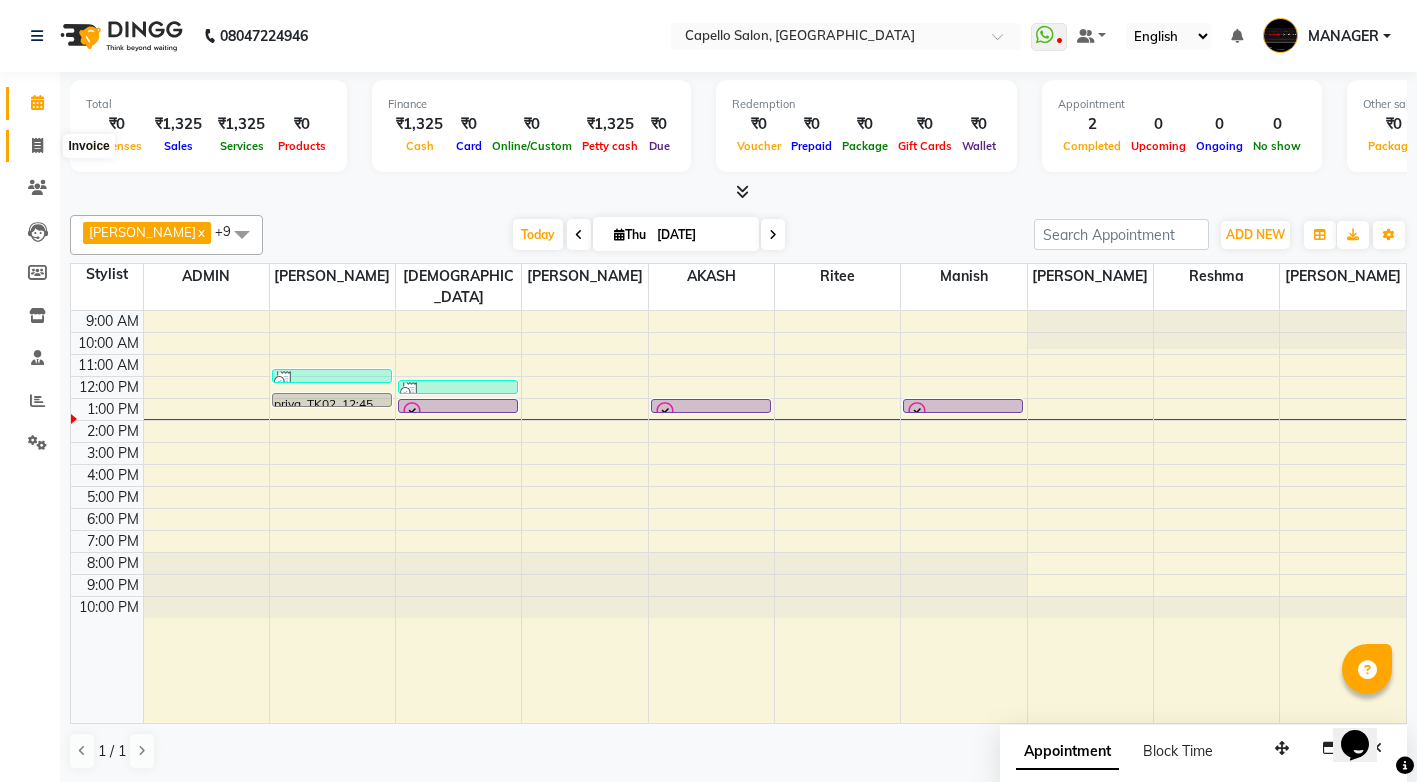 click 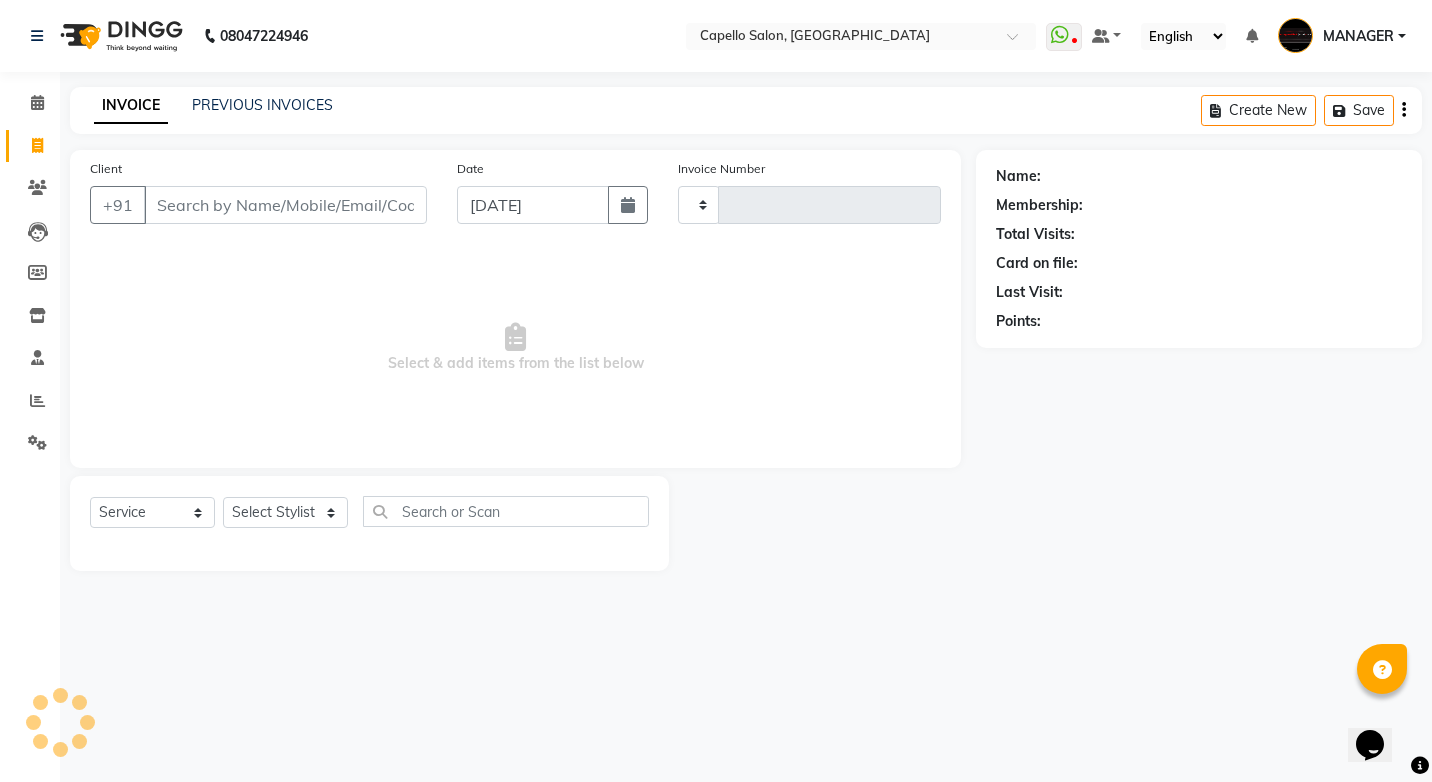 type on "3045" 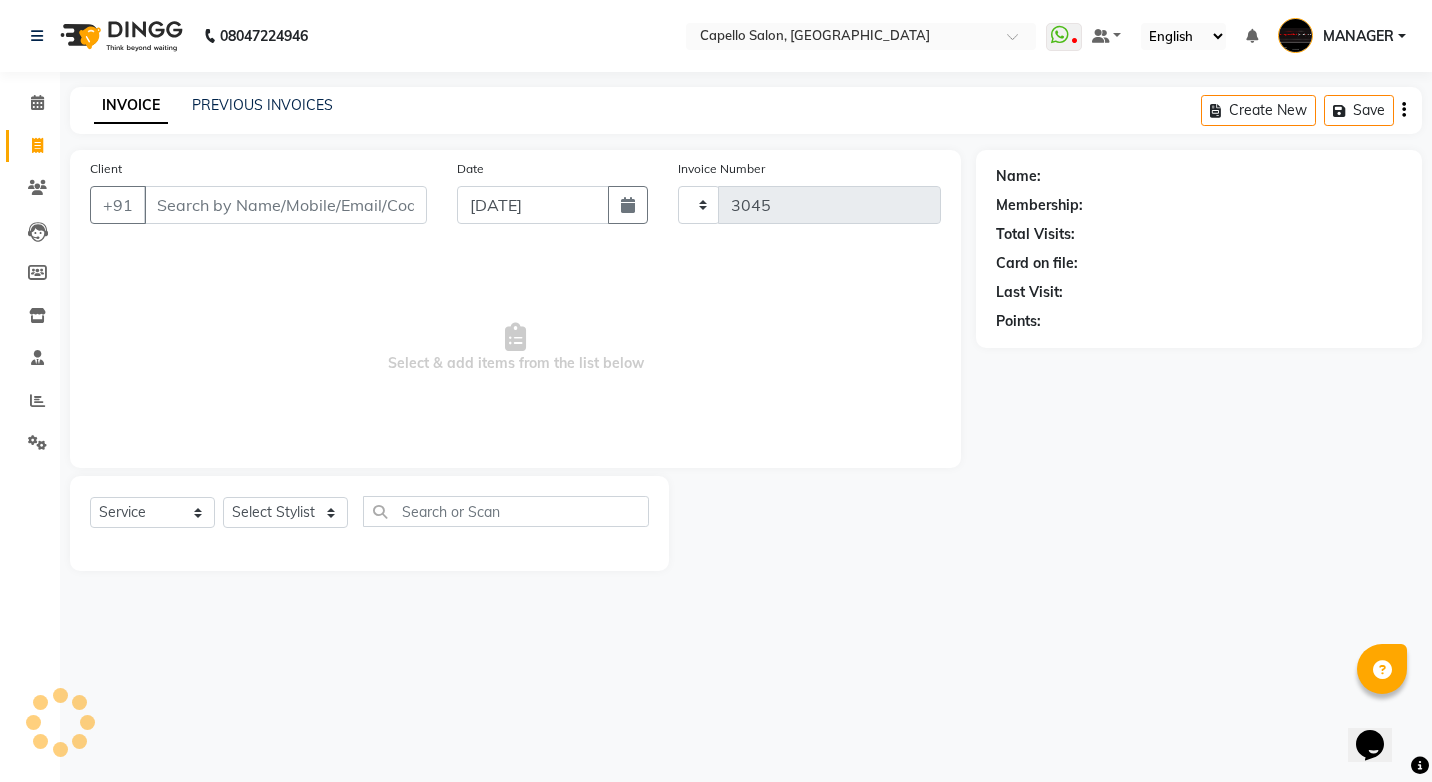 select on "857" 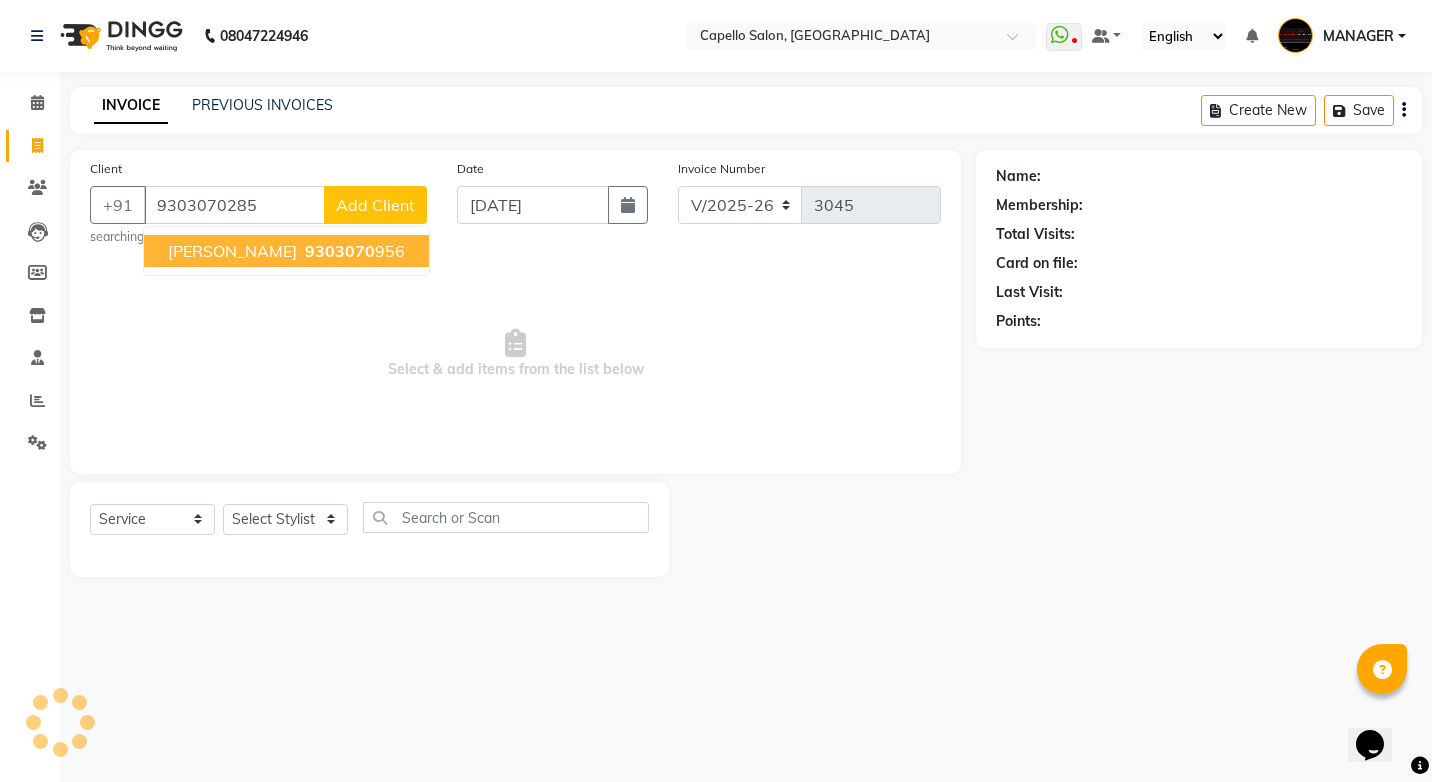 type on "9303070285" 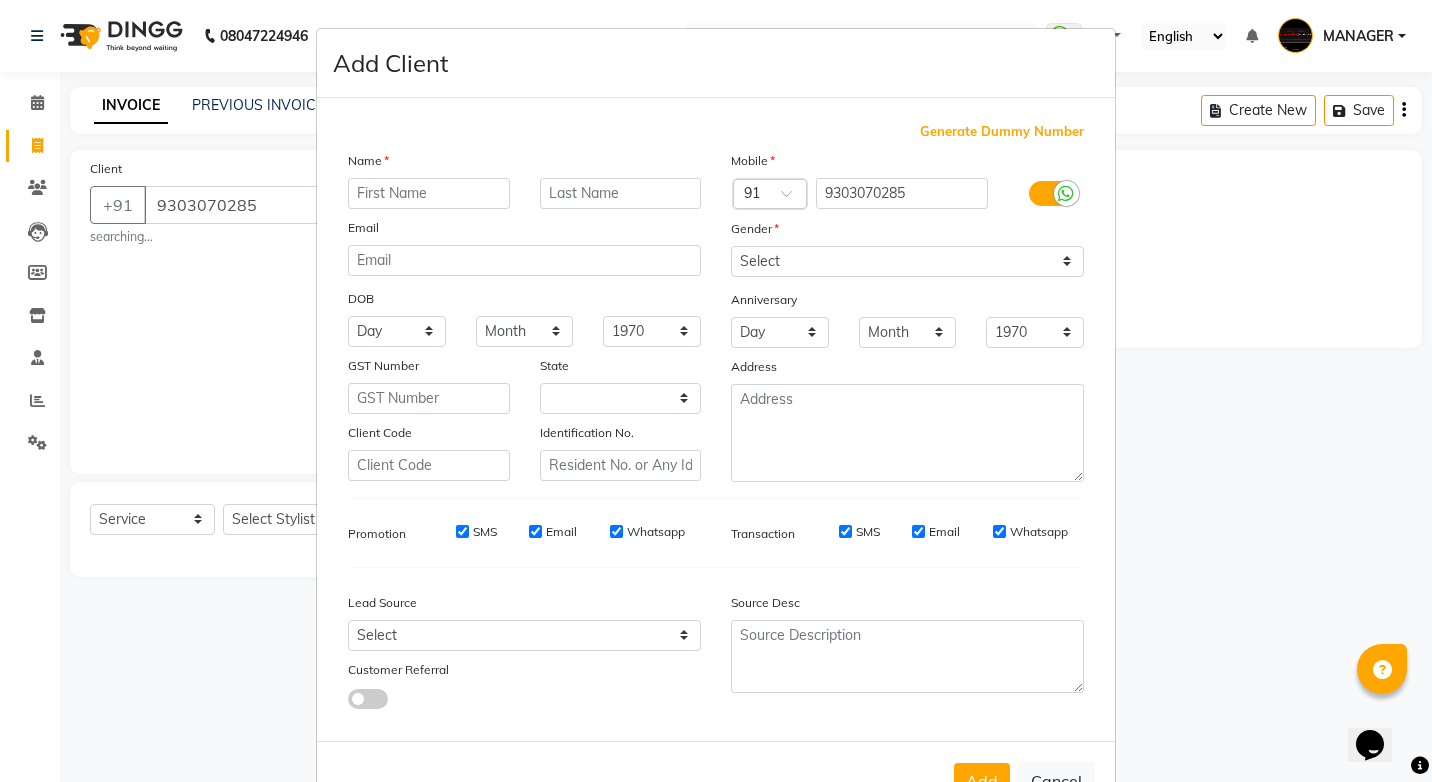 select on "7" 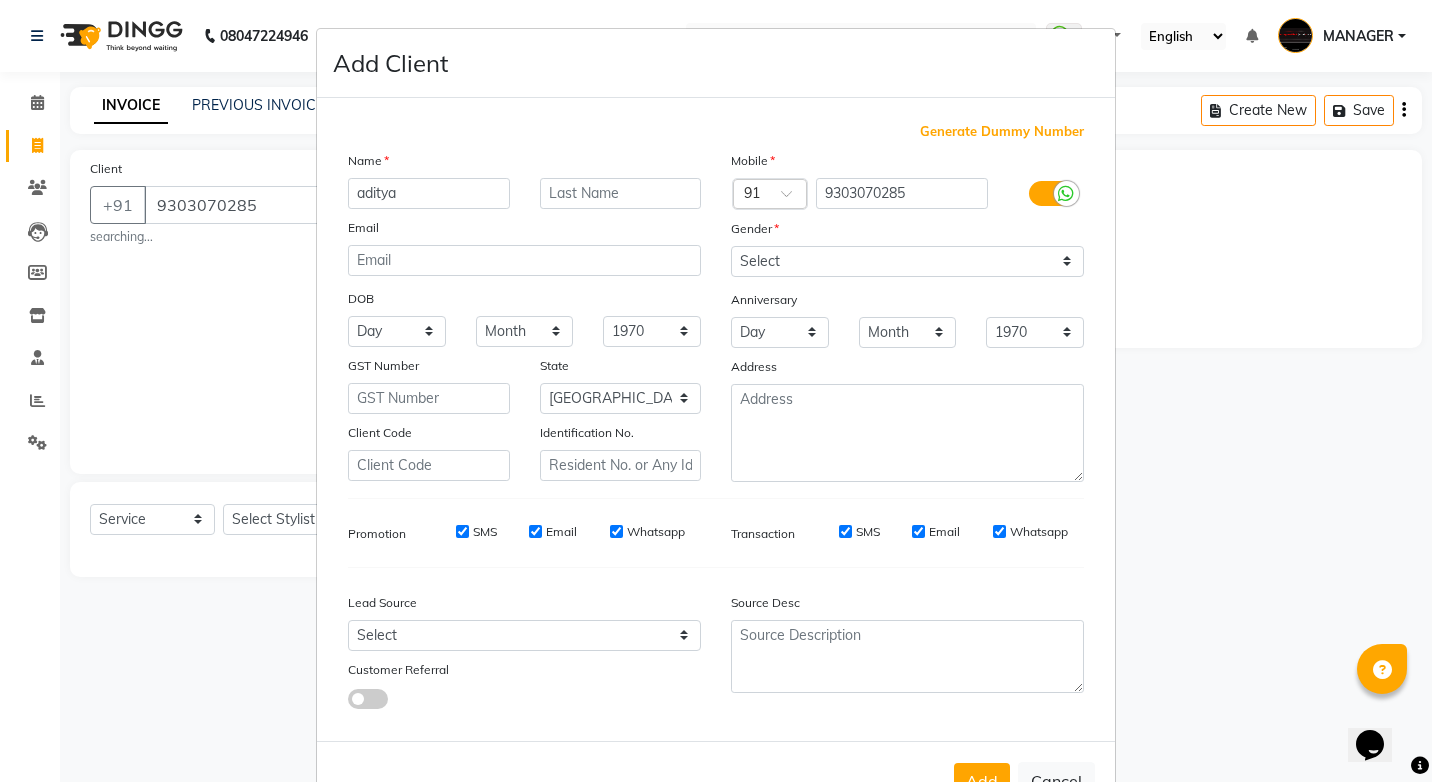 type on "aditya" 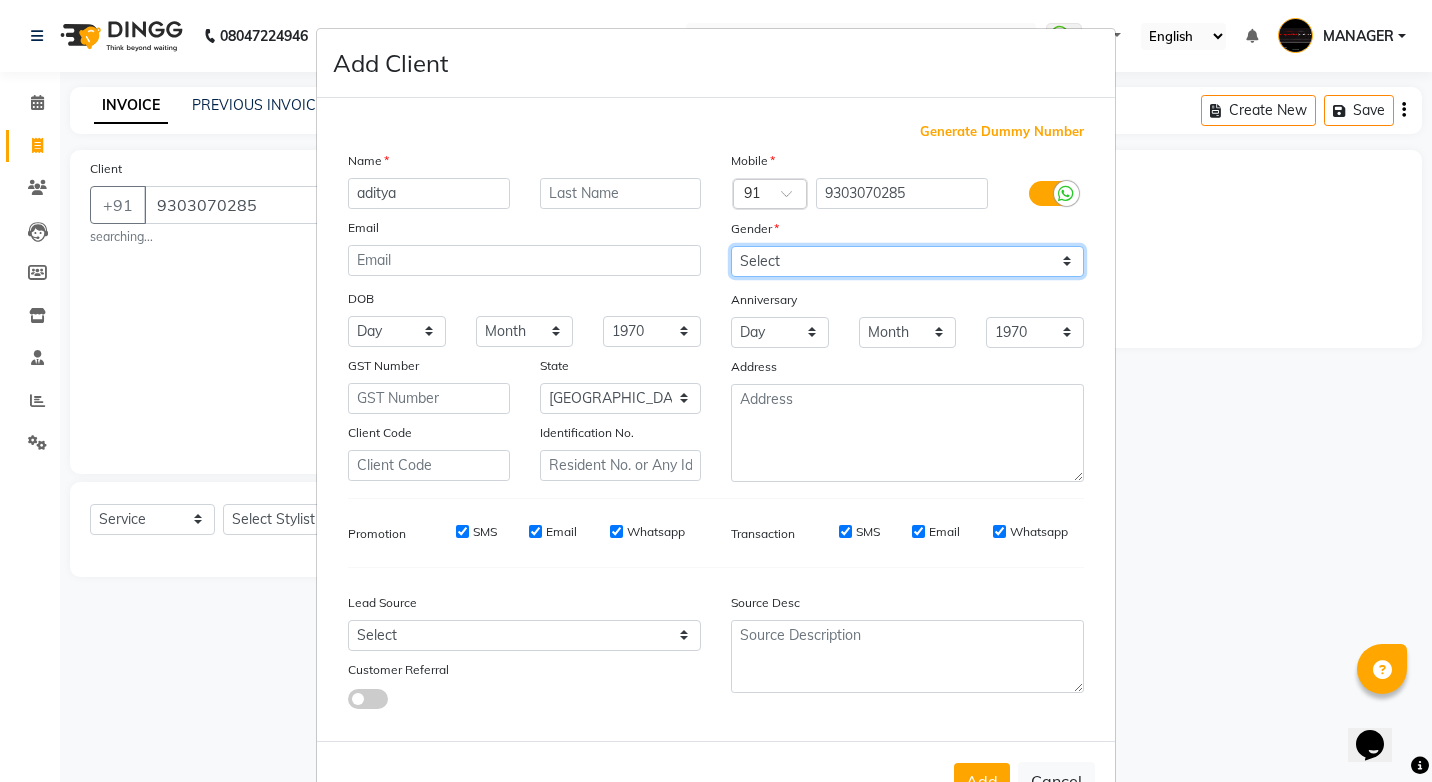 click on "Select [DEMOGRAPHIC_DATA] [DEMOGRAPHIC_DATA] Other Prefer Not To Say" at bounding box center [907, 261] 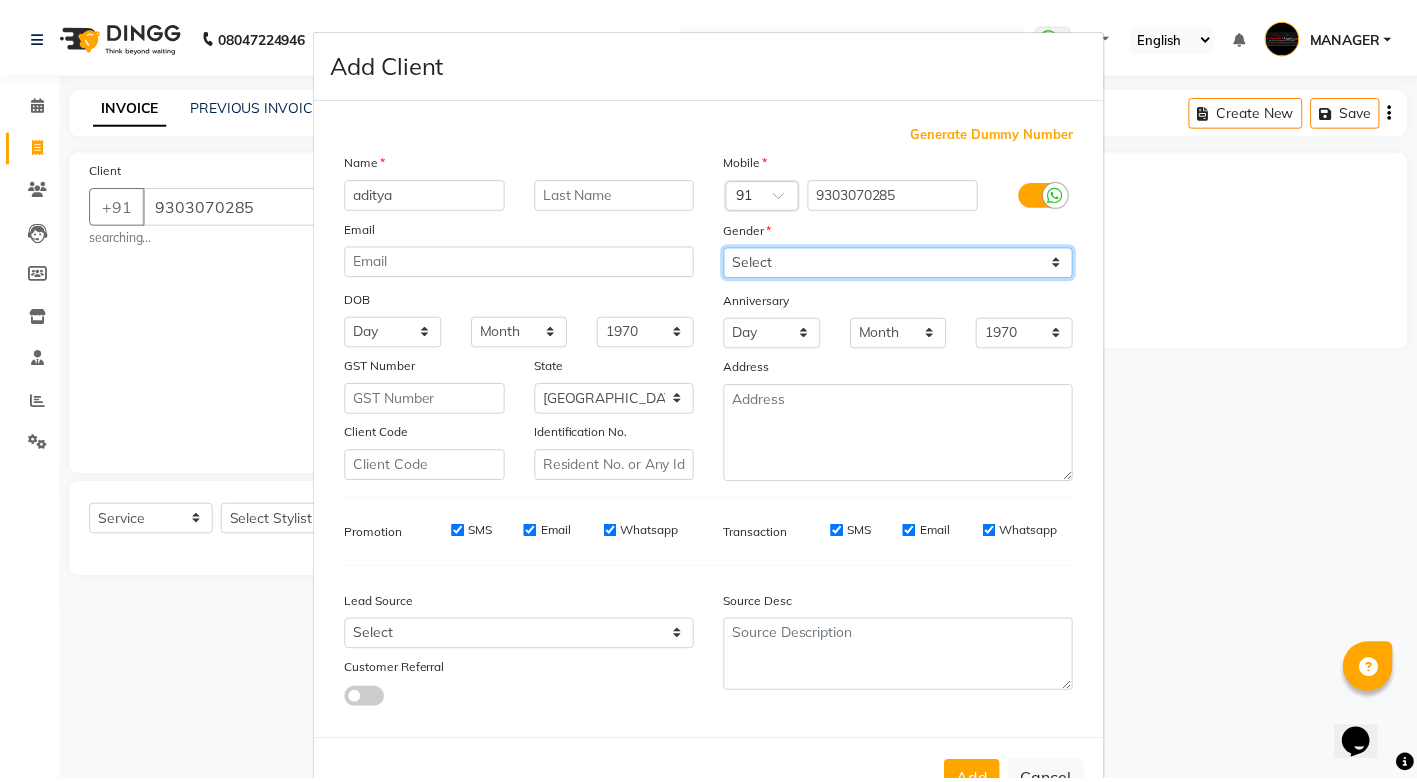 scroll, scrollTop: 67, scrollLeft: 0, axis: vertical 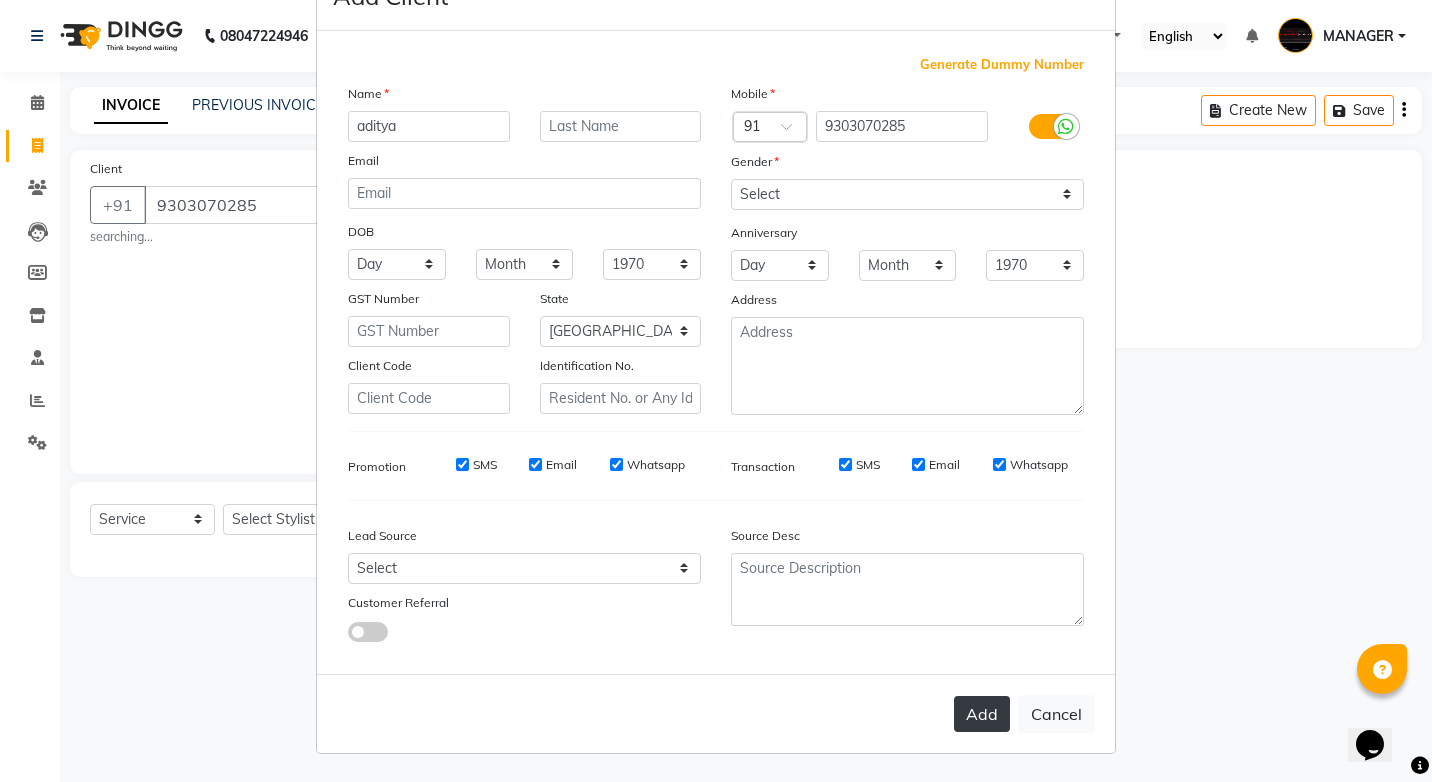 click on "Add" at bounding box center [982, 714] 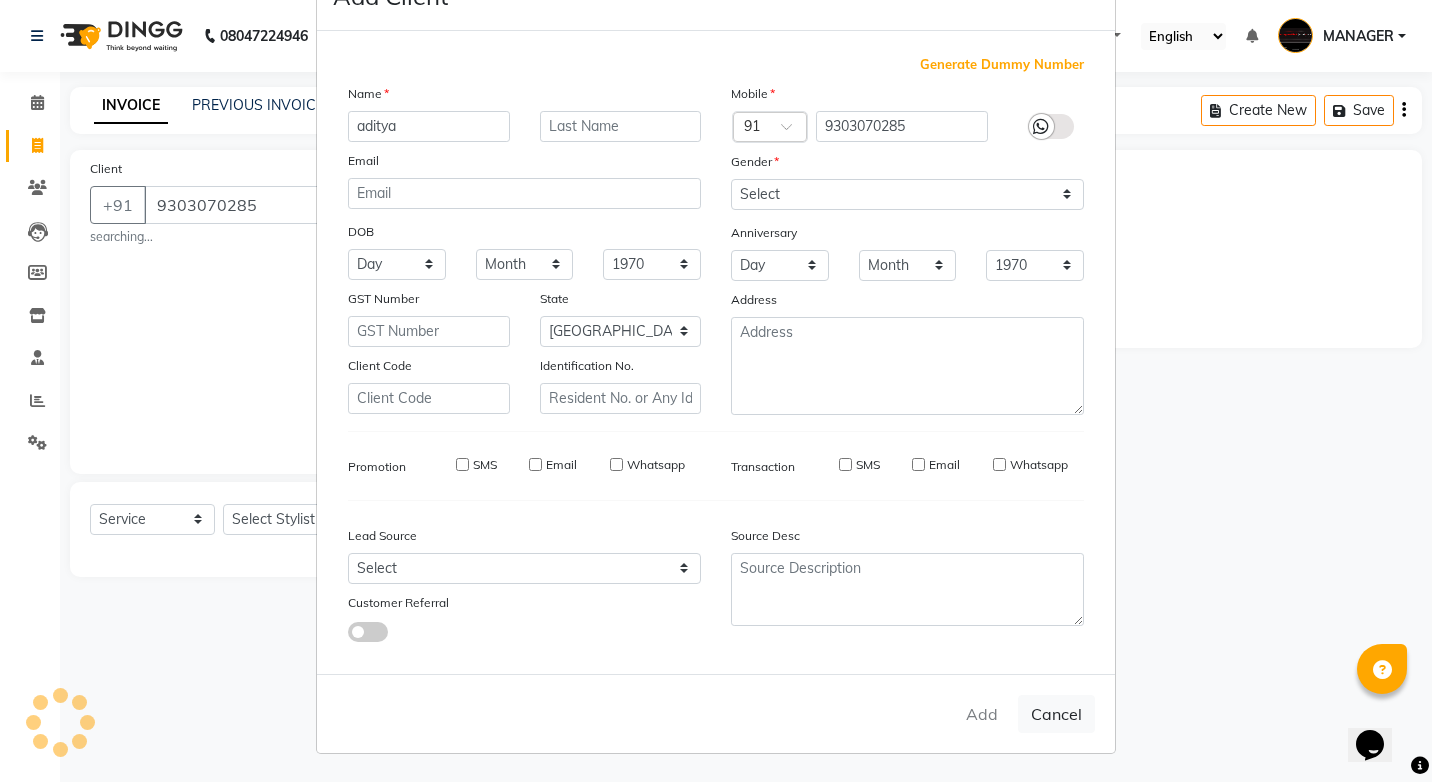 type 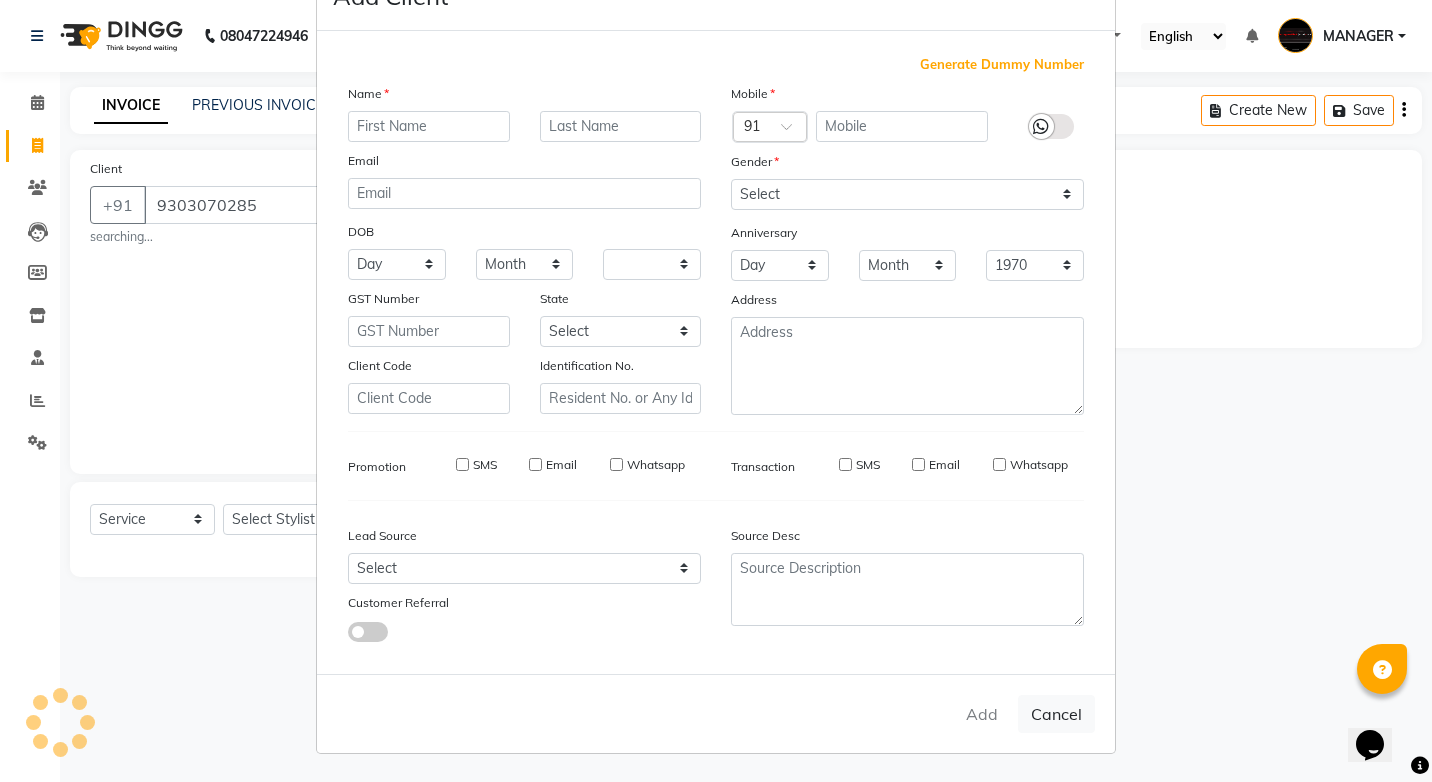select 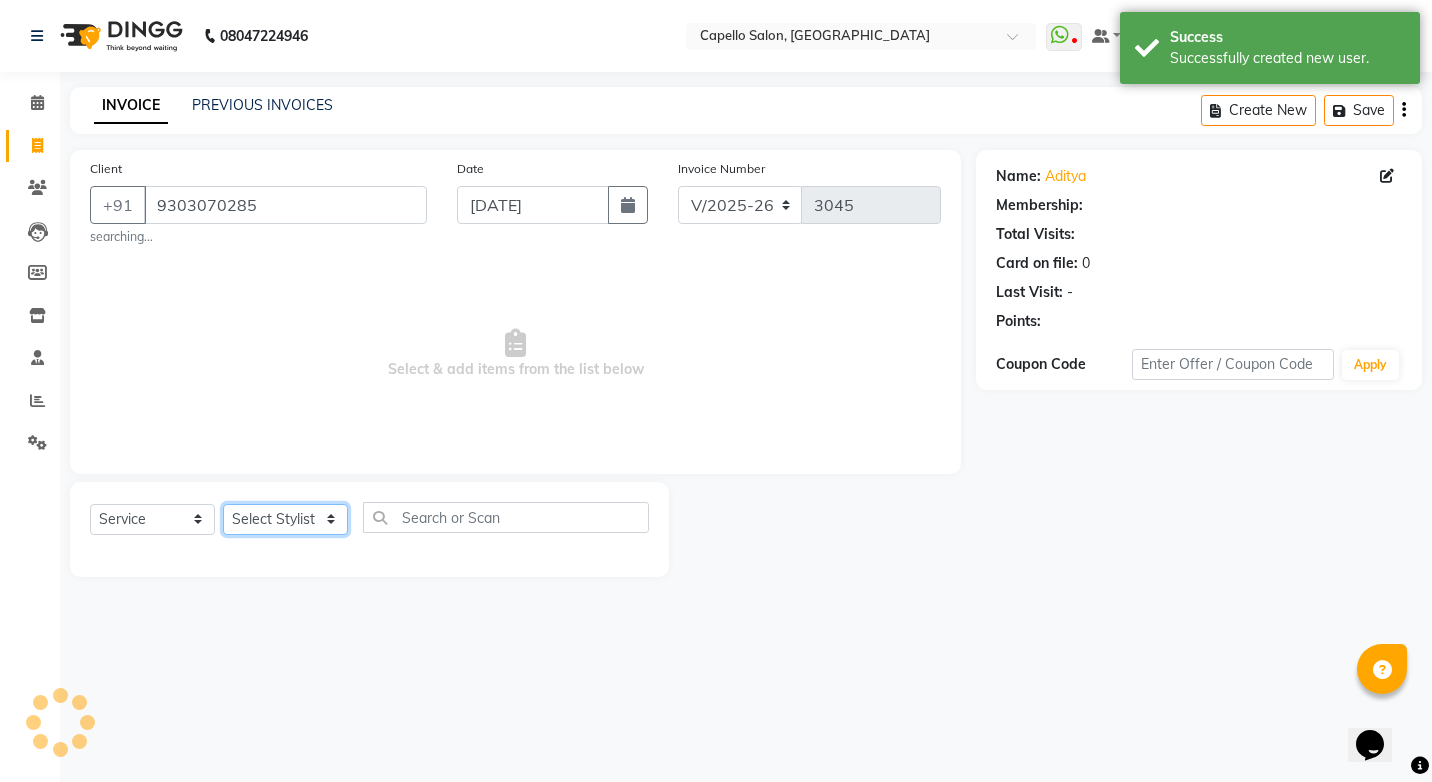 click on "Select Stylist ADMIN AKASH [PERSON_NAME] [PERSON_NAME] MANAGER [PERSON_NAME]  [PERSON_NAME] [PERSON_NAME] [PERSON_NAME]" 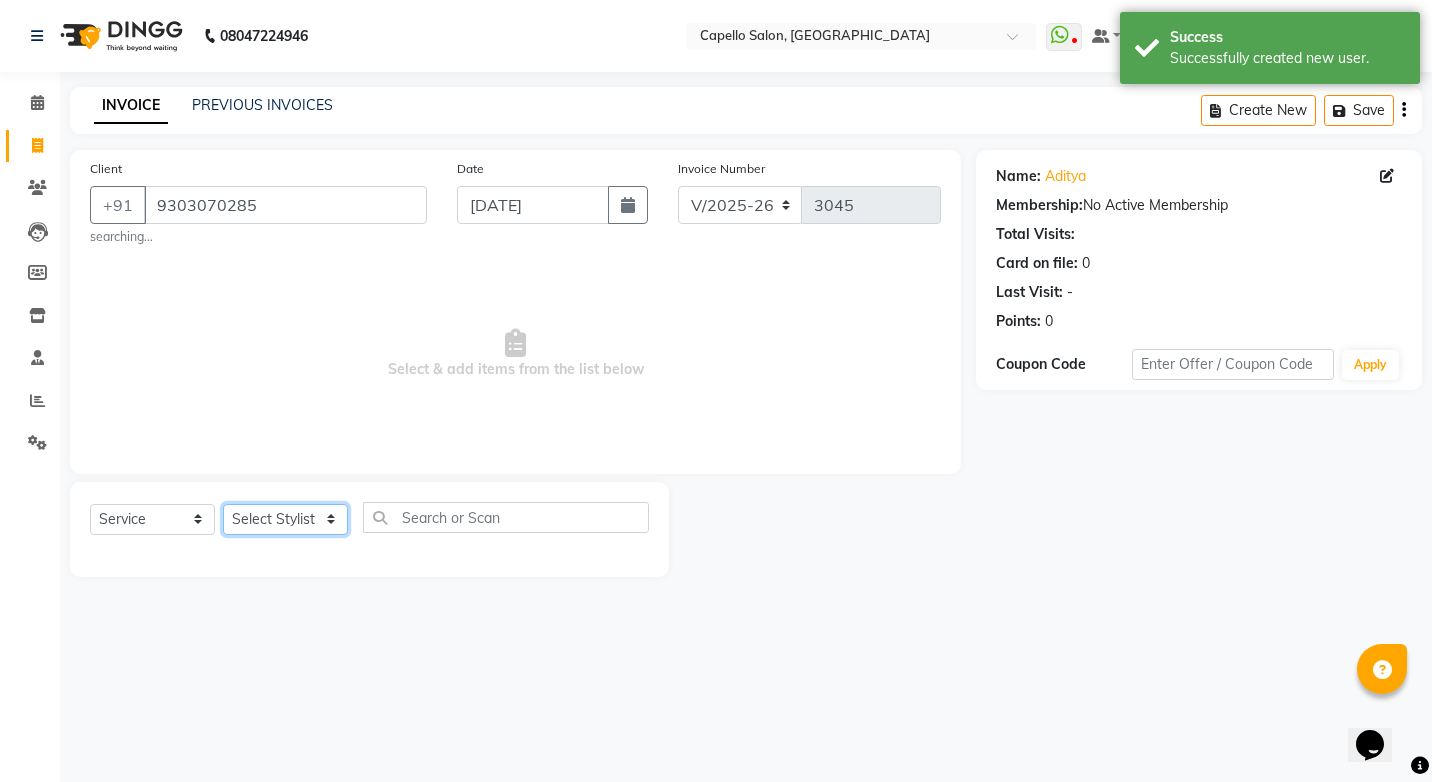 select on "65489" 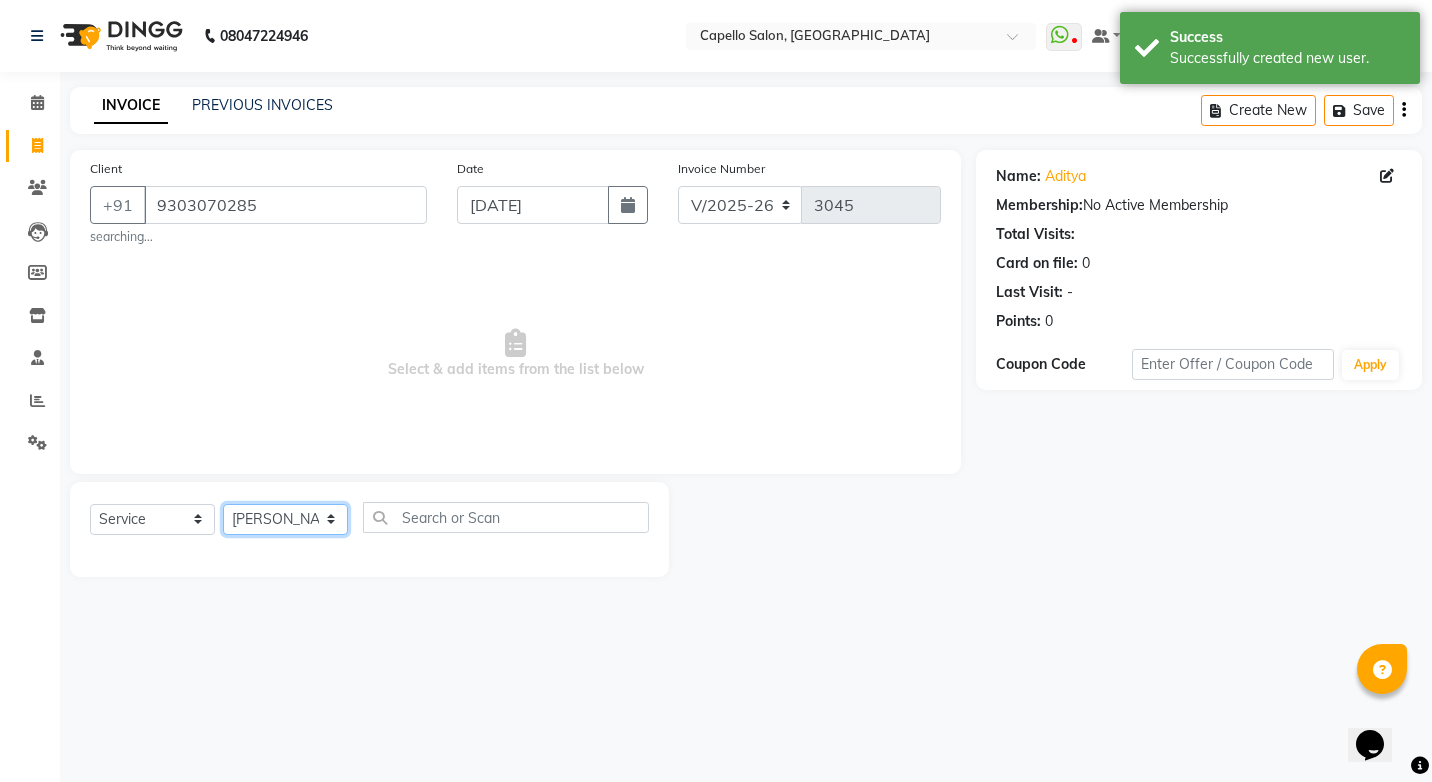 click on "Select Stylist ADMIN AKASH [PERSON_NAME] [PERSON_NAME] MANAGER [PERSON_NAME]  [PERSON_NAME] [PERSON_NAME] [PERSON_NAME]" 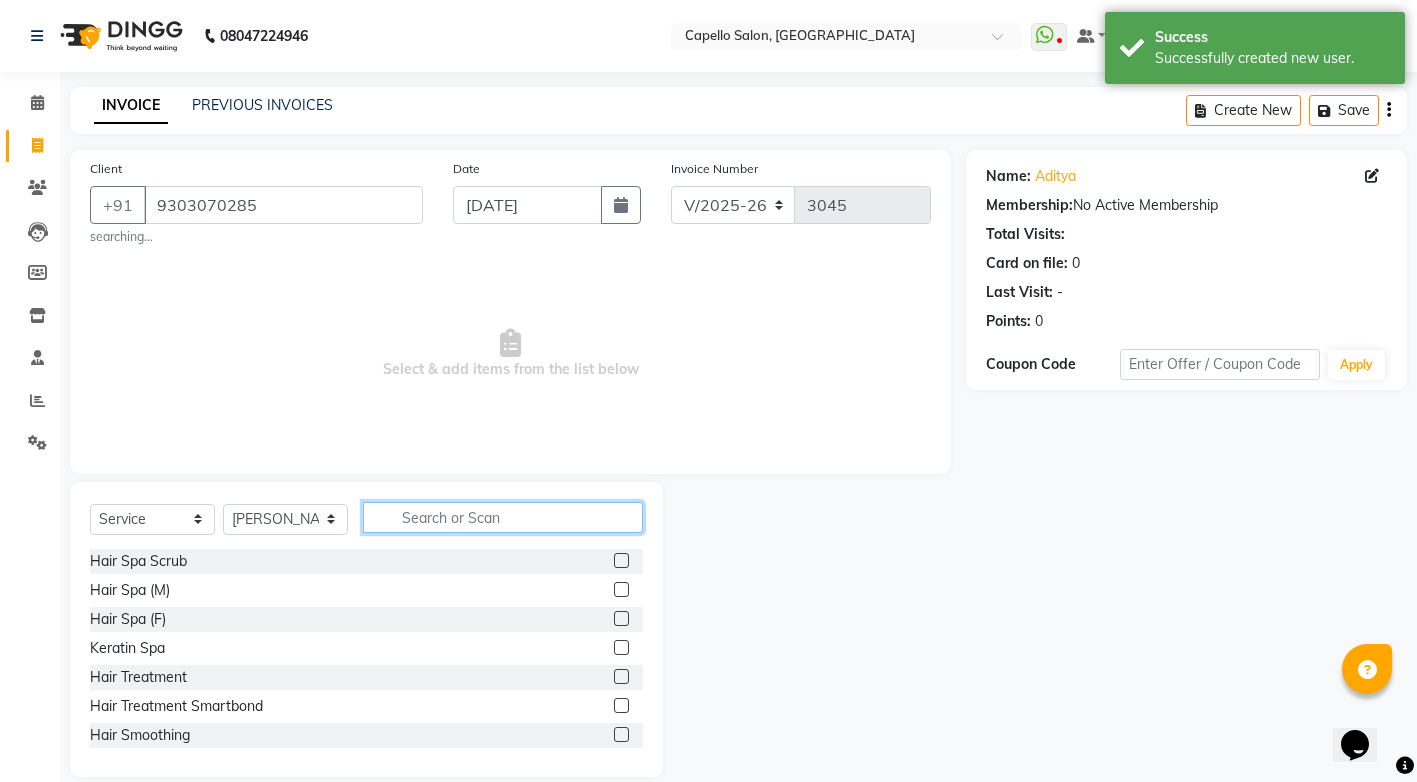 click 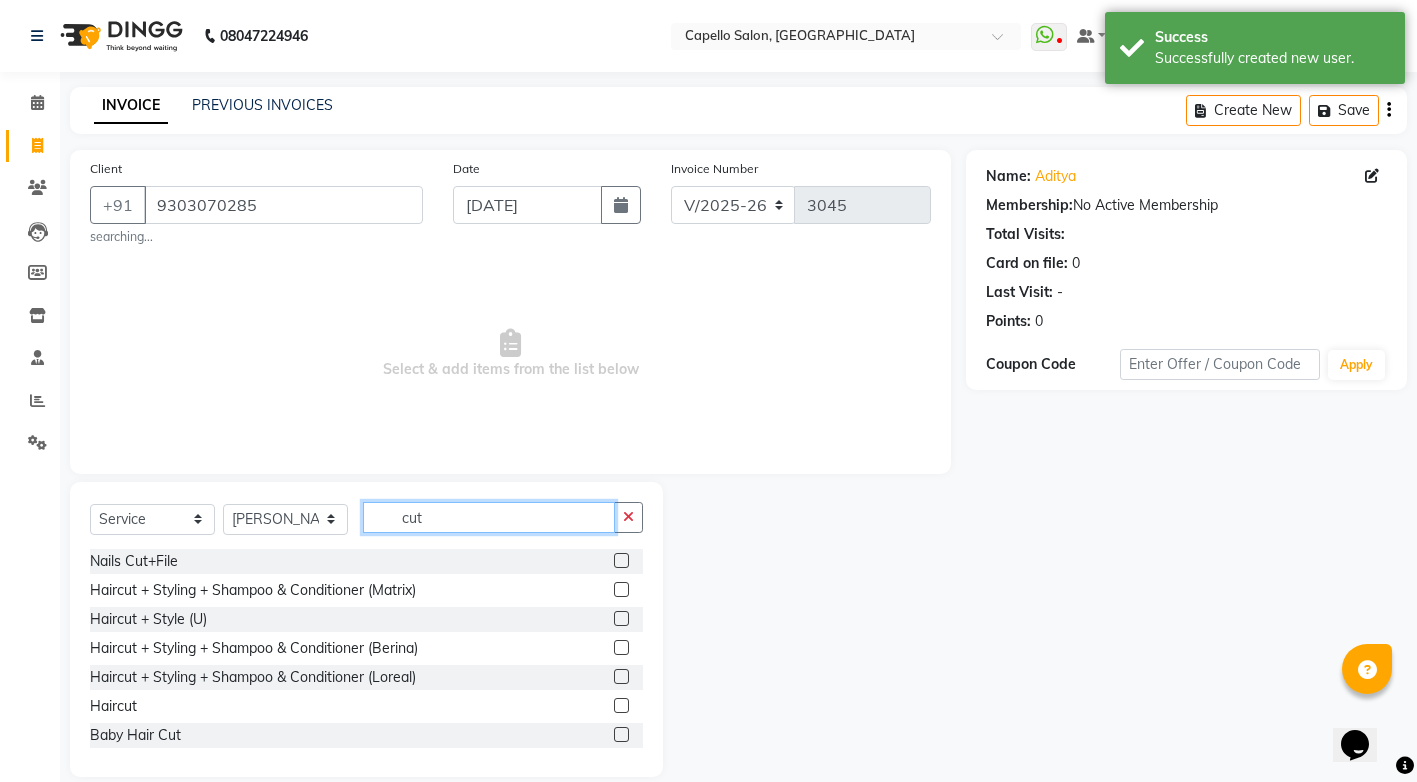 type on "cut" 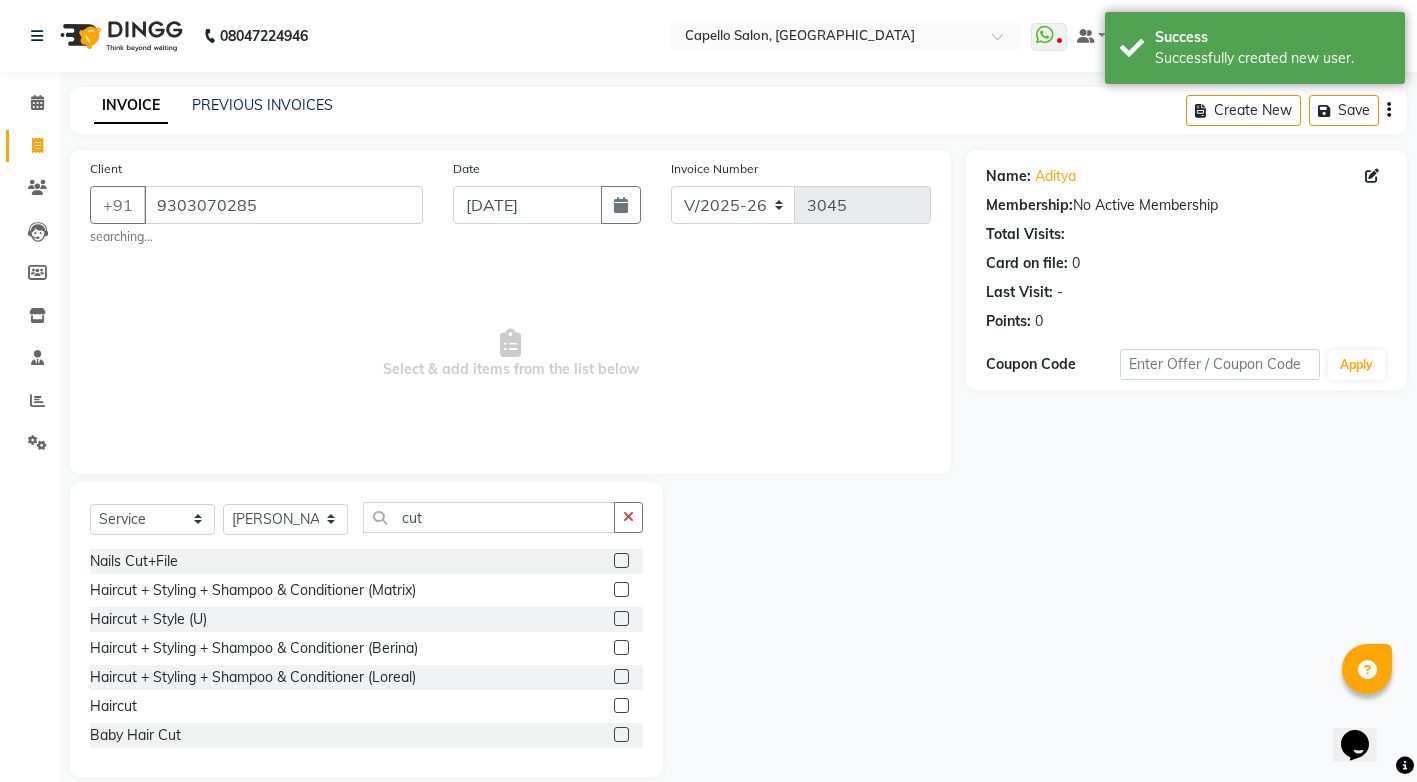 click 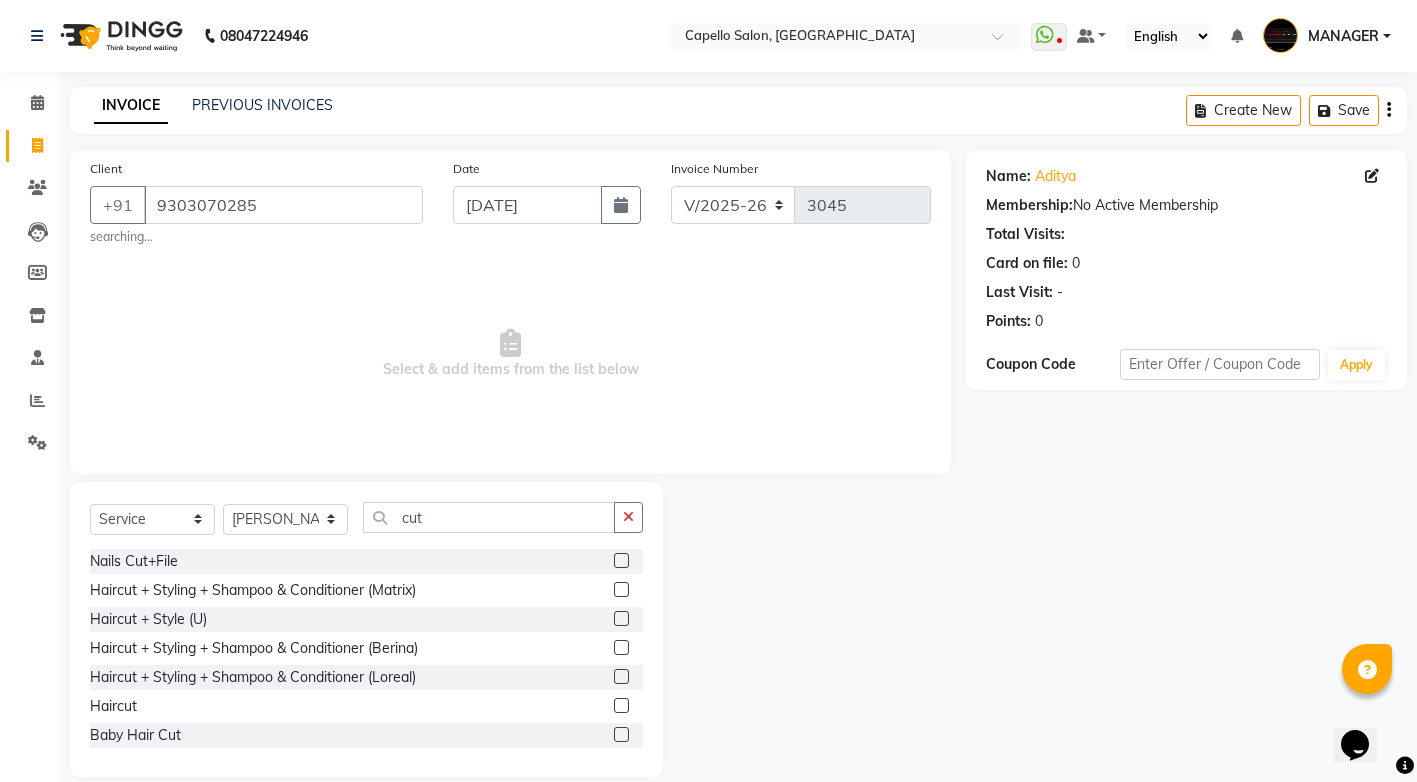 click 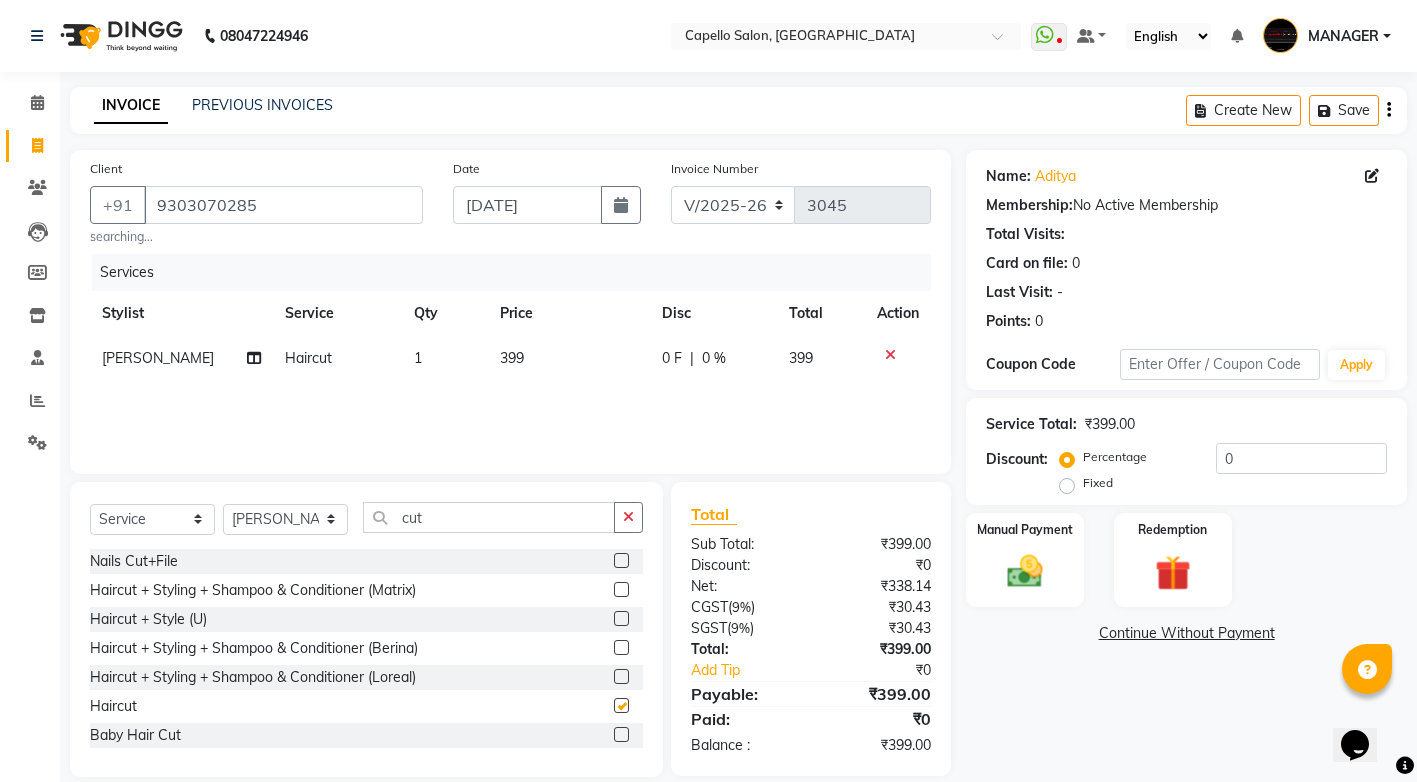 checkbox on "false" 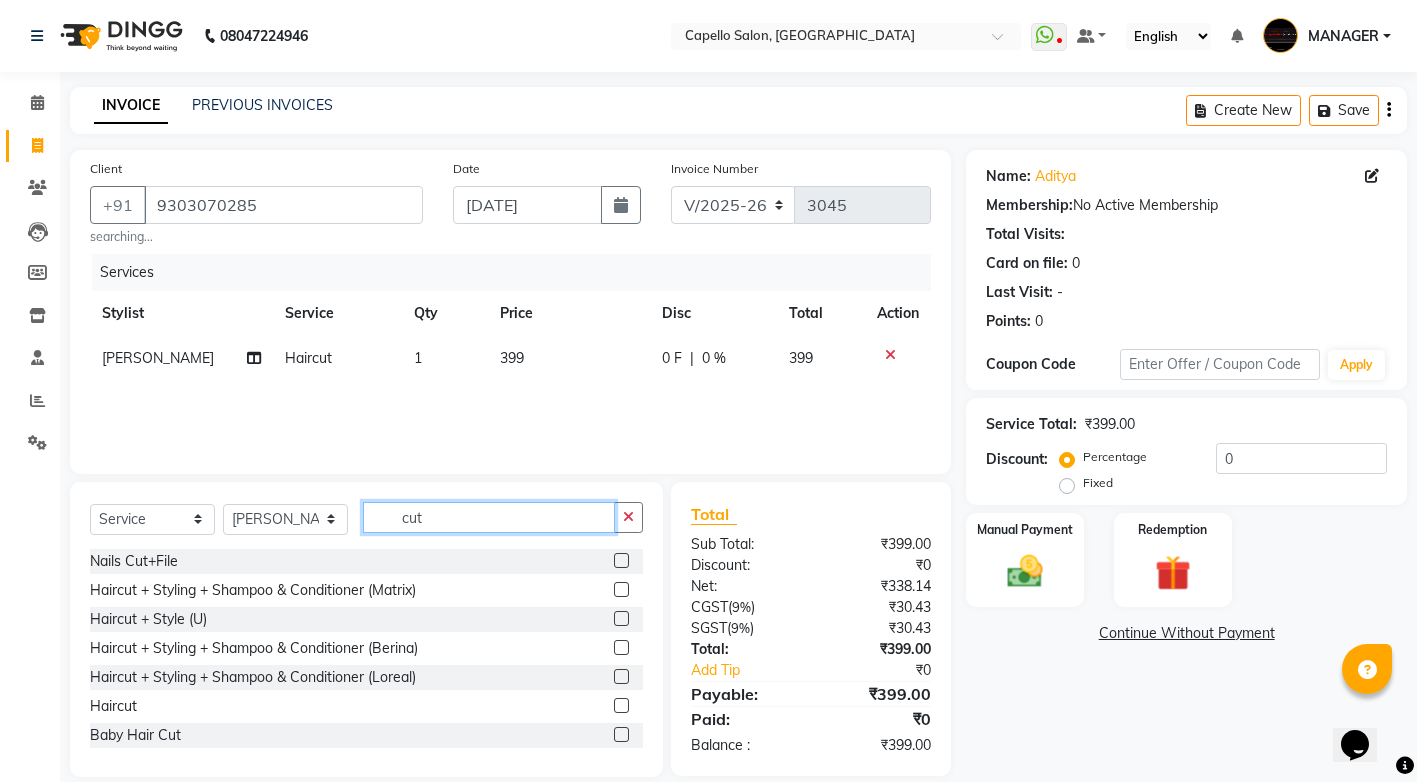 drag, startPoint x: 471, startPoint y: 524, endPoint x: 260, endPoint y: 515, distance: 211.19185 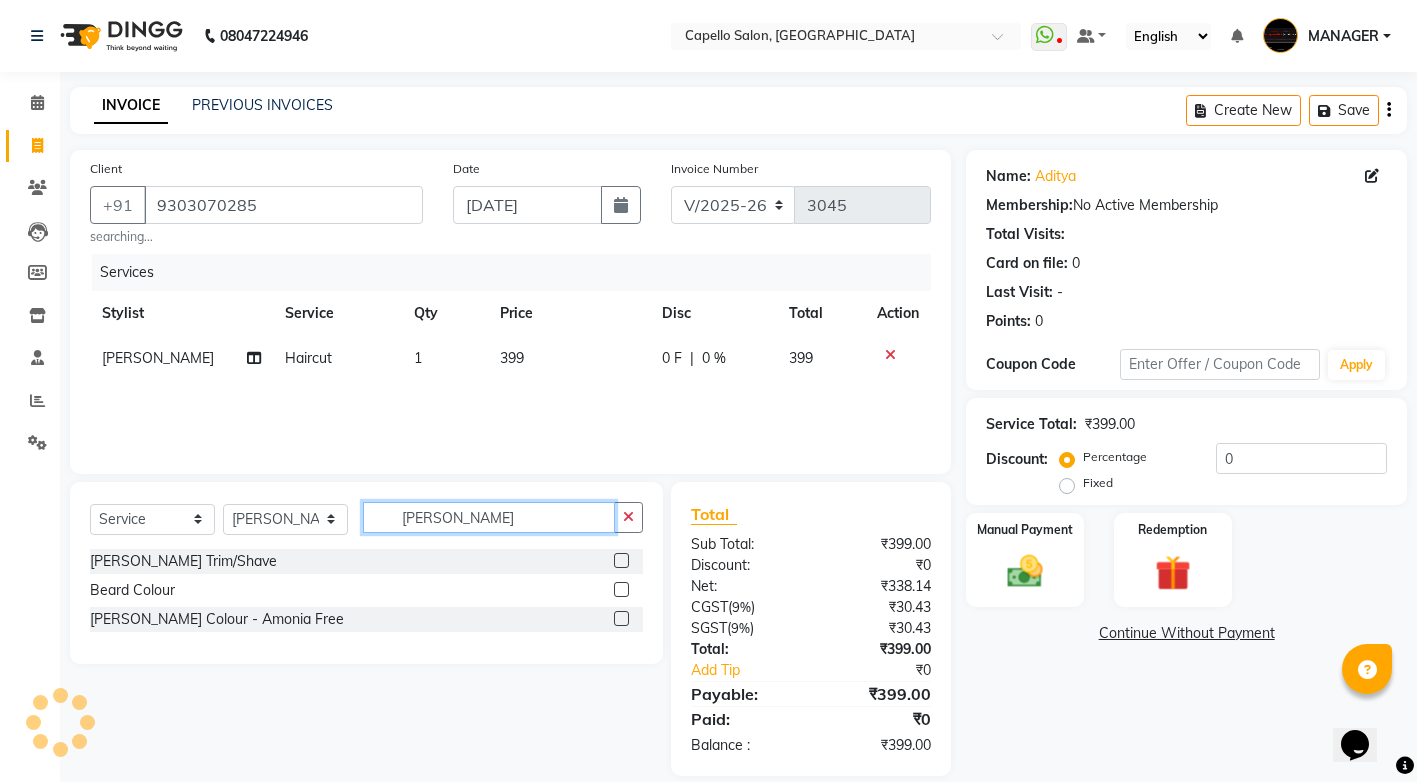 type on "[PERSON_NAME]" 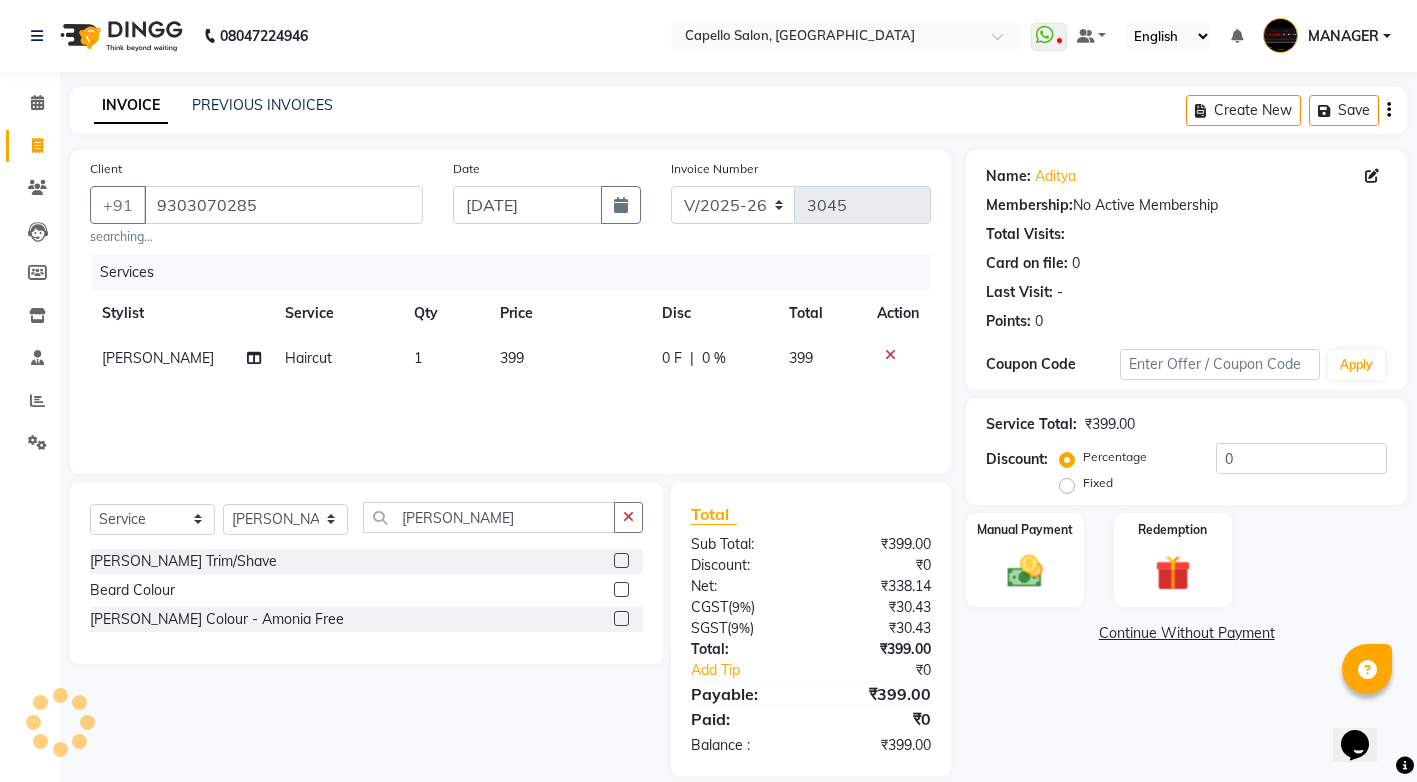 click 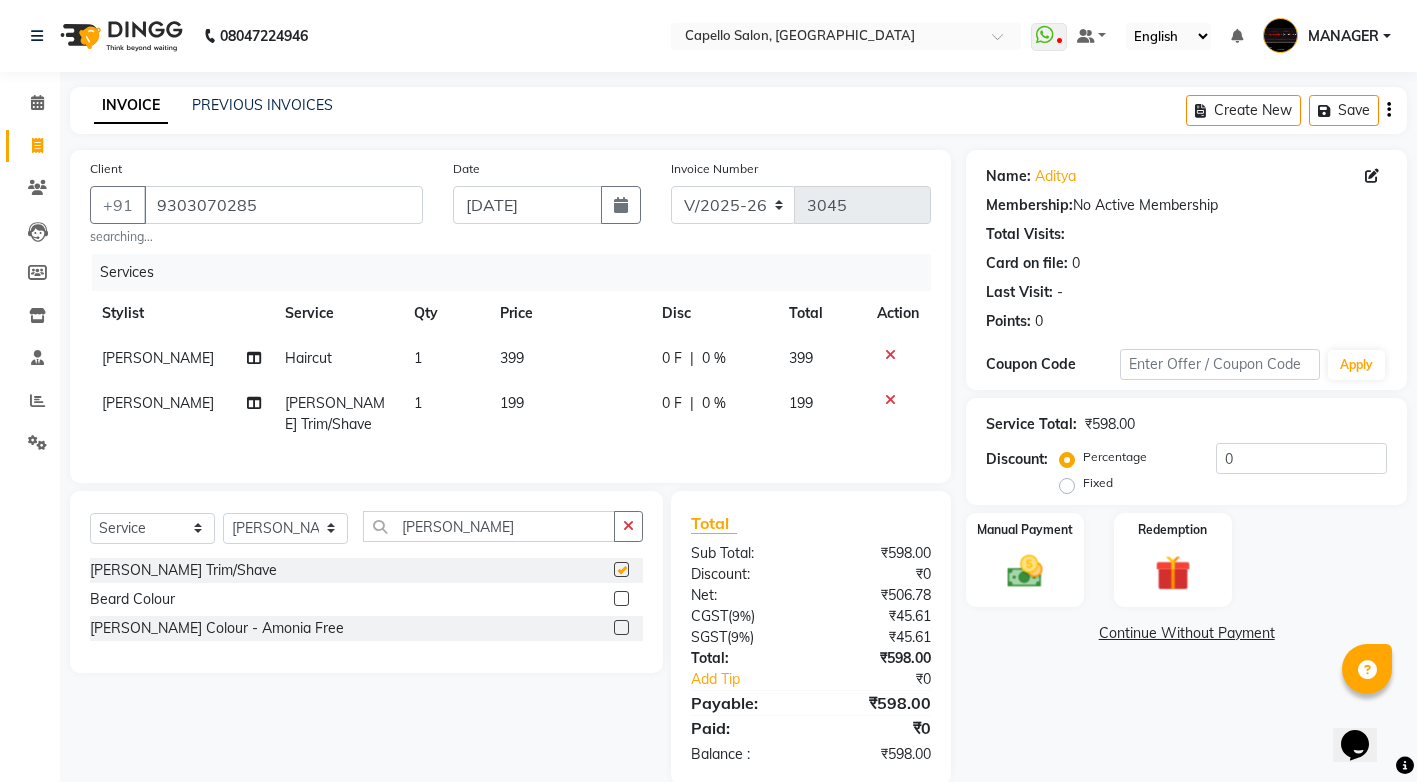 checkbox on "false" 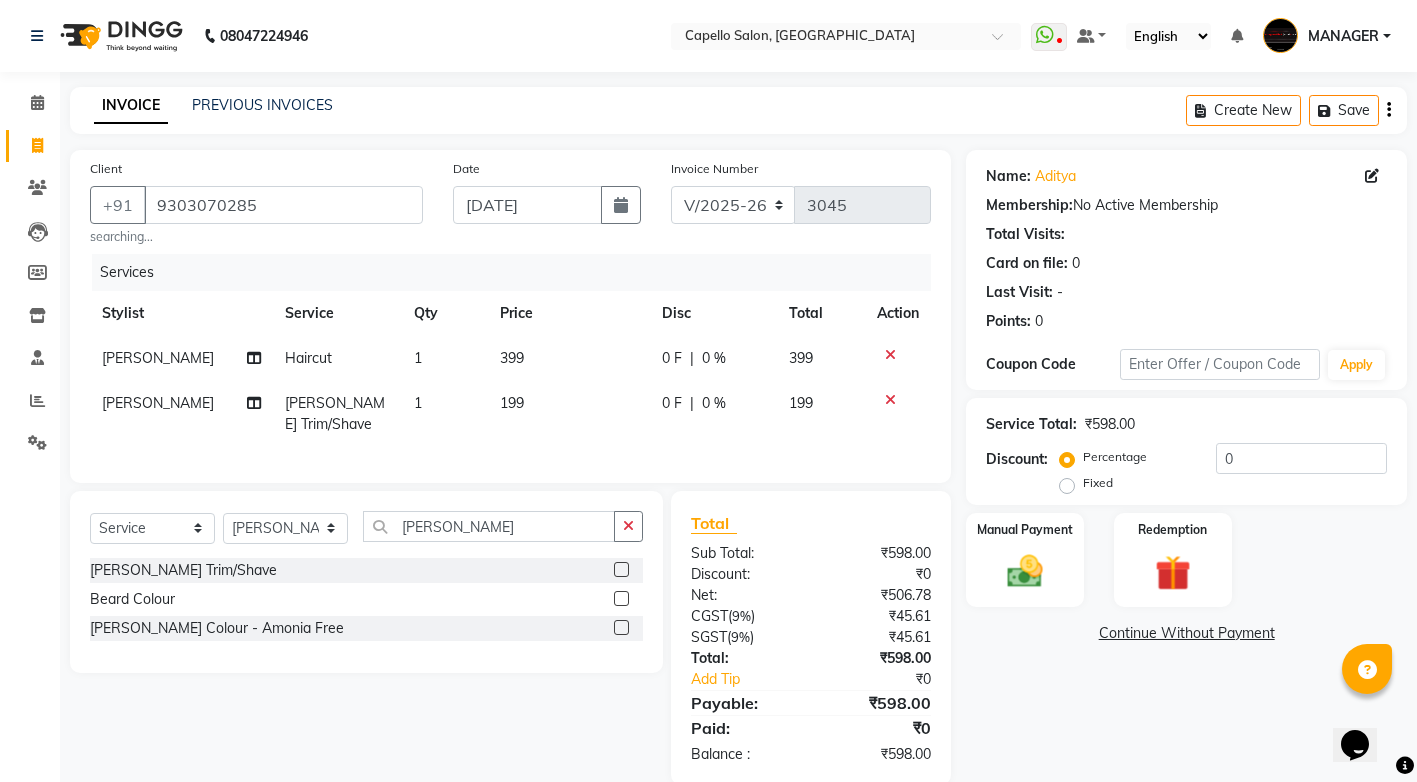 click on "399" 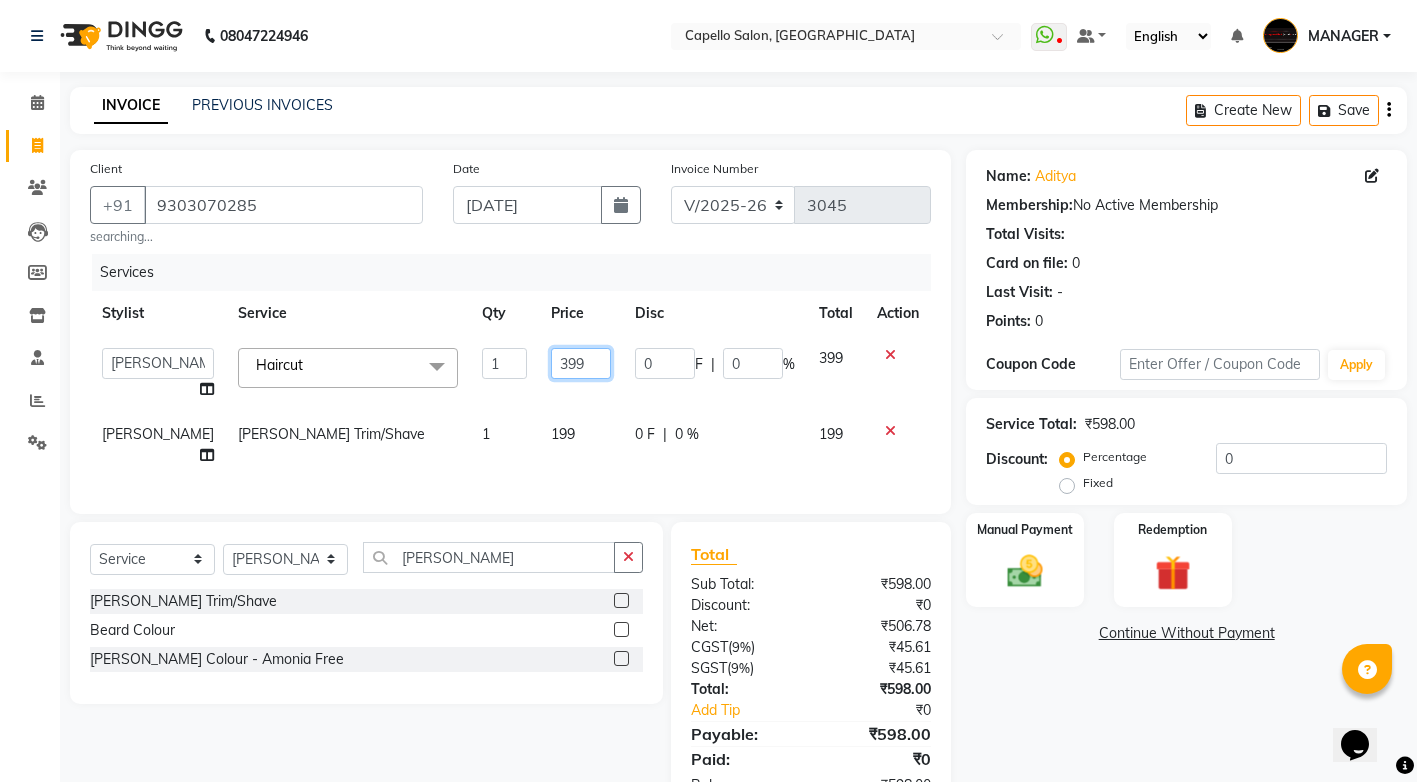drag, startPoint x: 570, startPoint y: 367, endPoint x: 321, endPoint y: 380, distance: 249.33913 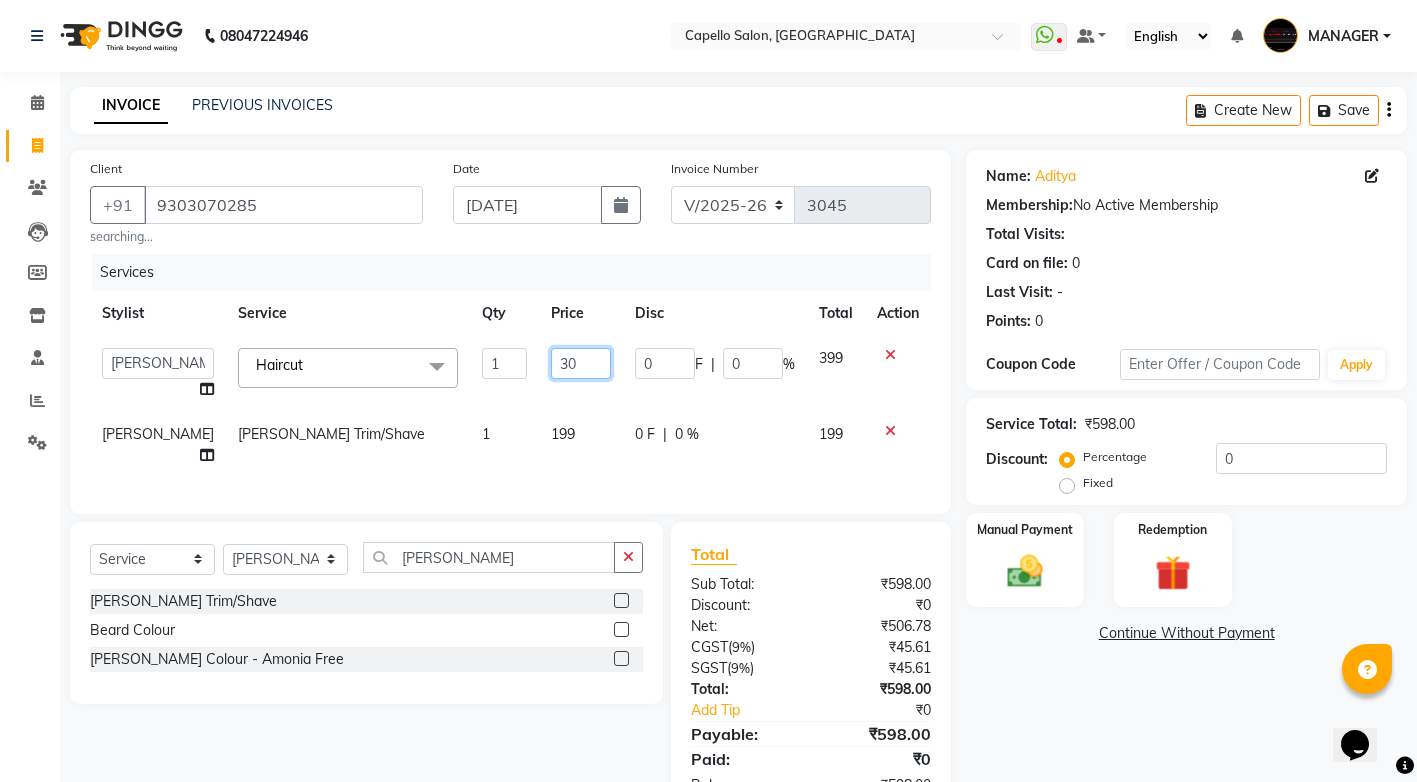 type on "300" 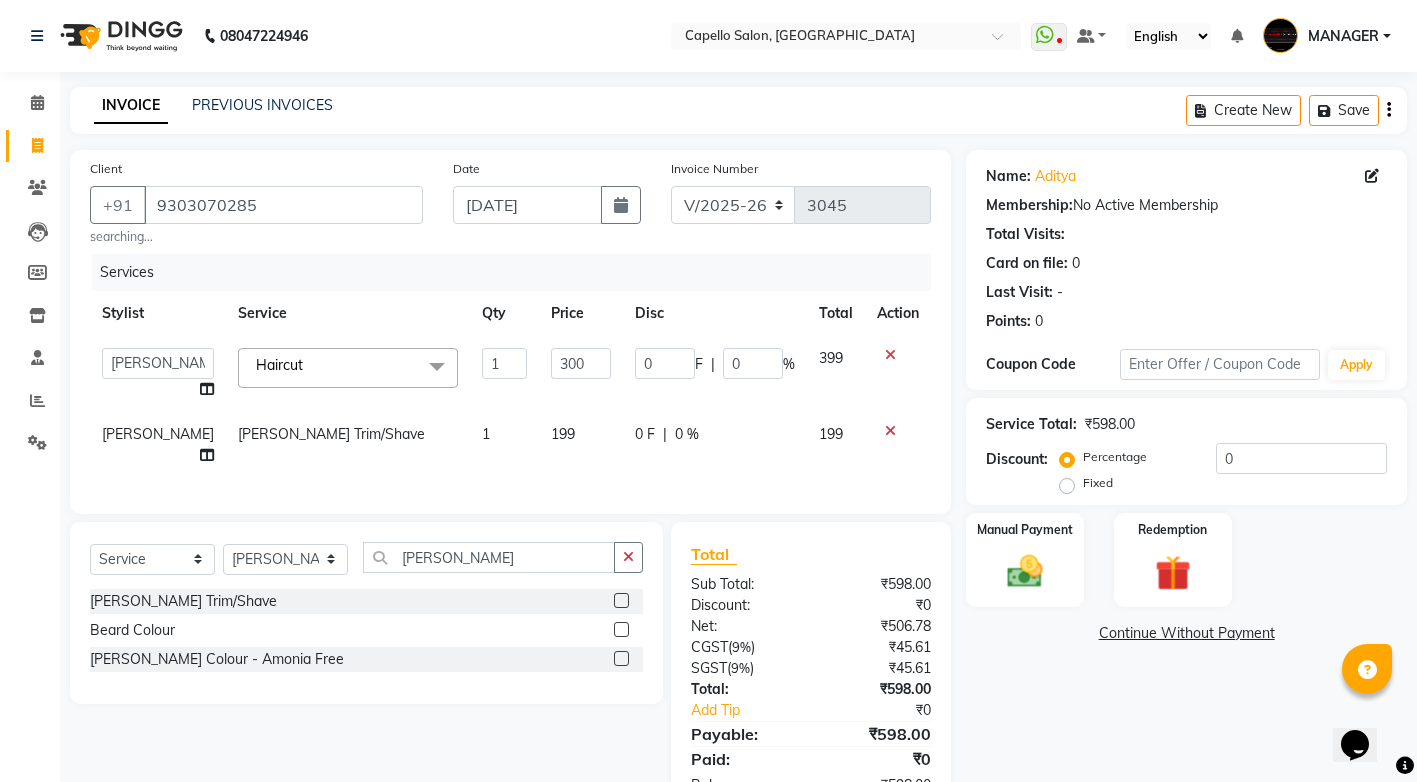 click on "199" 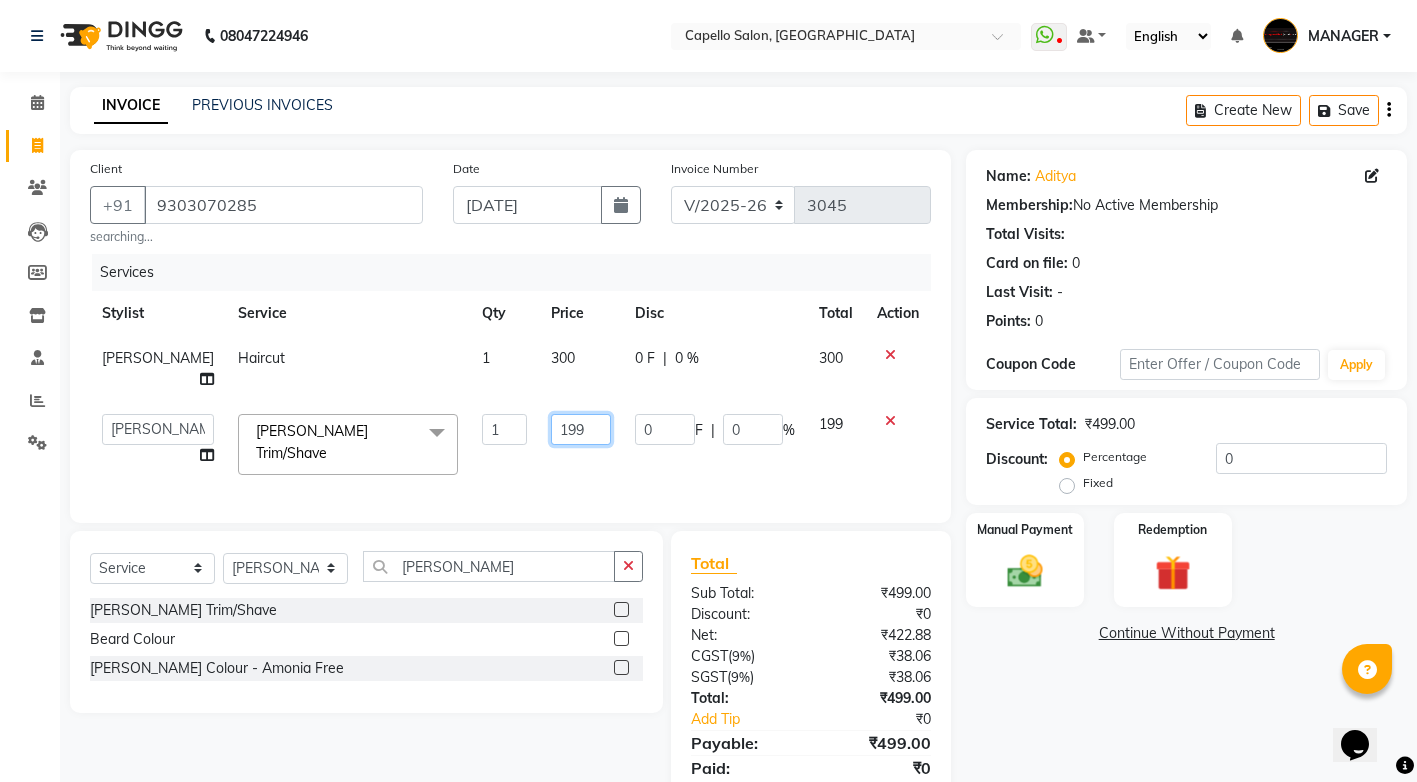 drag, startPoint x: 576, startPoint y: 411, endPoint x: 394, endPoint y: 443, distance: 184.79178 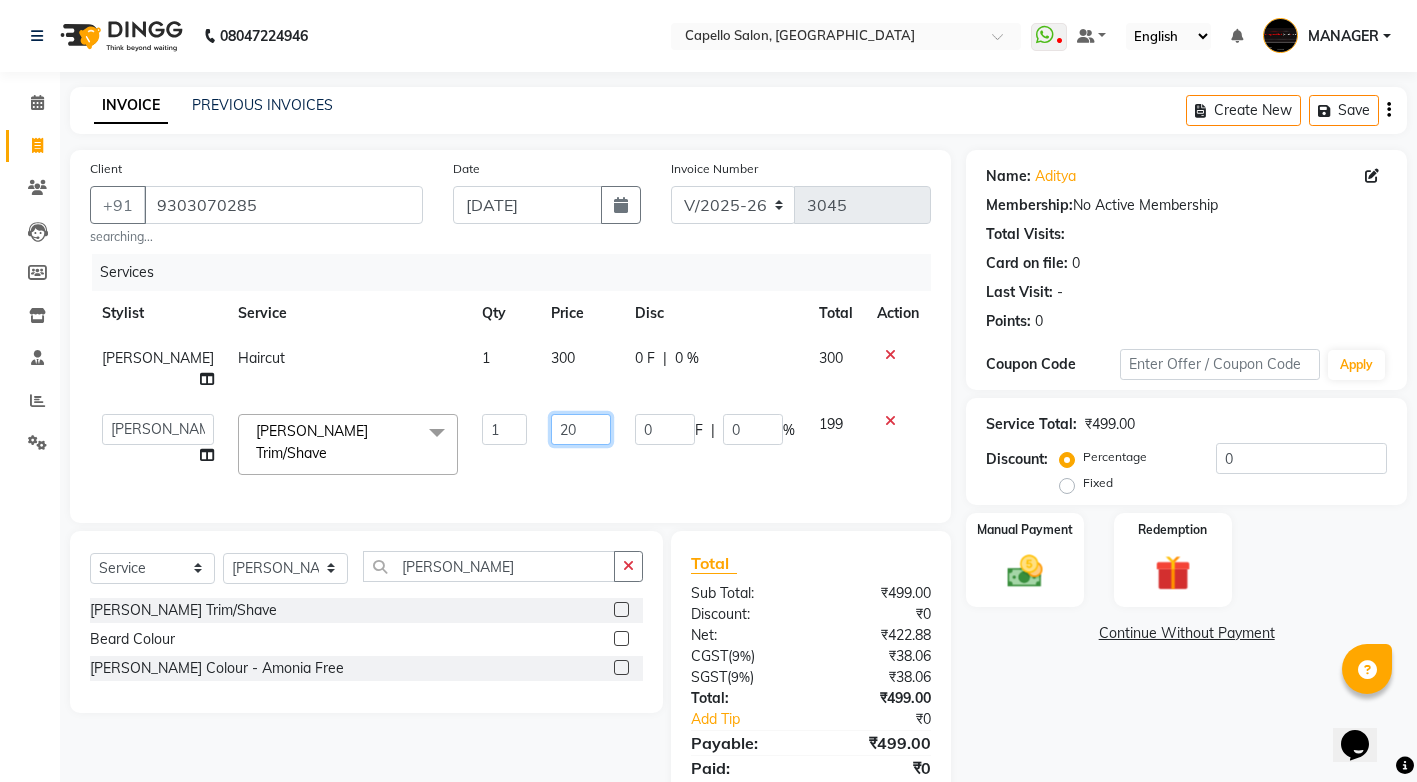 type on "200" 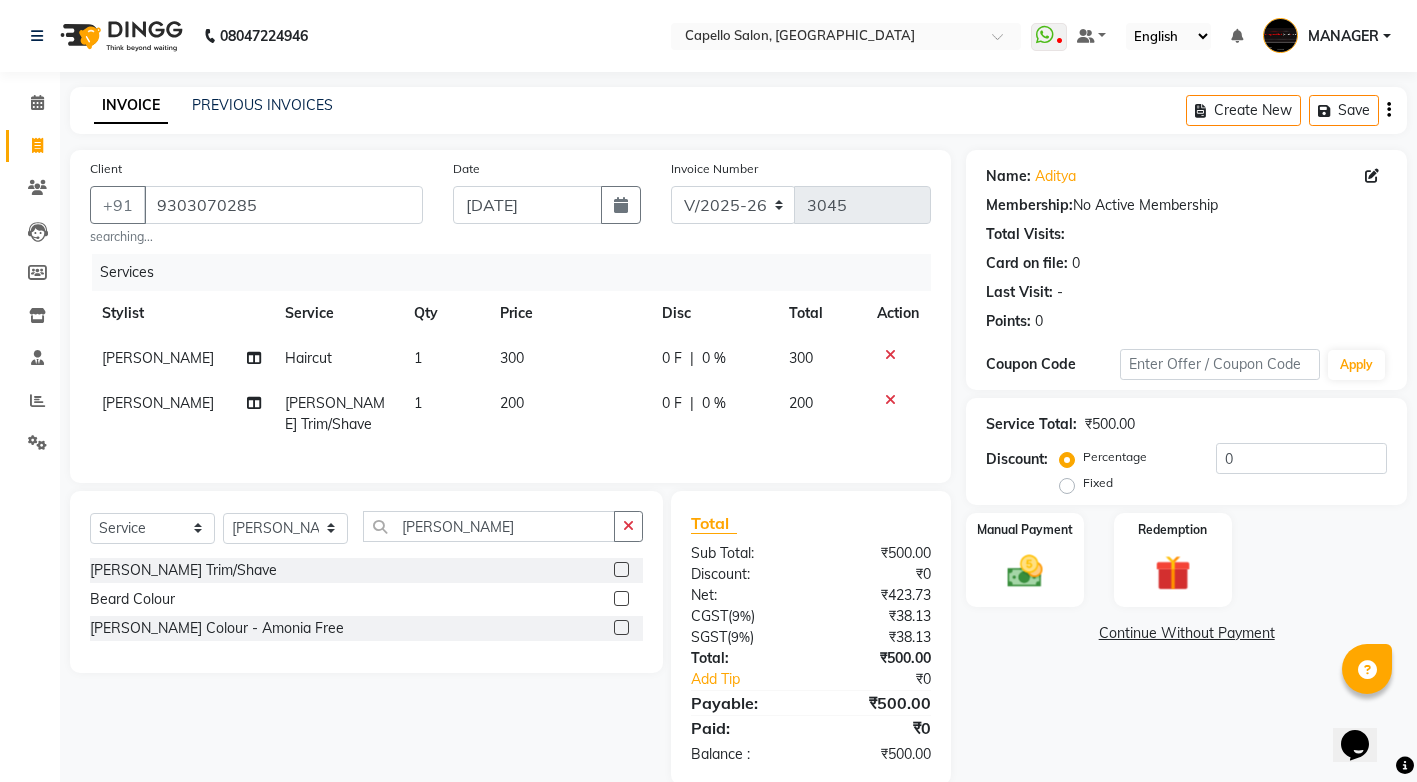 click on "[PERSON_NAME] Trim/Shave" 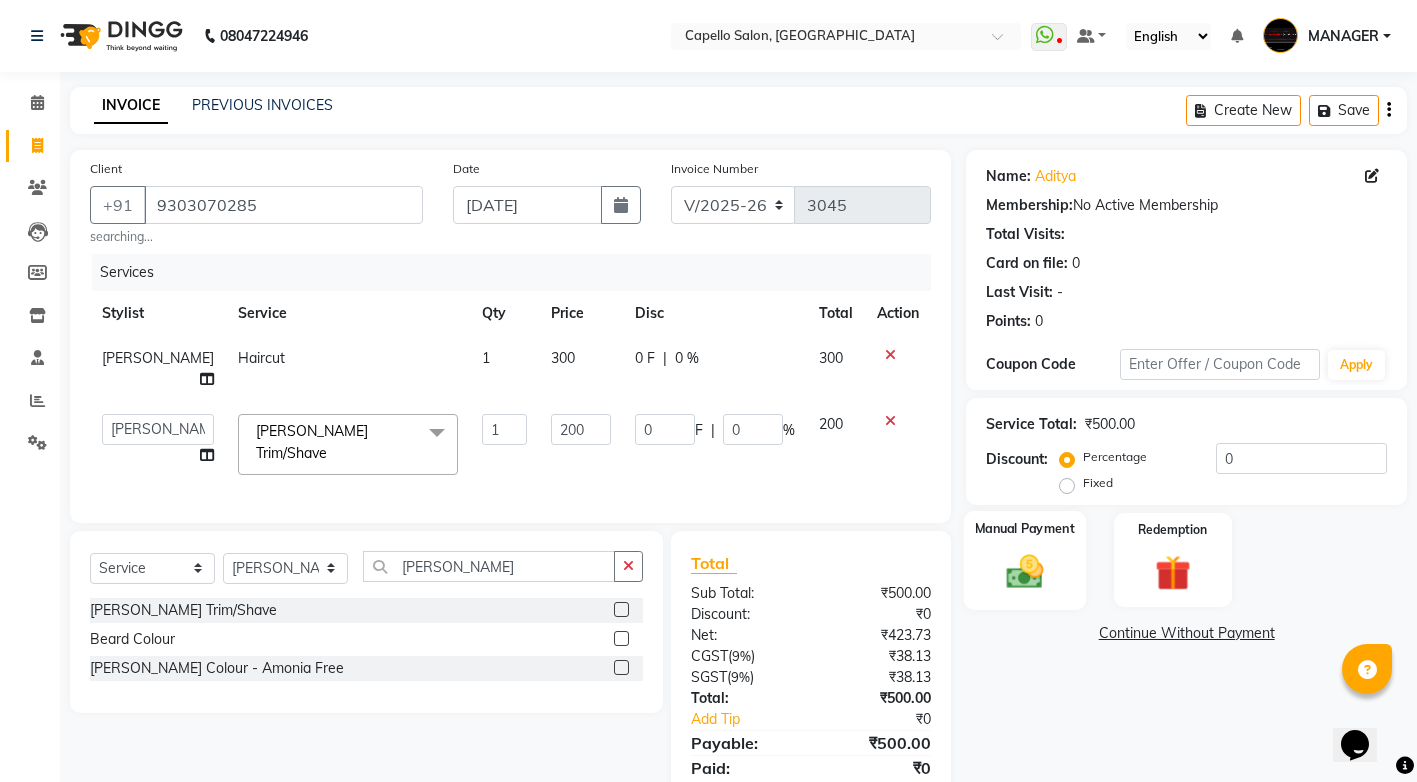 click 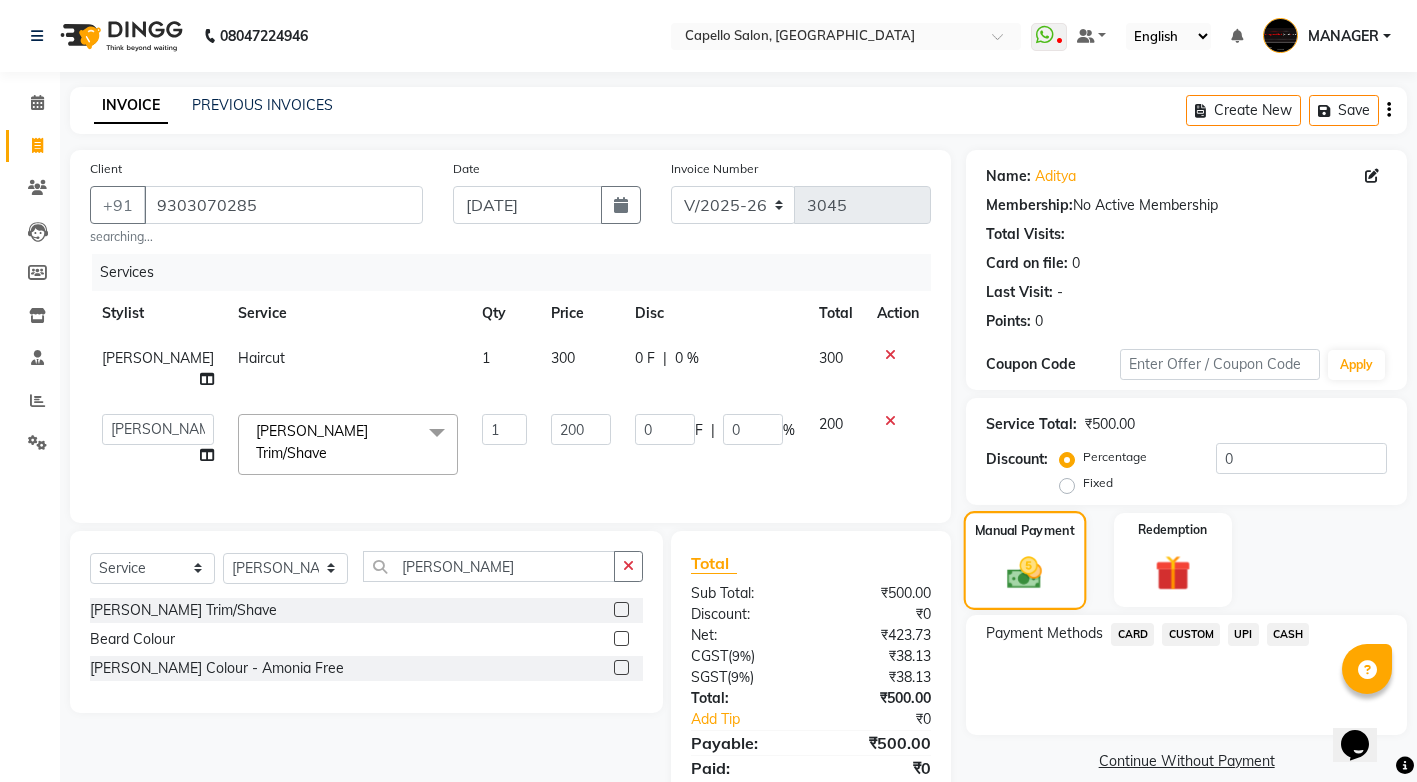 scroll, scrollTop: 58, scrollLeft: 0, axis: vertical 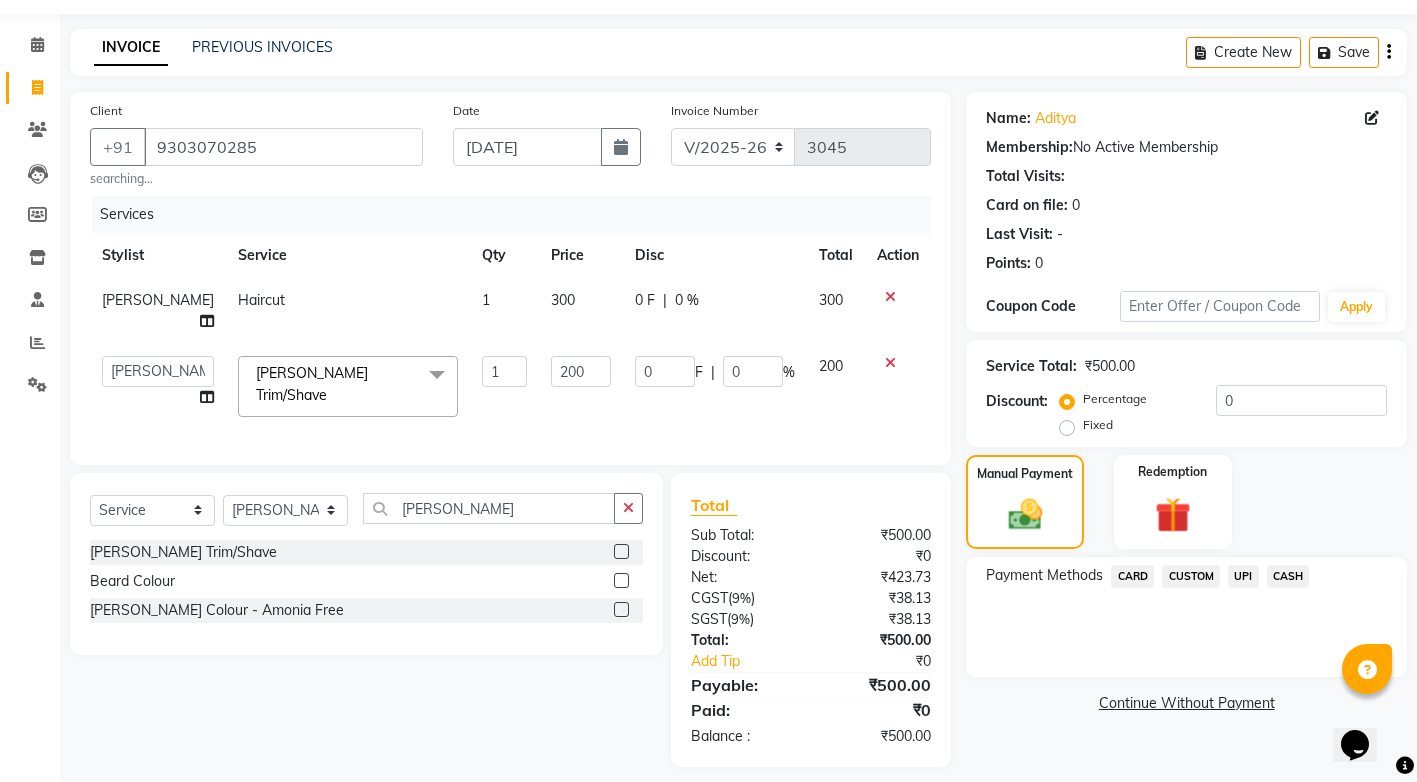 click on "CASH" 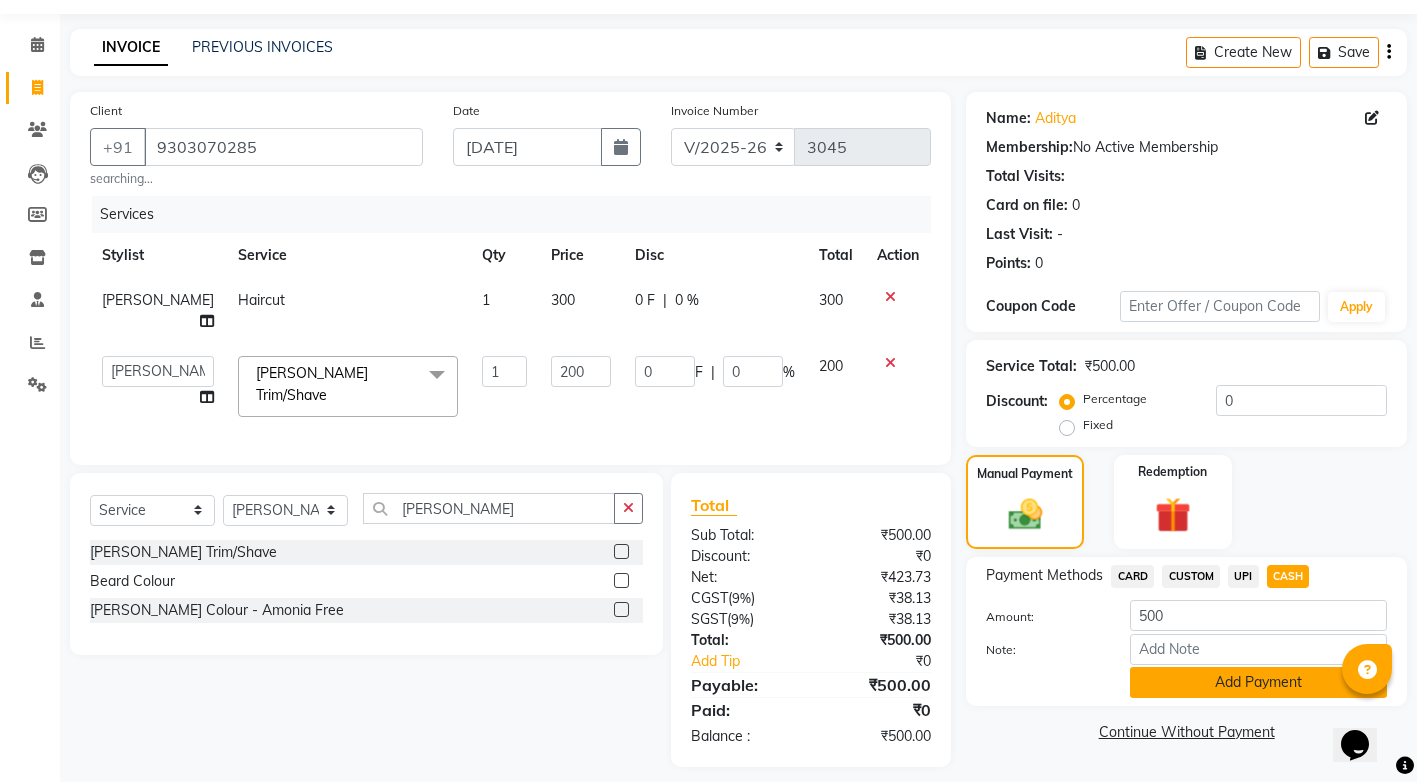 click on "Add Payment" 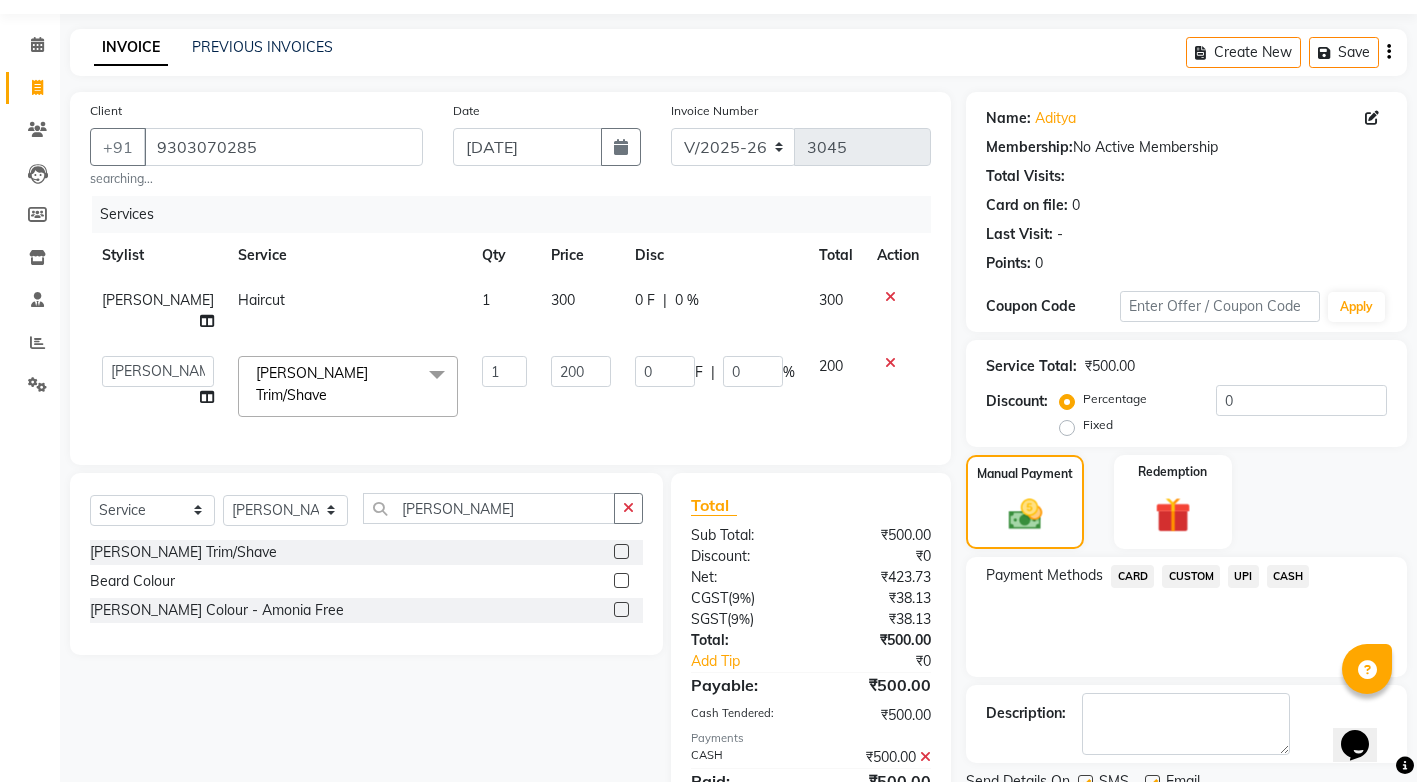 scroll, scrollTop: 137, scrollLeft: 0, axis: vertical 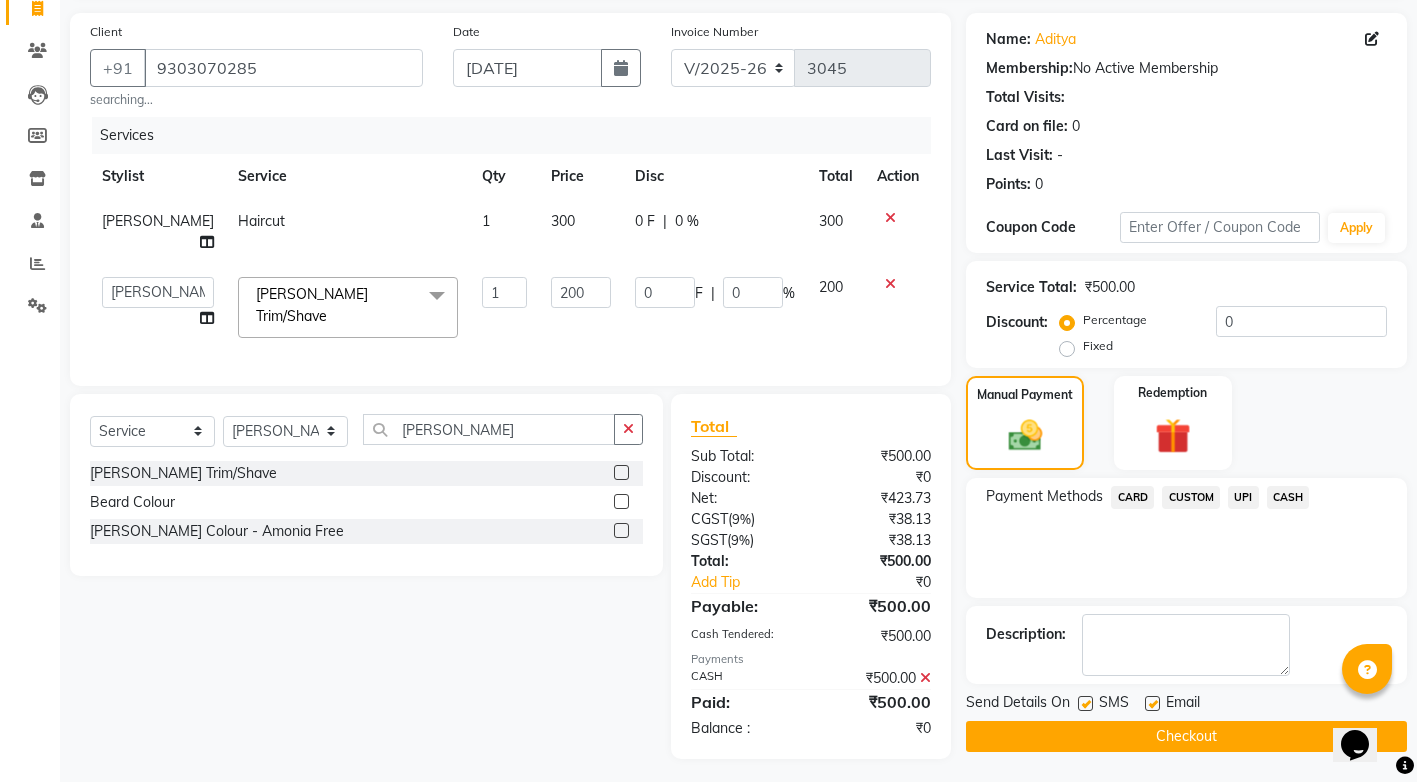 click on "Checkout" 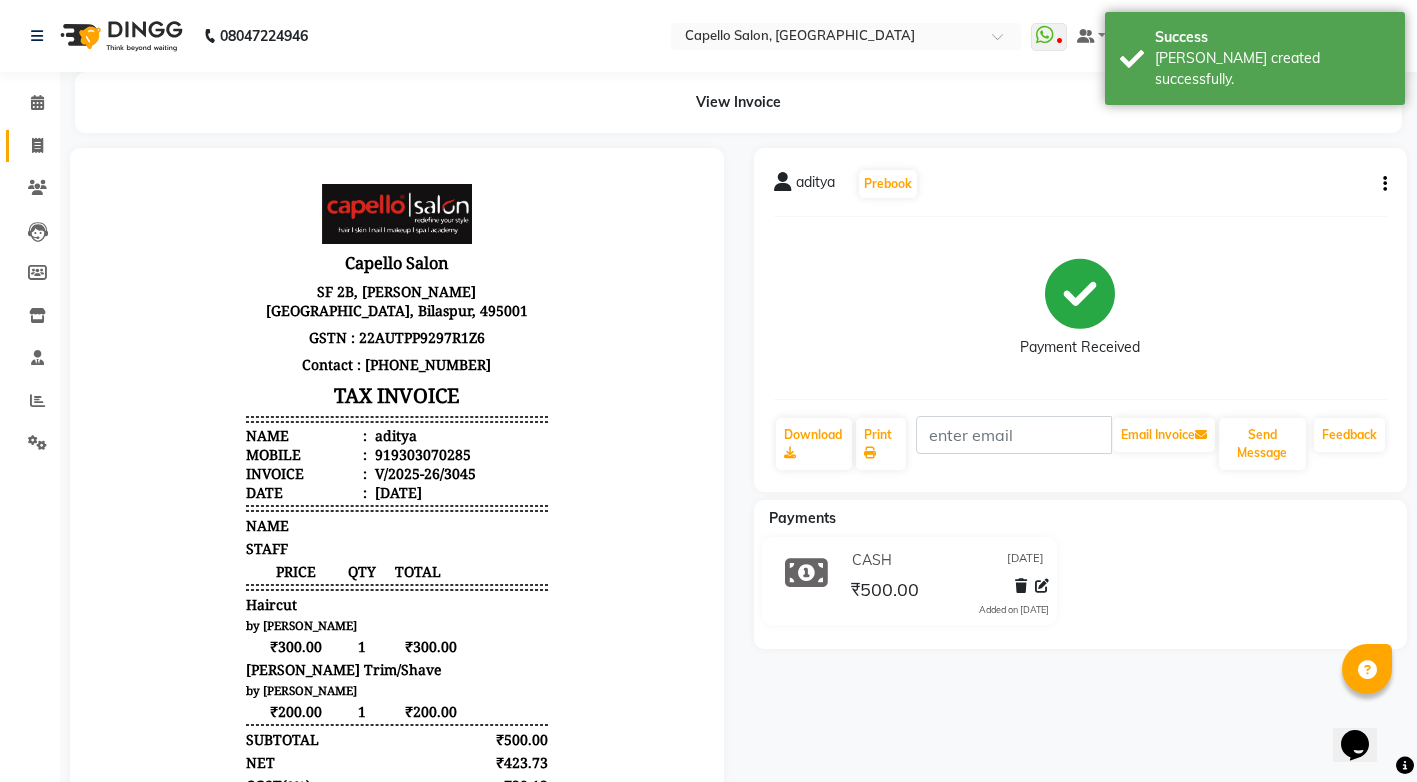 scroll, scrollTop: 0, scrollLeft: 0, axis: both 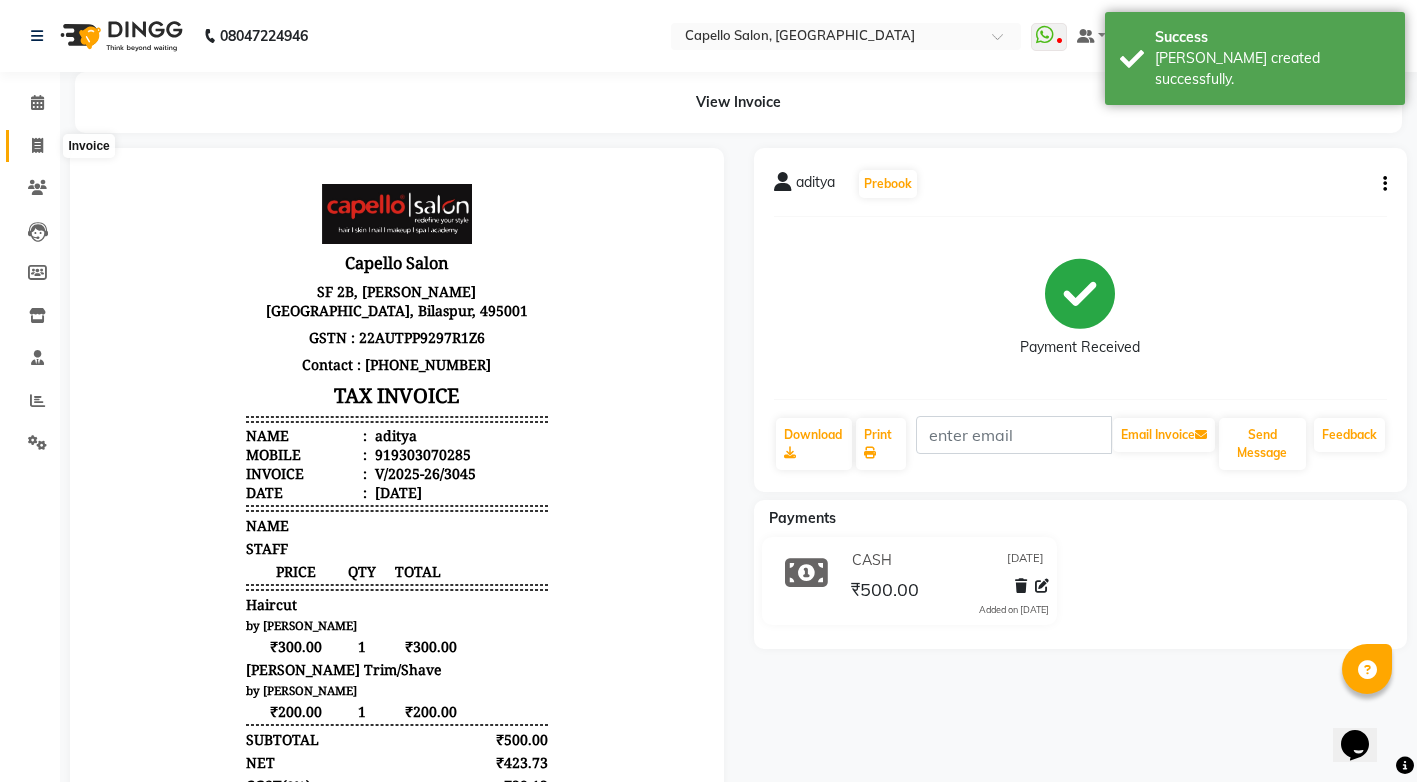 click 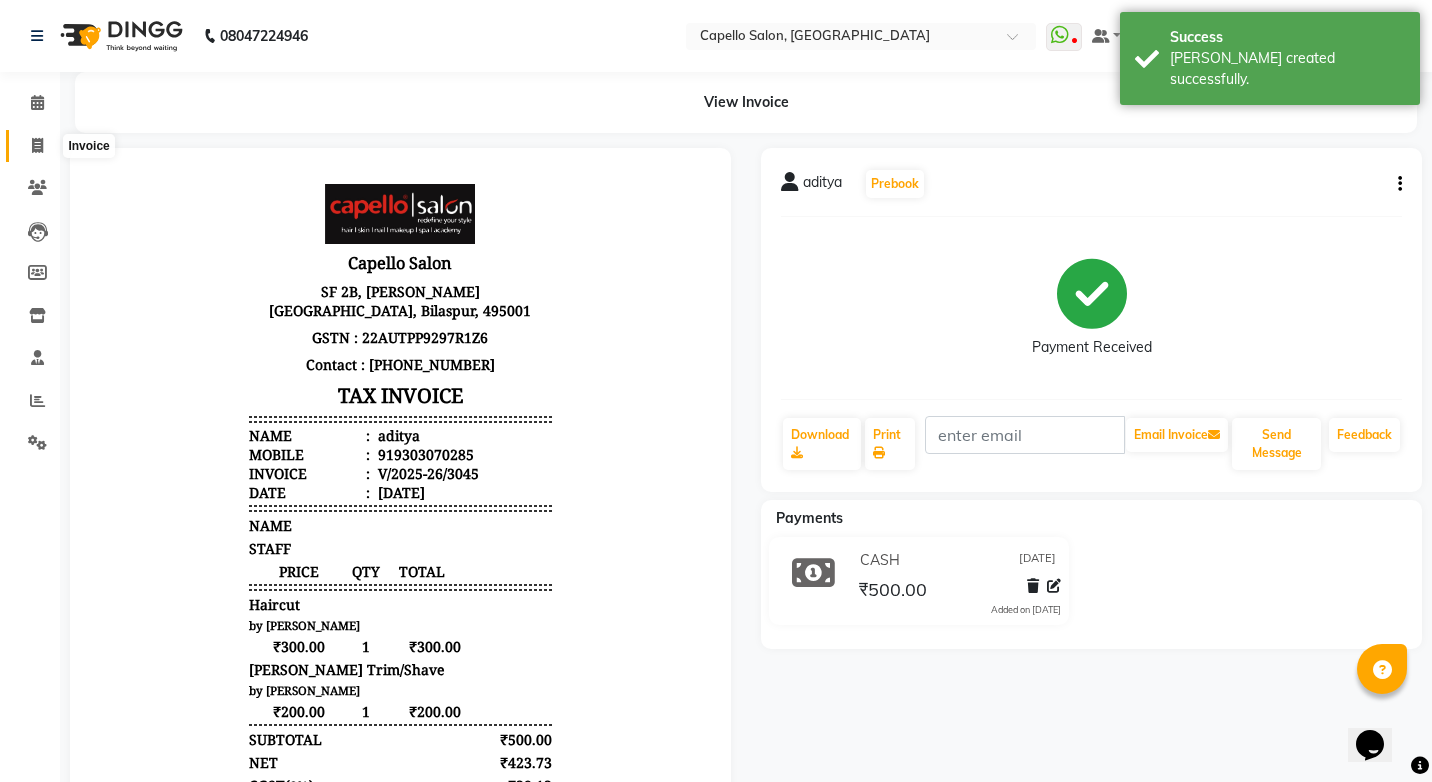 select on "service" 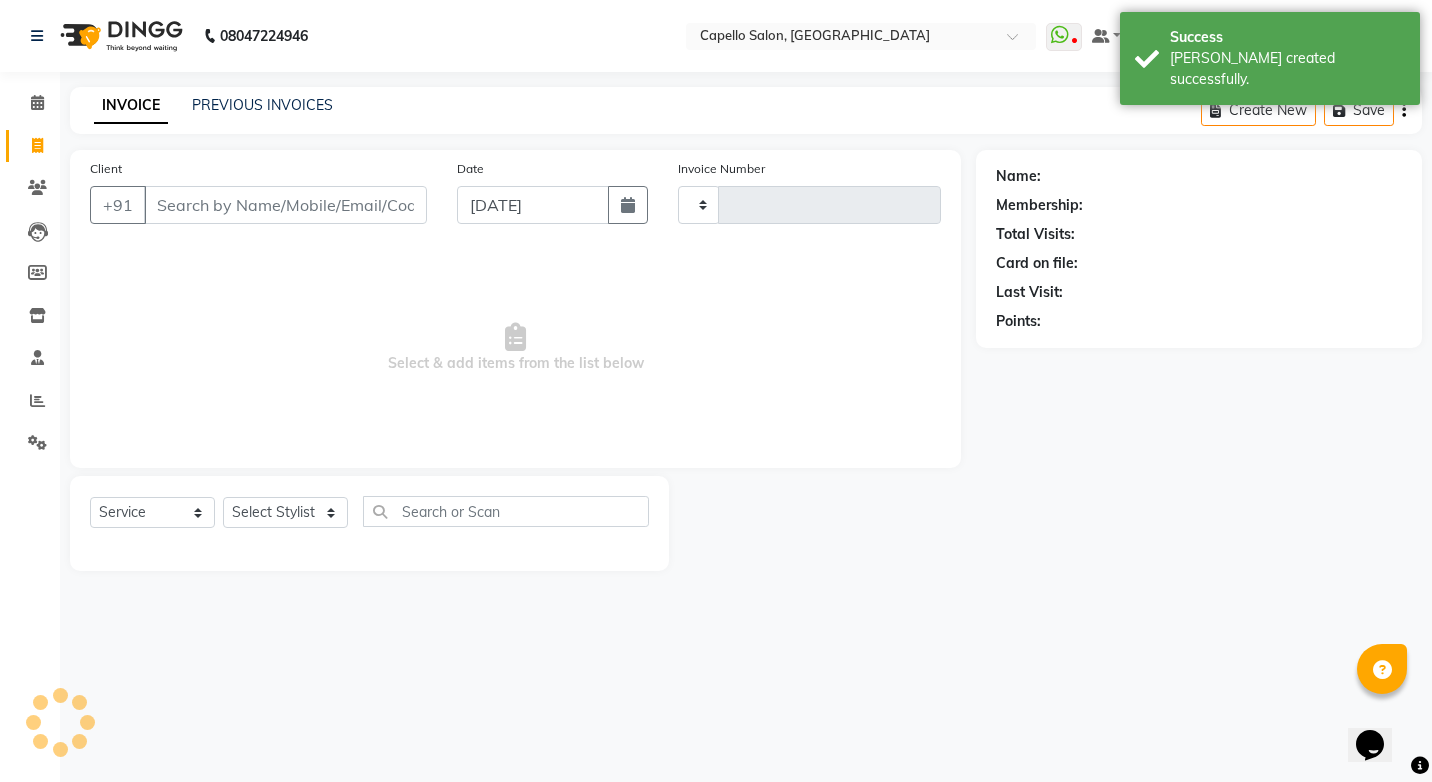 type on "3046" 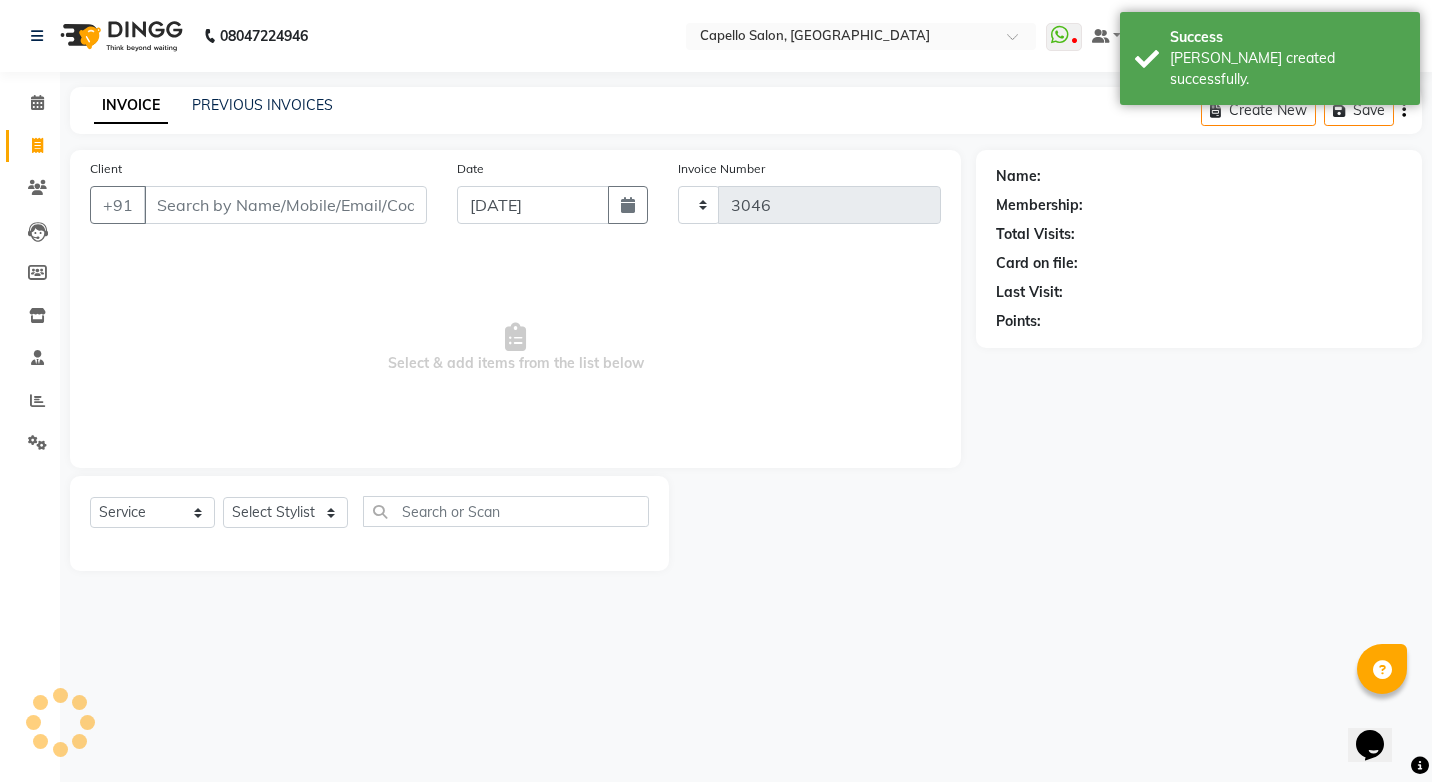 select on "857" 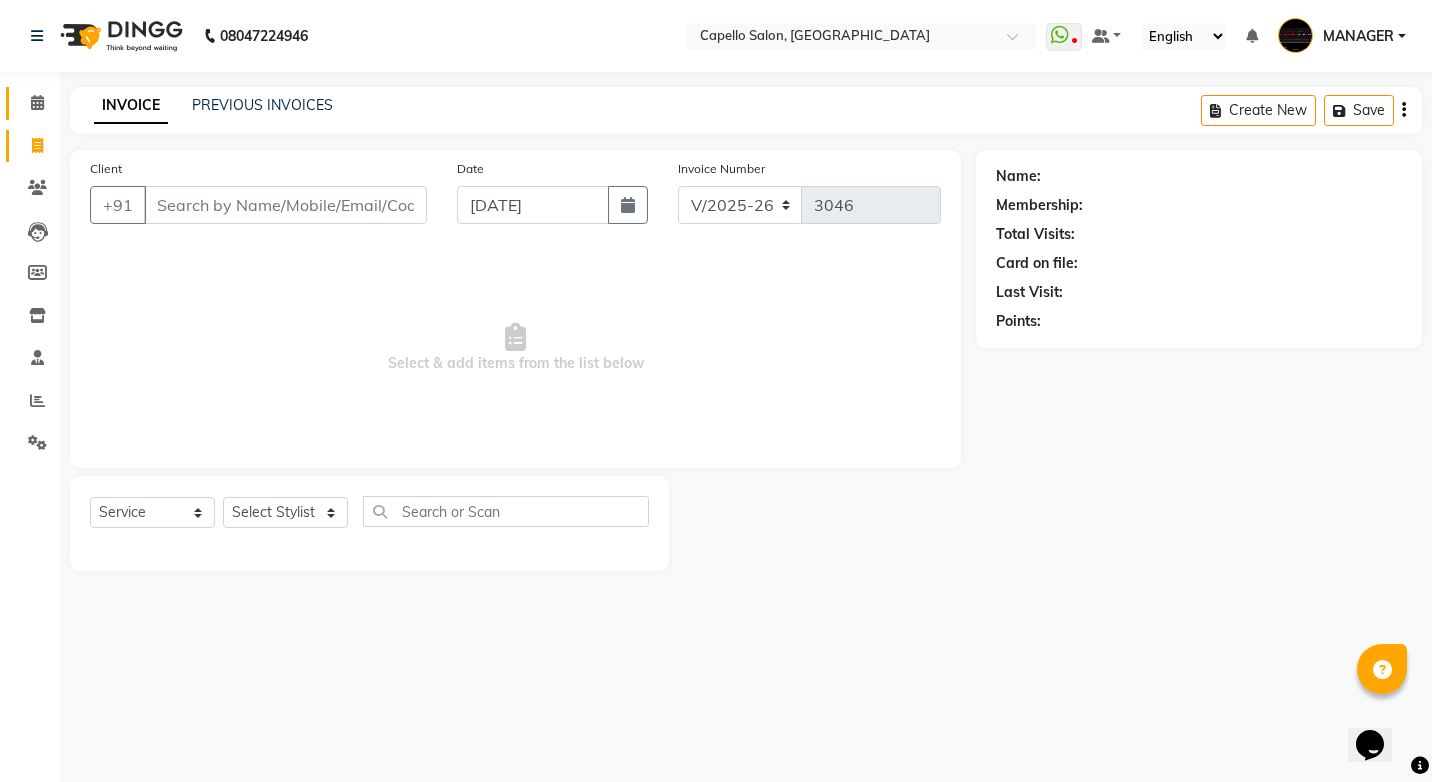 click on "Calendar" 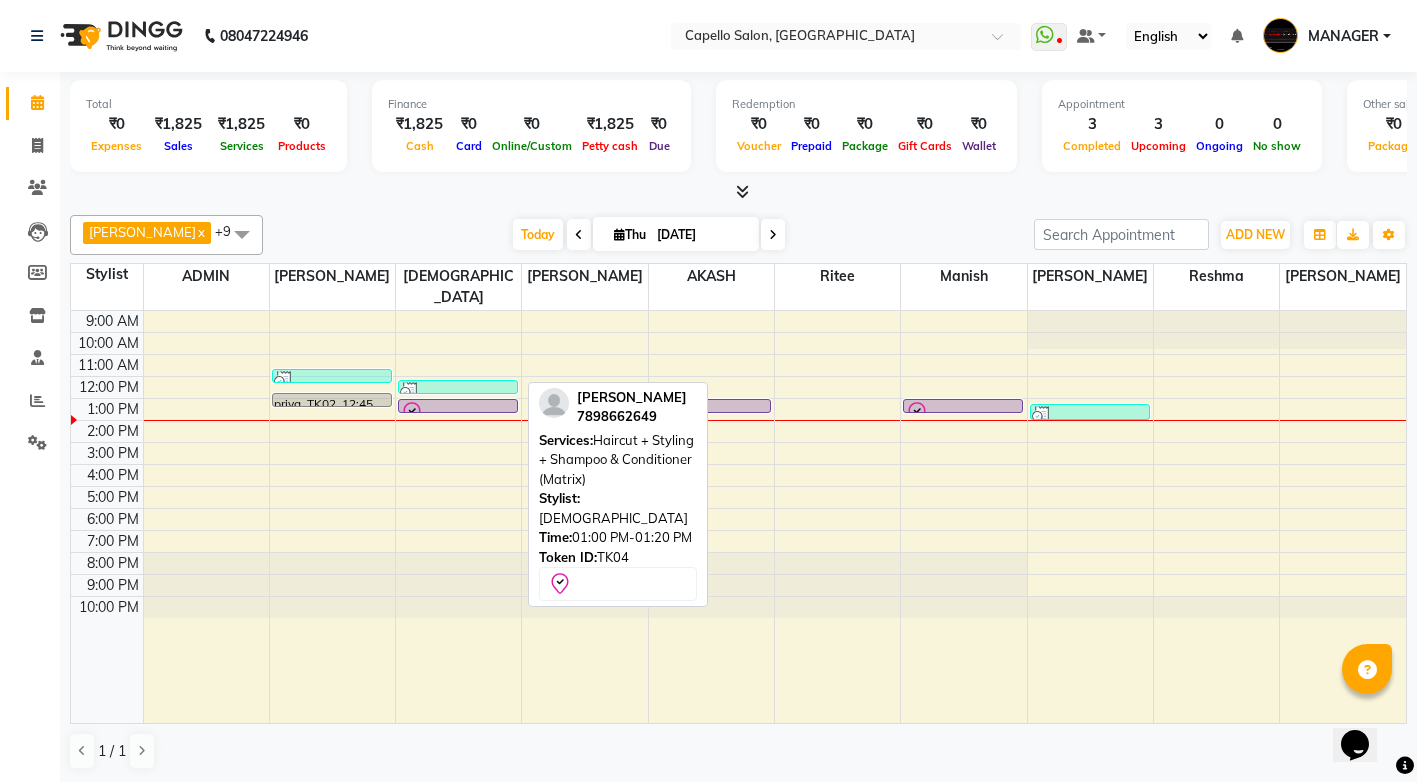 click at bounding box center (458, 413) 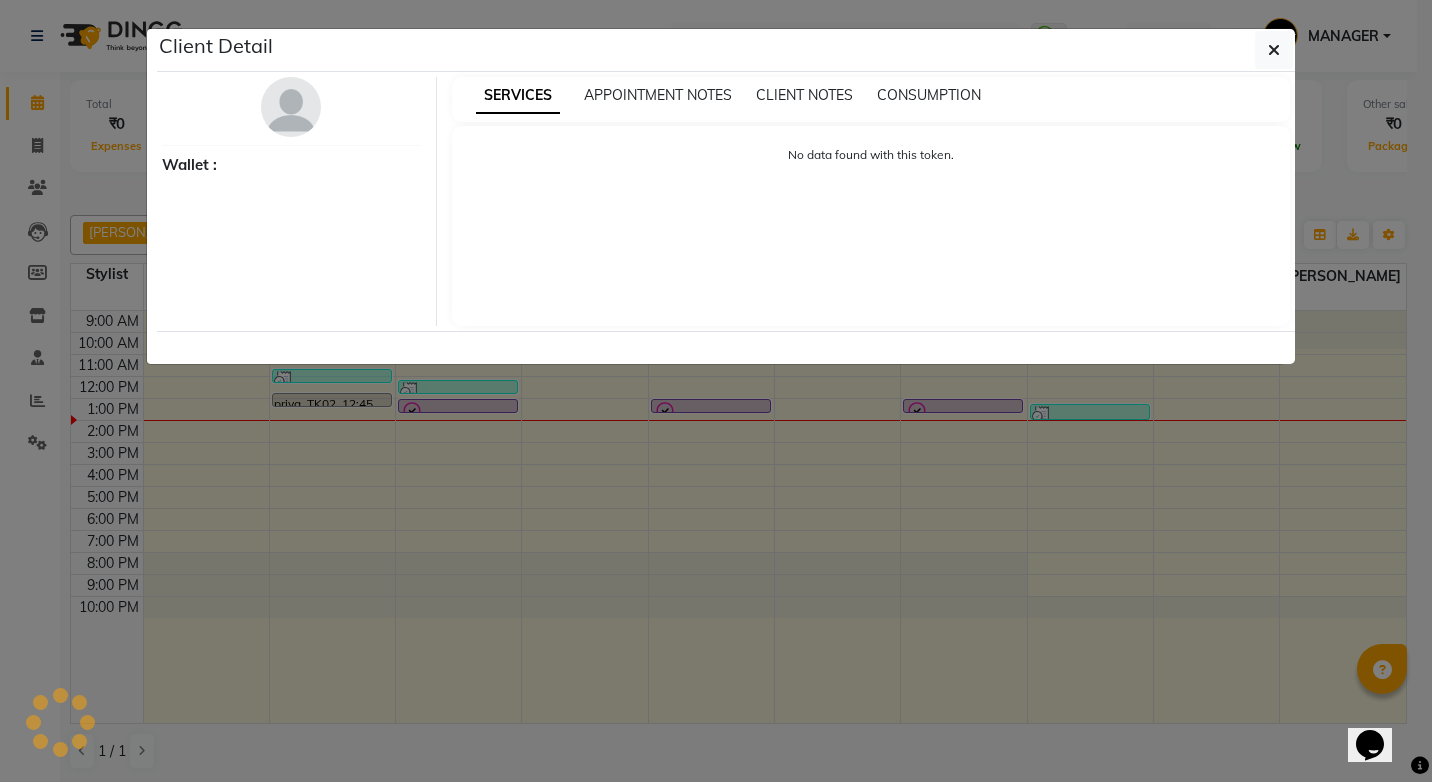 select on "8" 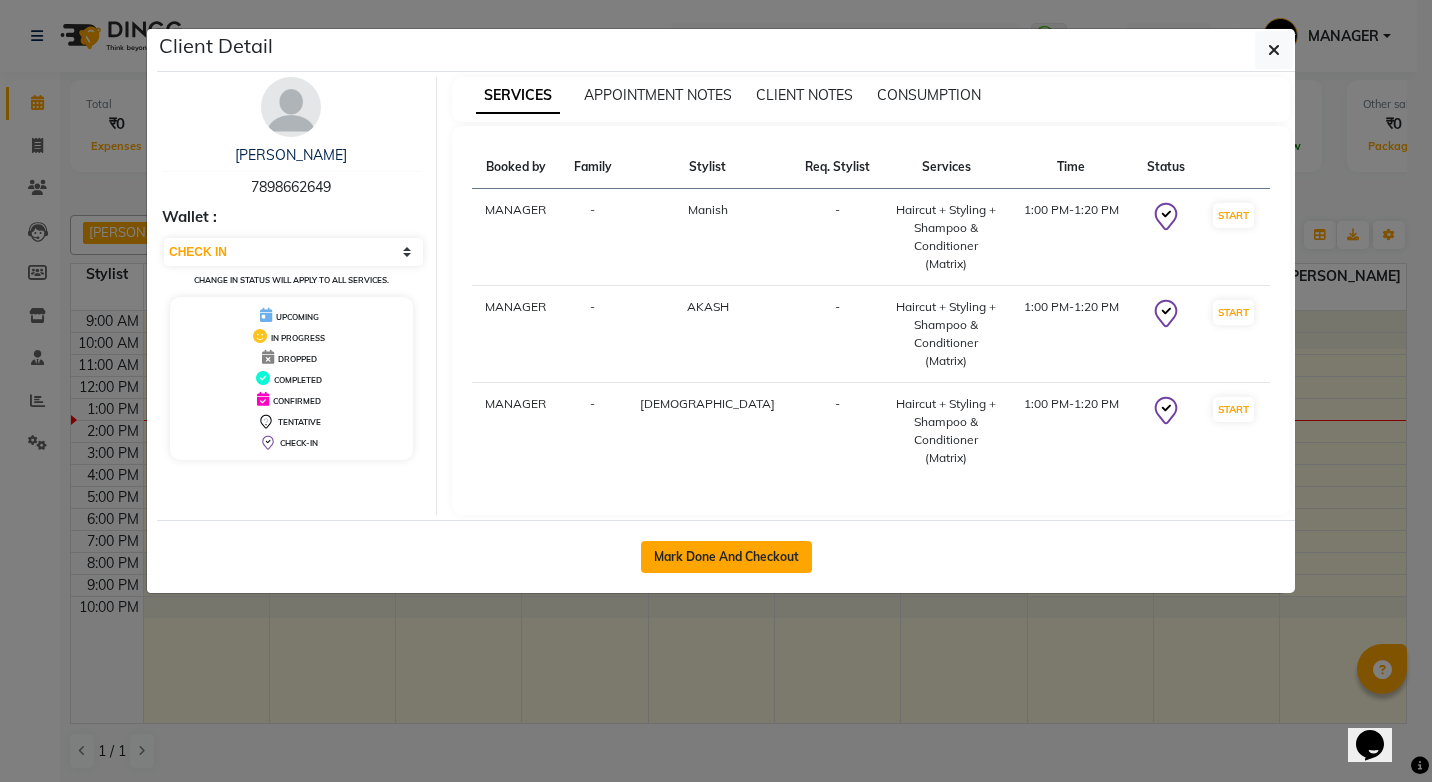 click on "Mark Done And Checkout" 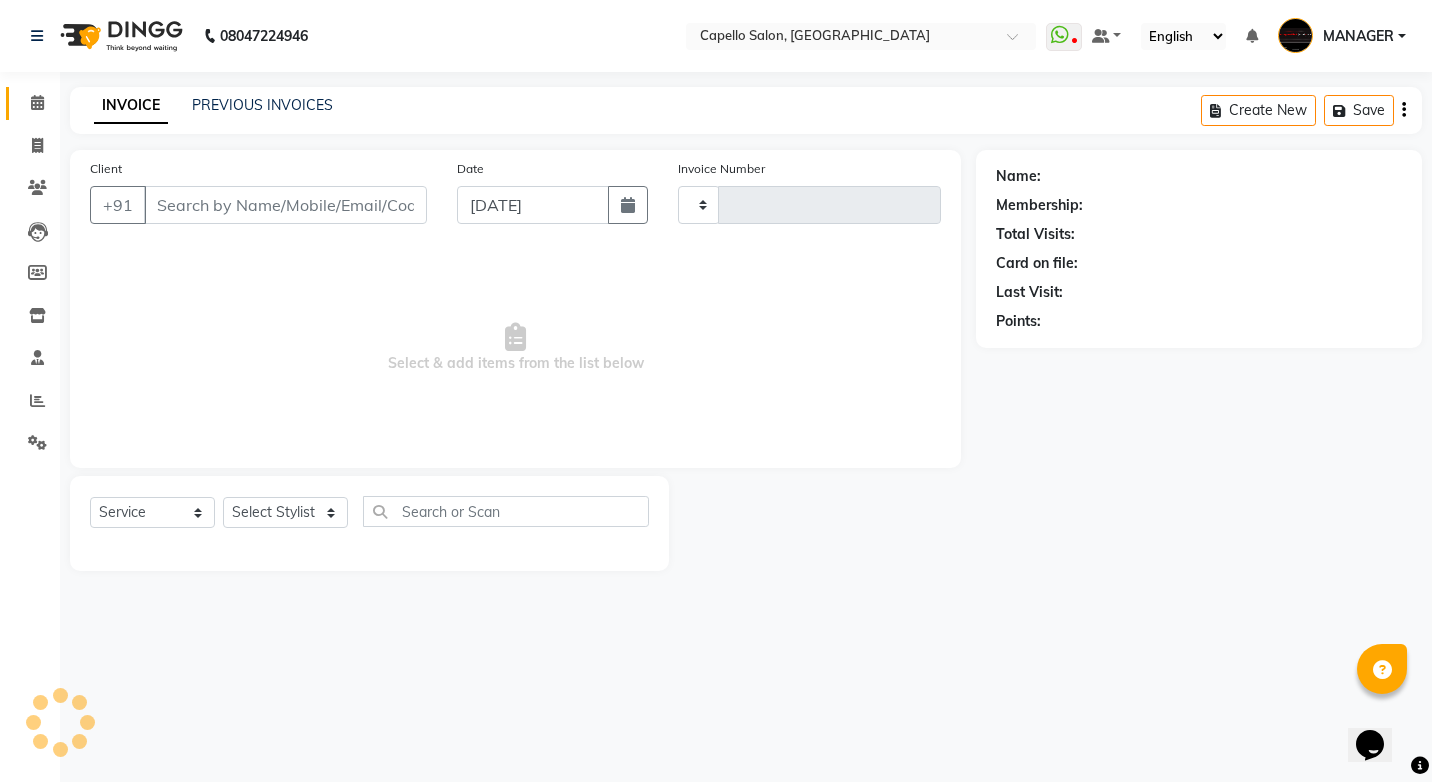 type on "3046" 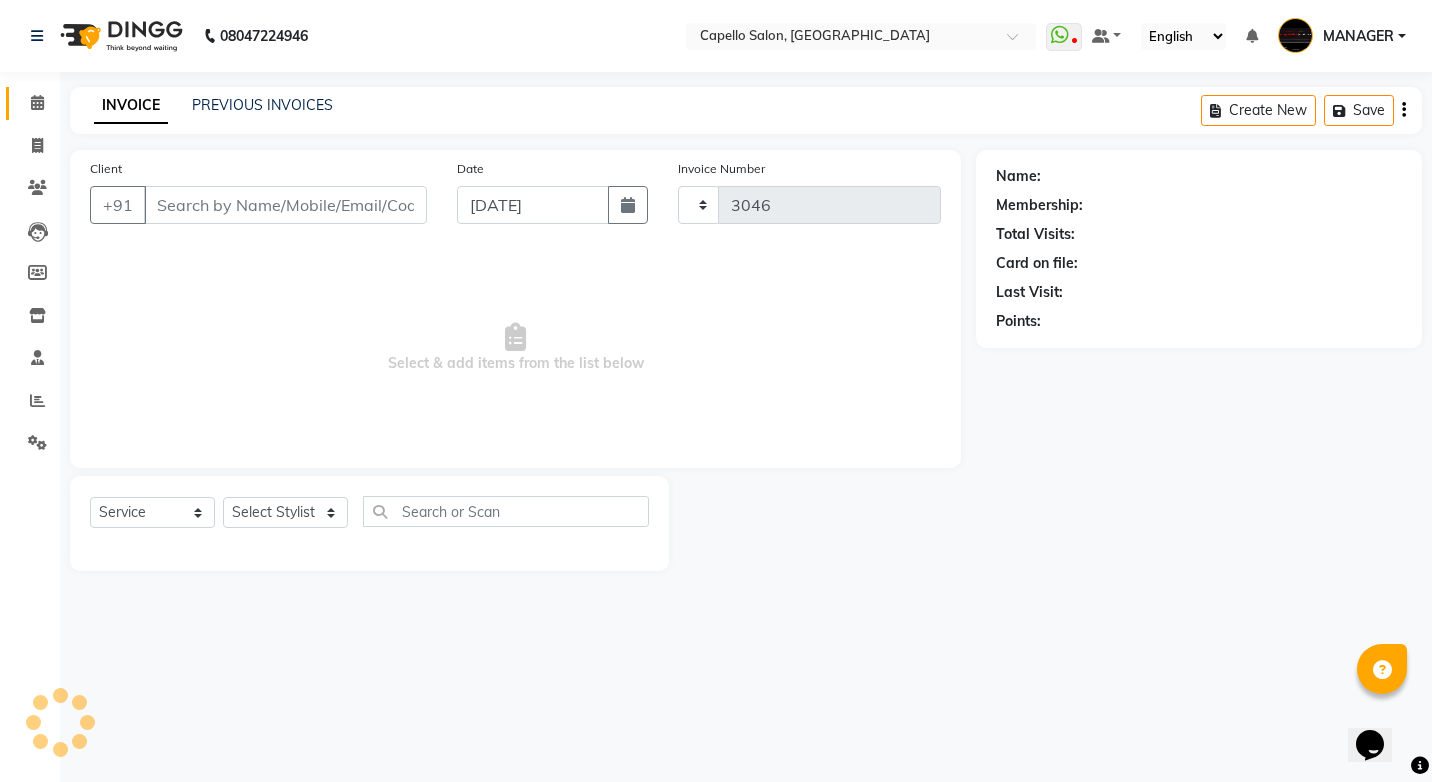 select on "857" 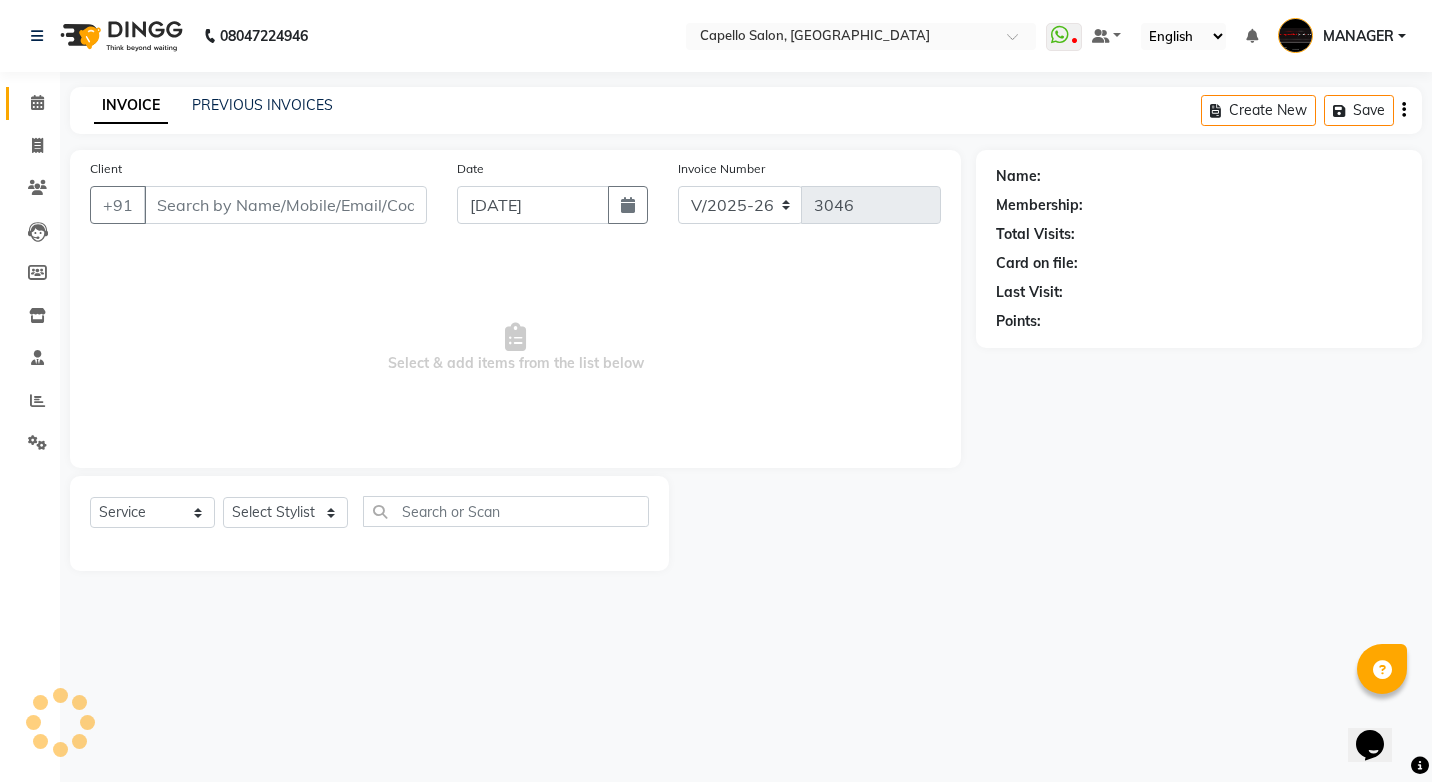 type on "7898662649" 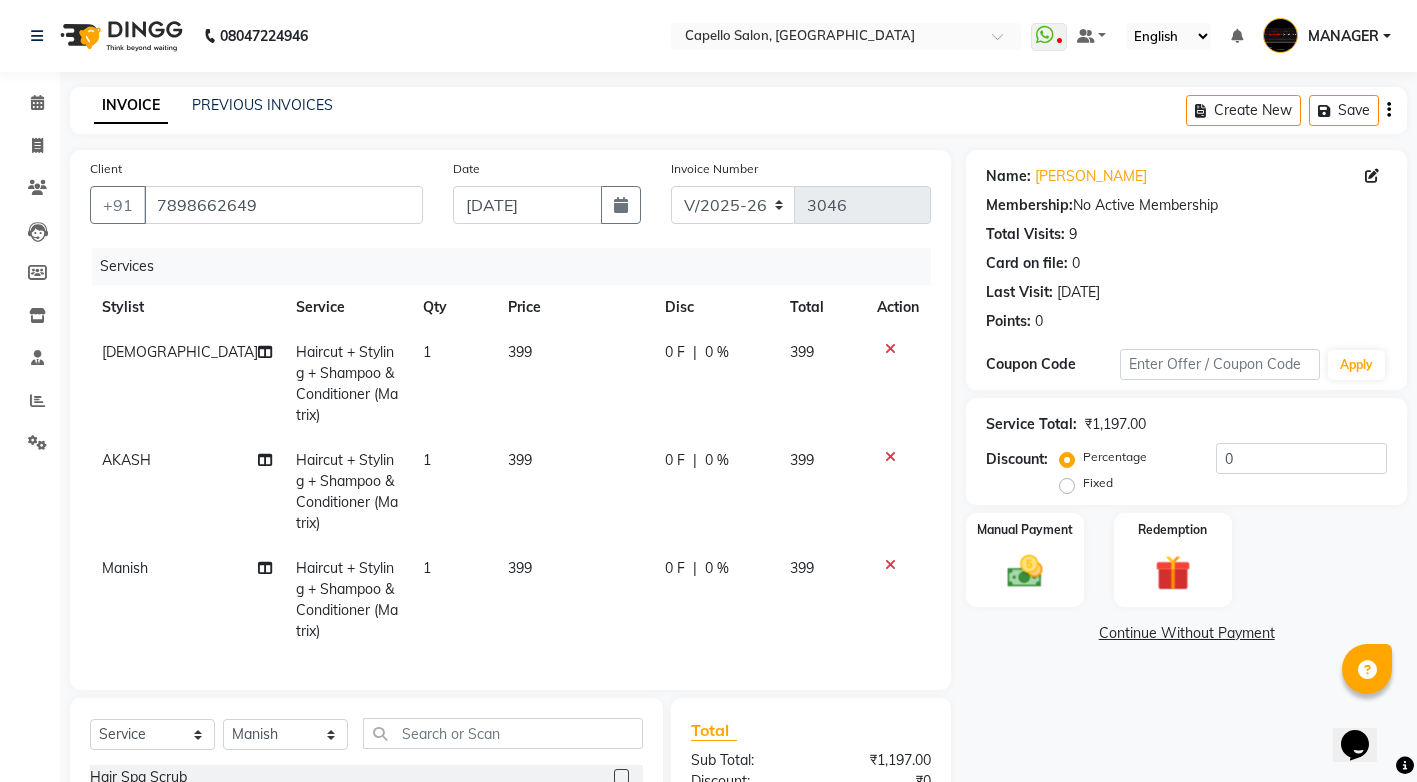 click 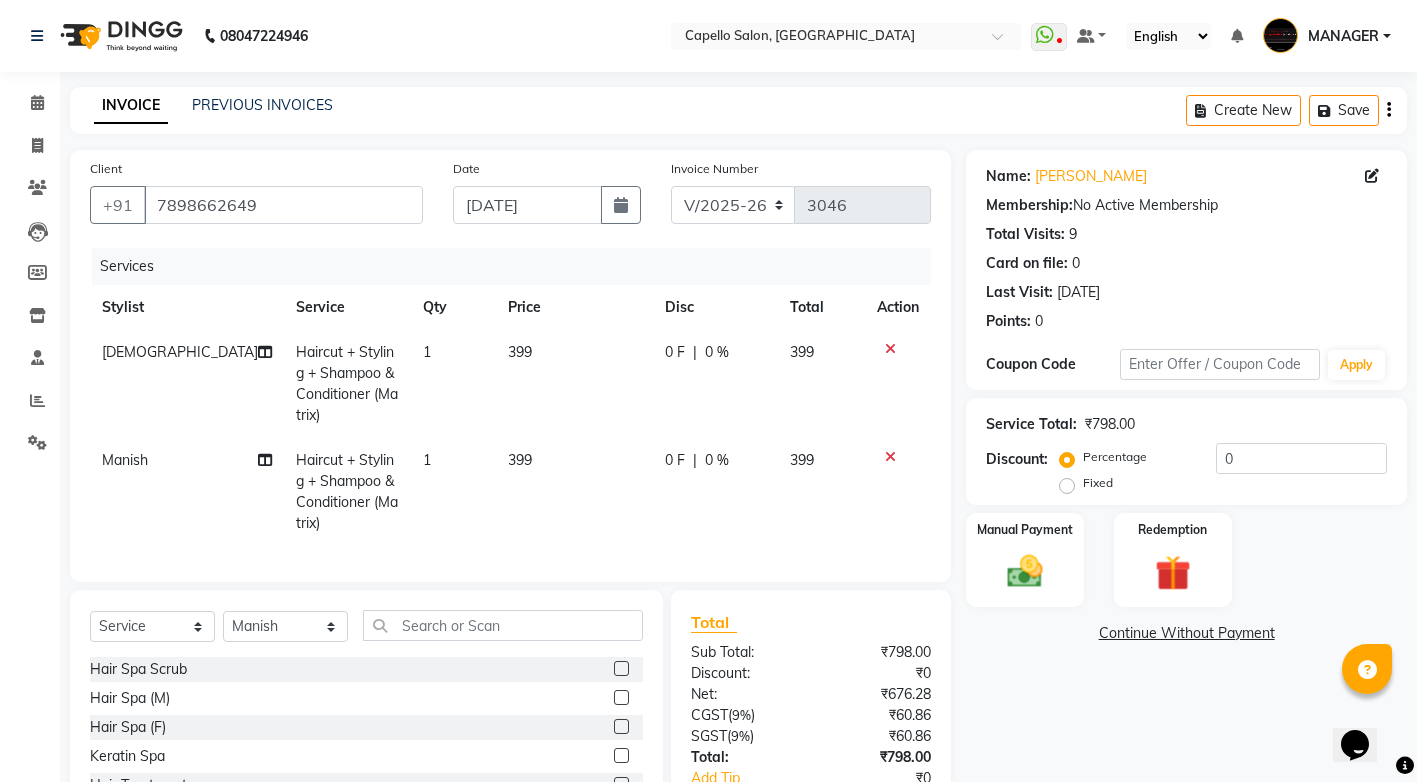 click on "399" 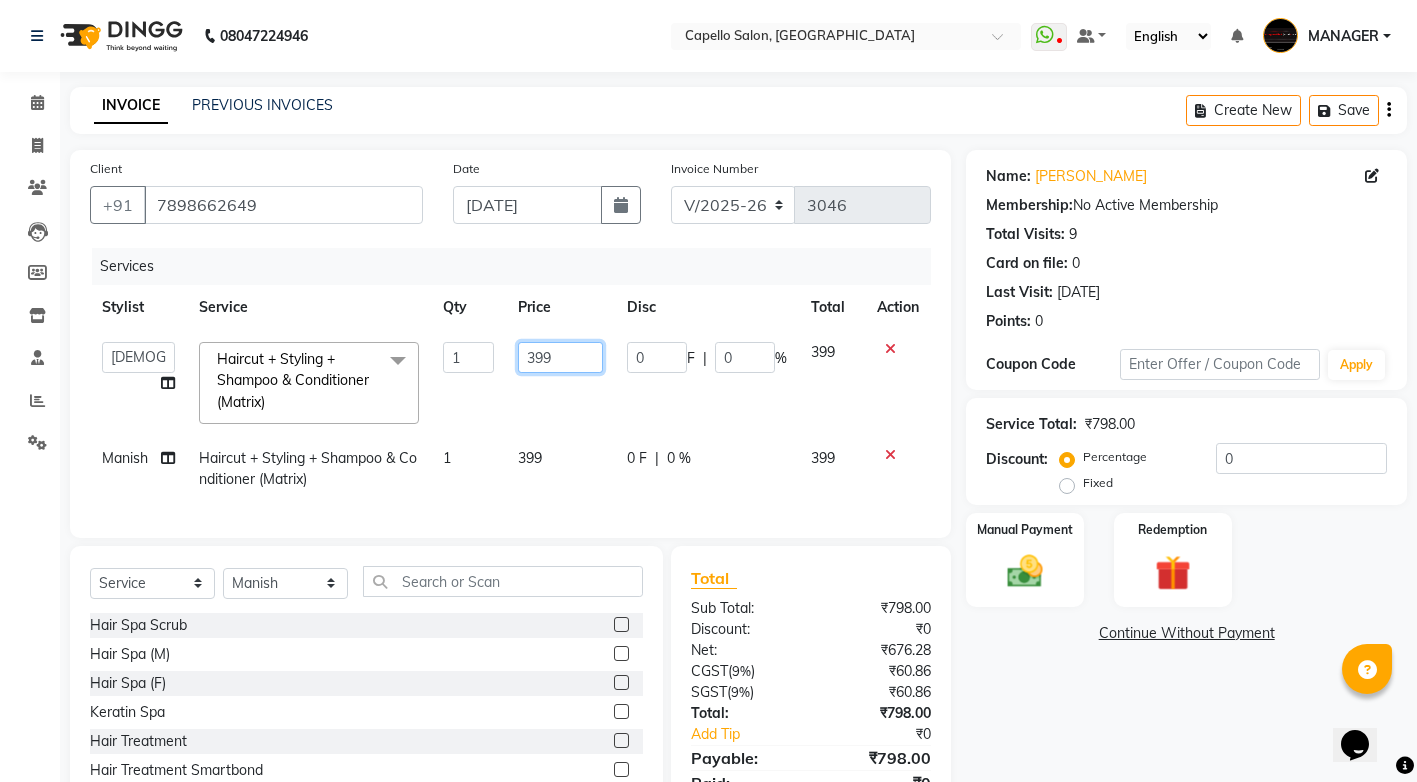 drag, startPoint x: 581, startPoint y: 367, endPoint x: 363, endPoint y: 396, distance: 219.92044 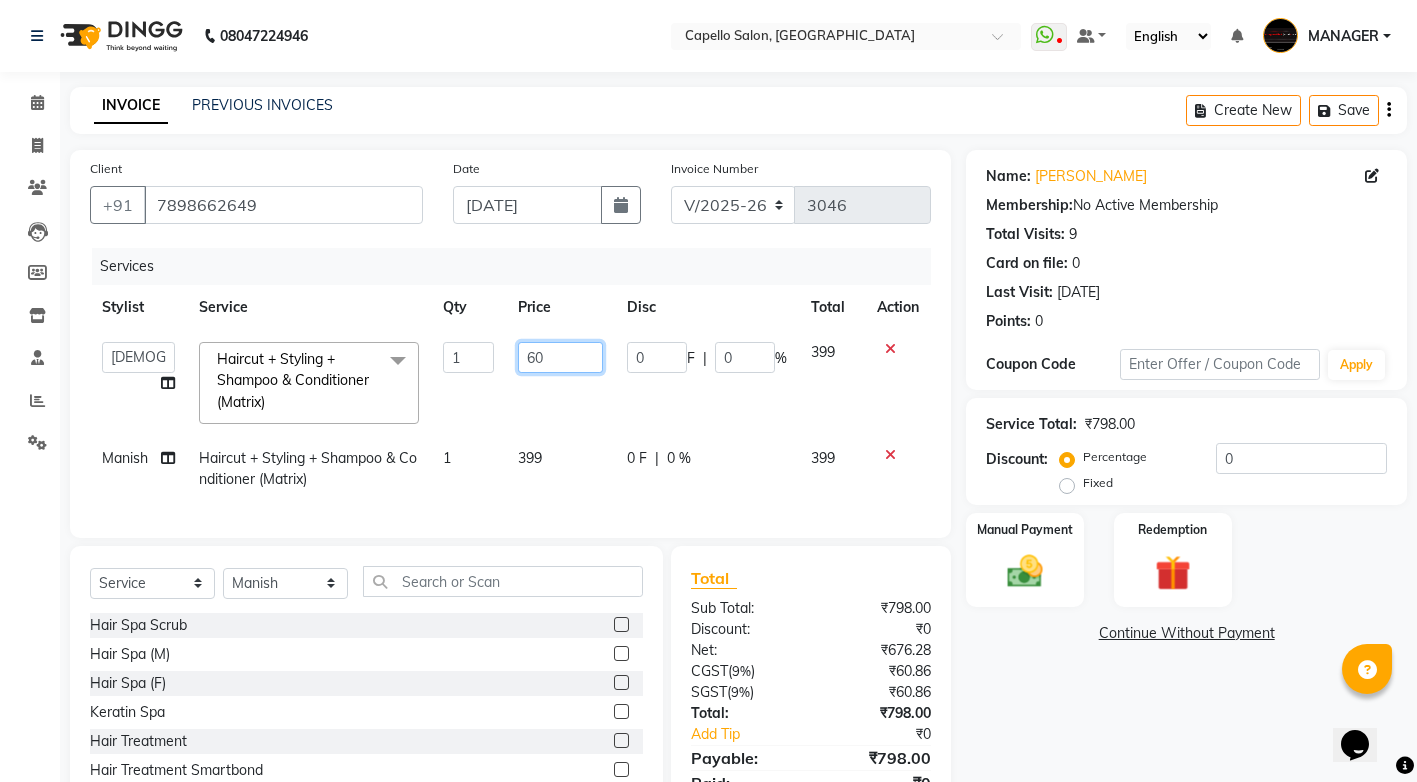 type on "600" 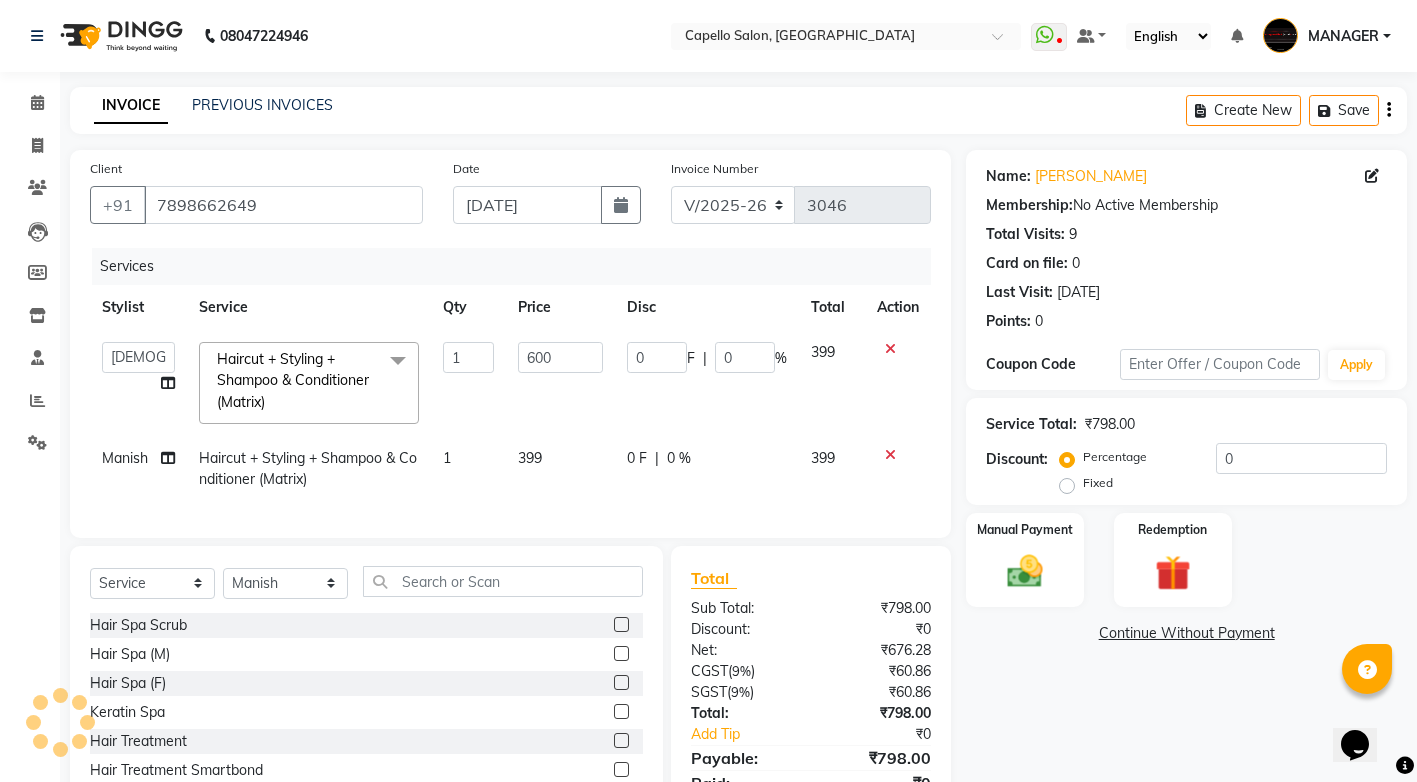 click on "399" 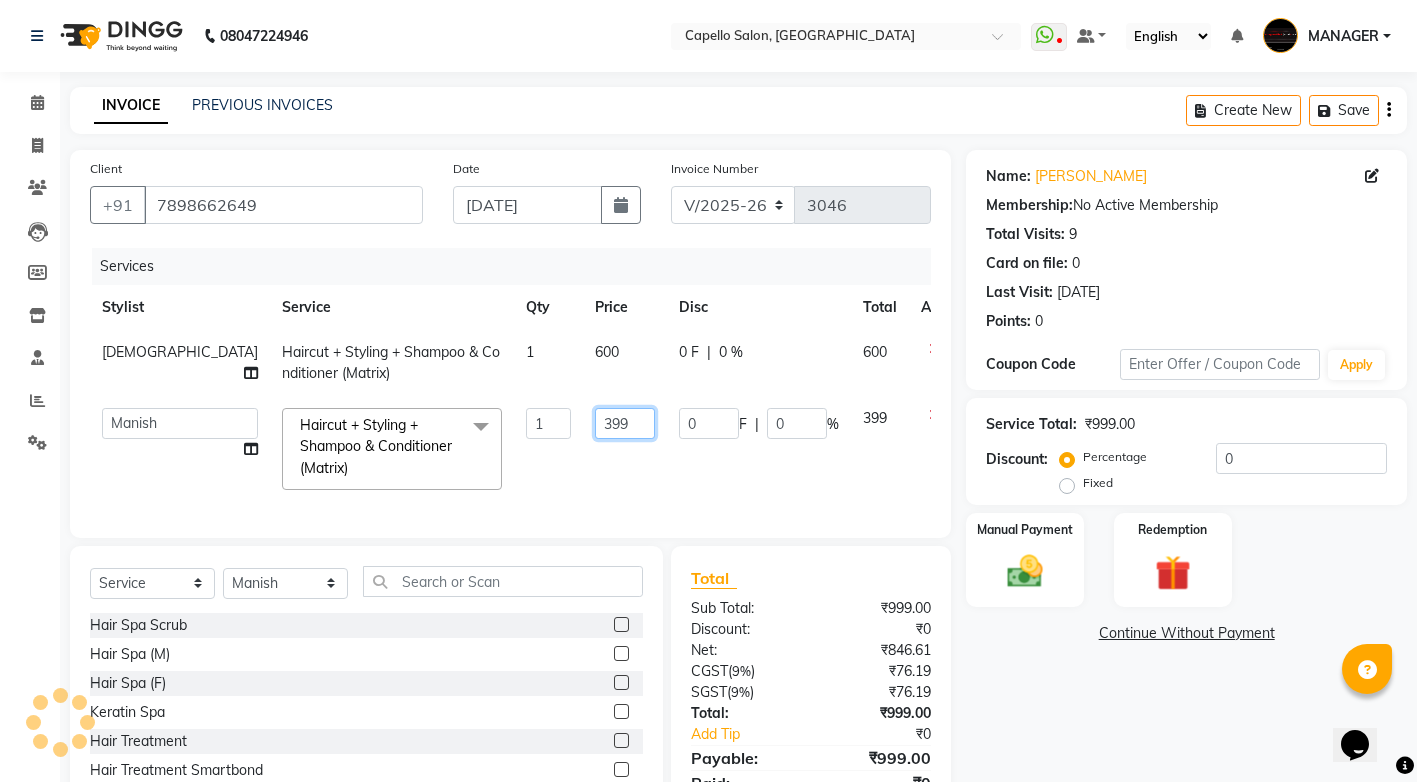 drag, startPoint x: 589, startPoint y: 406, endPoint x: 368, endPoint y: 453, distance: 225.94247 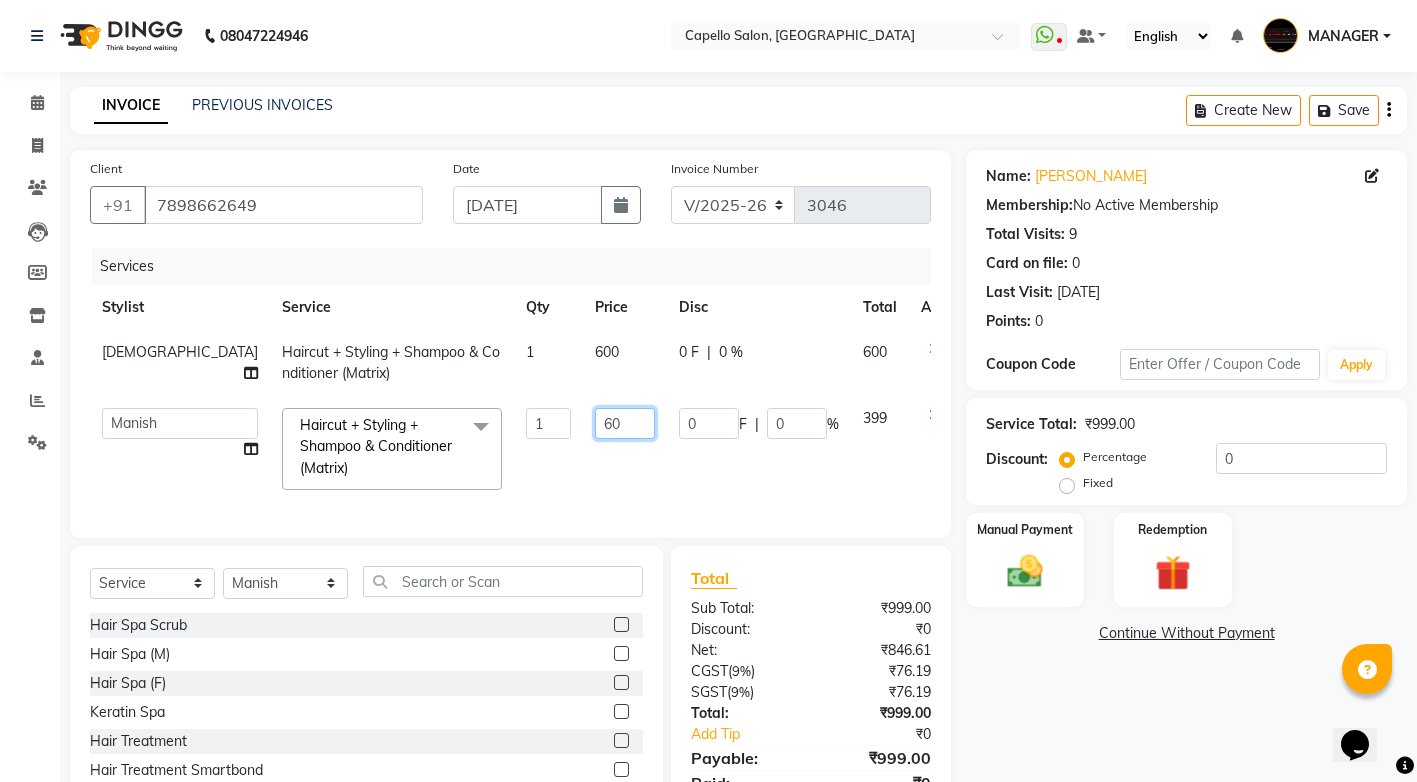 type on "600" 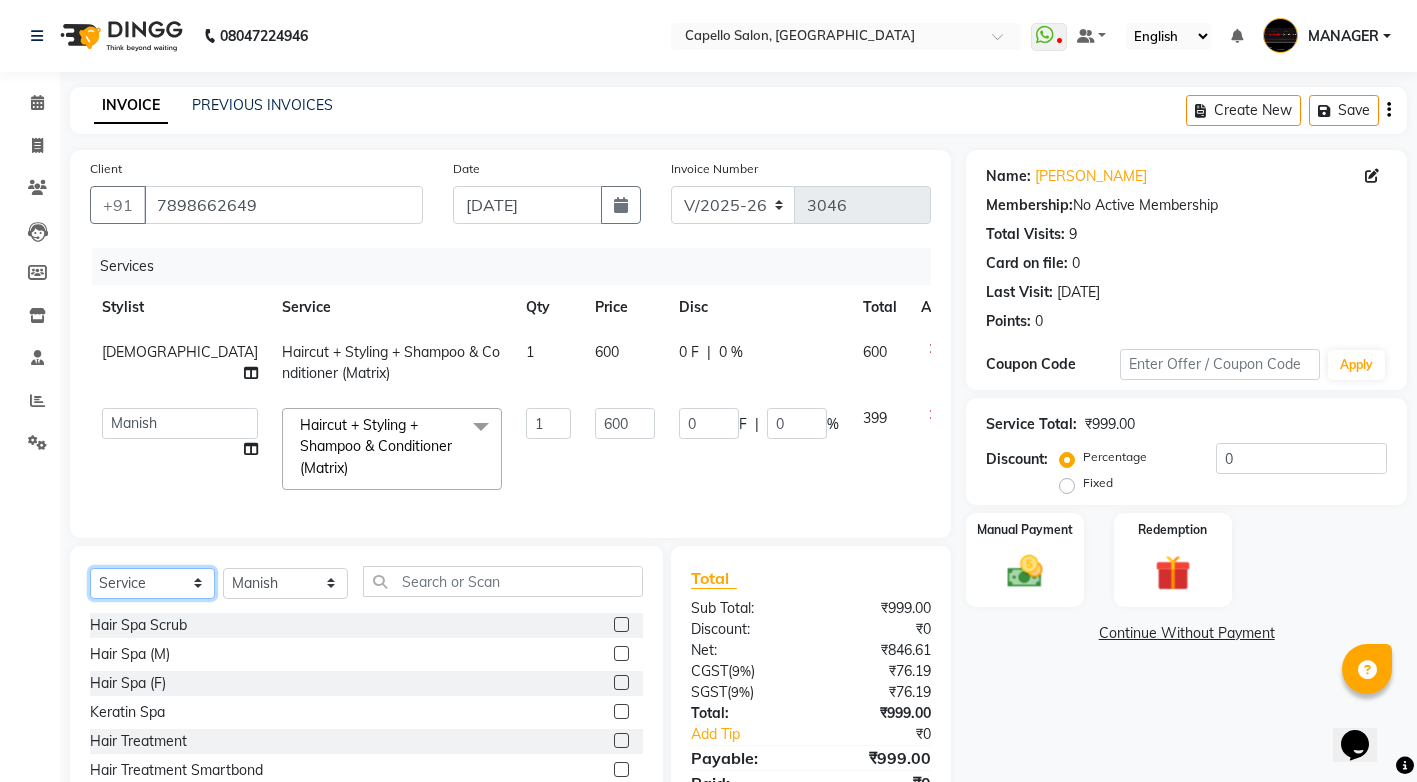 click on "Client [PHONE_NUMBER] Date [DATE] Invoice Number V/2025 V/[PHONE_NUMBER] Services Stylist Service Qty Price Disc Total Action SHIVA Haircut + Styling + Shampoo & Conditioner (Matrix) 1 600 0 F | 0 % 600  ADMIN   AKASH   [PERSON_NAME]   [PERSON_NAME]   MANAGER   [PERSON_NAME]    [PERSON_NAME]   [PERSON_NAME]   [PERSON_NAME]   VISHAL  Haircut + Styling + Shampoo & Conditioner (Matrix)  x Hair Spa Scrub Hair Spa (M) Hair Spa (F) Keratin Spa Hair Treatment Hair Treatment Smartbond Hair Smoothing Hair Straightening Hair Rebonding Hair Keratin Cadiveu Head Massage L Hair Keratin Keramelon Hair [MEDICAL_DATA] Keramelon Scalp Advance (F) Scalp Advance (M) Brillare Anti-[MEDICAL_DATA] oil (F) Nanoplastia treatment Brillare Hairfall Control oil (F) Brillare Hairfall Control oil (M) Brillare Anti-[MEDICAL_DATA] oil (M) Reflexology (U lux) 1400 Face Bleach Face D-Tan Face Clean Up Clean-up (Shine beauty) Facial Actiblend Glass Facial Mask Signature Facial Deluxe Facial Luxury Facial Magical Facial Premium Facial Royal Treatment Classic Manicure 1 600" 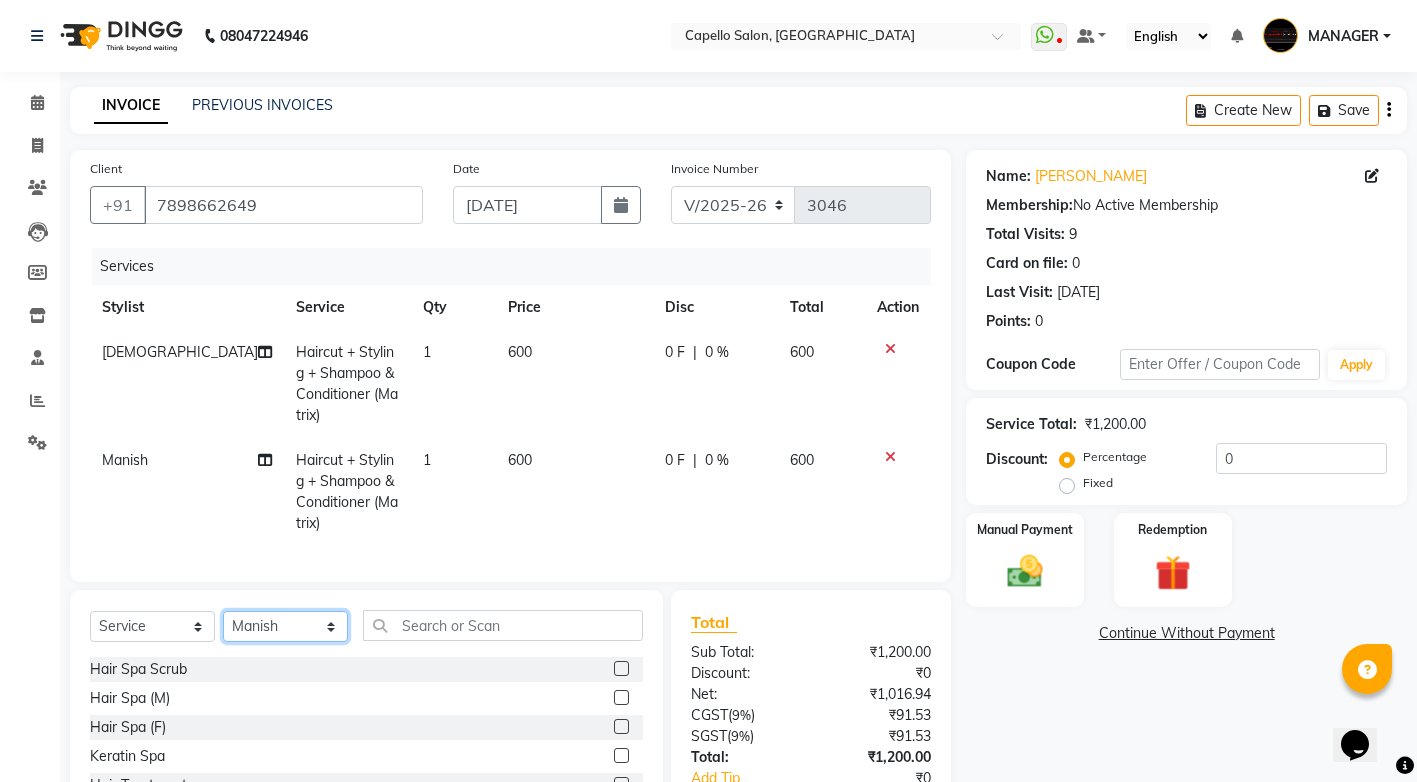 click on "Select Stylist ADMIN AKASH [PERSON_NAME] [PERSON_NAME] MANAGER [PERSON_NAME]  [PERSON_NAME] [PERSON_NAME] [PERSON_NAME]" 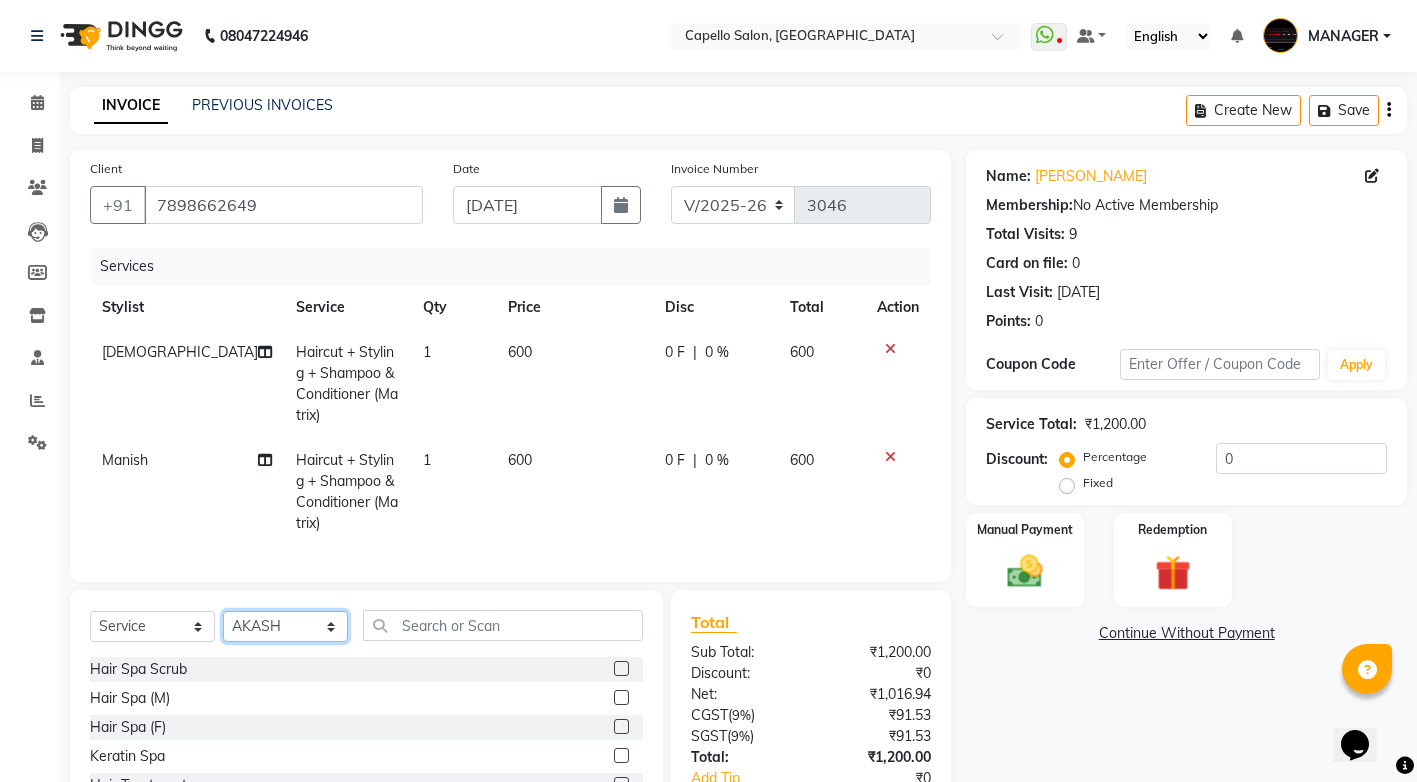 click on "Select Stylist ADMIN AKASH [PERSON_NAME] [PERSON_NAME] MANAGER [PERSON_NAME]  [PERSON_NAME] [PERSON_NAME] [PERSON_NAME]" 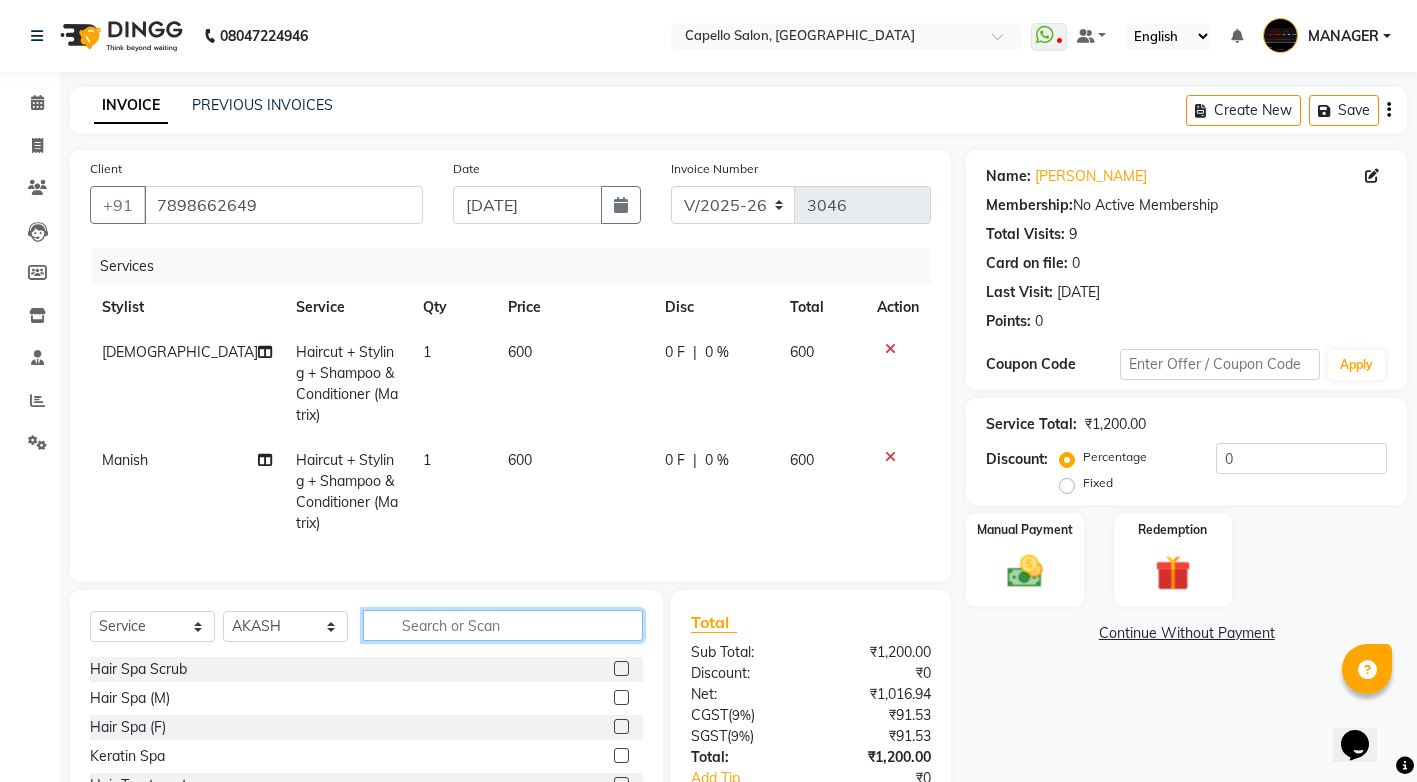 click 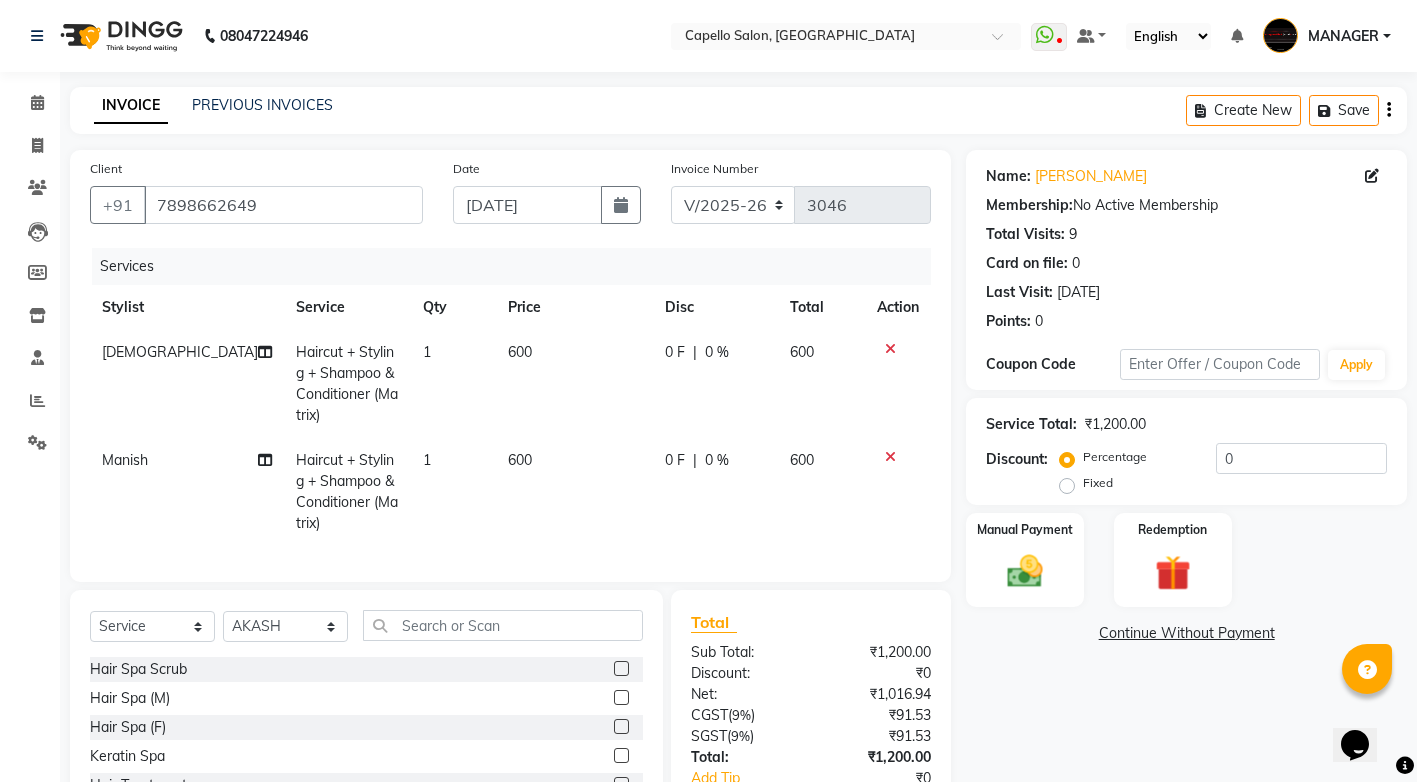 click 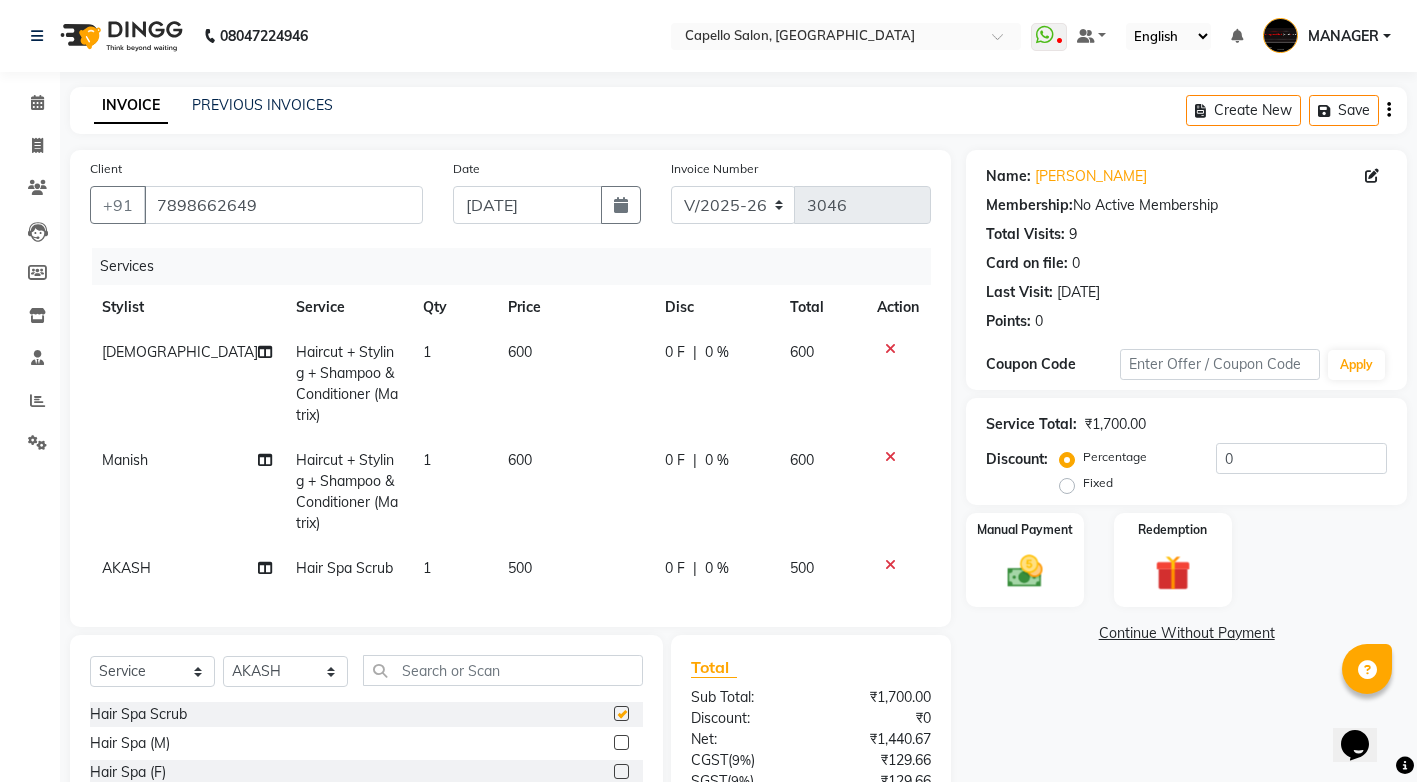 checkbox on "false" 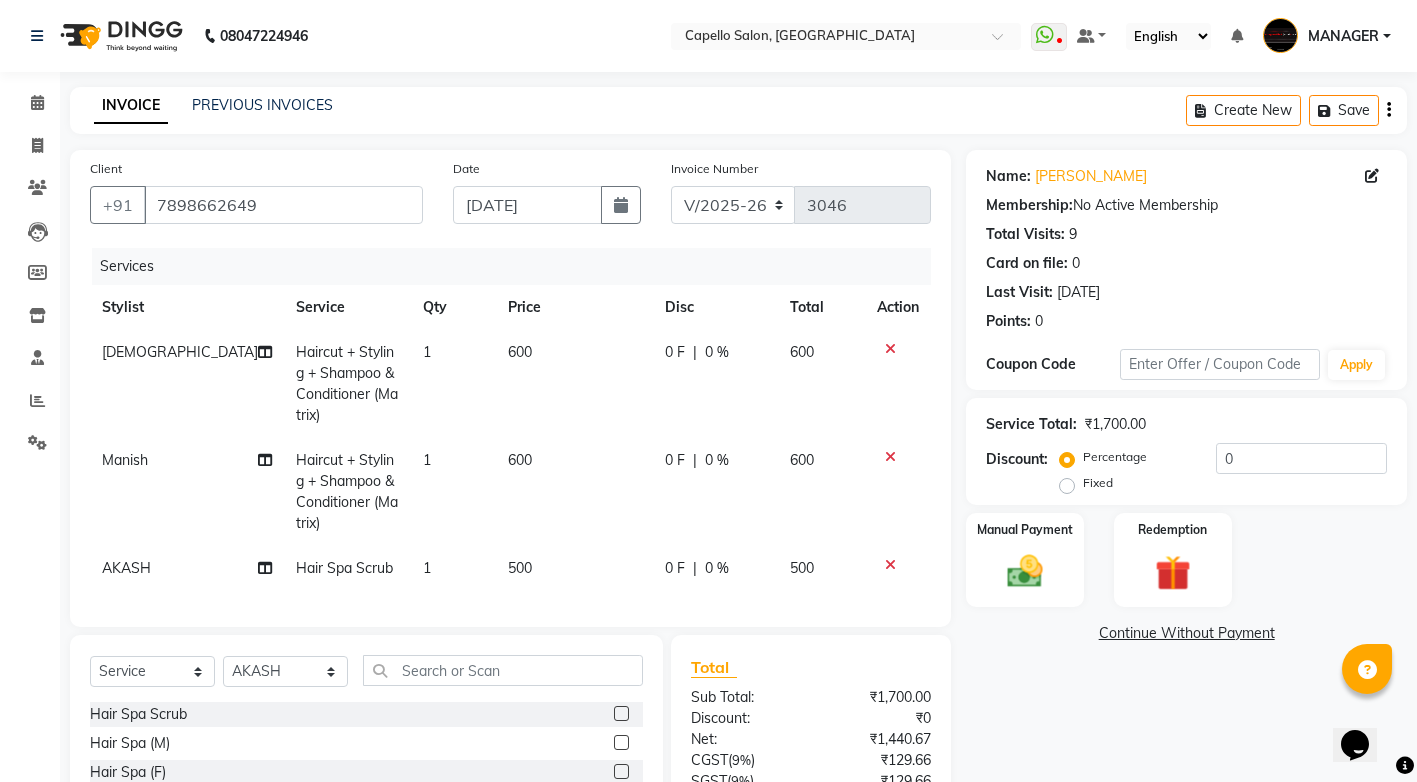 click on "600" 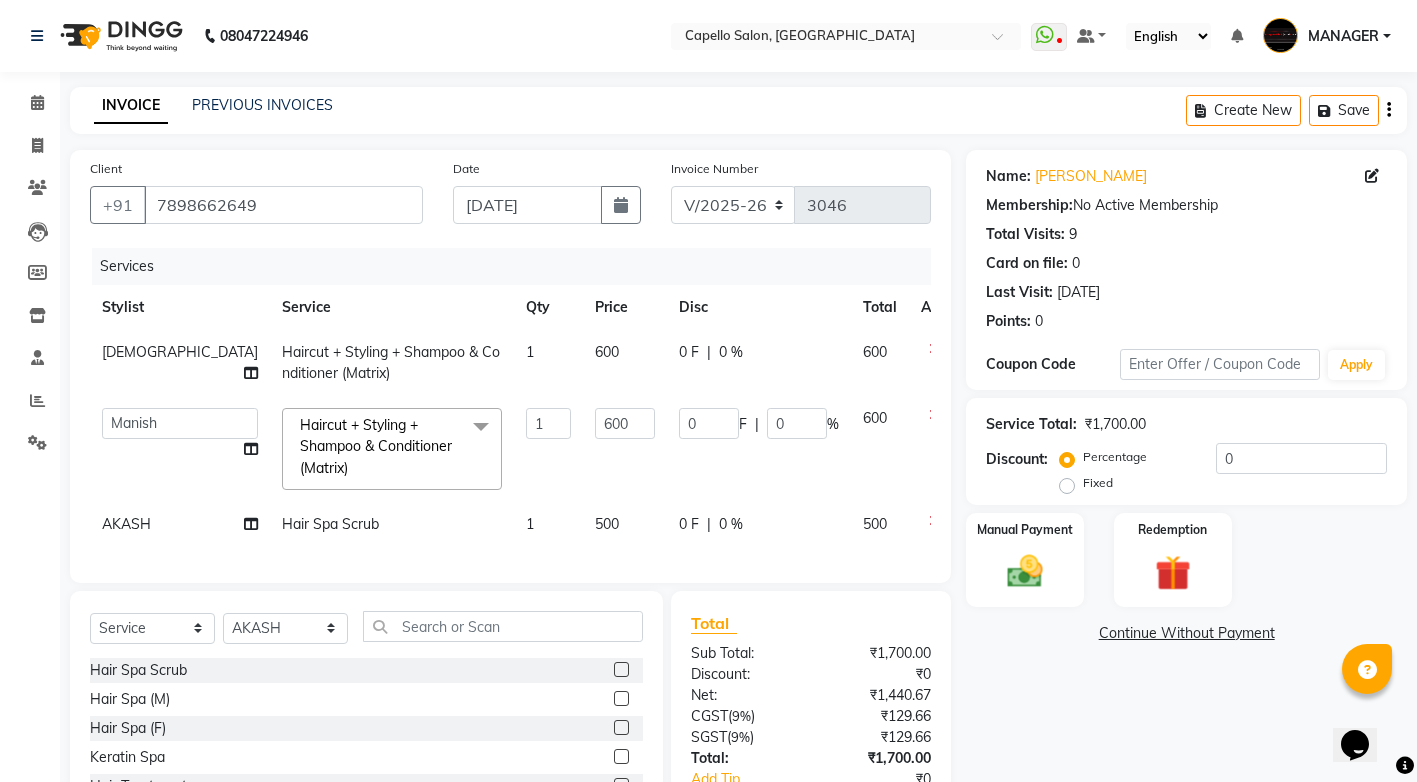 click on "500" 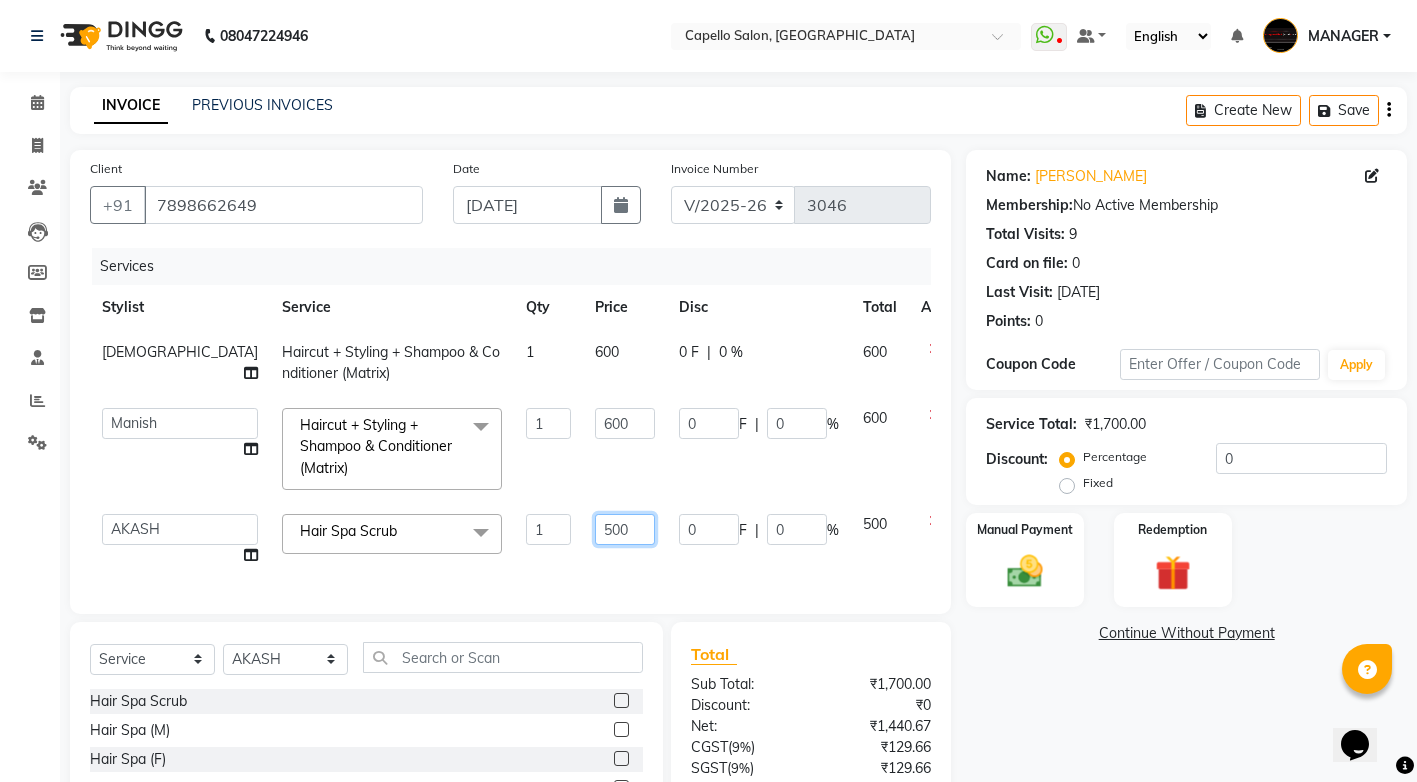 drag, startPoint x: 572, startPoint y: 529, endPoint x: 354, endPoint y: 537, distance: 218.14674 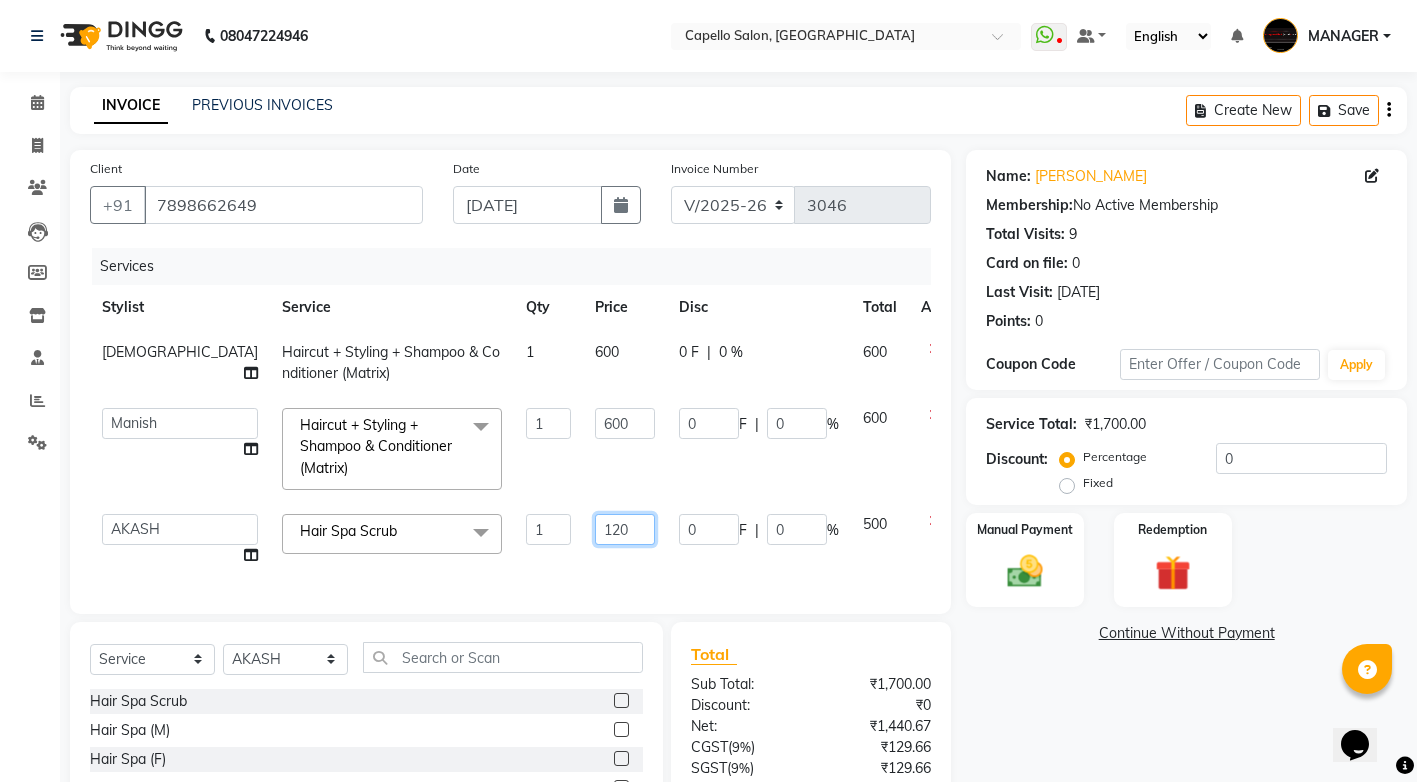 type on "1200" 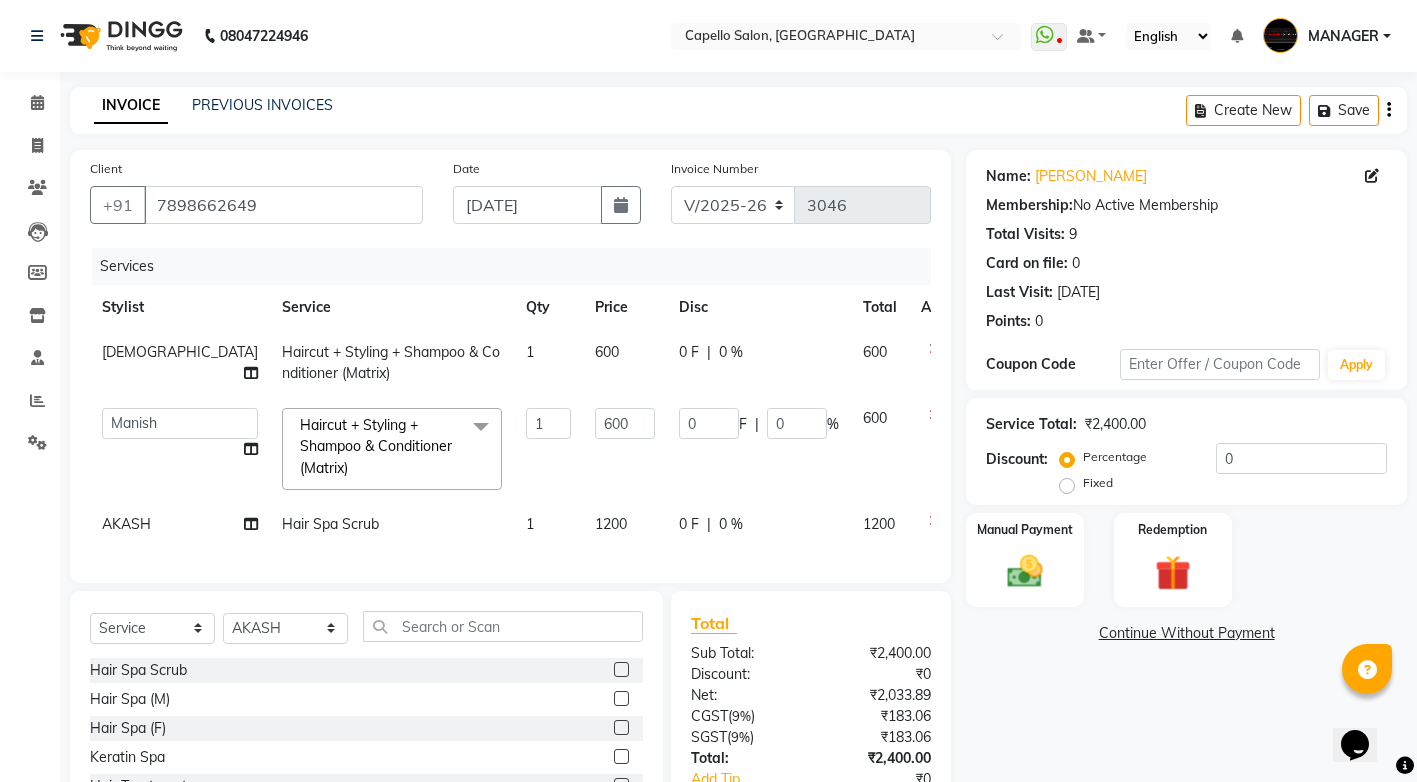 scroll, scrollTop: 149, scrollLeft: 0, axis: vertical 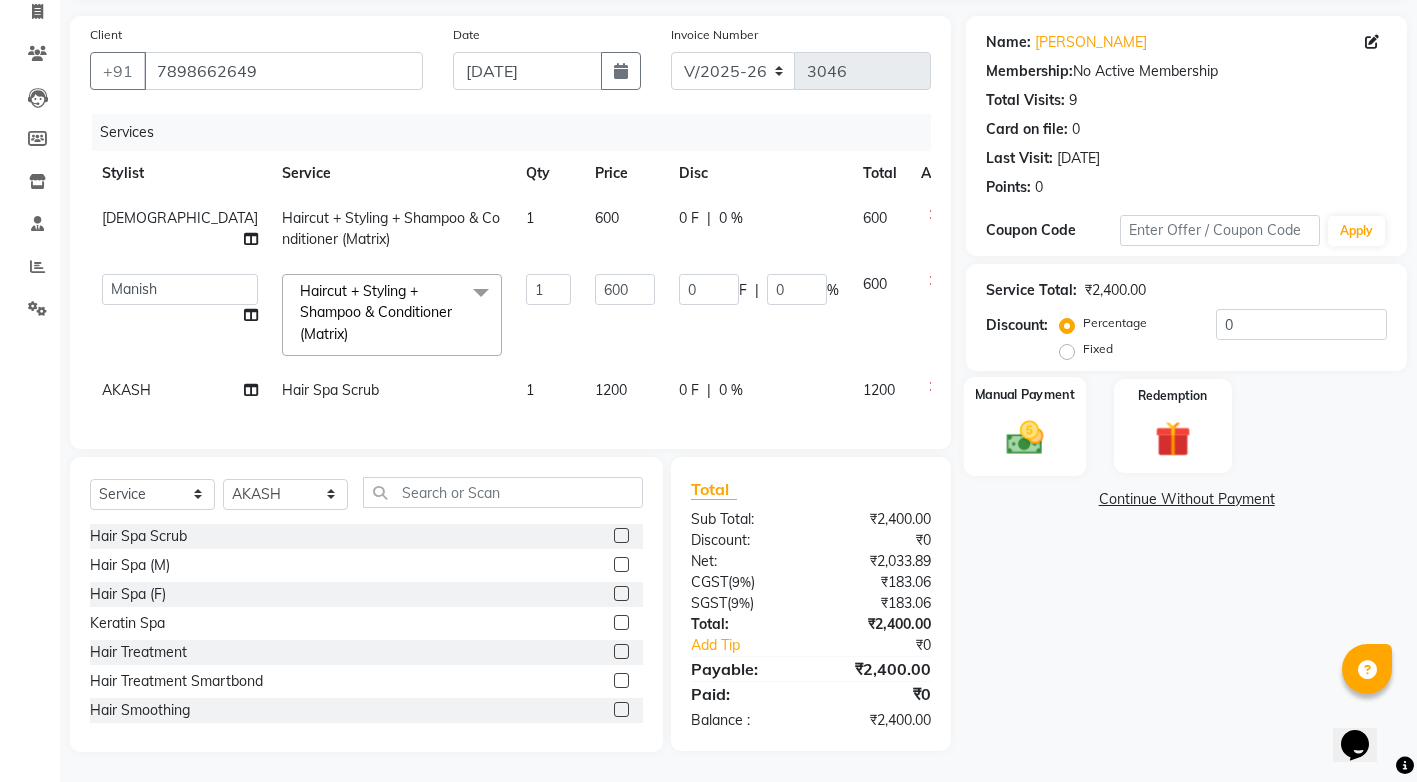 click 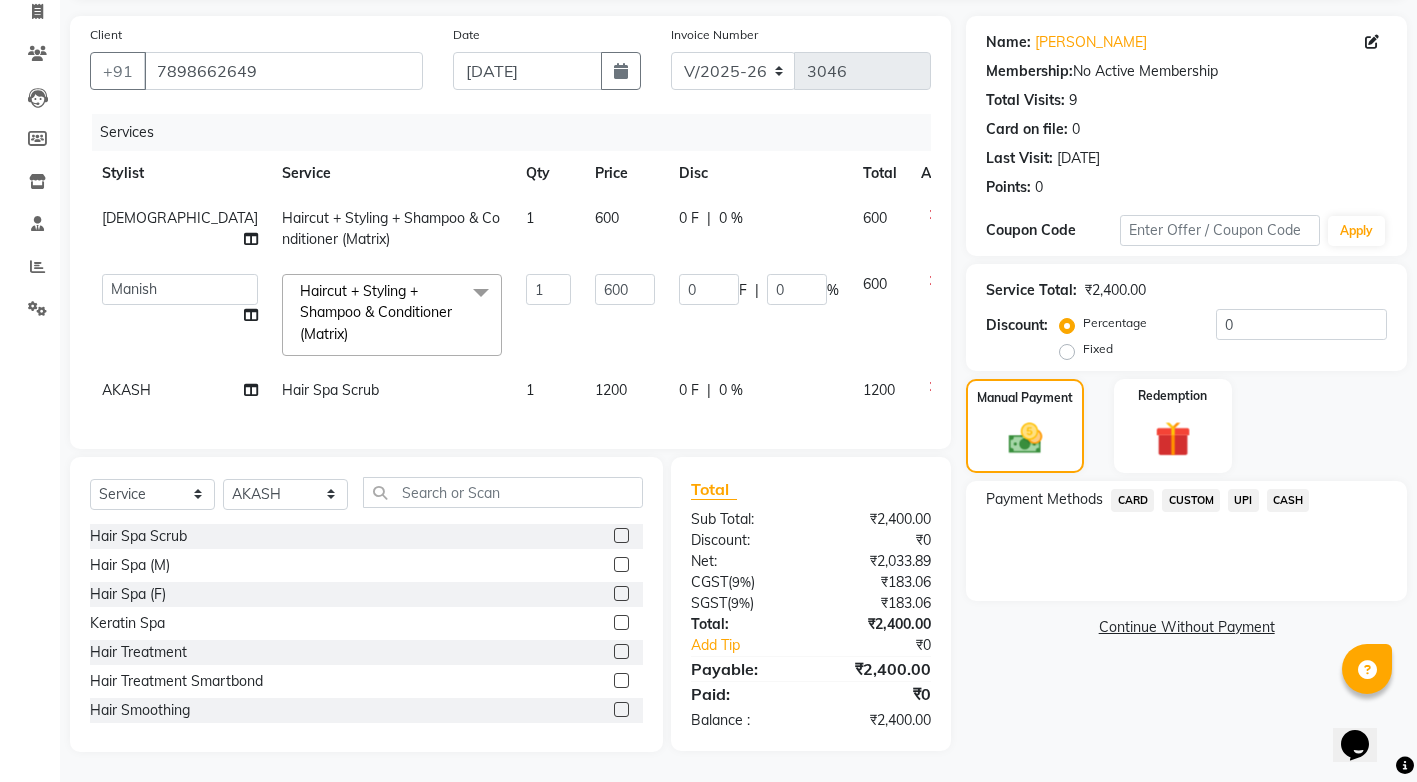 click on "CASH" 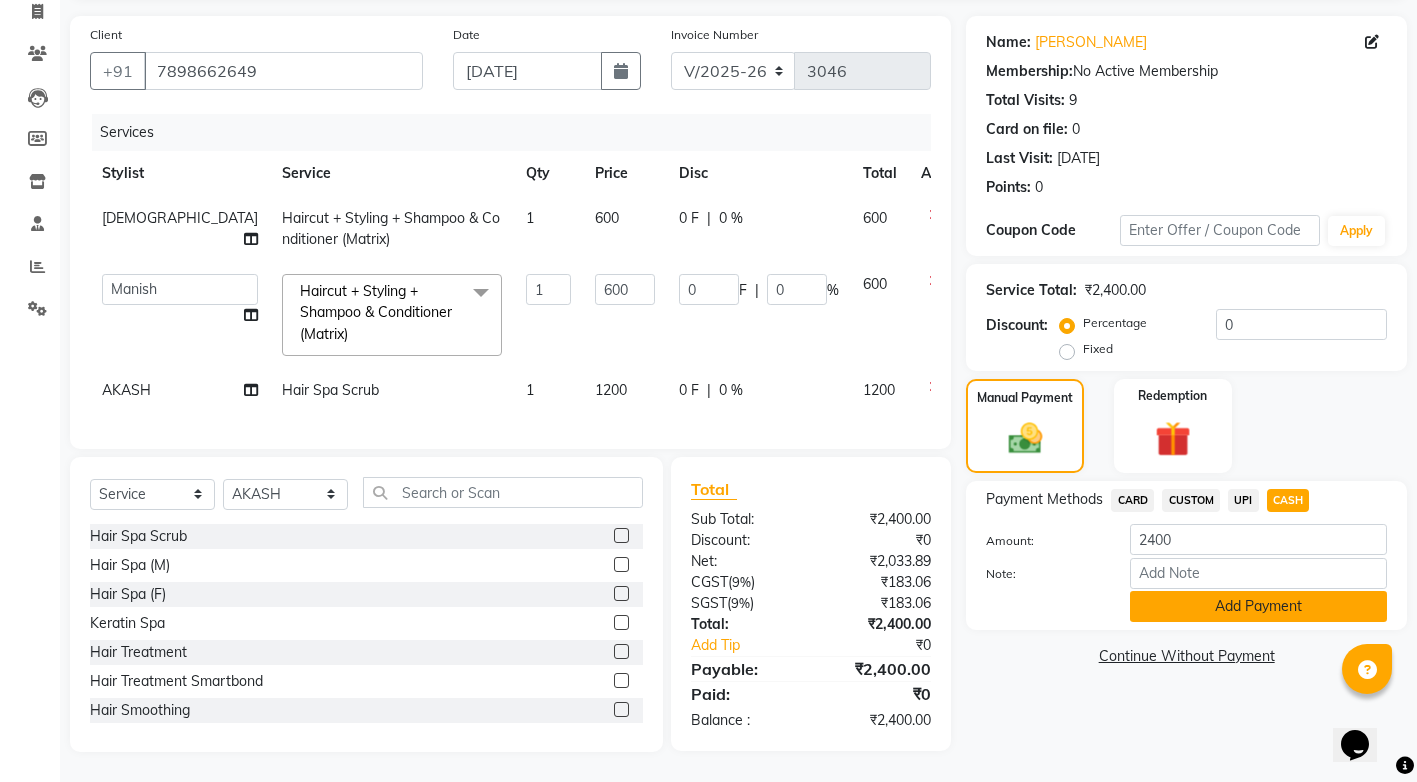click on "Add Payment" 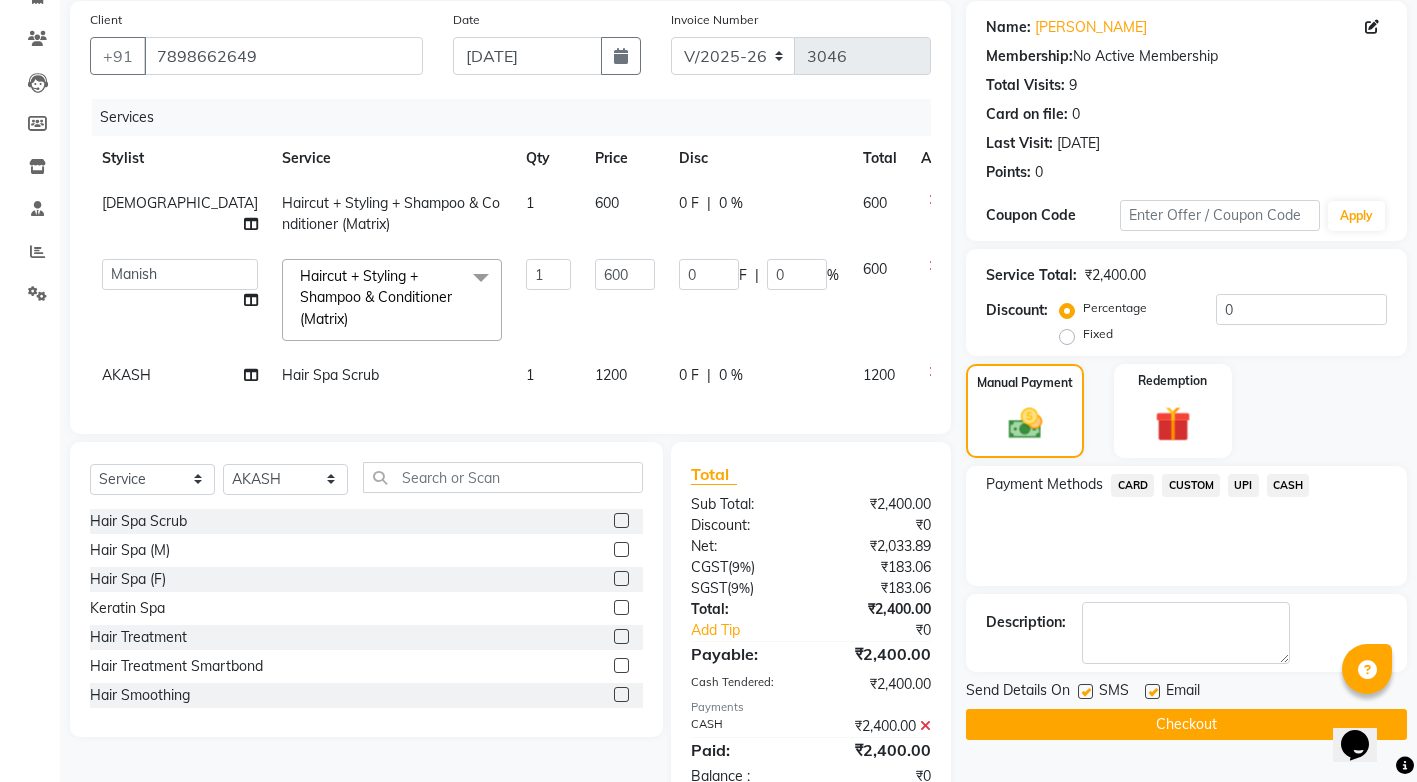 scroll, scrollTop: 219, scrollLeft: 0, axis: vertical 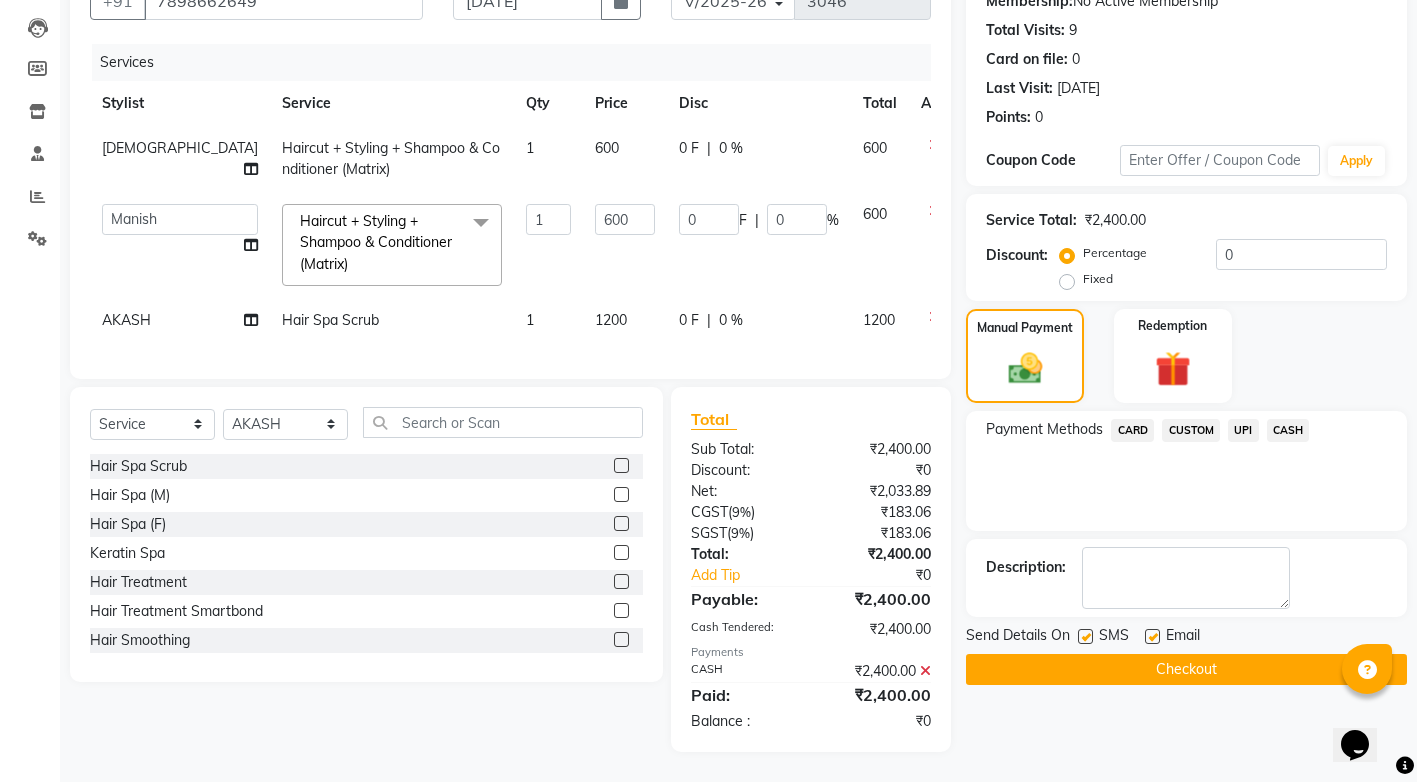 click on "Checkout" 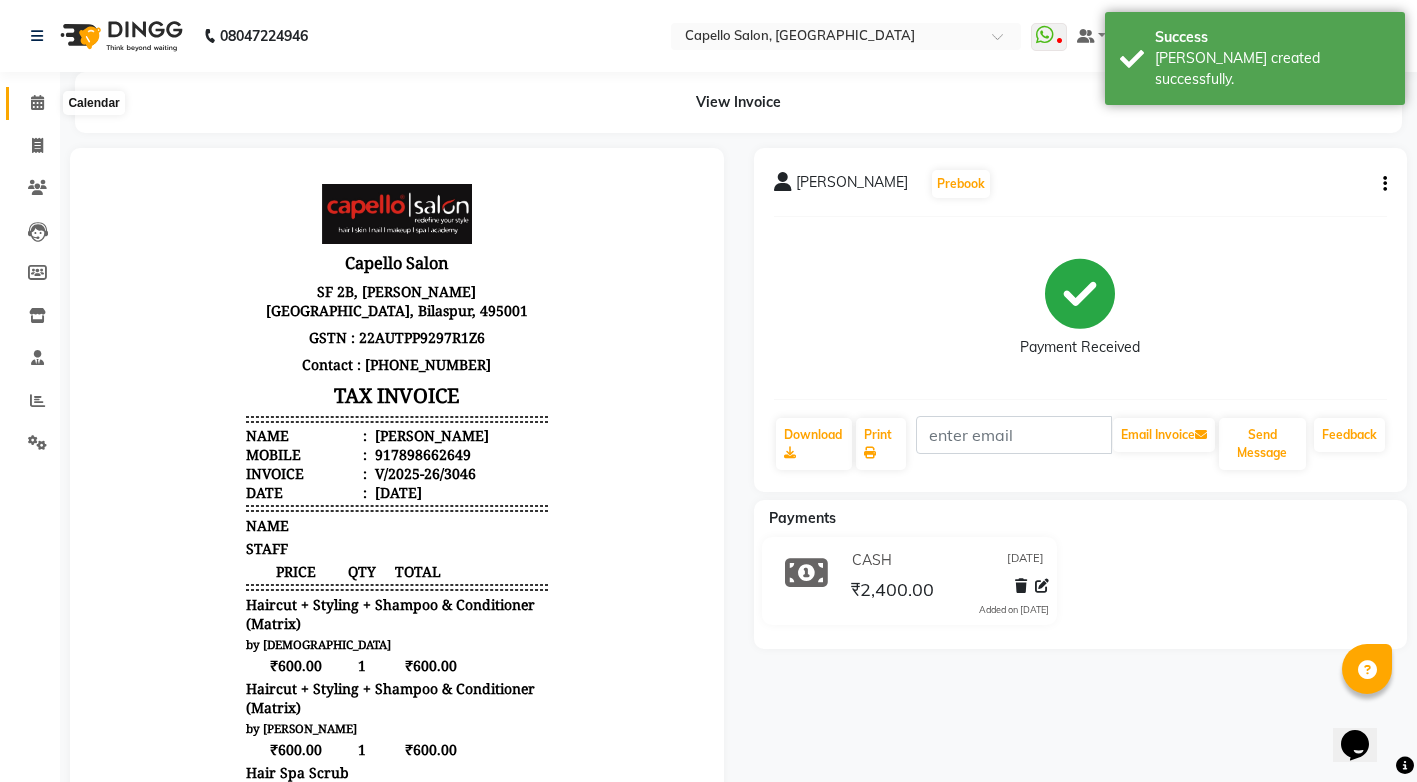 scroll, scrollTop: 0, scrollLeft: 0, axis: both 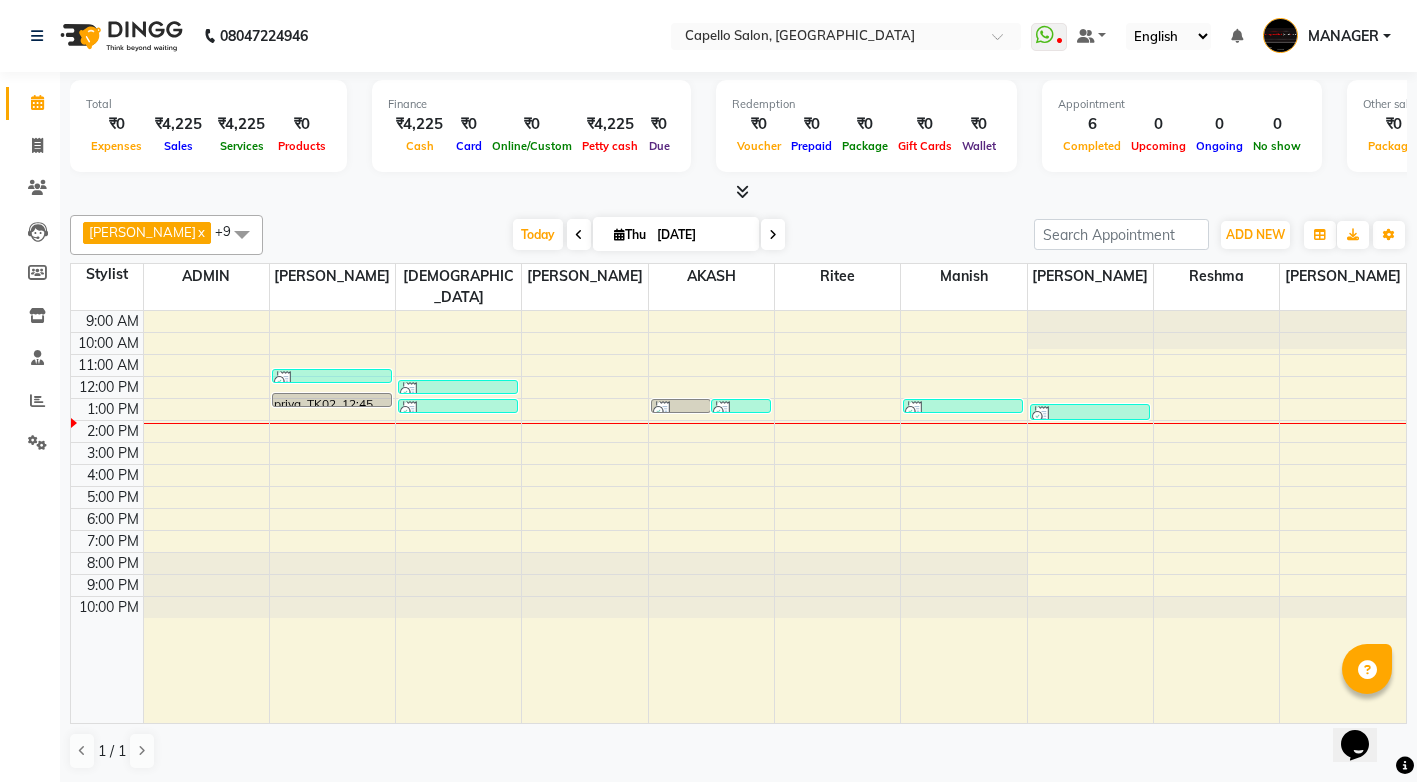click on "9:00 AM 10:00 AM 11:00 AM 12:00 PM 1:00 PM 2:00 PM 3:00 PM 4:00 PM 5:00 PM 6:00 PM 7:00 PM 8:00 PM 9:00 PM 10:00 PM     [PERSON_NAME], TK01, 11:40 AM-11:50 AM, Eyebrows (F)    priya, TK02, 12:45 PM-01:05 PM, Haircut     [PERSON_NAME], TK03, 12:10 PM-12:50 PM, Colour Touch-Up     [PERSON_NAME], TK04, 01:00 PM-01:20 PM, Haircut + Styling + Shampoo & Conditioner (Matrix)     [PERSON_NAME], TK04, 01:00 PM-01:20 PM, Haircut + Styling + Shampoo & Conditioner (Matrix)     [PERSON_NAME], TK04, 01:00 PM-01:15 PM, Hair Spa Scrub     [PERSON_NAME], TK04, 01:00 PM-01:20 PM, Haircut + Styling + Shampoo & Conditioner (Matrix)     aditya, TK05, 01:15 PM-02:00 PM, Haircut,[PERSON_NAME] Trim/Shave" at bounding box center (738, 517) 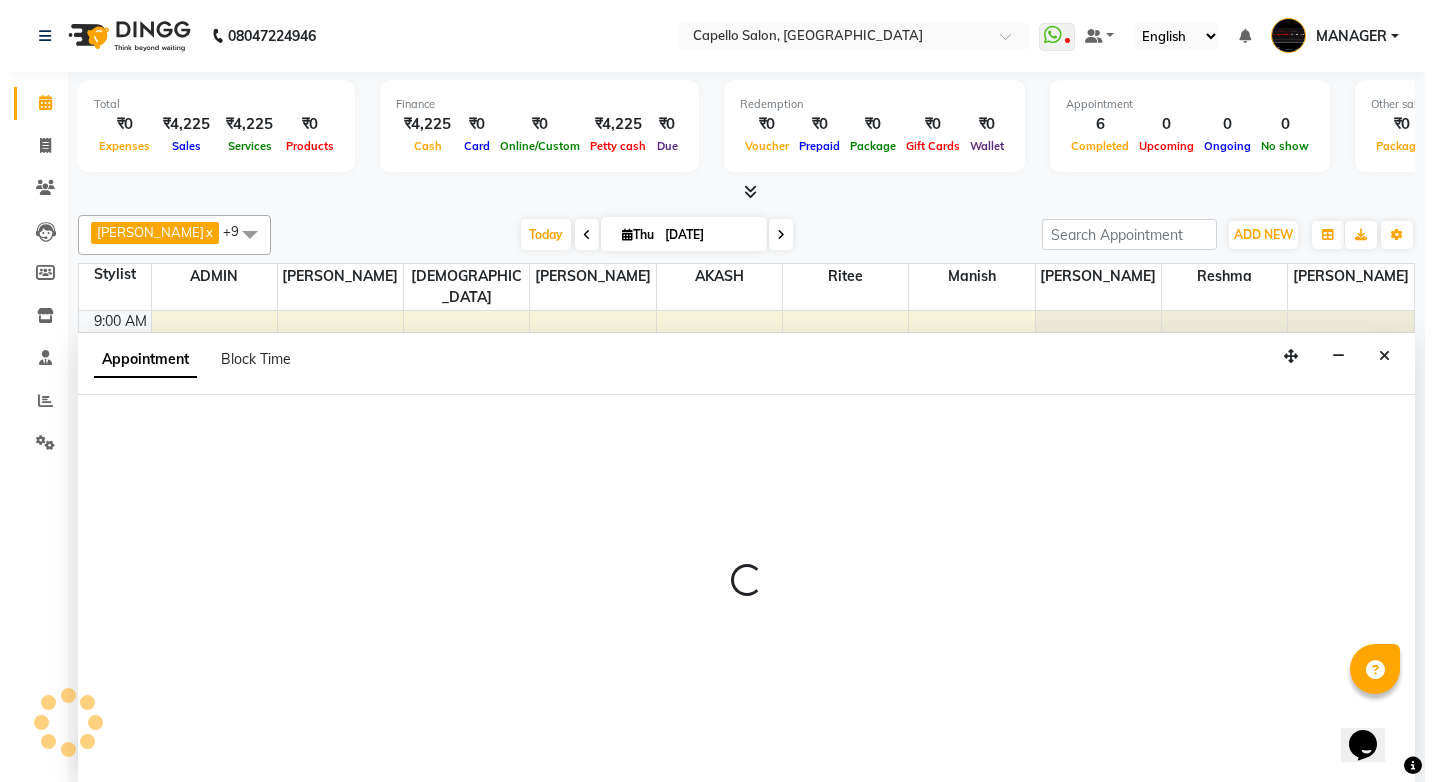 scroll, scrollTop: 1, scrollLeft: 0, axis: vertical 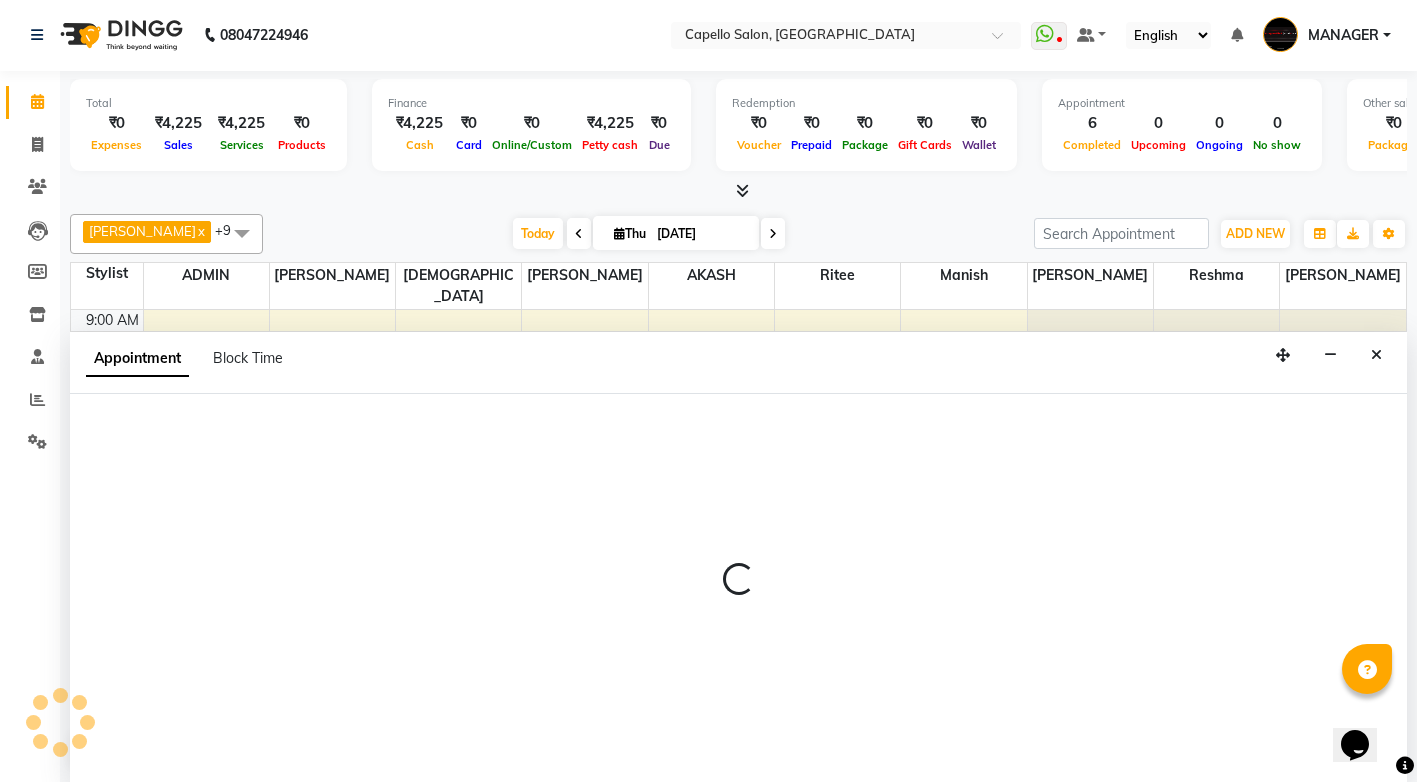 select on "14732" 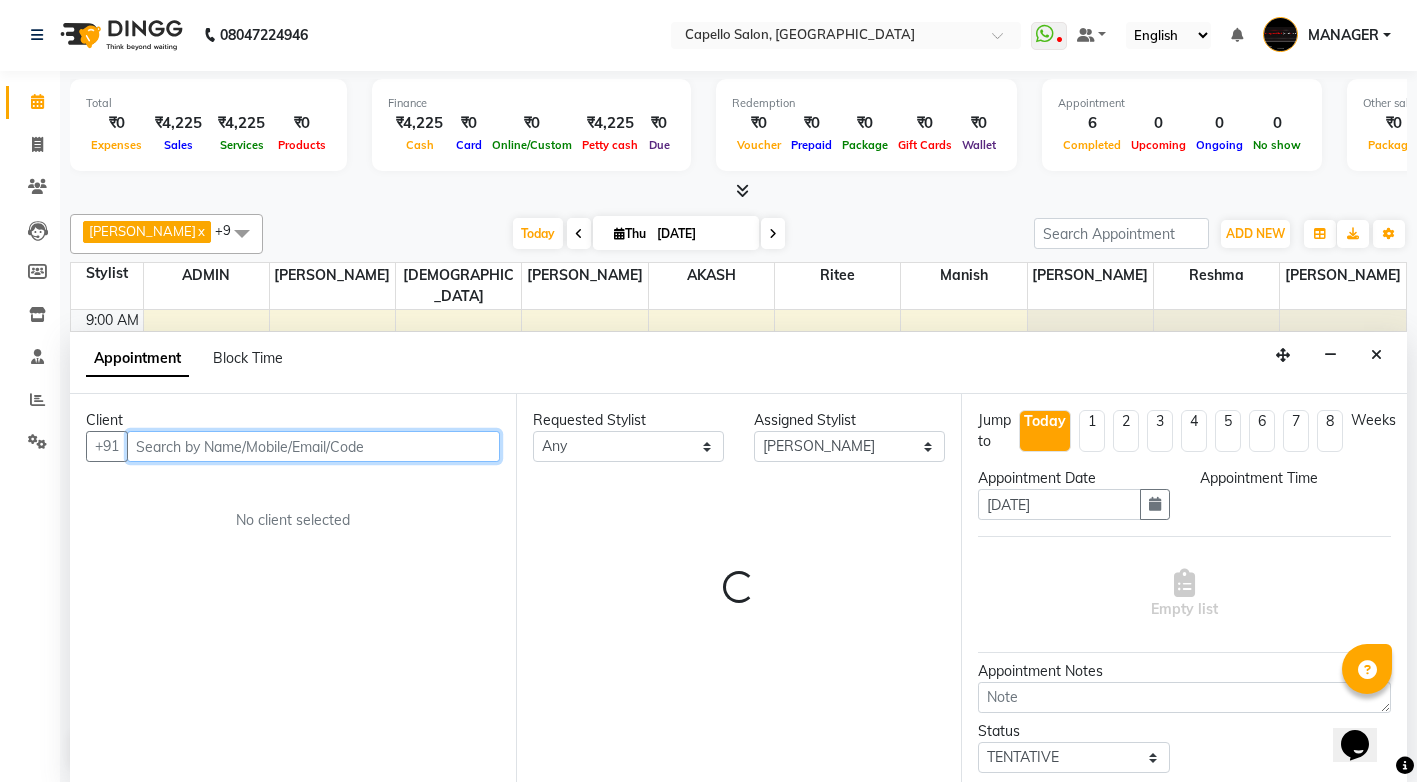 select on "840" 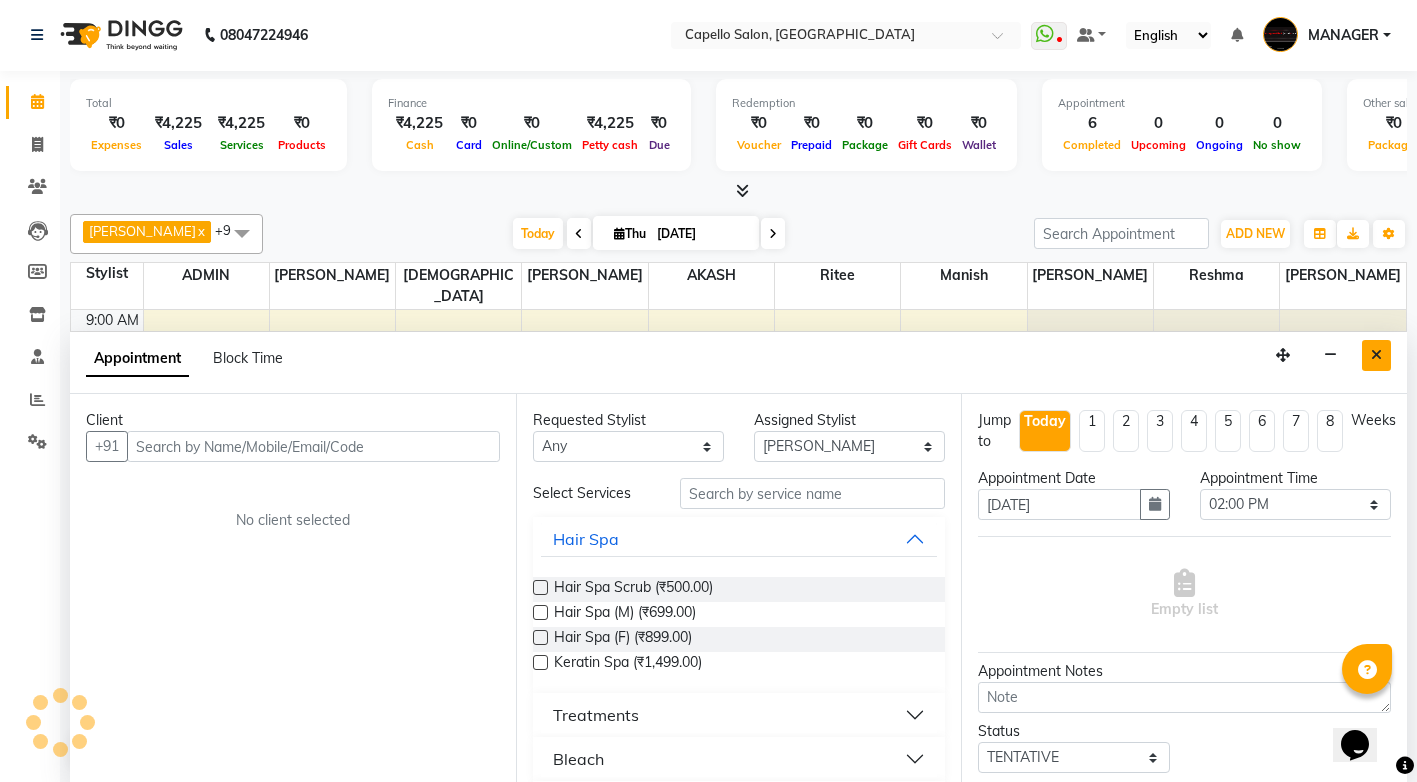 click at bounding box center (1376, 355) 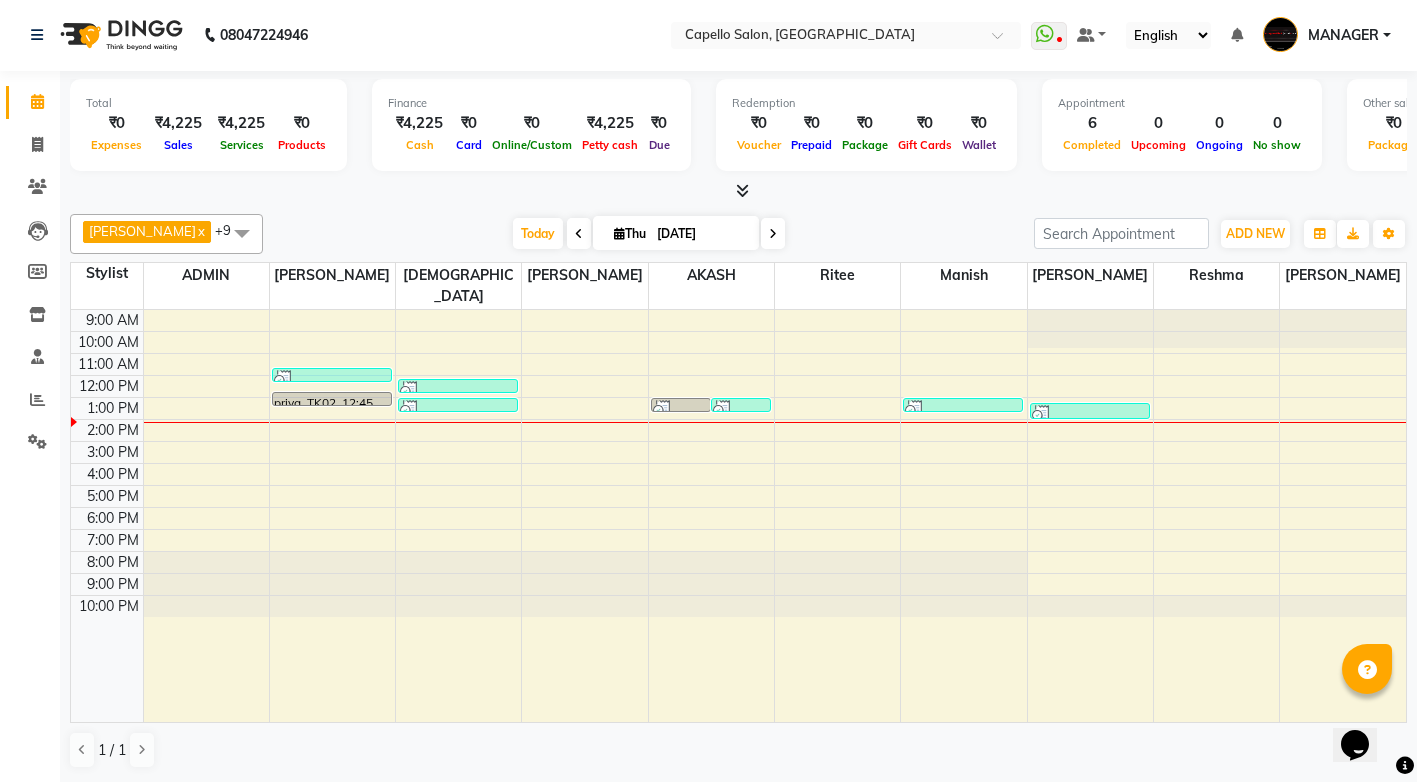 click on "9:00 AM 10:00 AM 11:00 AM 12:00 PM 1:00 PM 2:00 PM 3:00 PM 4:00 PM 5:00 PM 6:00 PM 7:00 PM 8:00 PM 9:00 PM 10:00 PM     [PERSON_NAME], TK01, 11:40 AM-11:50 AM, Eyebrows (F)    priya, TK02, 12:45 PM-01:05 PM, Haircut     [PERSON_NAME], TK03, 12:10 PM-12:50 PM, Colour Touch-Up     [PERSON_NAME], TK04, 01:00 PM-01:20 PM, Haircut + Styling + Shampoo & Conditioner (Matrix)     [PERSON_NAME], TK04, 01:00 PM-01:20 PM, Haircut + Styling + Shampoo & Conditioner (Matrix)     [PERSON_NAME], TK04, 01:00 PM-01:15 PM, Hair Spa Scrub     [PERSON_NAME], TK04, 01:00 PM-01:20 PM, Haircut + Styling + Shampoo & Conditioner (Matrix)     aditya, TK05, 01:15 PM-02:00 PM, Haircut,[PERSON_NAME] Trim/Shave" at bounding box center (738, 516) 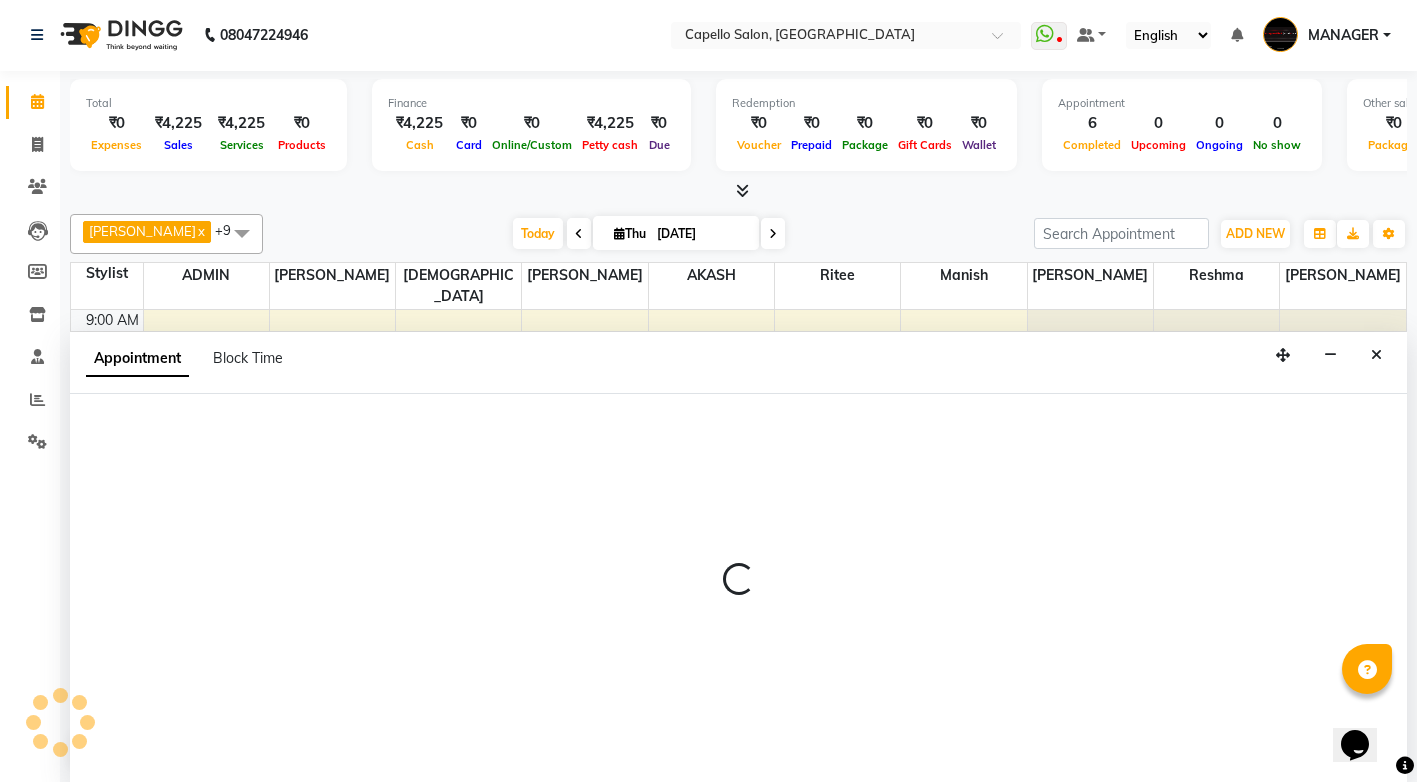 select on "14732" 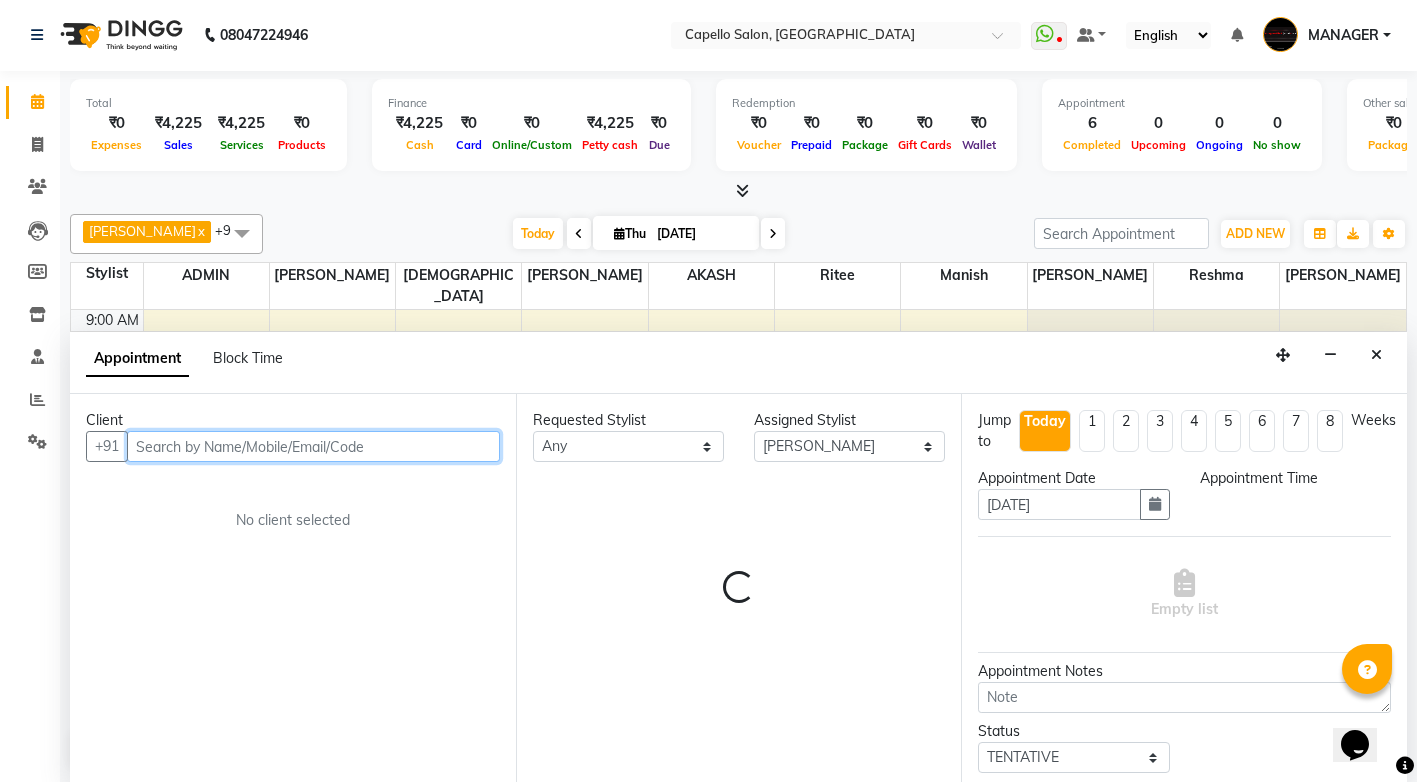 select on "840" 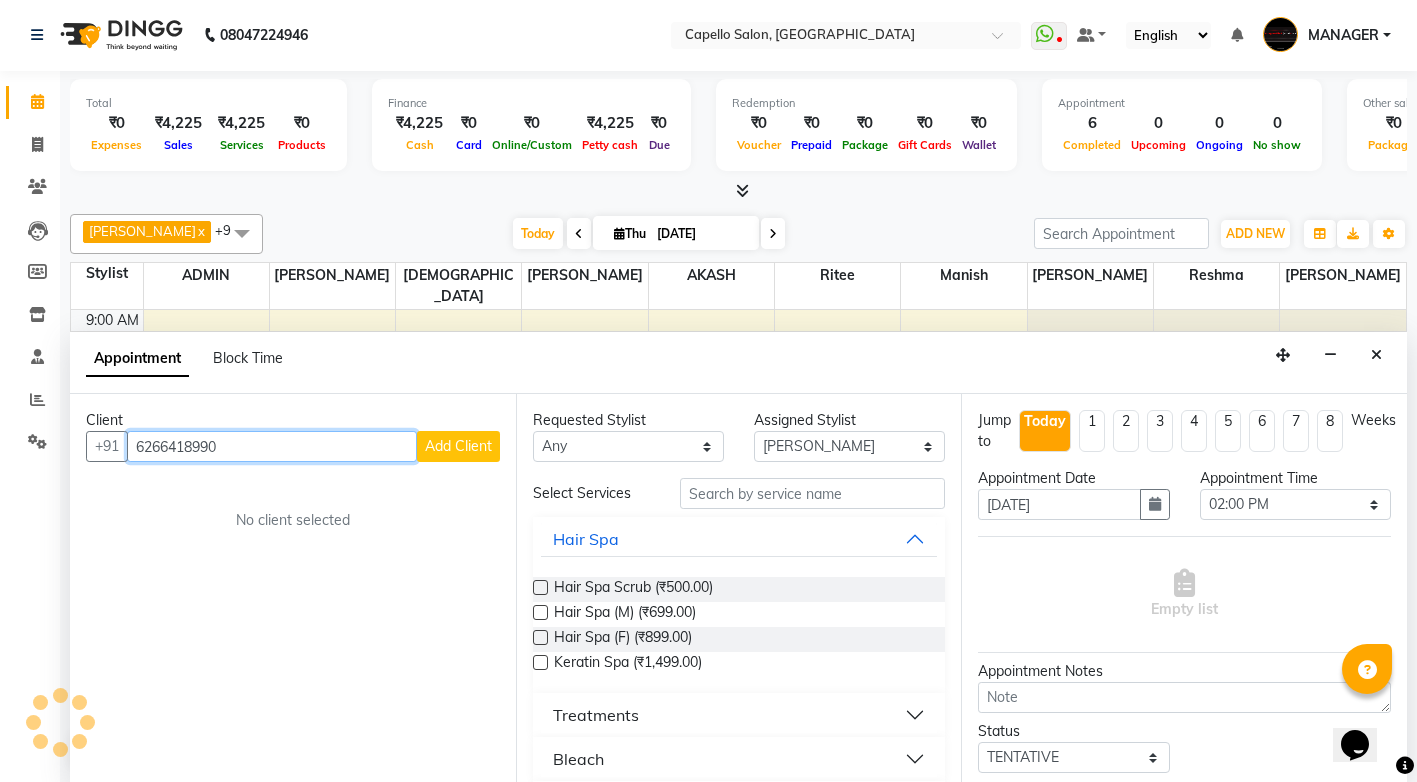 type on "6266418990" 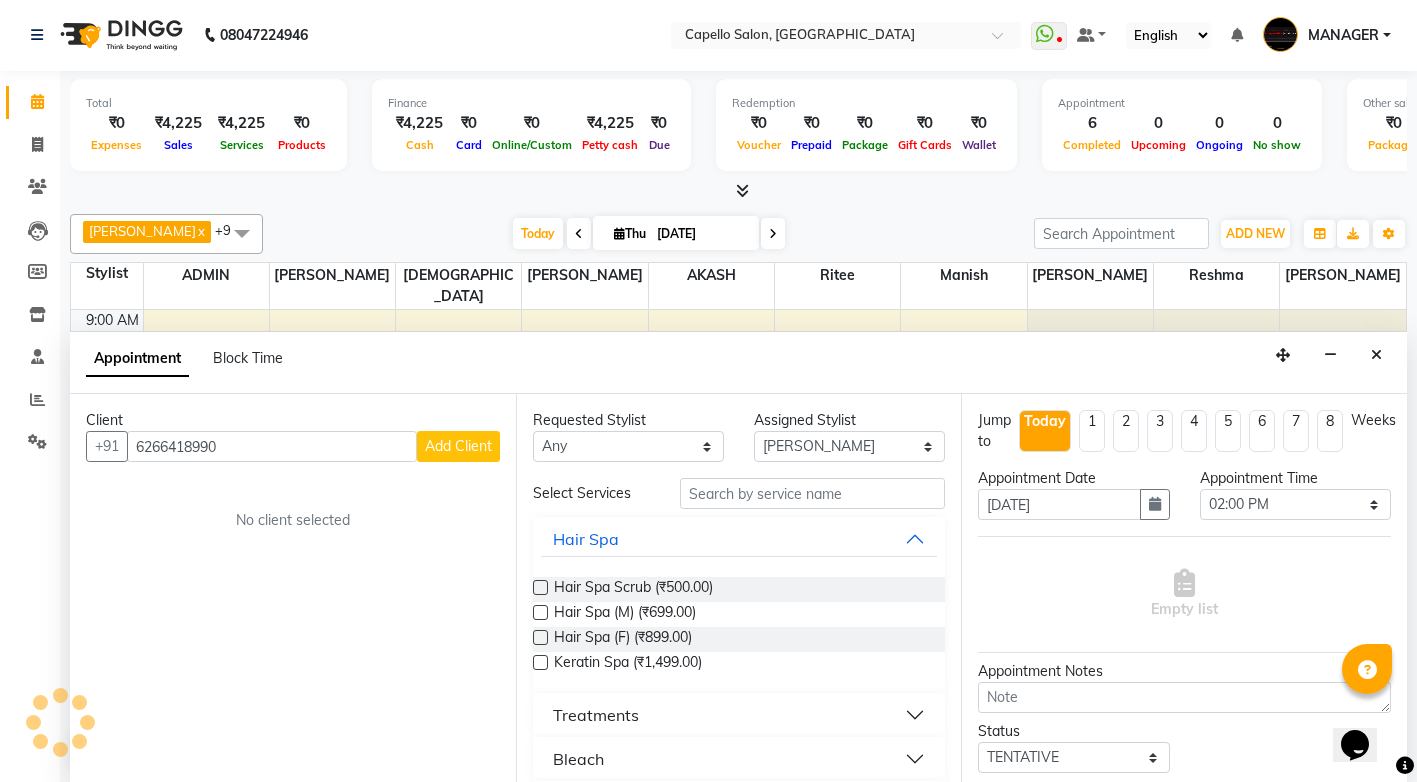 click on "Add Client" at bounding box center (458, 446) 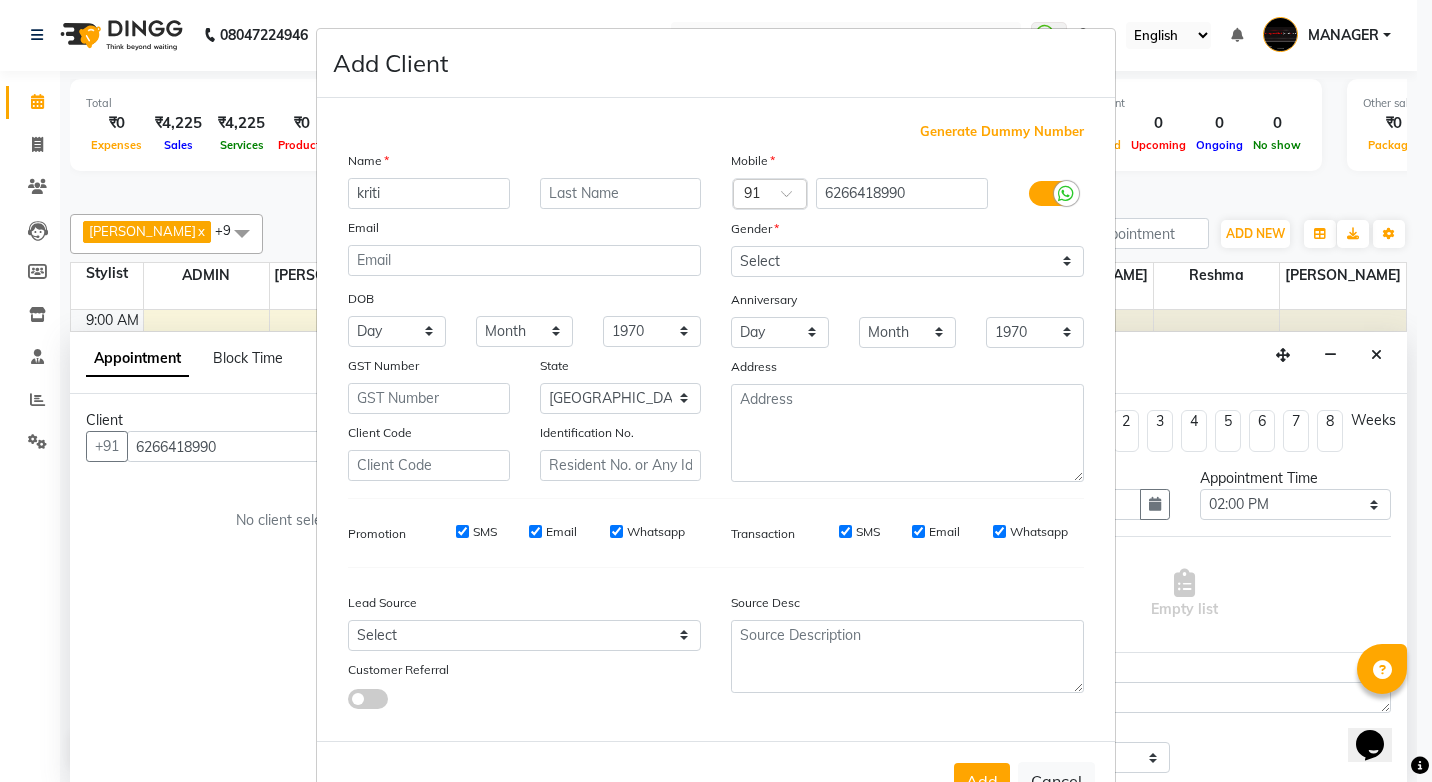 type on "kriti" 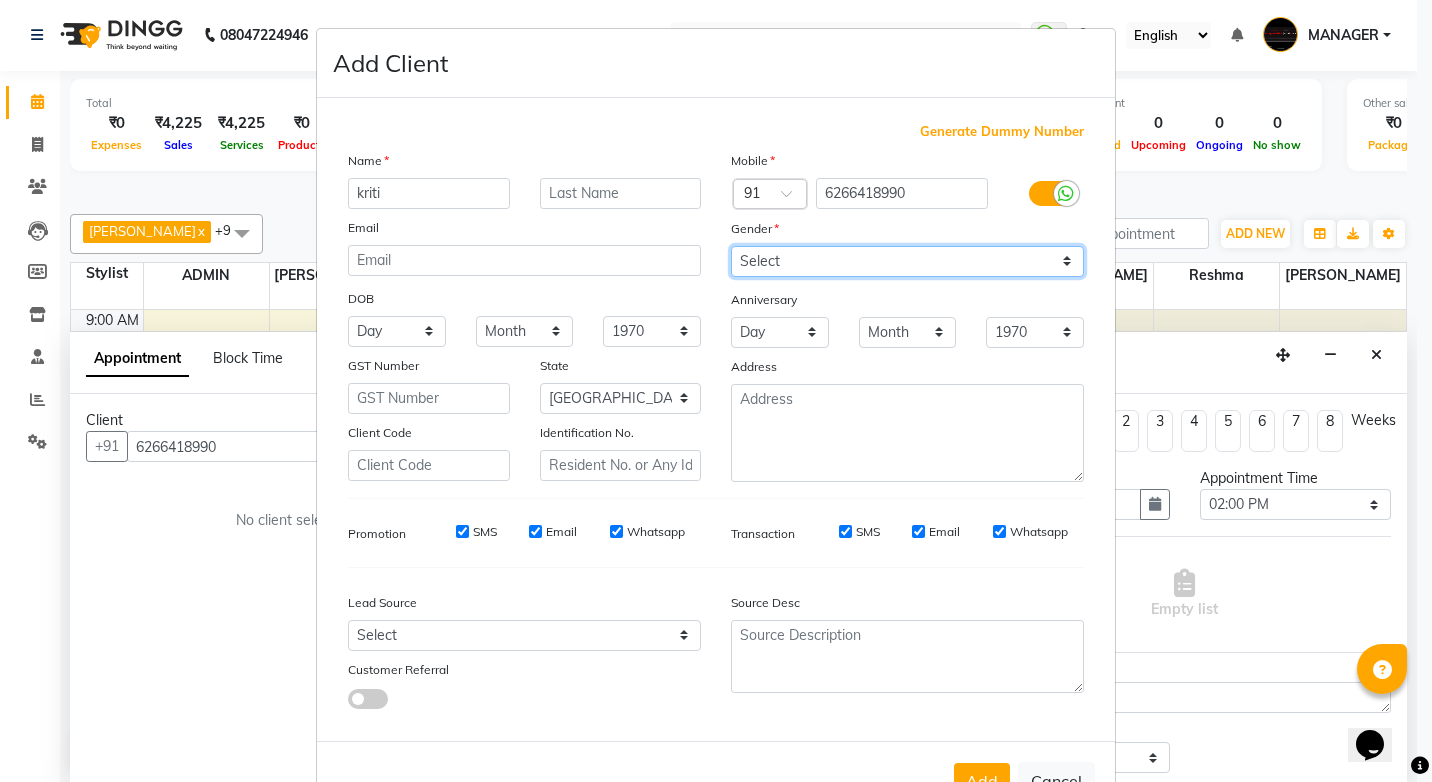click on "Select [DEMOGRAPHIC_DATA] [DEMOGRAPHIC_DATA] Other Prefer Not To Say" at bounding box center [907, 261] 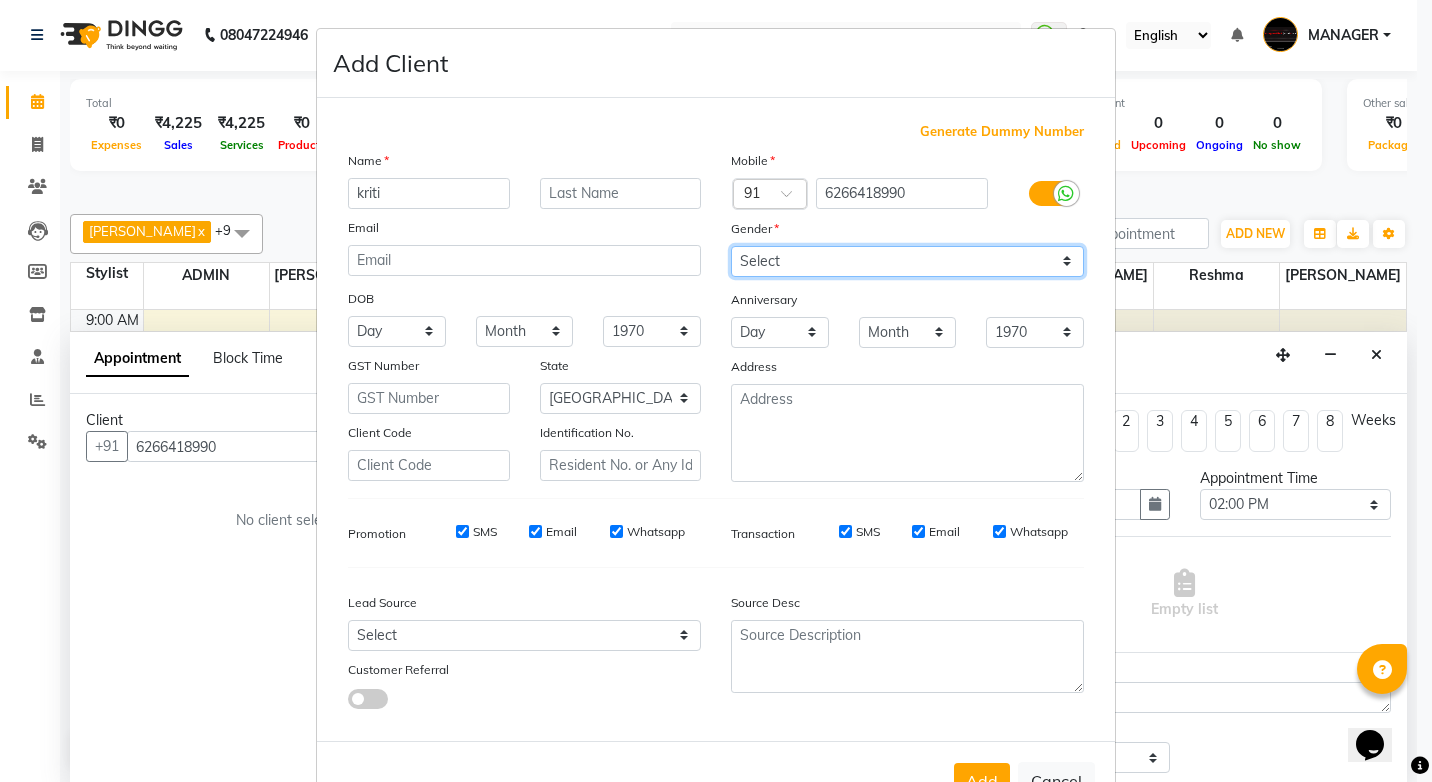 select on "[DEMOGRAPHIC_DATA]" 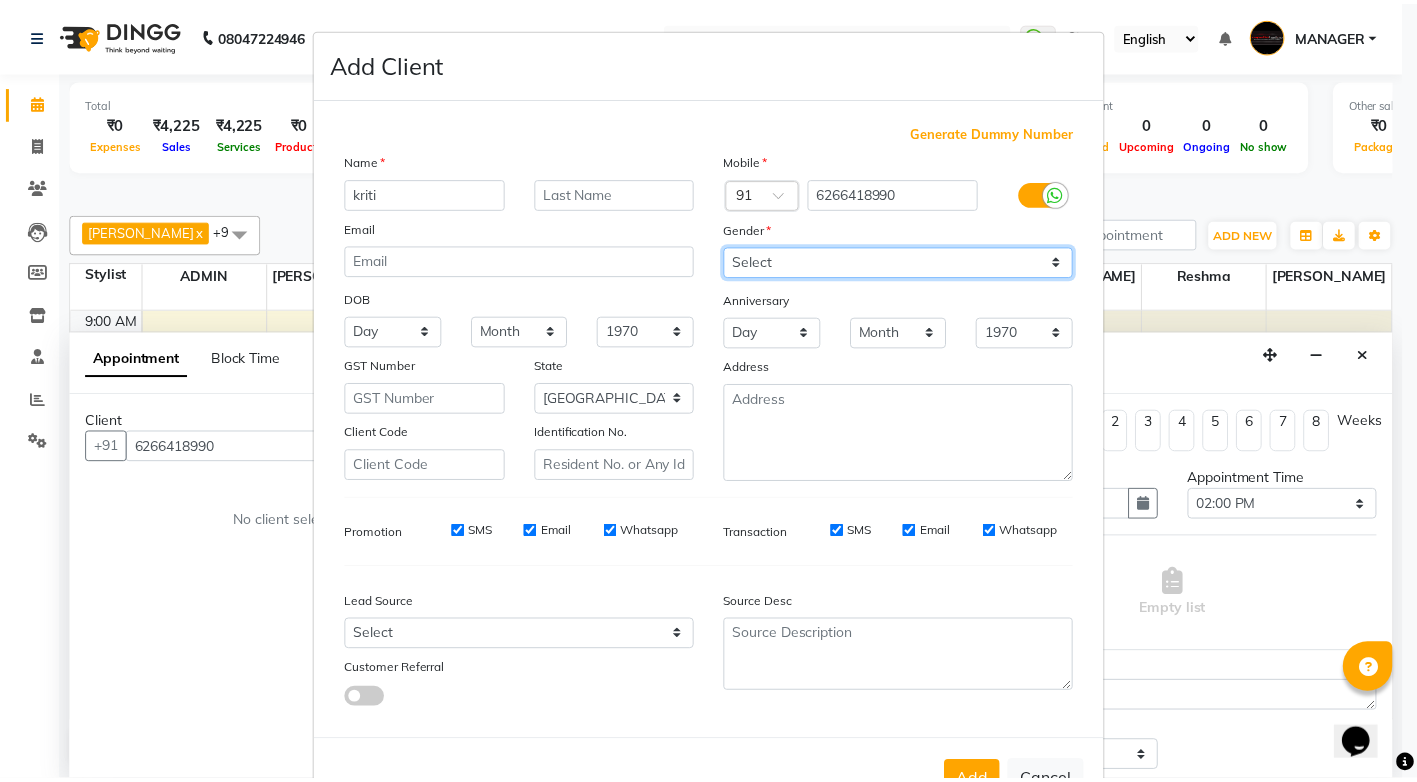 scroll, scrollTop: 67, scrollLeft: 0, axis: vertical 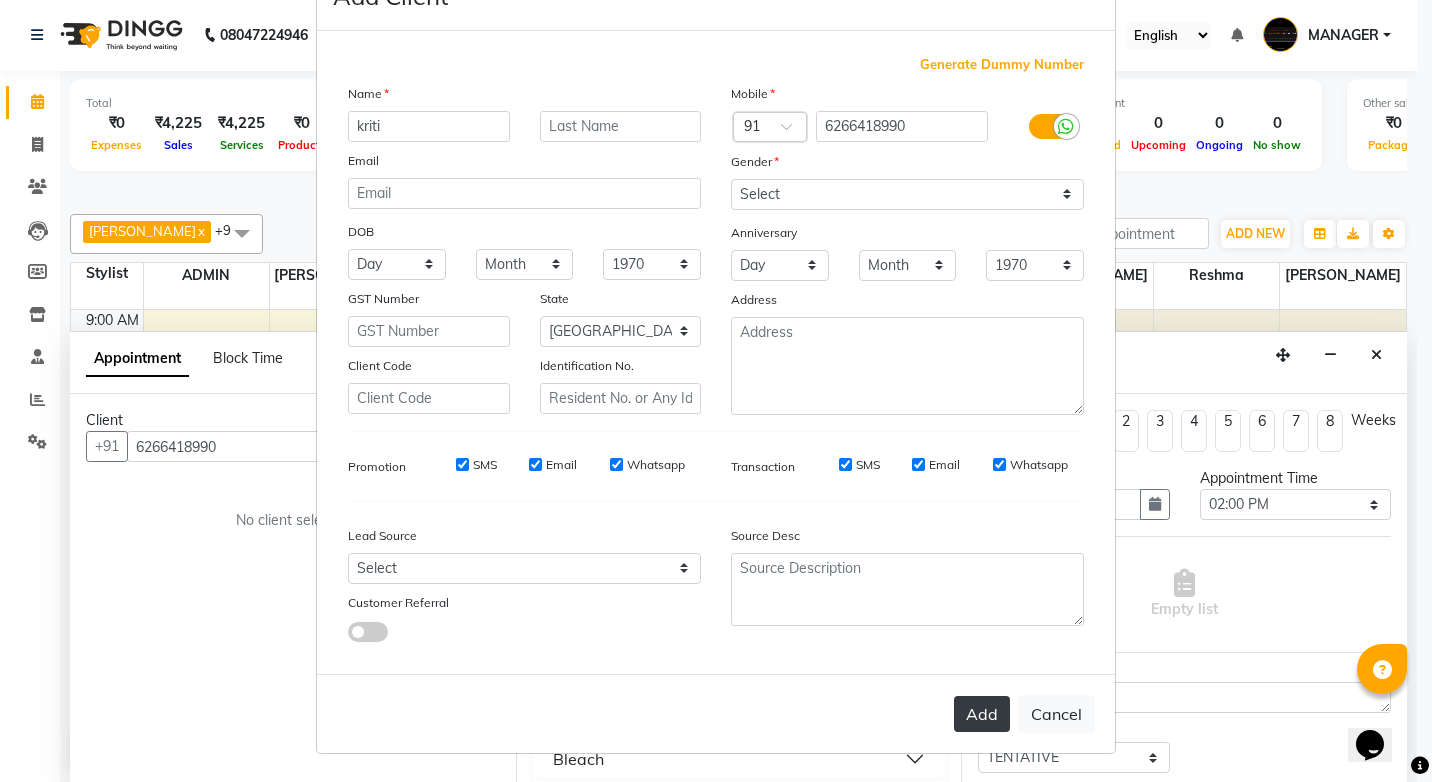 click on "Add" at bounding box center (982, 714) 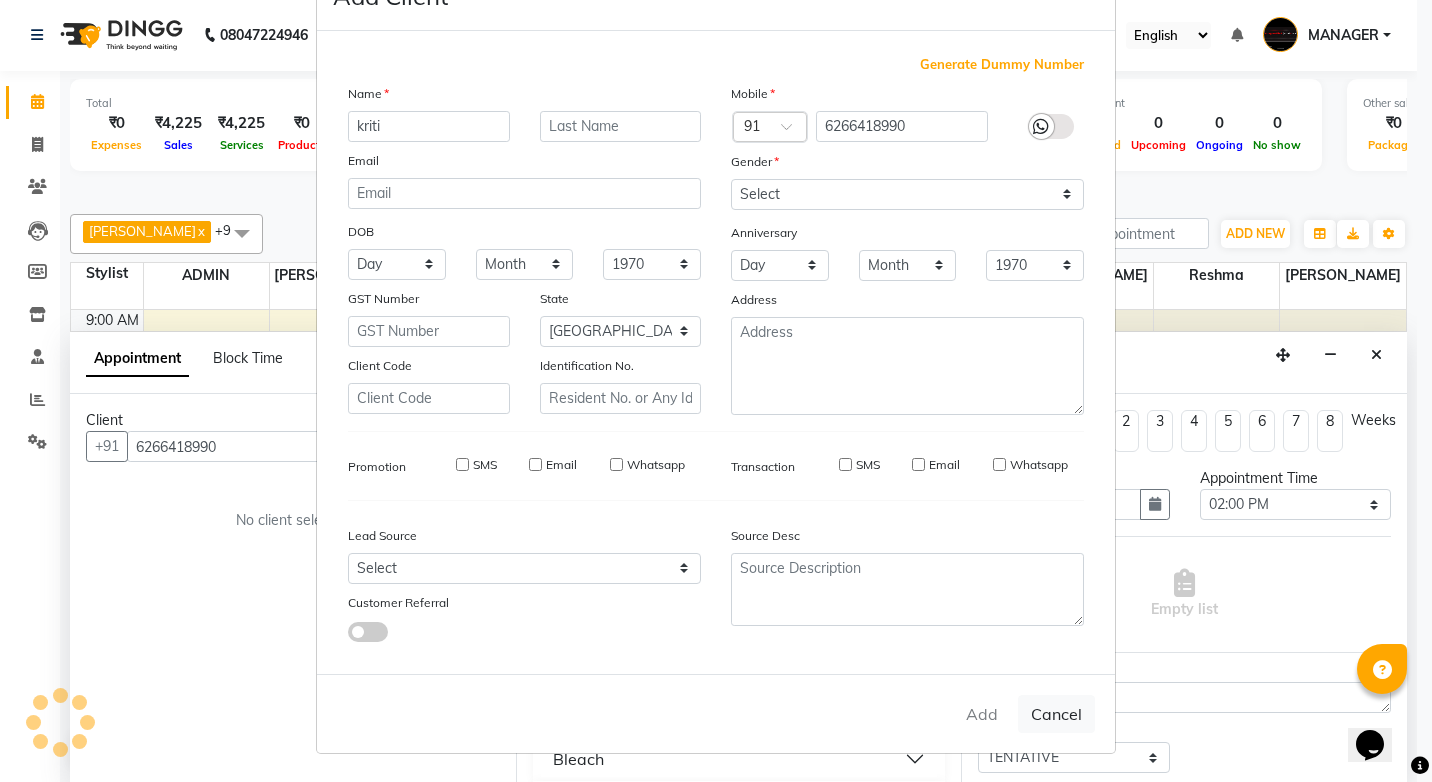 type 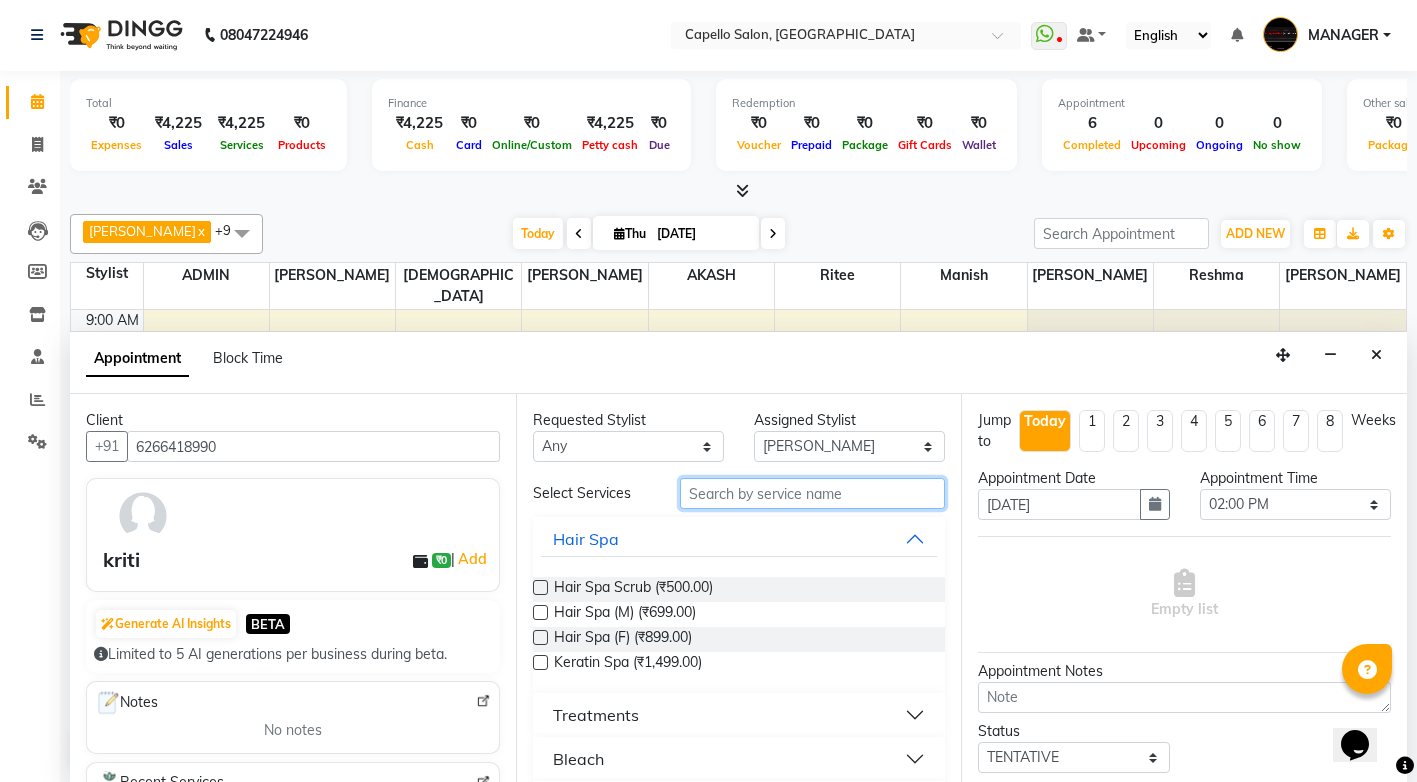 click at bounding box center [812, 493] 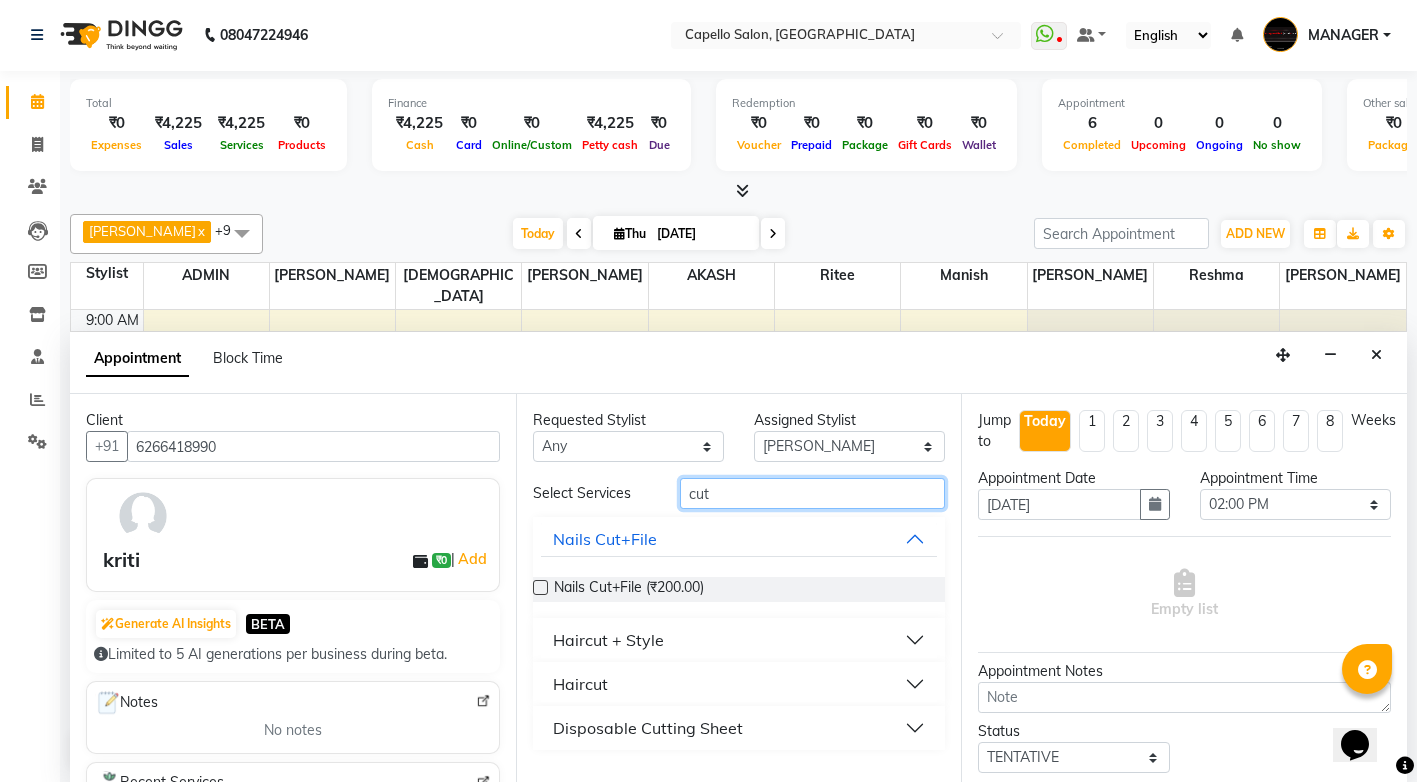 type on "cut" 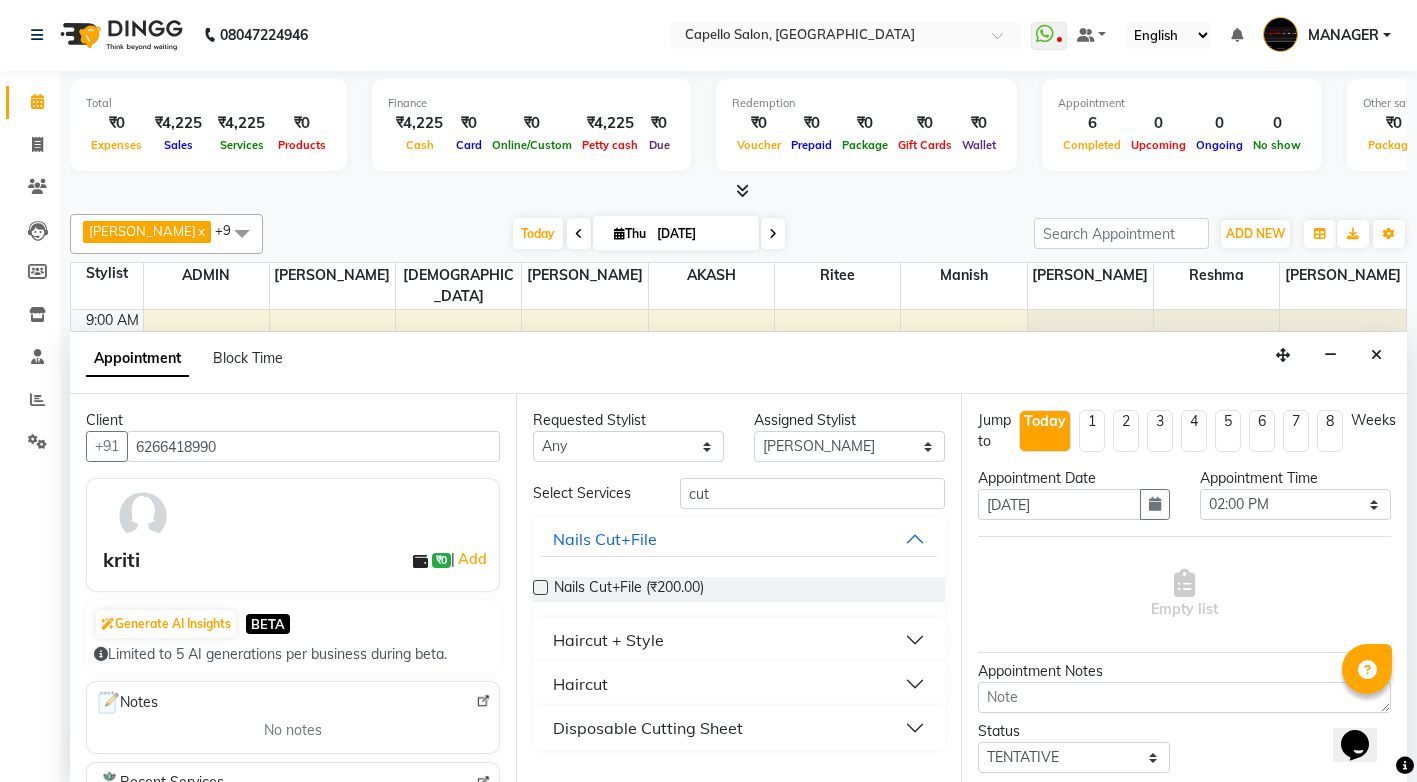 click on "Haircut + Style" at bounding box center [739, 640] 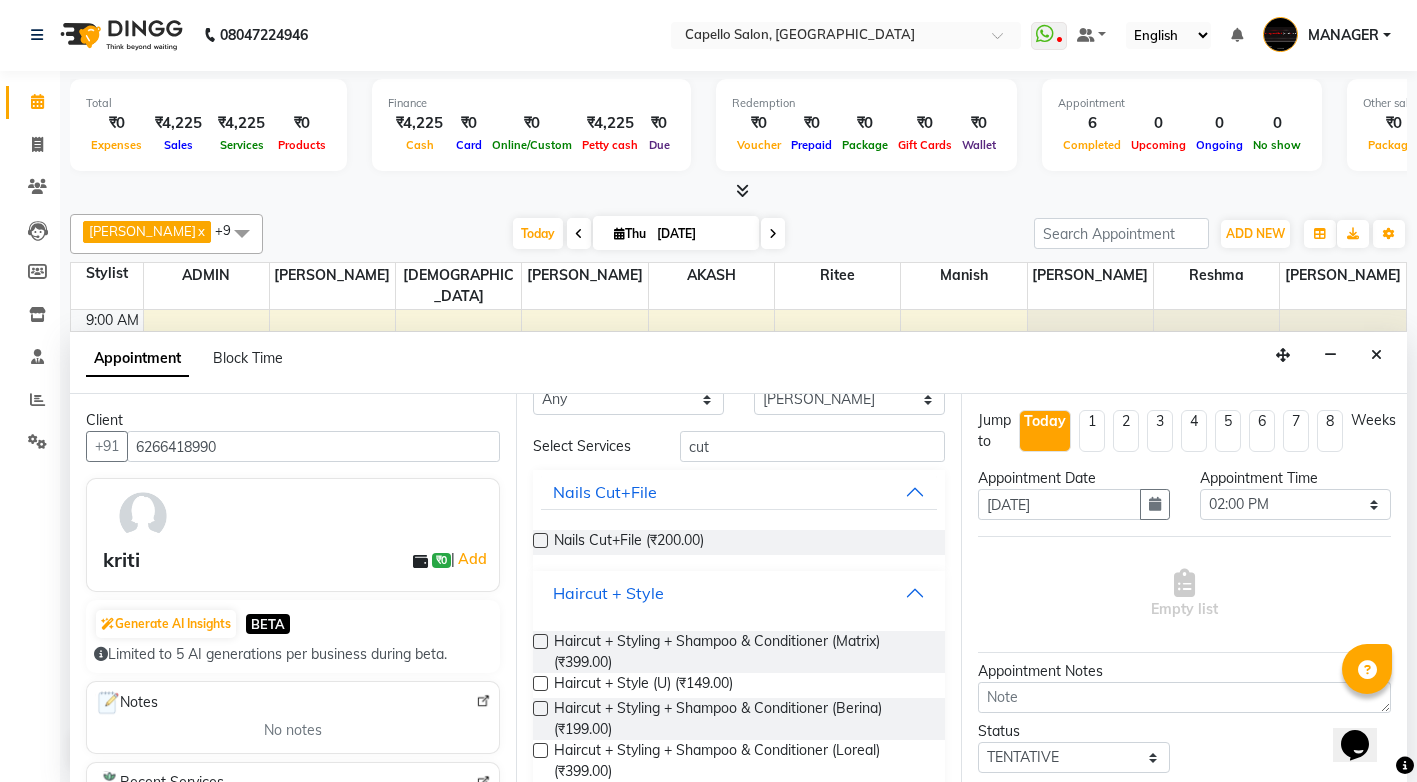 scroll, scrollTop: 100, scrollLeft: 0, axis: vertical 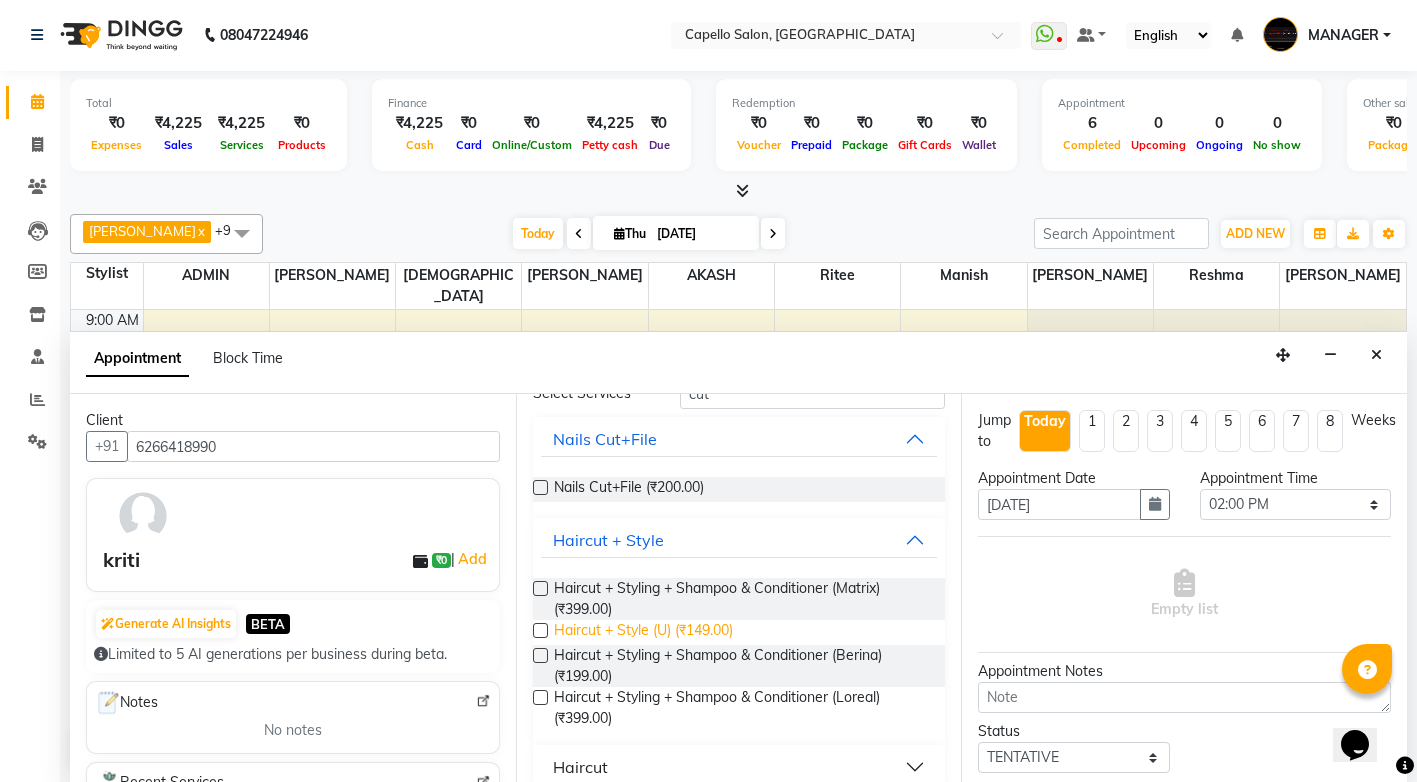 click on "Haircut + Style (U) (₹149.00)" at bounding box center [643, 632] 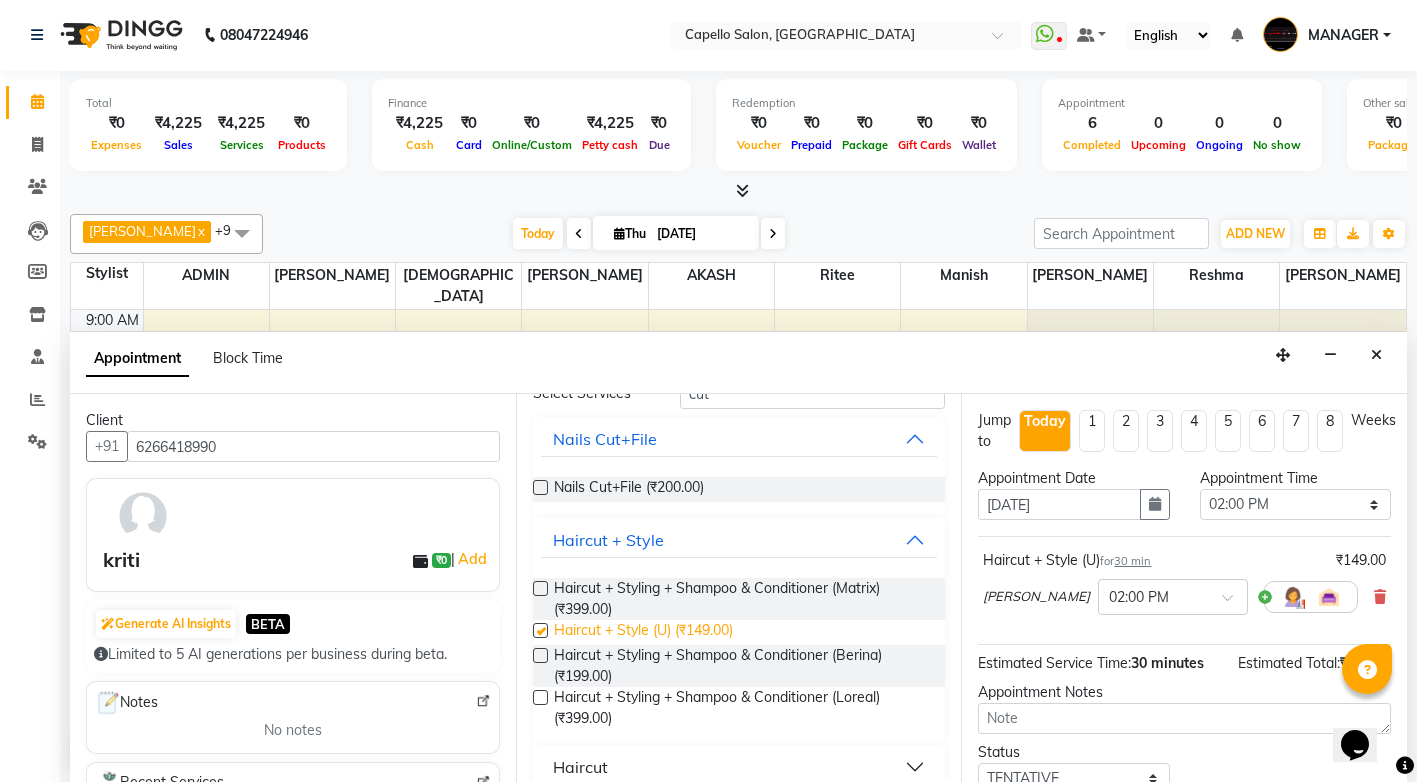checkbox on "false" 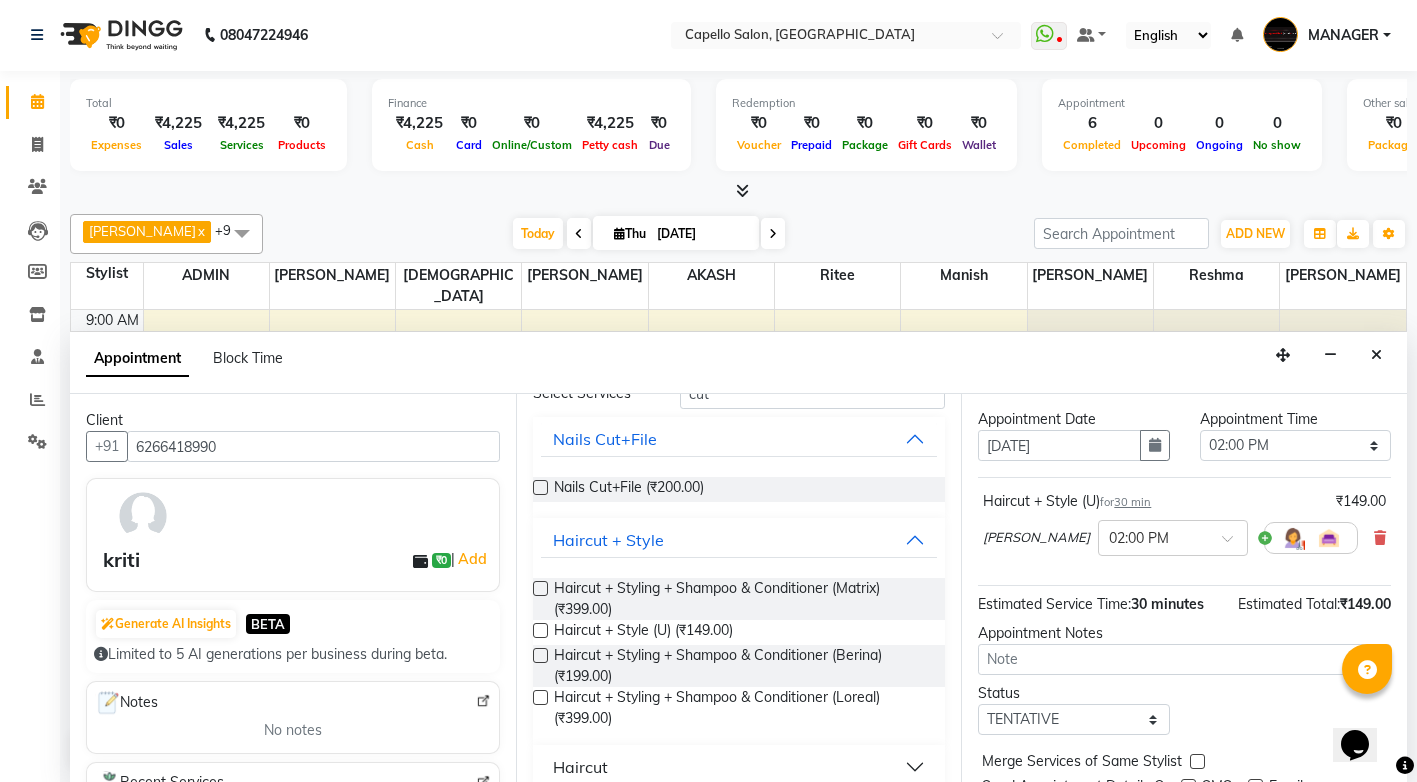 scroll, scrollTop: 100, scrollLeft: 0, axis: vertical 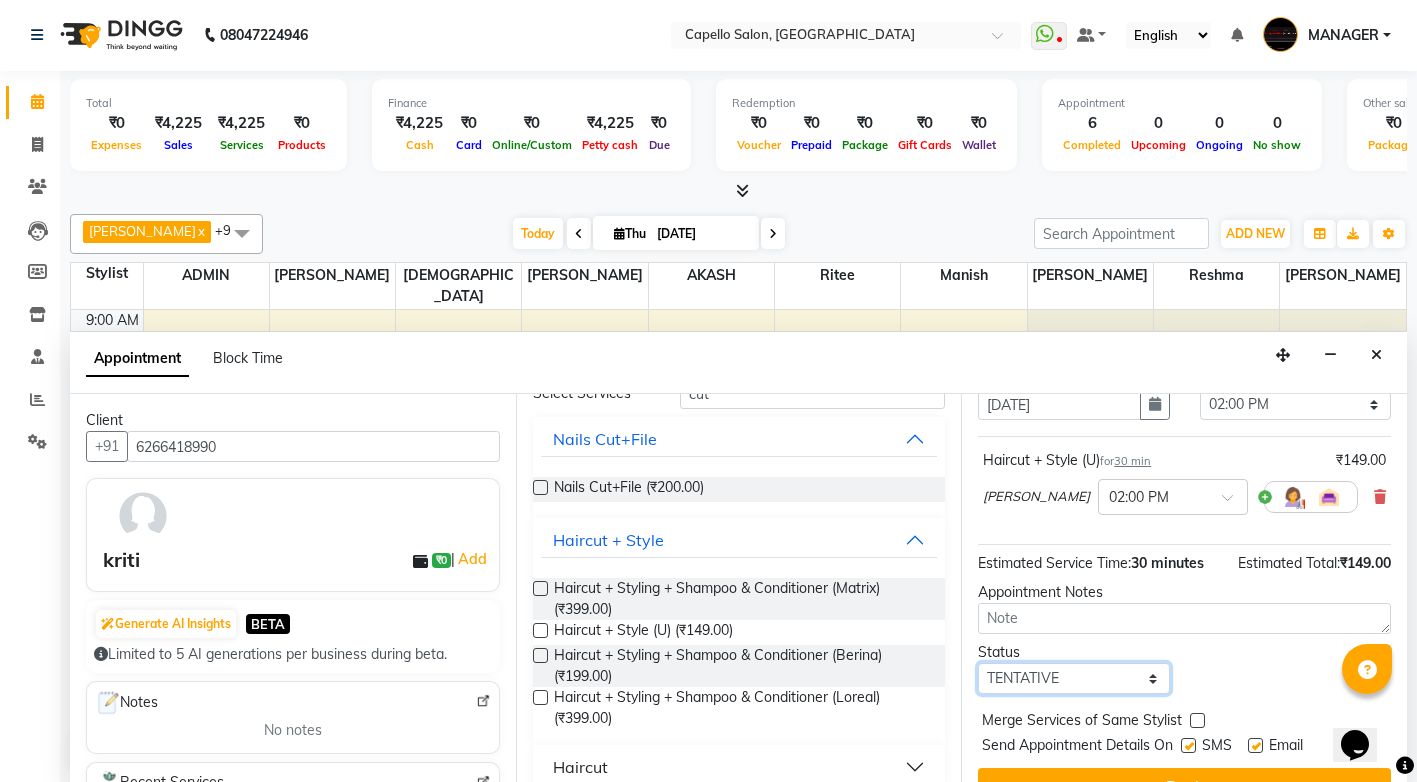 click on "Select TENTATIVE CONFIRM CHECK-IN UPCOMING" at bounding box center (1073, 678) 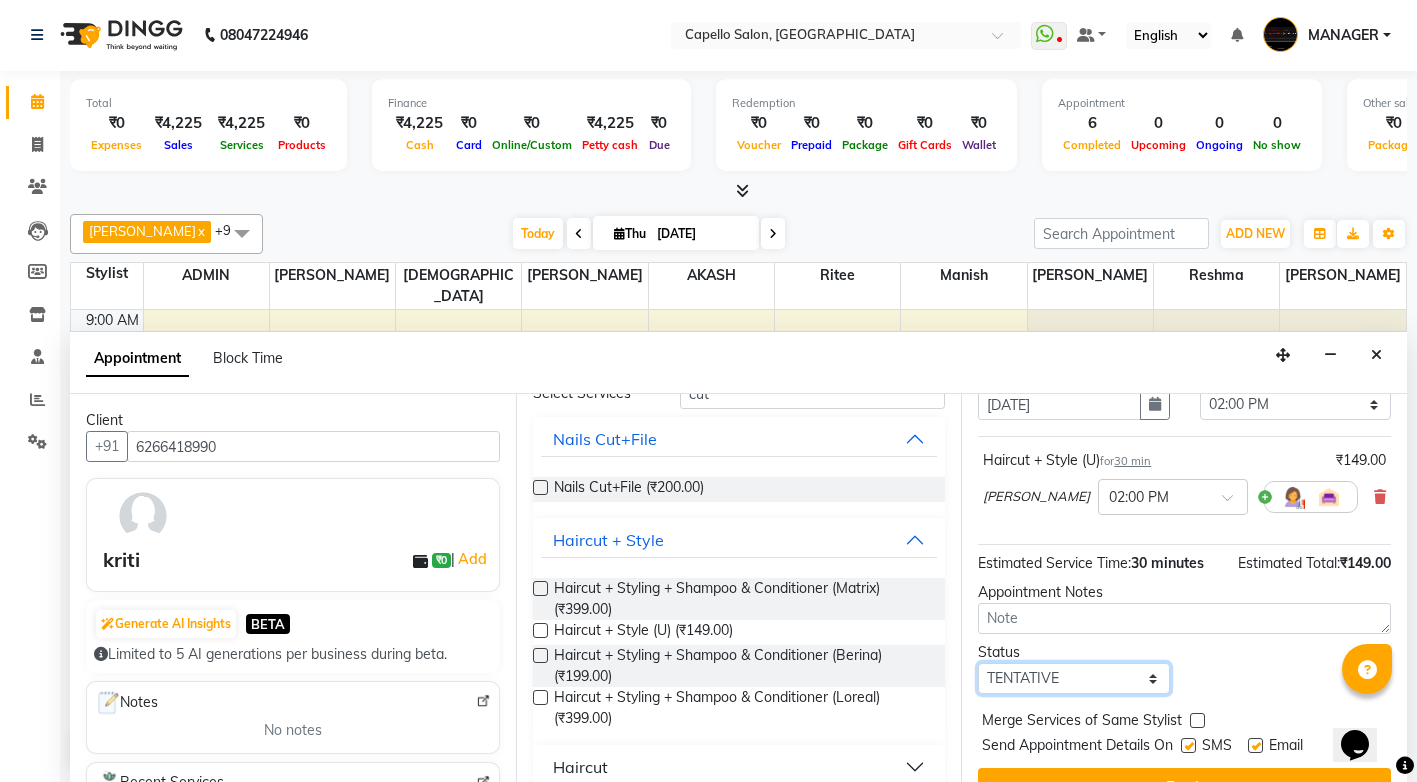 select on "check-in" 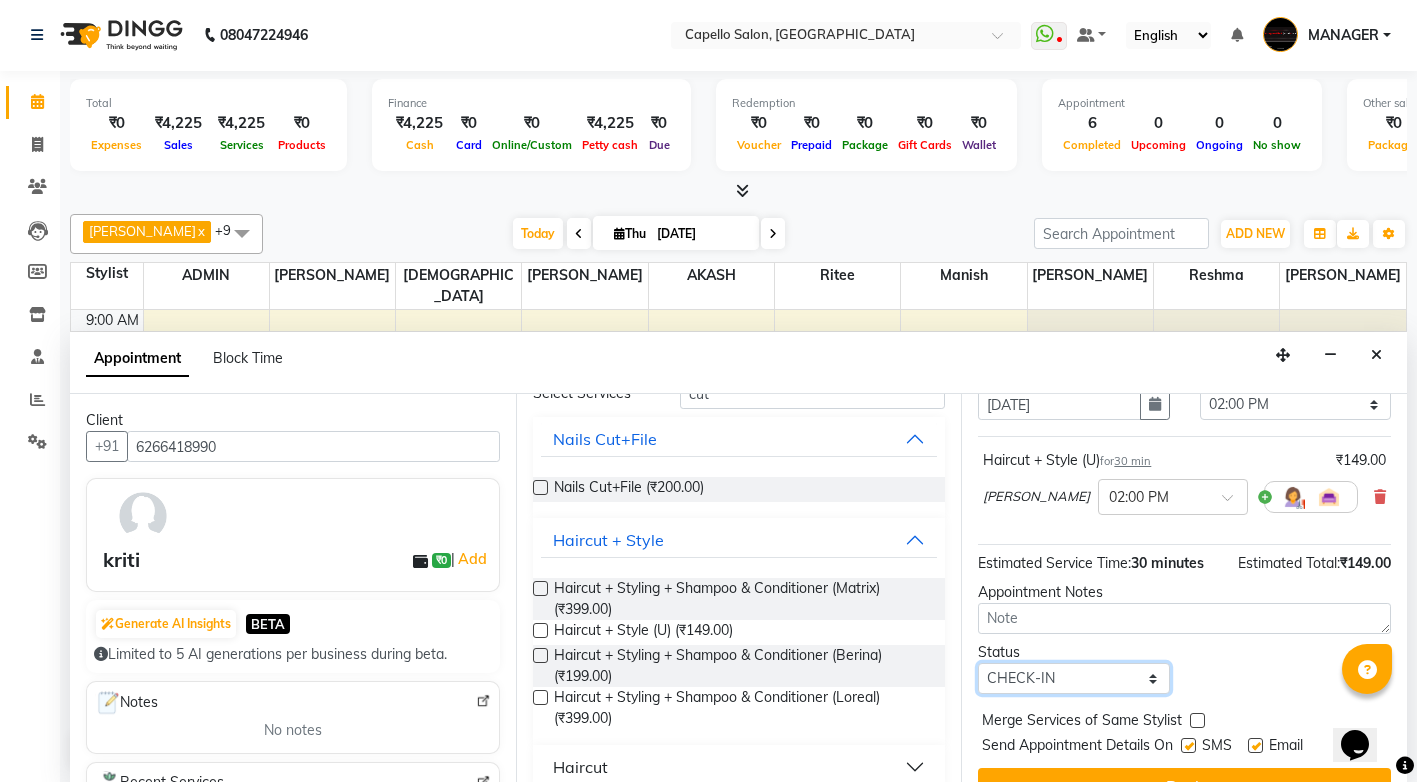 click on "Select TENTATIVE CONFIRM CHECK-IN UPCOMING" at bounding box center (1073, 678) 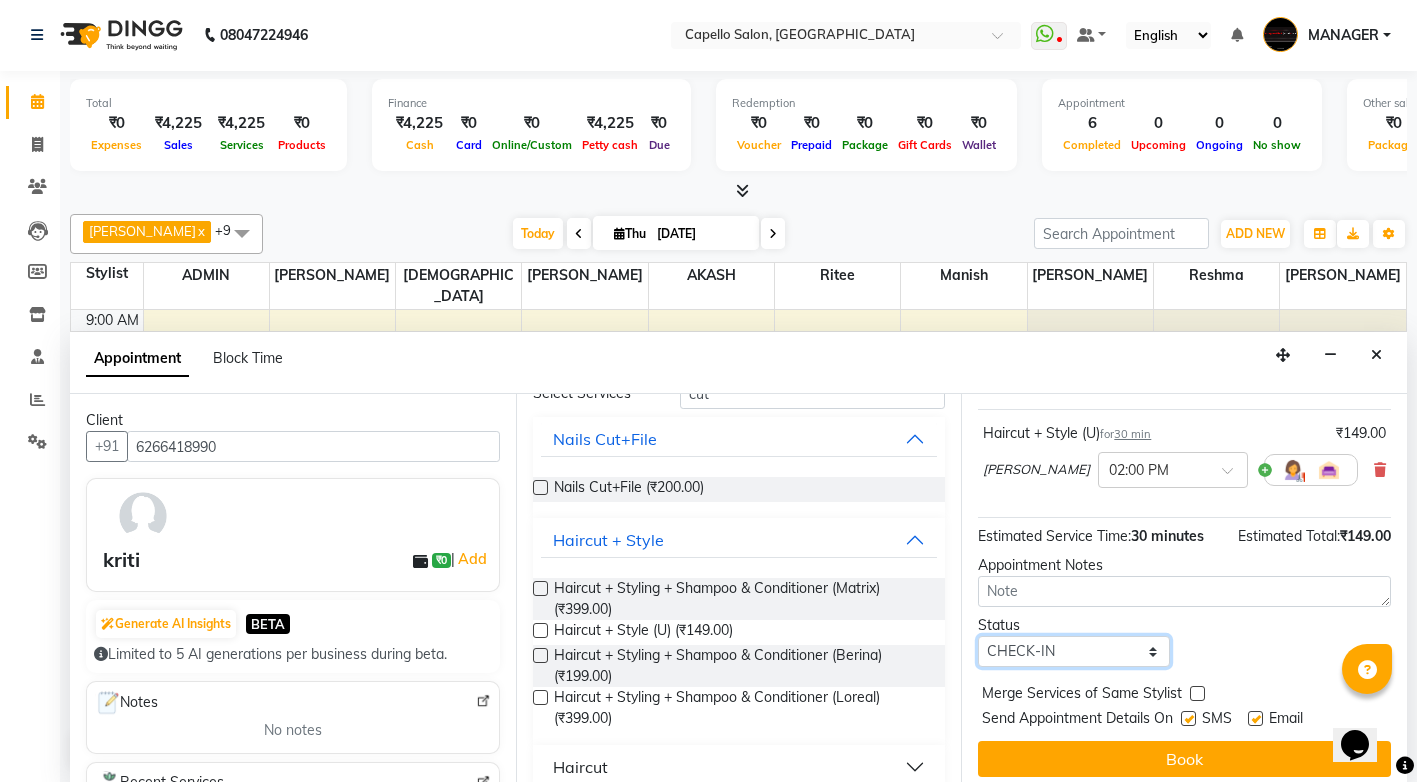 scroll, scrollTop: 138, scrollLeft: 0, axis: vertical 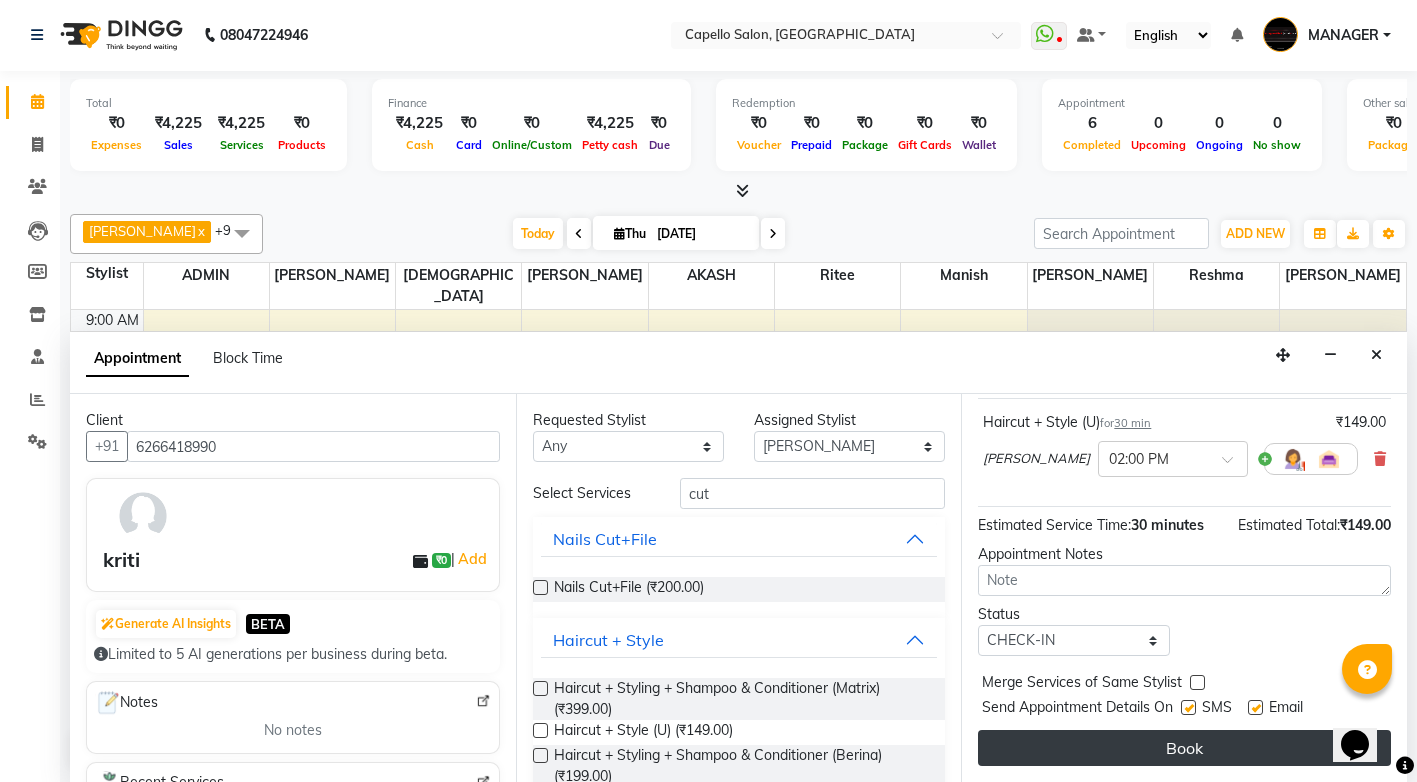 click on "Book" at bounding box center (1184, 748) 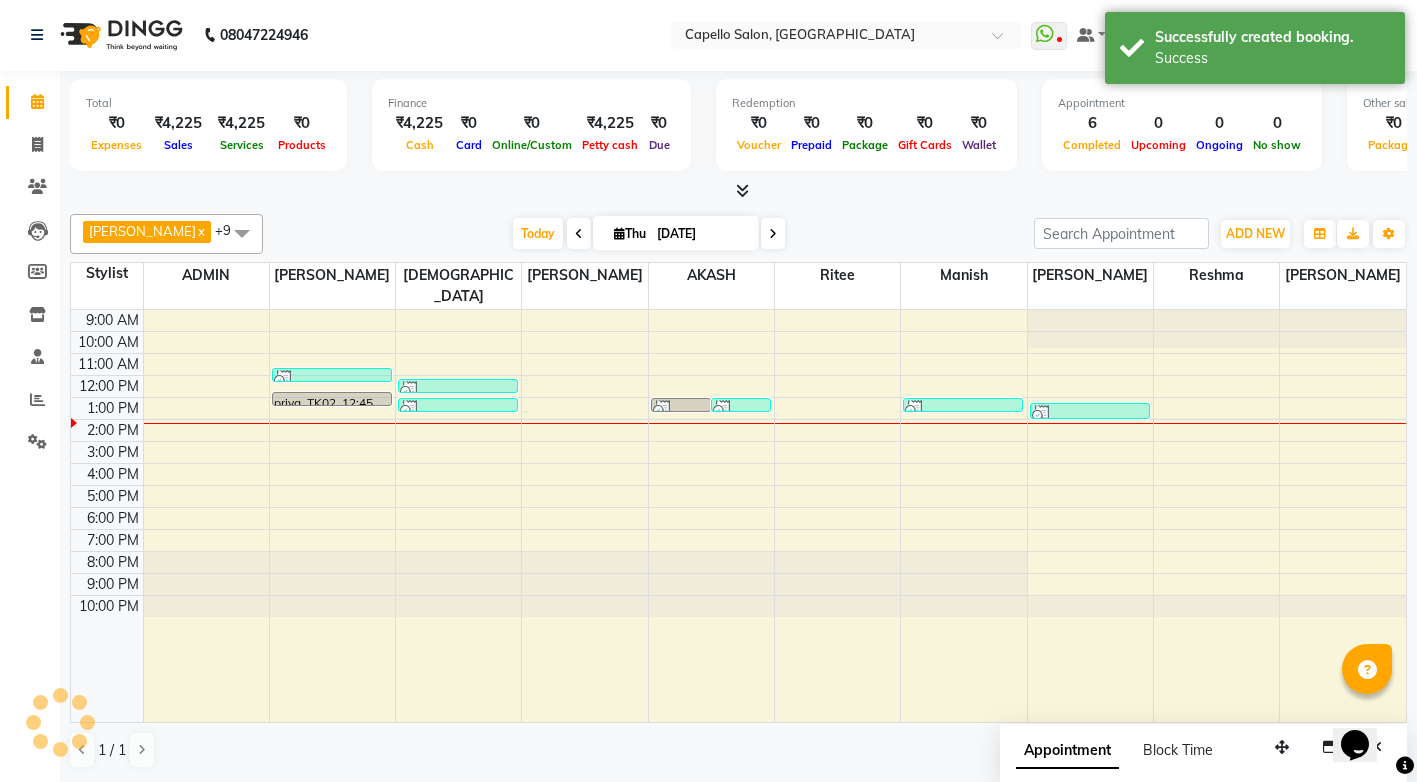 scroll, scrollTop: 0, scrollLeft: 0, axis: both 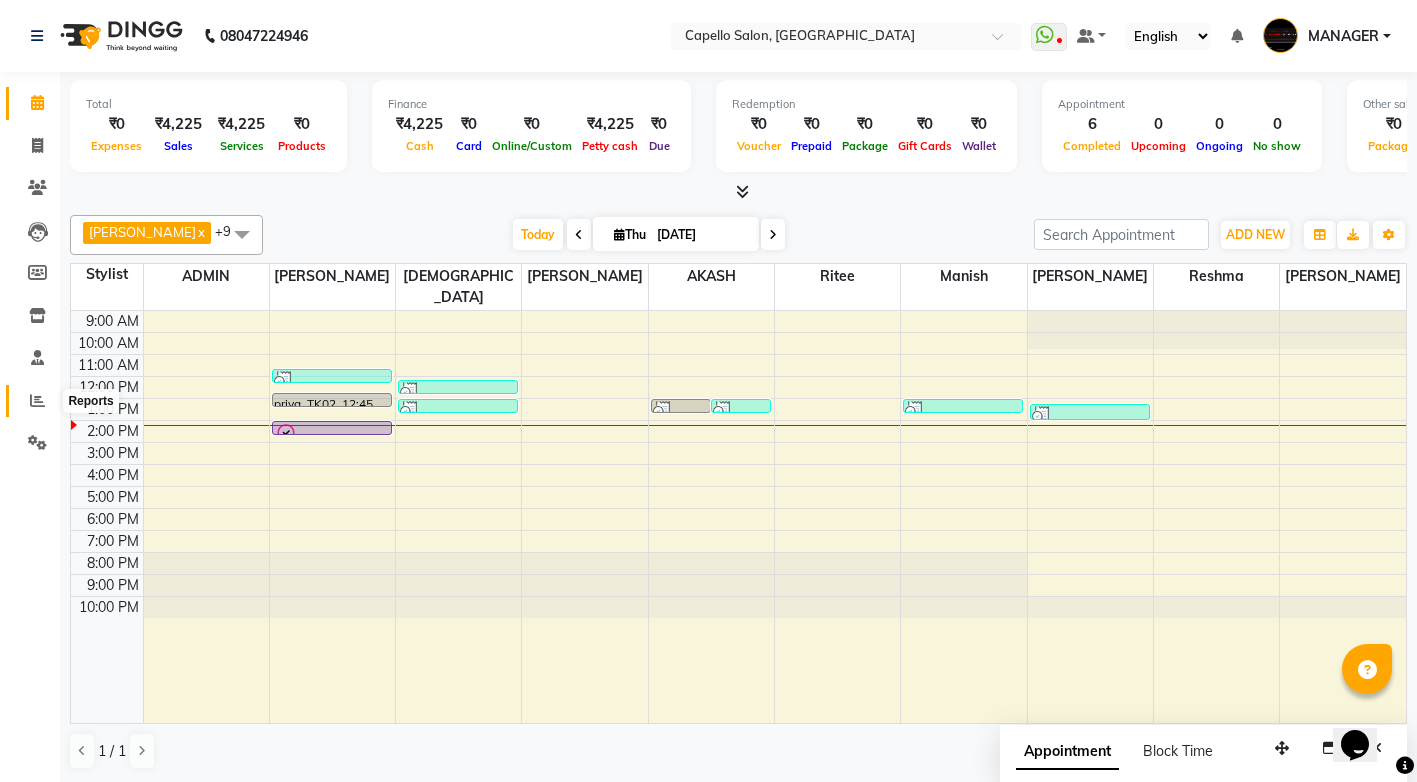 click 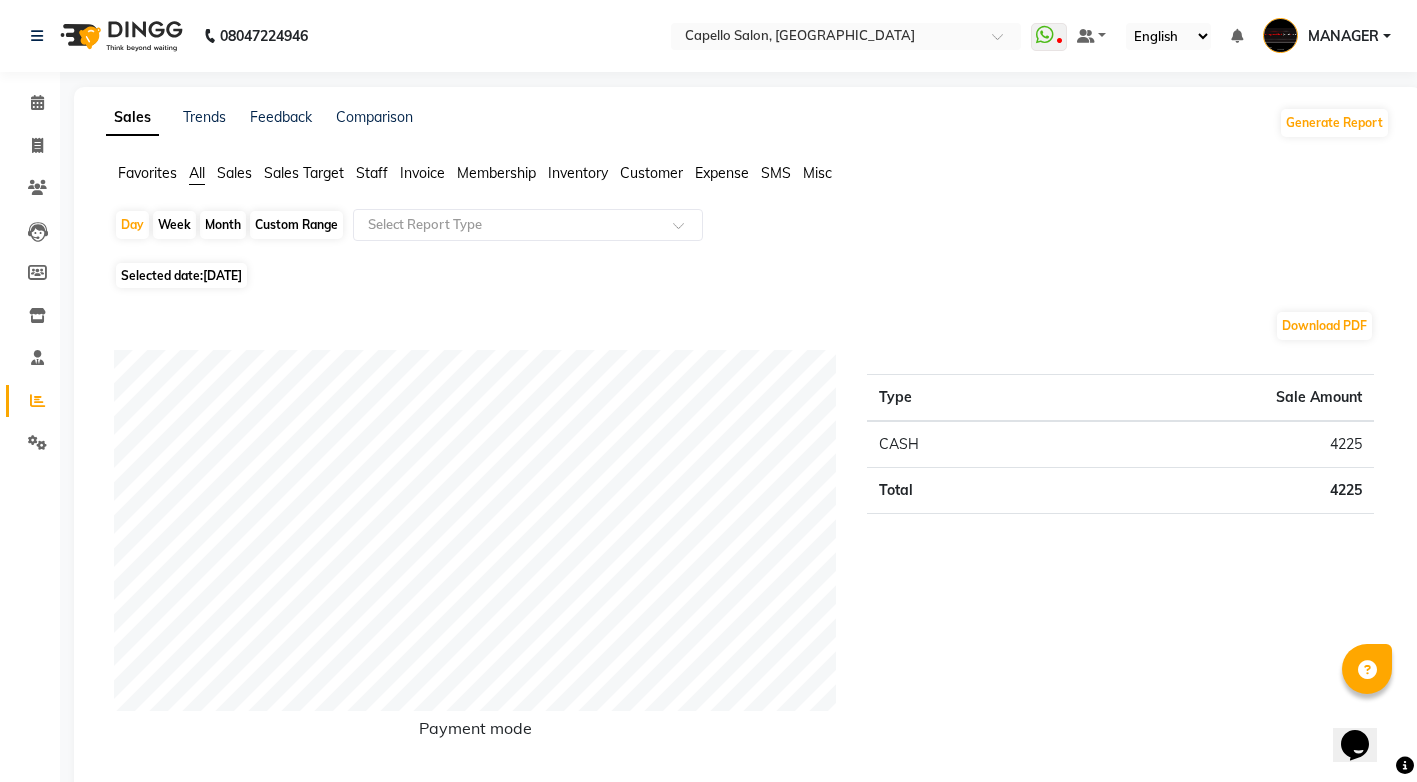 click on "Month" 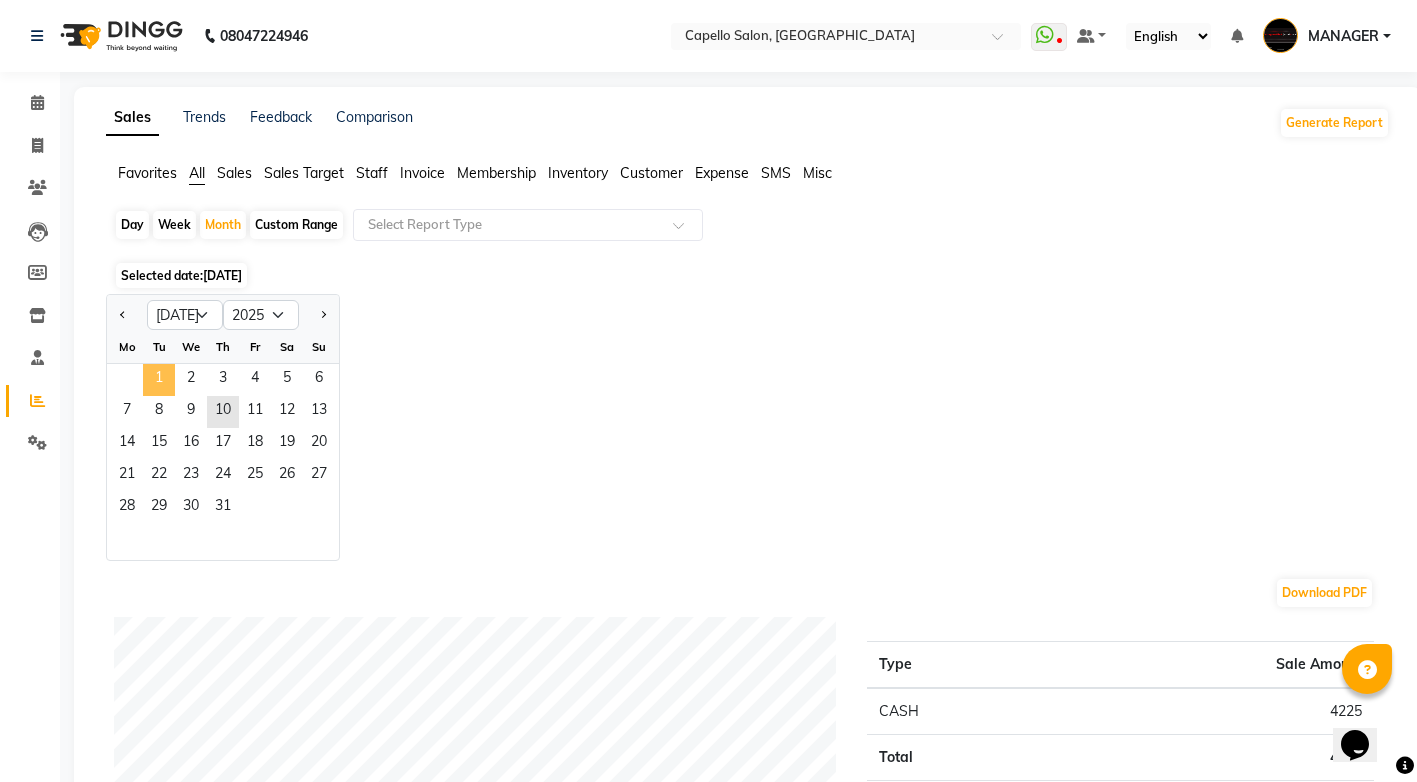 click on "1" 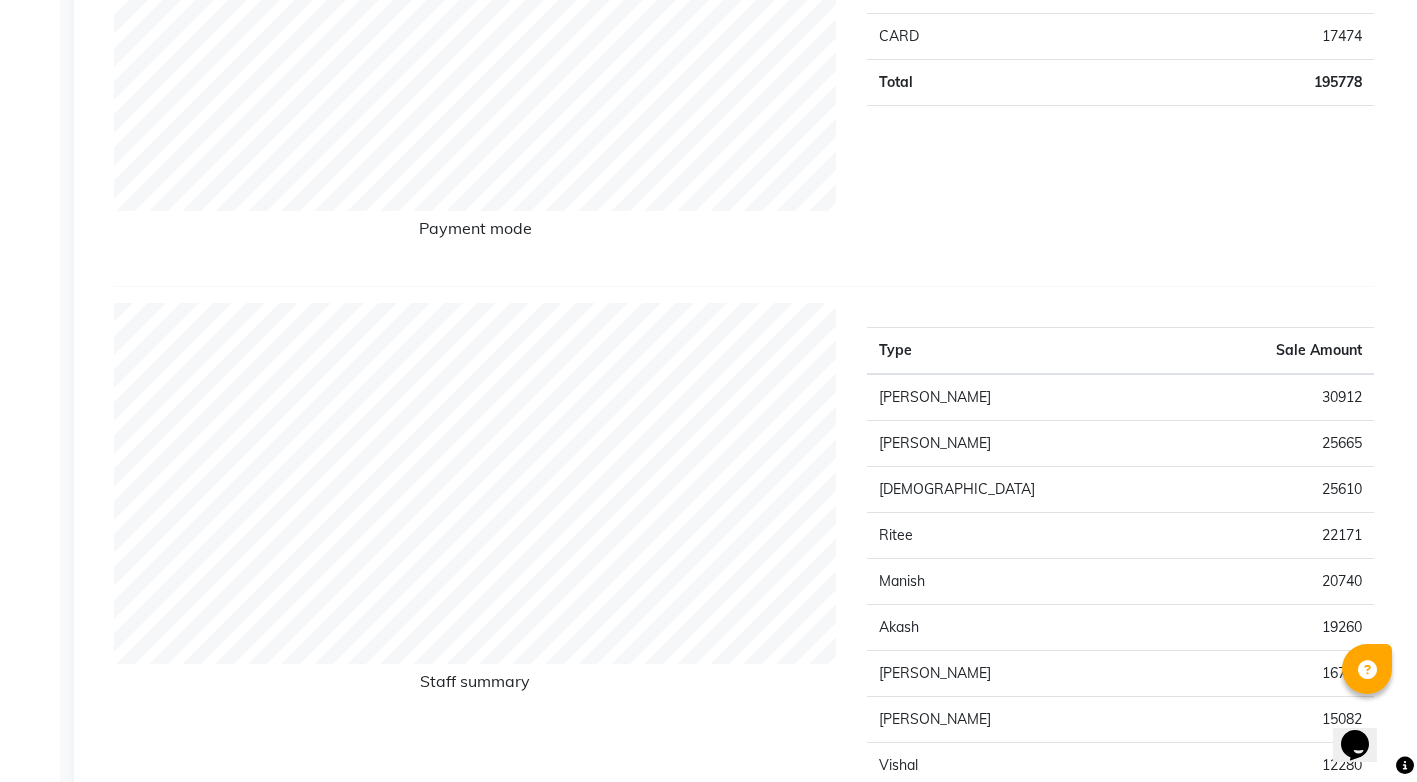 scroll, scrollTop: 0, scrollLeft: 0, axis: both 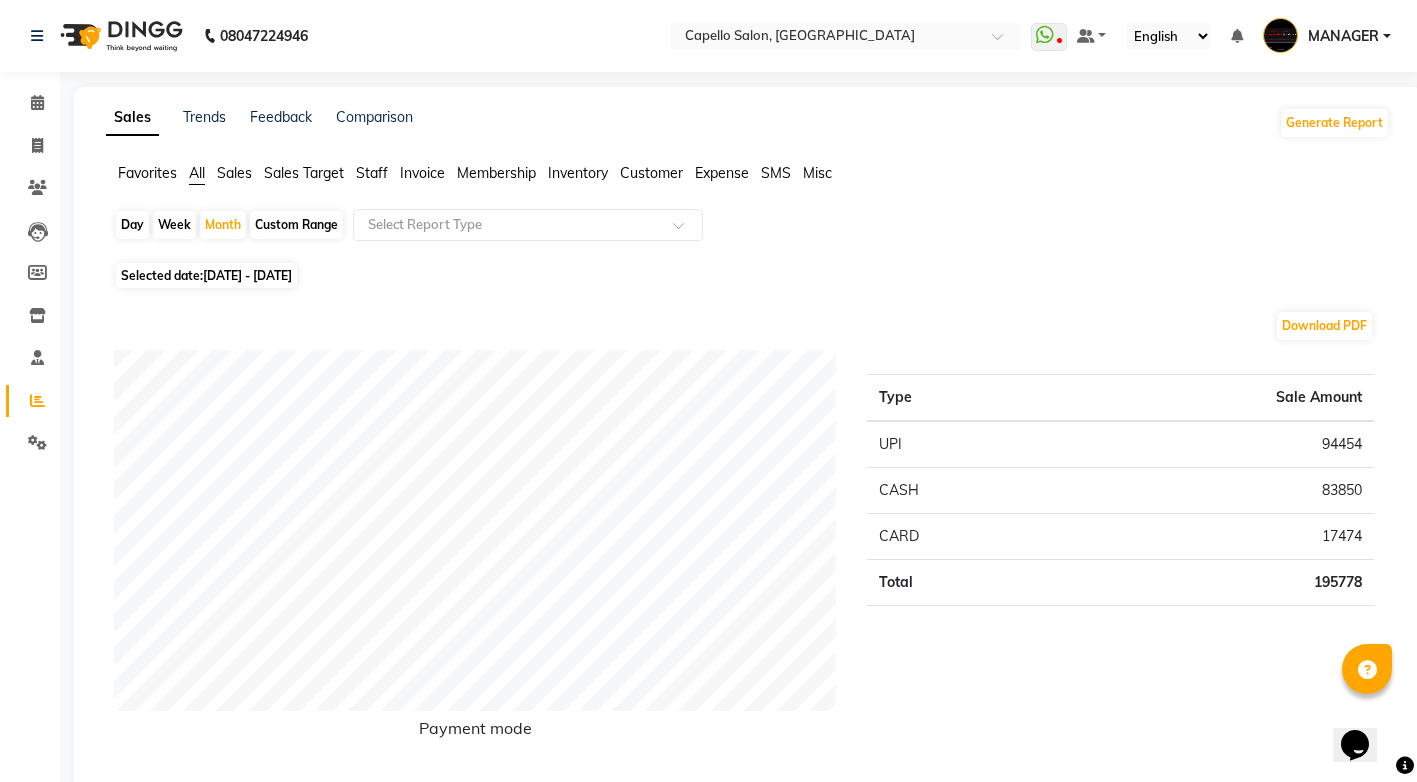 click on "Day" 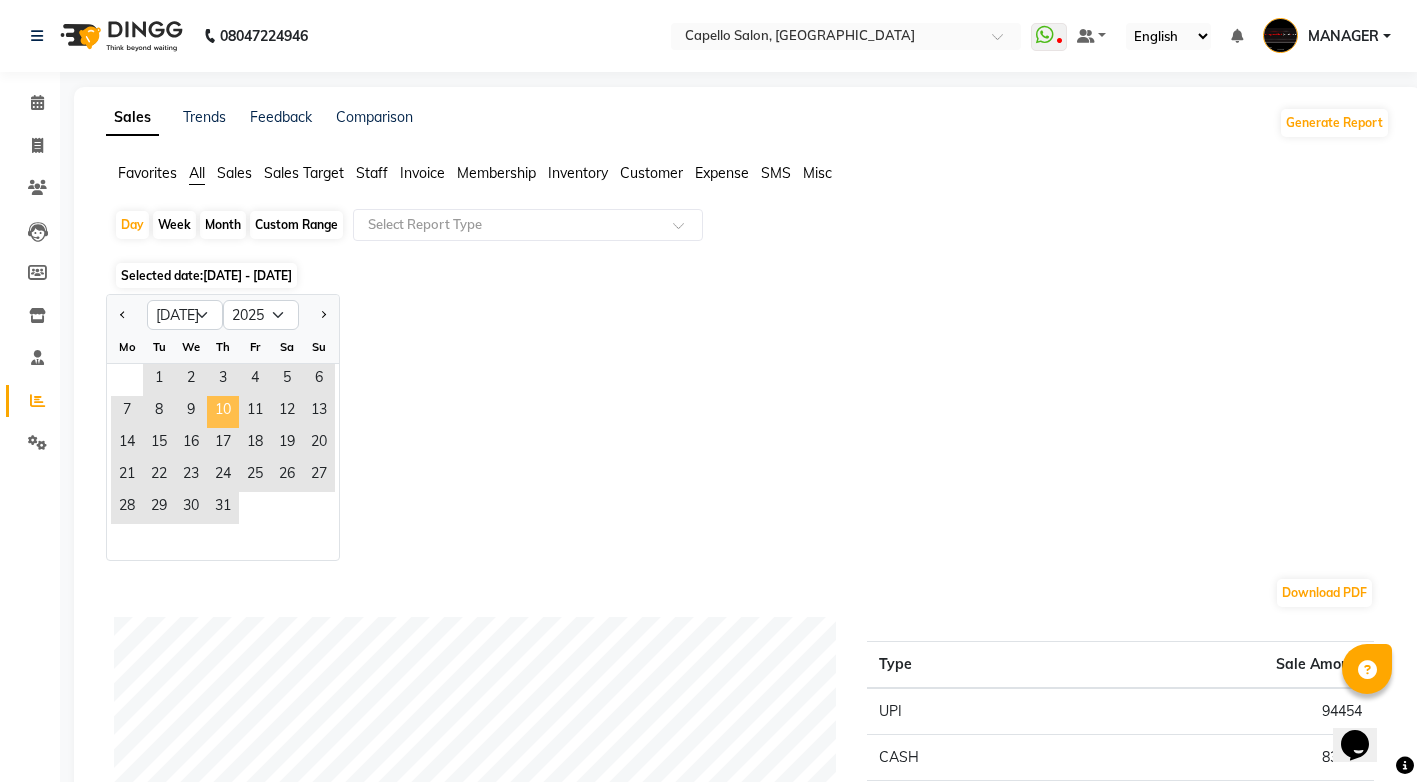 click on "10" 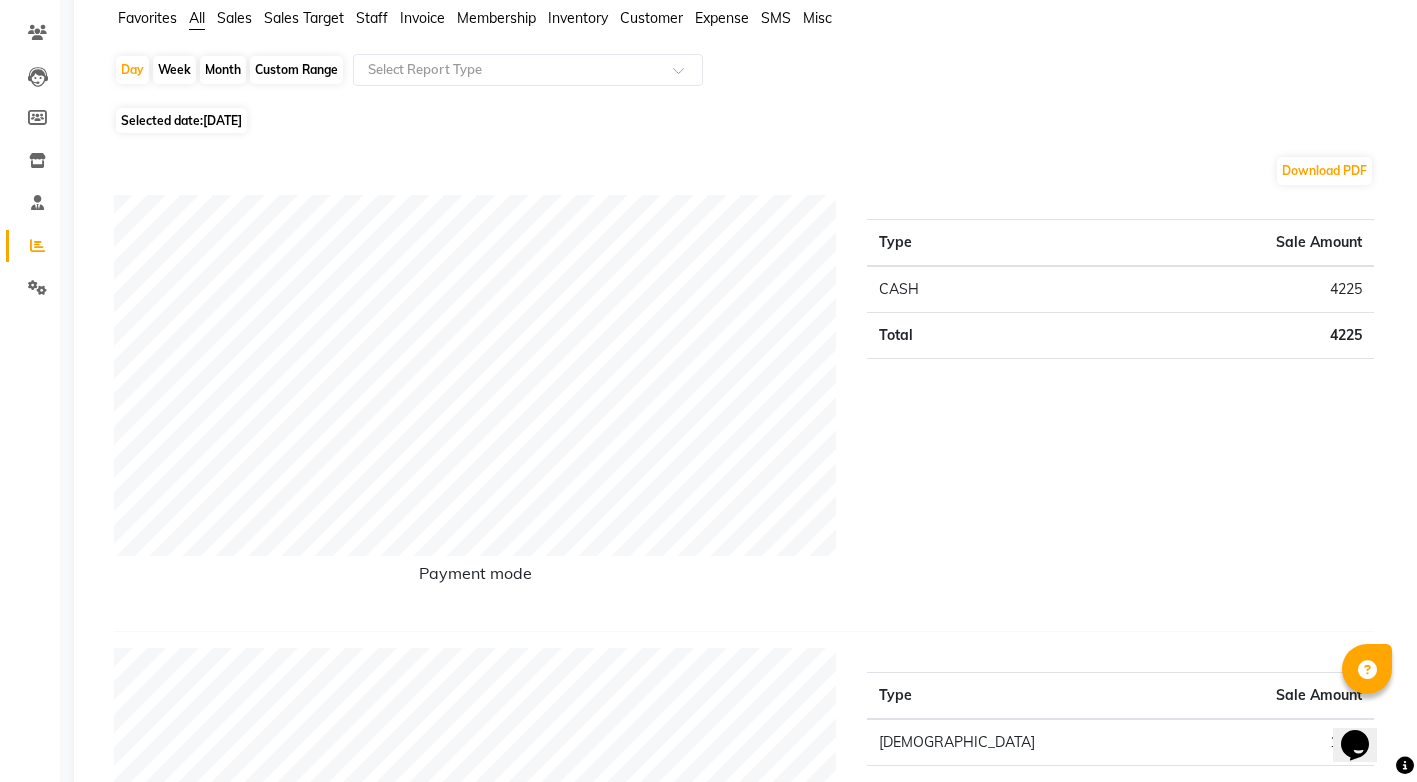 scroll, scrollTop: 0, scrollLeft: 0, axis: both 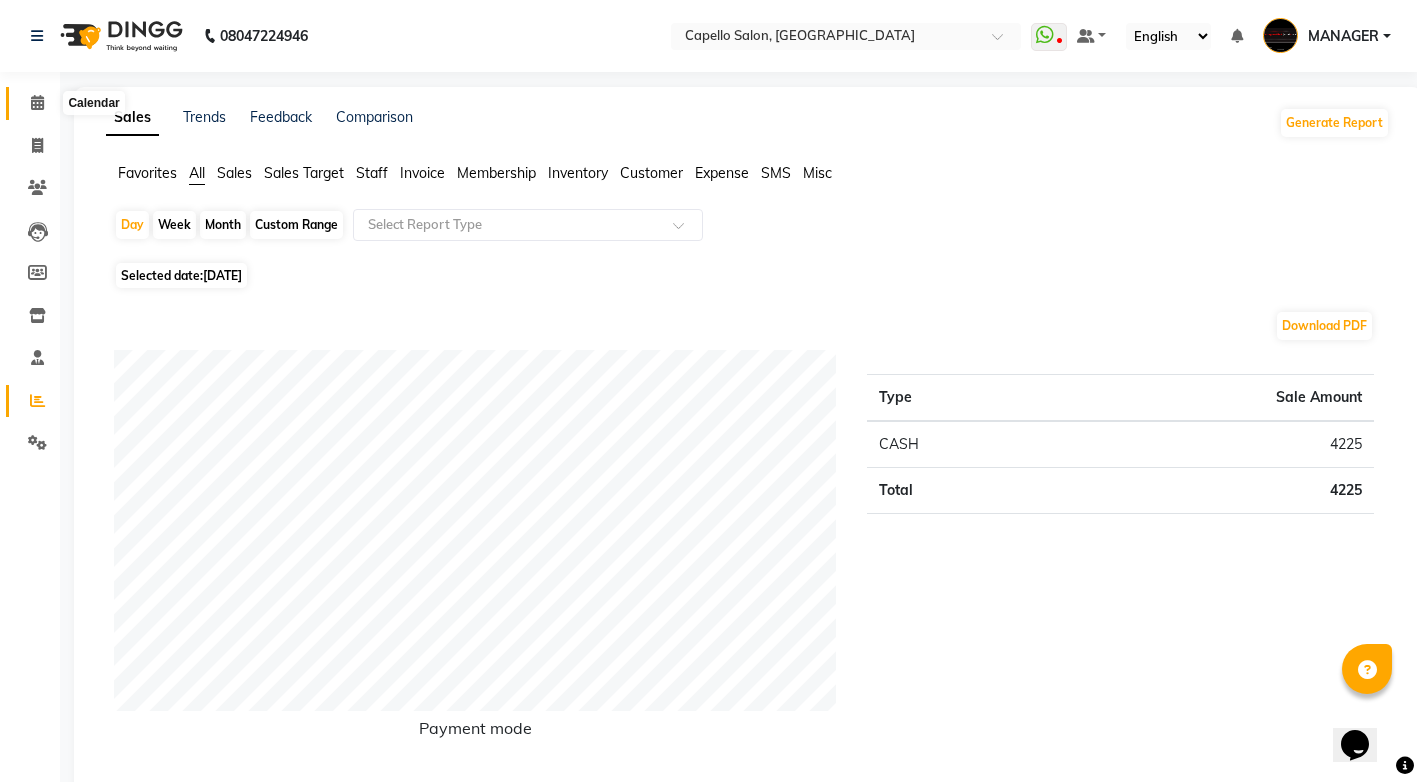 click 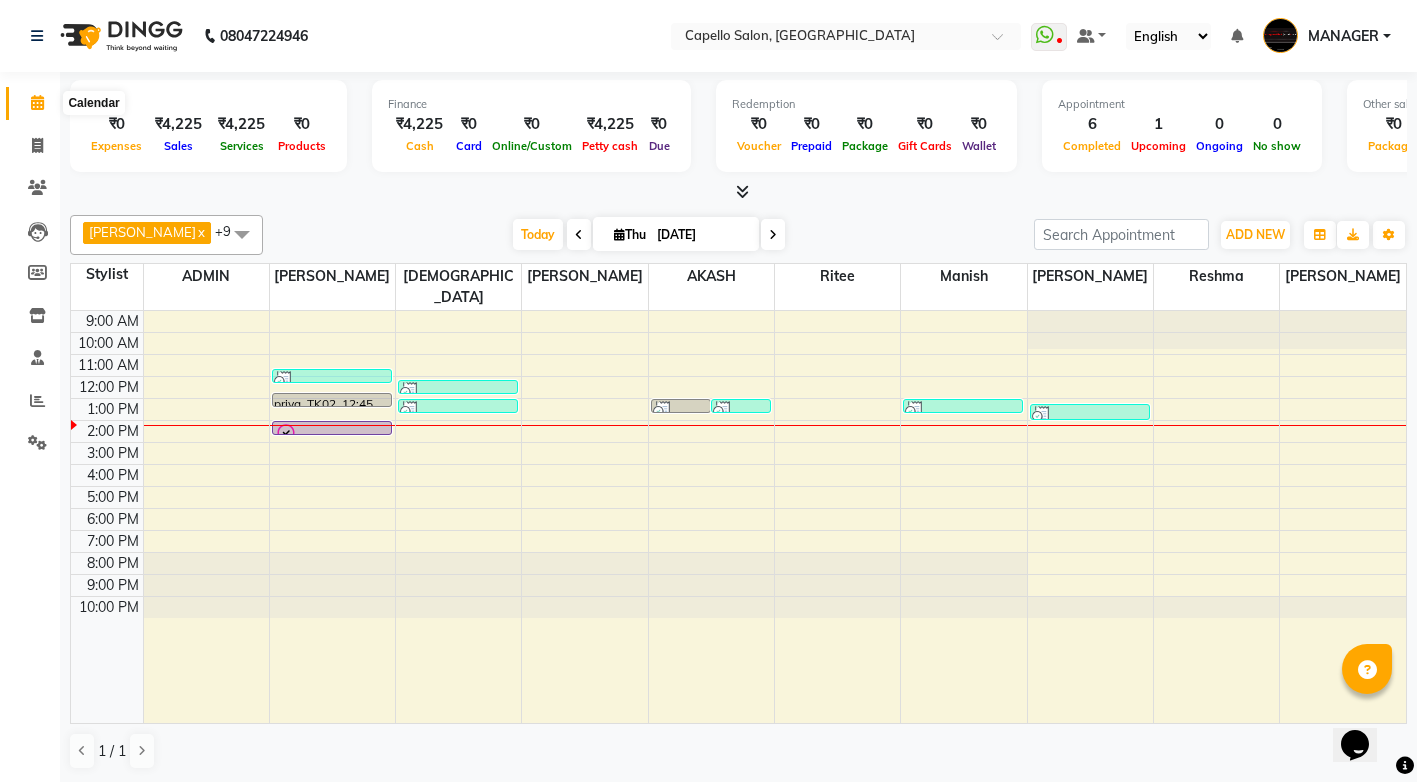 click 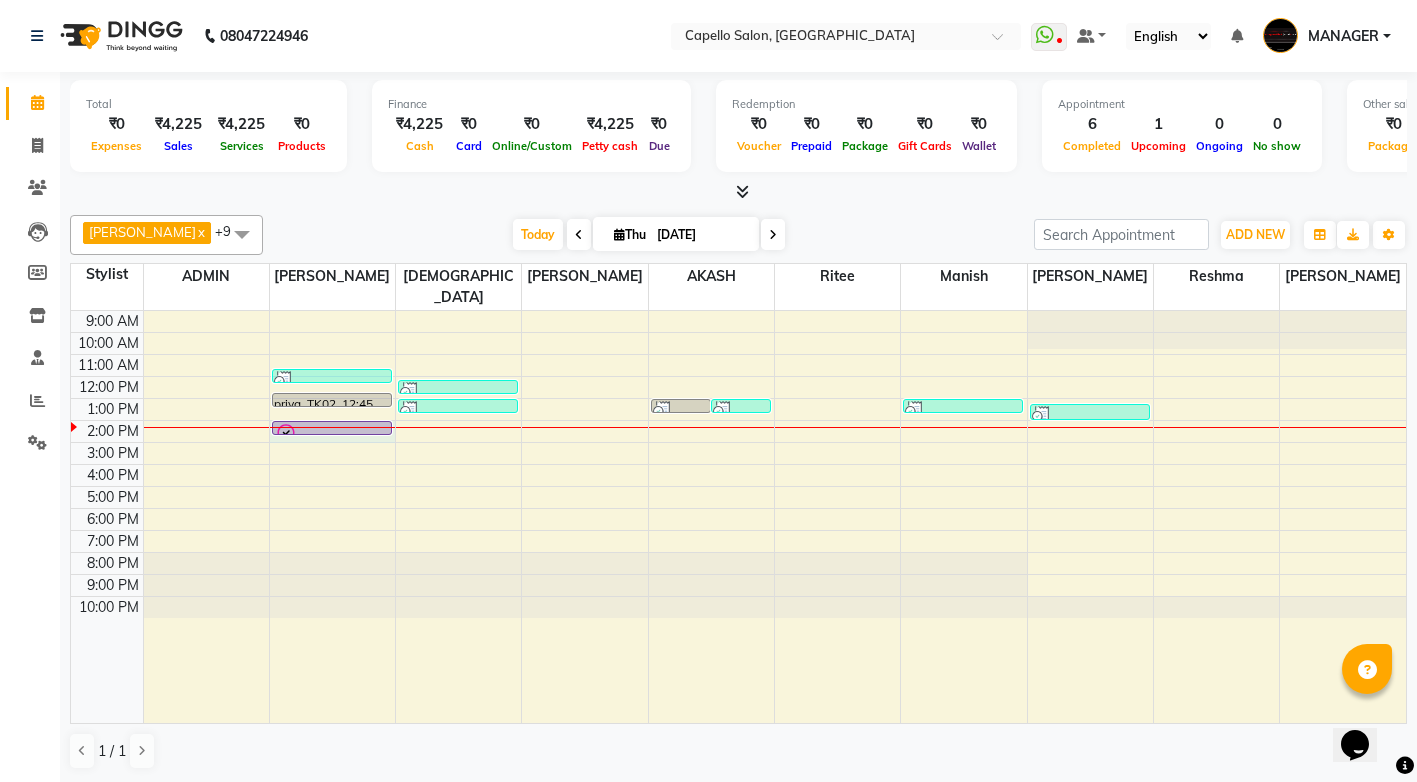 click at bounding box center [332, 427] 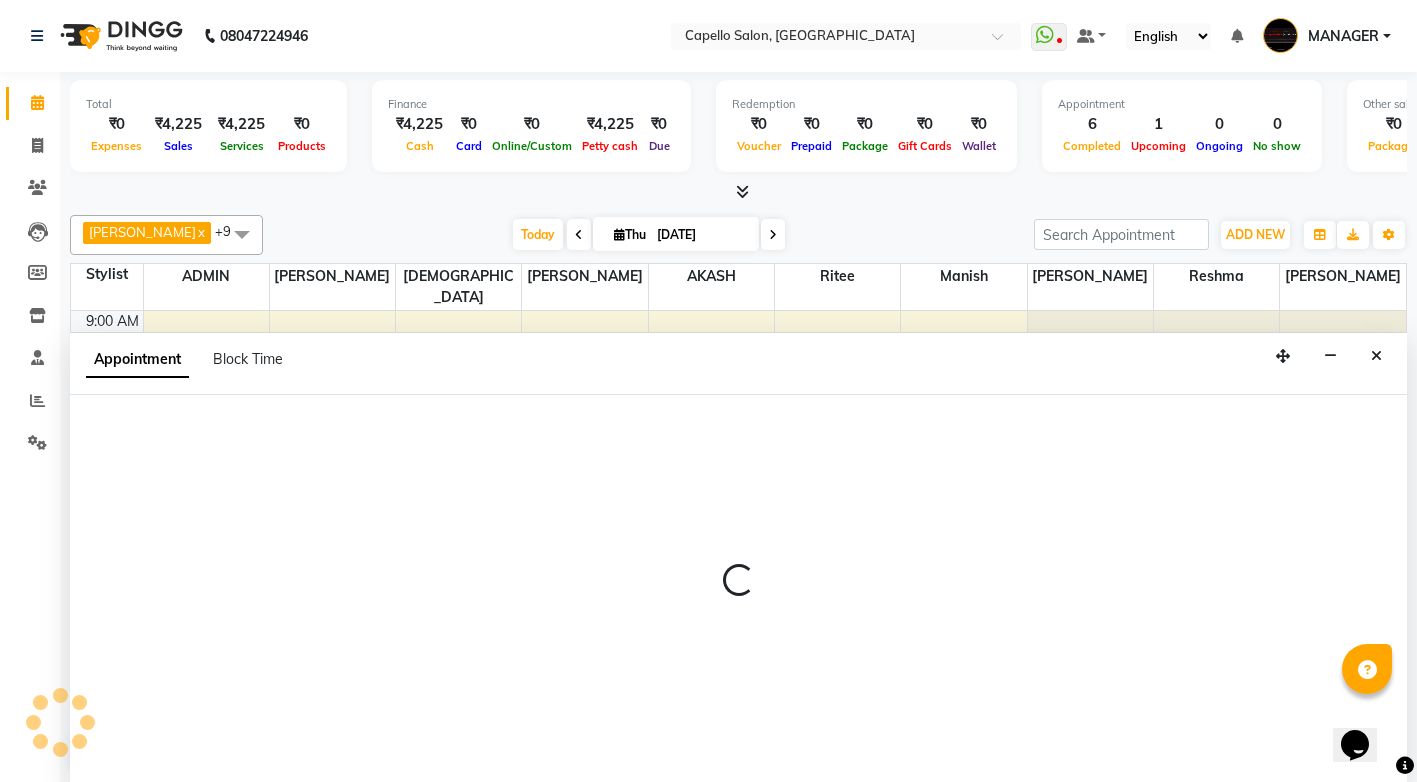 scroll, scrollTop: 1, scrollLeft: 0, axis: vertical 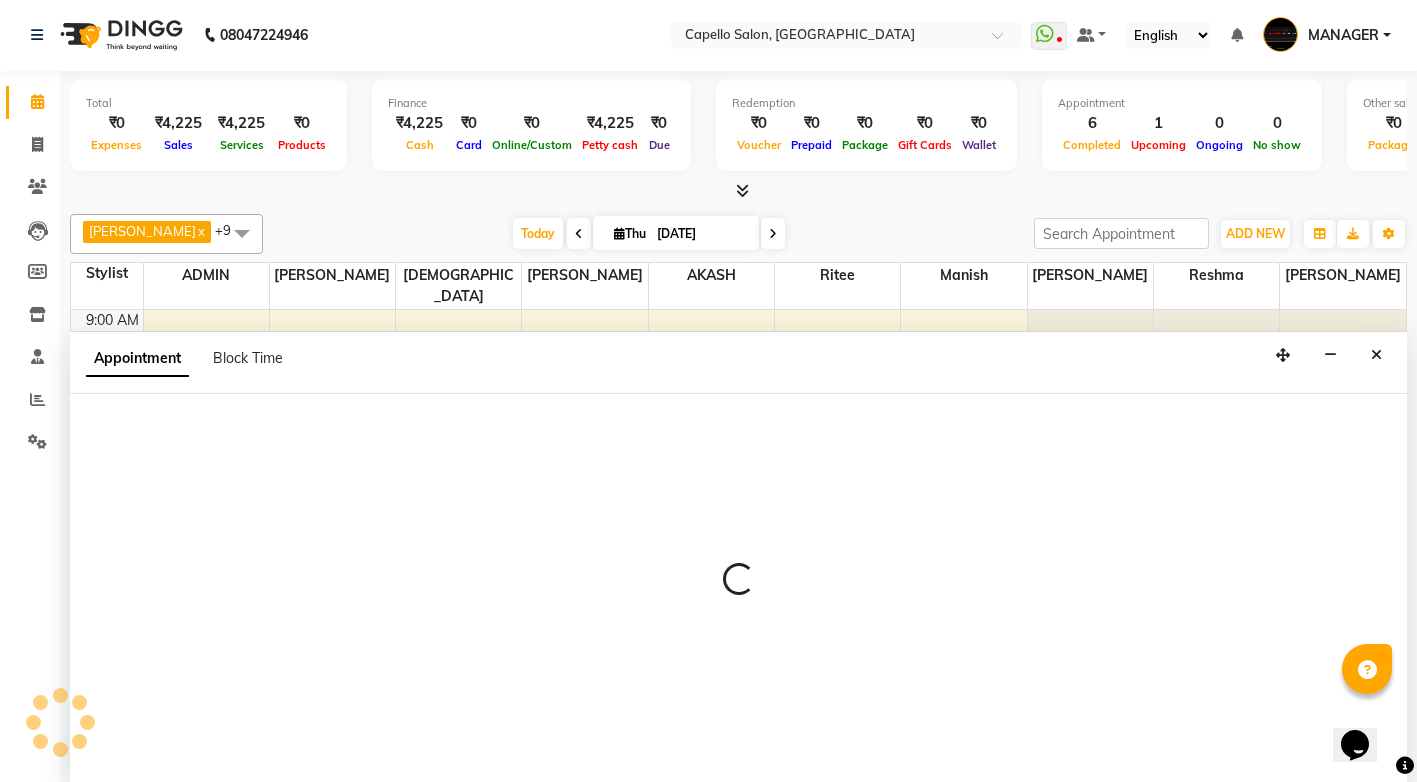 select on "14732" 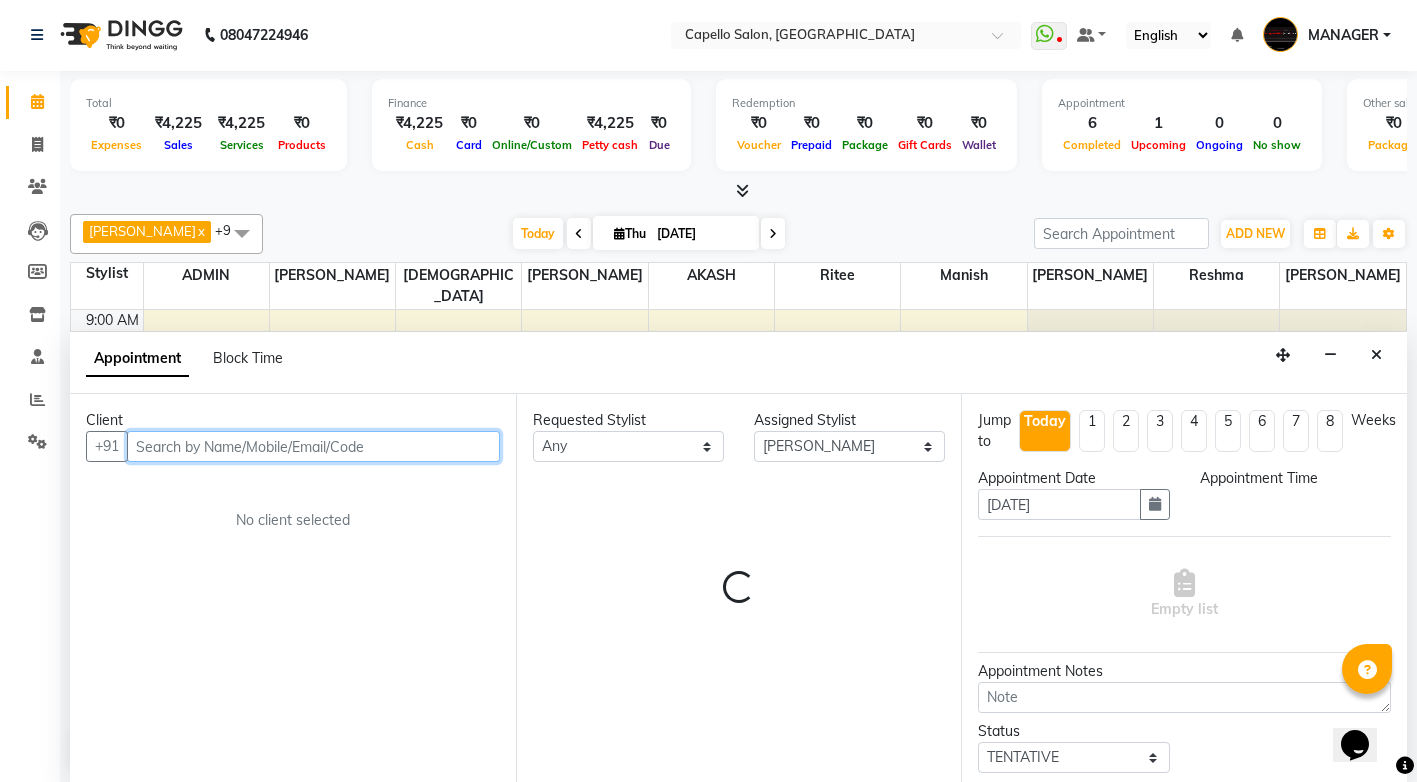 select on "840" 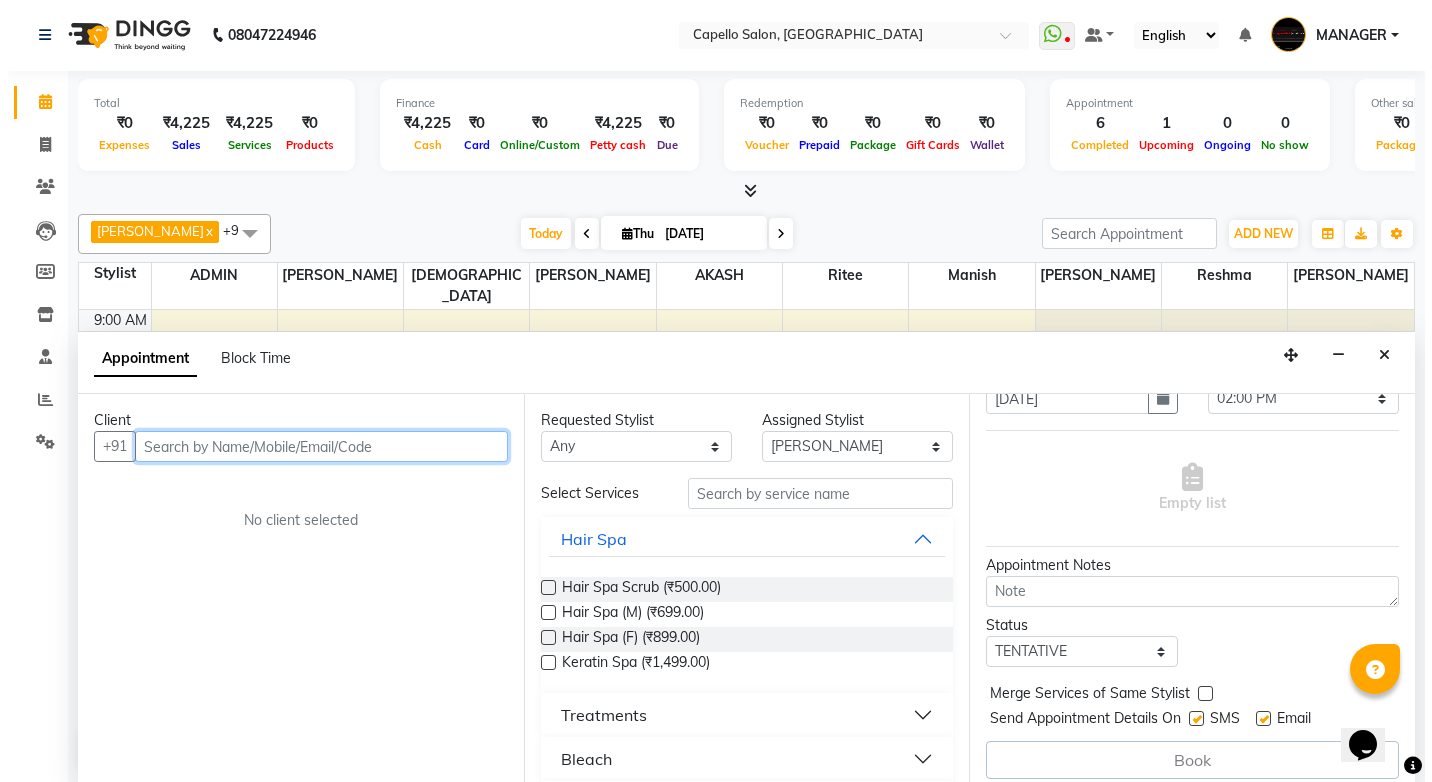 scroll, scrollTop: 119, scrollLeft: 0, axis: vertical 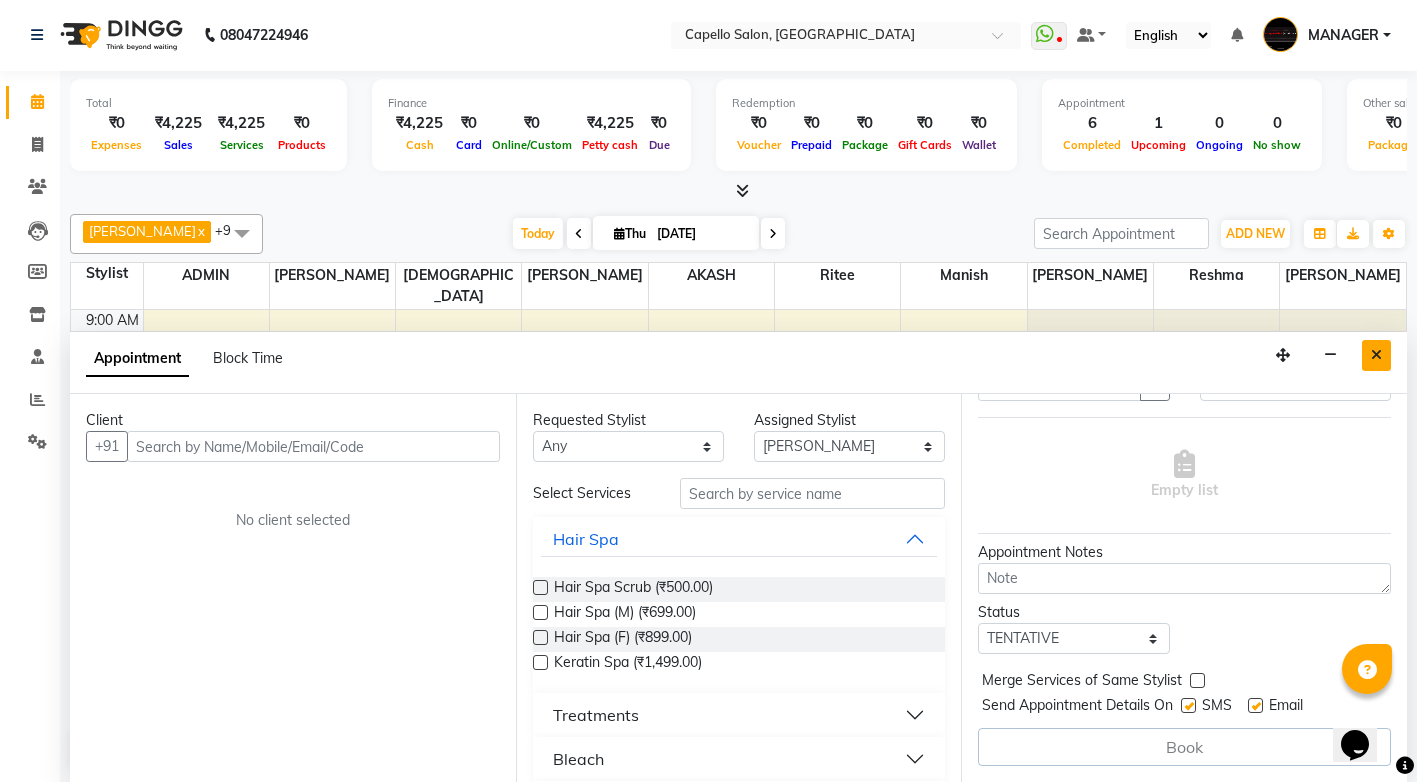 click at bounding box center [1376, 355] 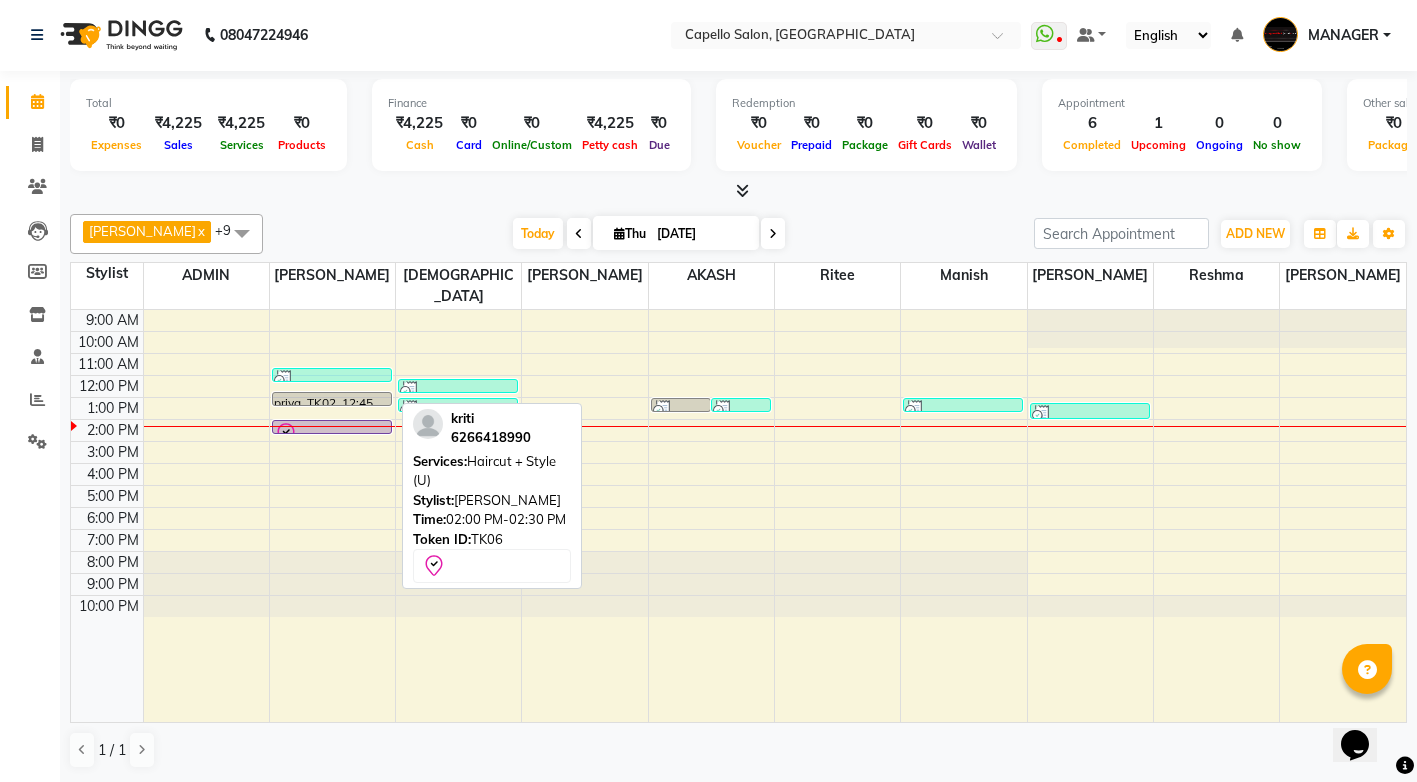 click on "kriti, TK06, 02:00 PM-02:30 PM, Haircut + Style (U)" at bounding box center [332, 427] 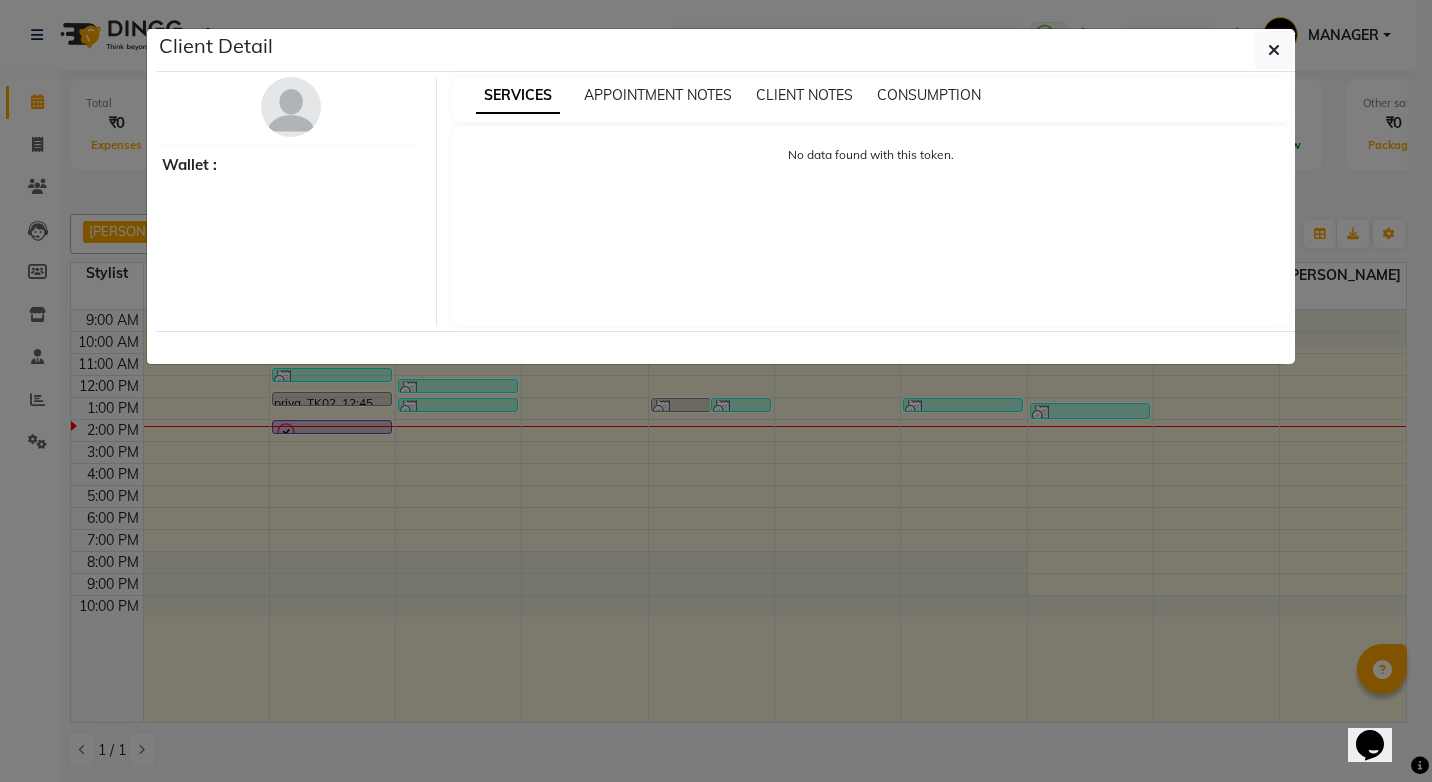 select on "8" 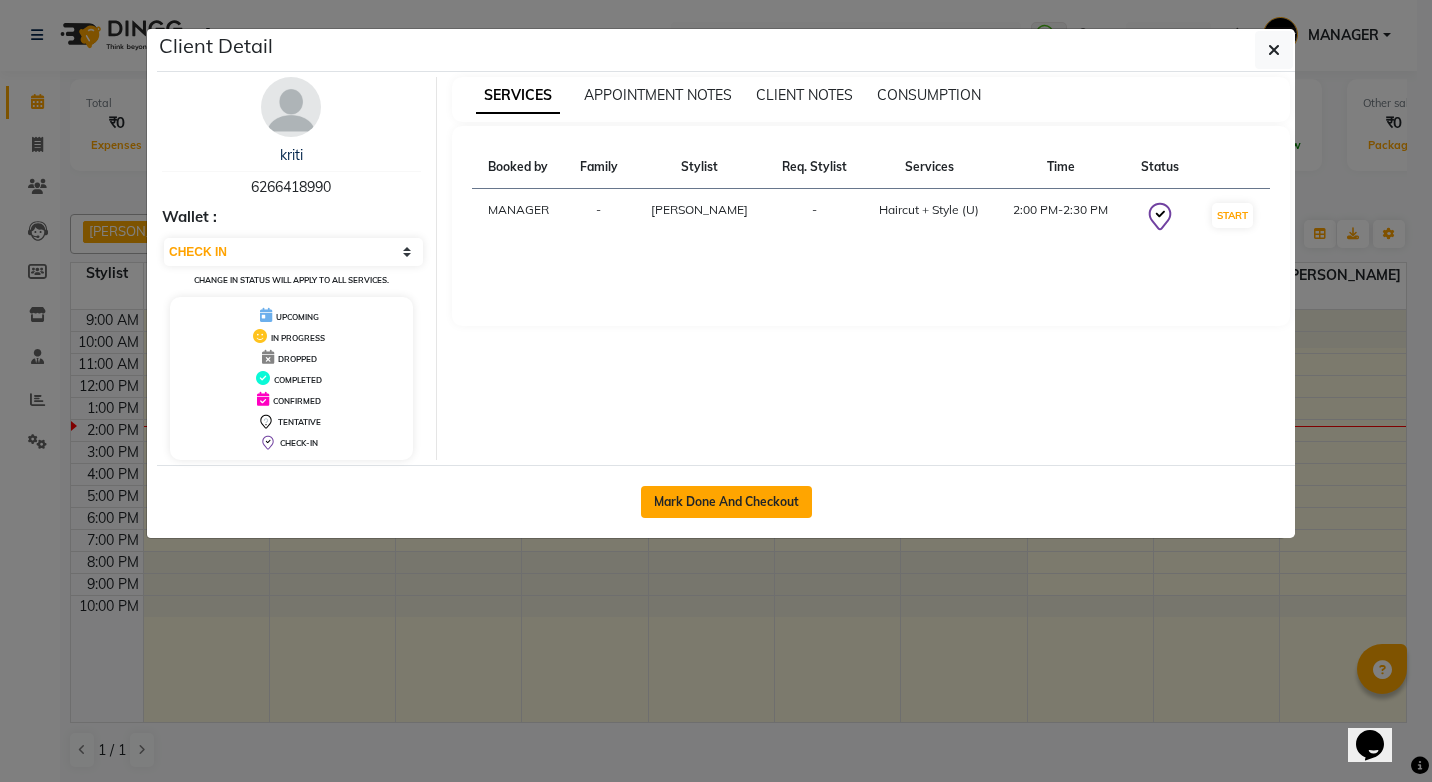 click on "Mark Done And Checkout" 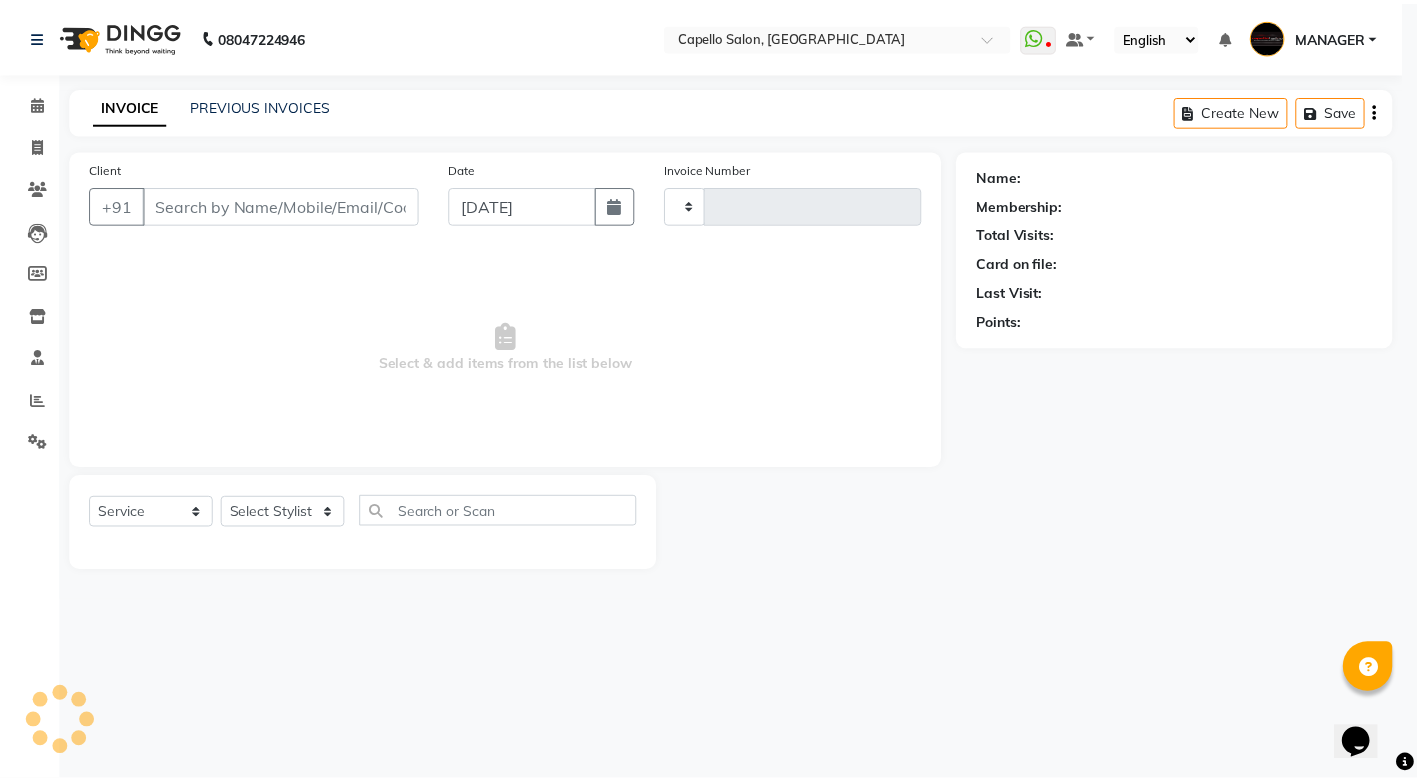 scroll, scrollTop: 0, scrollLeft: 0, axis: both 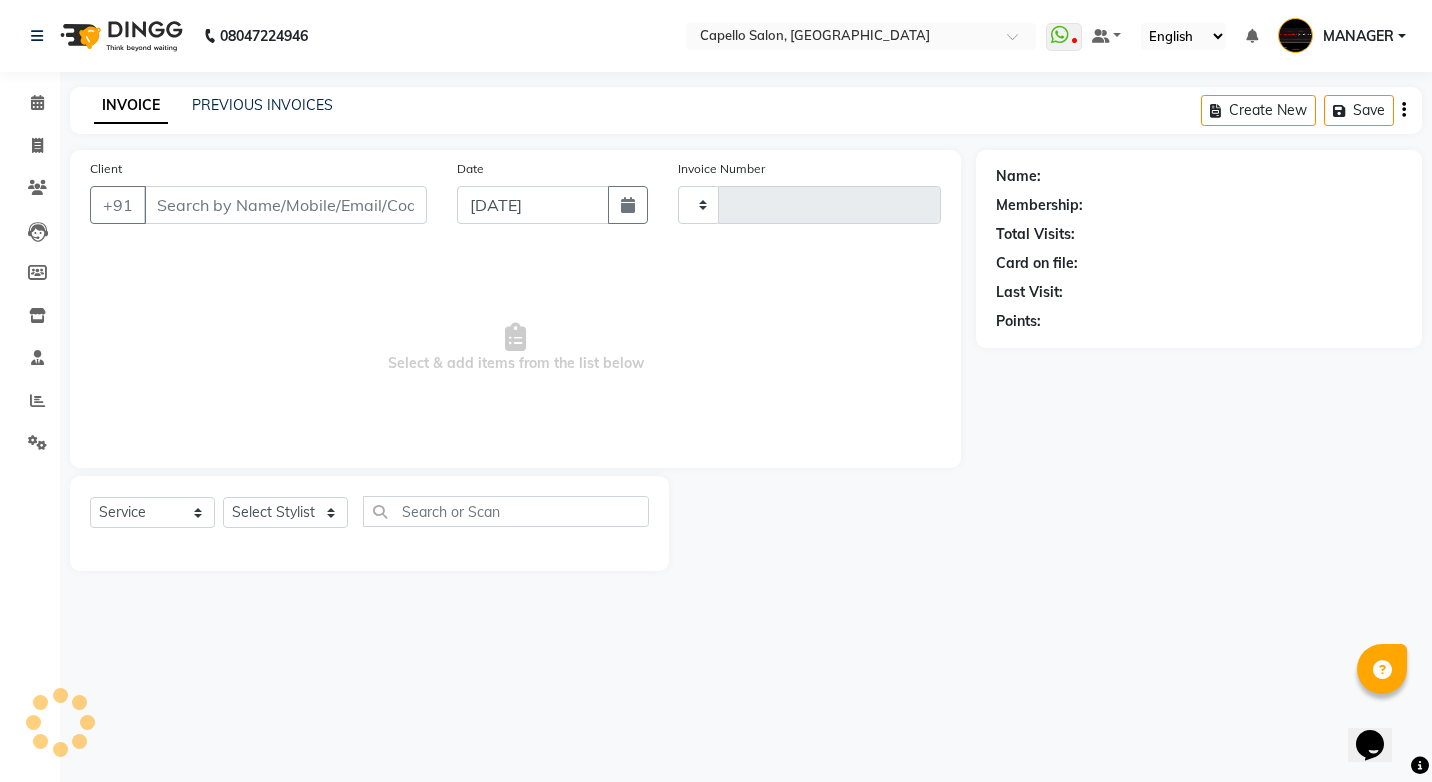 type on "3047" 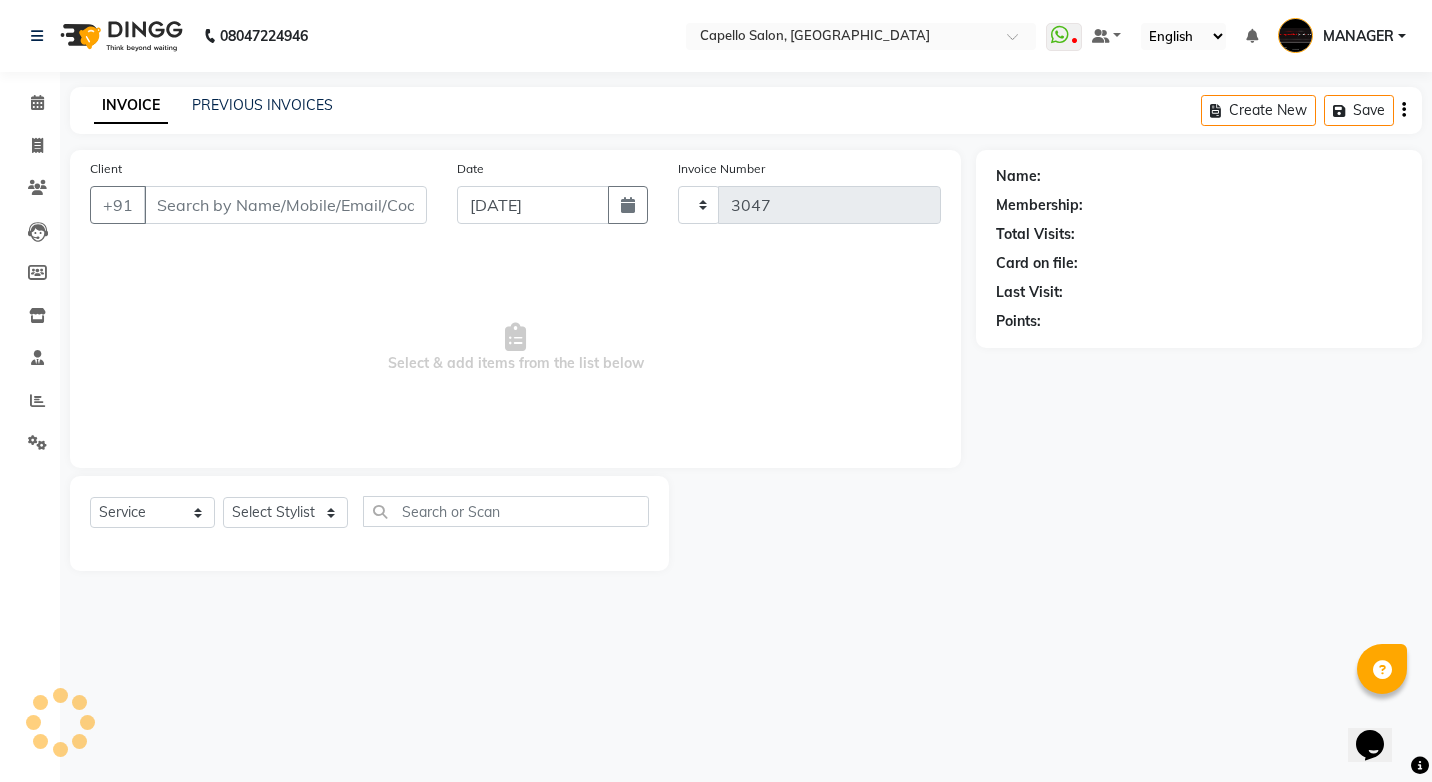 select on "857" 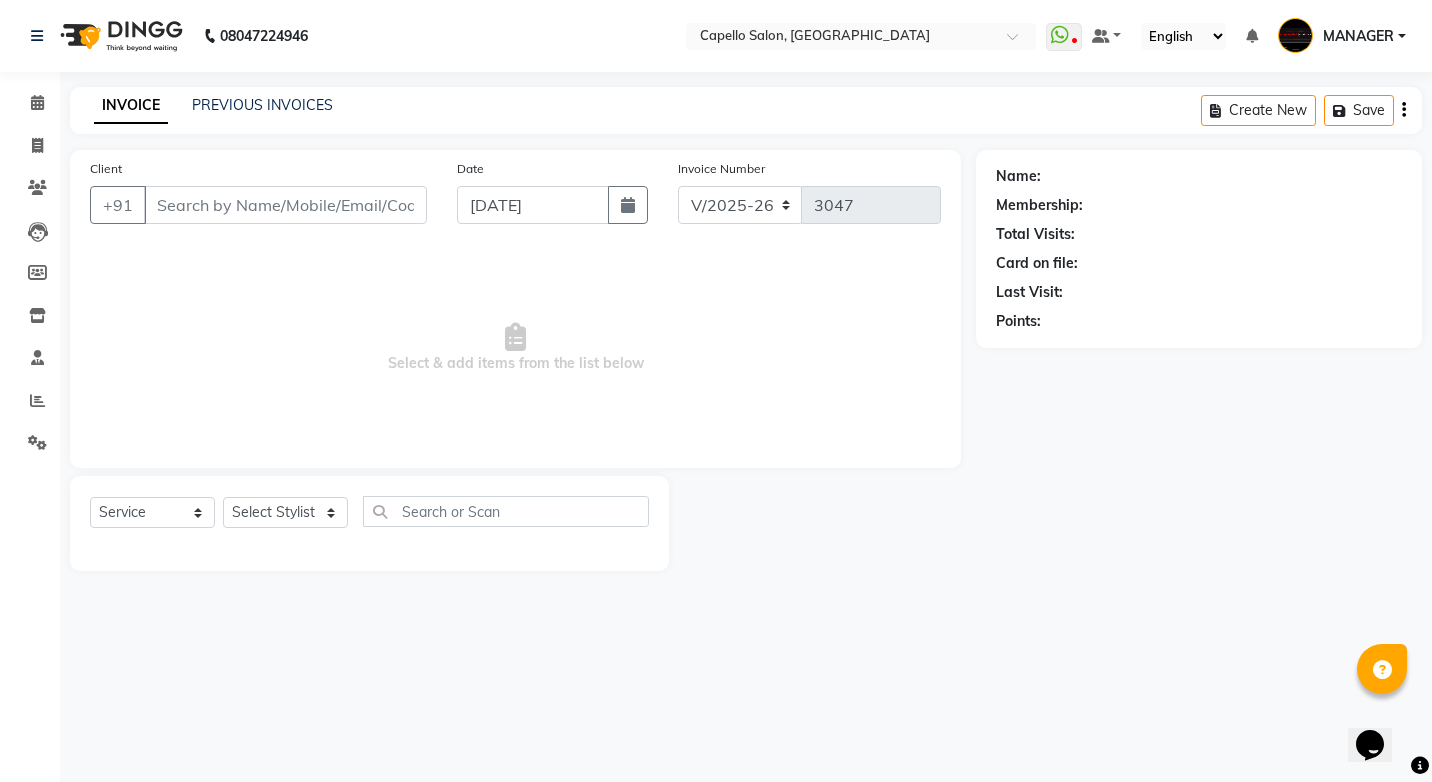 type on "6266418990" 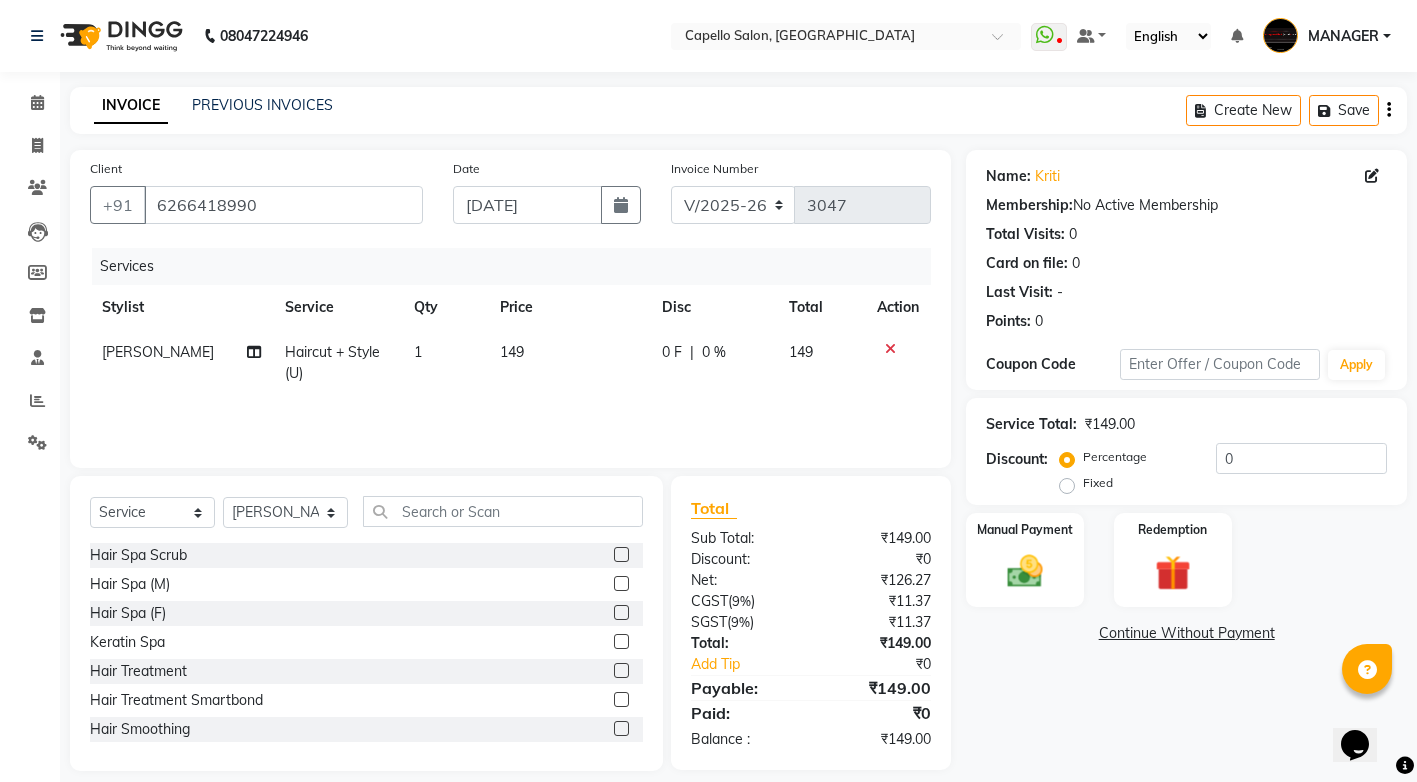 click 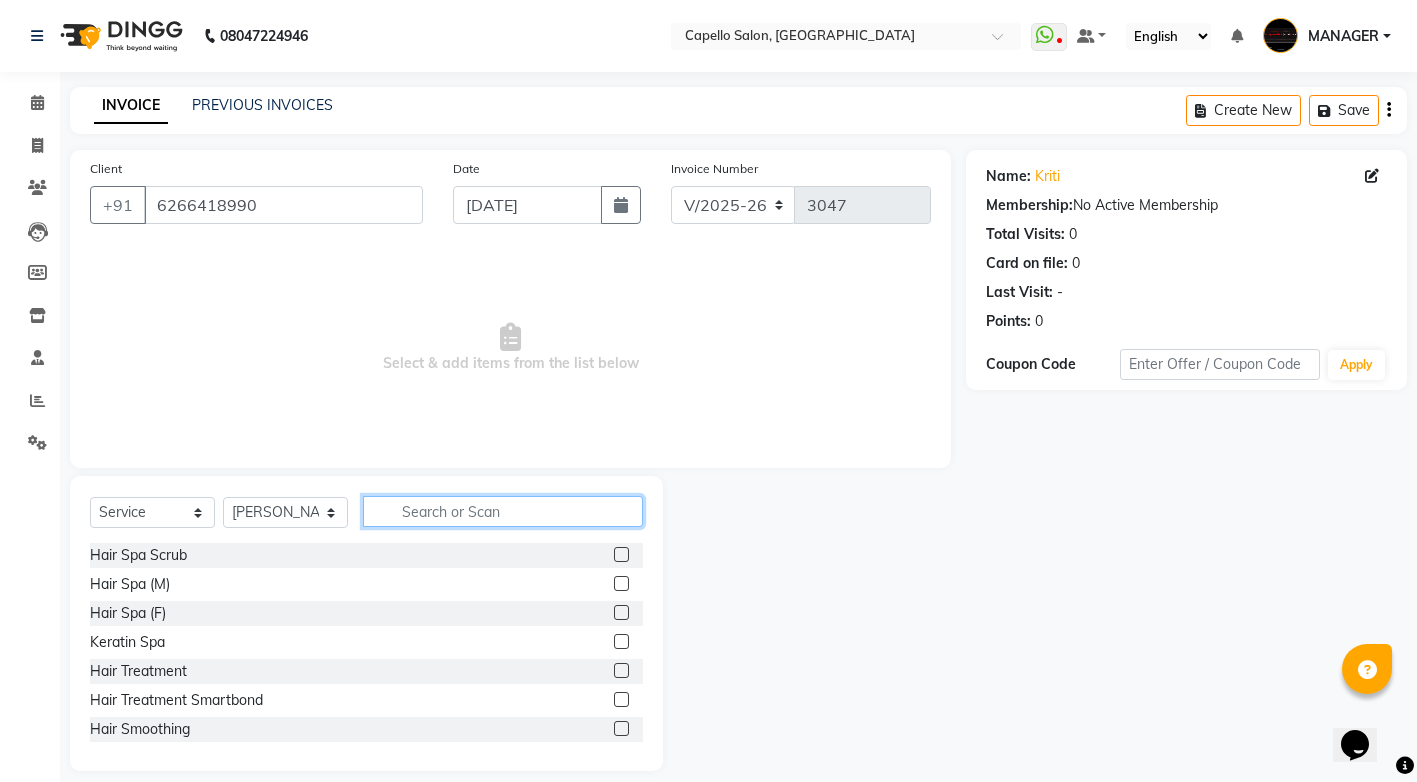 click 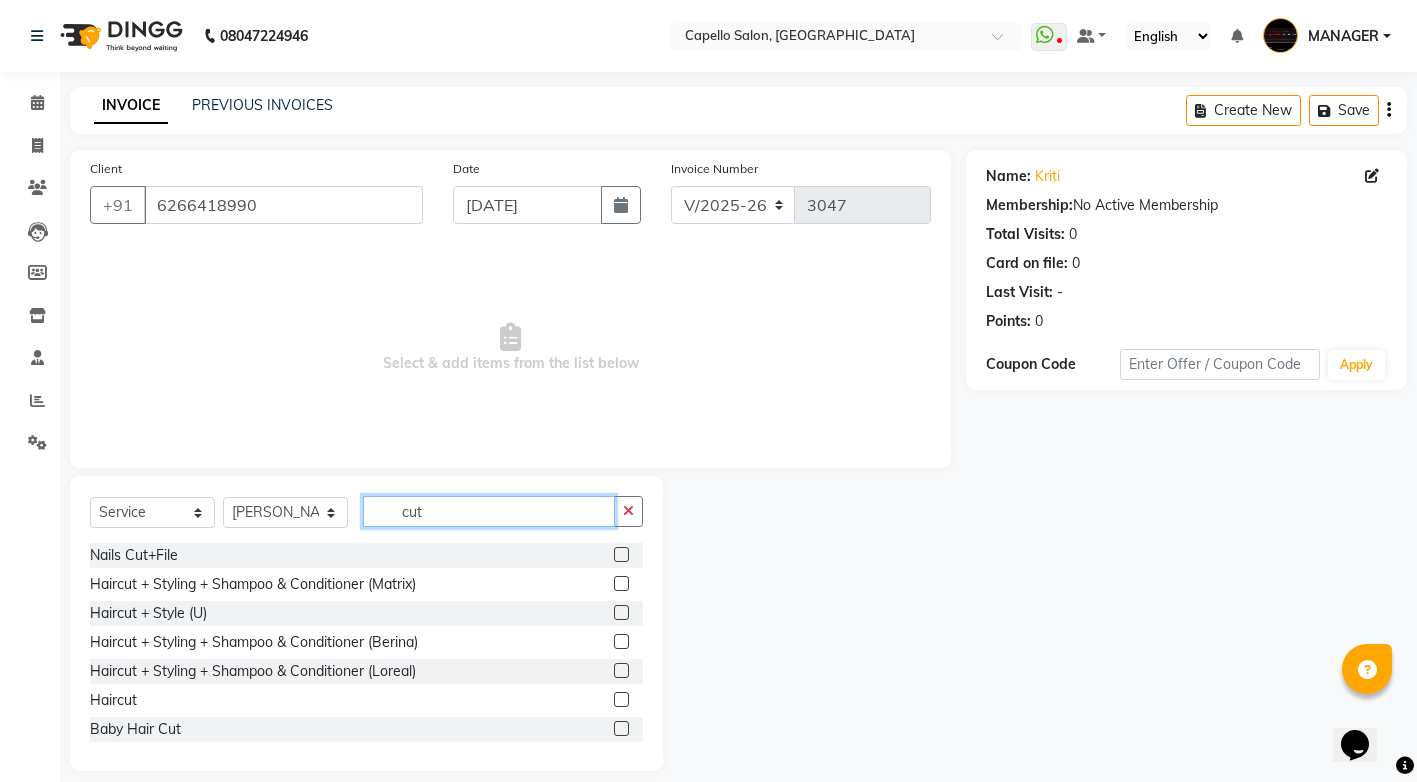type on "cut" 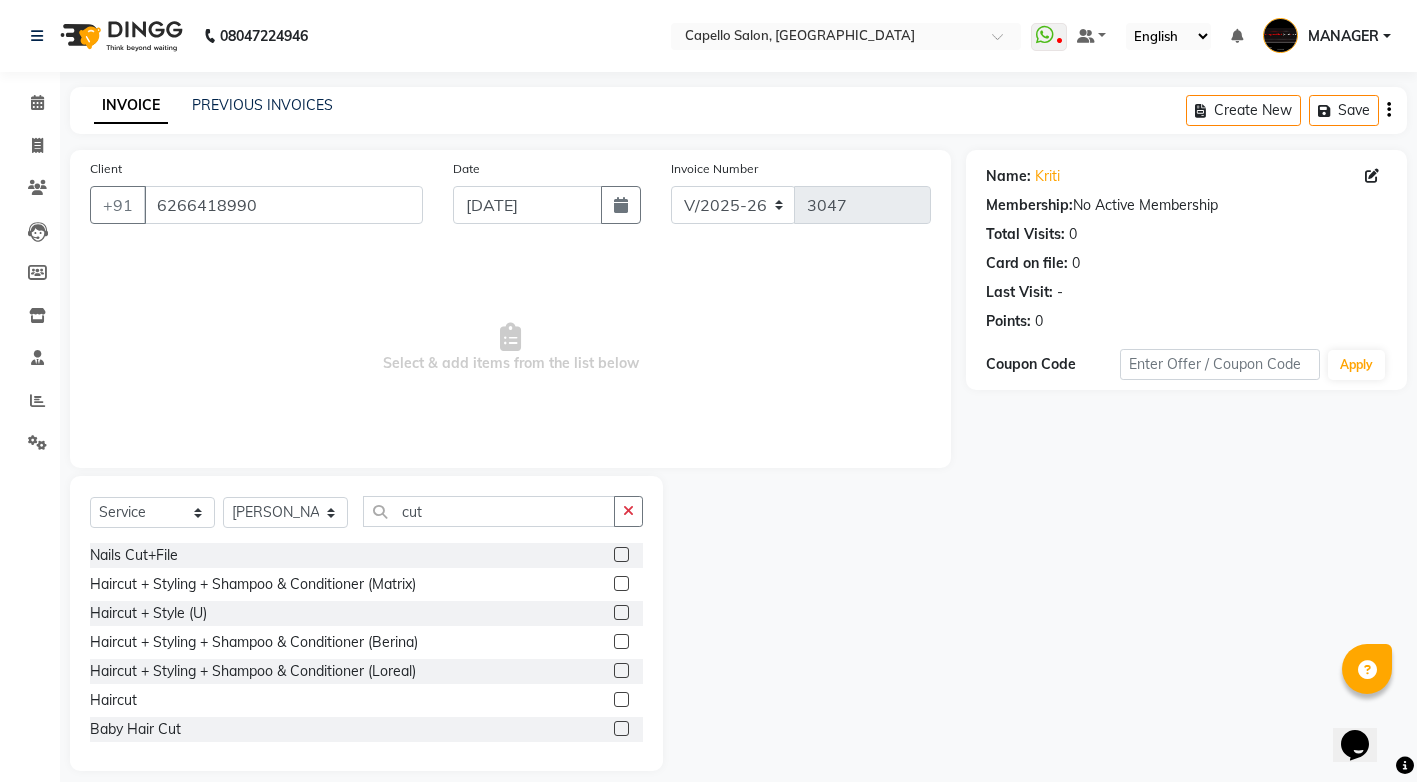 click 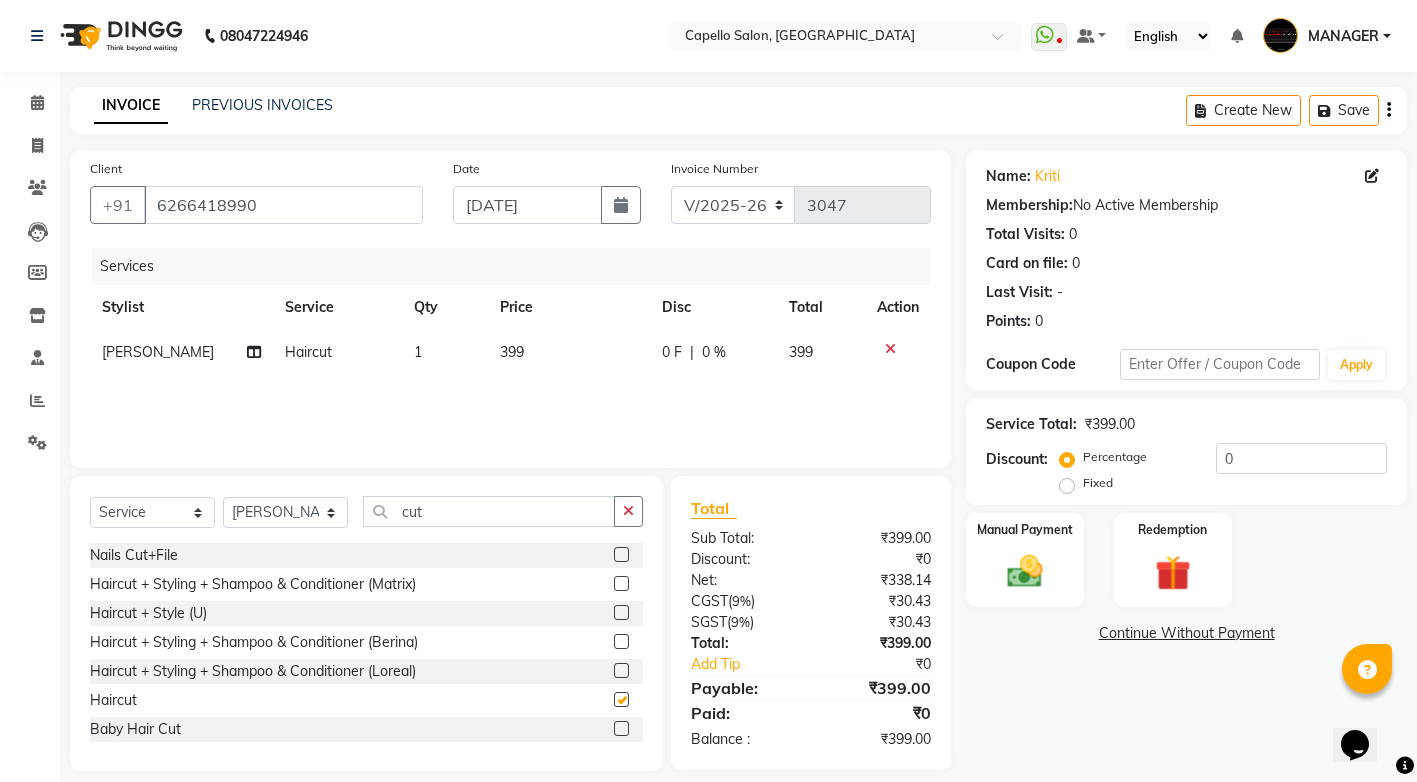 checkbox on "false" 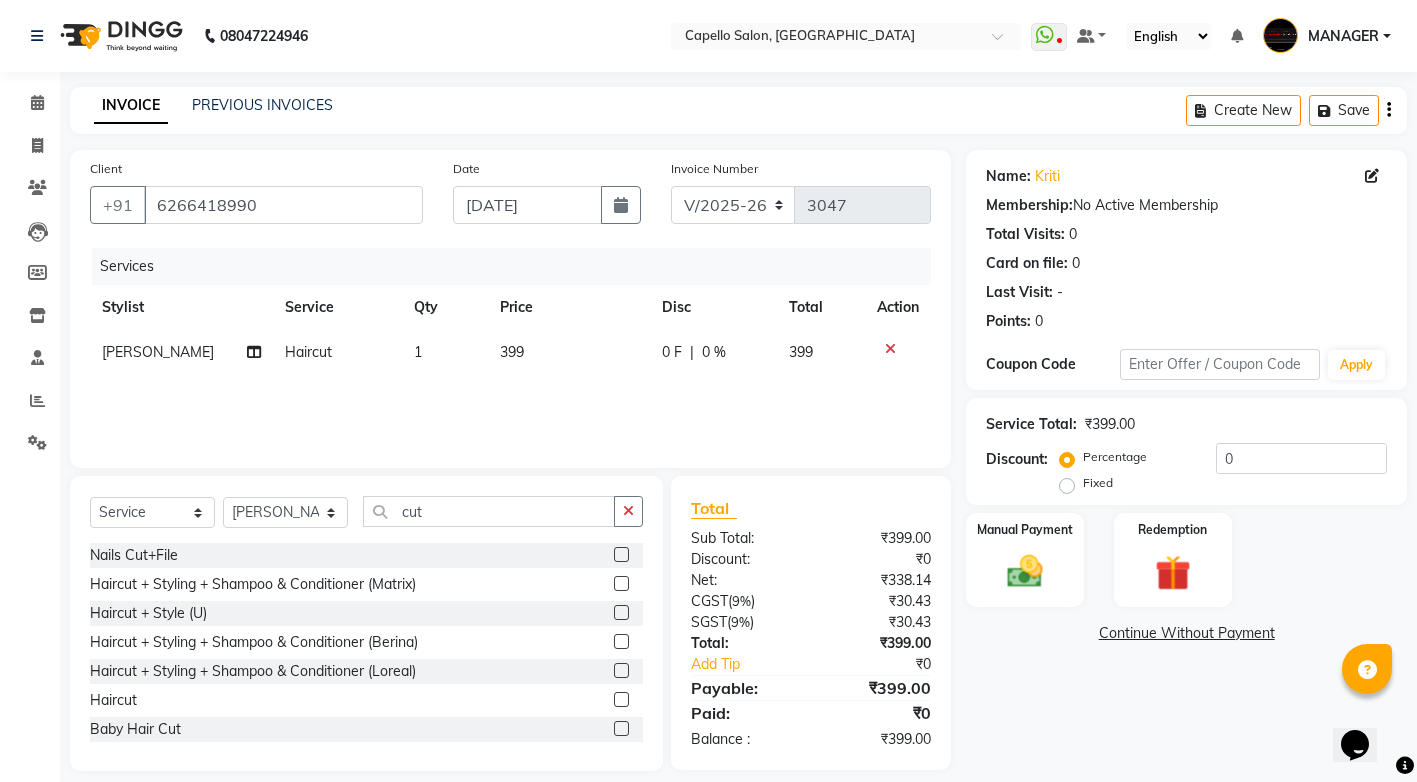 click on "399" 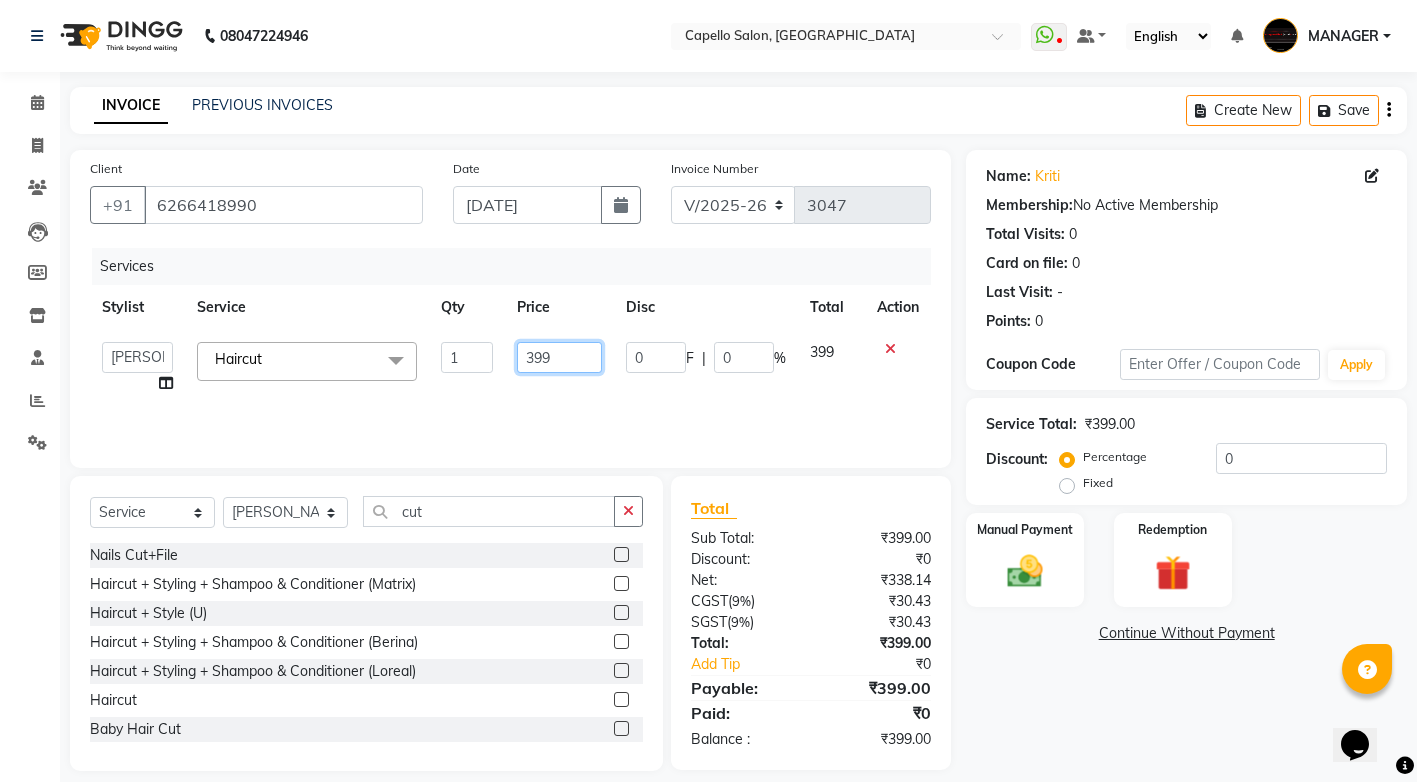 drag, startPoint x: 582, startPoint y: 345, endPoint x: 327, endPoint y: 402, distance: 261.29294 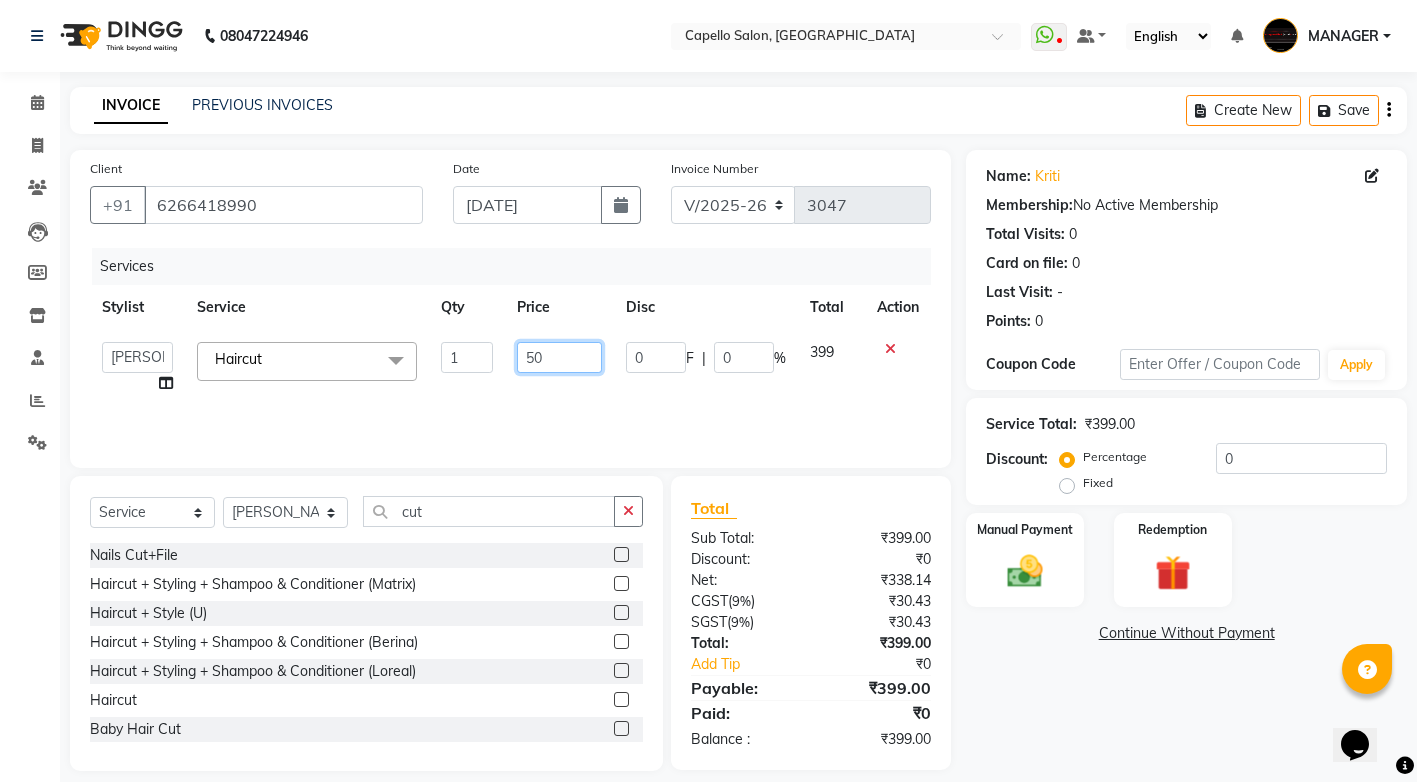 type on "500" 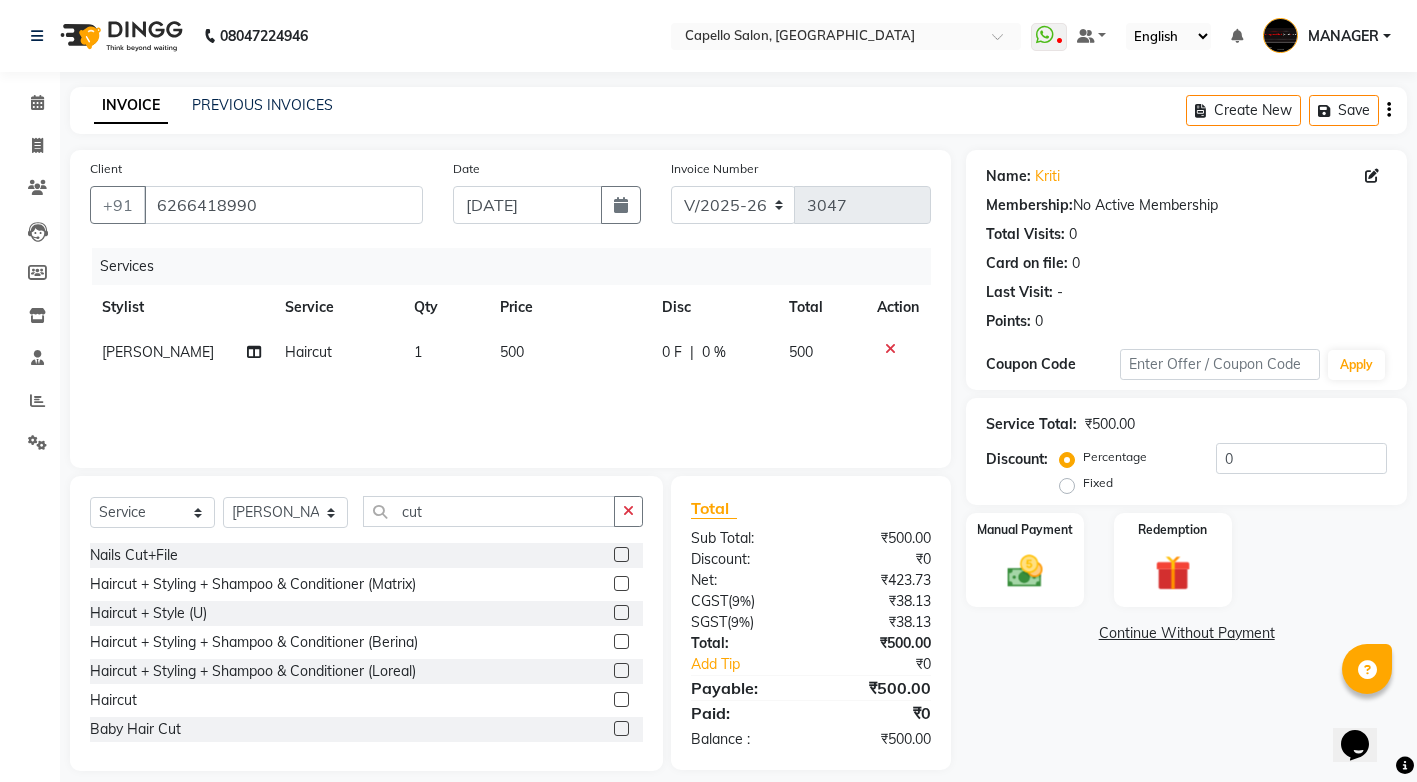 click on "Services Stylist Service Qty Price Disc Total Action [PERSON_NAME] Haircut 1 500 0 F | 0 % 500" 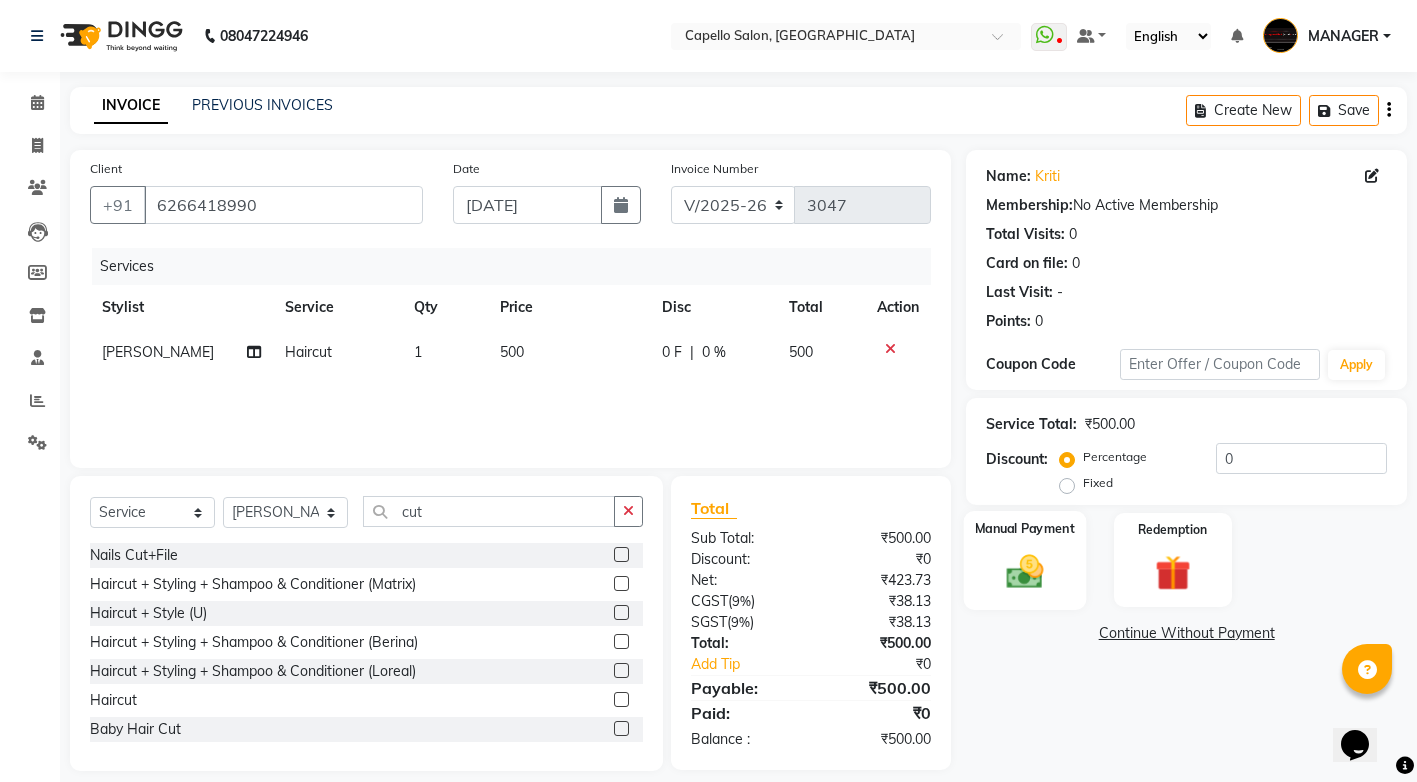 click 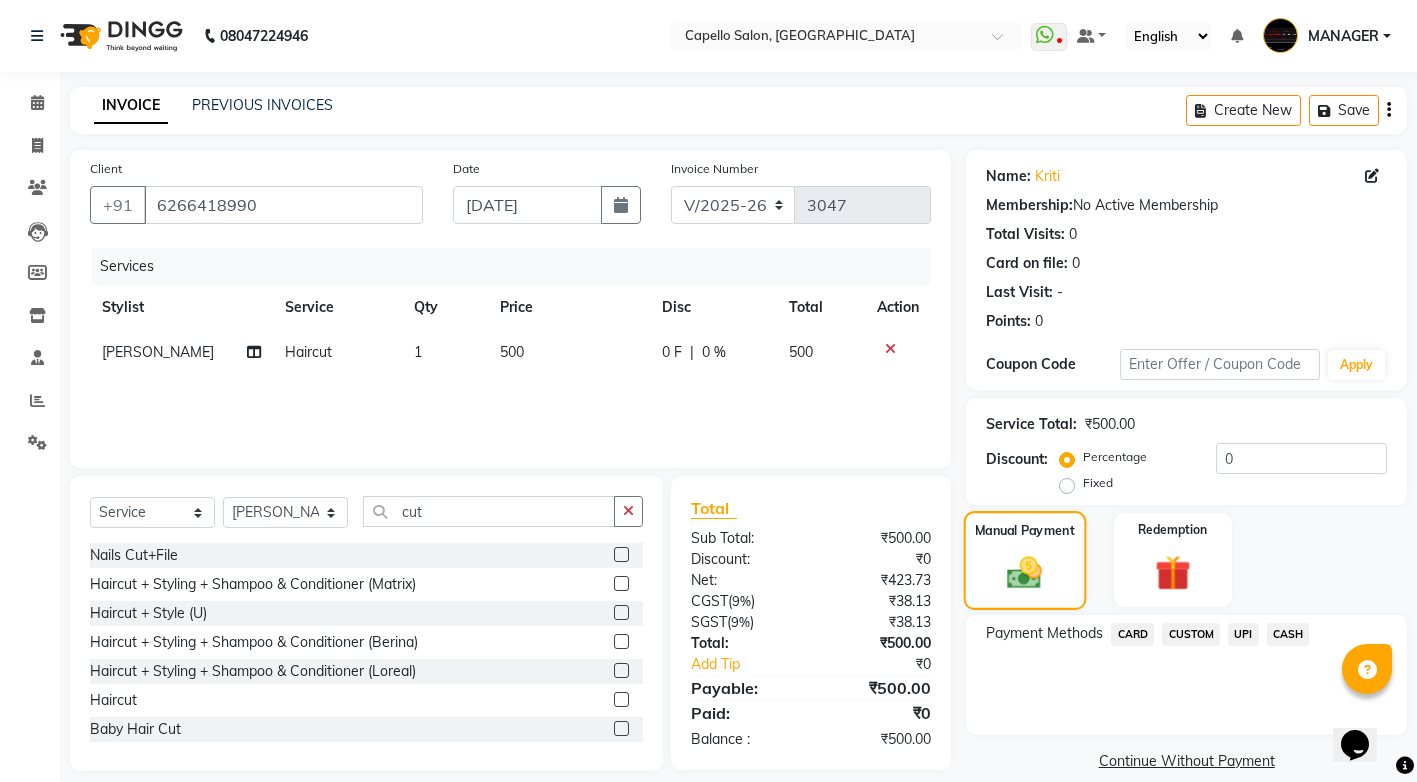 scroll, scrollTop: 24, scrollLeft: 0, axis: vertical 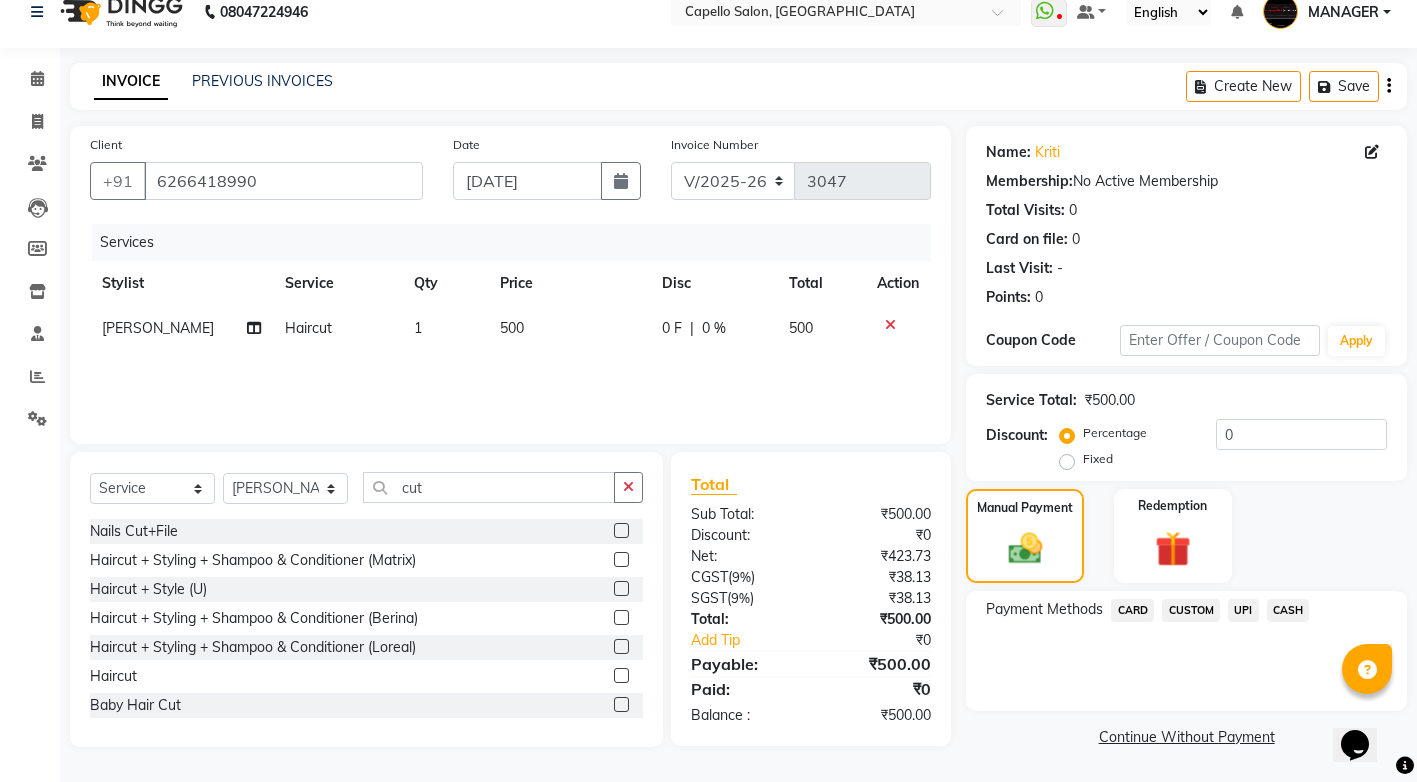 click on "CASH" 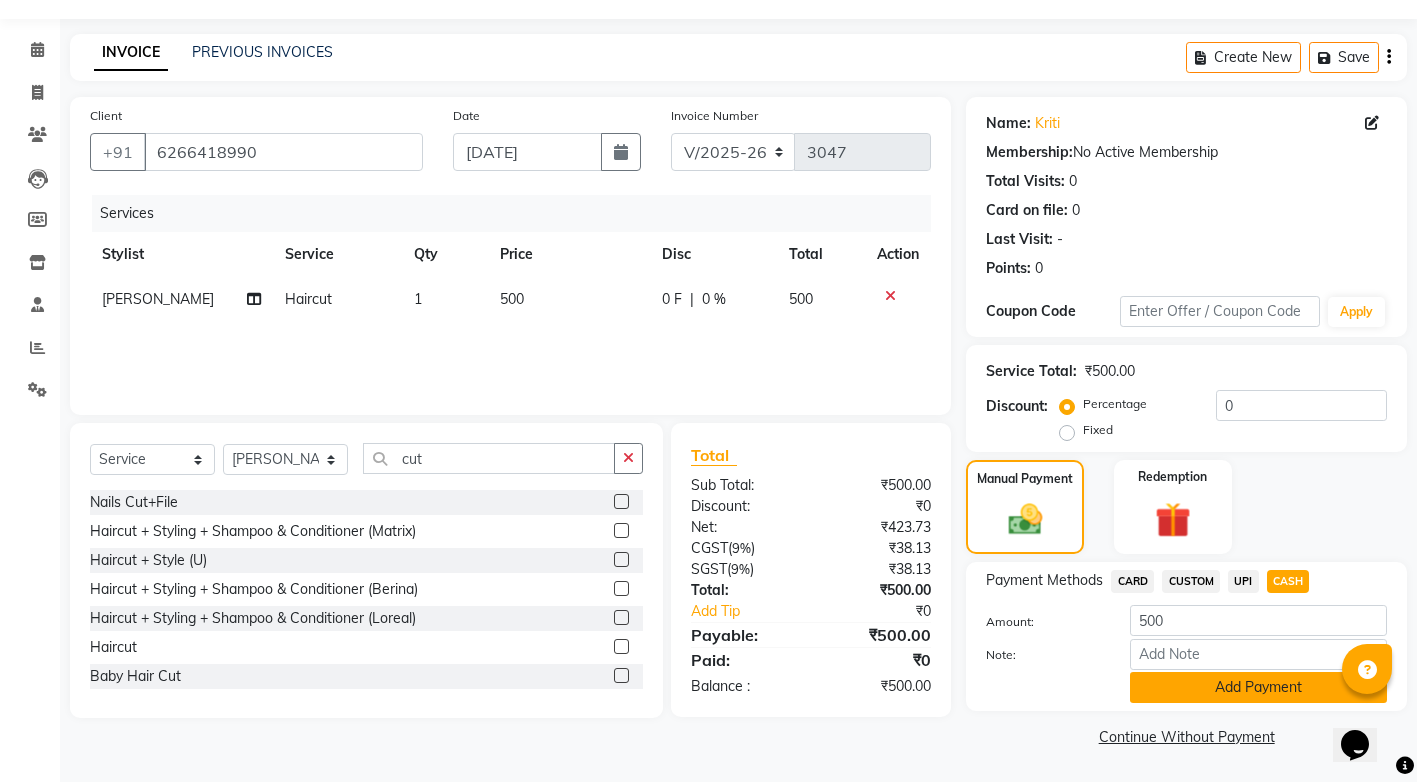 click on "Add Payment" 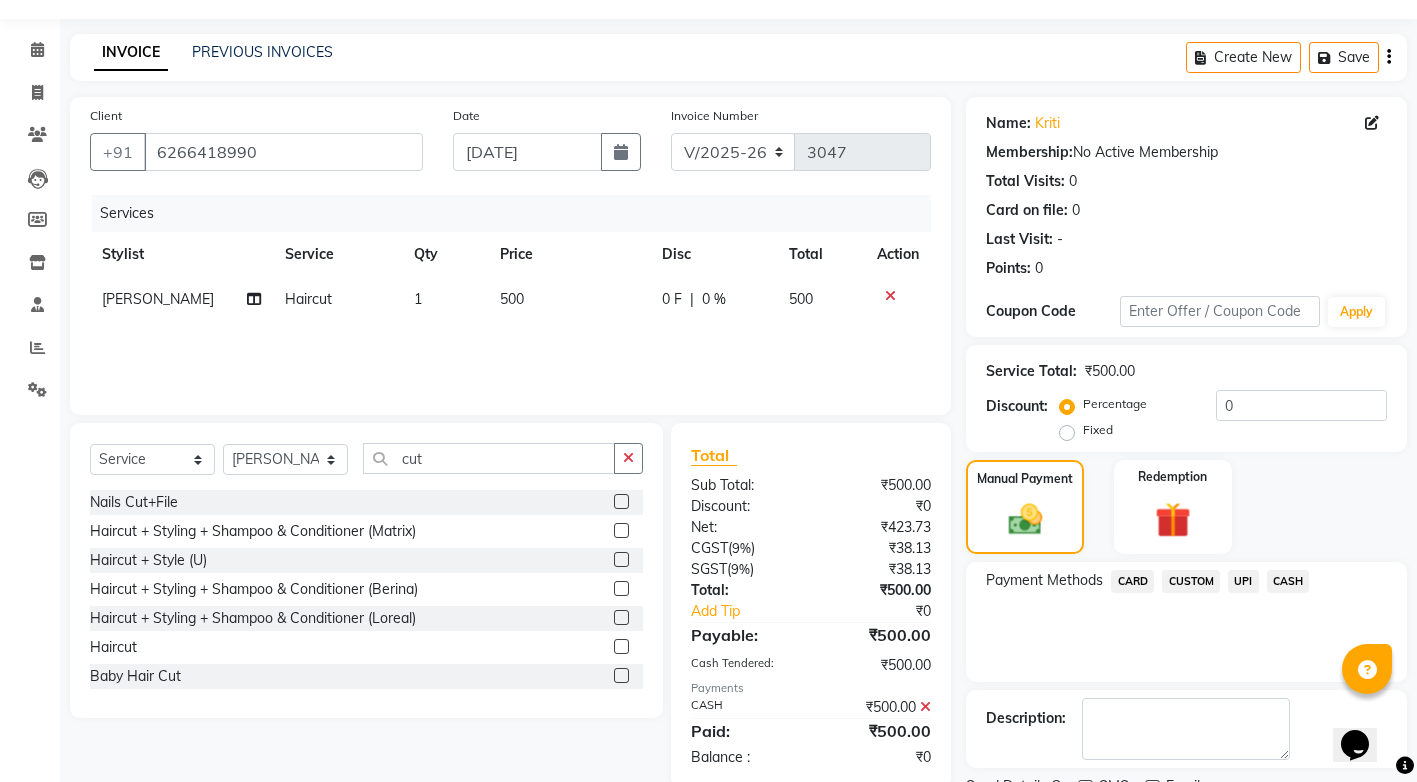 scroll, scrollTop: 137, scrollLeft: 0, axis: vertical 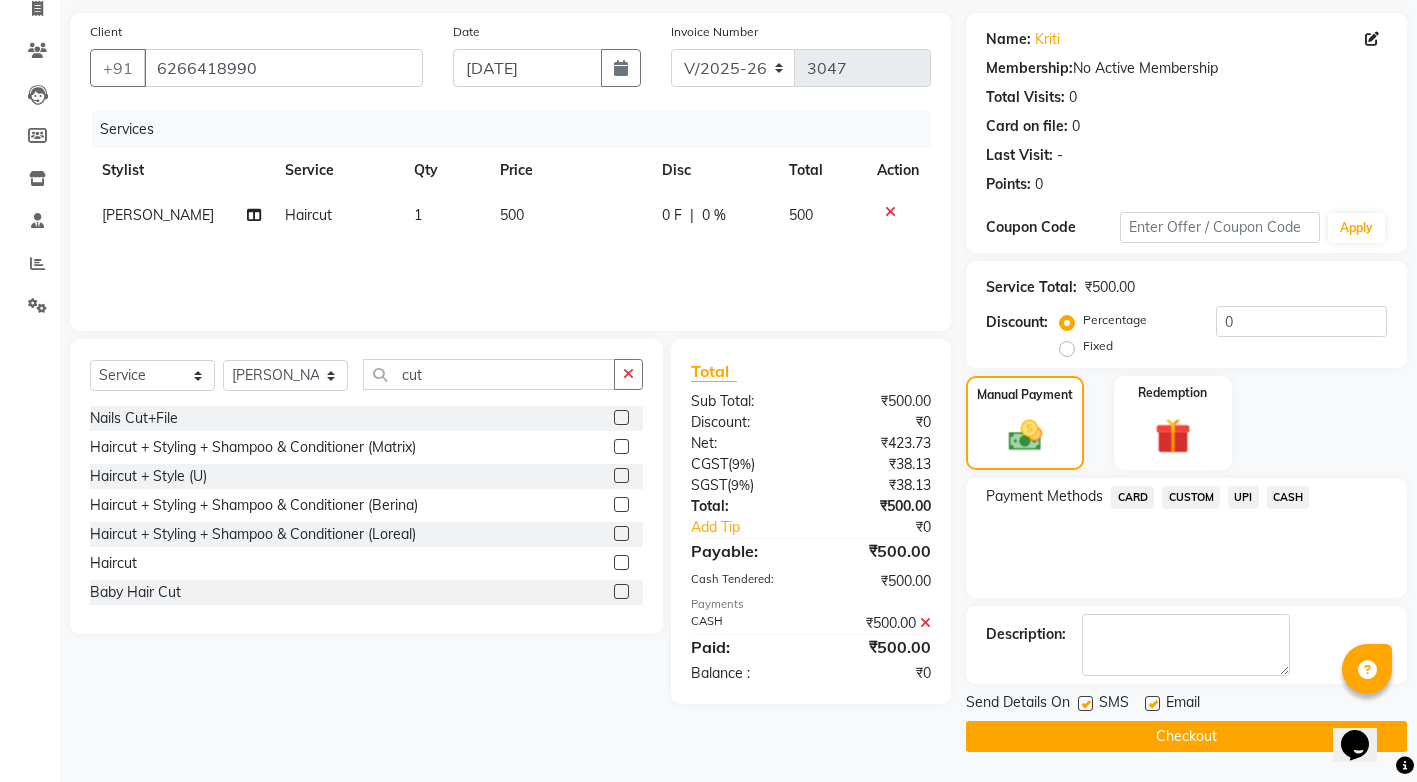 click on "Checkout" 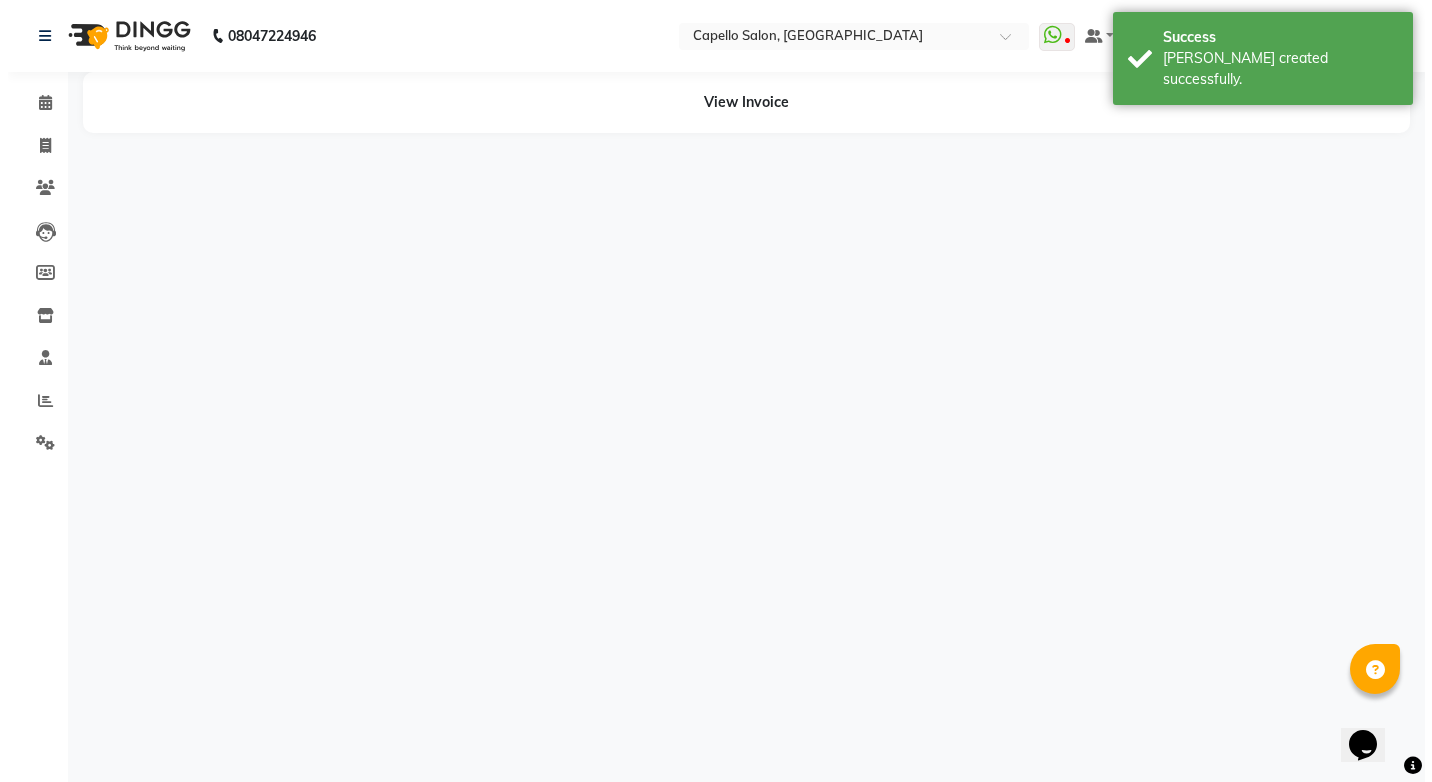 scroll, scrollTop: 0, scrollLeft: 0, axis: both 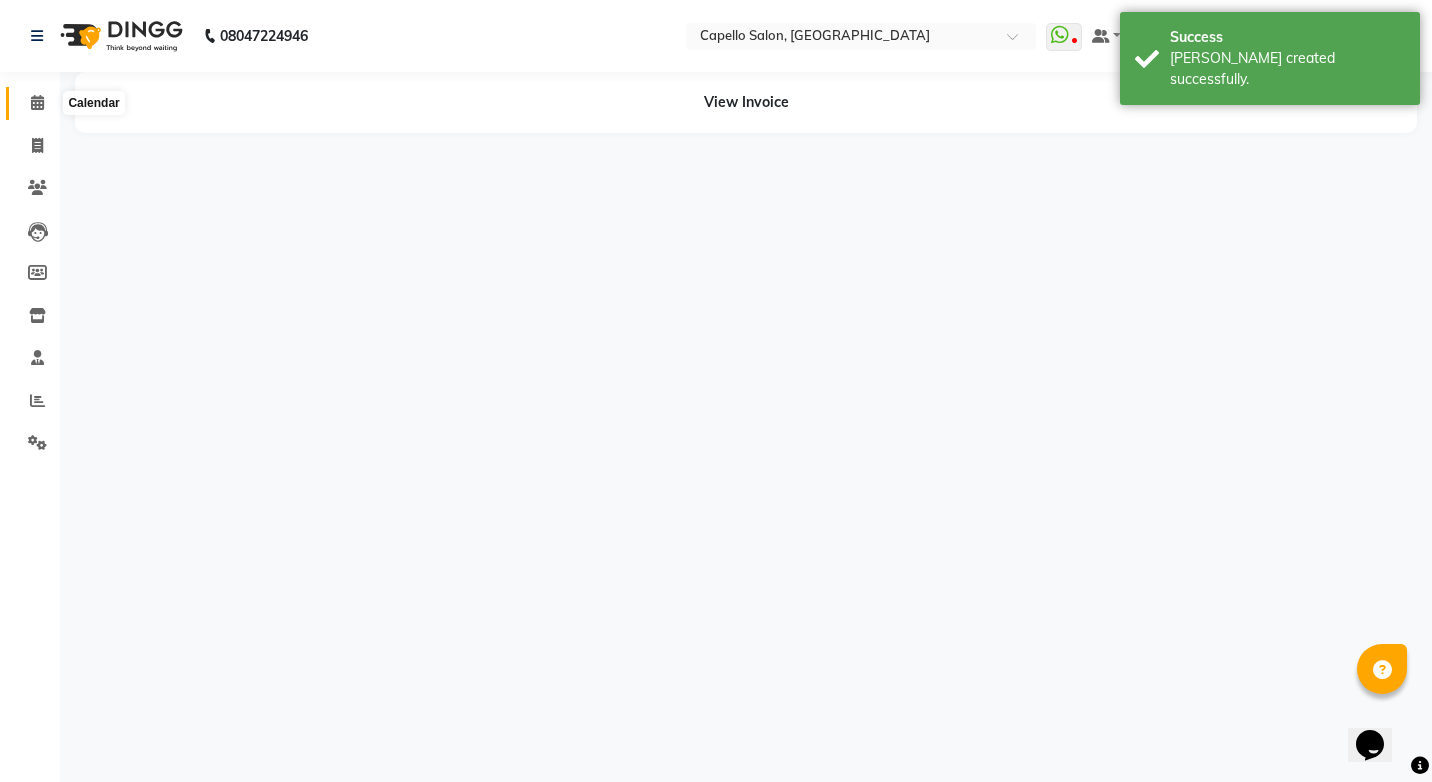 click 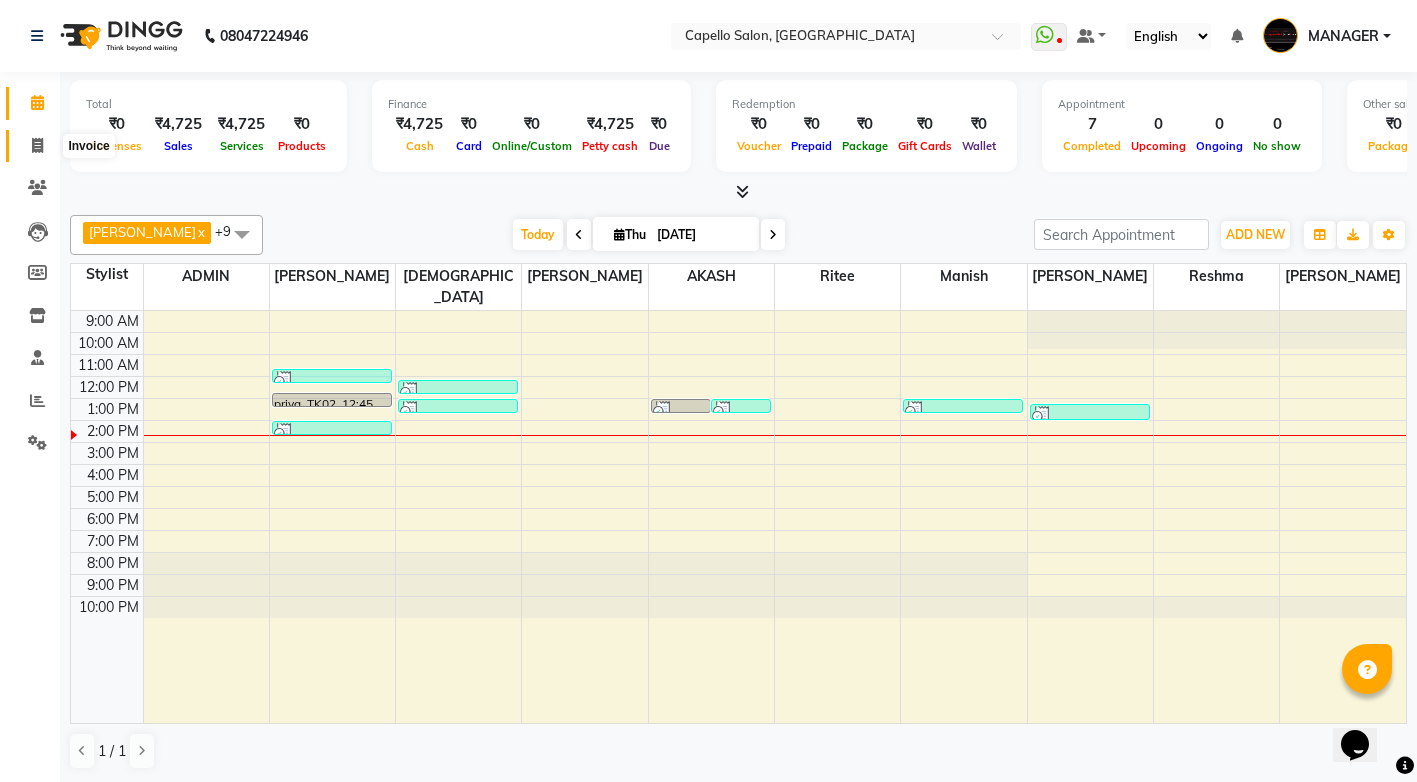 click 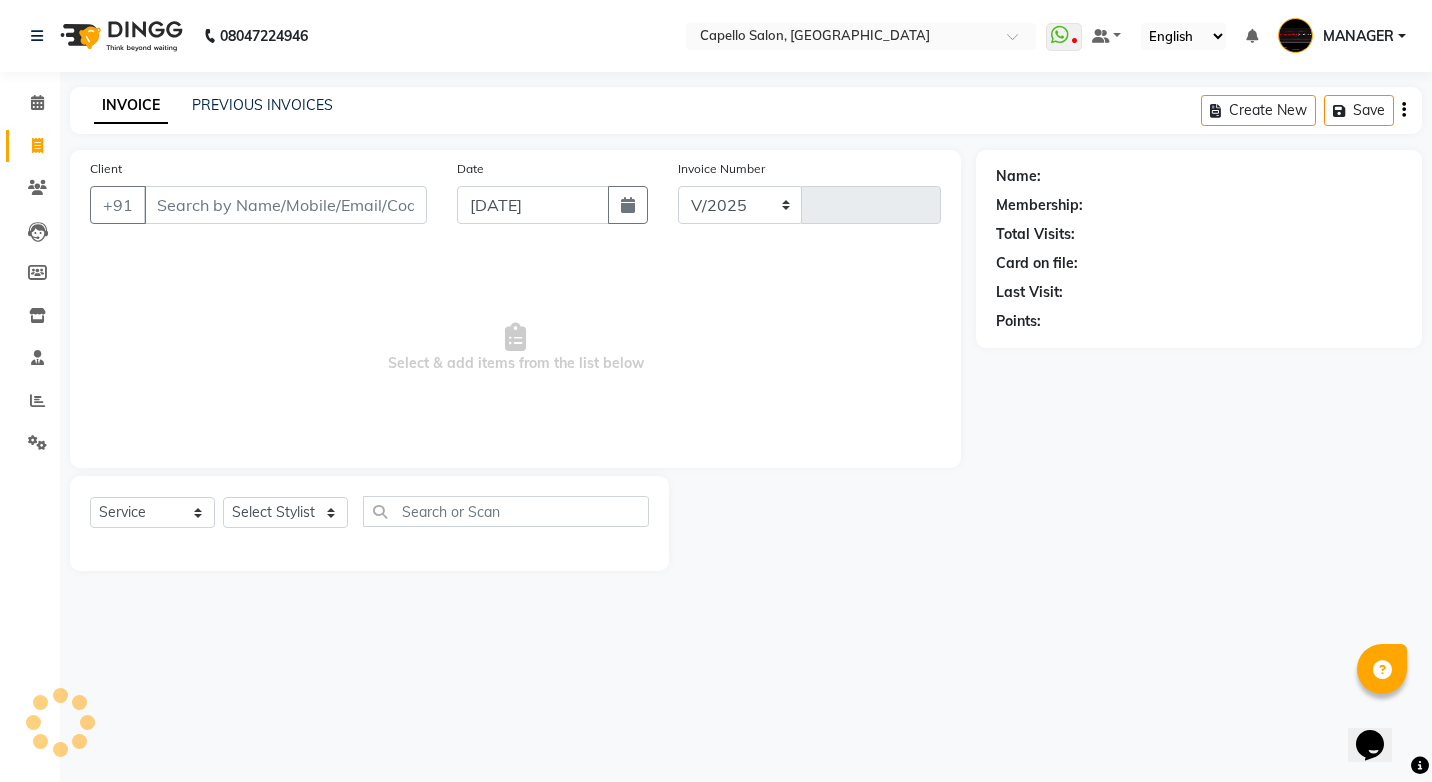 select on "857" 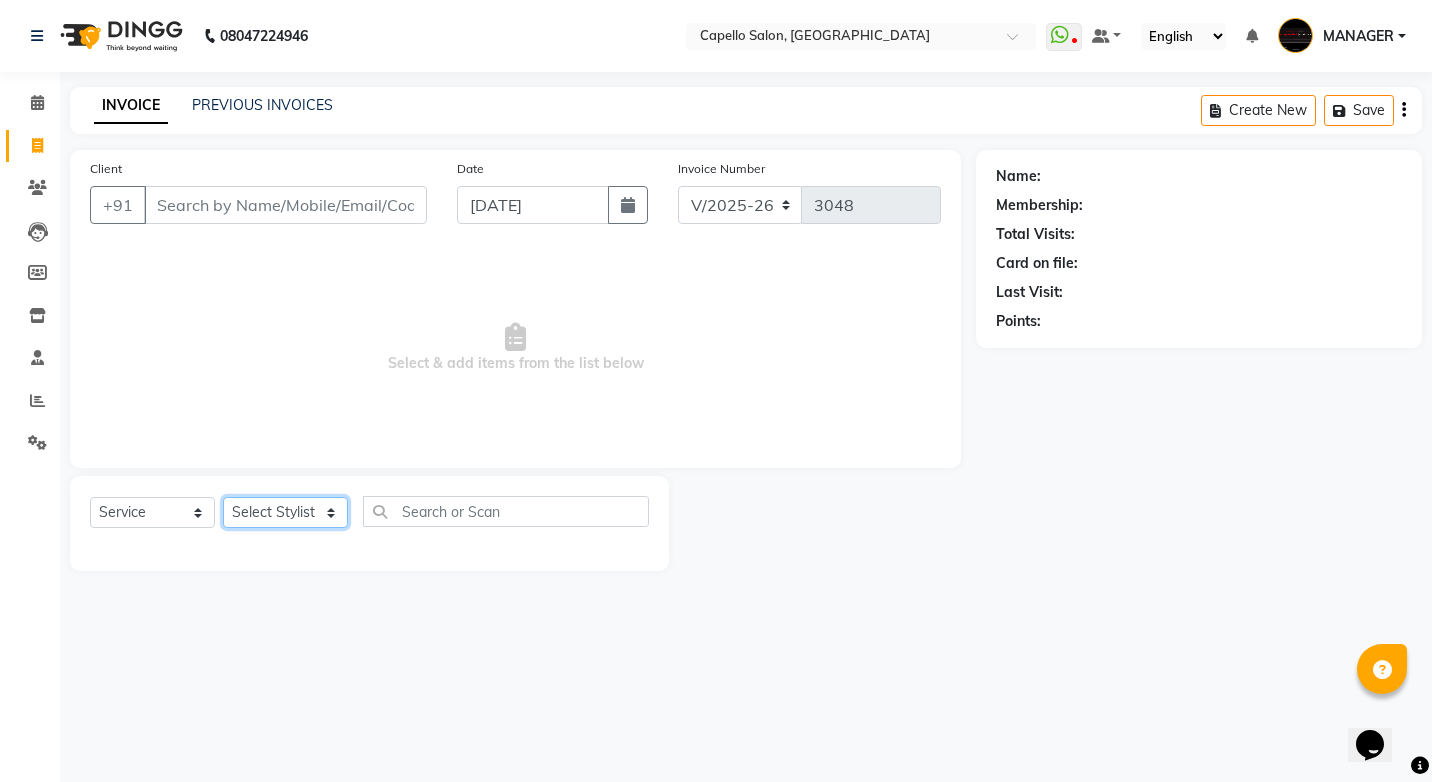 click on "Select Stylist ADMIN AKASH [PERSON_NAME] [PERSON_NAME] MANAGER [PERSON_NAME]  [PERSON_NAME] [PERSON_NAME] [PERSON_NAME]" 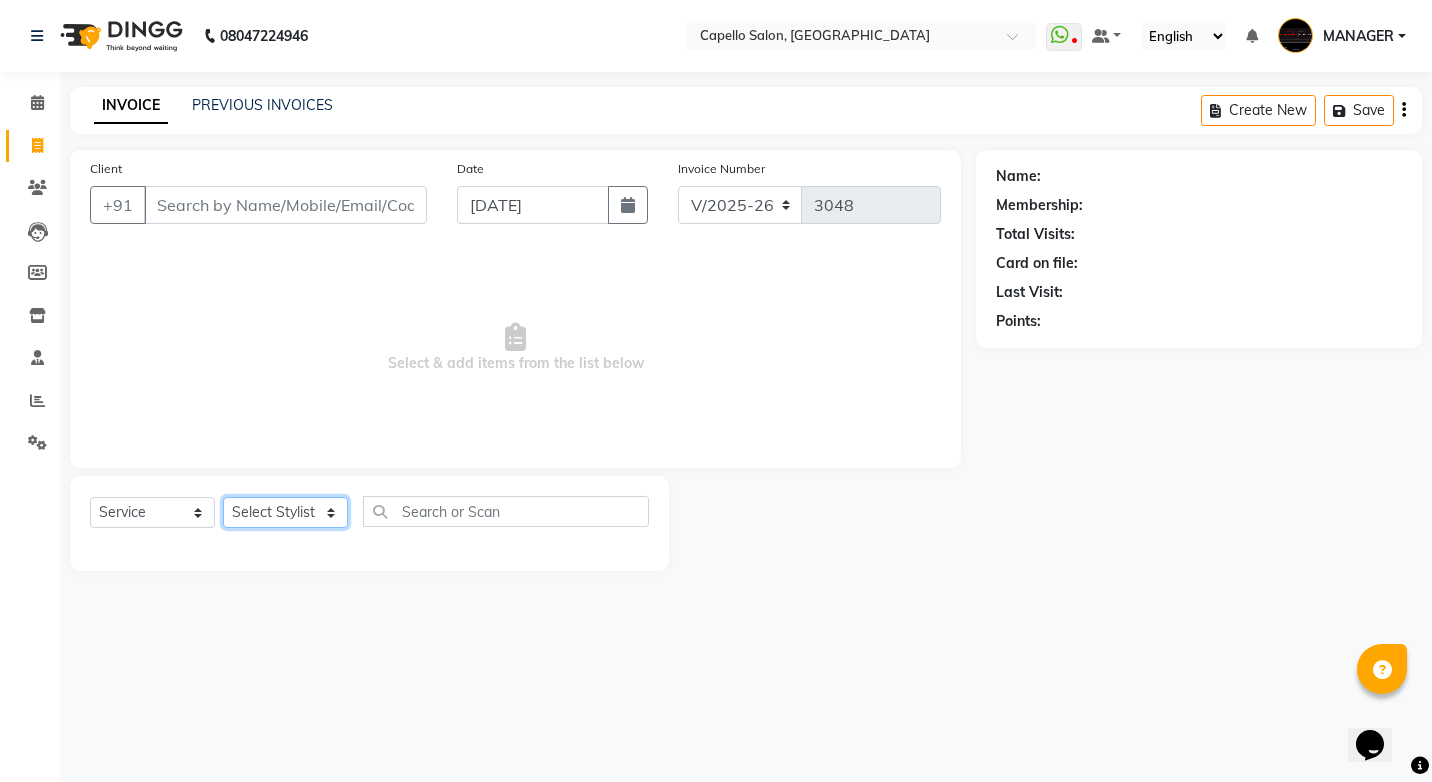 select on "67740" 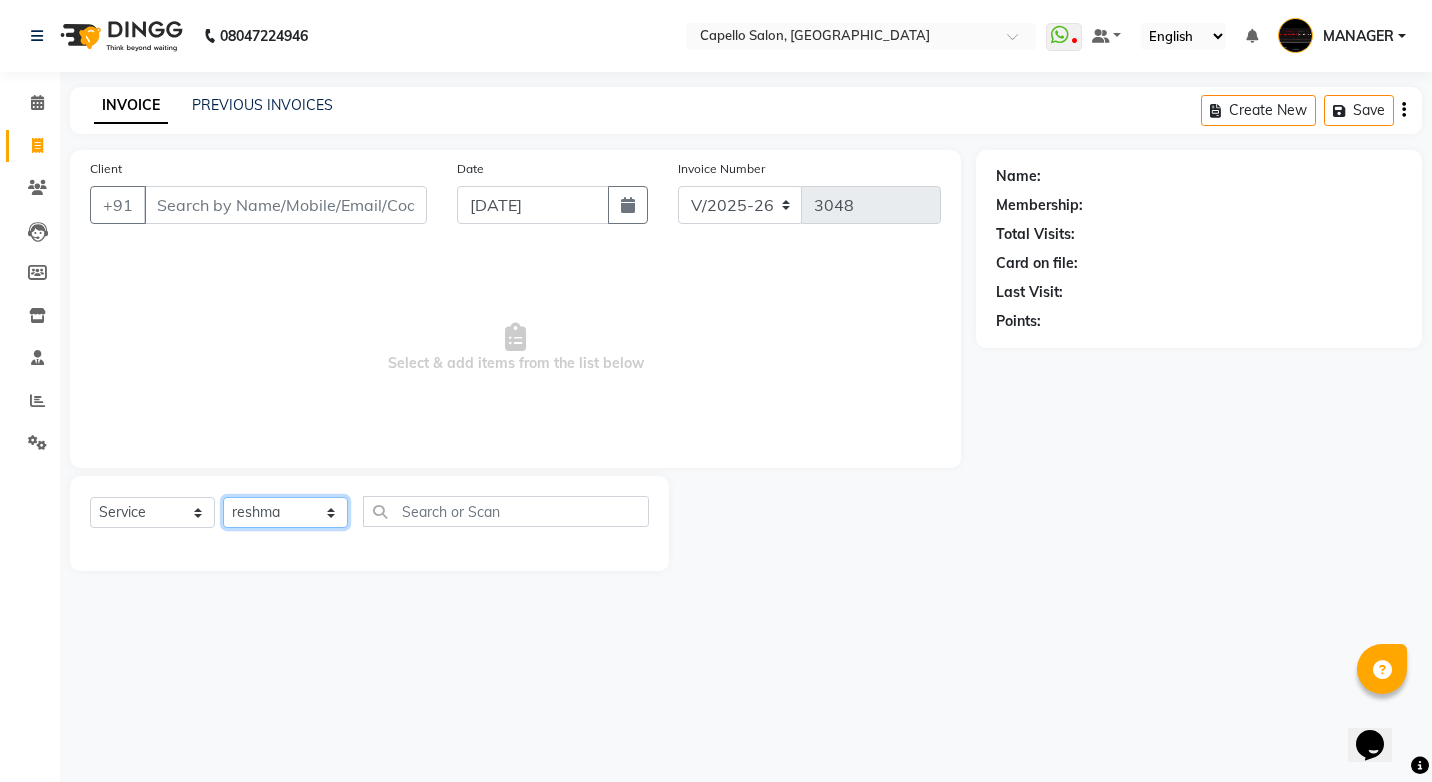 click on "Select Stylist ADMIN AKASH [PERSON_NAME] [PERSON_NAME] MANAGER [PERSON_NAME]  [PERSON_NAME] [PERSON_NAME] [PERSON_NAME]" 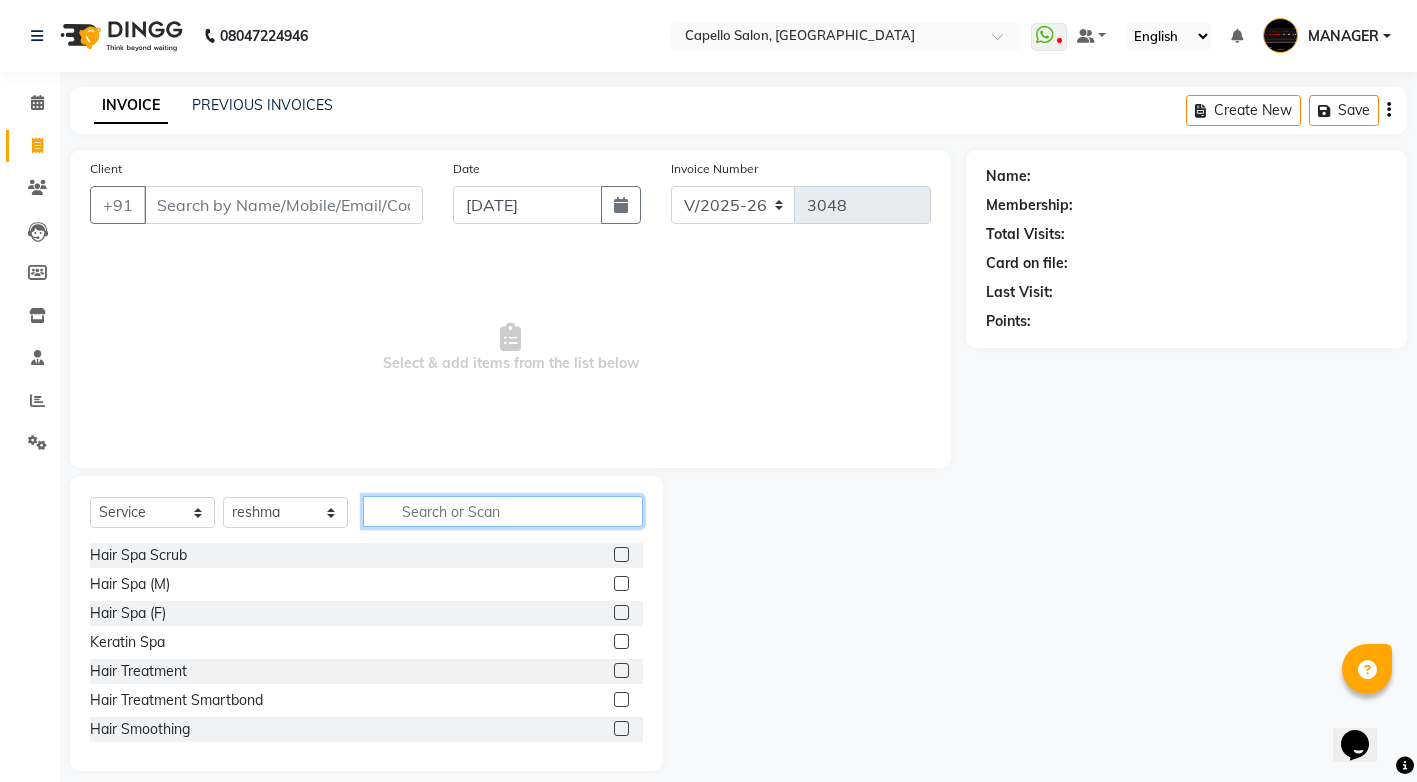 click 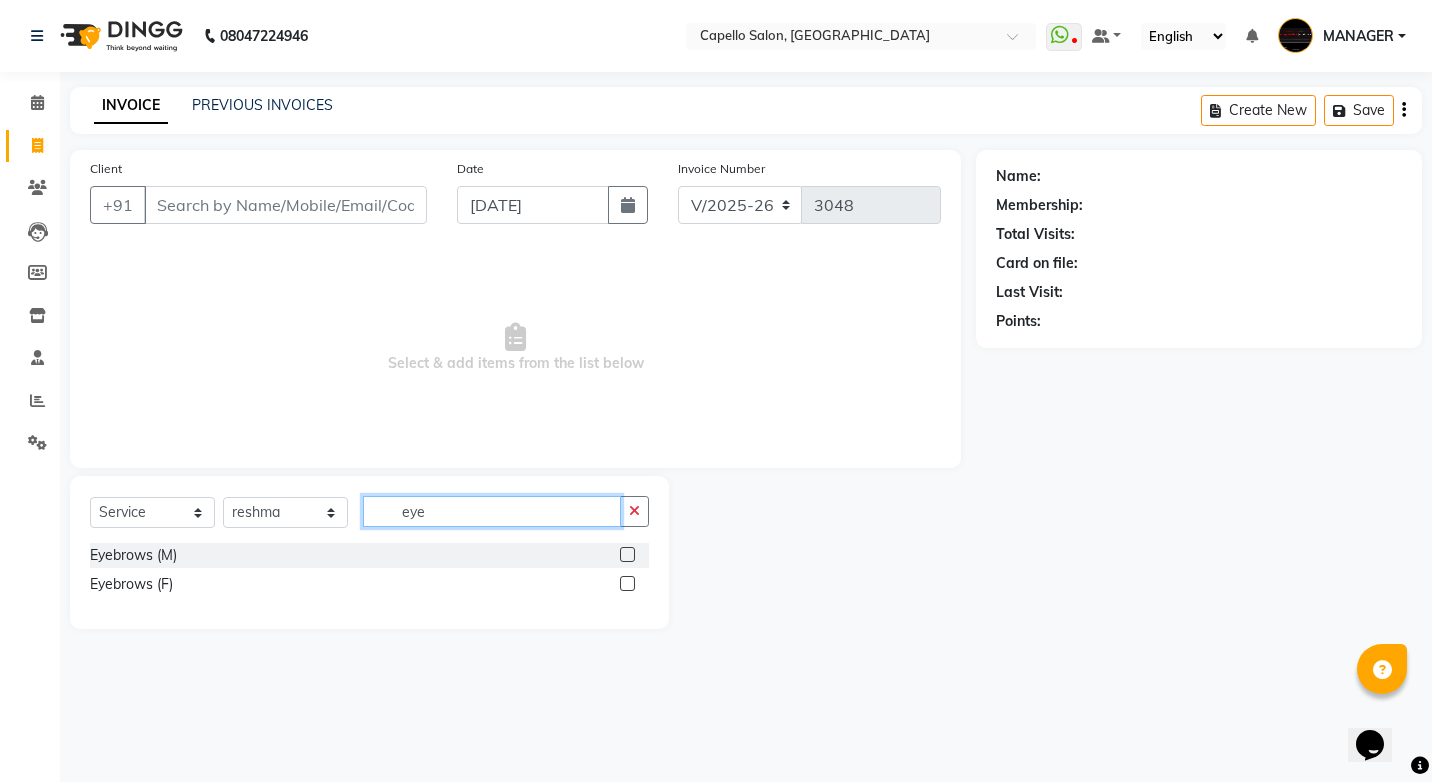 type on "eye" 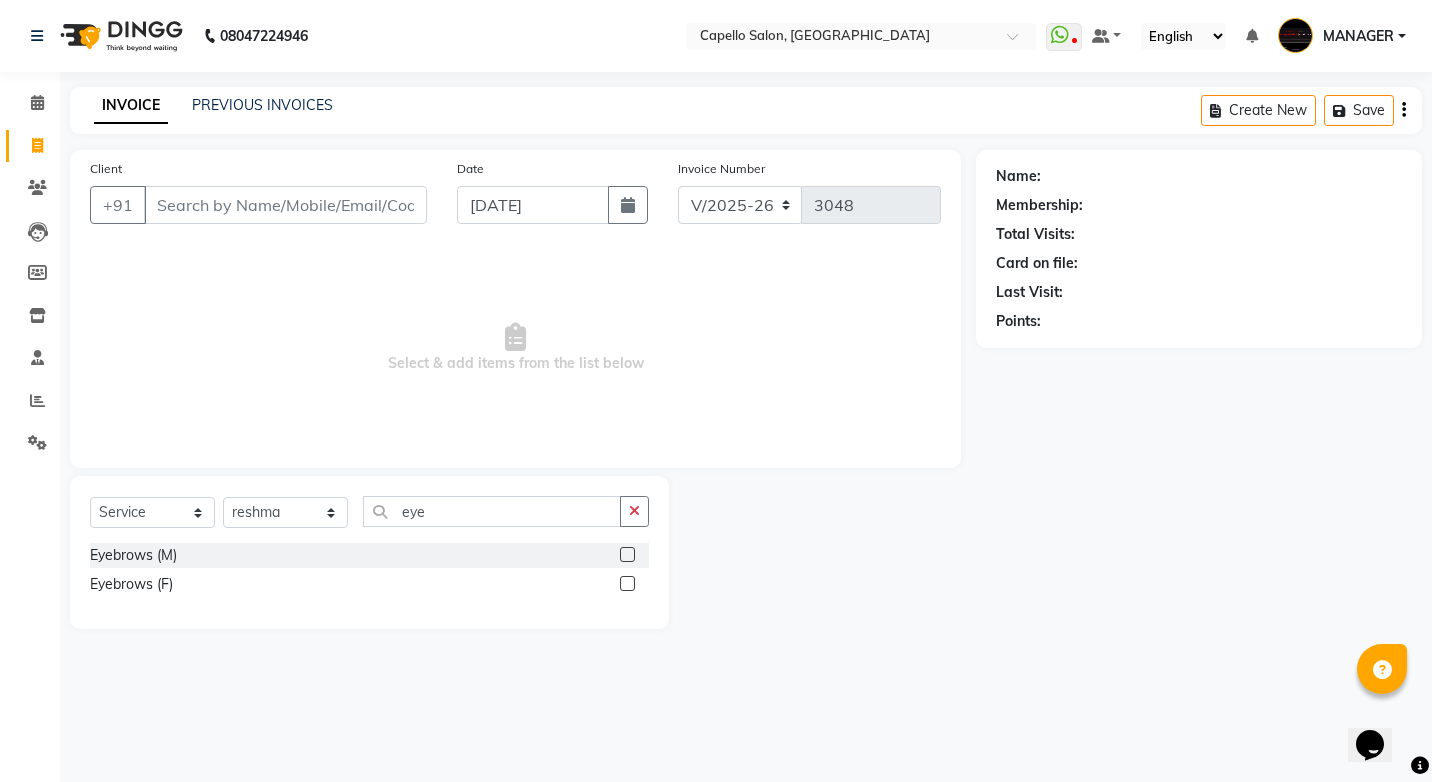 click 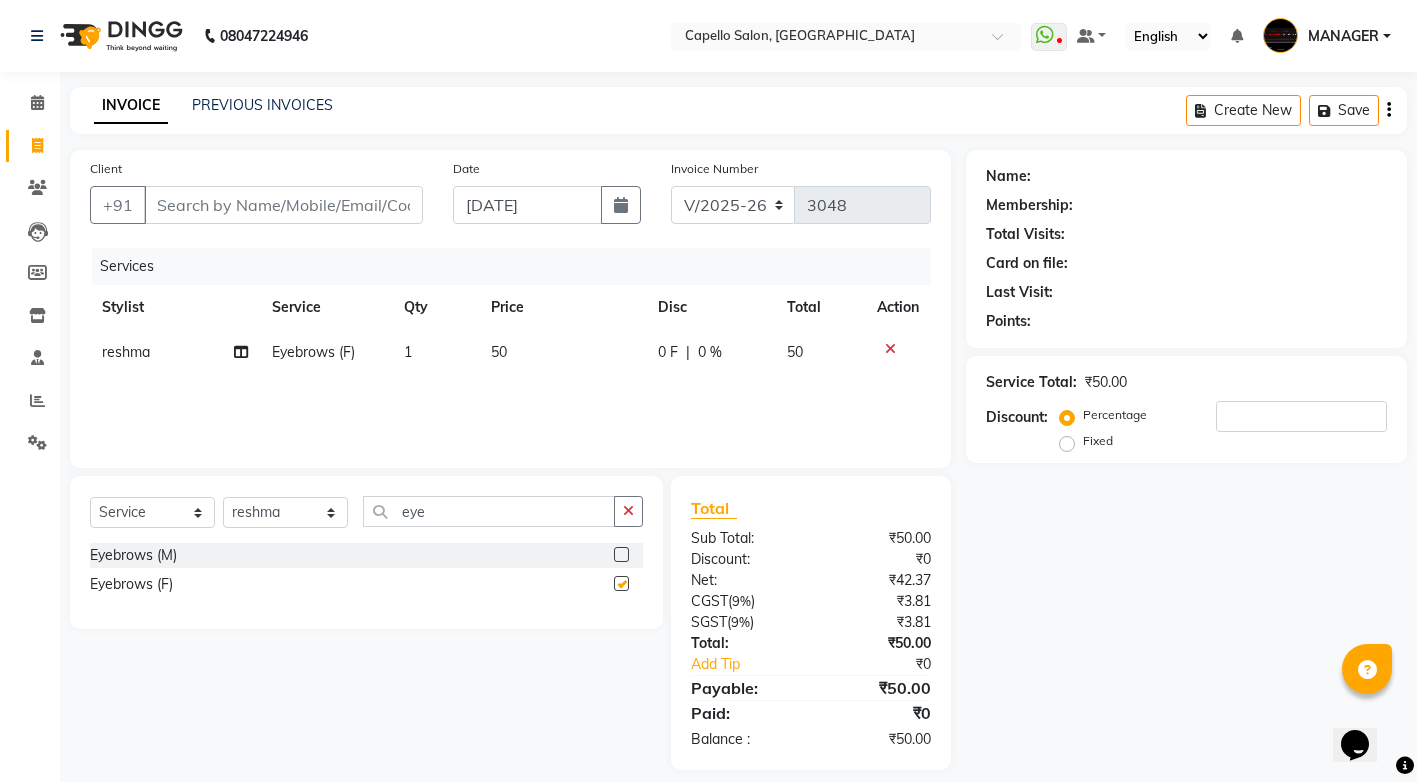checkbox on "false" 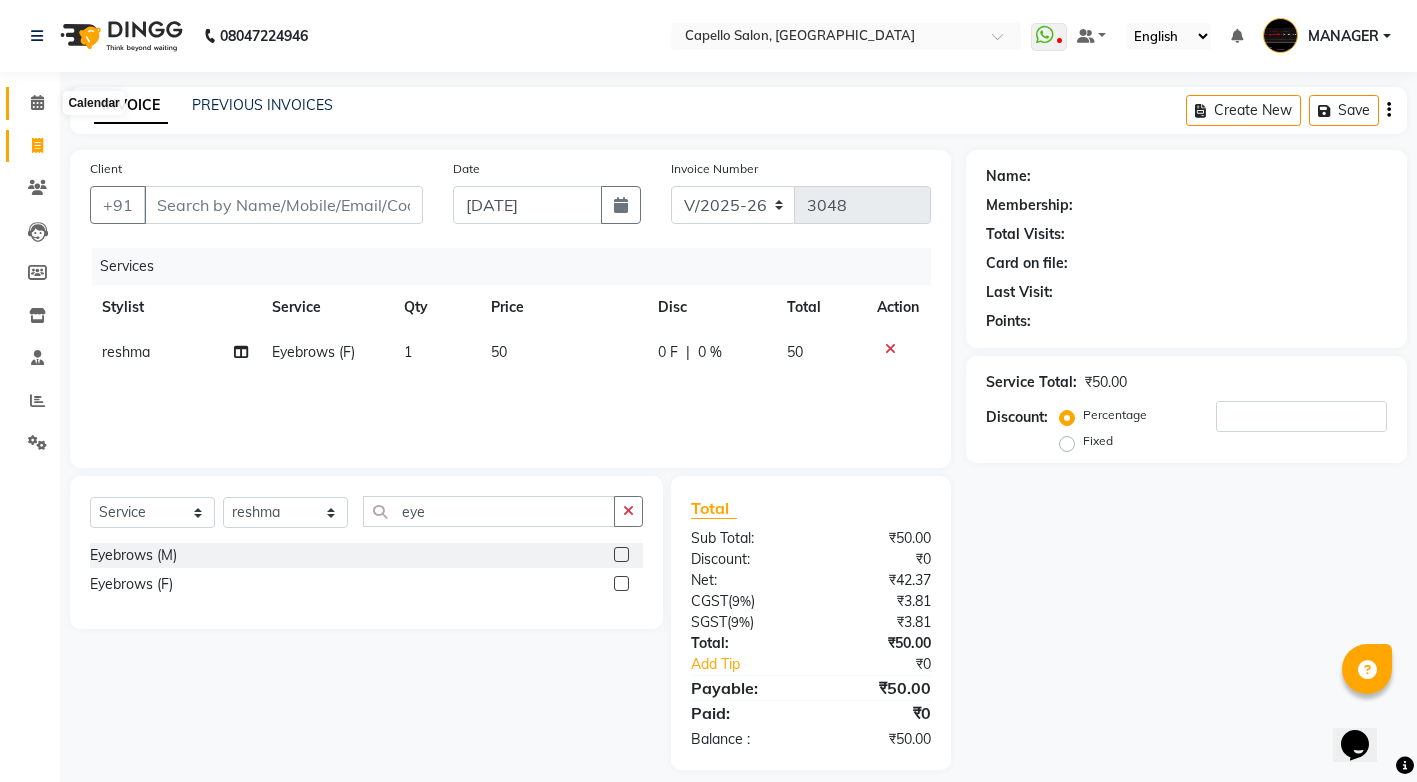 click 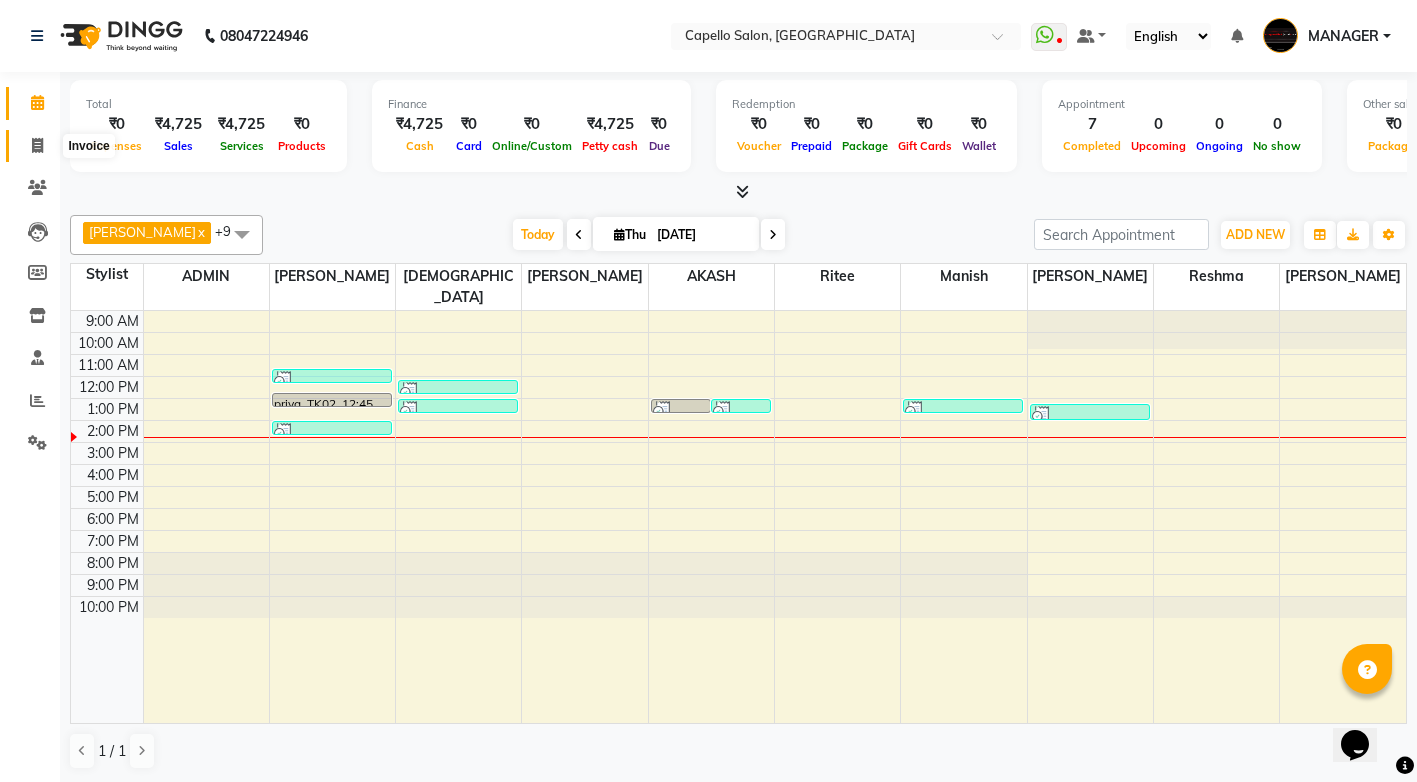 click 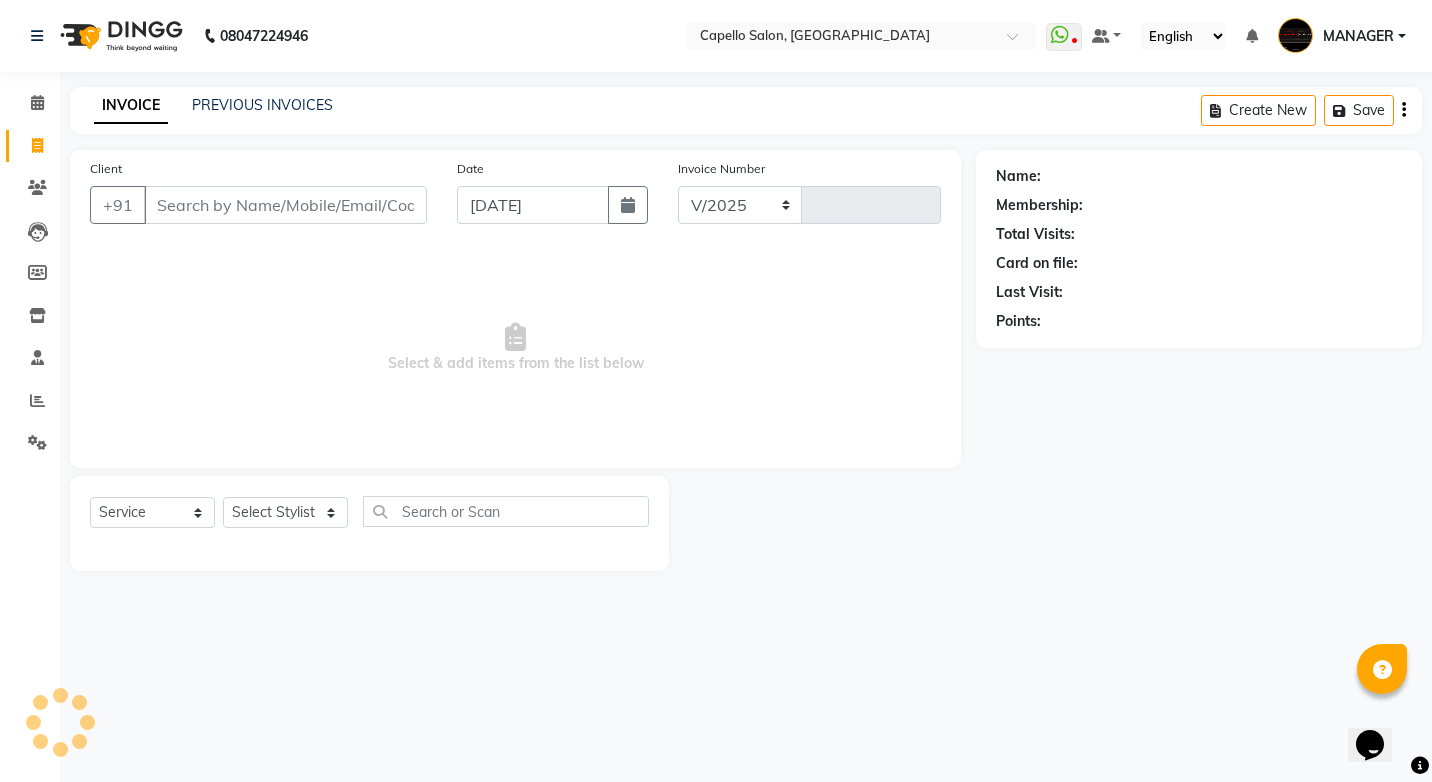 select on "857" 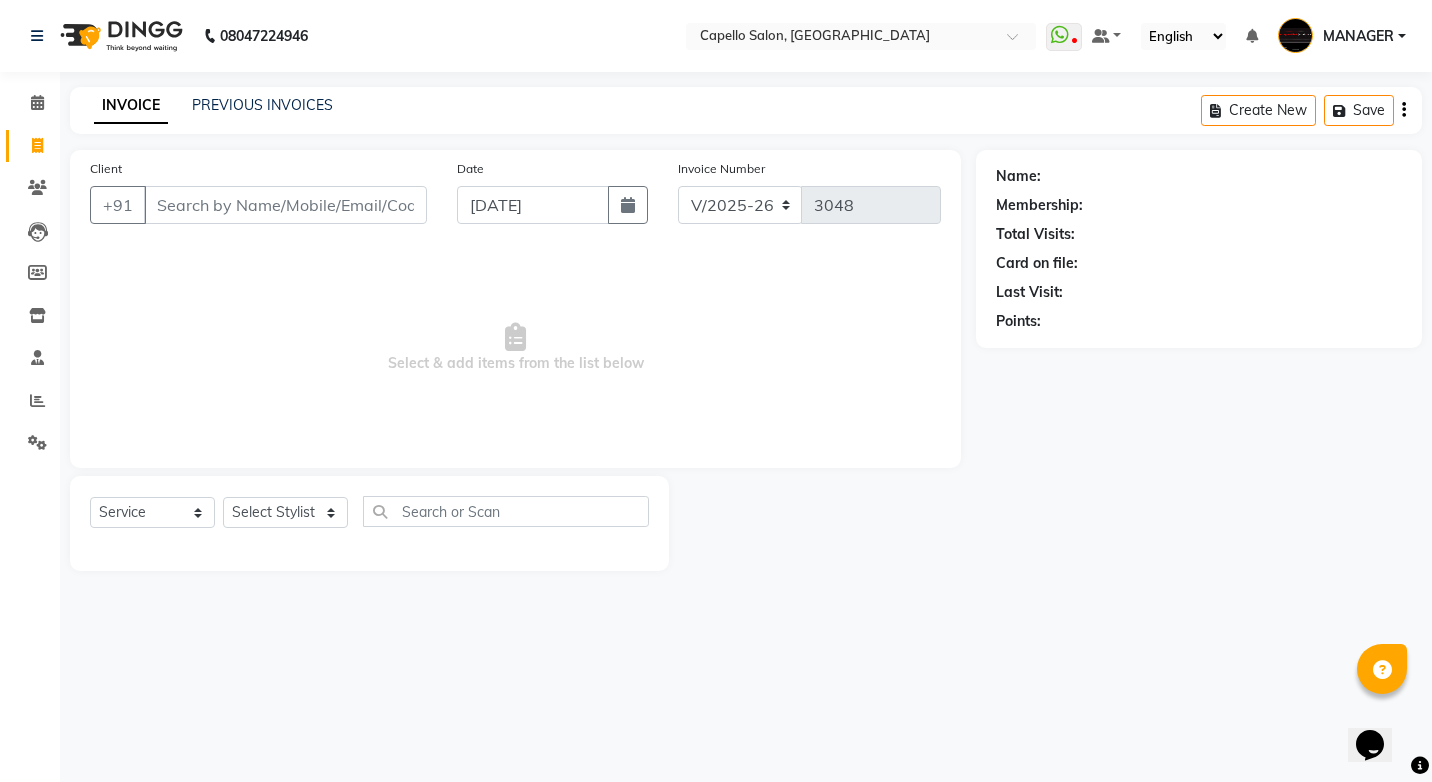 click on "Client" at bounding box center (285, 205) 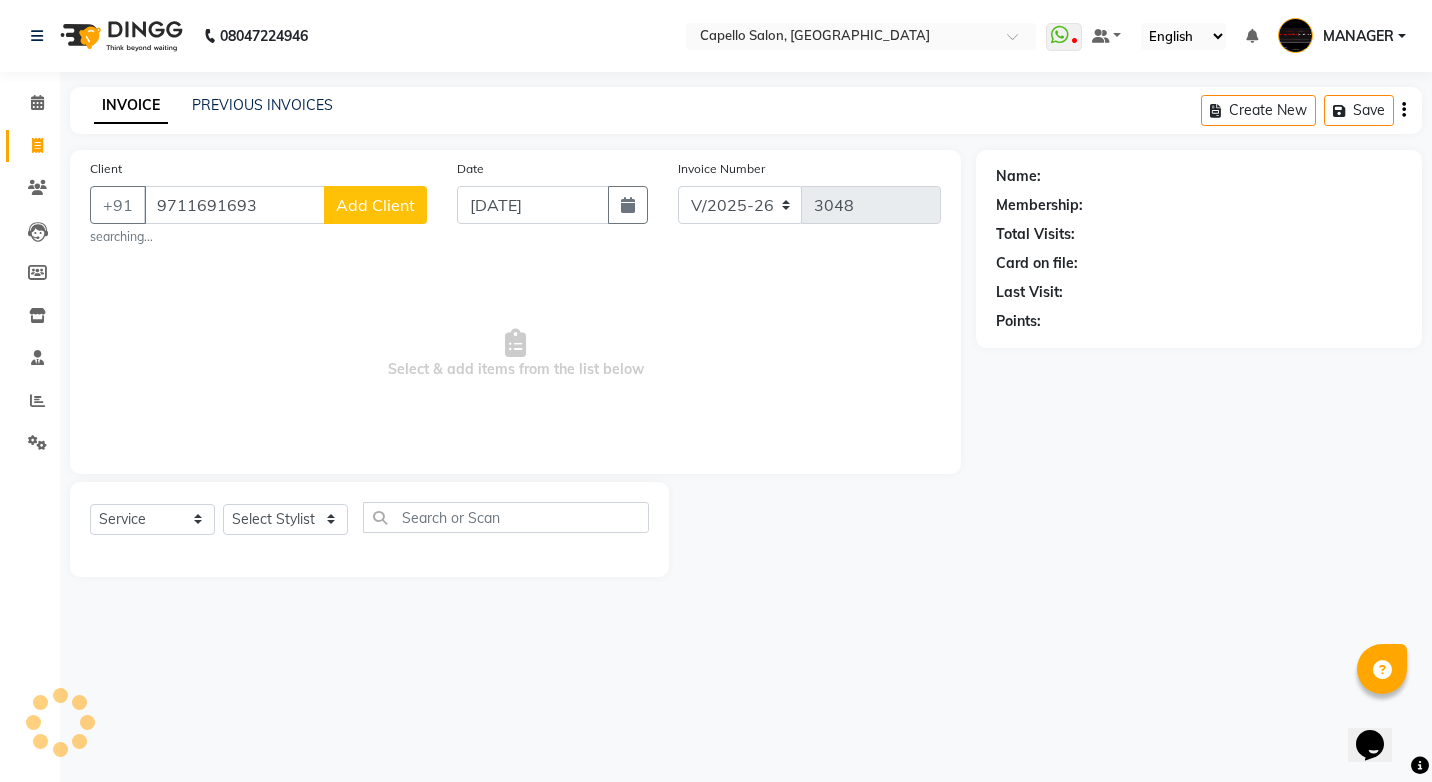 type on "9711691693" 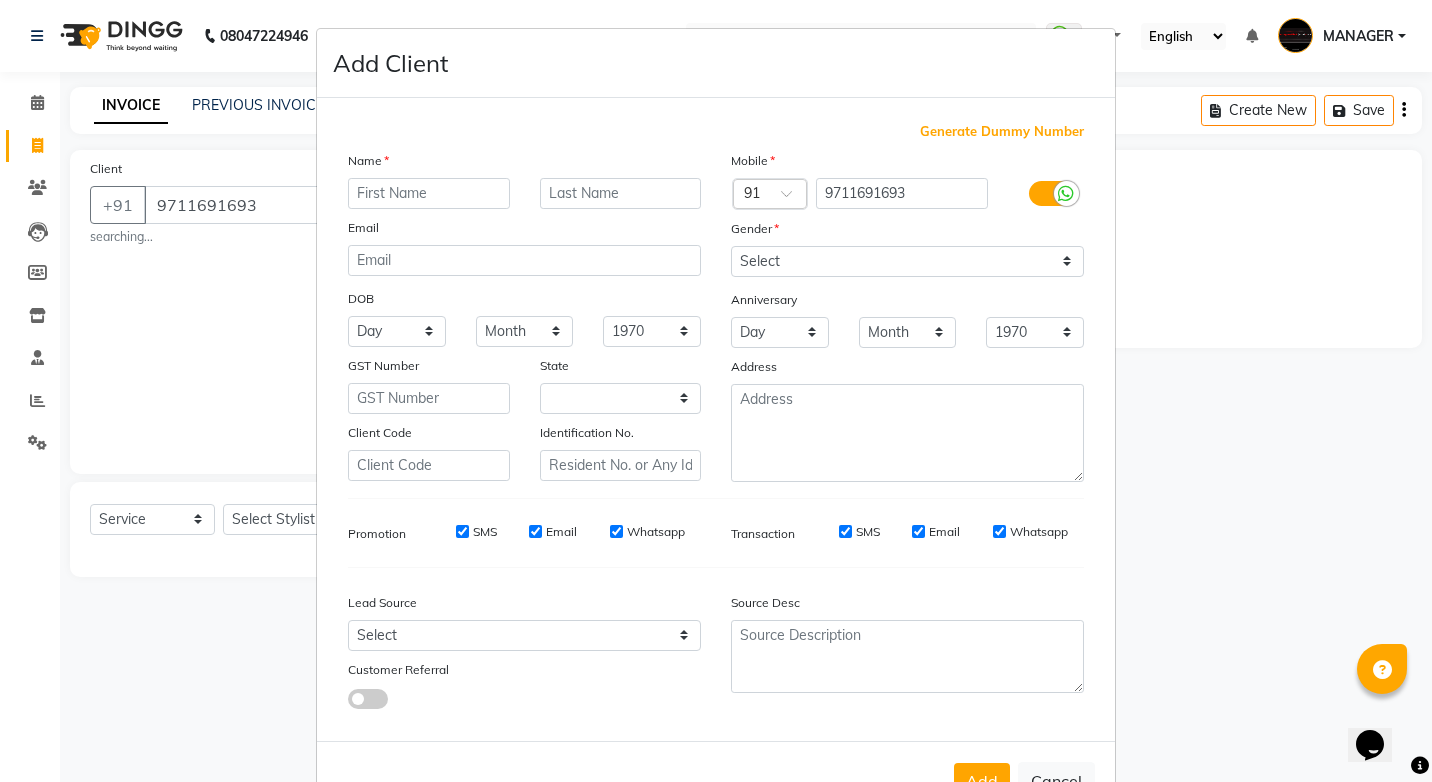 select on "7" 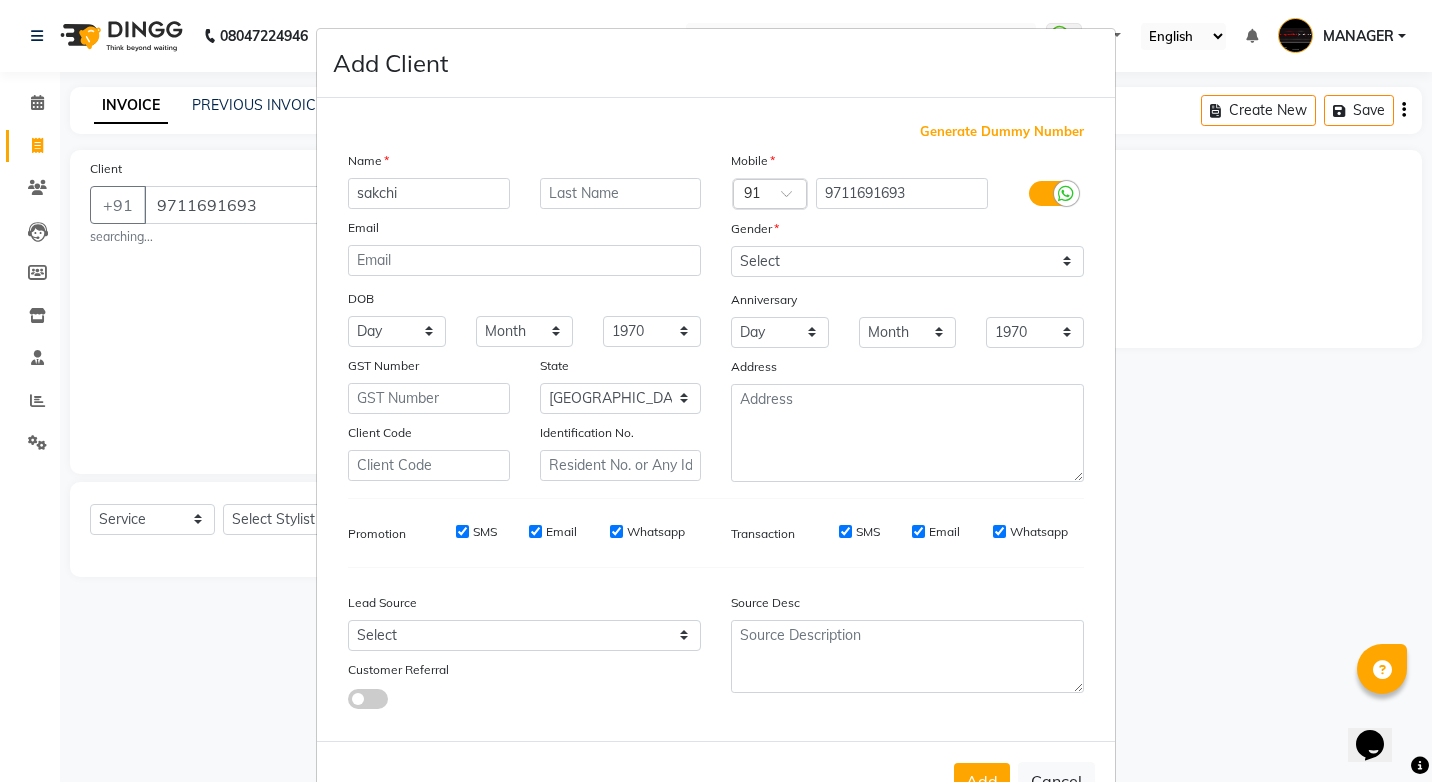 type on "sakchi" 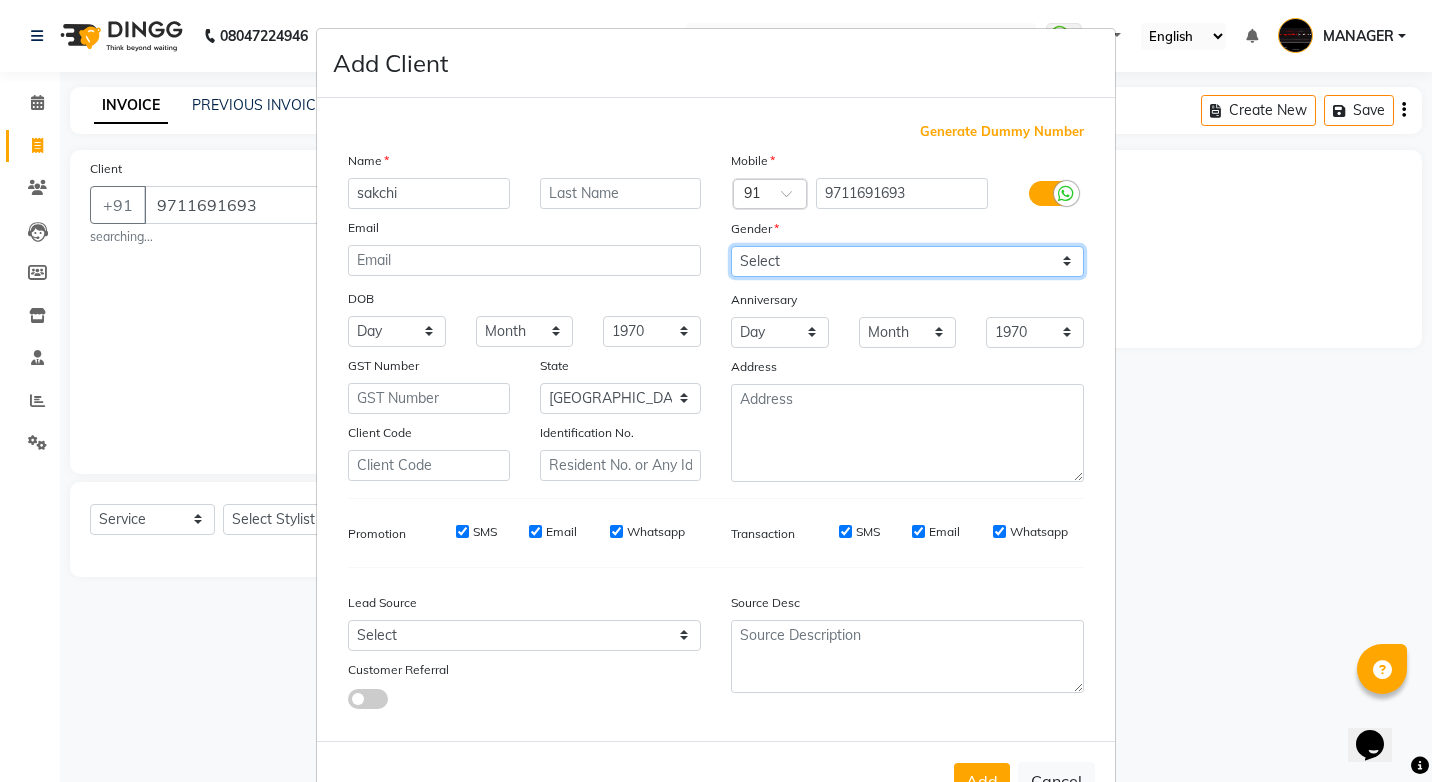 click on "Select [DEMOGRAPHIC_DATA] [DEMOGRAPHIC_DATA] Other Prefer Not To Say" at bounding box center [907, 261] 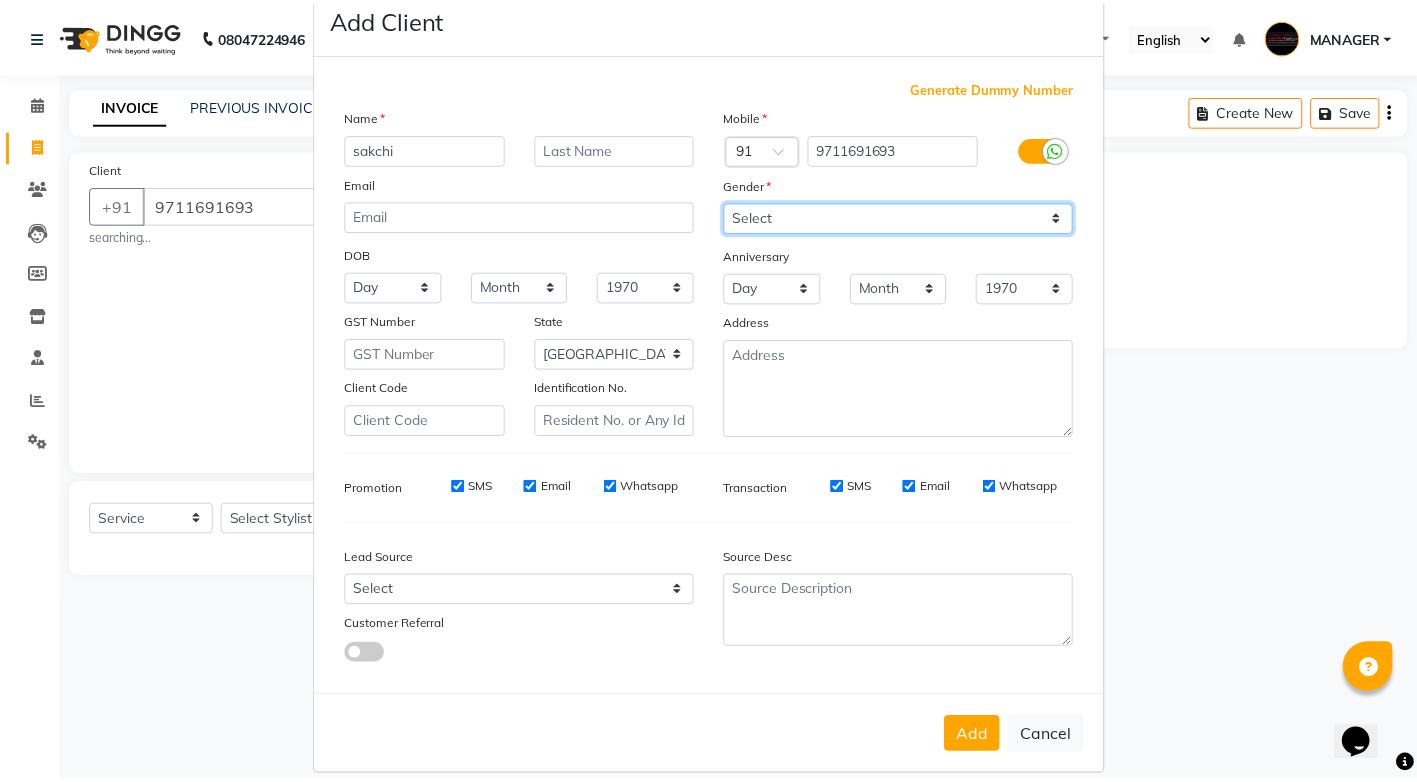 scroll, scrollTop: 67, scrollLeft: 0, axis: vertical 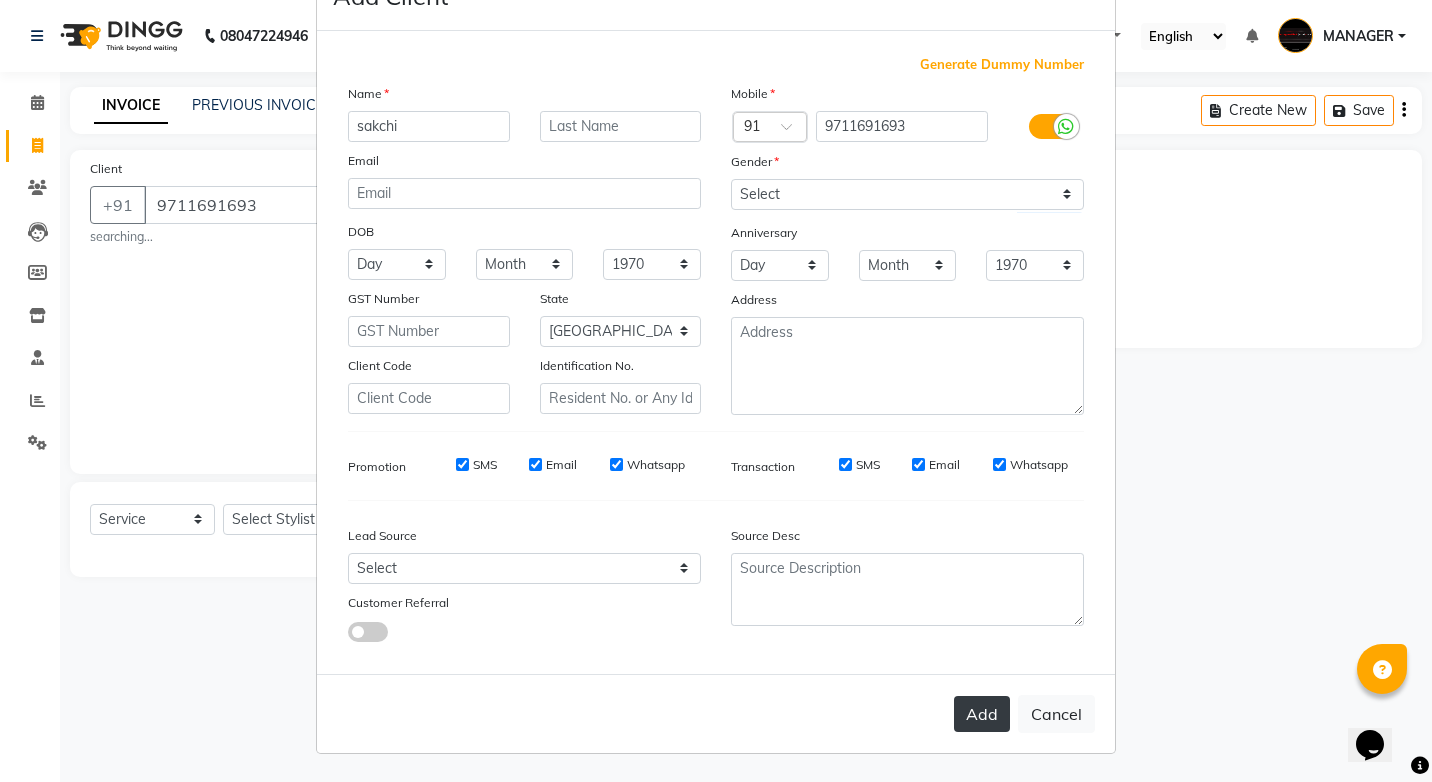 click on "Add" at bounding box center (982, 714) 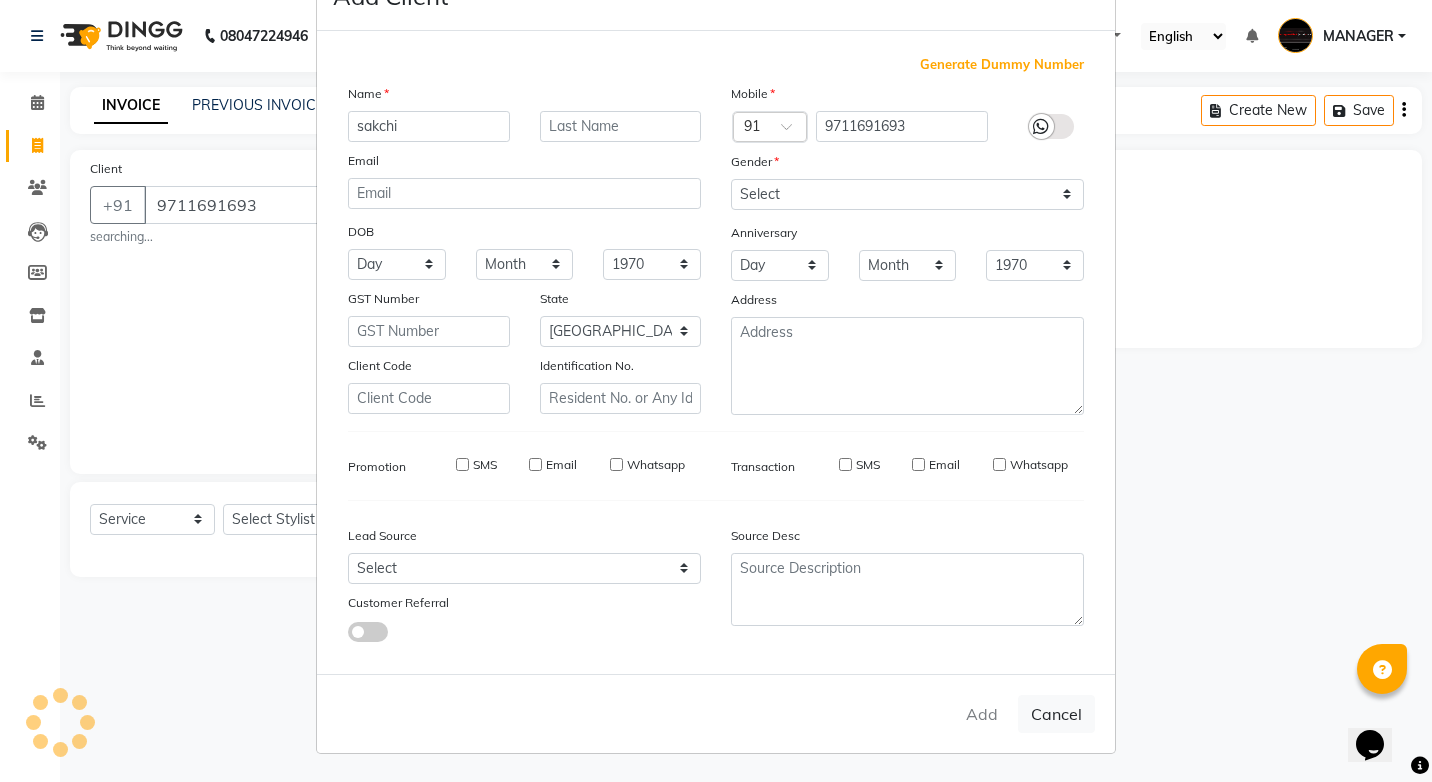 type 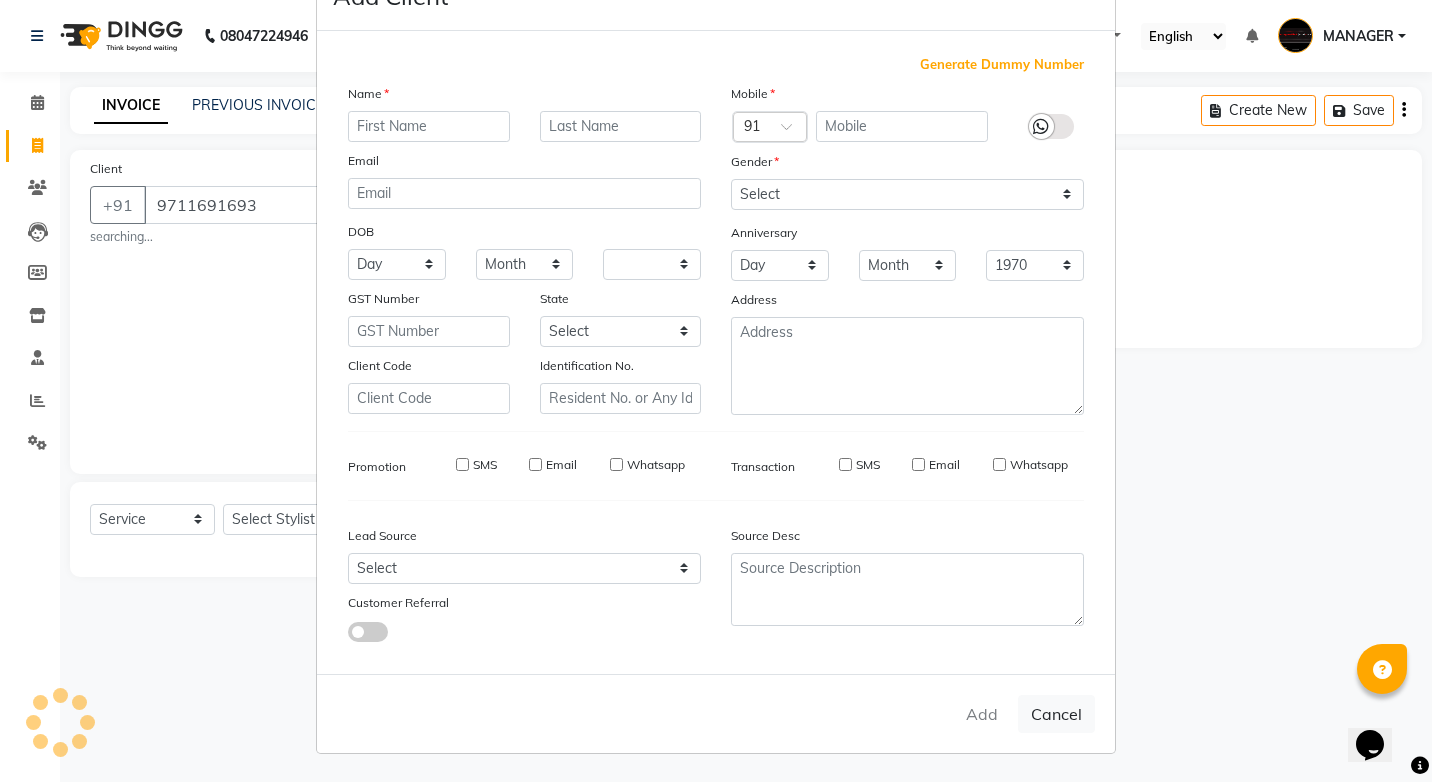 select 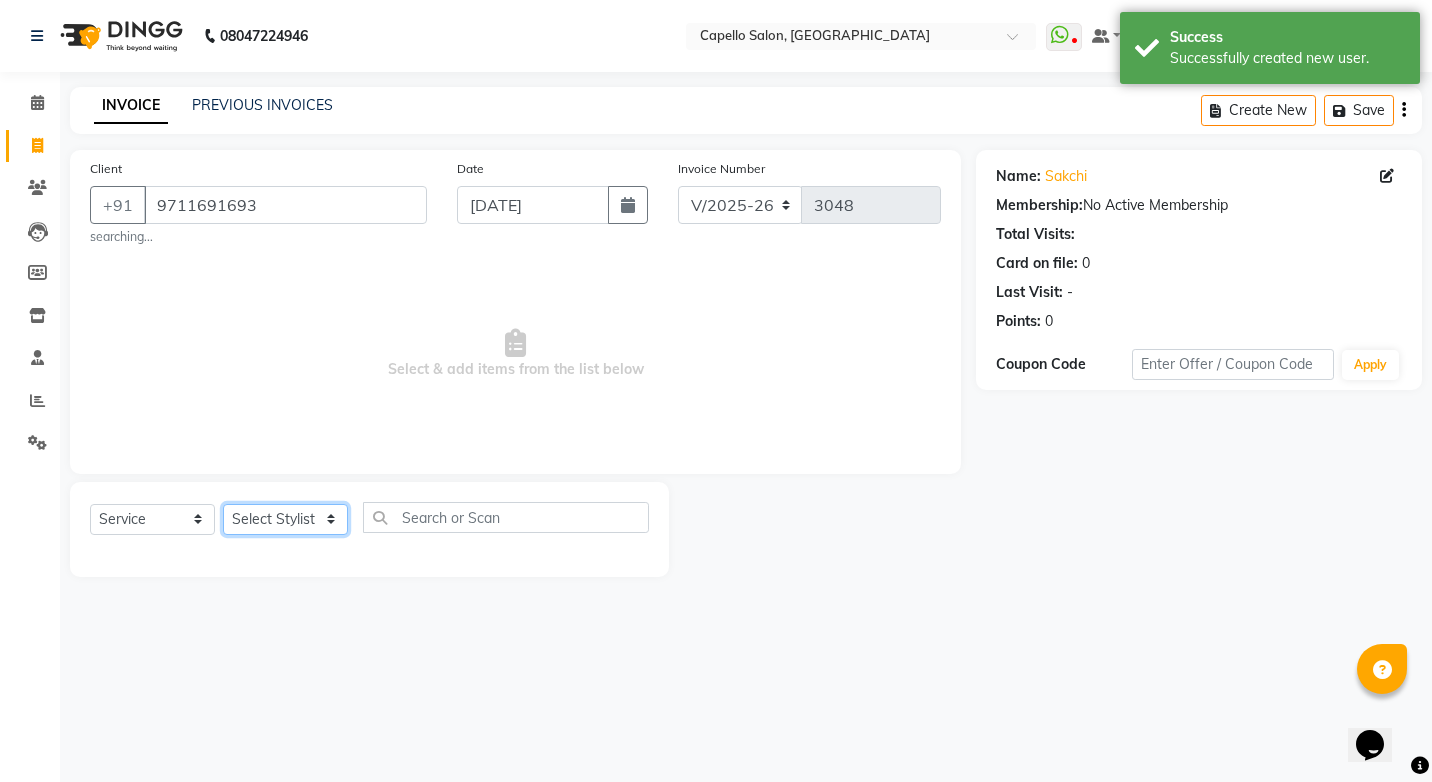 click on "Select Stylist ADMIN AKASH [PERSON_NAME] [PERSON_NAME] MANAGER [PERSON_NAME]  [PERSON_NAME] [PERSON_NAME] [PERSON_NAME]" 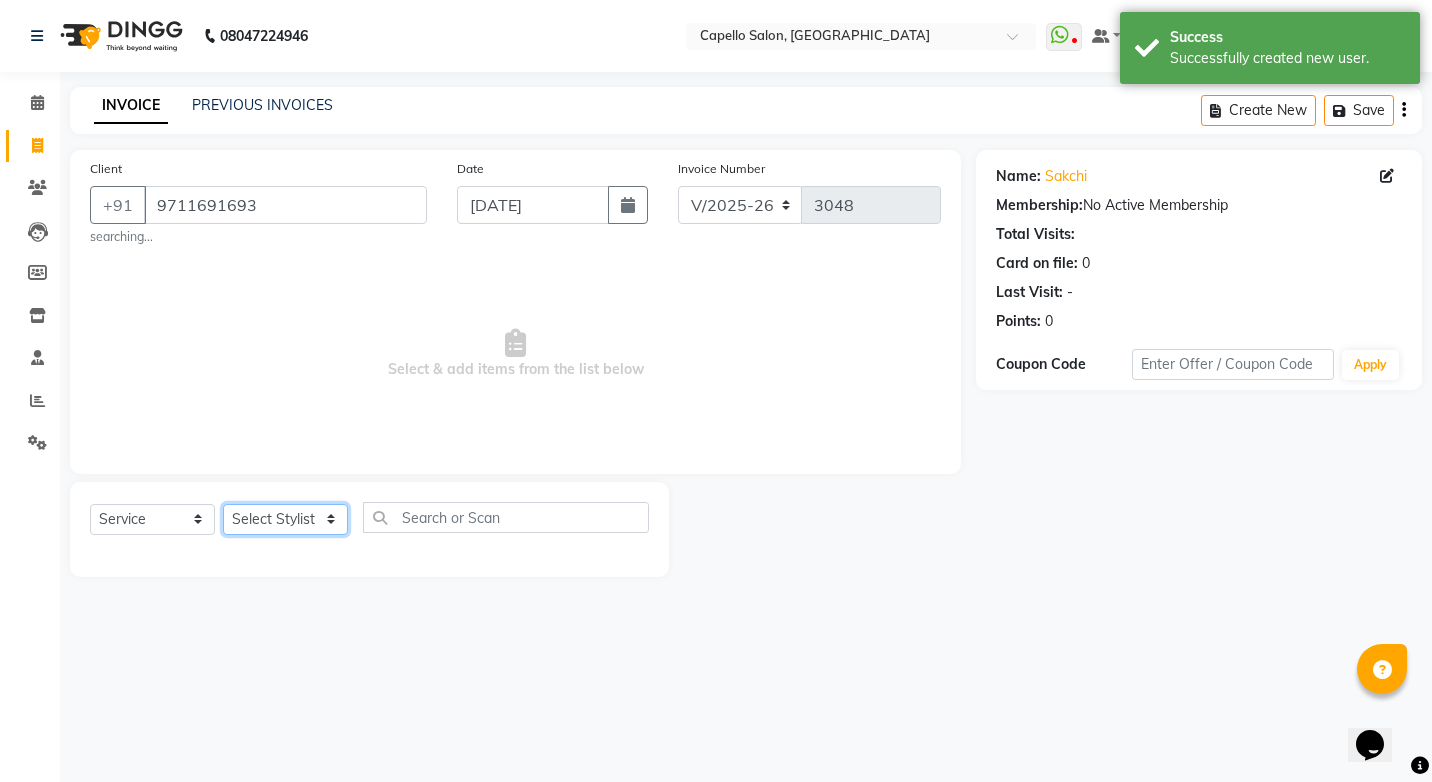 select on "67740" 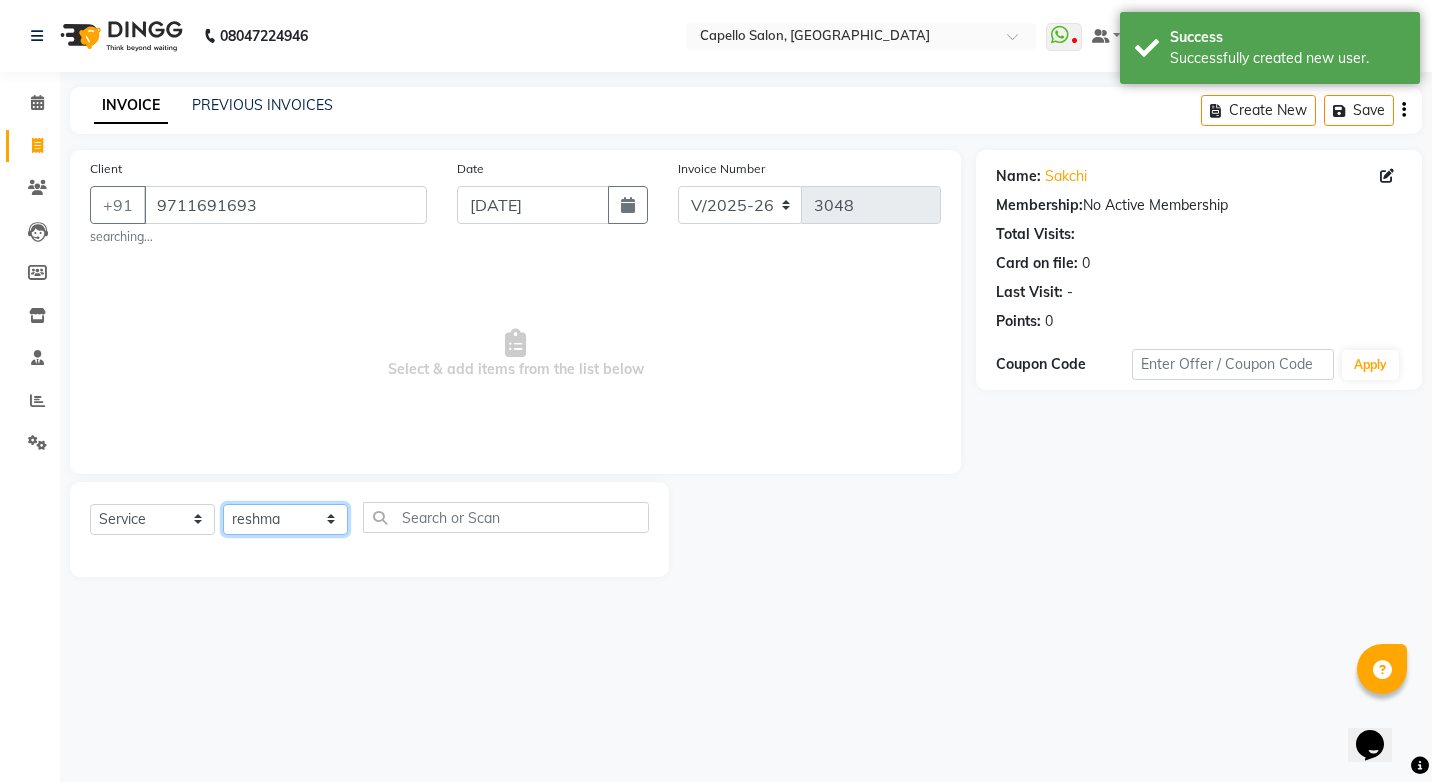 click on "Select Stylist ADMIN AKASH [PERSON_NAME] [PERSON_NAME] MANAGER [PERSON_NAME]  [PERSON_NAME] [PERSON_NAME] [PERSON_NAME]" 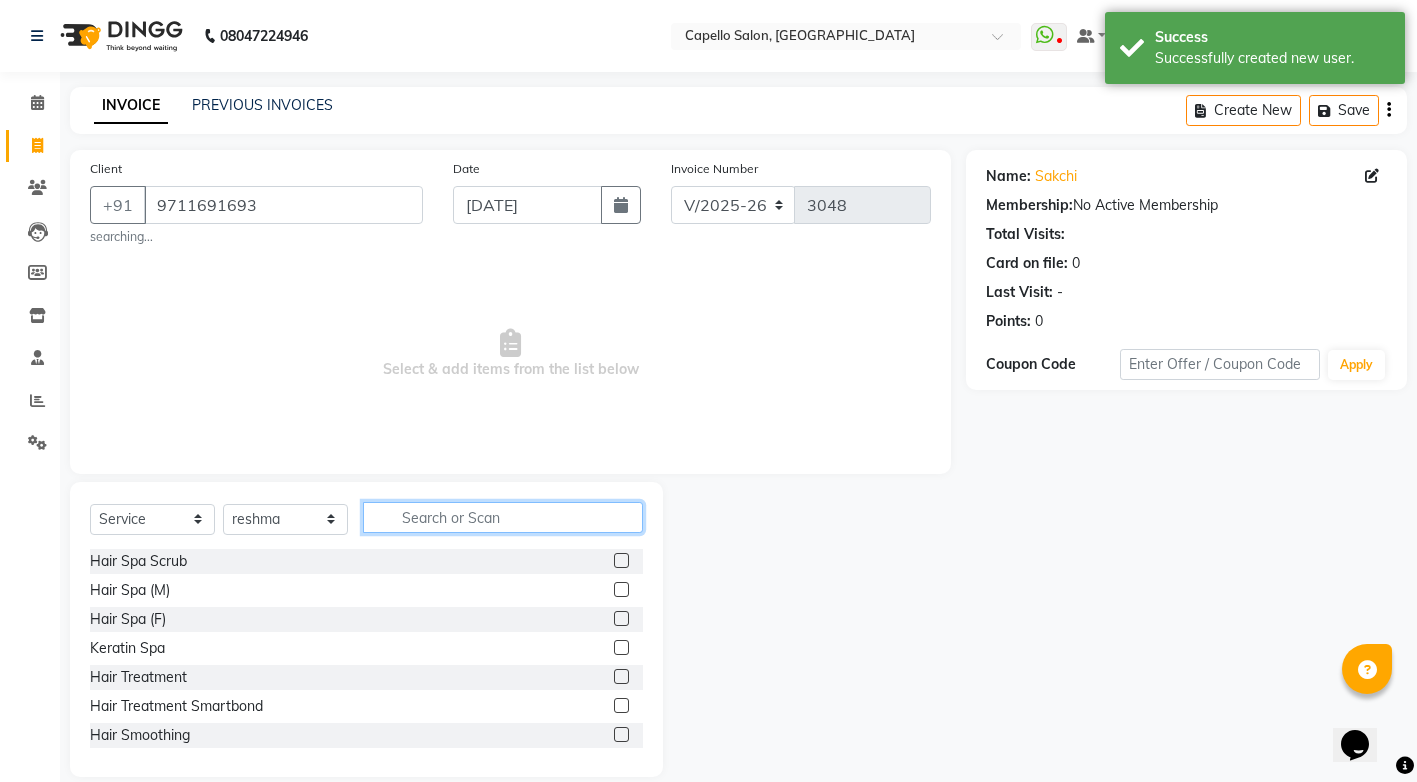 click 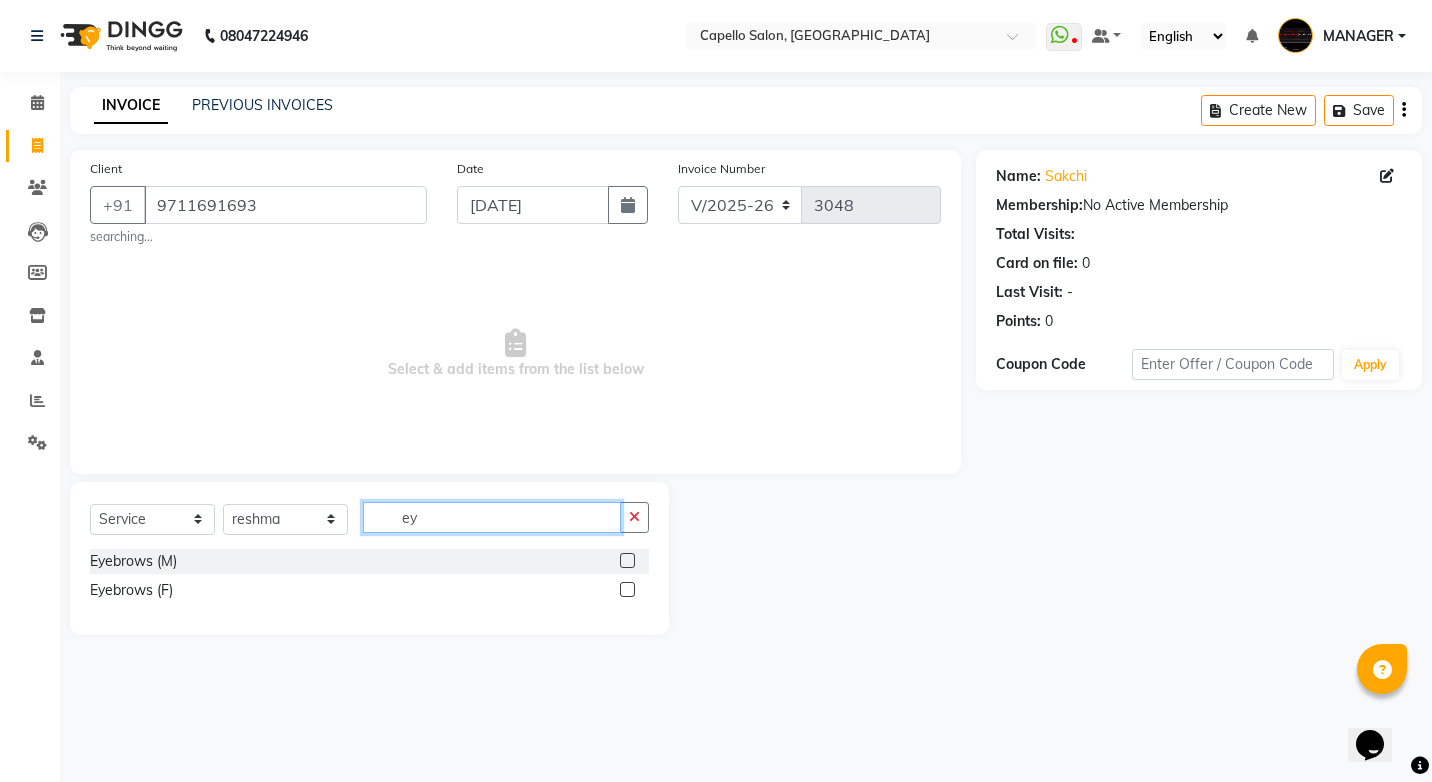 type on "ey" 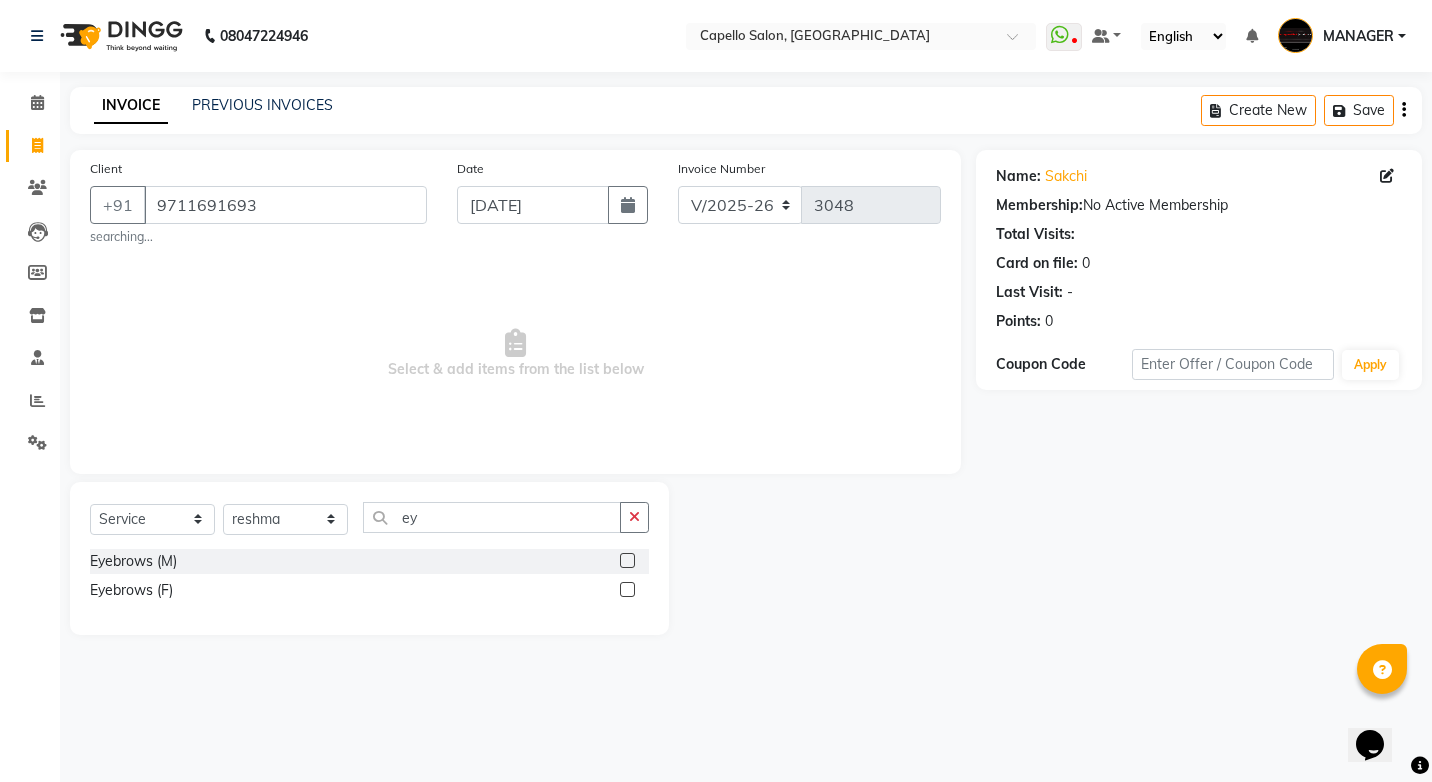 click 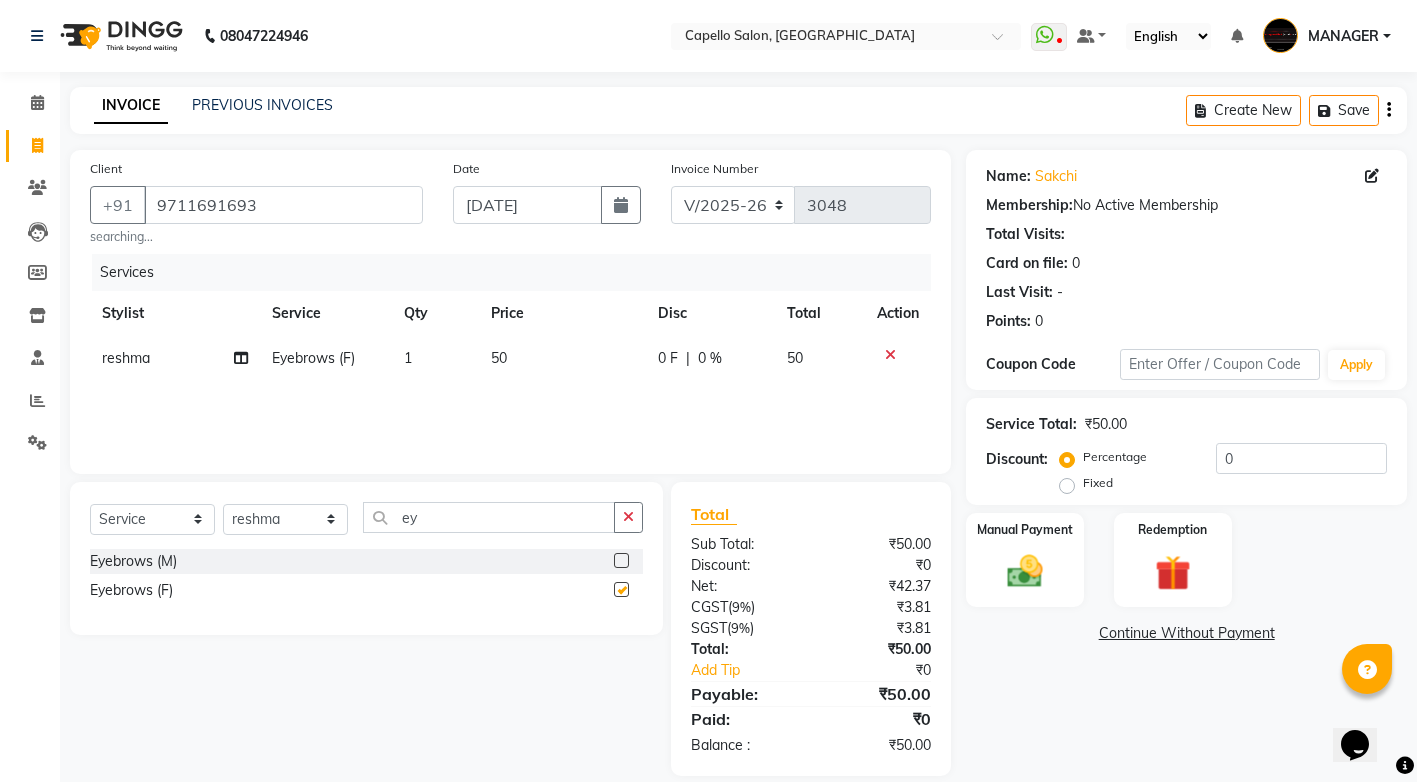 checkbox on "false" 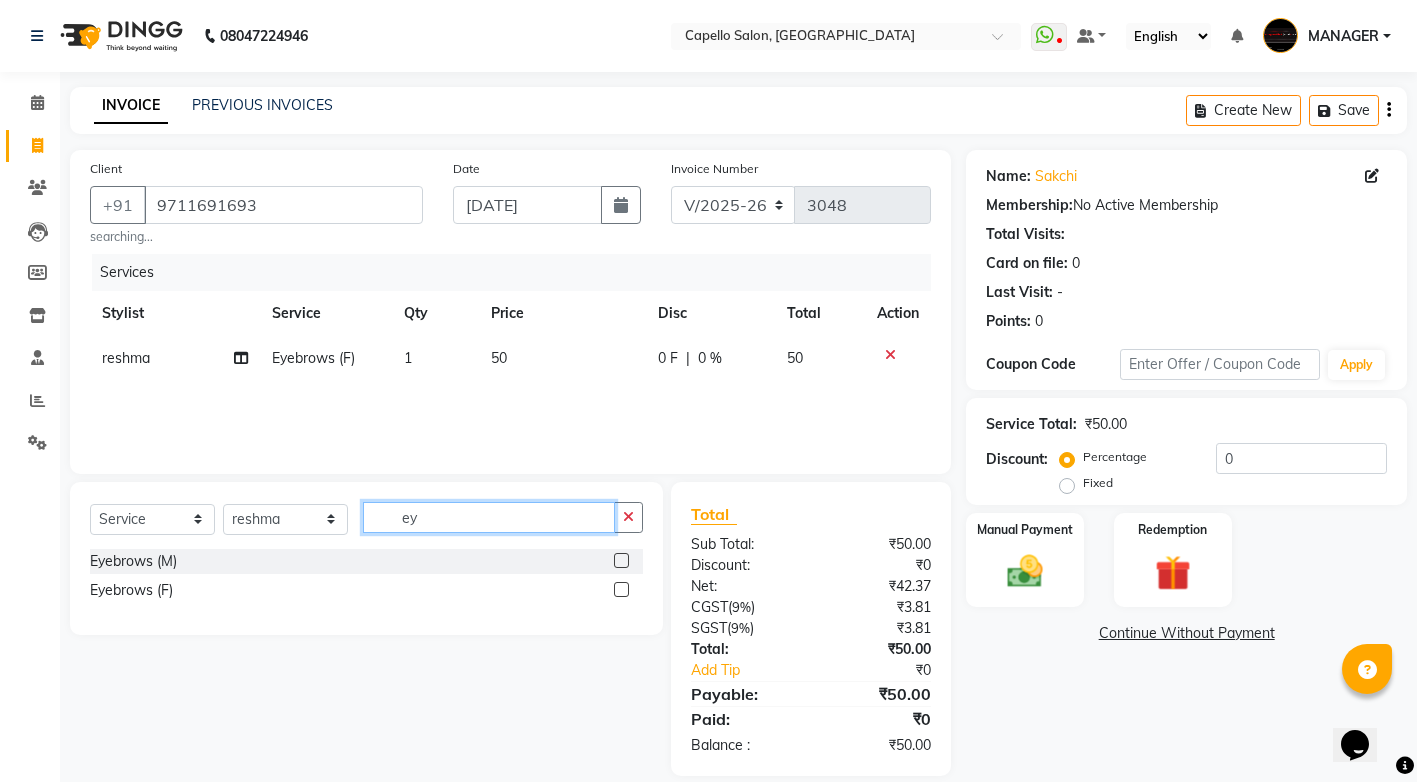 click on "ey" 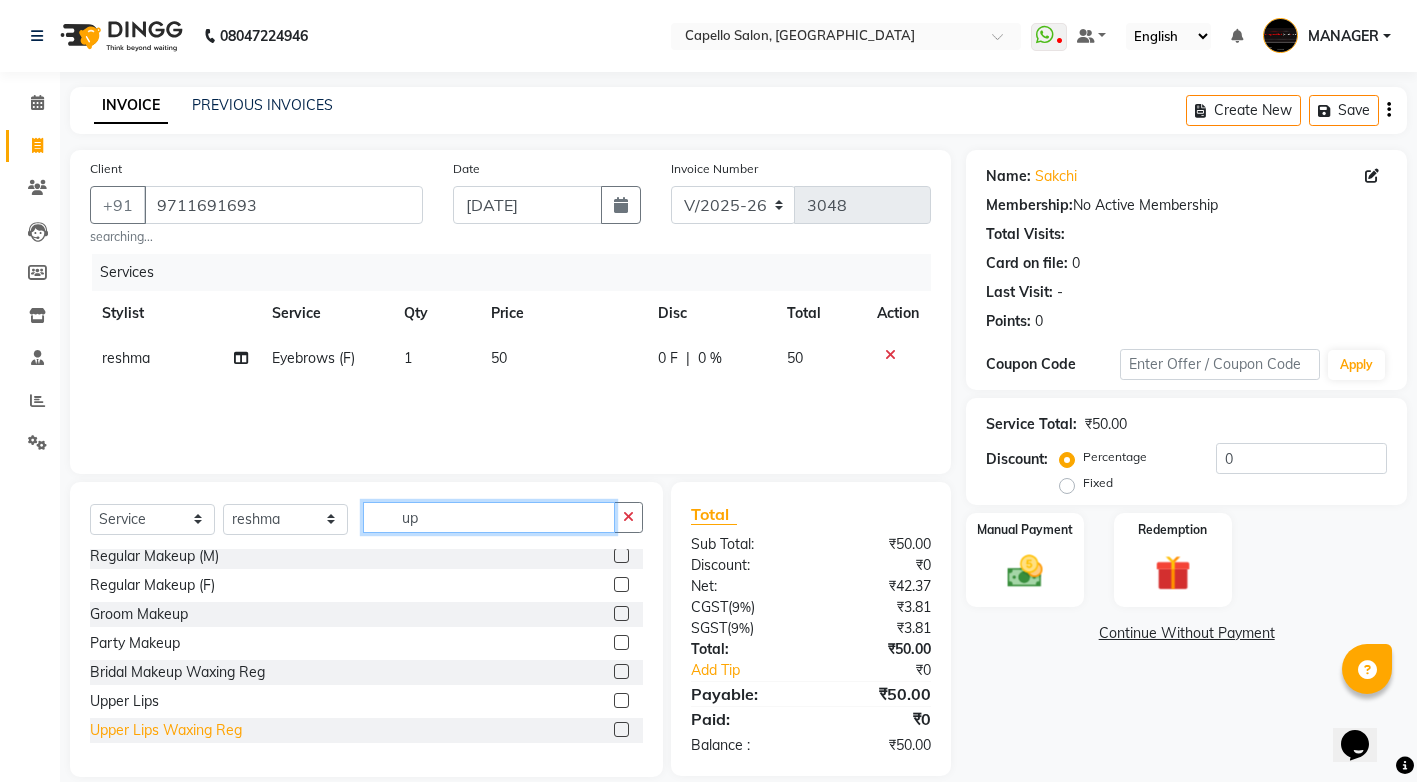 scroll, scrollTop: 148, scrollLeft: 0, axis: vertical 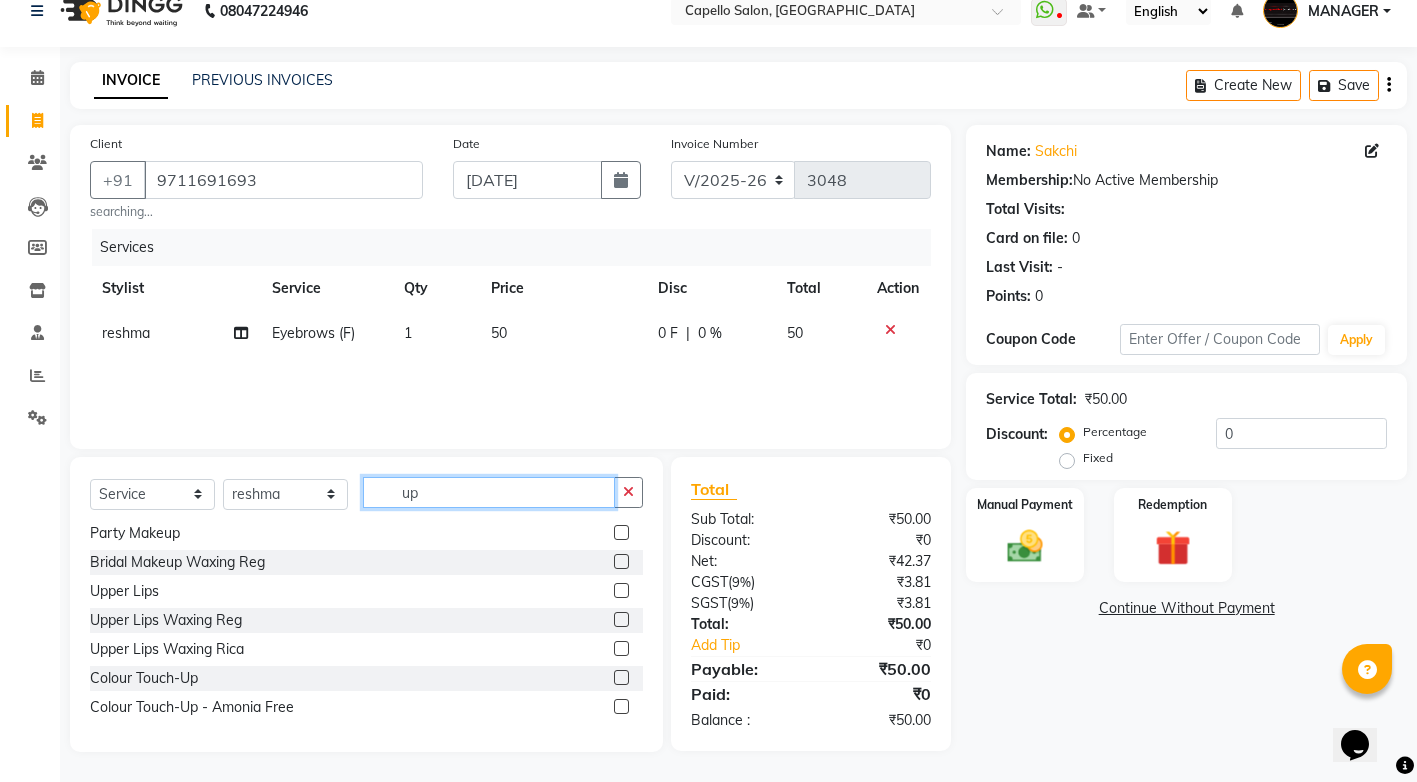 type on "up" 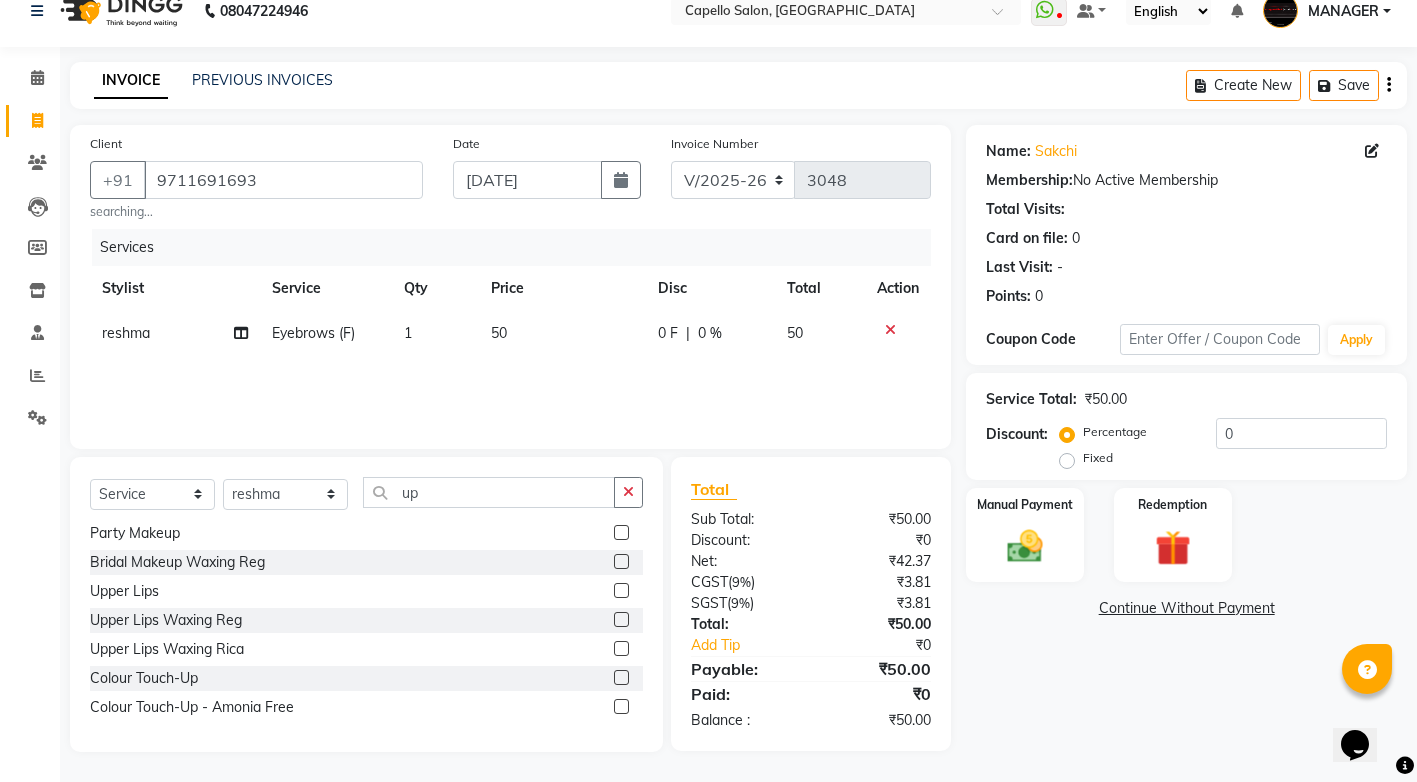 click 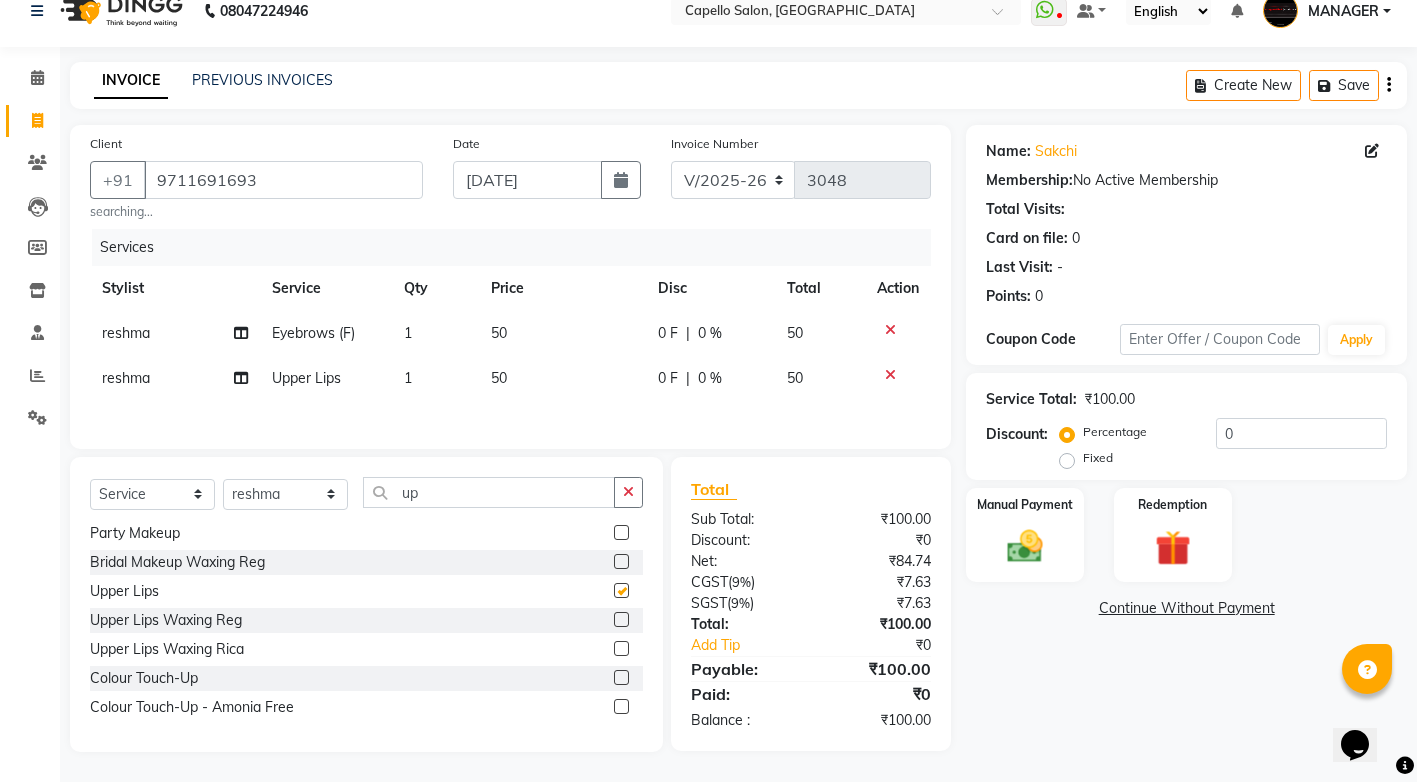 checkbox on "false" 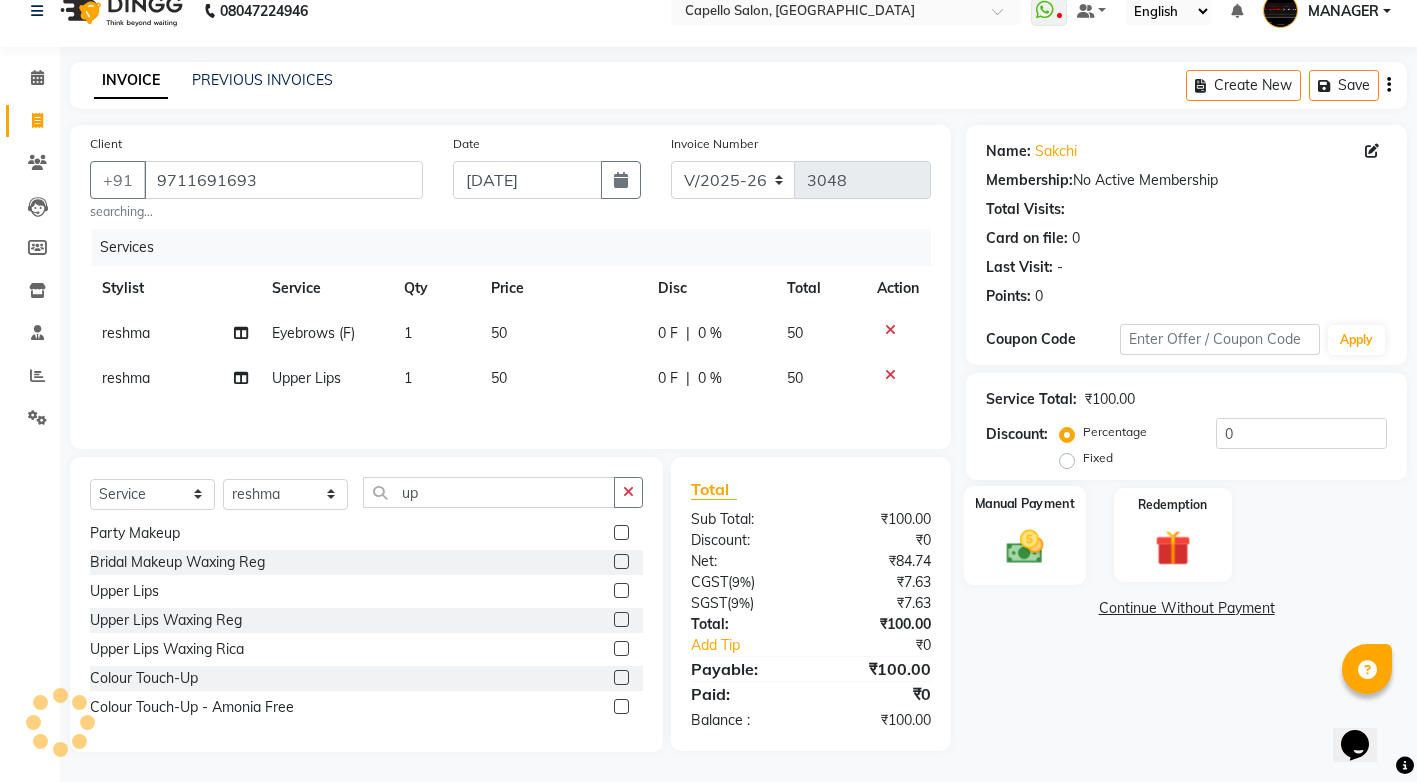click 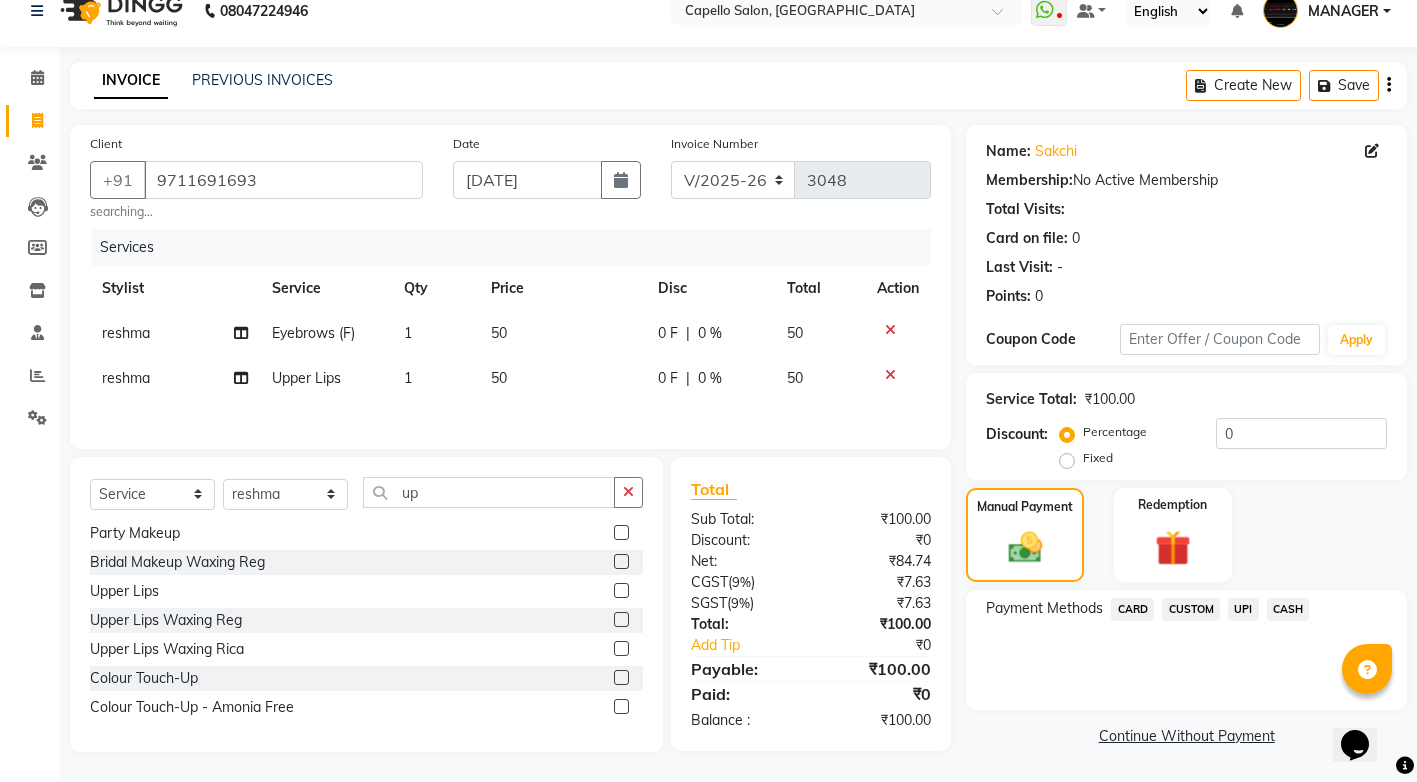 scroll, scrollTop: 28, scrollLeft: 0, axis: vertical 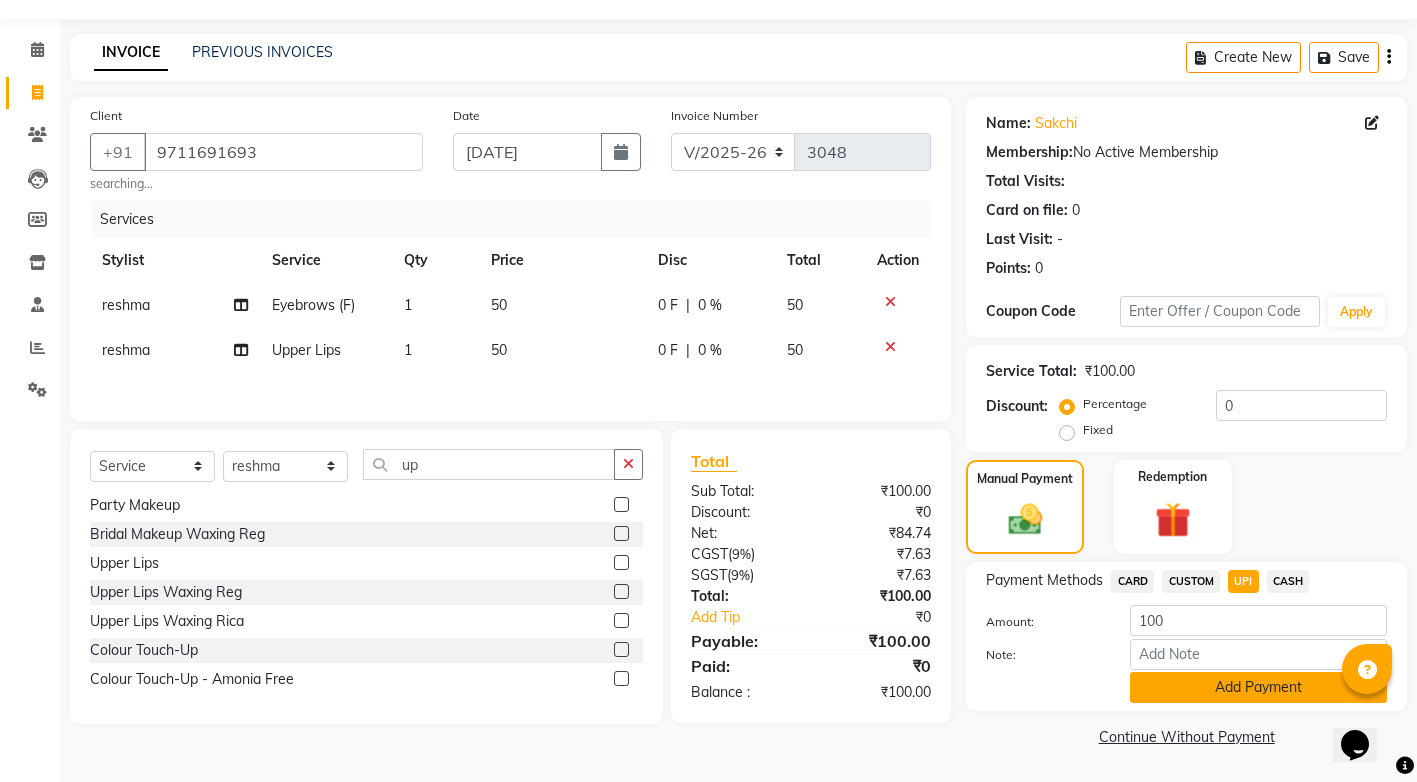 click on "Add Payment" 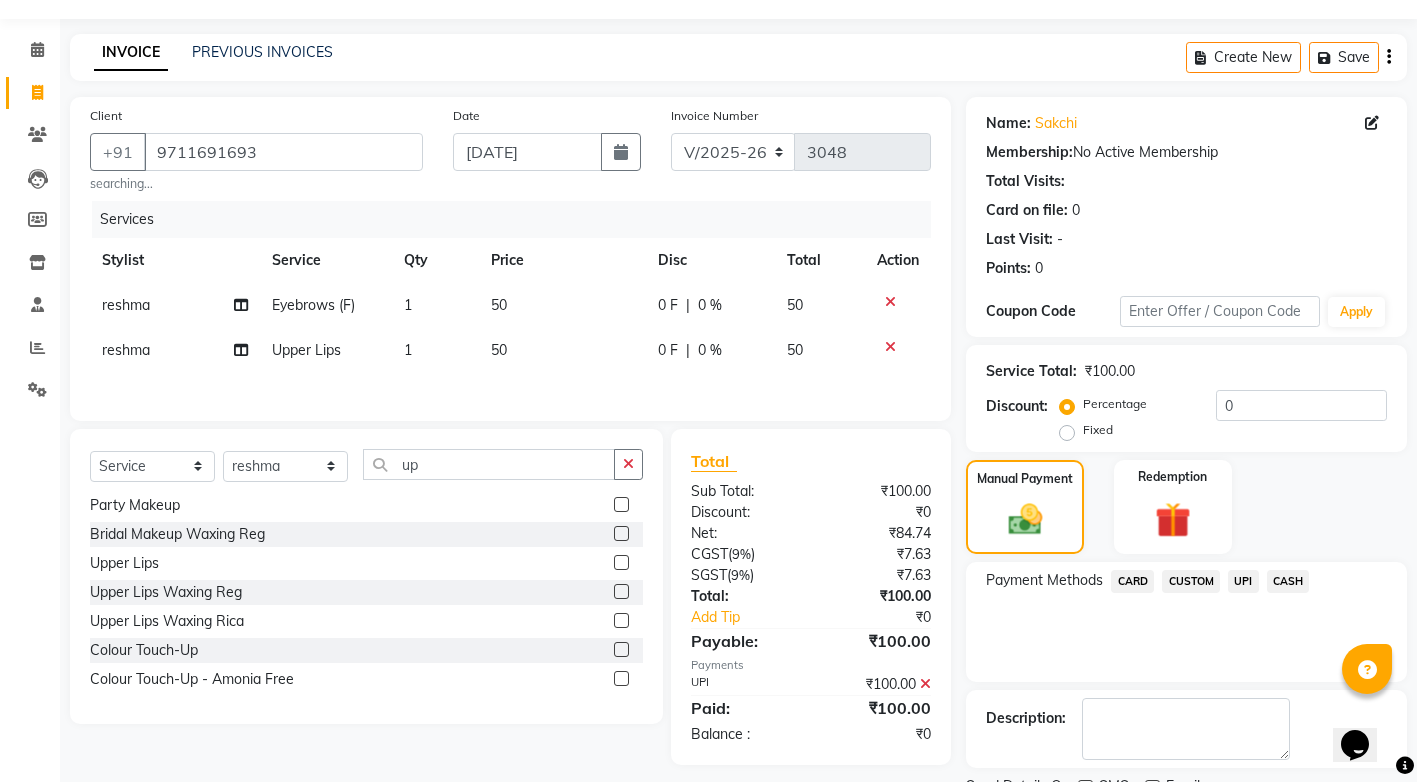 scroll, scrollTop: 137, scrollLeft: 0, axis: vertical 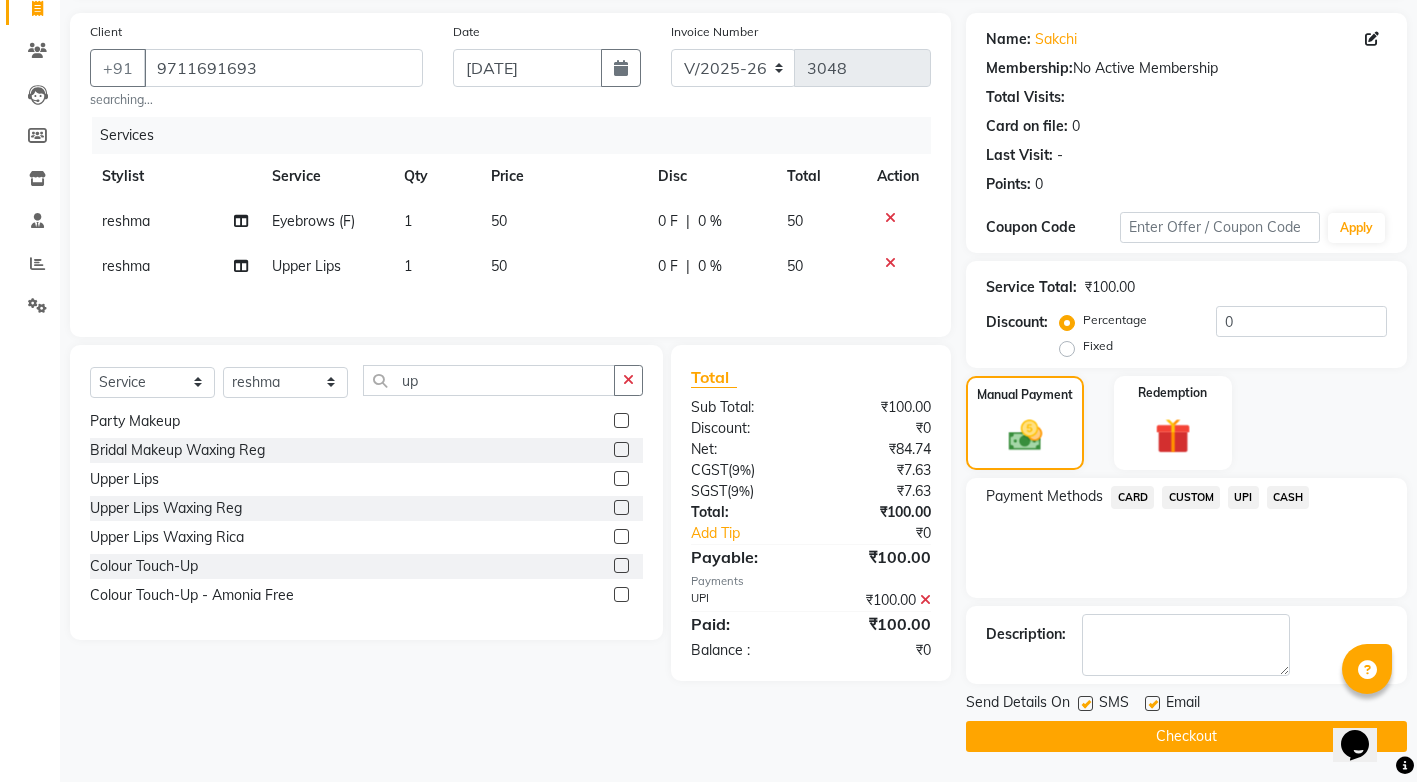 click on "Checkout" 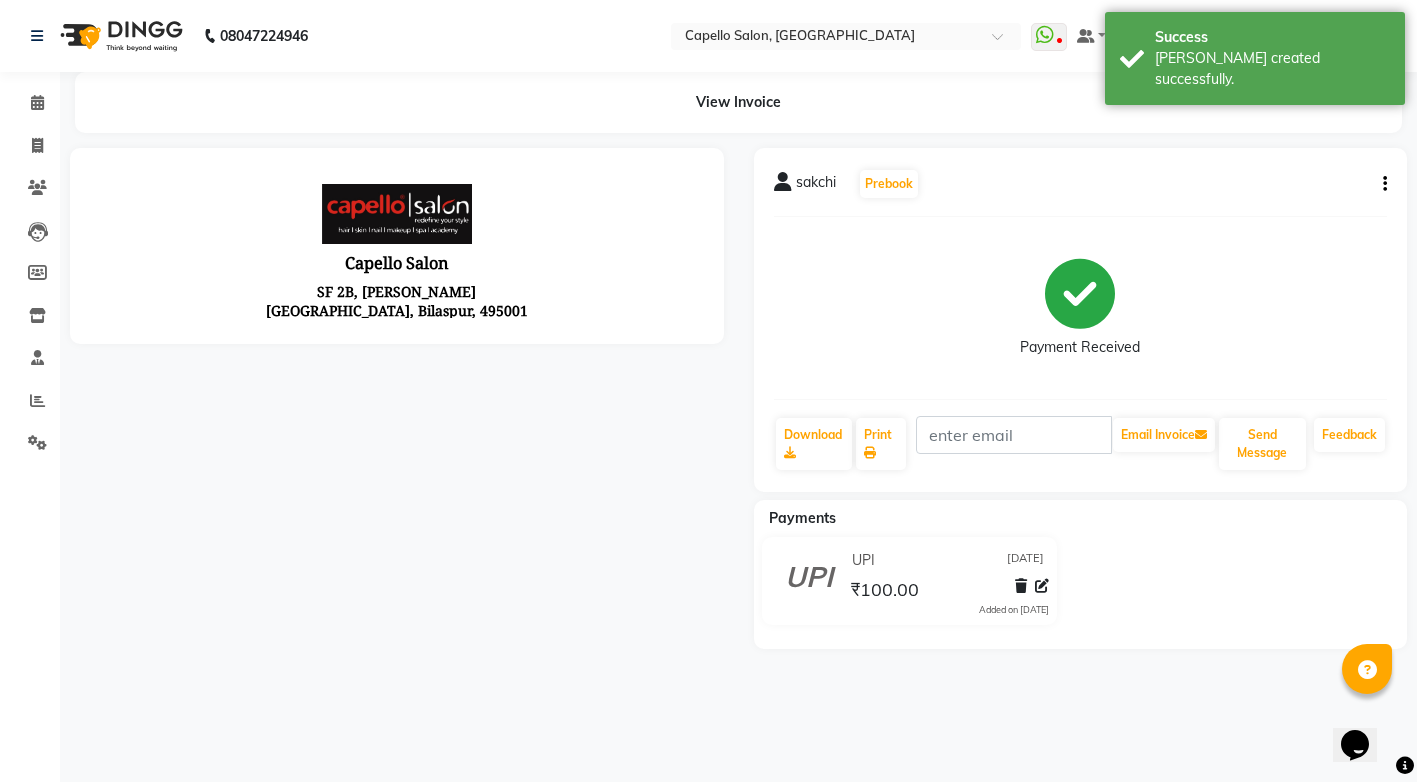 scroll, scrollTop: 0, scrollLeft: 0, axis: both 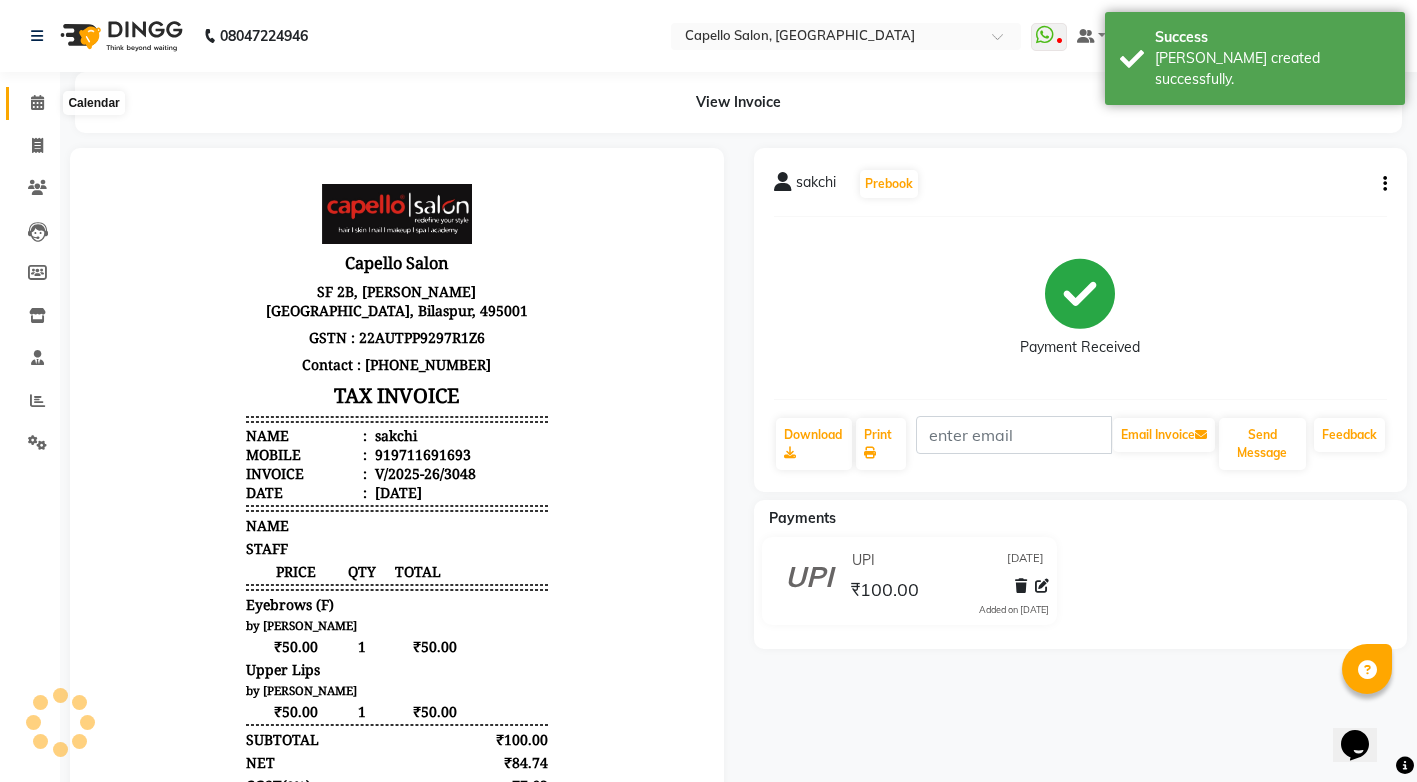 click 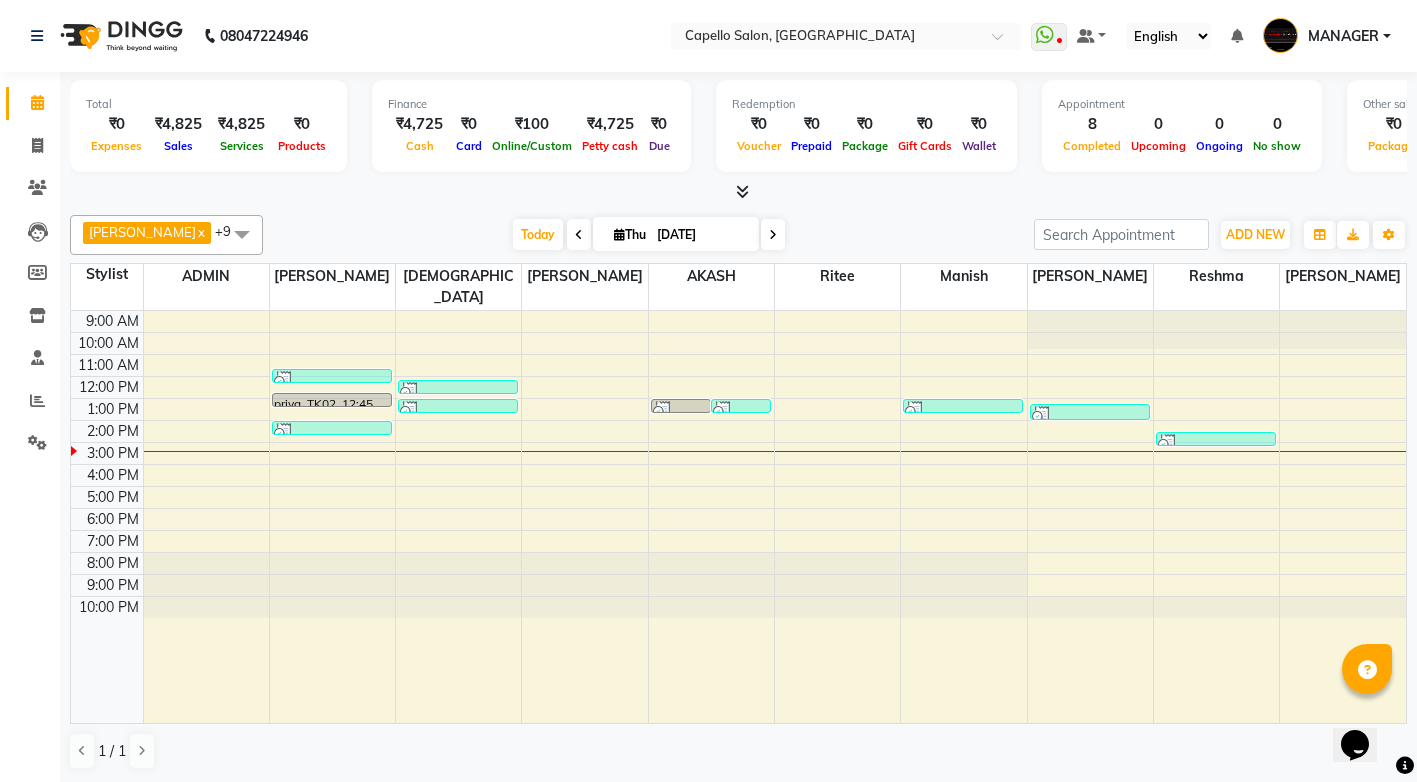 click on "9:00 AM 10:00 AM 11:00 AM 12:00 PM 1:00 PM 2:00 PM 3:00 PM 4:00 PM 5:00 PM 6:00 PM 7:00 PM 8:00 PM 9:00 PM 10:00 PM     [PERSON_NAME], TK01, 11:40 AM-11:50 AM, Eyebrows (F)    priya, TK02, 12:45 PM-01:05 PM, Haircut     kriti, TK06, 02:00 PM-02:20 PM, Haircut     [PERSON_NAME], TK03, 12:10 PM-12:50 PM, Colour Touch-Up     [PERSON_NAME], TK04, 01:00 PM-01:20 PM, Haircut + Styling + Shampoo & Conditioner (Matrix)     [PERSON_NAME], TK04, 01:00 PM-01:20 PM, Haircut + Styling + Shampoo & Conditioner (Matrix)     [PERSON_NAME], TK04, 01:00 PM-01:15 PM, Hair Spa Scrub     [PERSON_NAME], TK04, 01:00 PM-01:20 PM, Haircut + Styling + Shampoo & Conditioner (Matrix)     aditya, TK05, 01:15 PM-02:00 PM, Haircut,[PERSON_NAME] Trim/Shave     sakchi, TK07, 02:30 PM-02:50 PM, Eyebrows (F),[GEOGRAPHIC_DATA]" at bounding box center [738, 517] 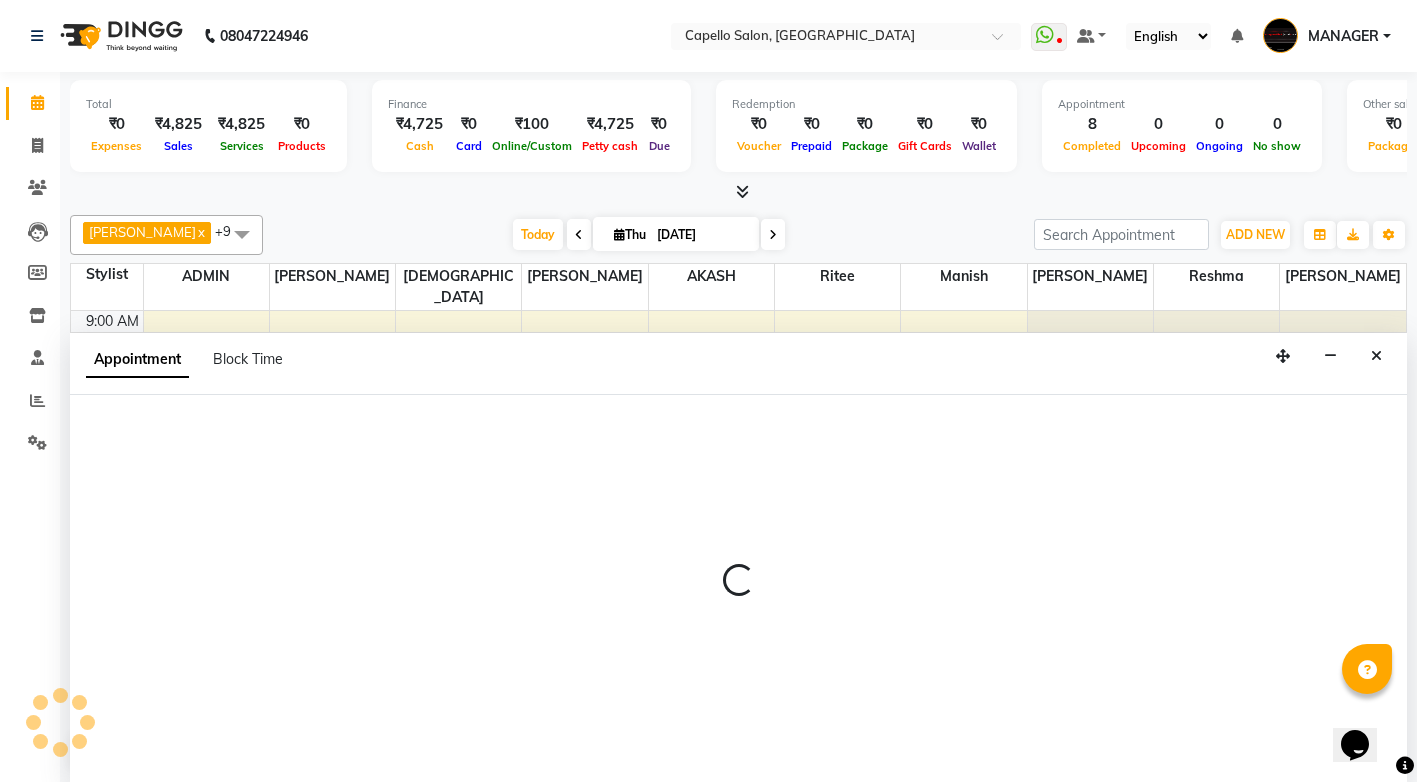 scroll, scrollTop: 1, scrollLeft: 0, axis: vertical 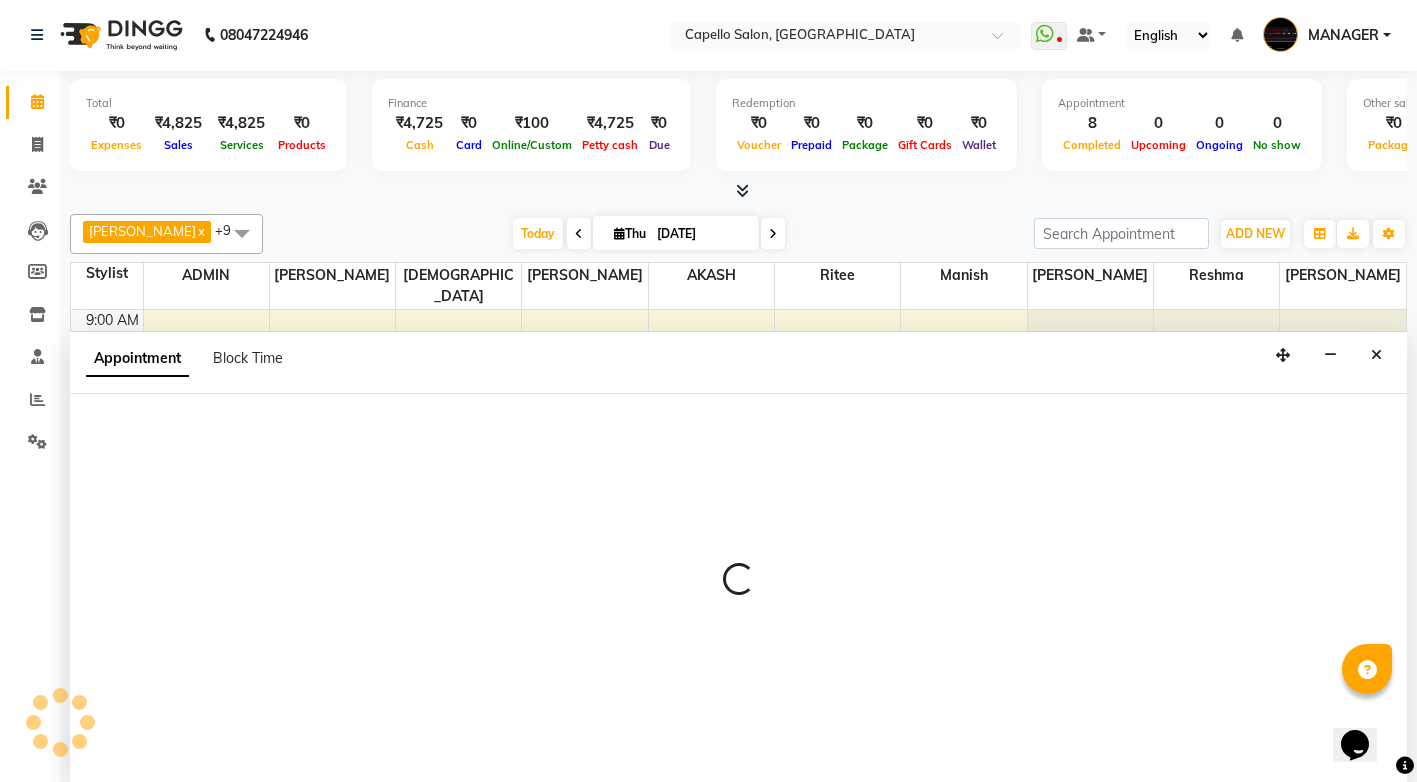 select on "60457" 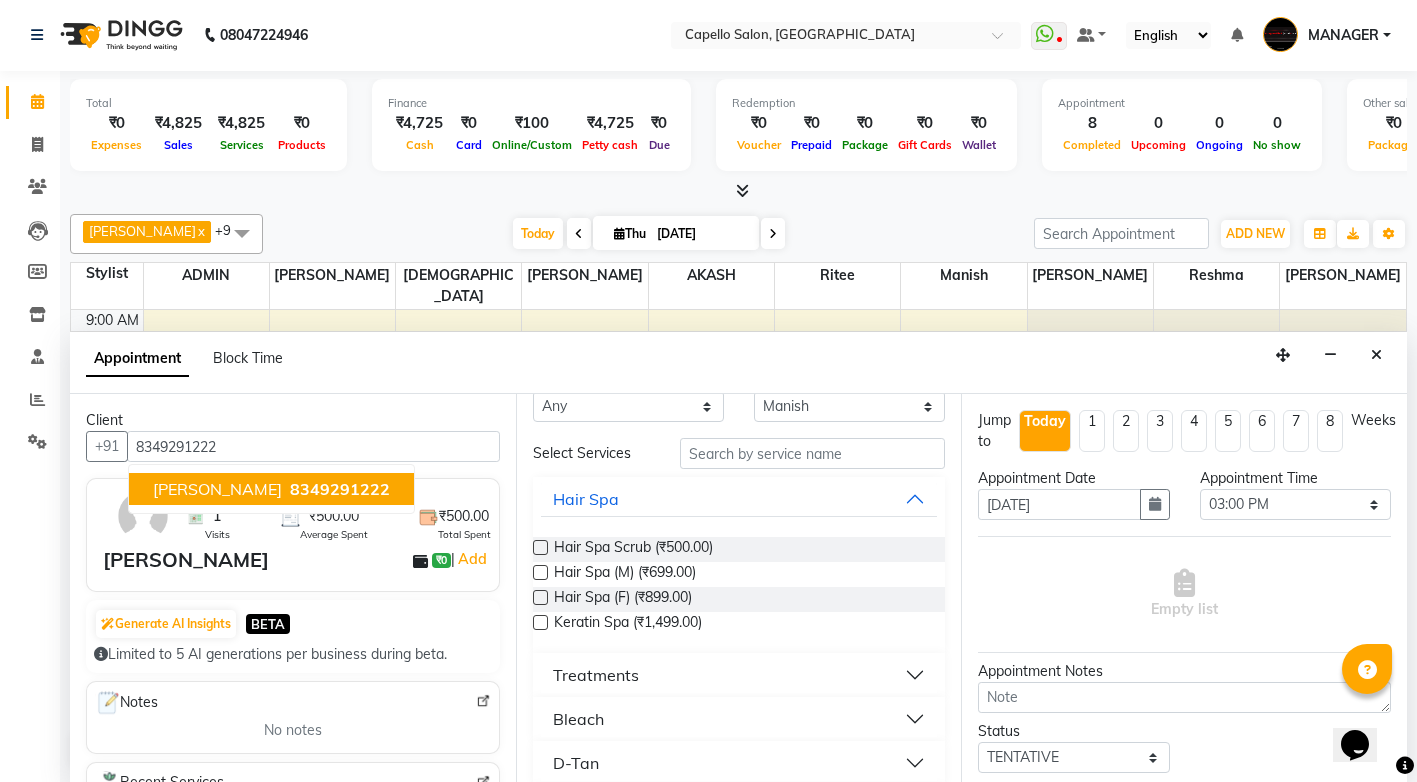 scroll, scrollTop: 0, scrollLeft: 0, axis: both 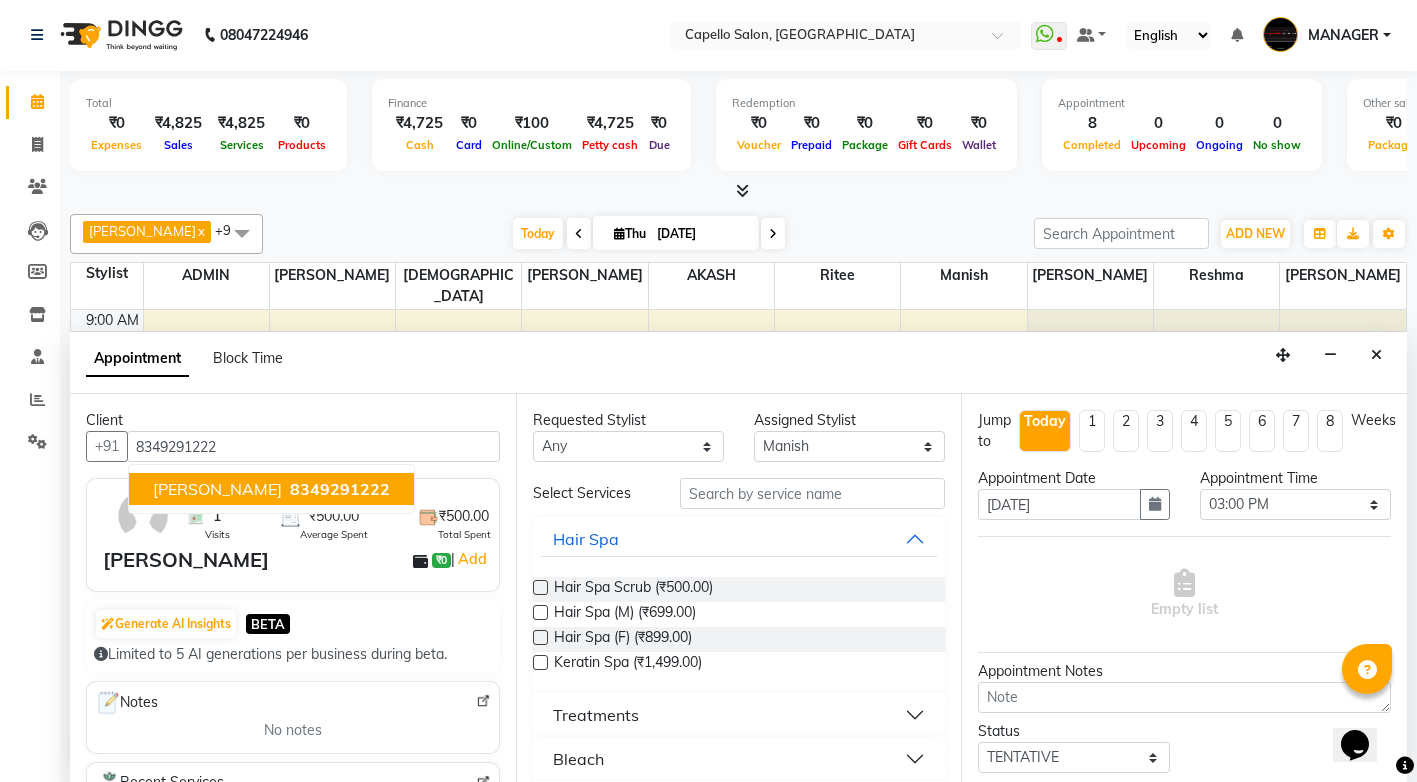 type on "8349291222" 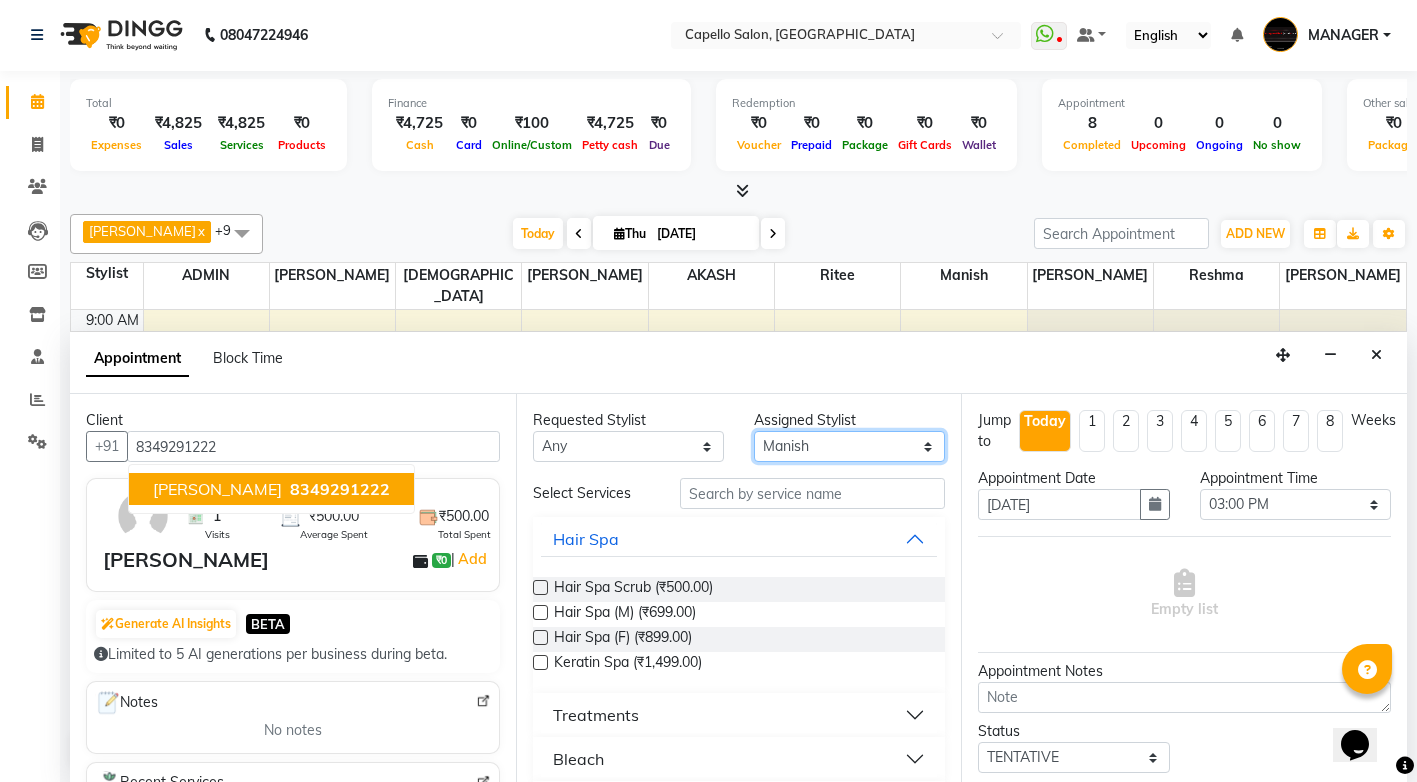 click on "Select [PERSON_NAME] [PERSON_NAME] MANAGER [PERSON_NAME]  [PERSON_NAME] [PERSON_NAME] [PERSON_NAME]" at bounding box center (849, 446) 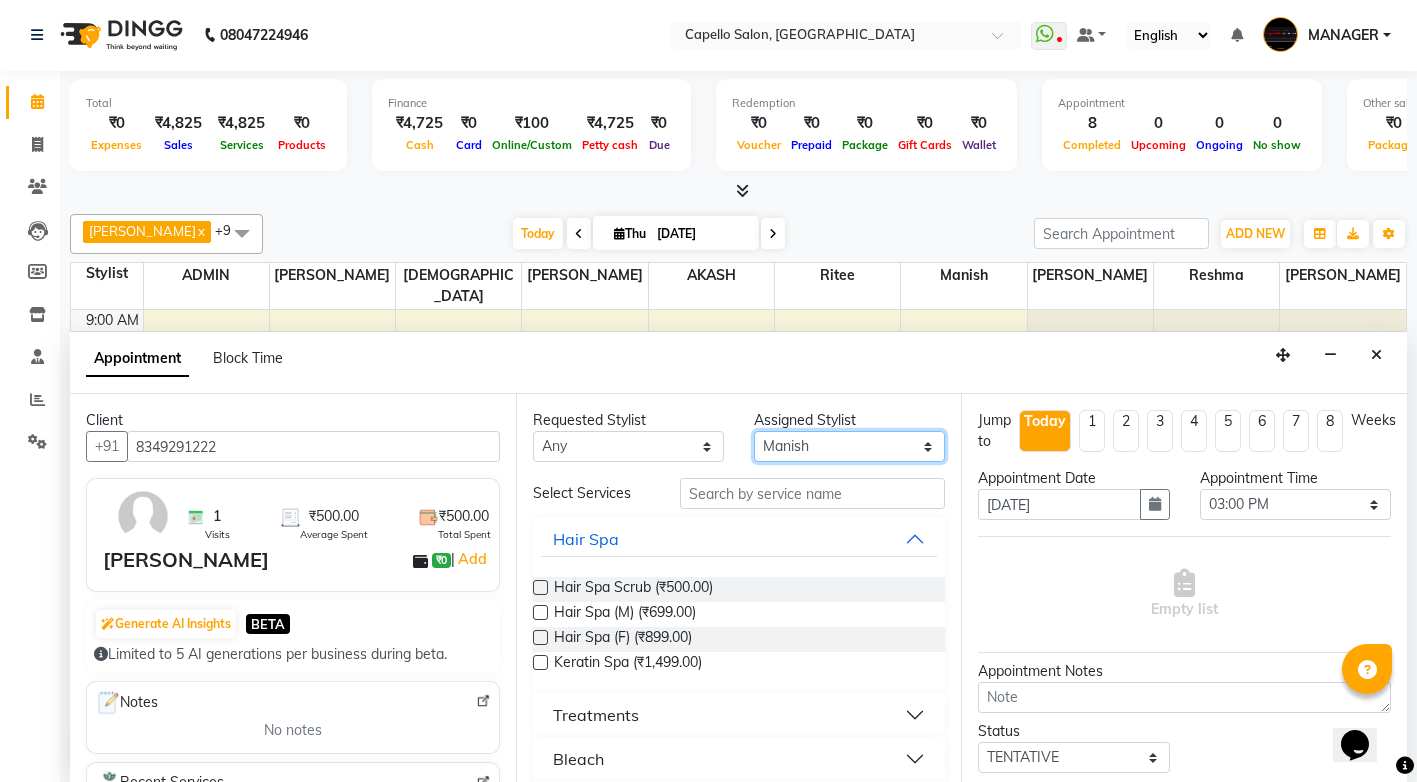select on "65489" 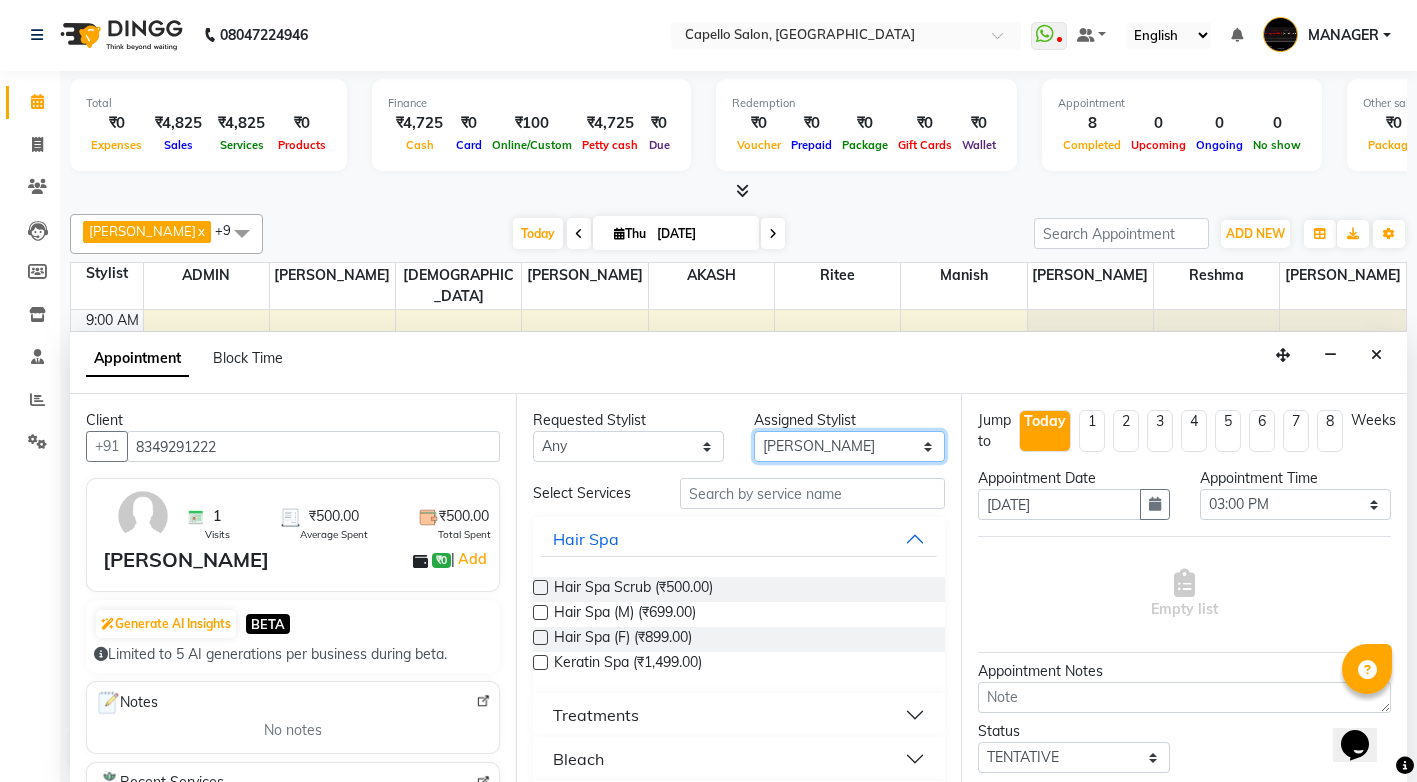 click on "Select [PERSON_NAME] [PERSON_NAME] MANAGER [PERSON_NAME]  [PERSON_NAME] [PERSON_NAME] [PERSON_NAME]" at bounding box center [849, 446] 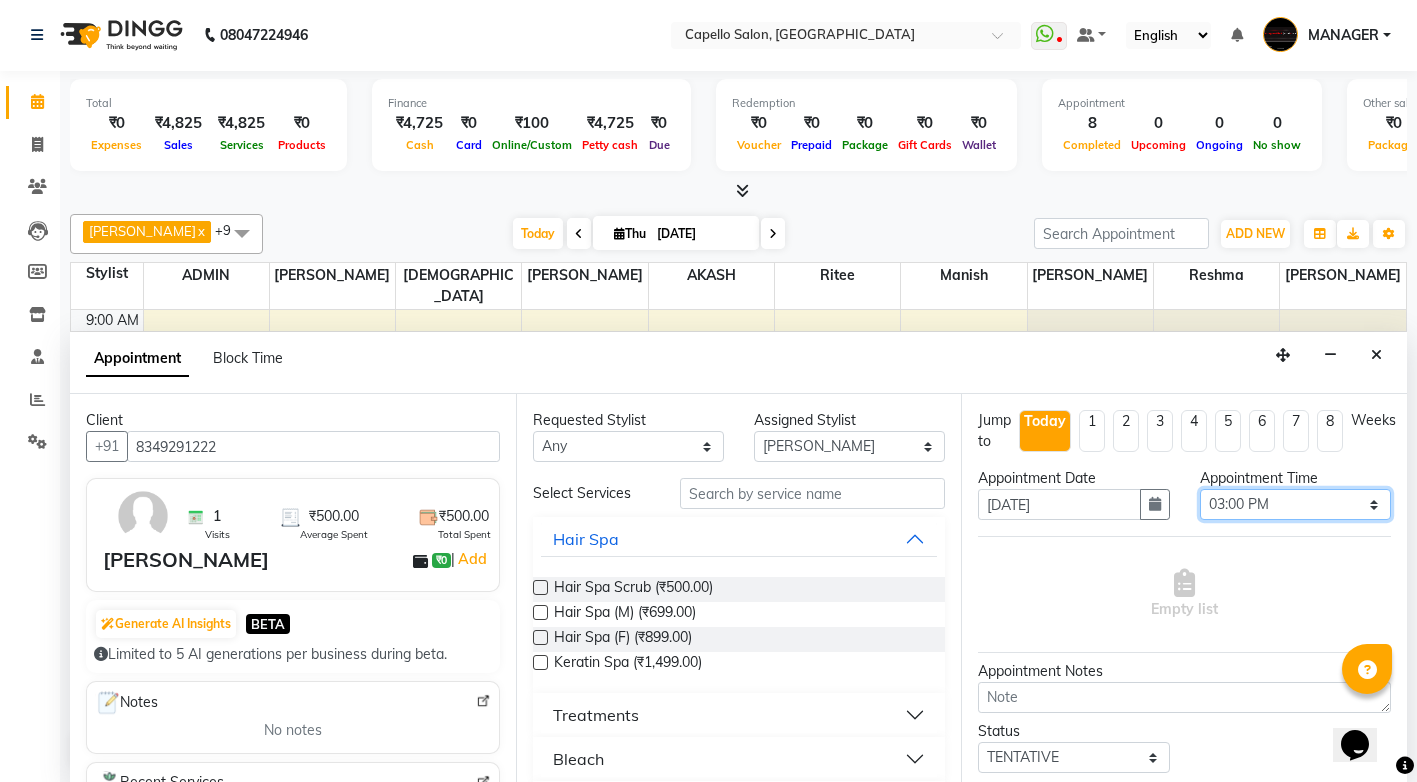 click on "Select 10:00 AM 10:15 AM 10:30 AM 10:45 AM 11:00 AM 11:15 AM 11:30 AM 11:45 AM 12:00 PM 12:15 PM 12:30 PM 12:45 PM 01:00 PM 01:15 PM 01:30 PM 01:45 PM 02:00 PM 02:15 PM 02:30 PM 02:45 PM 03:00 PM 03:15 PM 03:30 PM 03:45 PM 04:00 PM 04:15 PM 04:30 PM 04:45 PM 05:00 PM 05:15 PM 05:30 PM 05:45 PM 06:00 PM 06:15 PM 06:30 PM 06:45 PM 07:00 PM 07:15 PM 07:30 PM 07:45 PM 08:00 PM 08:15 PM 08:30 PM 08:45 PM 09:00 PM 09:15 PM 09:30 PM 09:45 PM 10:00 PM" at bounding box center [1295, 504] 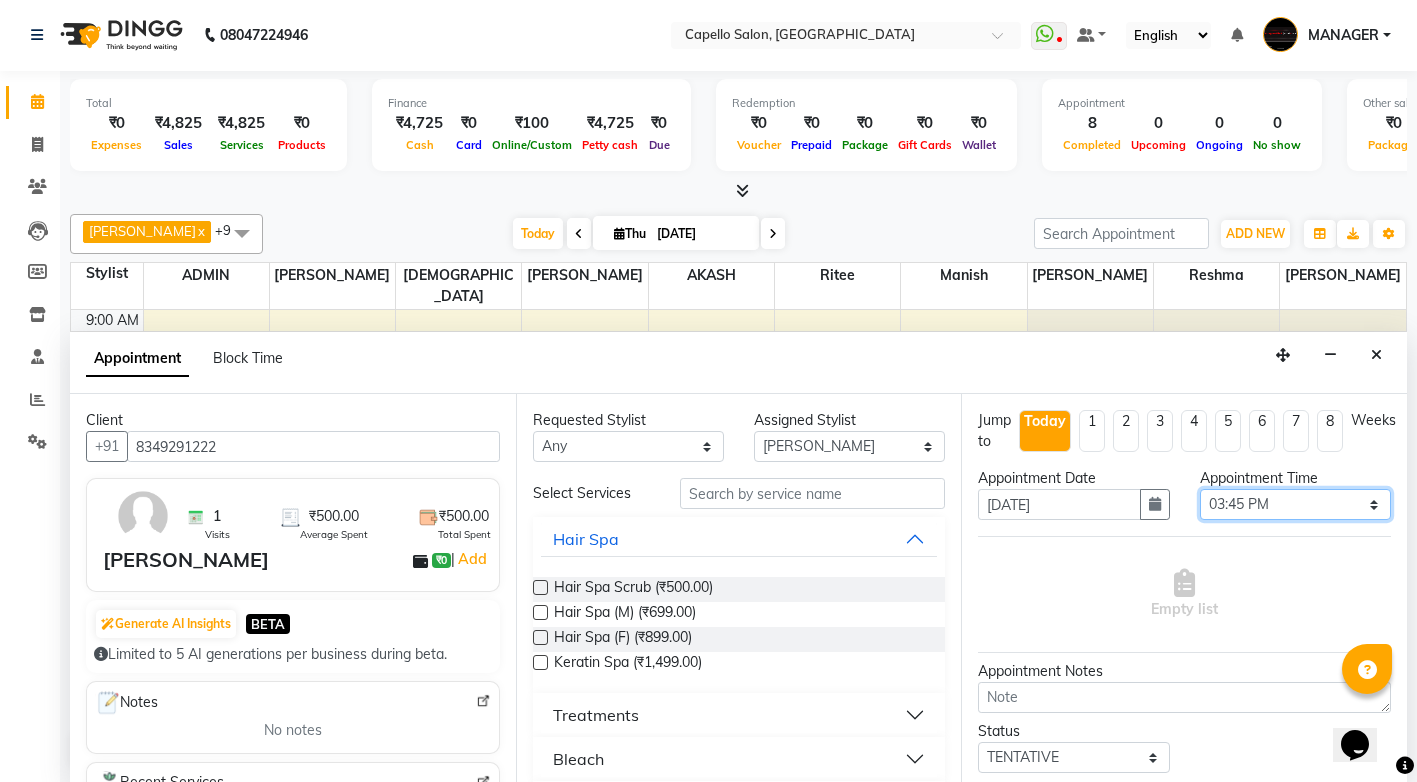 click on "Select 10:00 AM 10:15 AM 10:30 AM 10:45 AM 11:00 AM 11:15 AM 11:30 AM 11:45 AM 12:00 PM 12:15 PM 12:30 PM 12:45 PM 01:00 PM 01:15 PM 01:30 PM 01:45 PM 02:00 PM 02:15 PM 02:30 PM 02:45 PM 03:00 PM 03:15 PM 03:30 PM 03:45 PM 04:00 PM 04:15 PM 04:30 PM 04:45 PM 05:00 PM 05:15 PM 05:30 PM 05:45 PM 06:00 PM 06:15 PM 06:30 PM 06:45 PM 07:00 PM 07:15 PM 07:30 PM 07:45 PM 08:00 PM 08:15 PM 08:30 PM 08:45 PM 09:00 PM 09:15 PM 09:30 PM 09:45 PM 10:00 PM" at bounding box center [1295, 504] 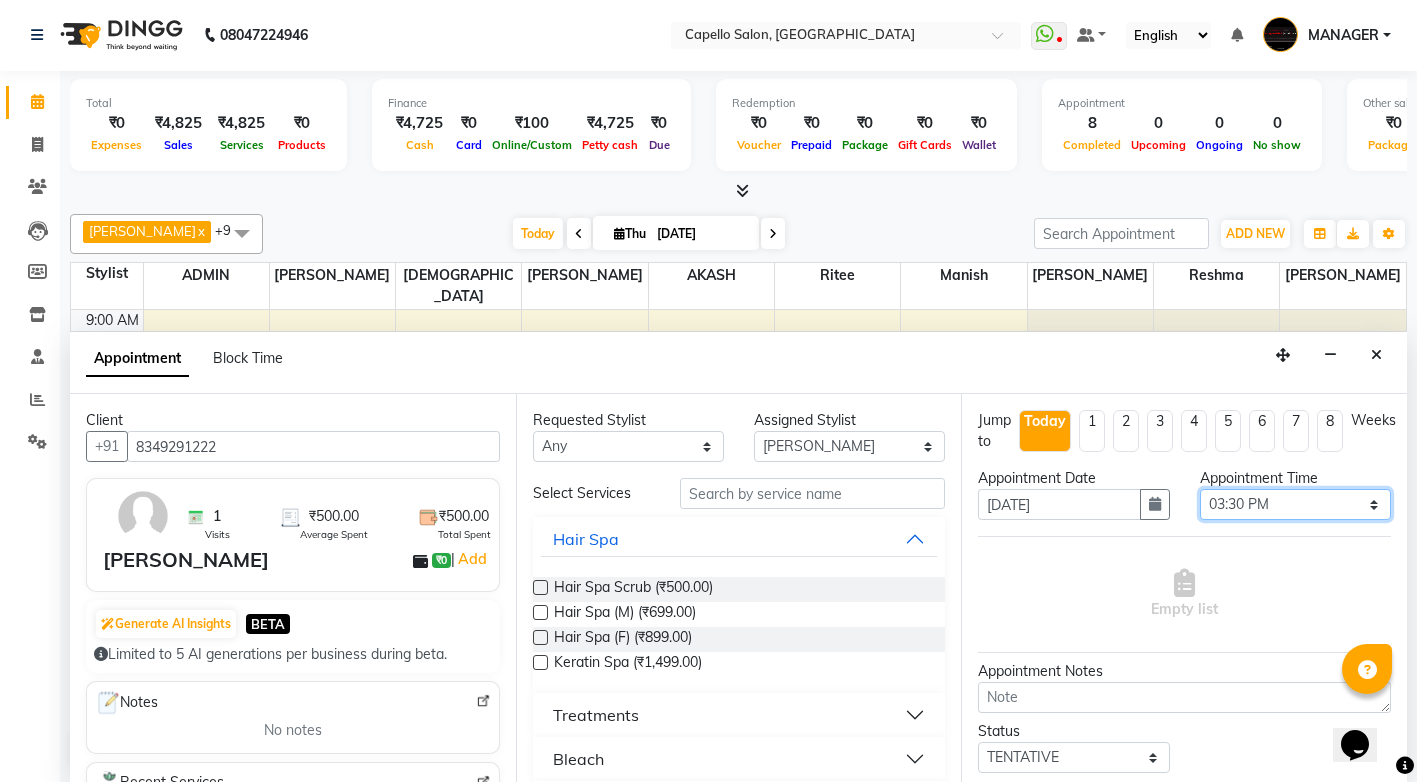 click on "Select 10:00 AM 10:15 AM 10:30 AM 10:45 AM 11:00 AM 11:15 AM 11:30 AM 11:45 AM 12:00 PM 12:15 PM 12:30 PM 12:45 PM 01:00 PM 01:15 PM 01:30 PM 01:45 PM 02:00 PM 02:15 PM 02:30 PM 02:45 PM 03:00 PM 03:15 PM 03:30 PM 03:45 PM 04:00 PM 04:15 PM 04:30 PM 04:45 PM 05:00 PM 05:15 PM 05:30 PM 05:45 PM 06:00 PM 06:15 PM 06:30 PM 06:45 PM 07:00 PM 07:15 PM 07:30 PM 07:45 PM 08:00 PM 08:15 PM 08:30 PM 08:45 PM 09:00 PM 09:15 PM 09:30 PM 09:45 PM 10:00 PM" at bounding box center [1295, 504] 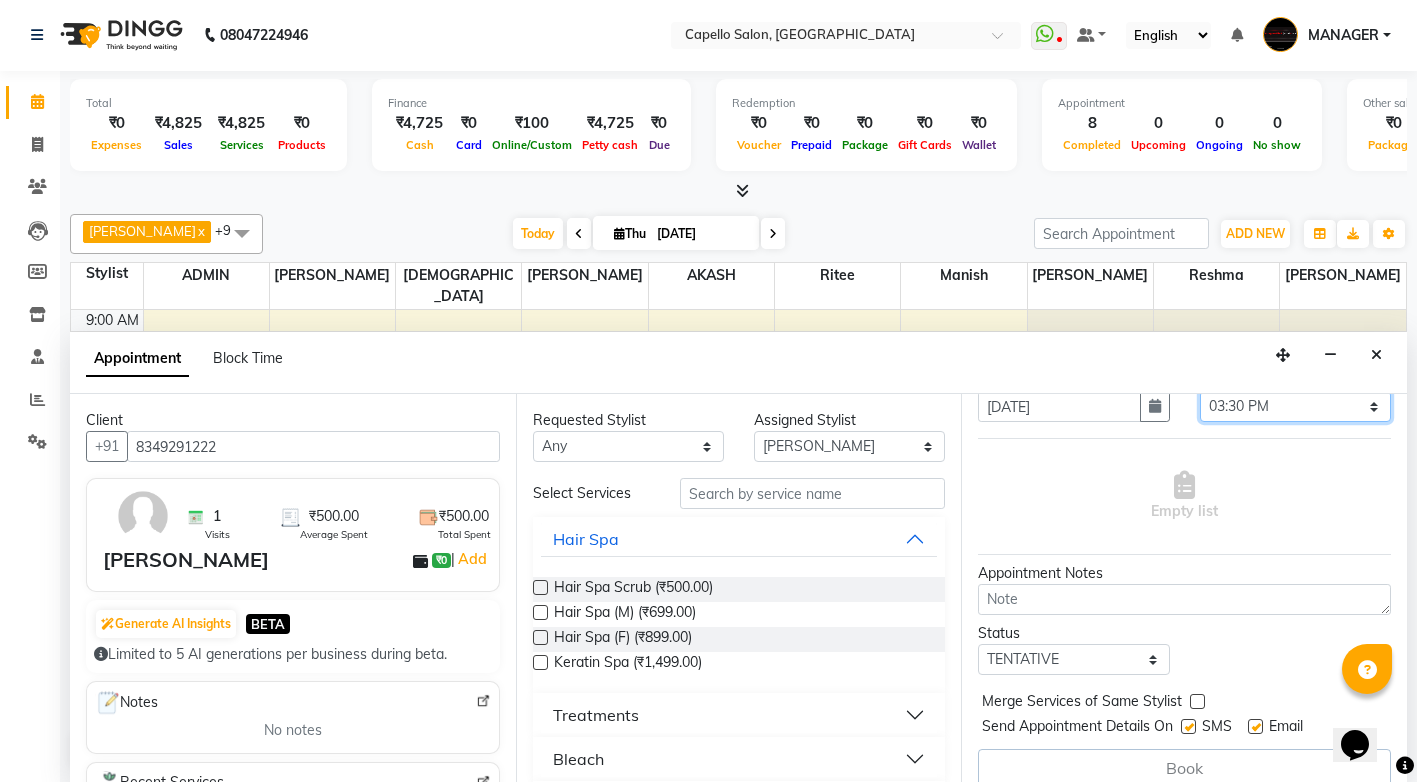scroll, scrollTop: 100, scrollLeft: 0, axis: vertical 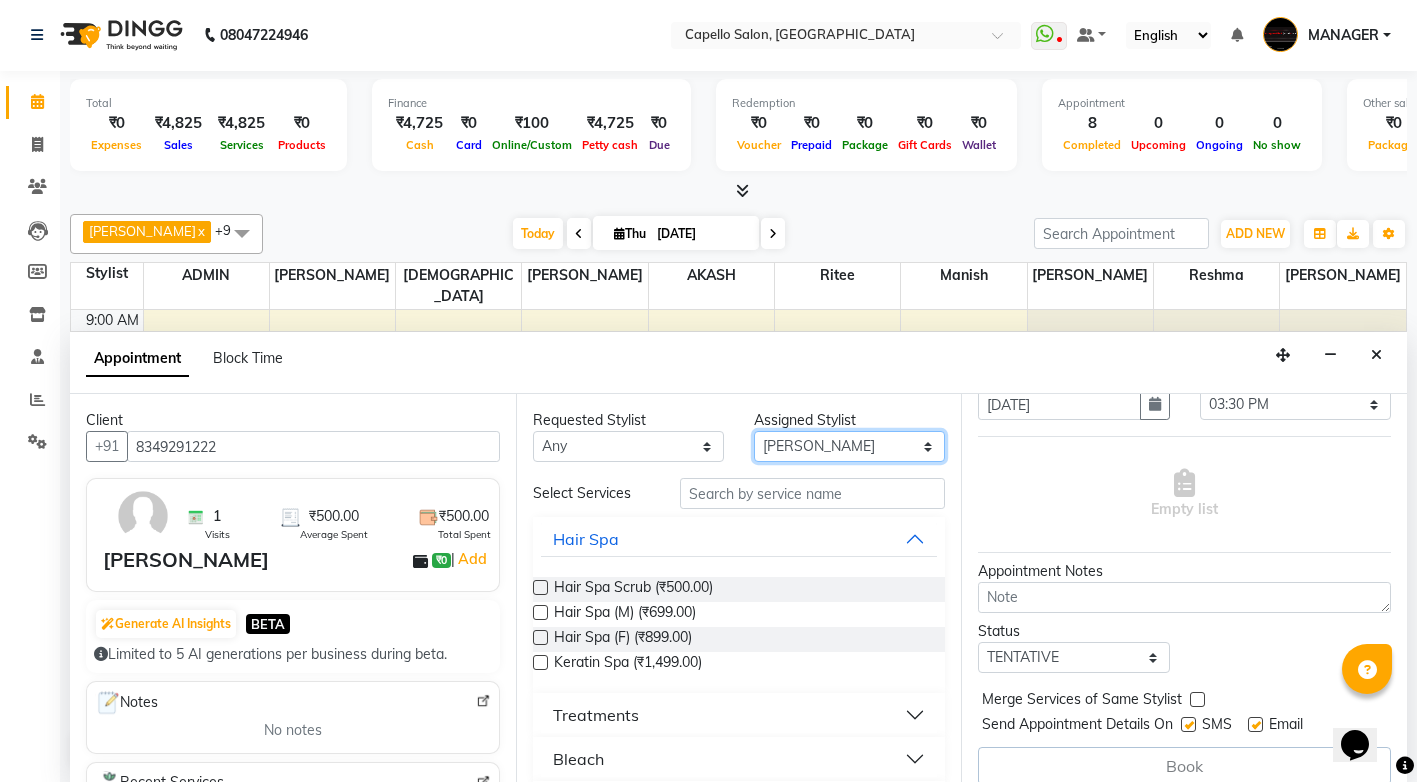 drag, startPoint x: 781, startPoint y: 448, endPoint x: 773, endPoint y: 485, distance: 37.85499 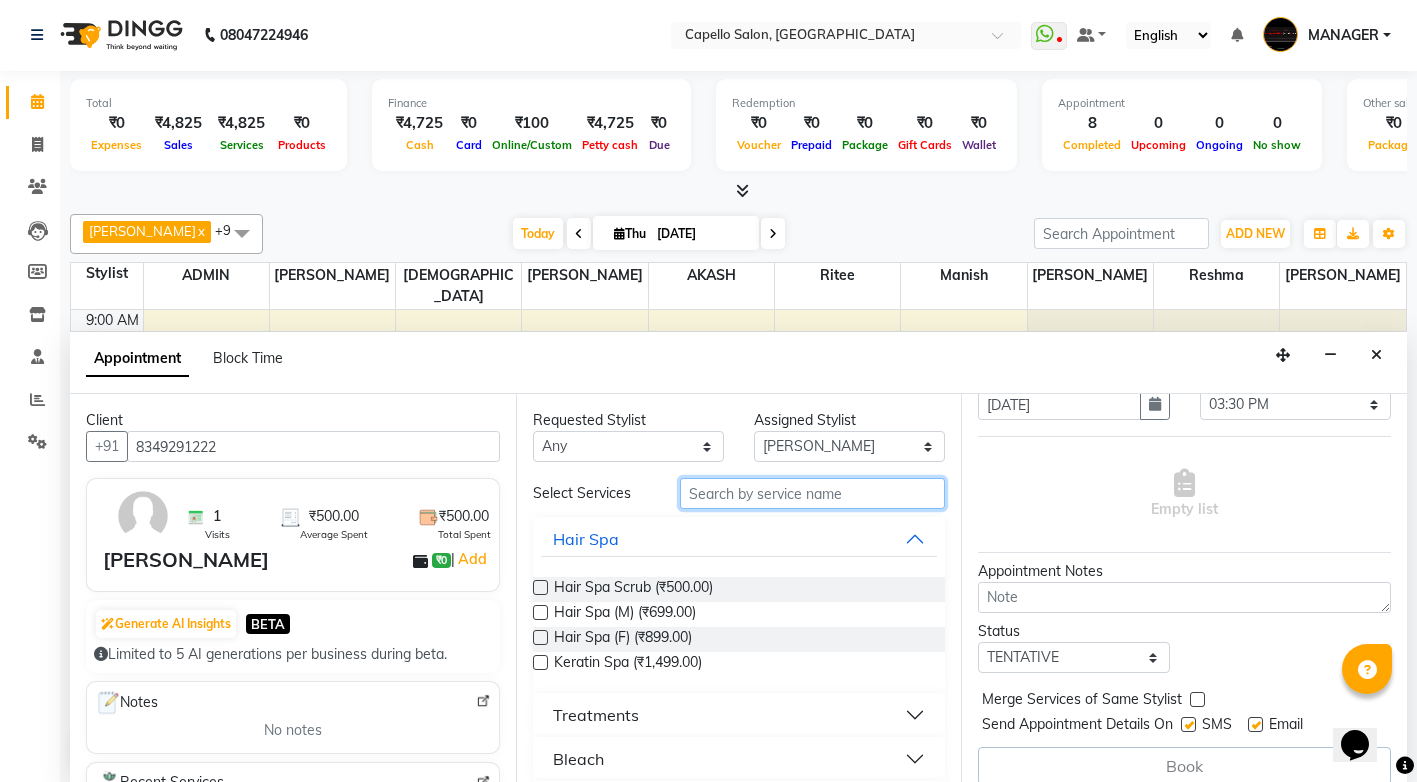 click at bounding box center (812, 493) 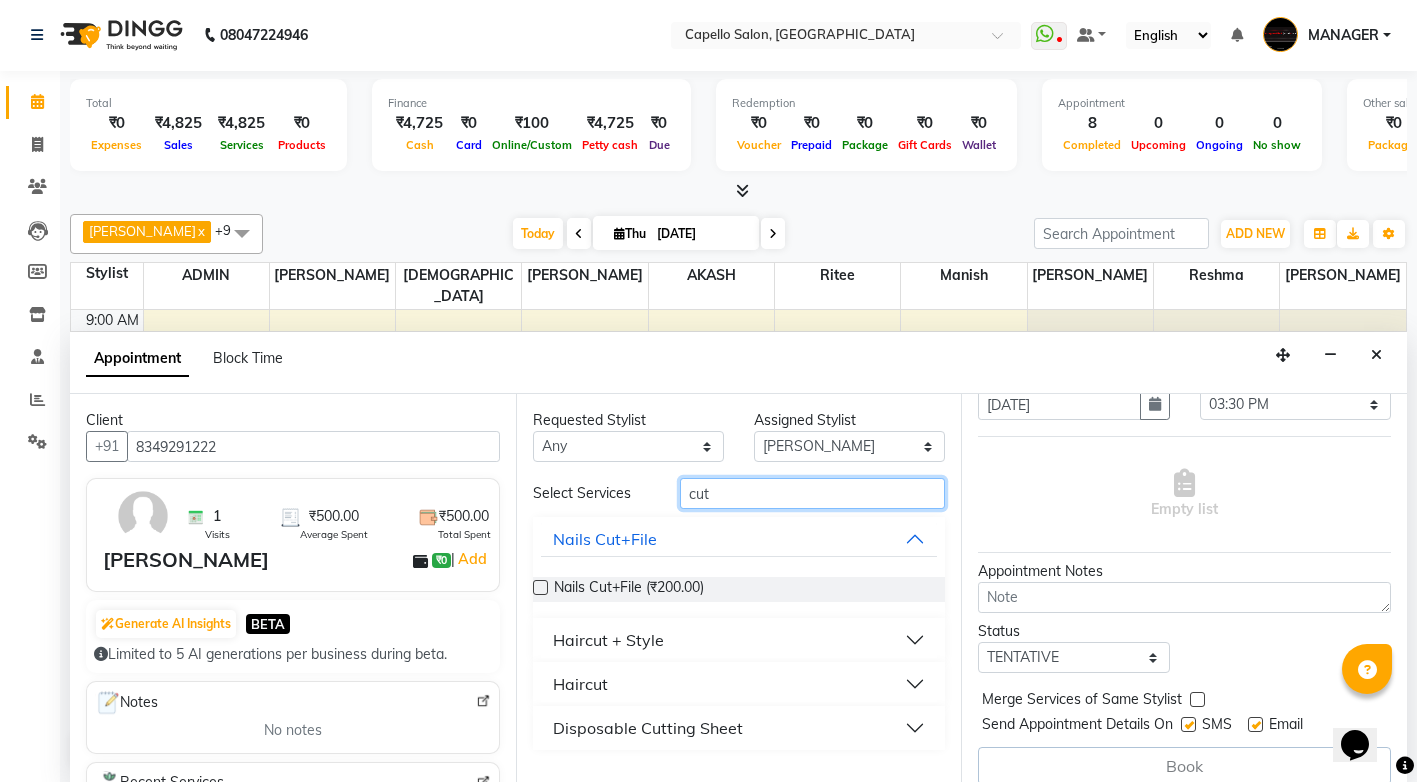 type on "cut" 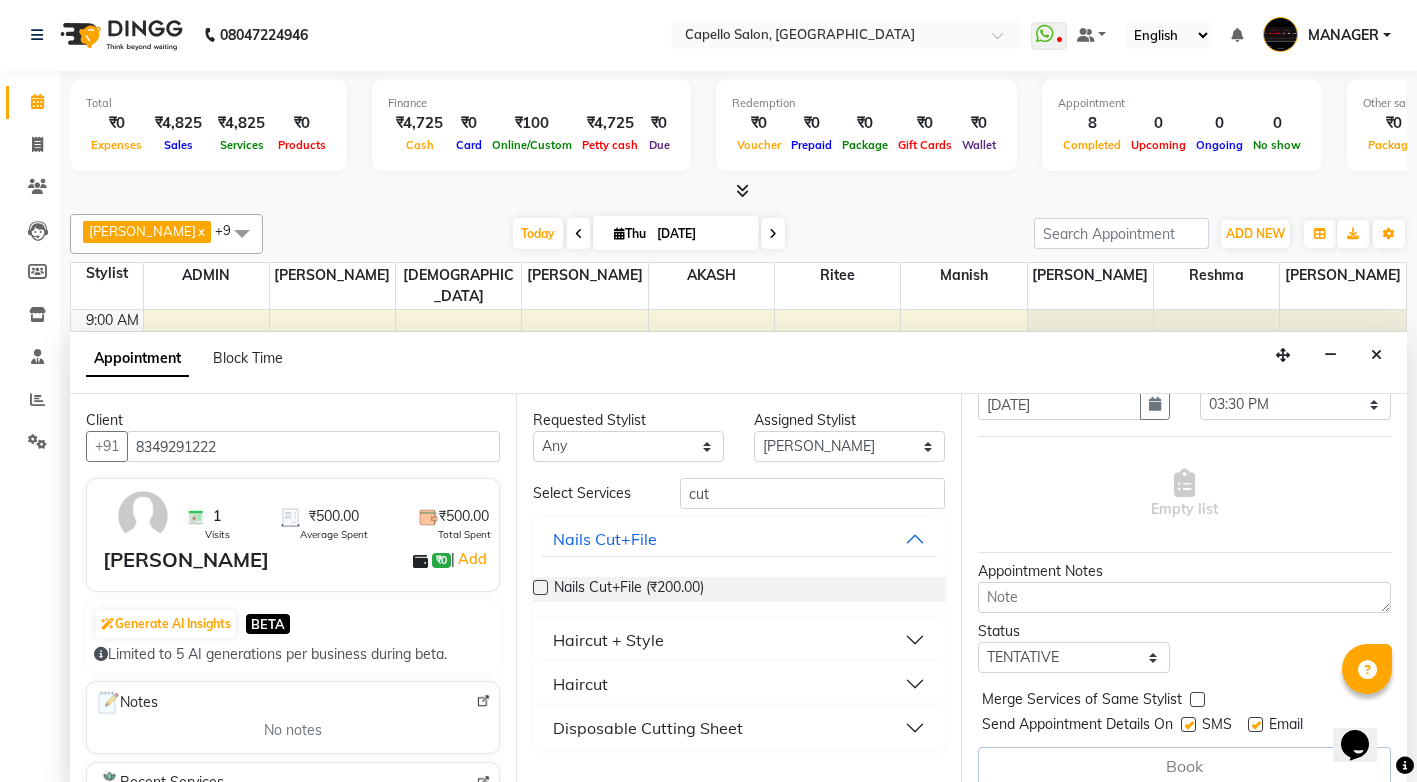 click on "Haircut" at bounding box center (739, 684) 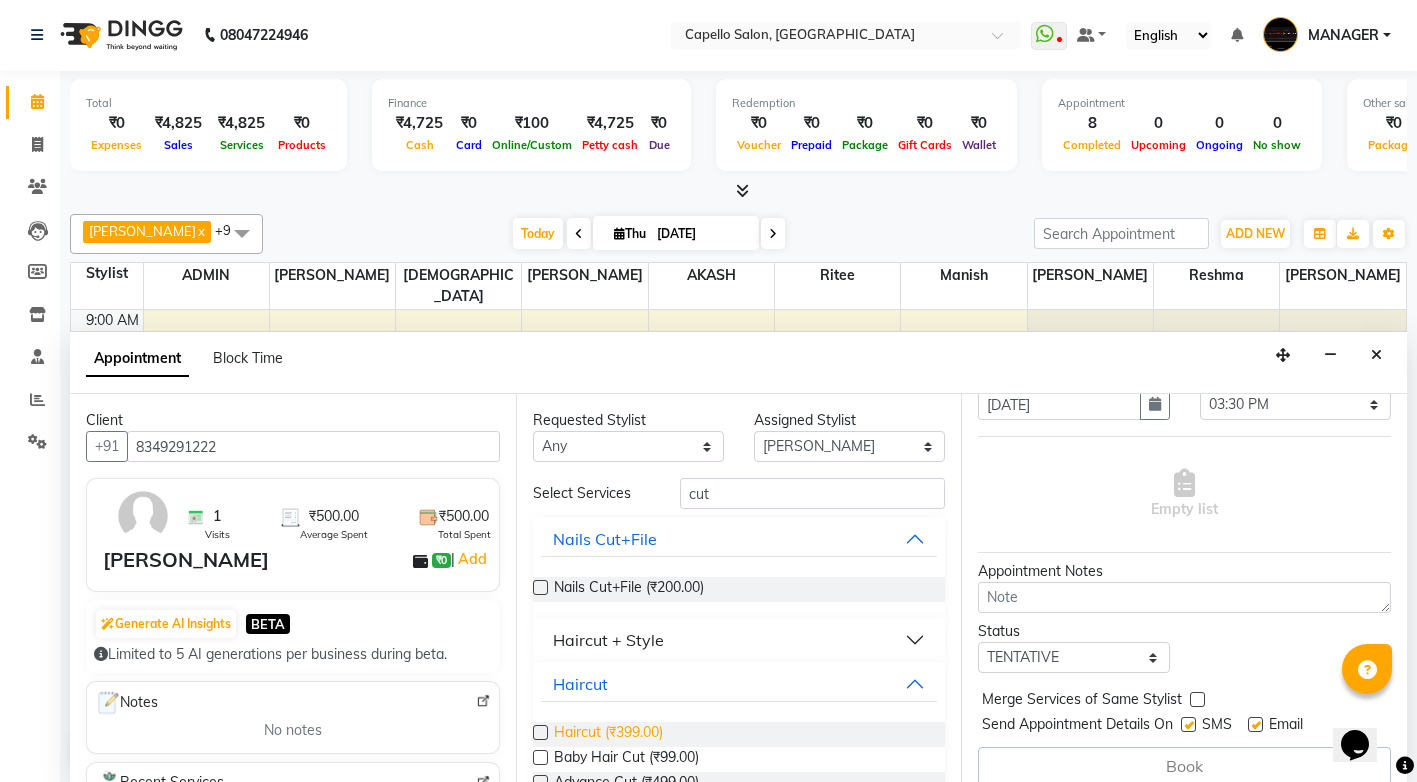 click on "Haircut (₹399.00)" at bounding box center (608, 734) 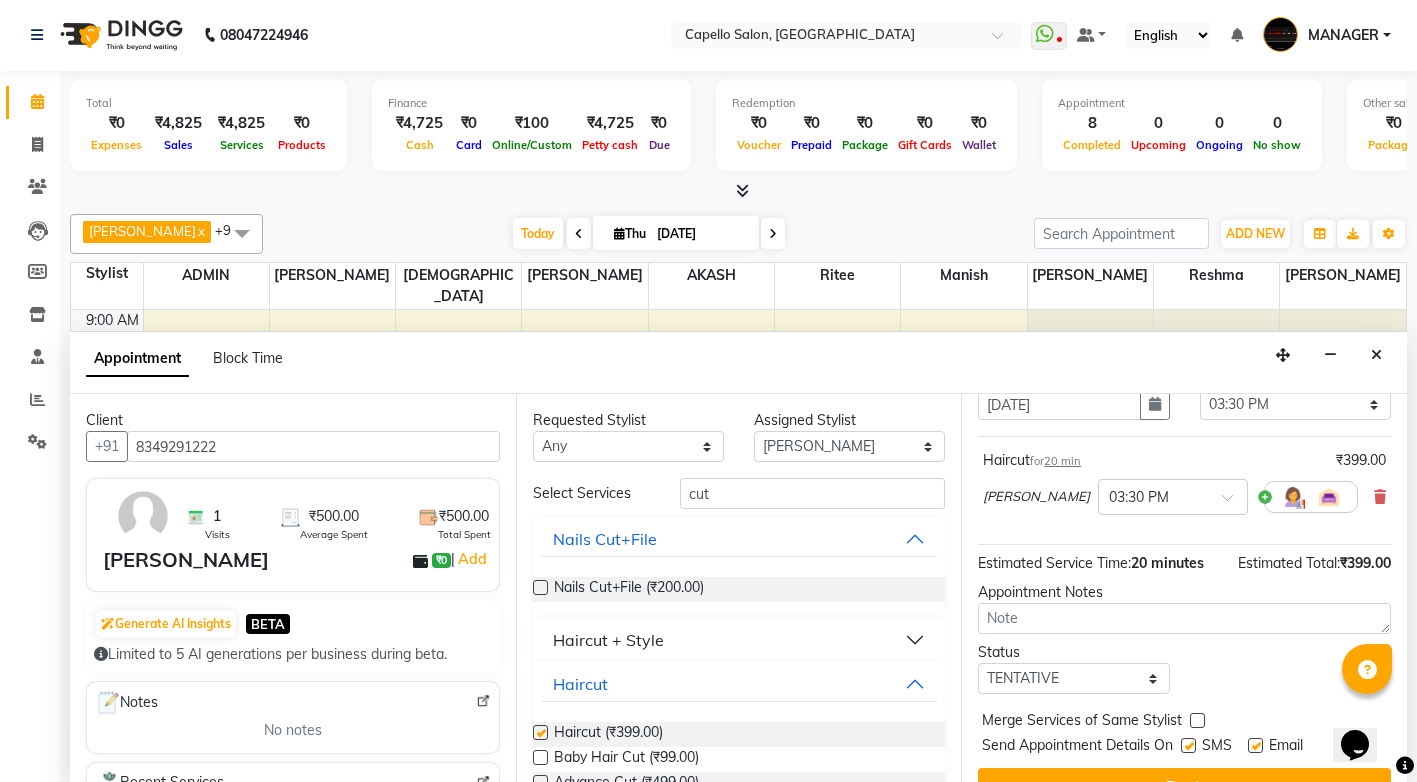 checkbox on "false" 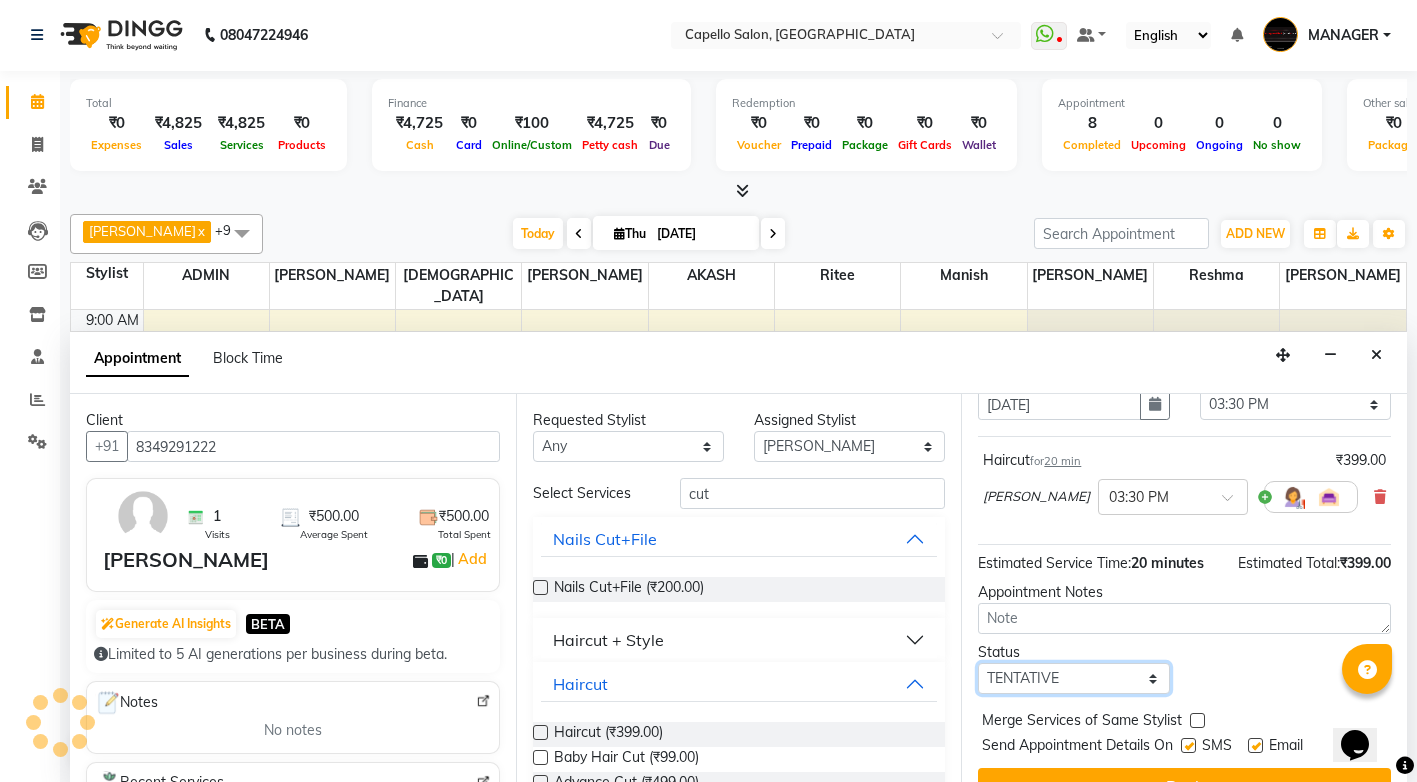 click on "Select TENTATIVE CONFIRM CHECK-IN UPCOMING" at bounding box center [1073, 678] 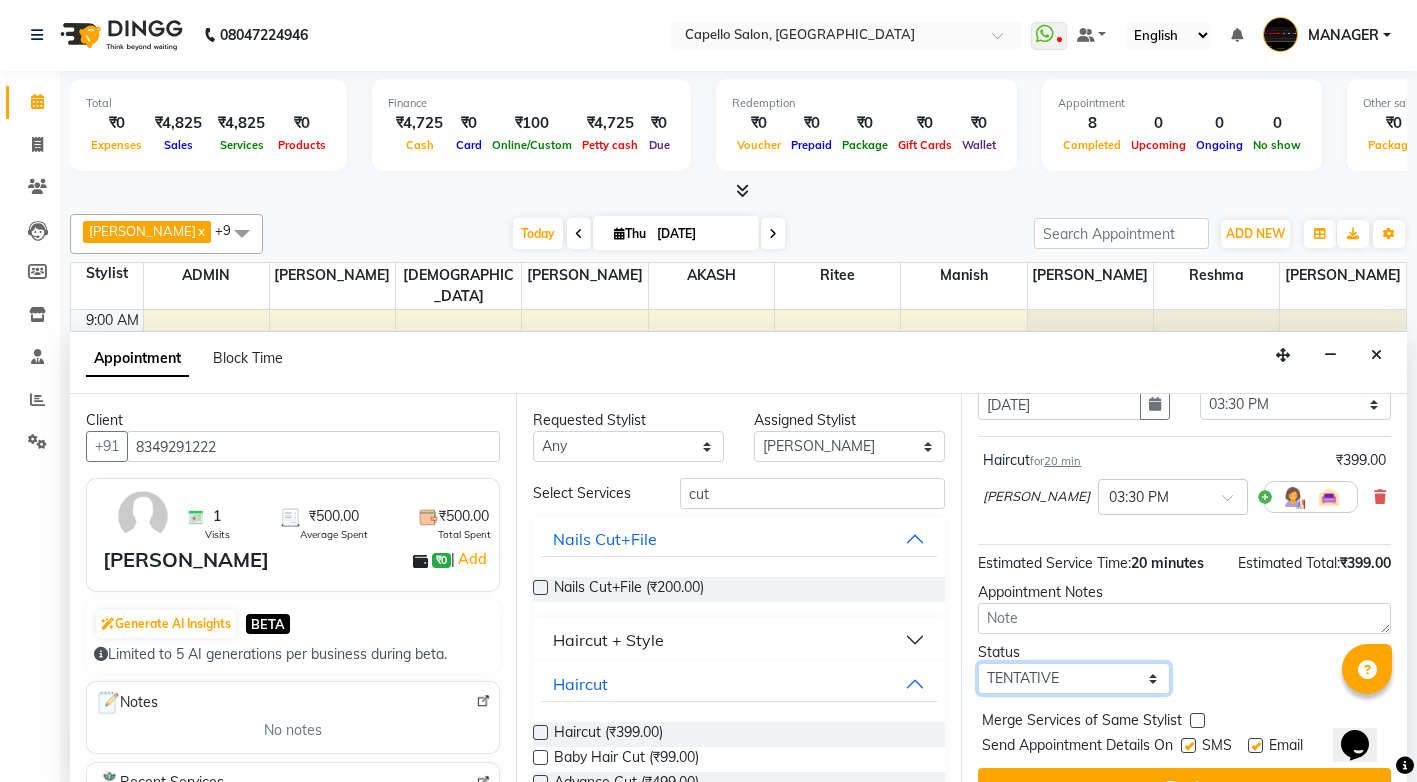 select on "check-in" 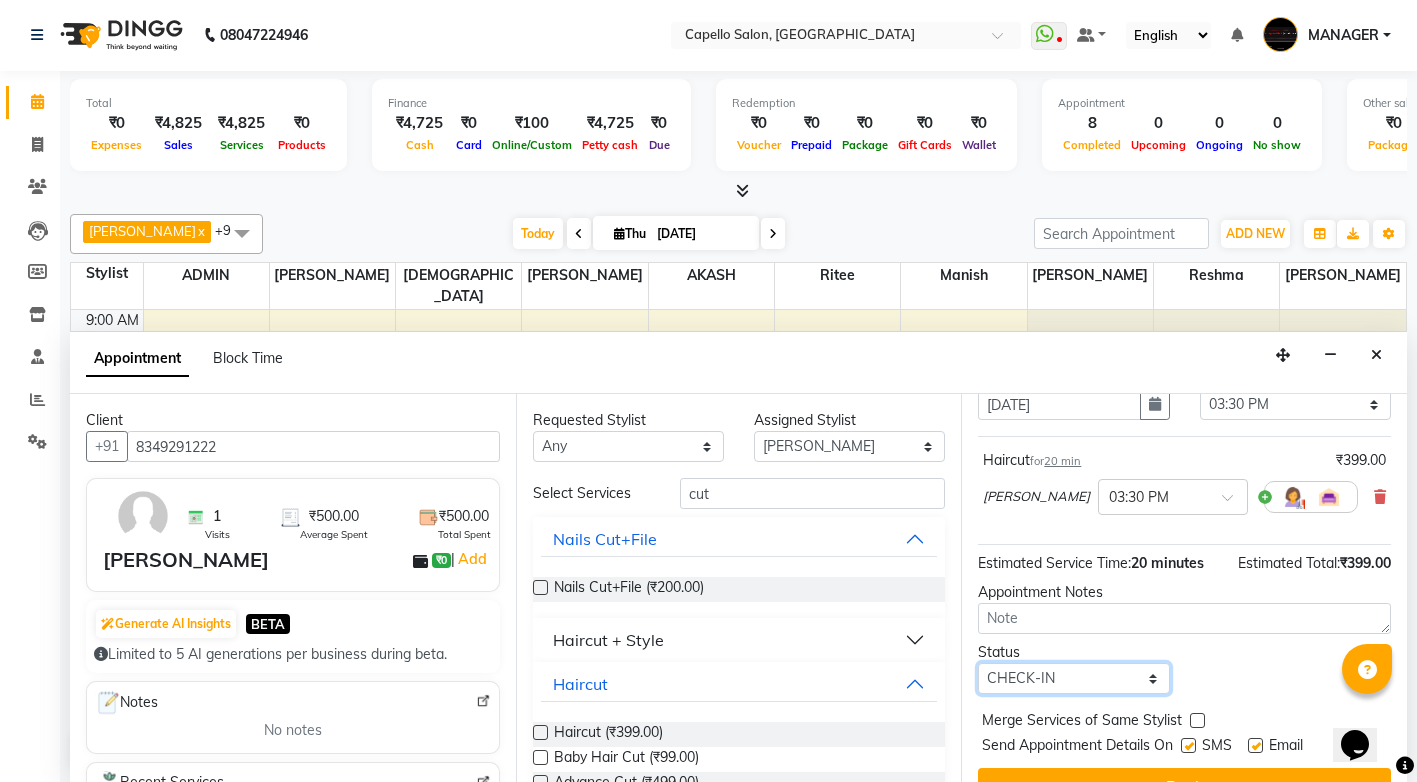 click on "Select TENTATIVE CONFIRM CHECK-IN UPCOMING" at bounding box center [1073, 678] 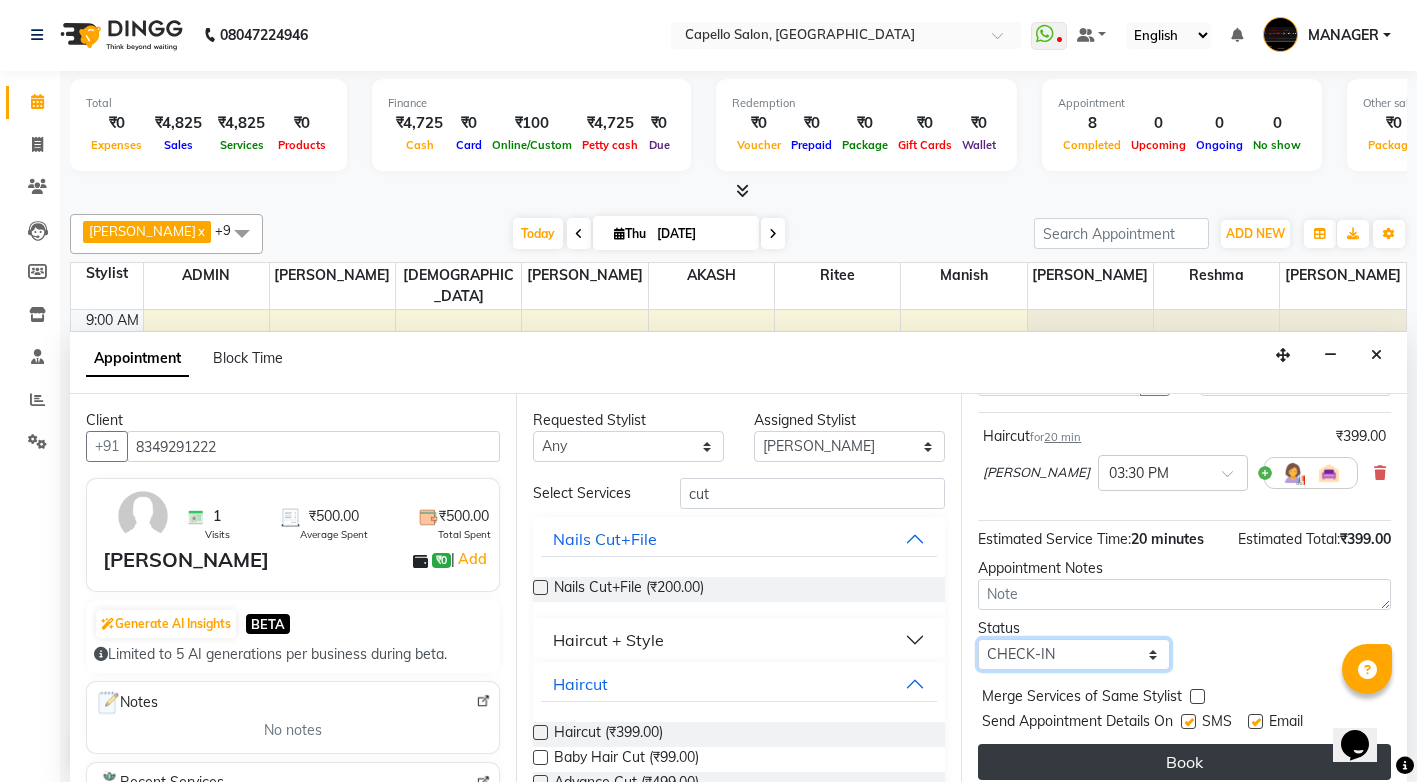 scroll, scrollTop: 138, scrollLeft: 0, axis: vertical 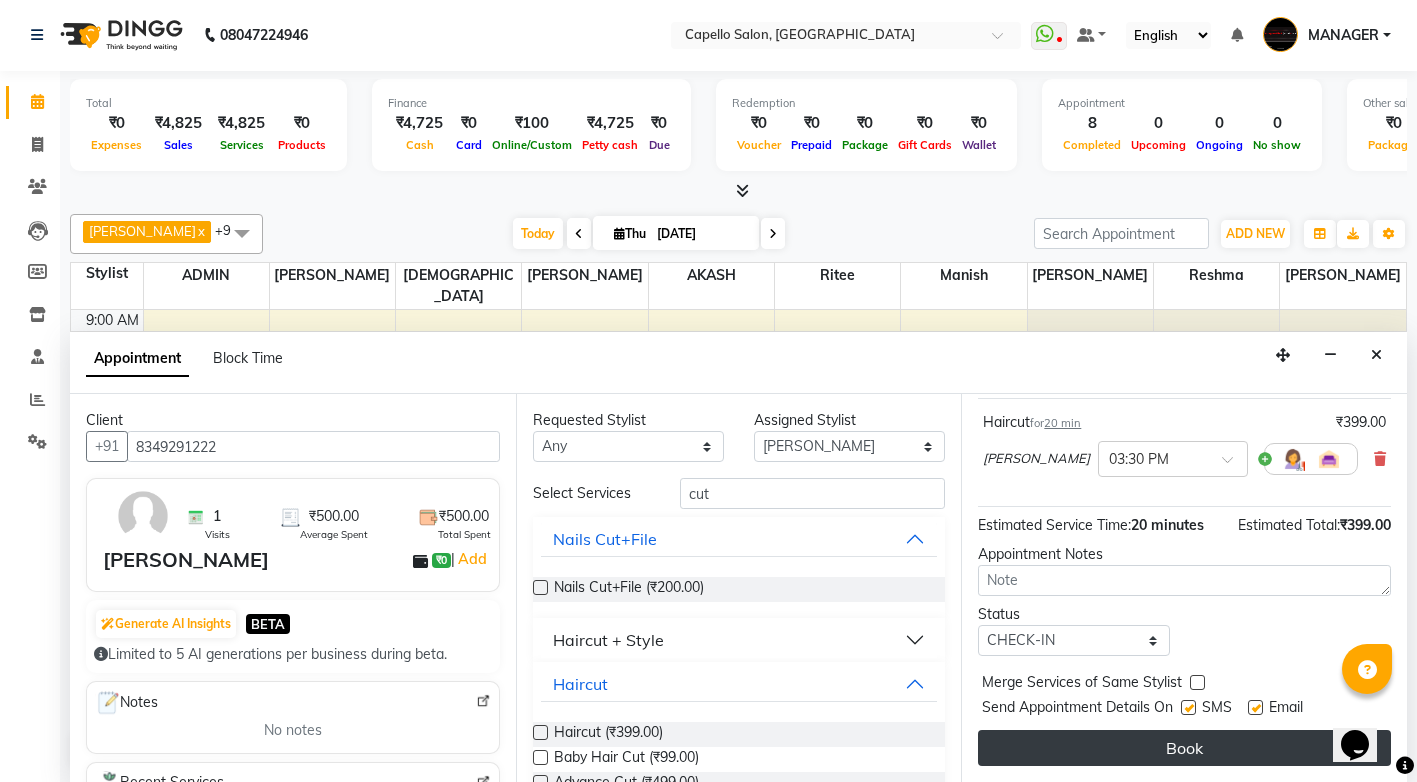 click on "Book" at bounding box center (1184, 748) 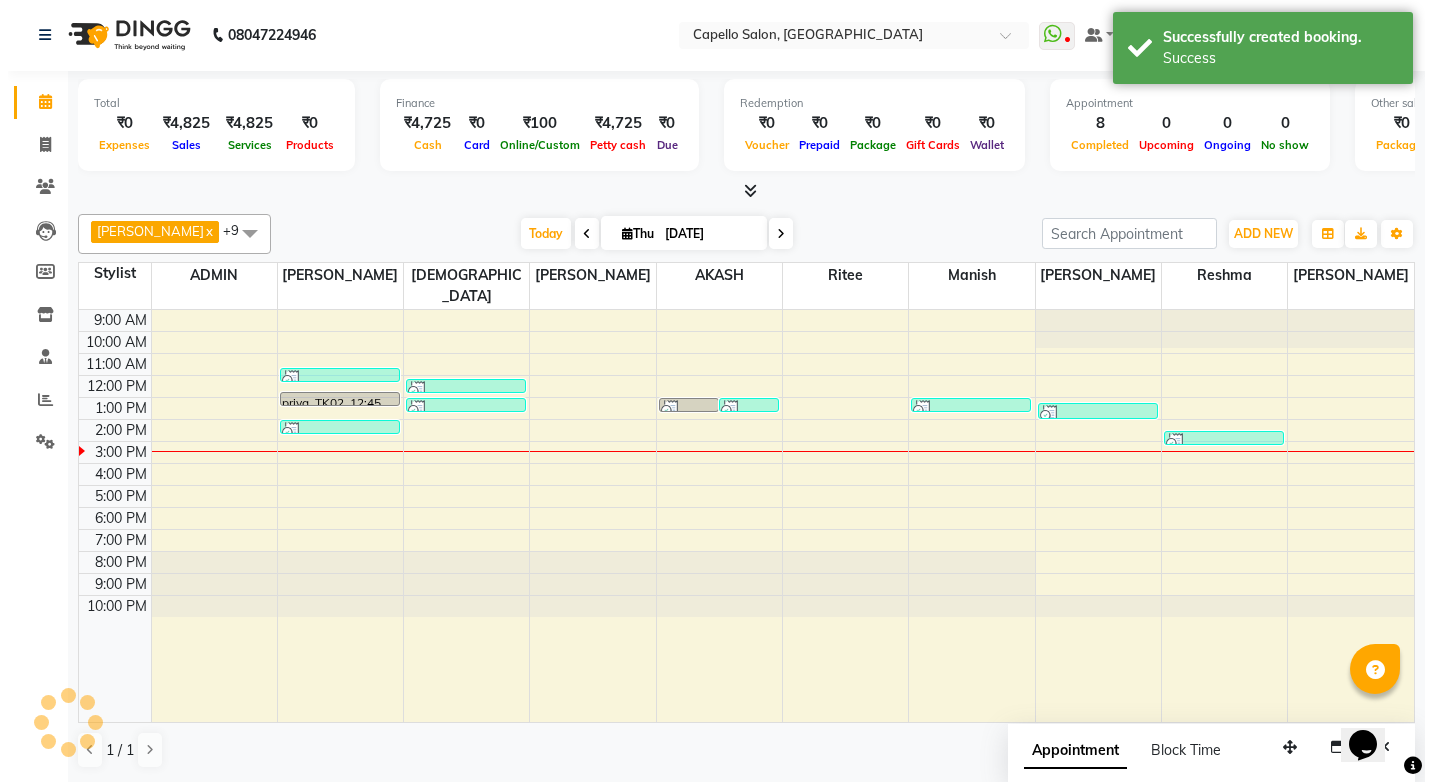 scroll, scrollTop: 0, scrollLeft: 0, axis: both 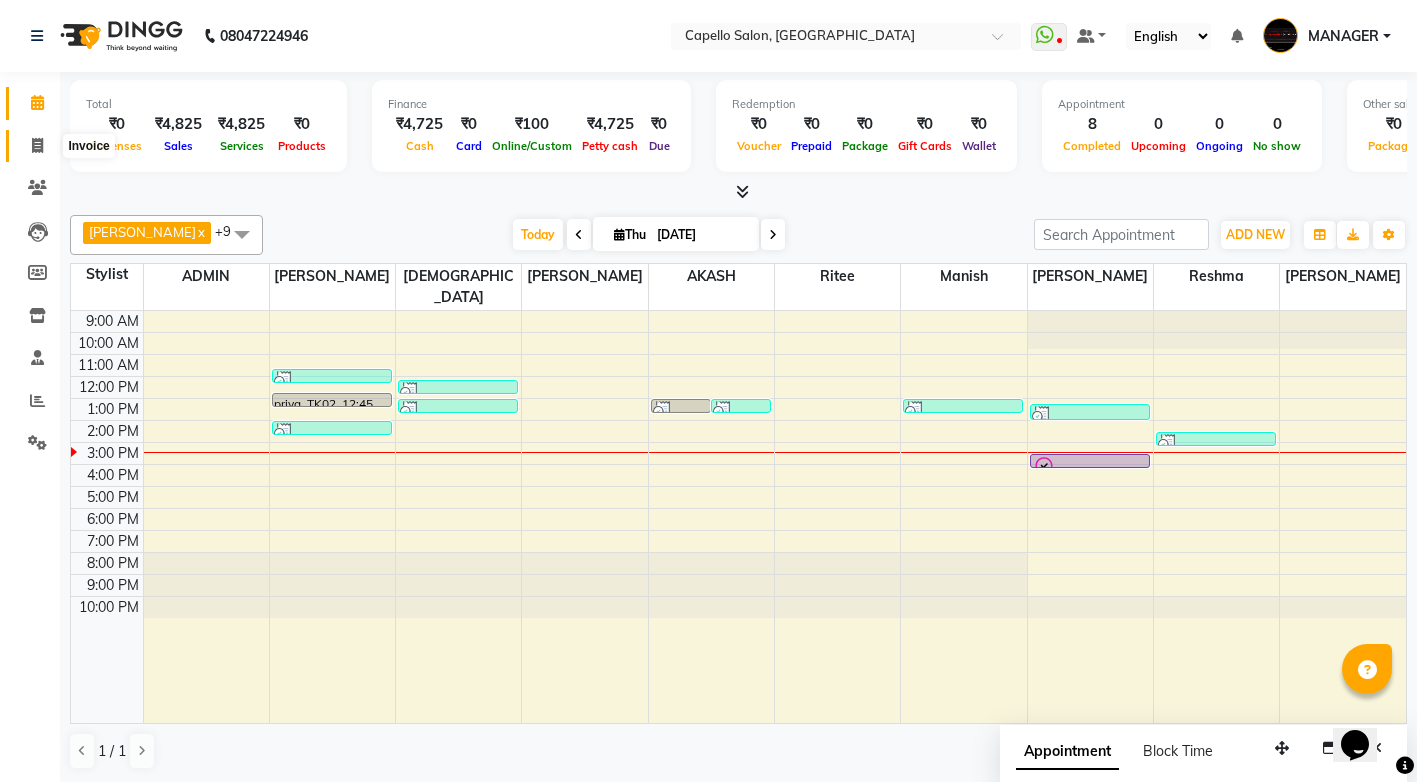 click 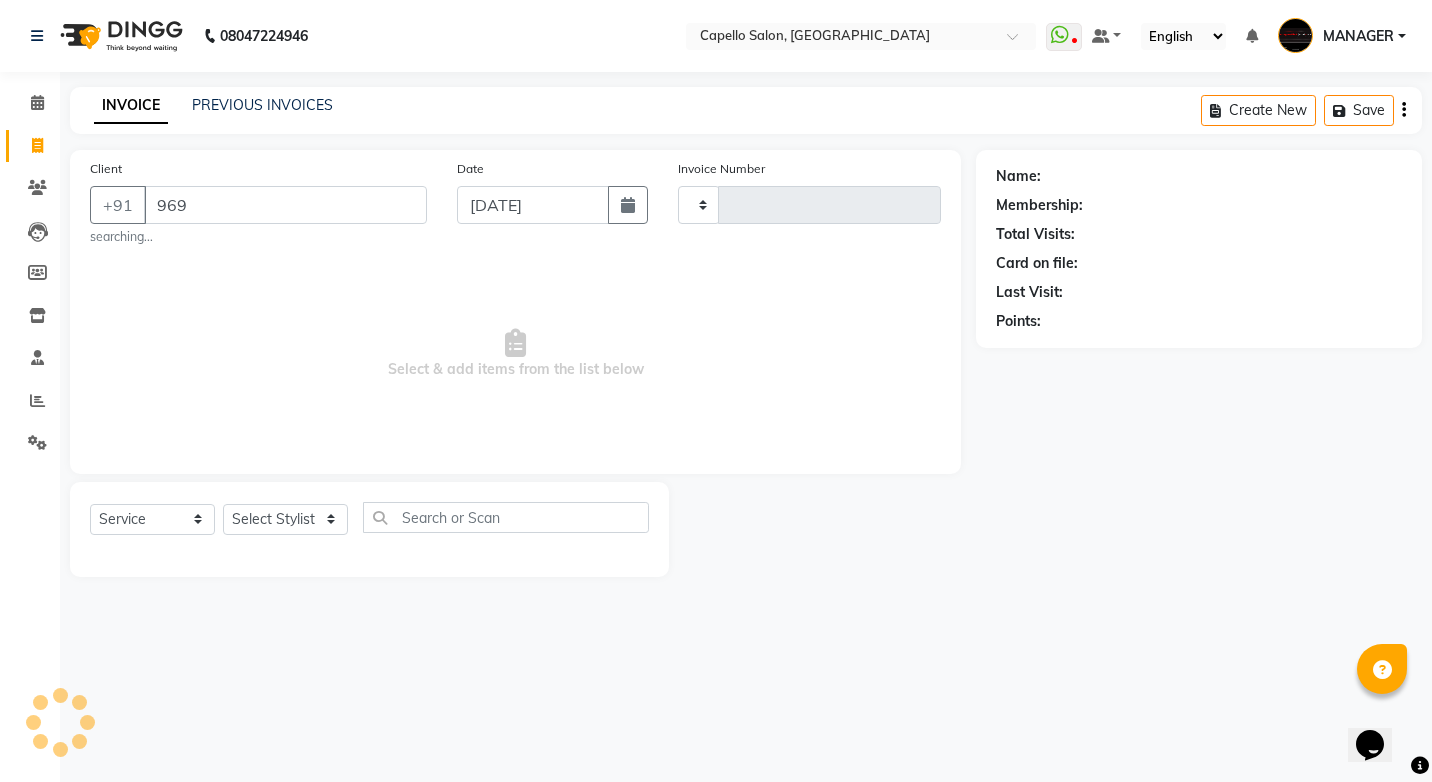 type on "9691" 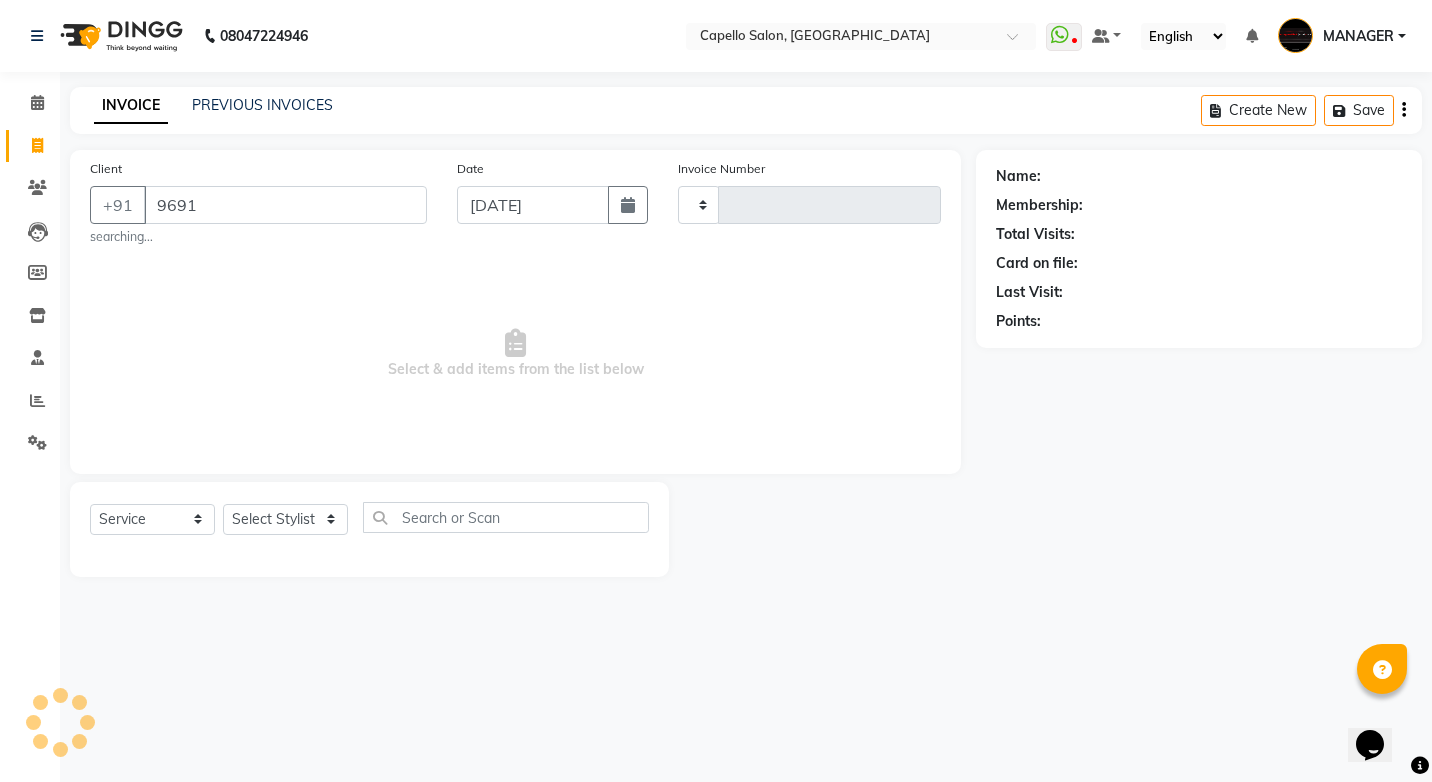 type on "3049" 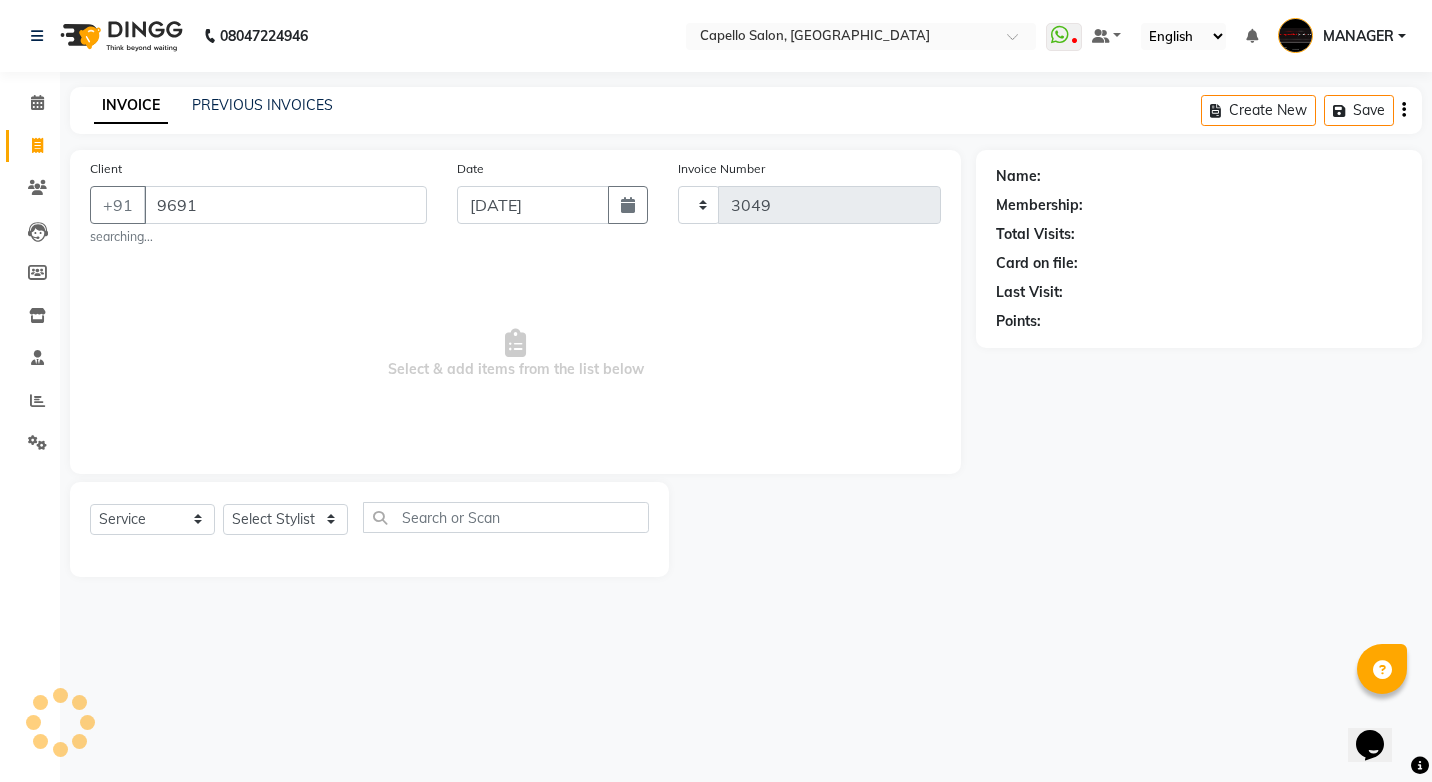 select on "857" 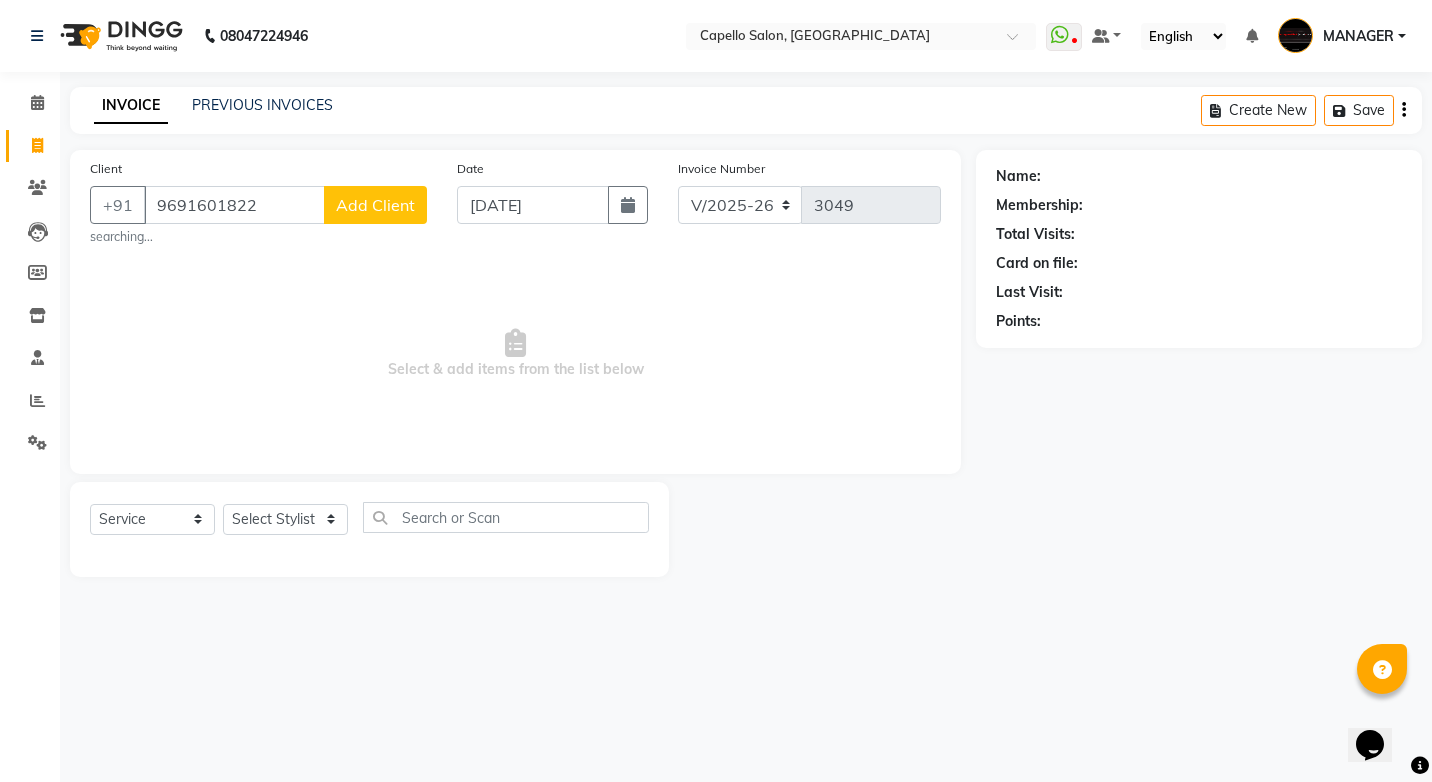 type on "9691601822" 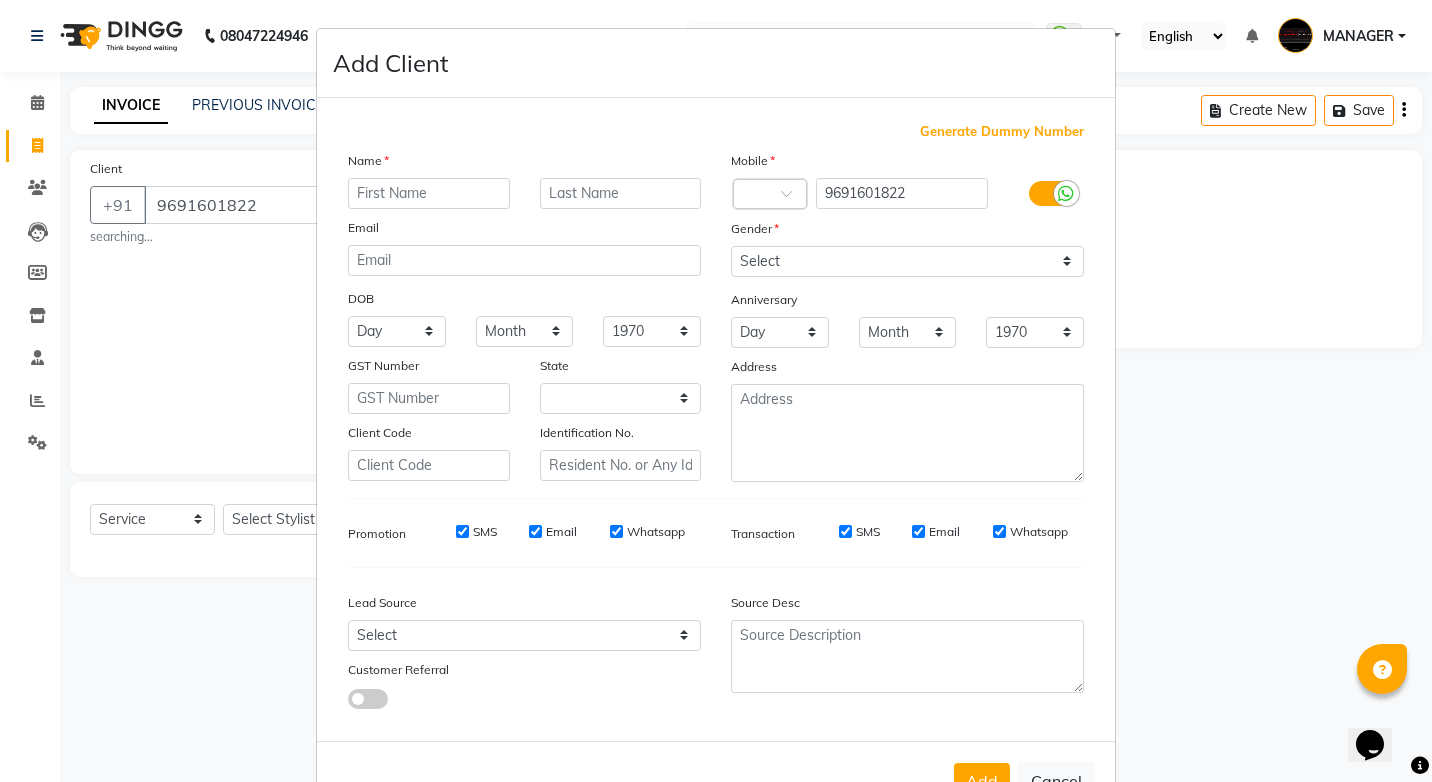 select on "7" 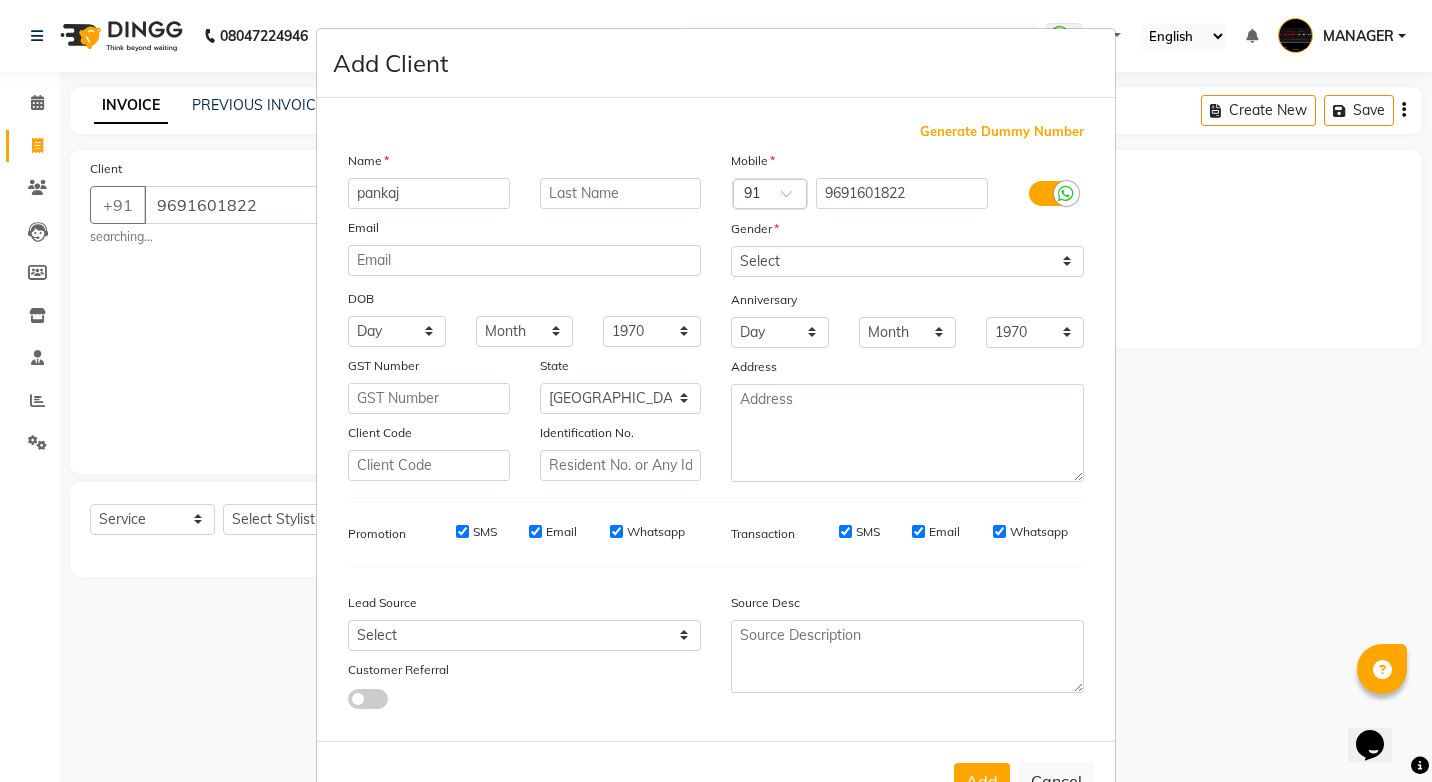 type on "pankaj" 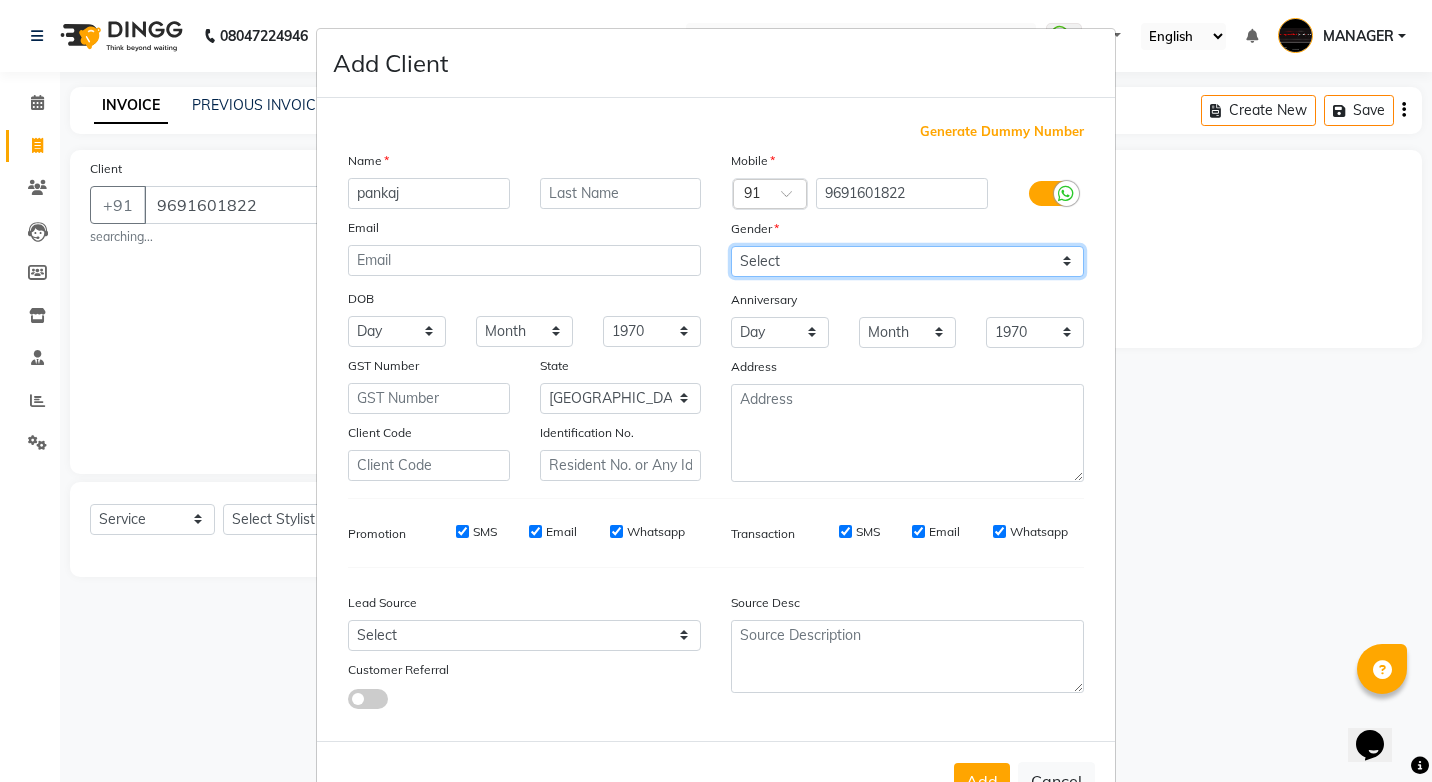 click on "Select [DEMOGRAPHIC_DATA] [DEMOGRAPHIC_DATA] Other Prefer Not To Say" at bounding box center [907, 261] 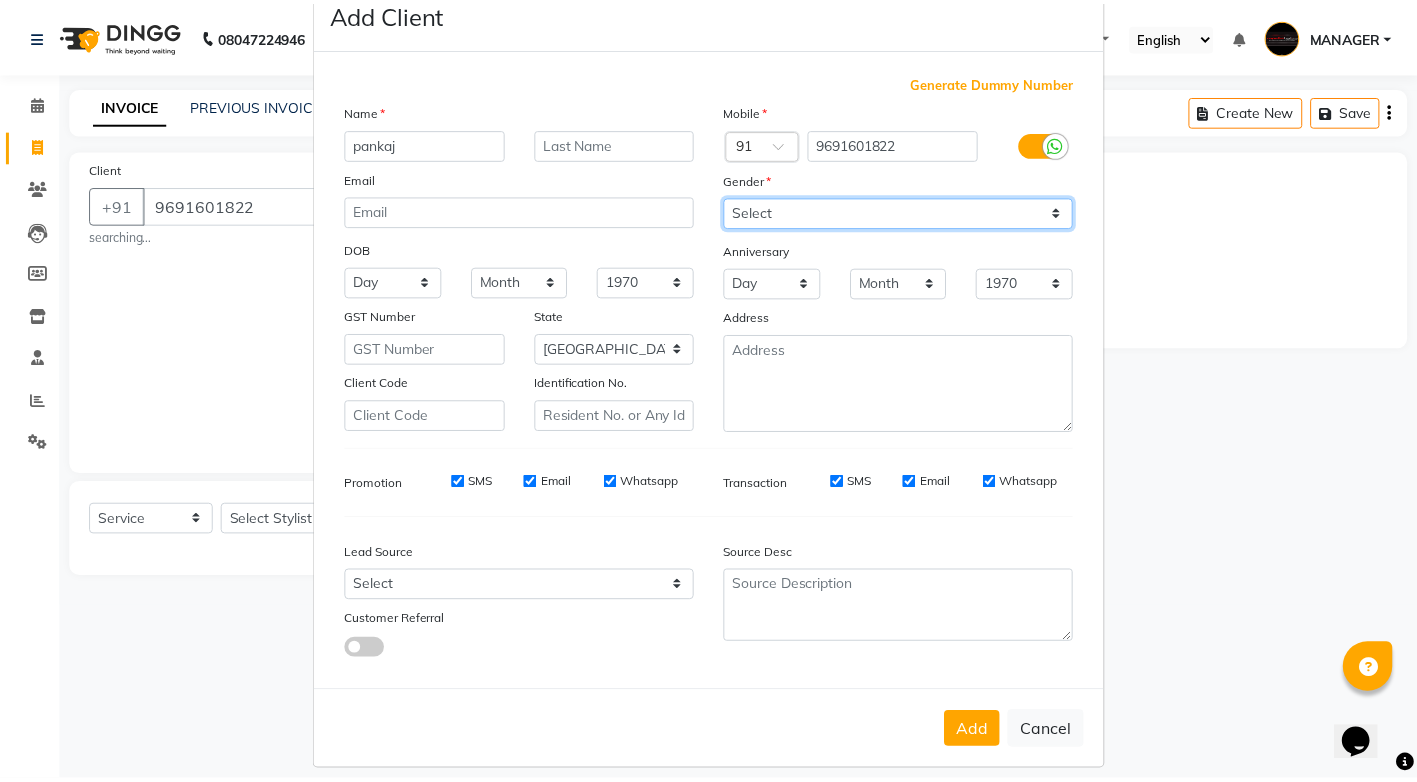 scroll, scrollTop: 67, scrollLeft: 0, axis: vertical 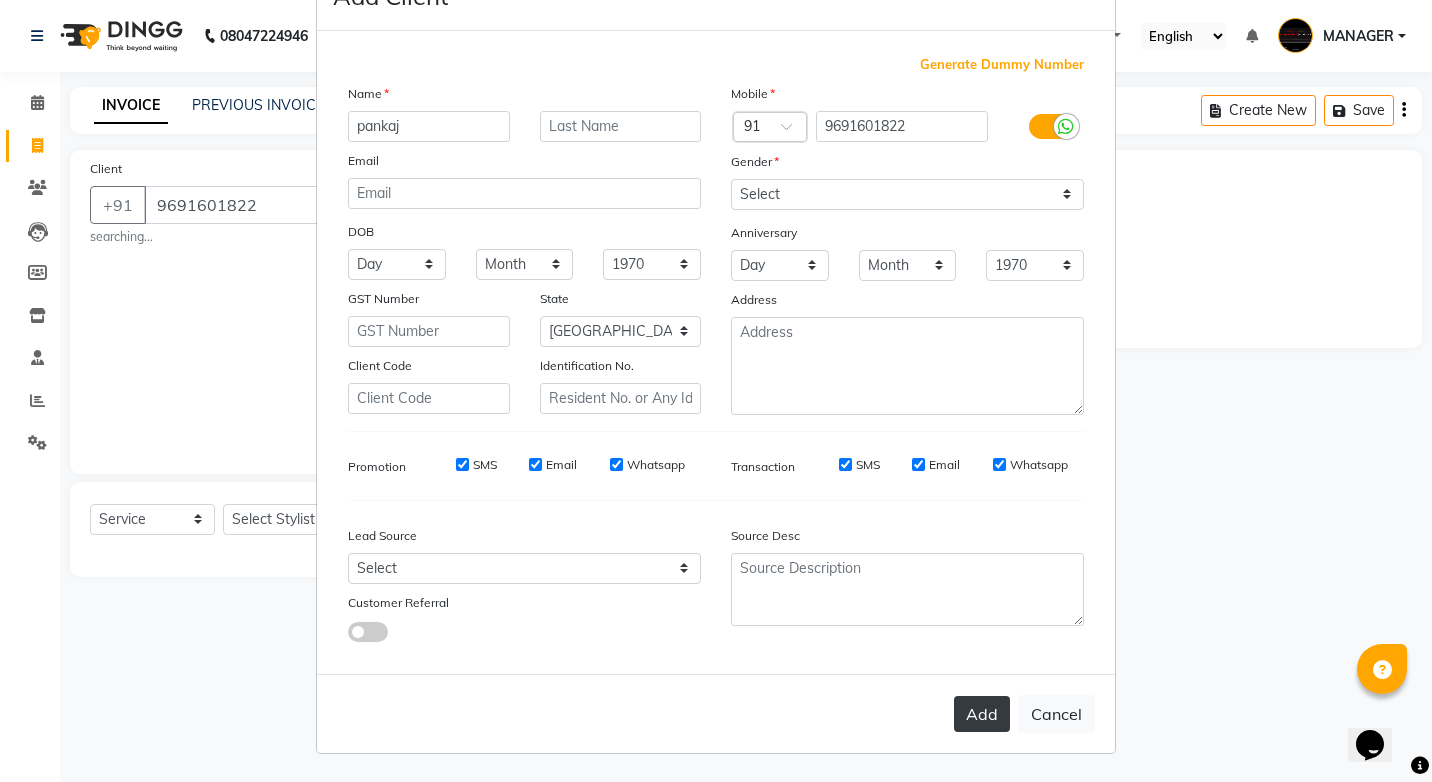 click on "Add" at bounding box center [982, 714] 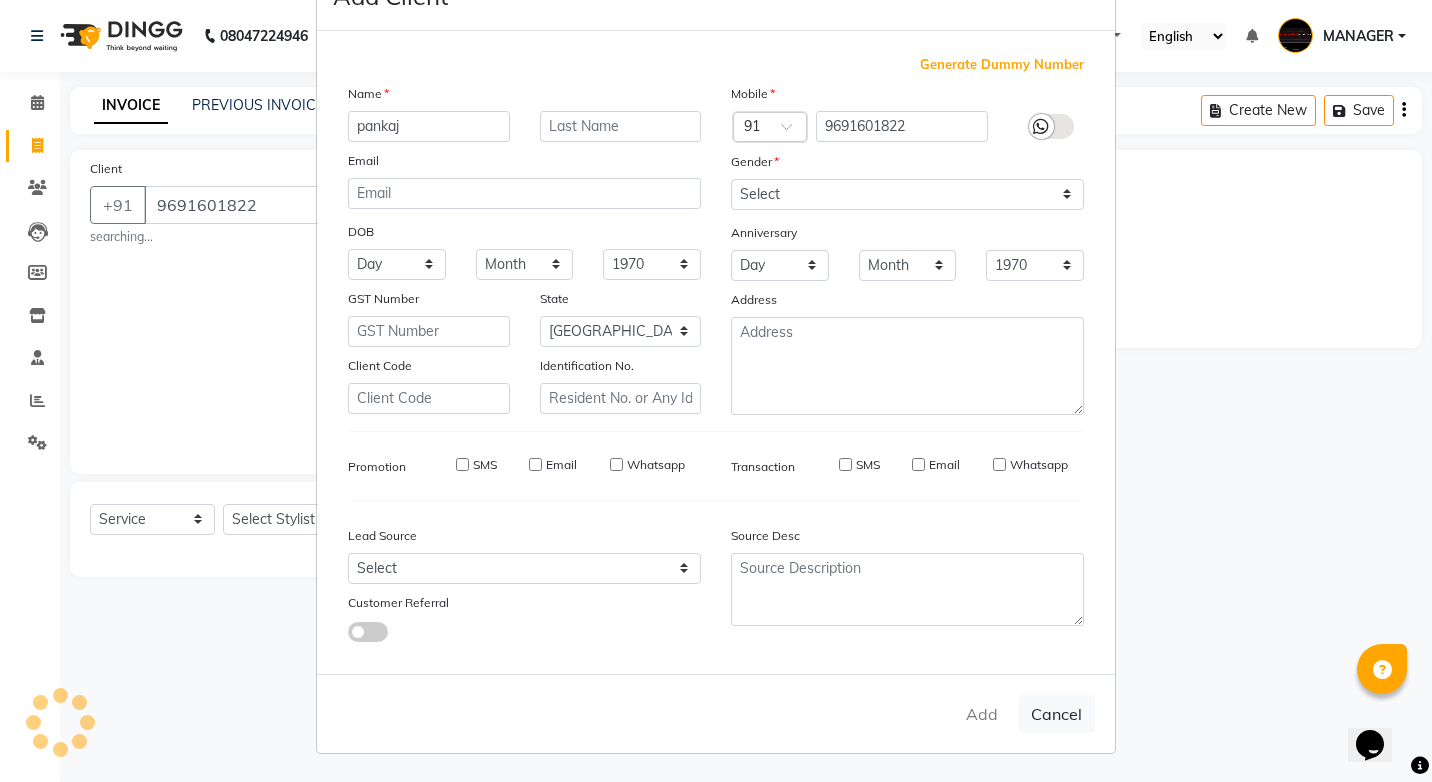 type 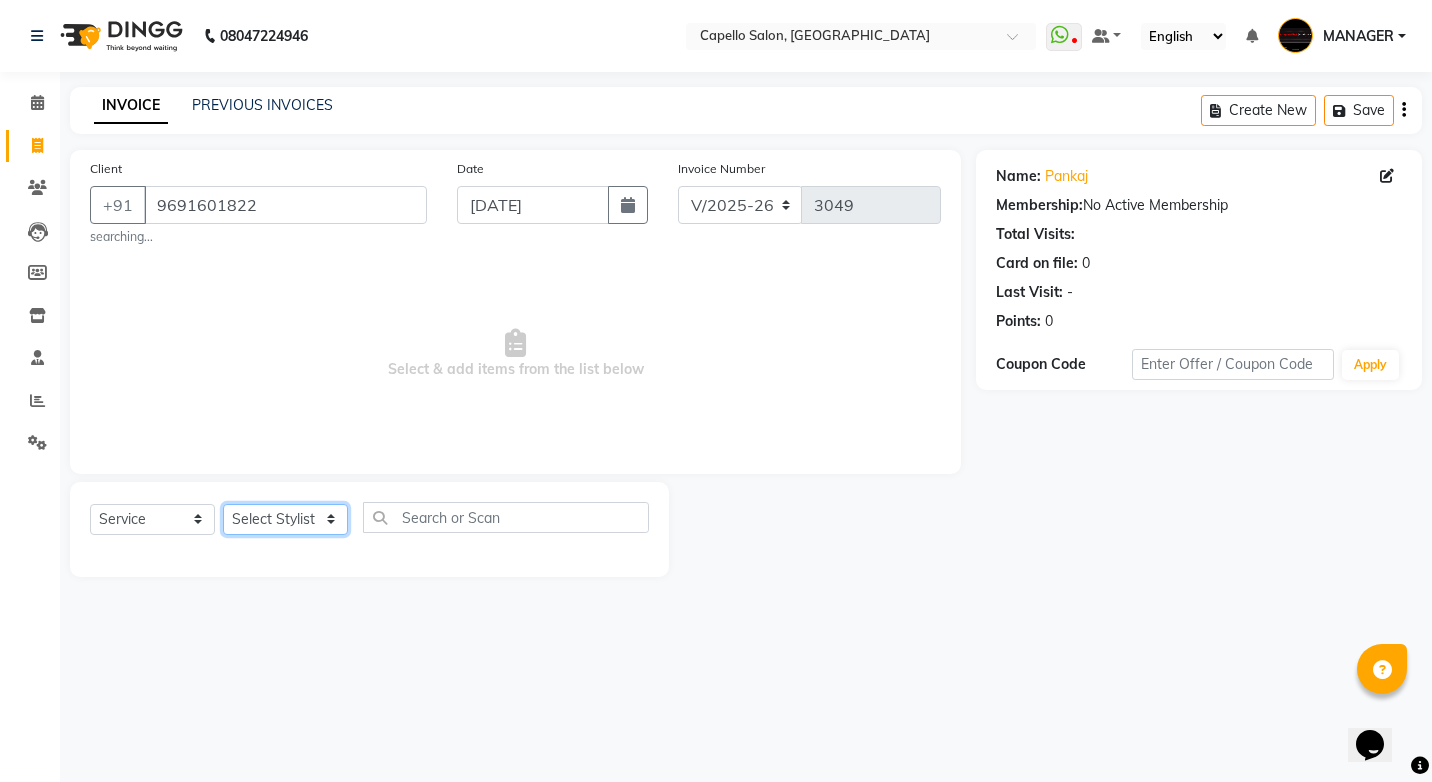 click on "Select Stylist ADMIN AKASH [PERSON_NAME] [PERSON_NAME] MANAGER [PERSON_NAME]  [PERSON_NAME] [PERSON_NAME] [PERSON_NAME]" 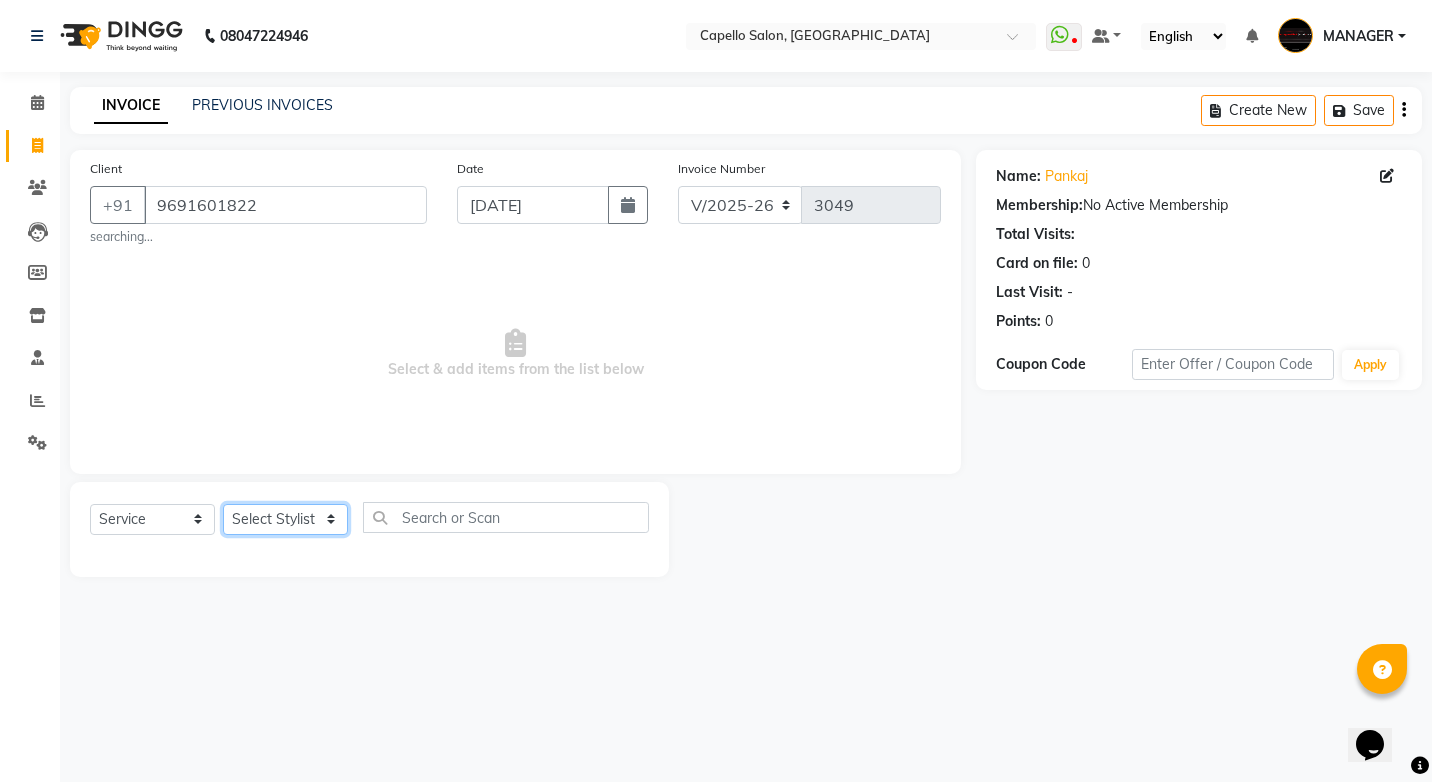 select on "60457" 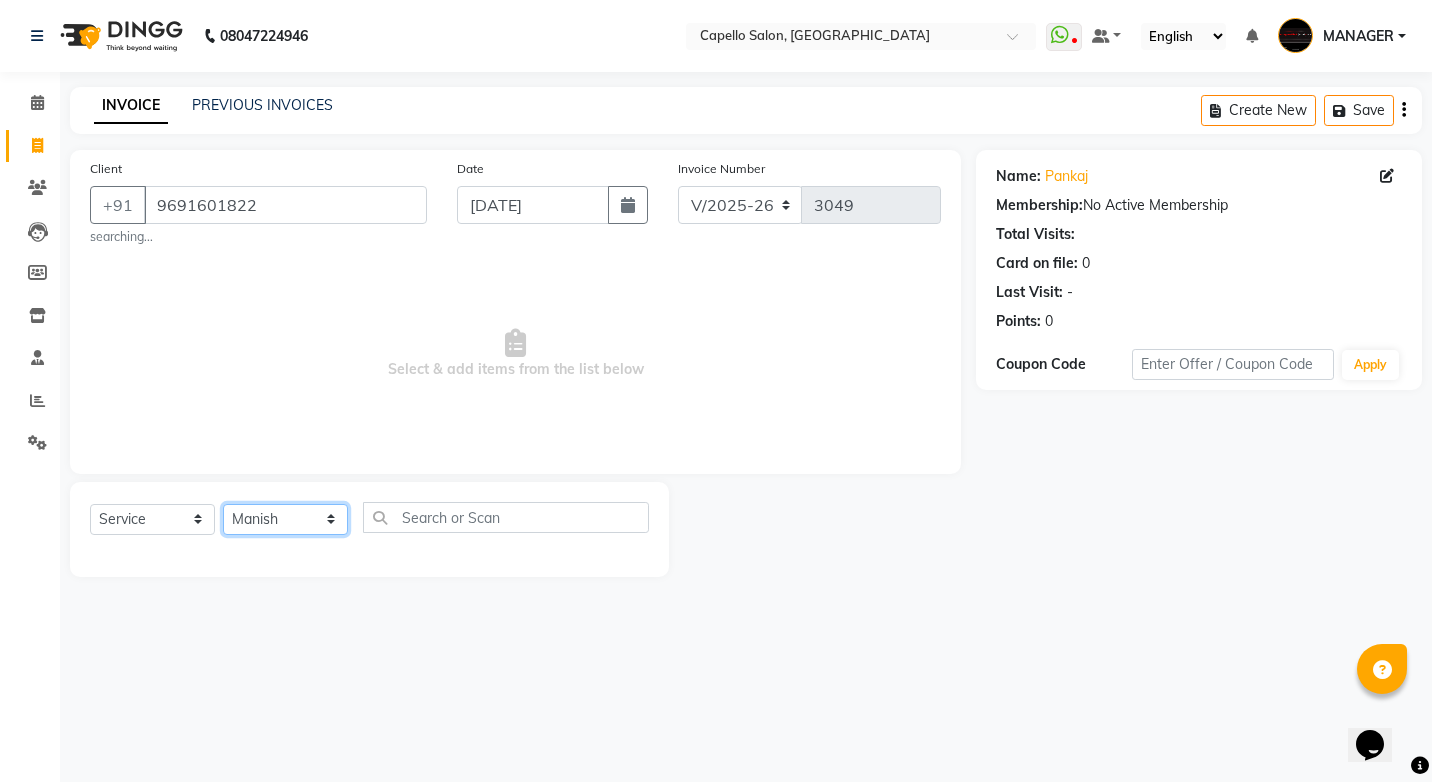 click on "Select Stylist ADMIN AKASH [PERSON_NAME] [PERSON_NAME] MANAGER [PERSON_NAME]  [PERSON_NAME] [PERSON_NAME] [PERSON_NAME]" 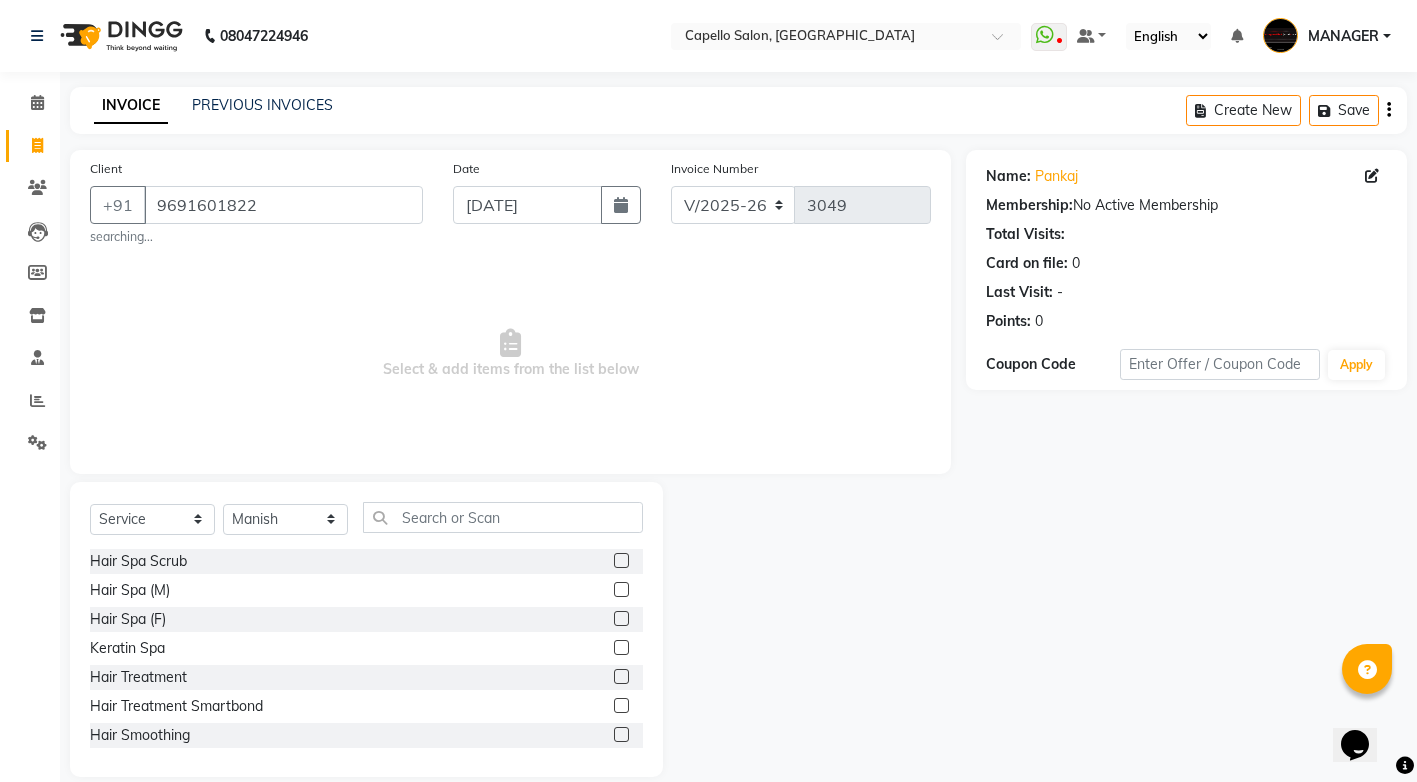 click on "Select  Service  Product  Membership  Package Voucher Prepaid Gift Card  Select Stylist ADMIN AKASH [PERSON_NAME] [PERSON_NAME] MANAGER [PERSON_NAME]  [PERSON_NAME] [PERSON_NAME] [PERSON_NAME]" 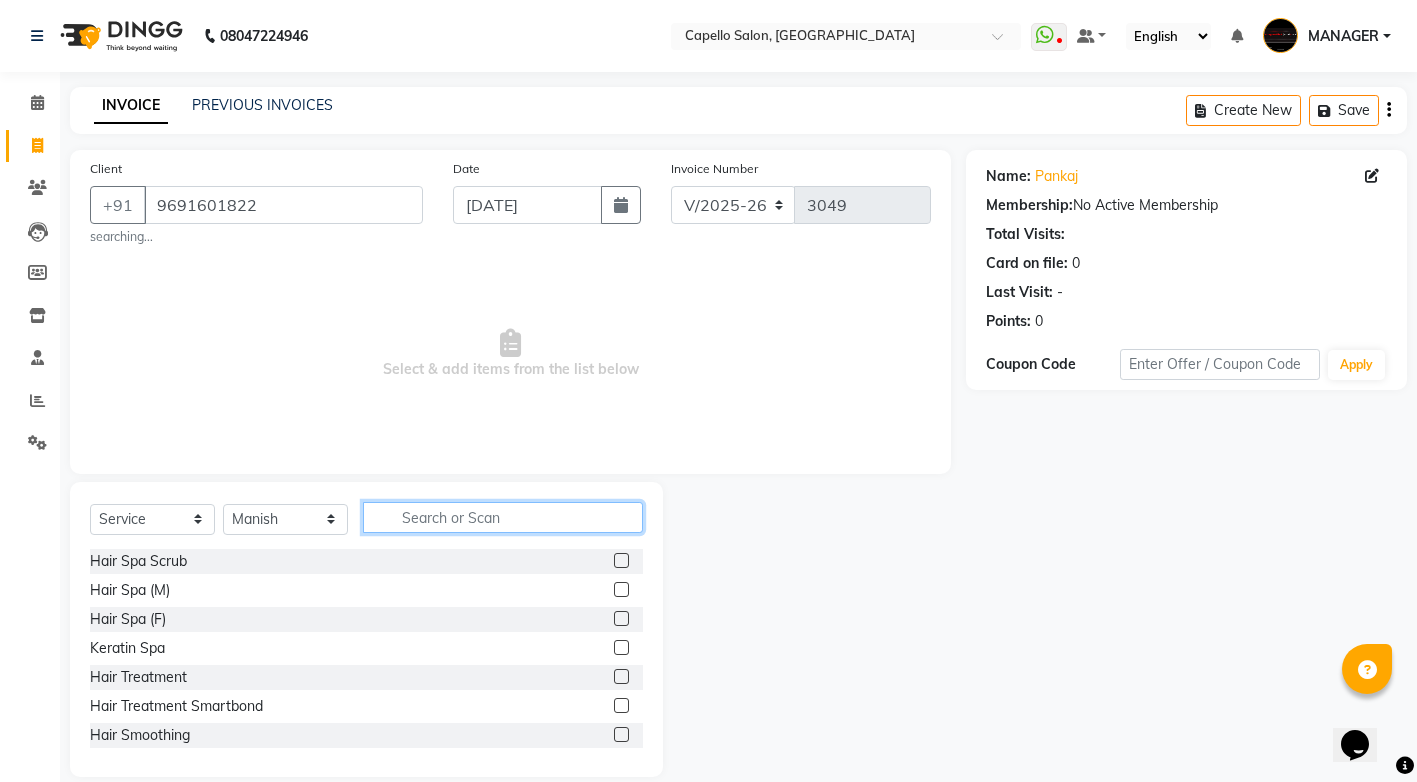click 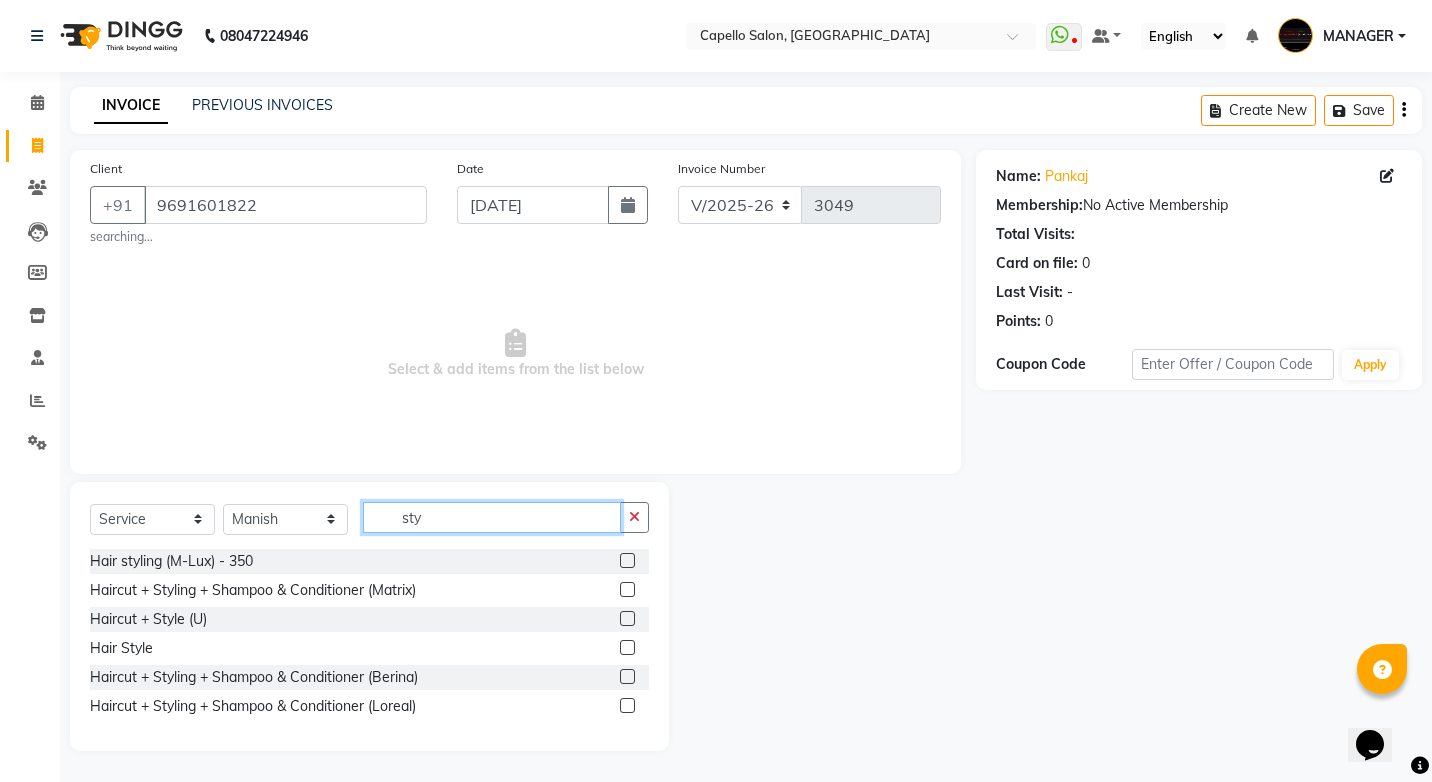 type on "sty" 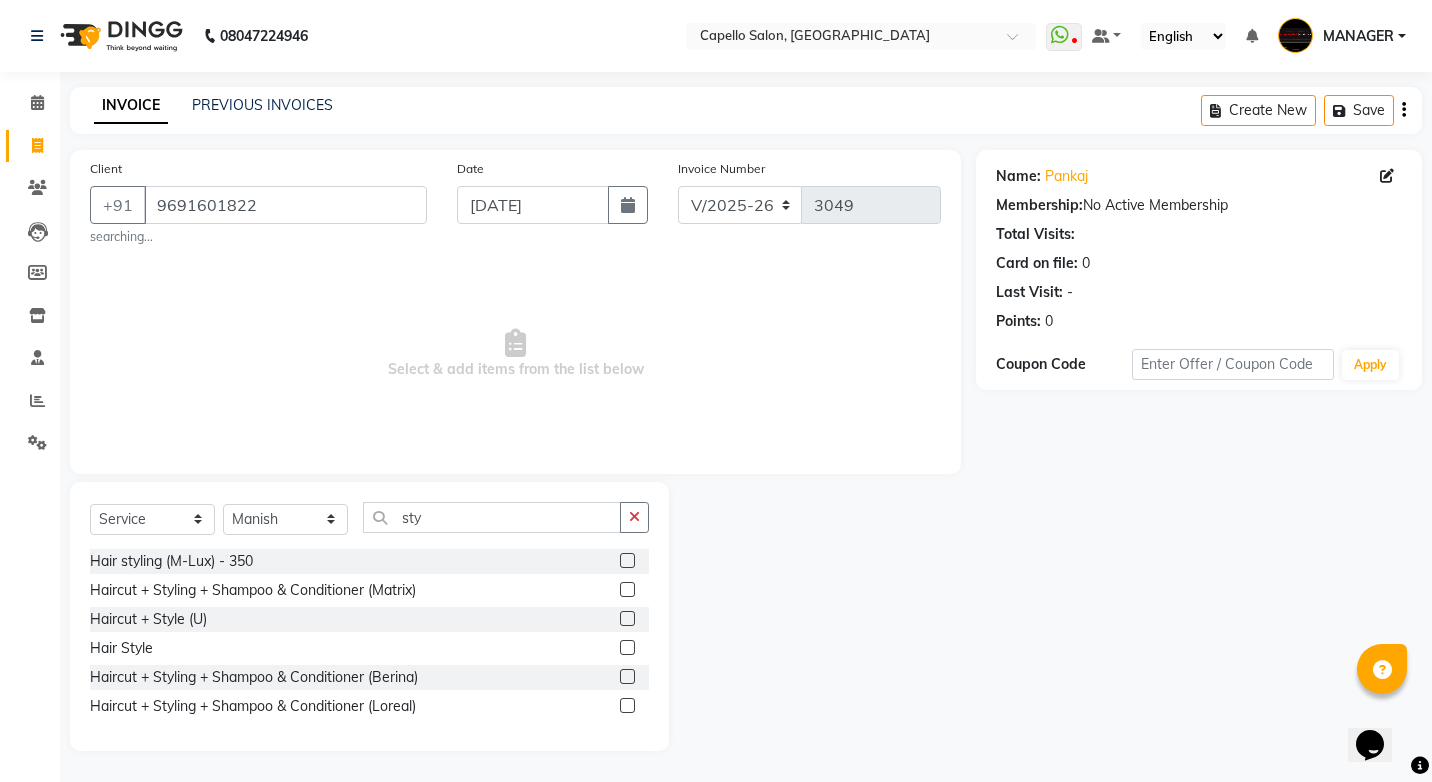 click 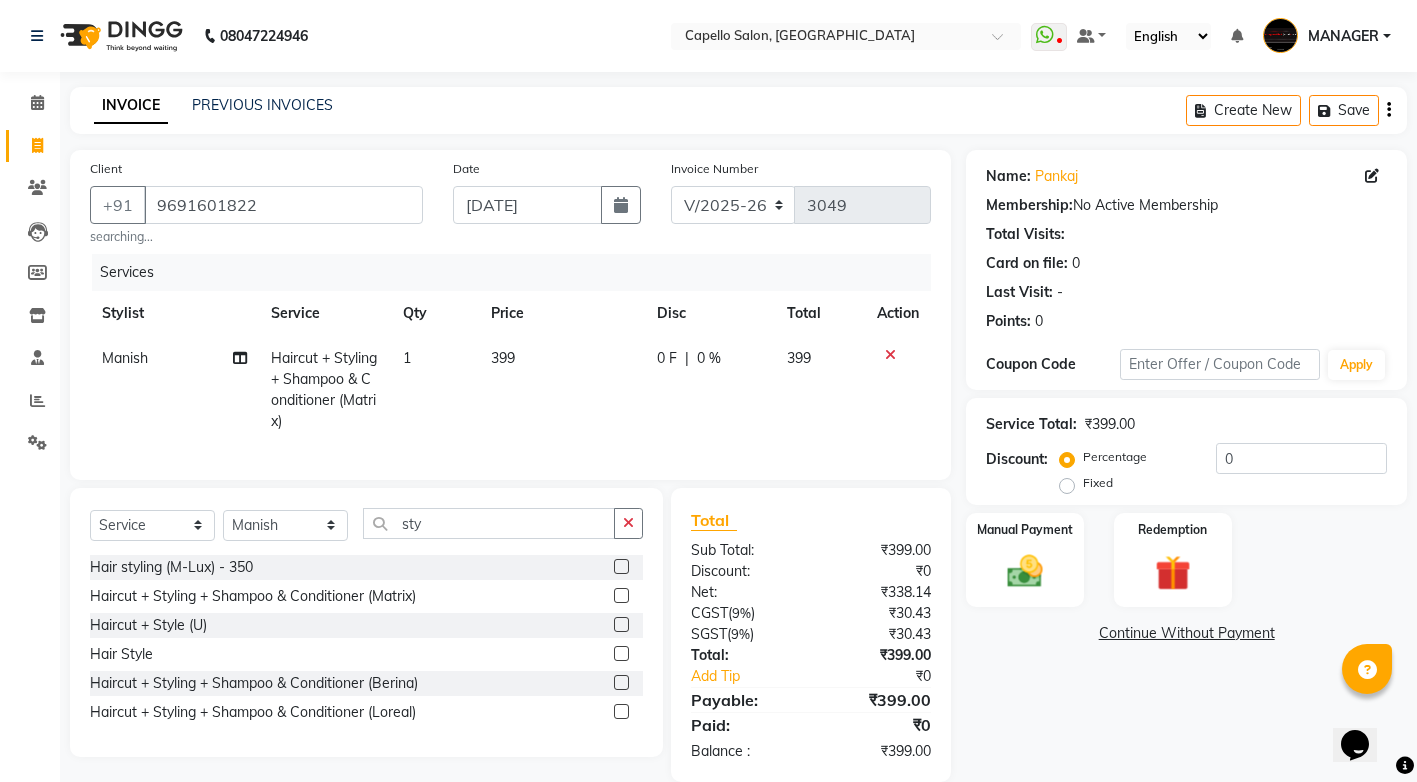 click 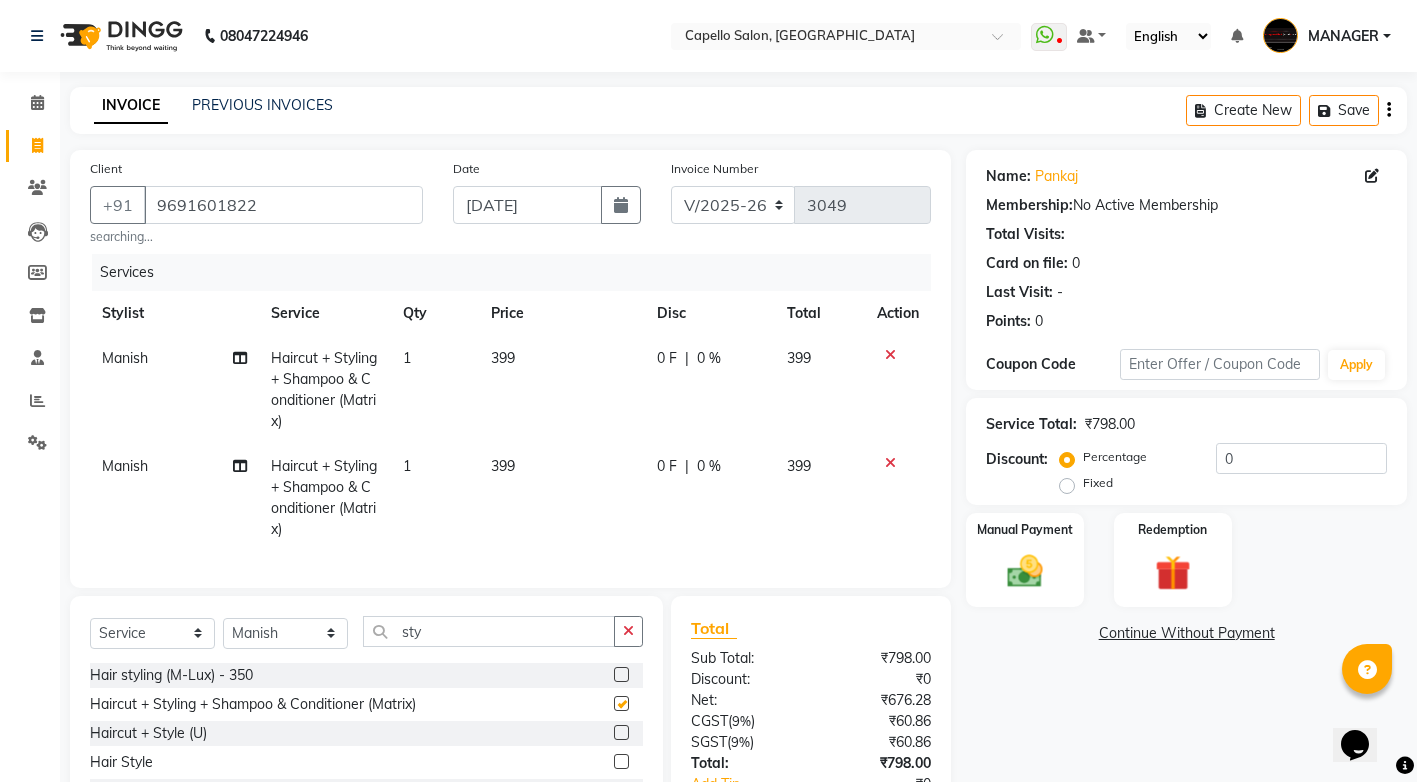 checkbox on "false" 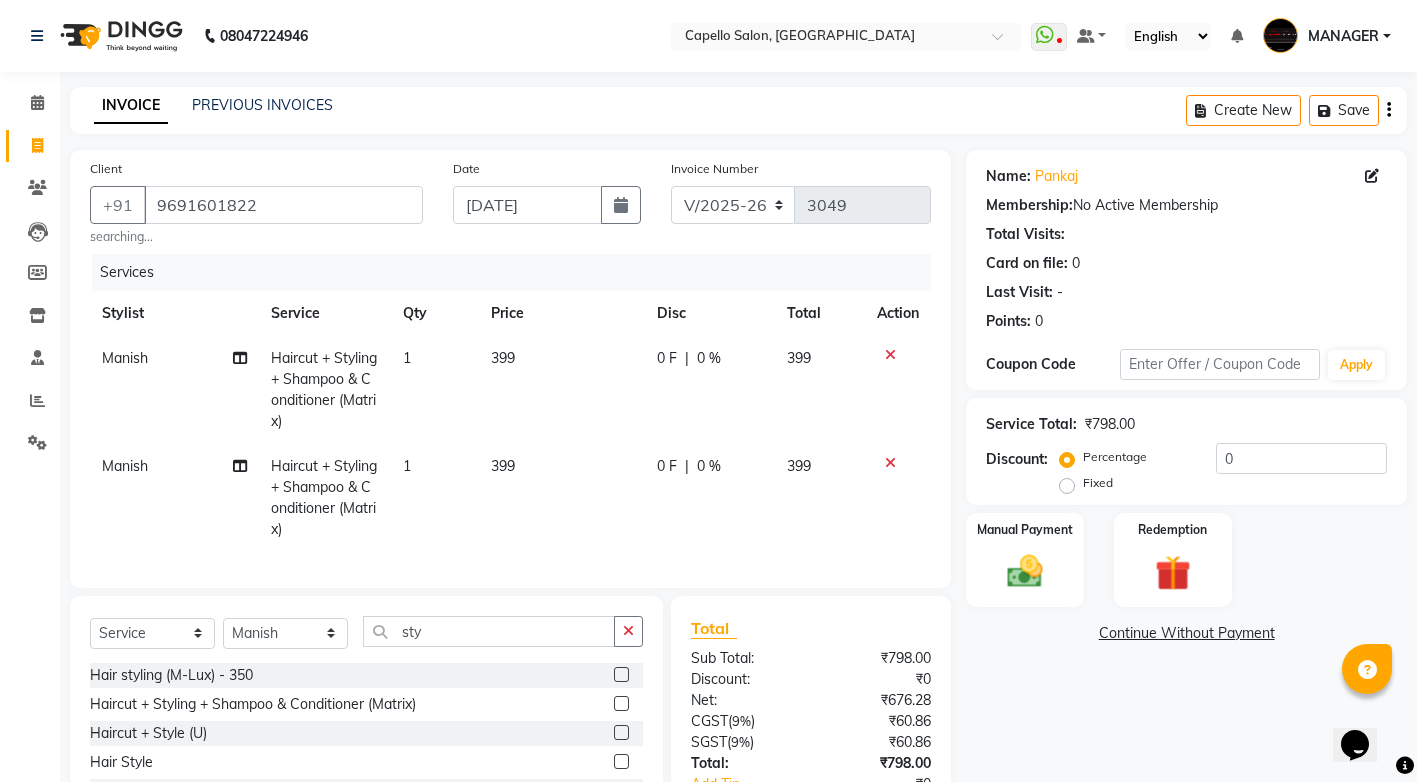 click on "Manish" 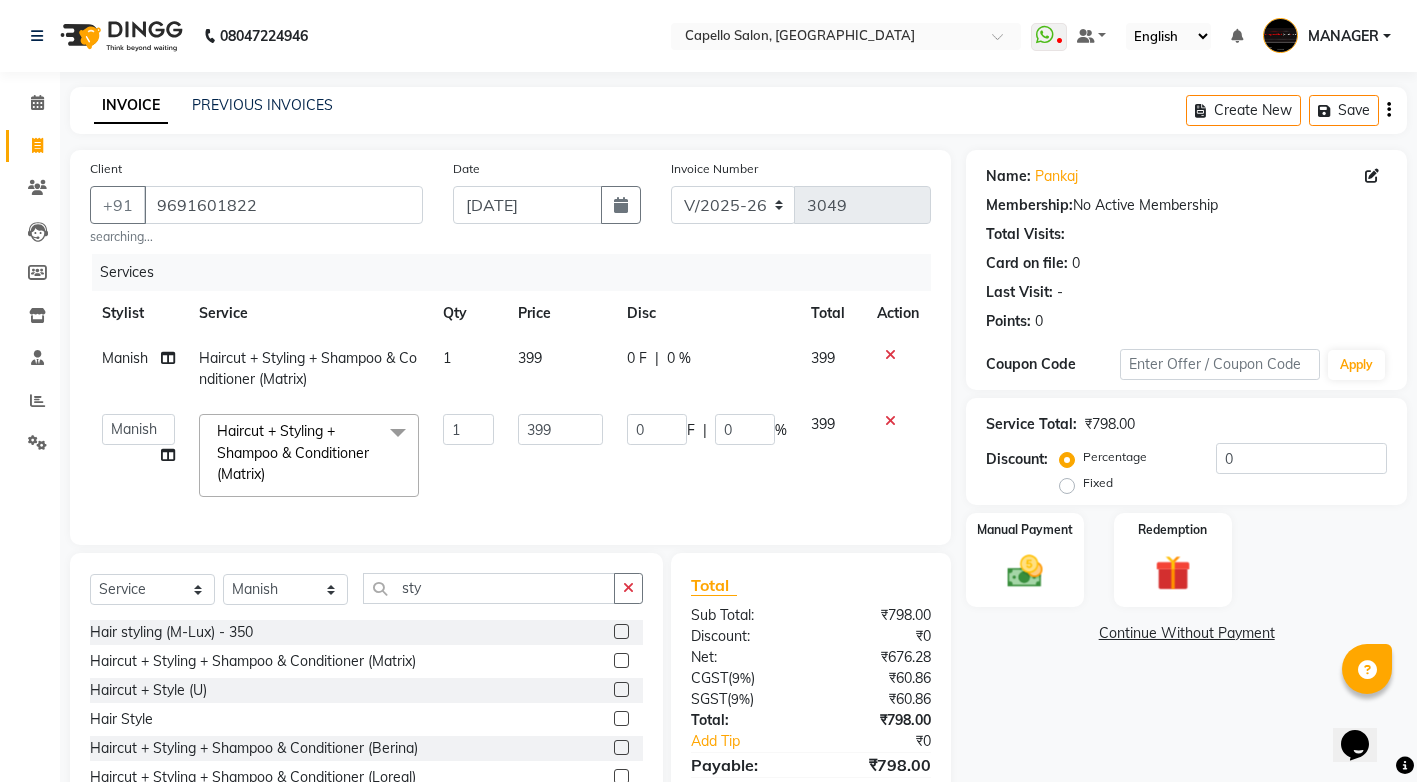click on "[PERSON_NAME]   [PERSON_NAME]   MANAGER   [PERSON_NAME]    [PERSON_NAME]   [PERSON_NAME]   [PERSON_NAME]" 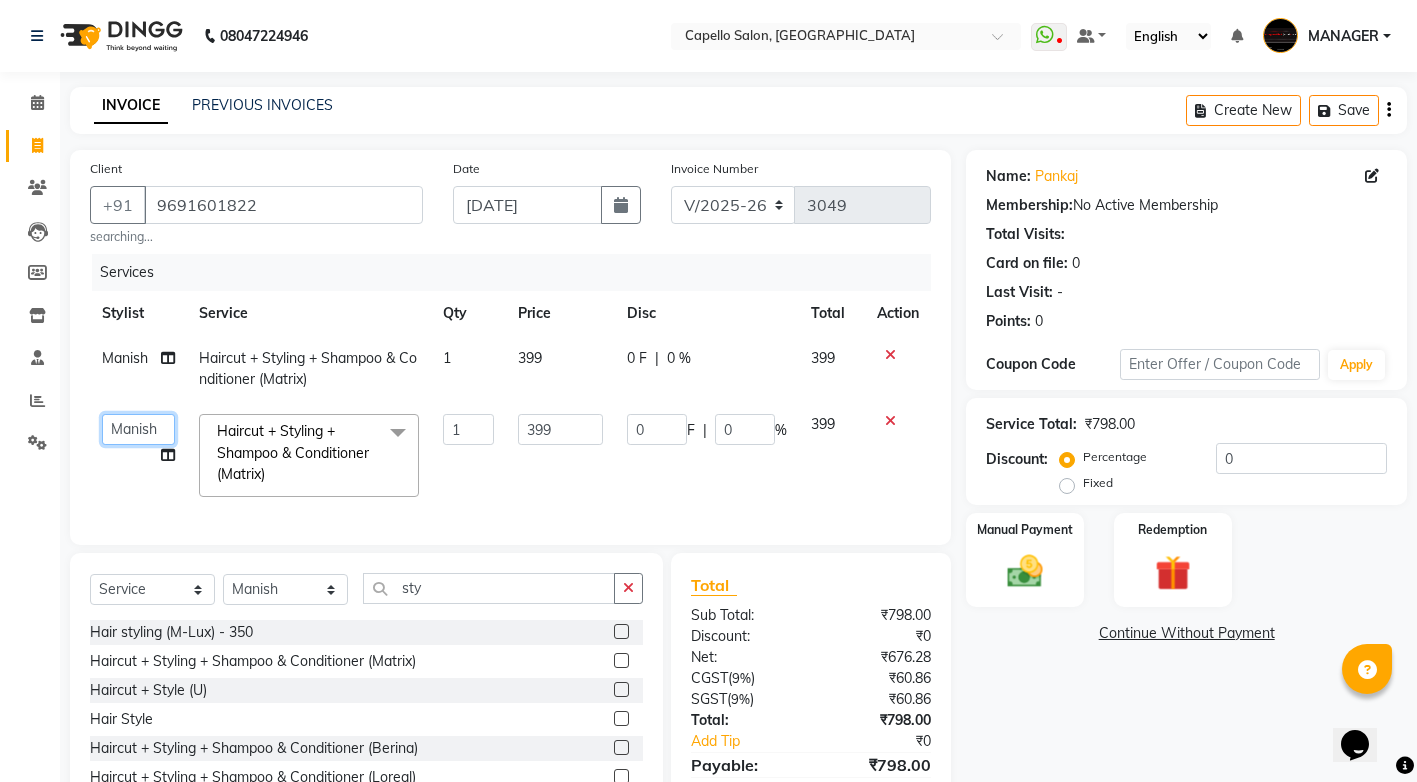 drag, startPoint x: 142, startPoint y: 467, endPoint x: 150, endPoint y: 424, distance: 43.737854 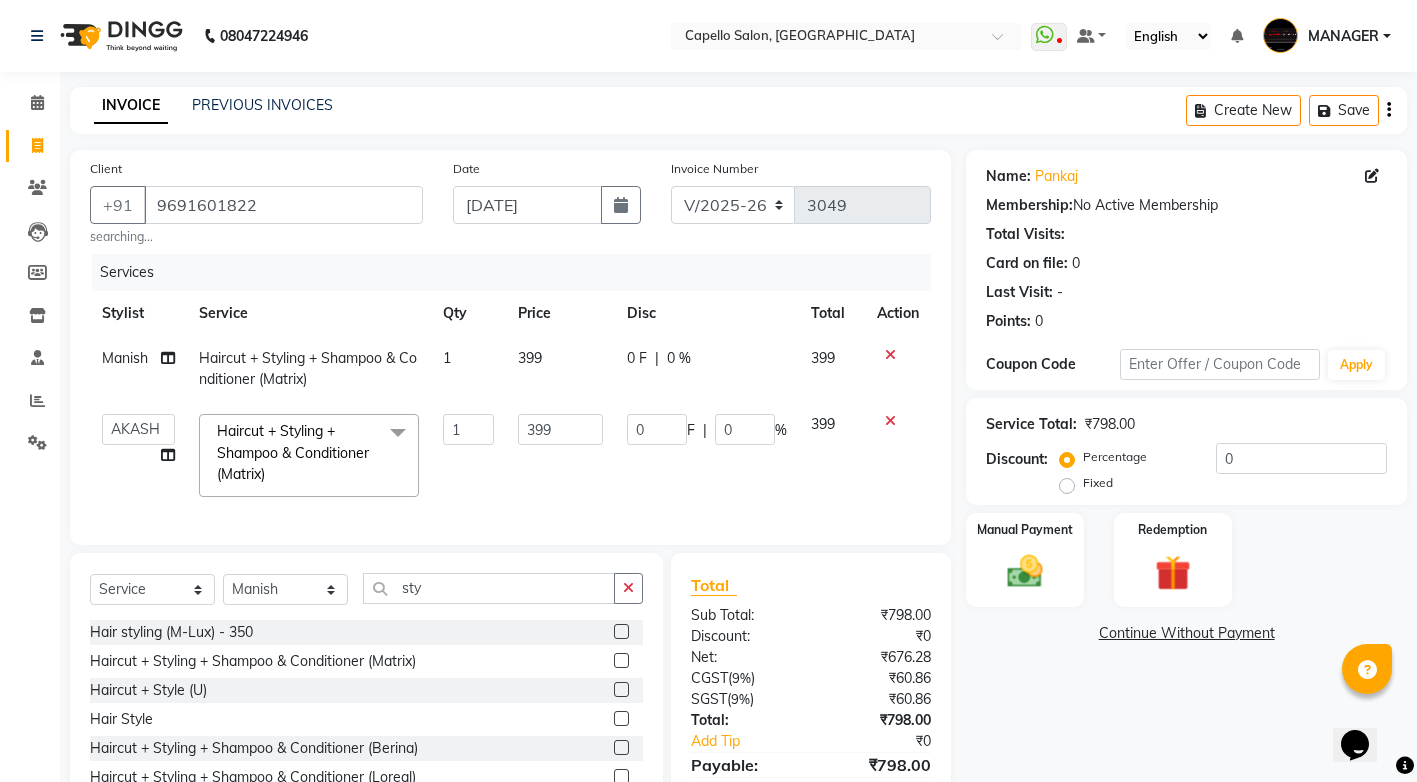 select on "28984" 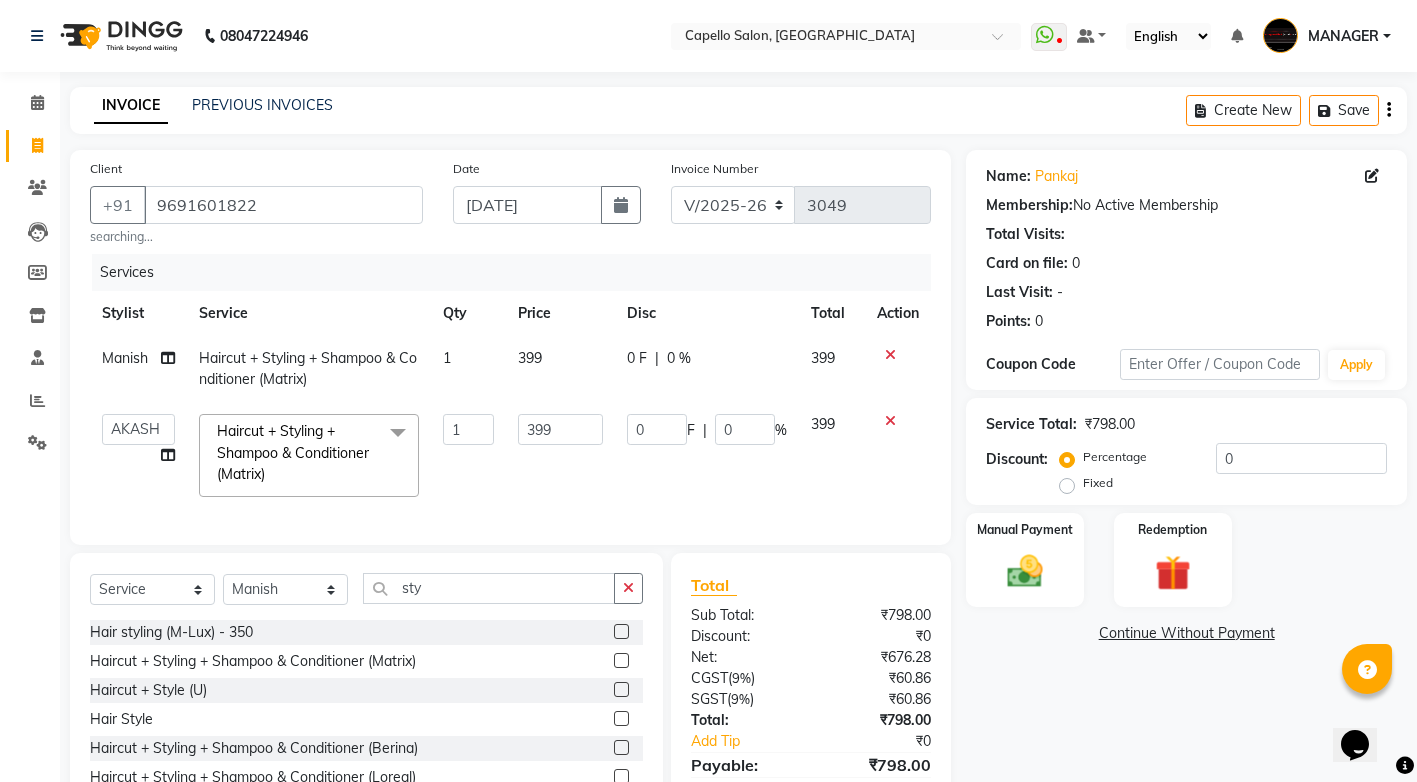 click on "399" 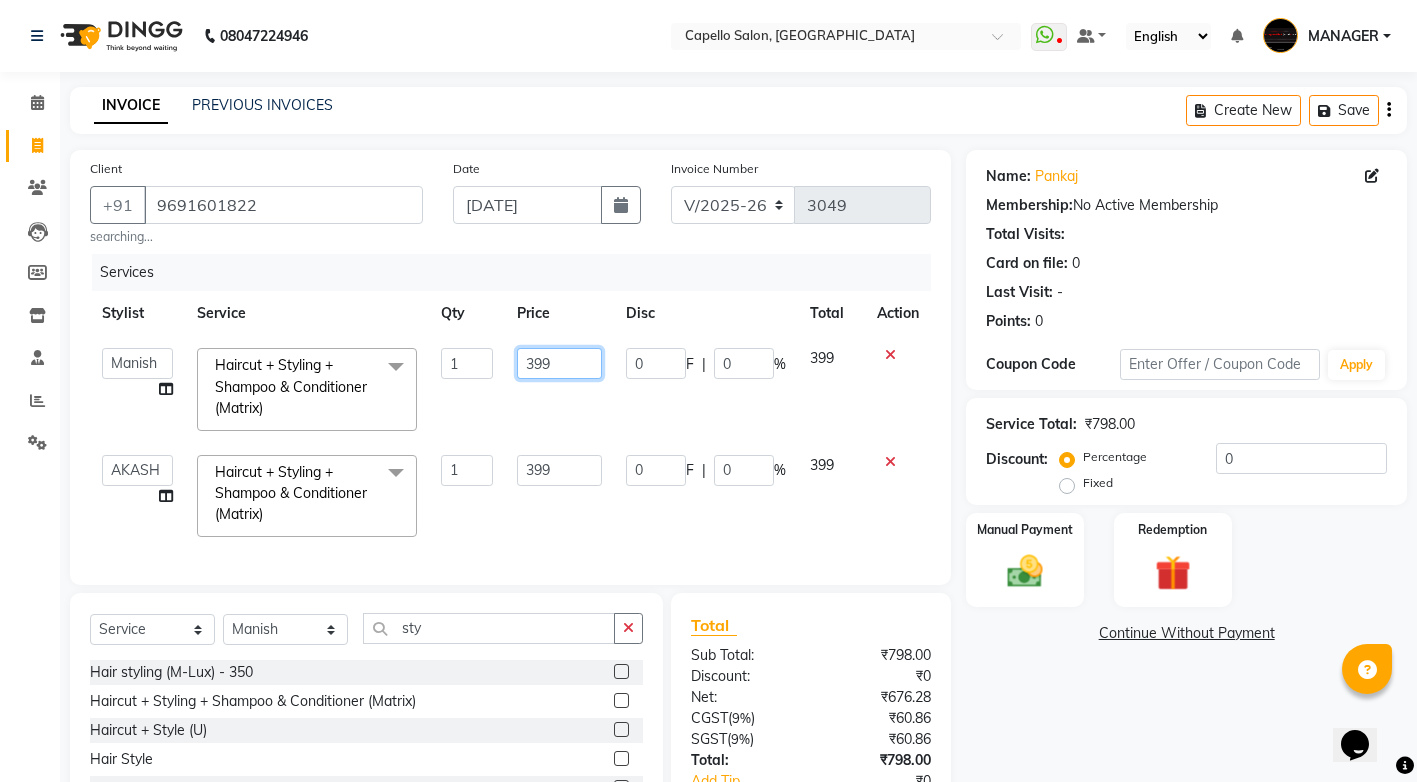drag, startPoint x: 568, startPoint y: 362, endPoint x: 444, endPoint y: 376, distance: 124.78782 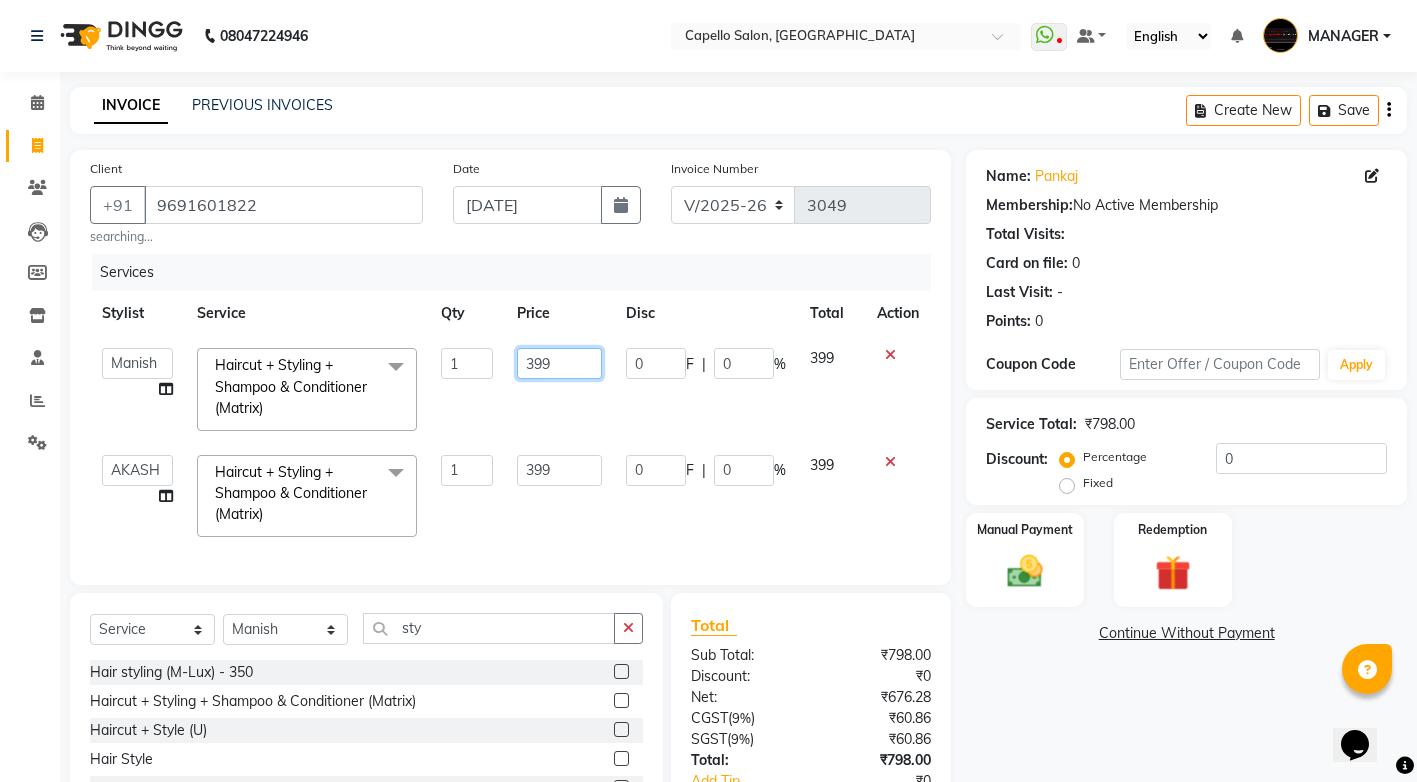 click on "ADMIN   AKASH   [PERSON_NAME]   [PERSON_NAME]   MANAGER   [PERSON_NAME]    [PERSON_NAME]   [PERSON_NAME]   [PERSON_NAME]   VISHAL  Haircut + Styling + Shampoo & Conditioner (Matrix)  x Hair Spa Scrub Hair Spa (M) Hair Spa (F) Keratin Spa Hair Treatment Hair Treatment Smartbond Hair Smoothing Hair Straightening Hair Rebonding Hair Keratin Cadiveu Head Massage L Hair Keratin Keramelon Hair [MEDICAL_DATA] Keramelon Scalp Advance (F) Scalp Advance (M) Brillare Anti-[MEDICAL_DATA] oil (F) Nanoplastia treatment Brillare Hairfall Control oil (F) Brillare Hairfall Control oil (M) Brillare Anti-[MEDICAL_DATA] oil (M) Reflexology (U lux) 1400 Face Bleach Face D-Tan Face Clean Up Clean-up (Shine beauty) Facial Actiblend Glass Facial Mask Signature Facial Deluxe Facial Luxury Facial Magical Facial Premium Facial Royal Treatment Skinora Age Control F Treatment ( Snow Algae&Saffron) Skinora Calming Treatment (Avacado & Oat) Skinora Hydra Treatment (Butter&Coconut Milk) Skinora Mattifying Treatment ( Citron&Seabuck) Classic Manicure Classic Pedicure 1 399" 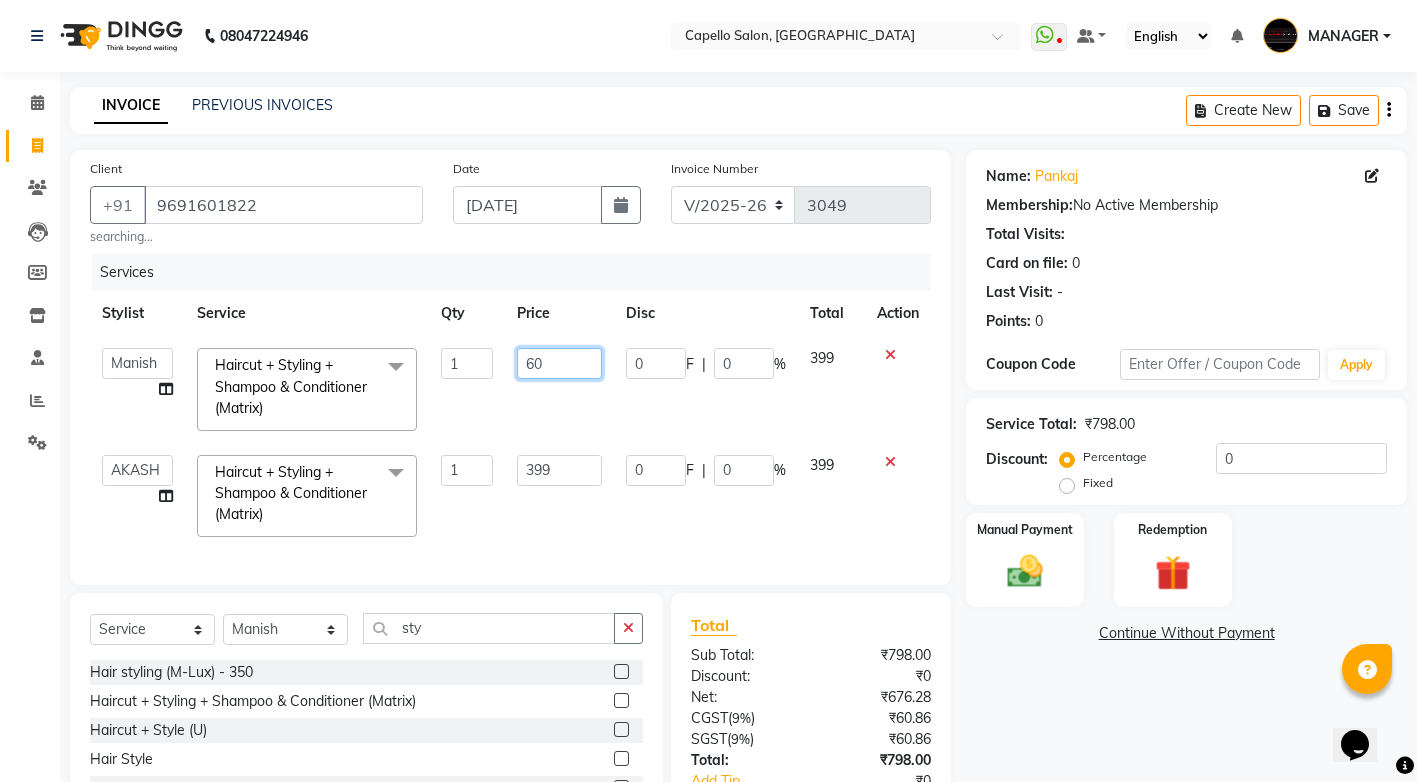 type on "600" 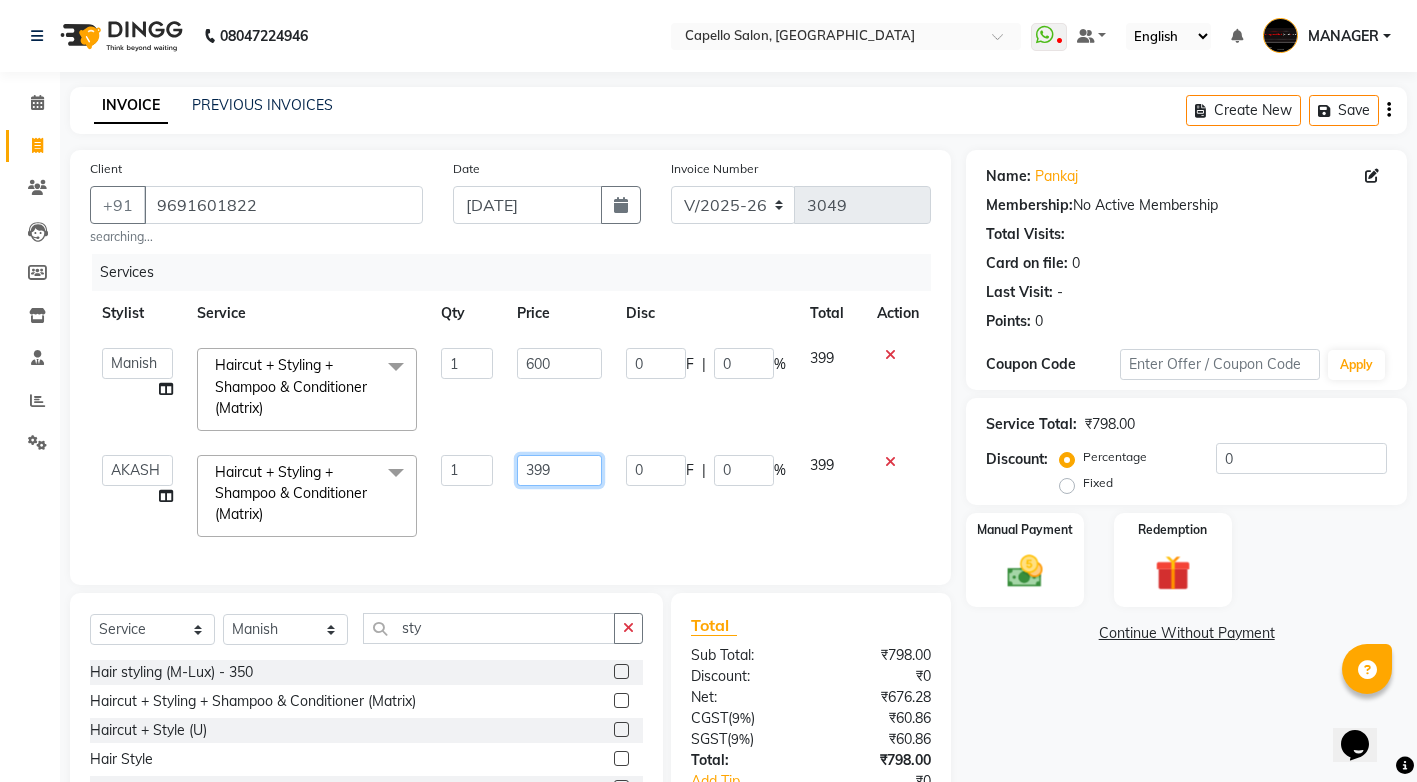 click on "399" 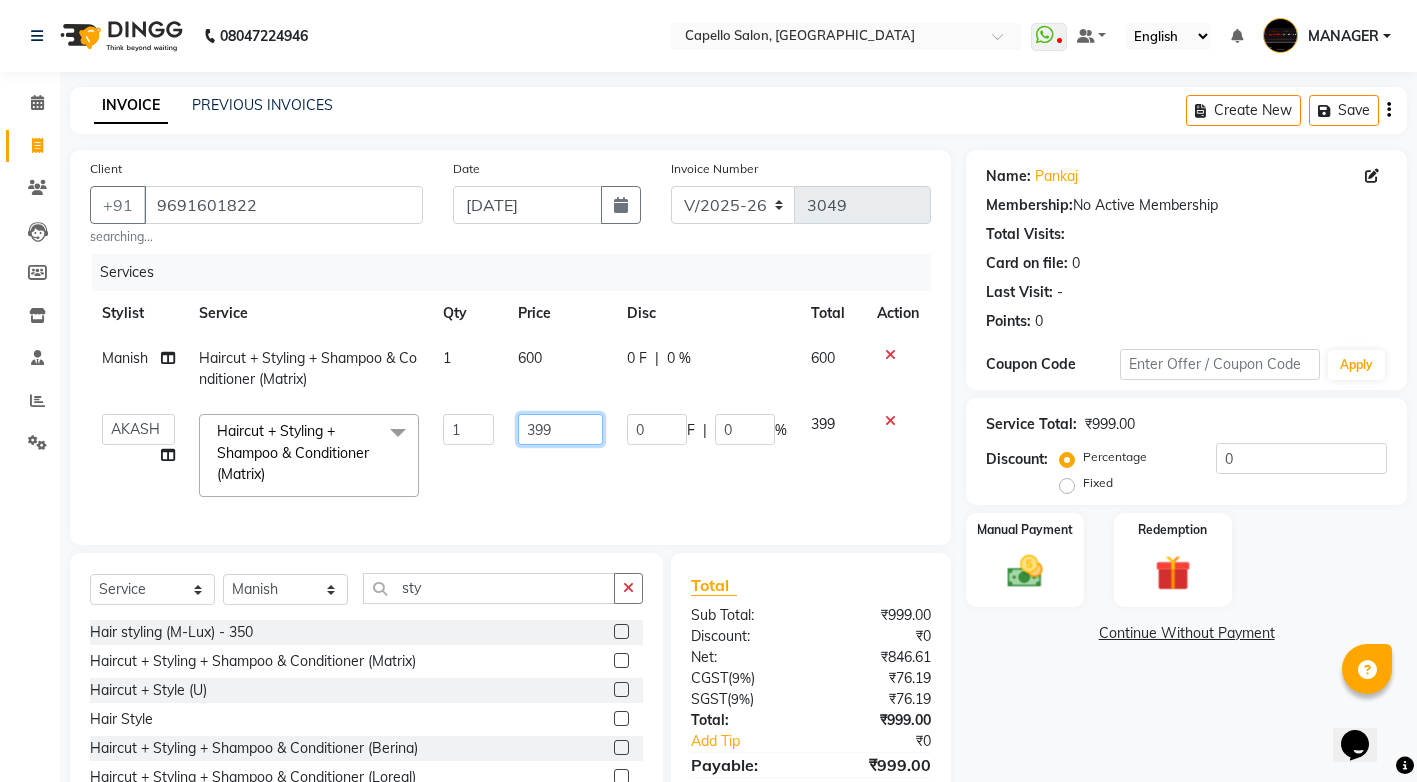 drag, startPoint x: 566, startPoint y: 444, endPoint x: 452, endPoint y: 457, distance: 114.73883 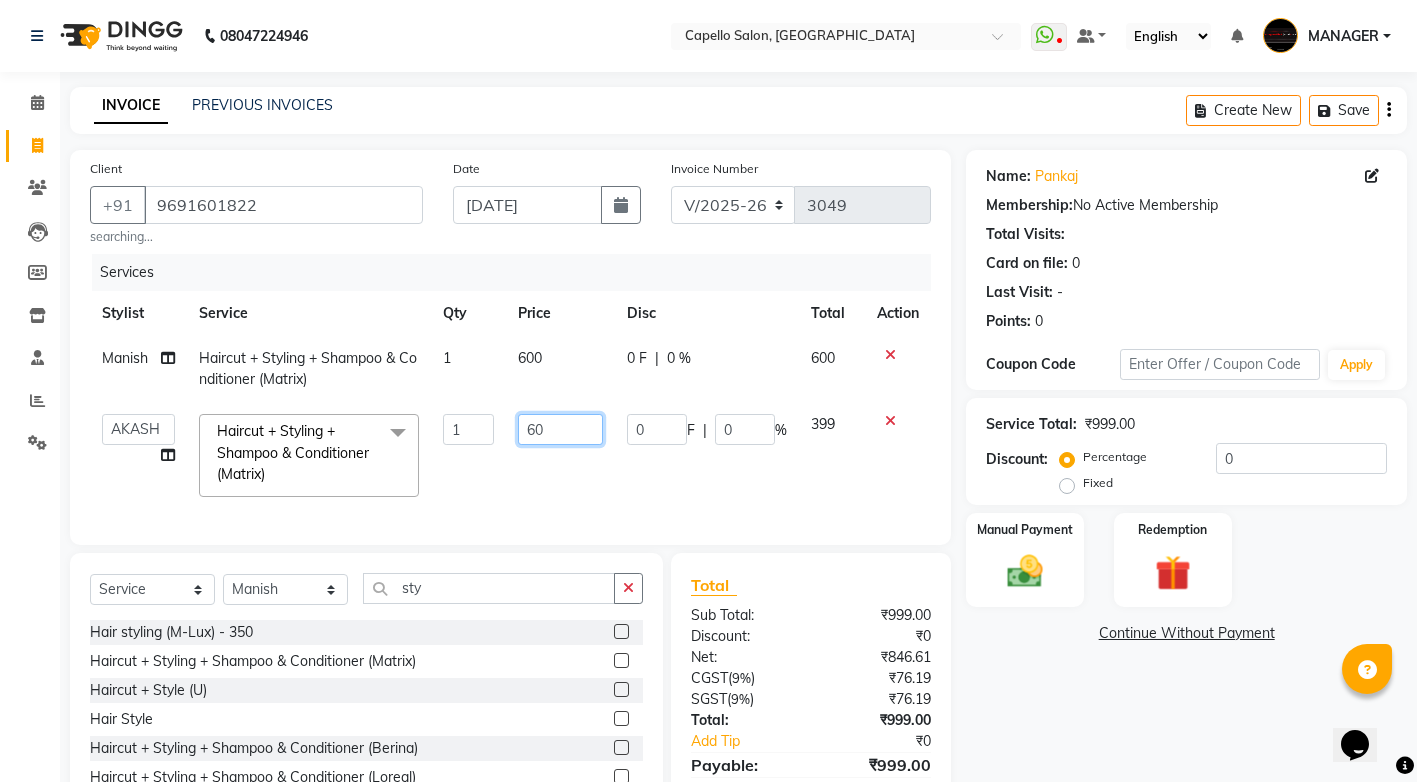 type on "600" 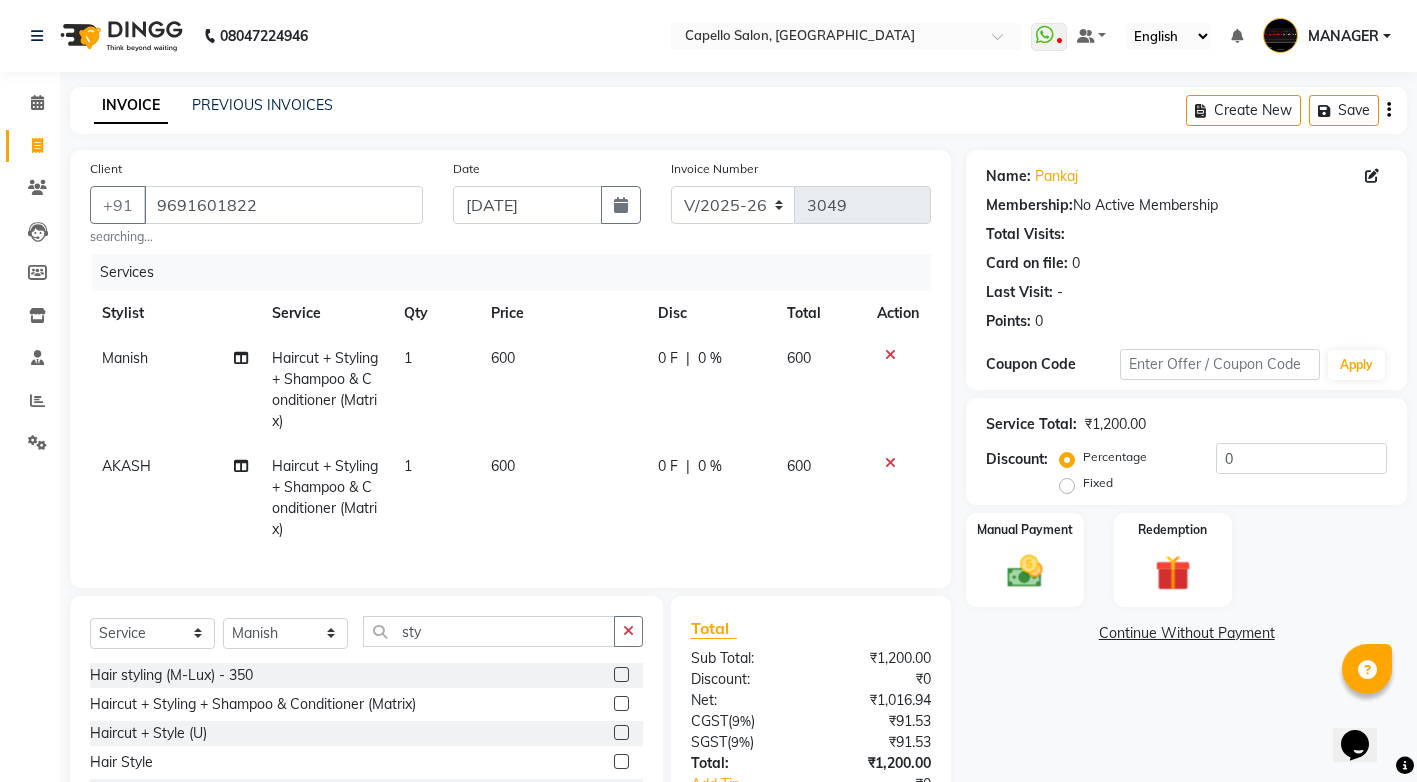 click on "600" 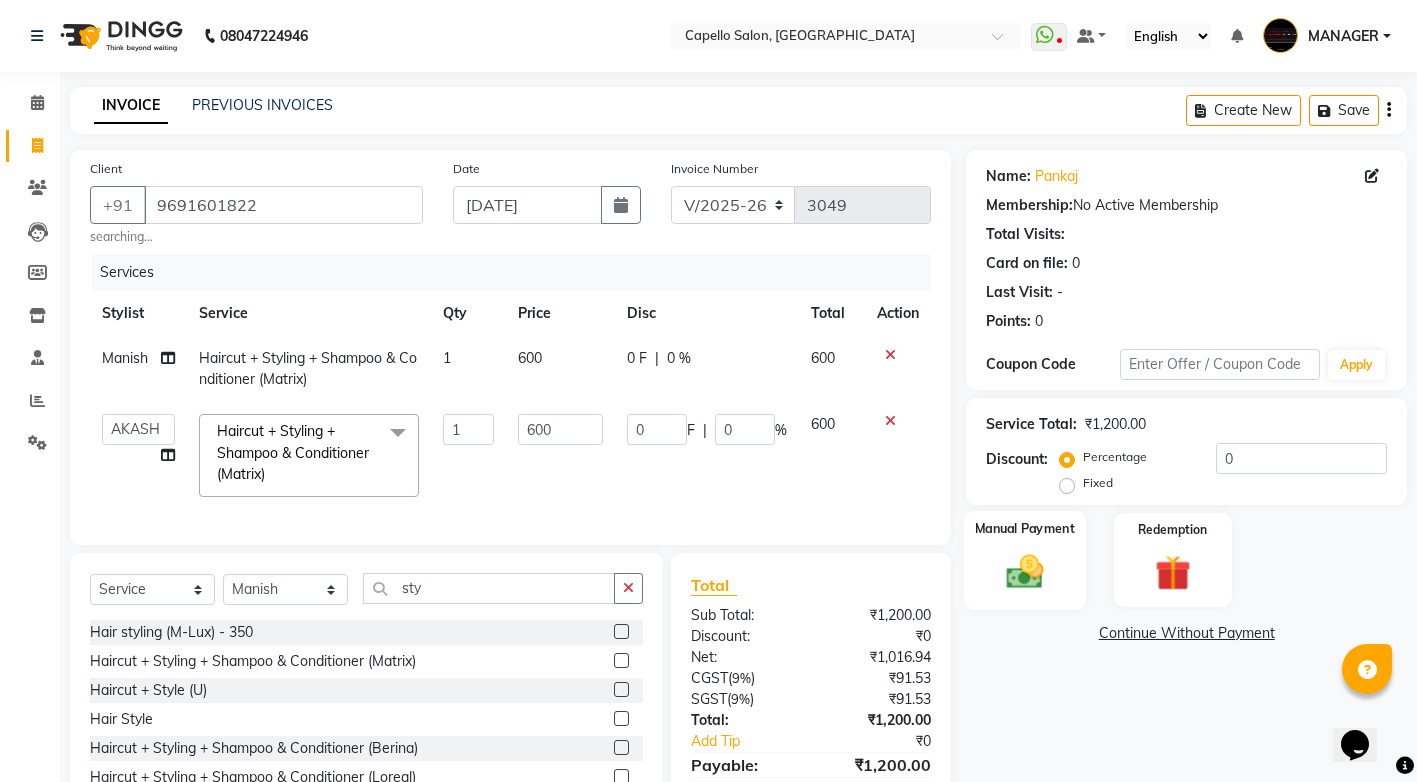 click 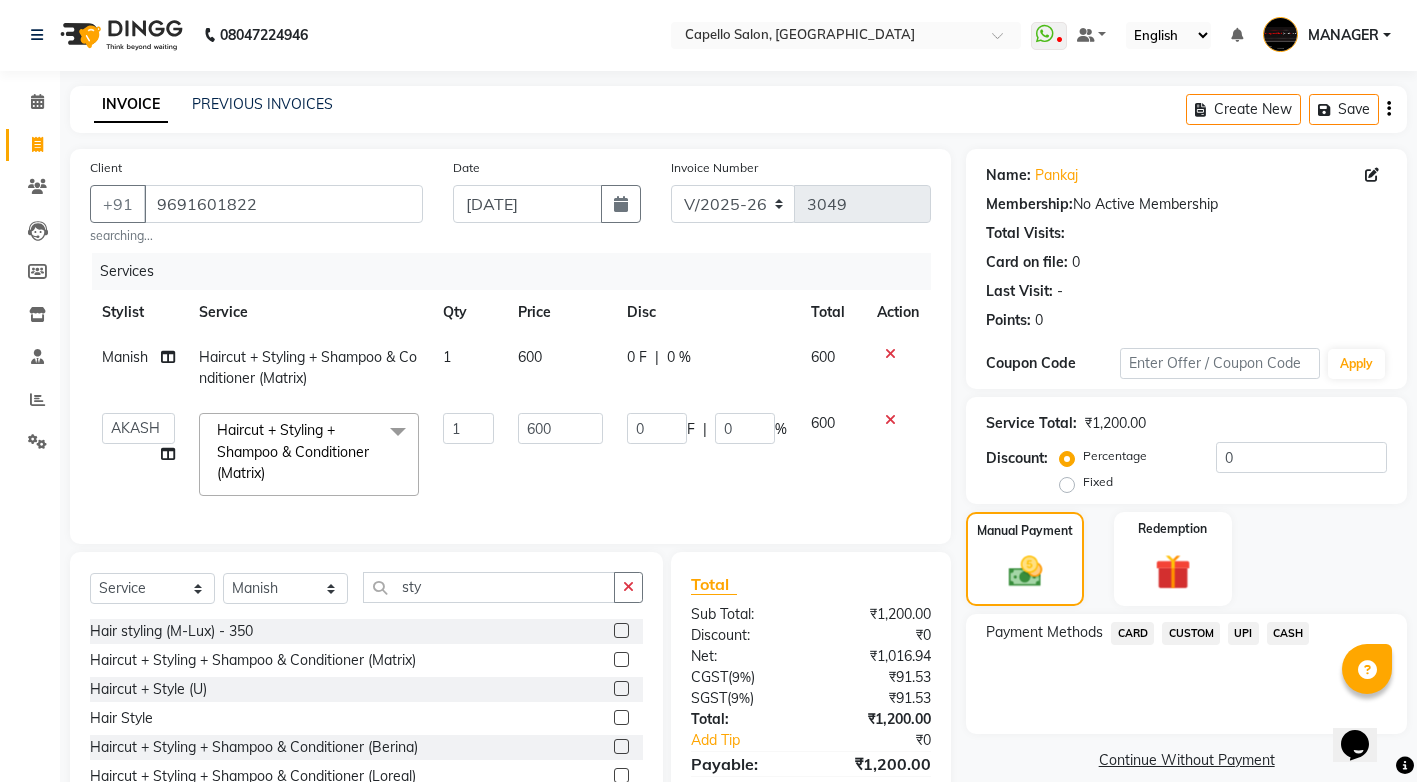 scroll, scrollTop: 110, scrollLeft: 0, axis: vertical 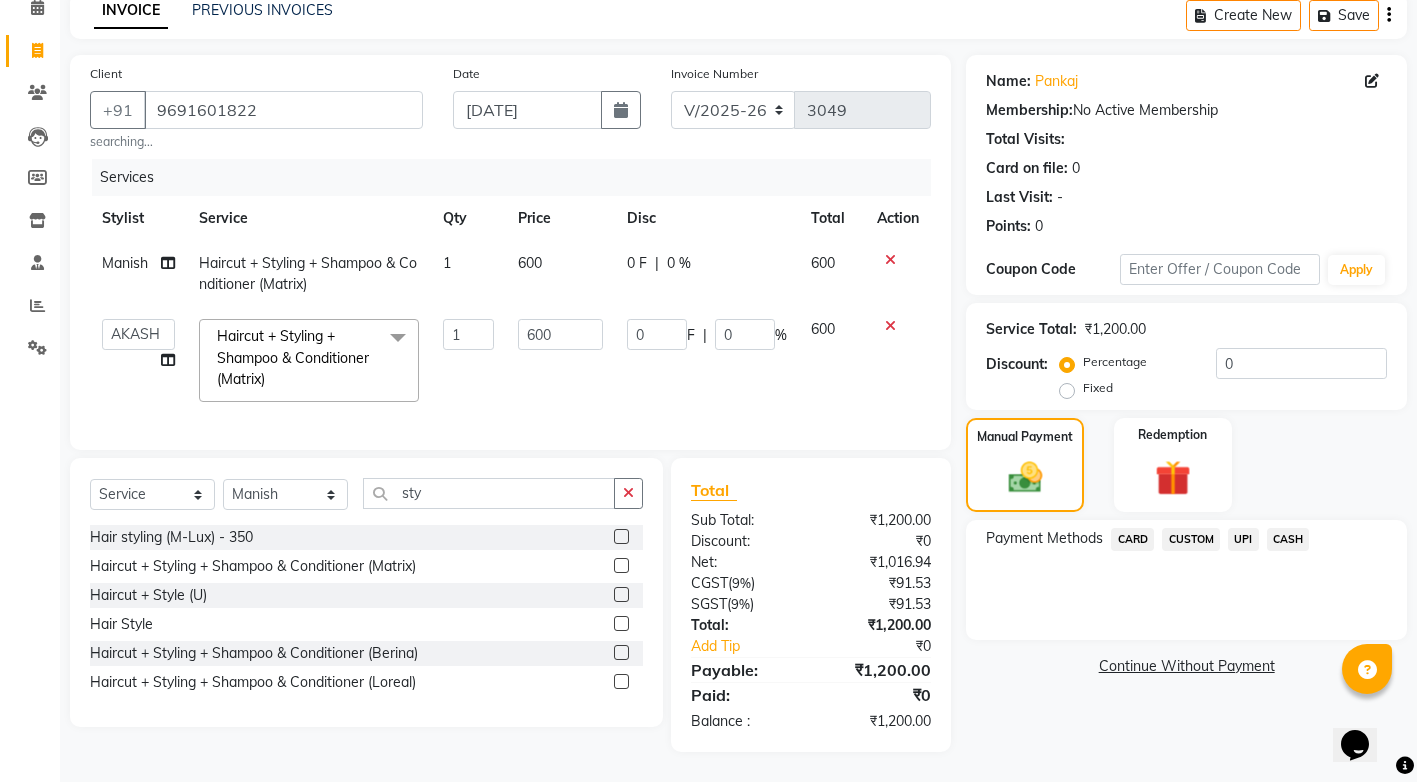 click on "CASH" 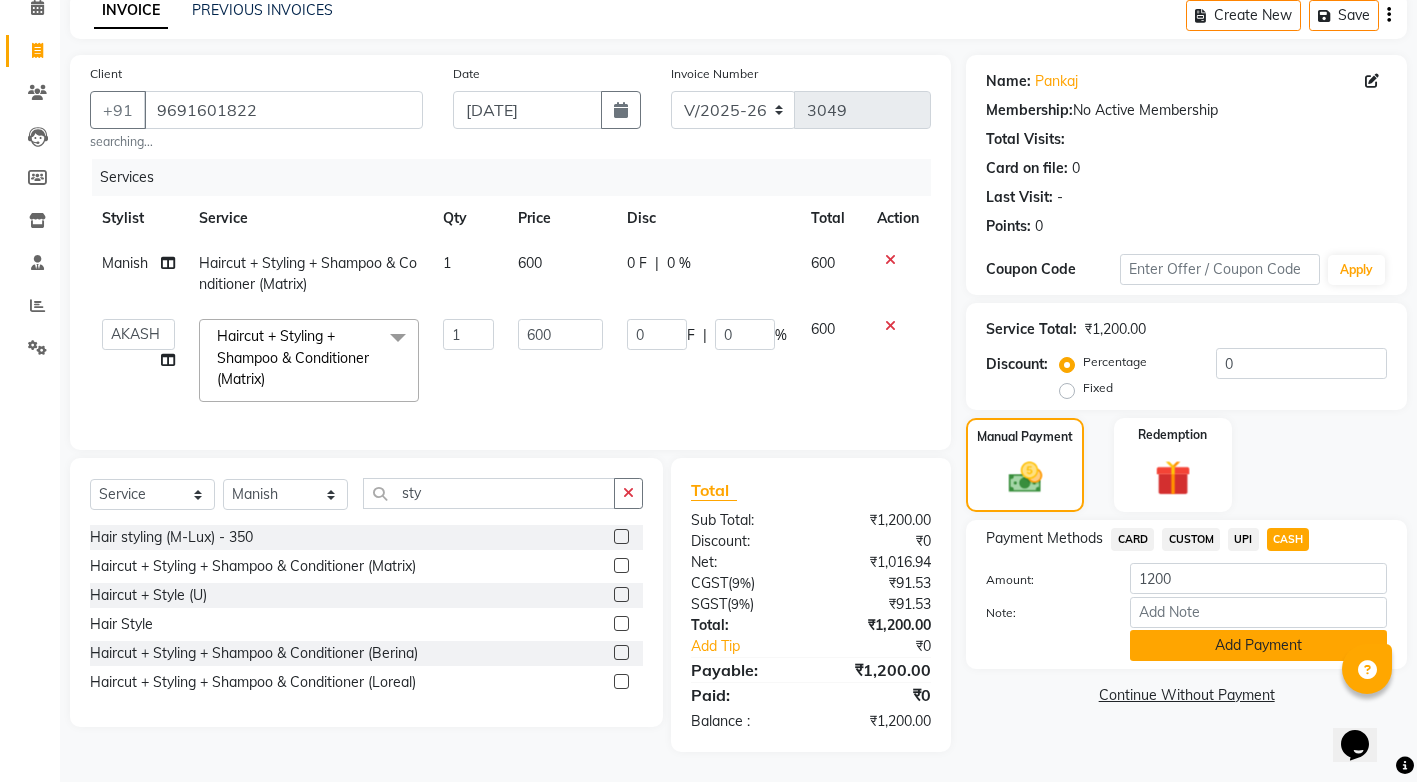 click on "Add Payment" 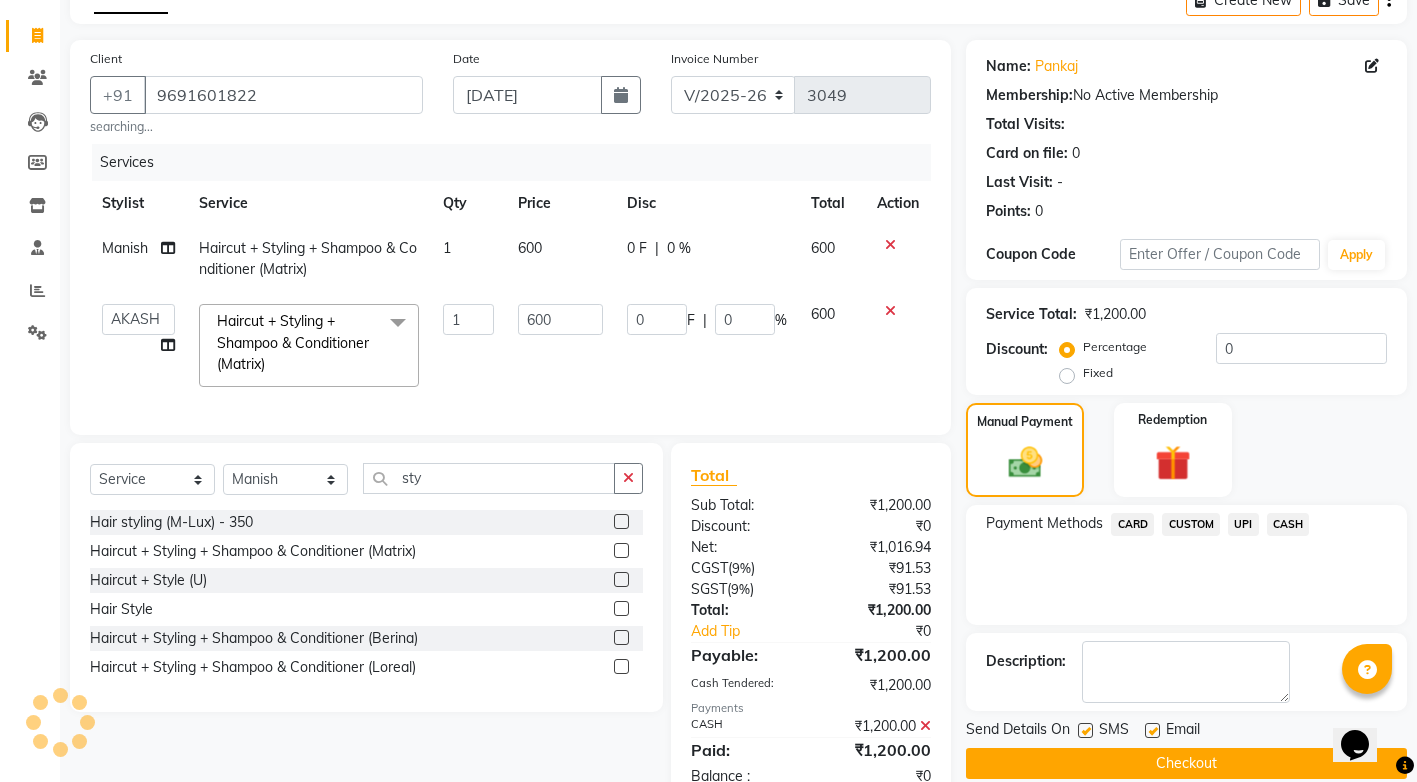 scroll, scrollTop: 180, scrollLeft: 0, axis: vertical 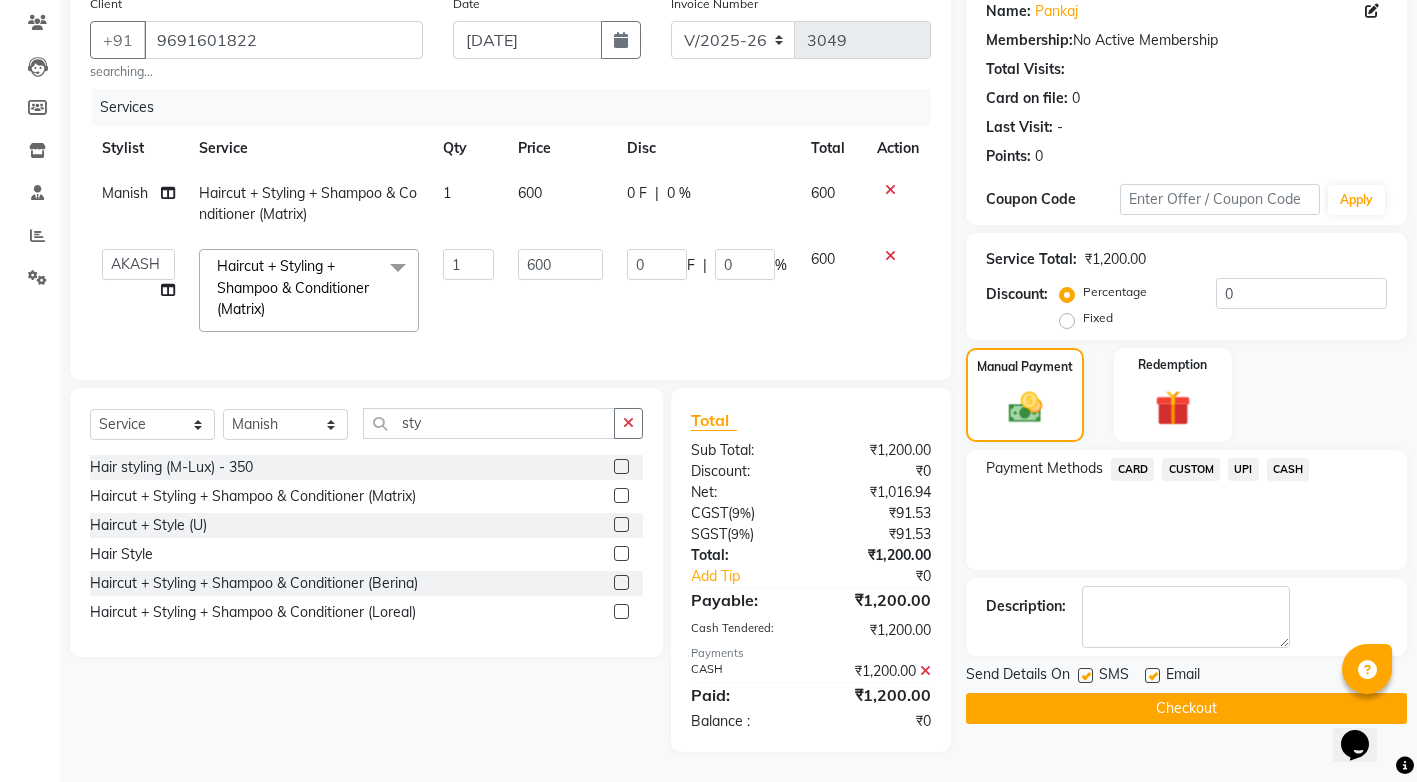 click on "Checkout" 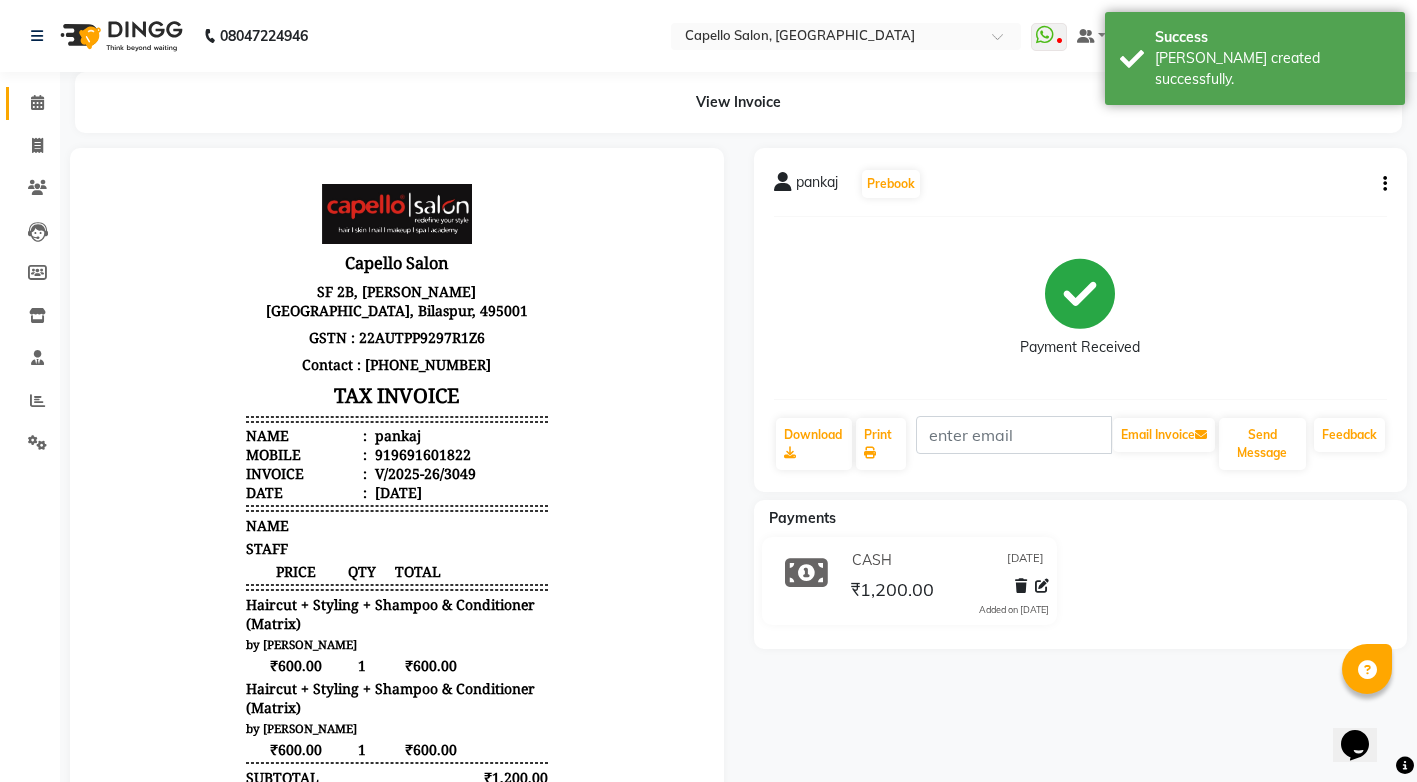 scroll, scrollTop: 0, scrollLeft: 0, axis: both 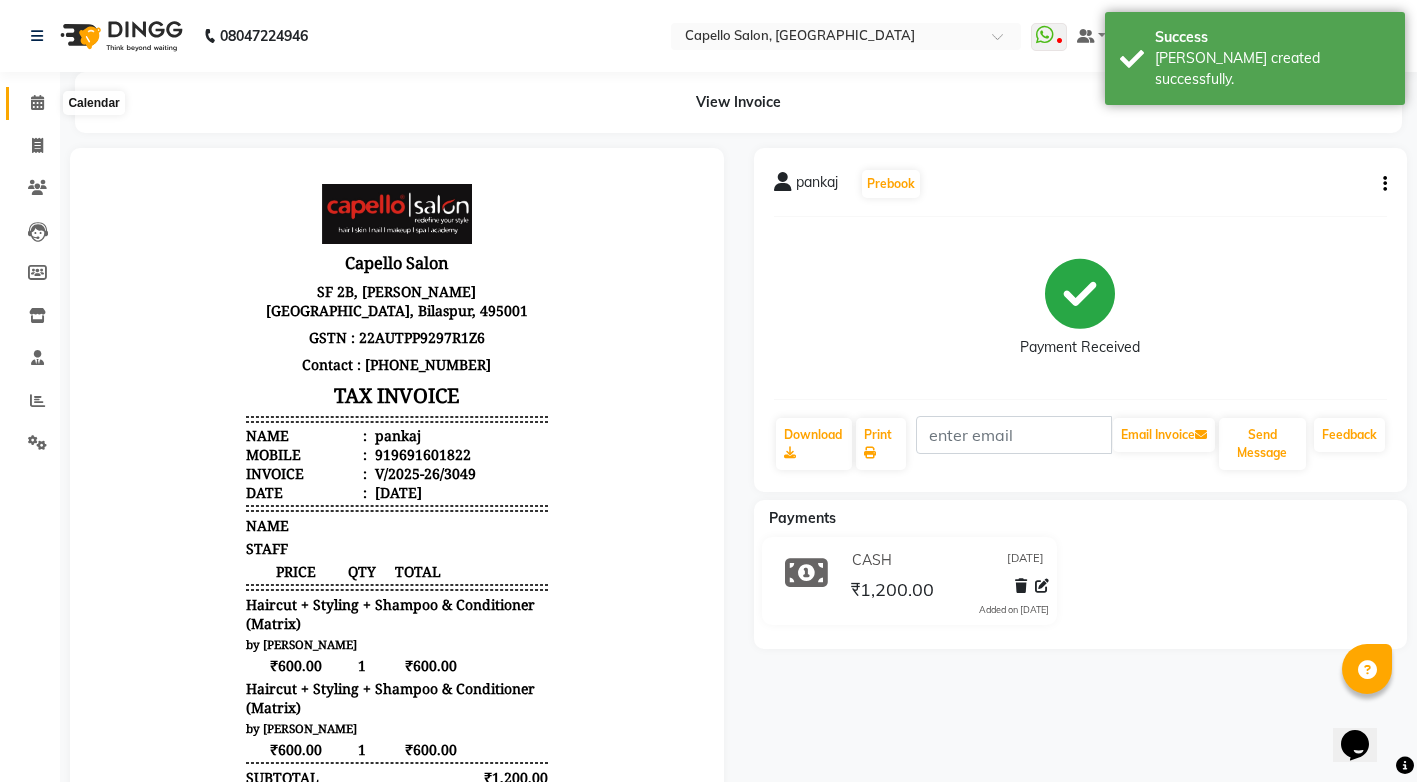 click 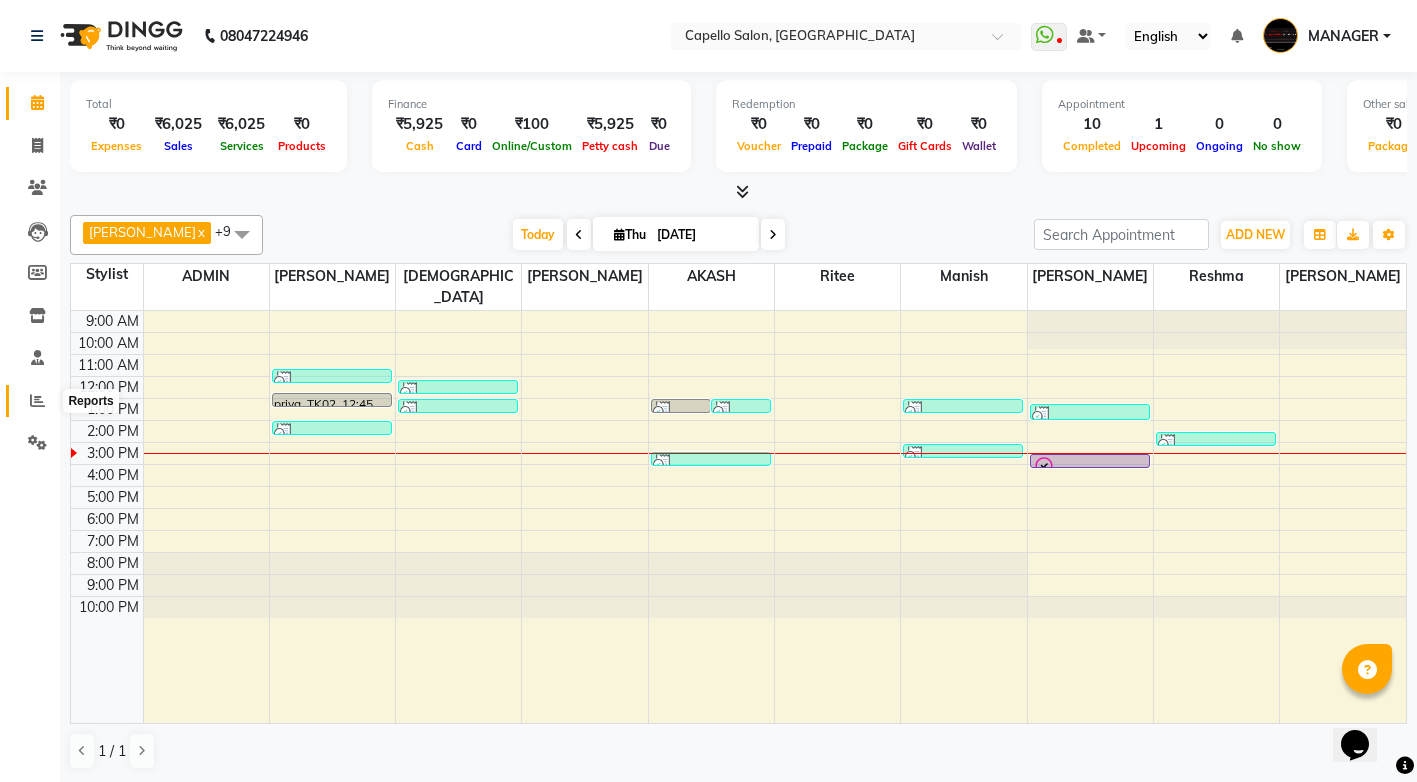 click 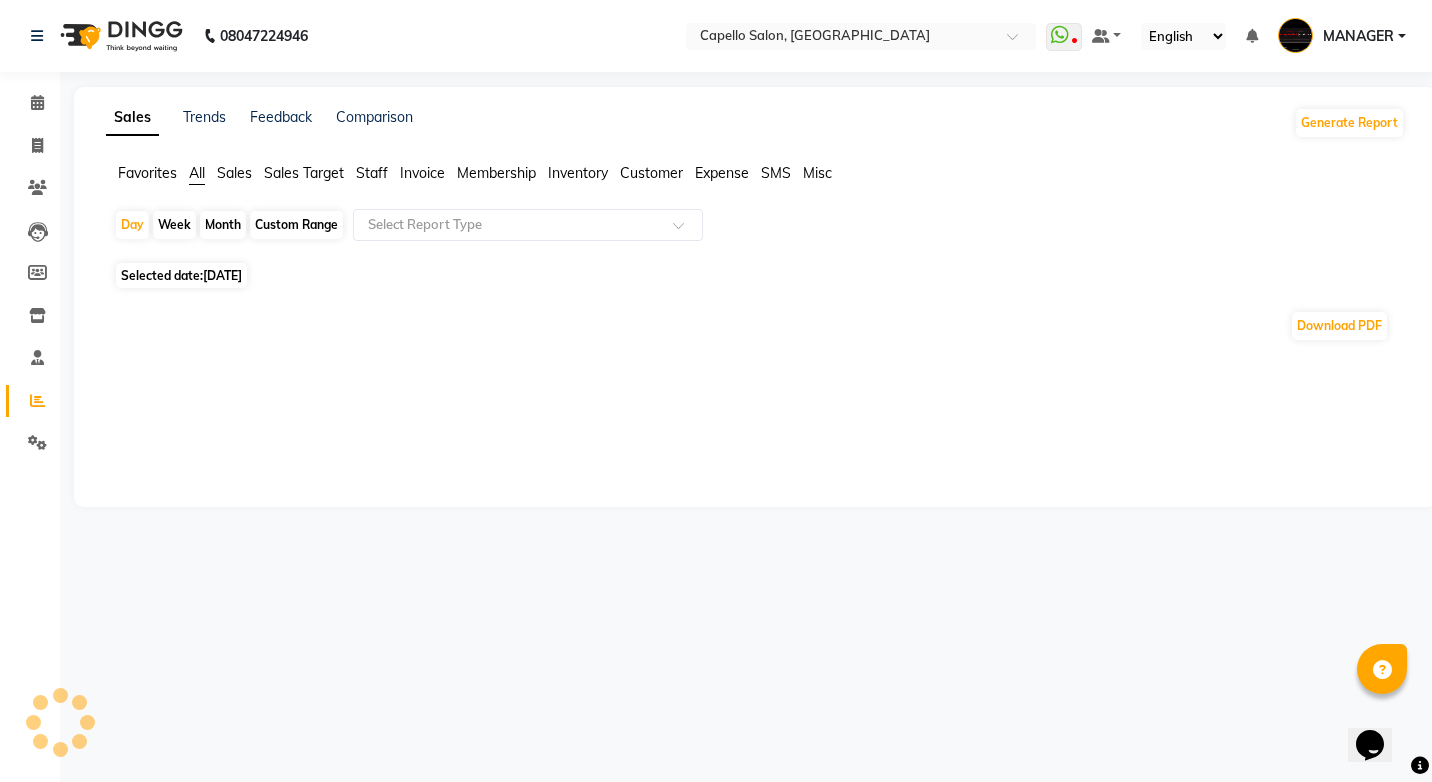 click on "Staff" 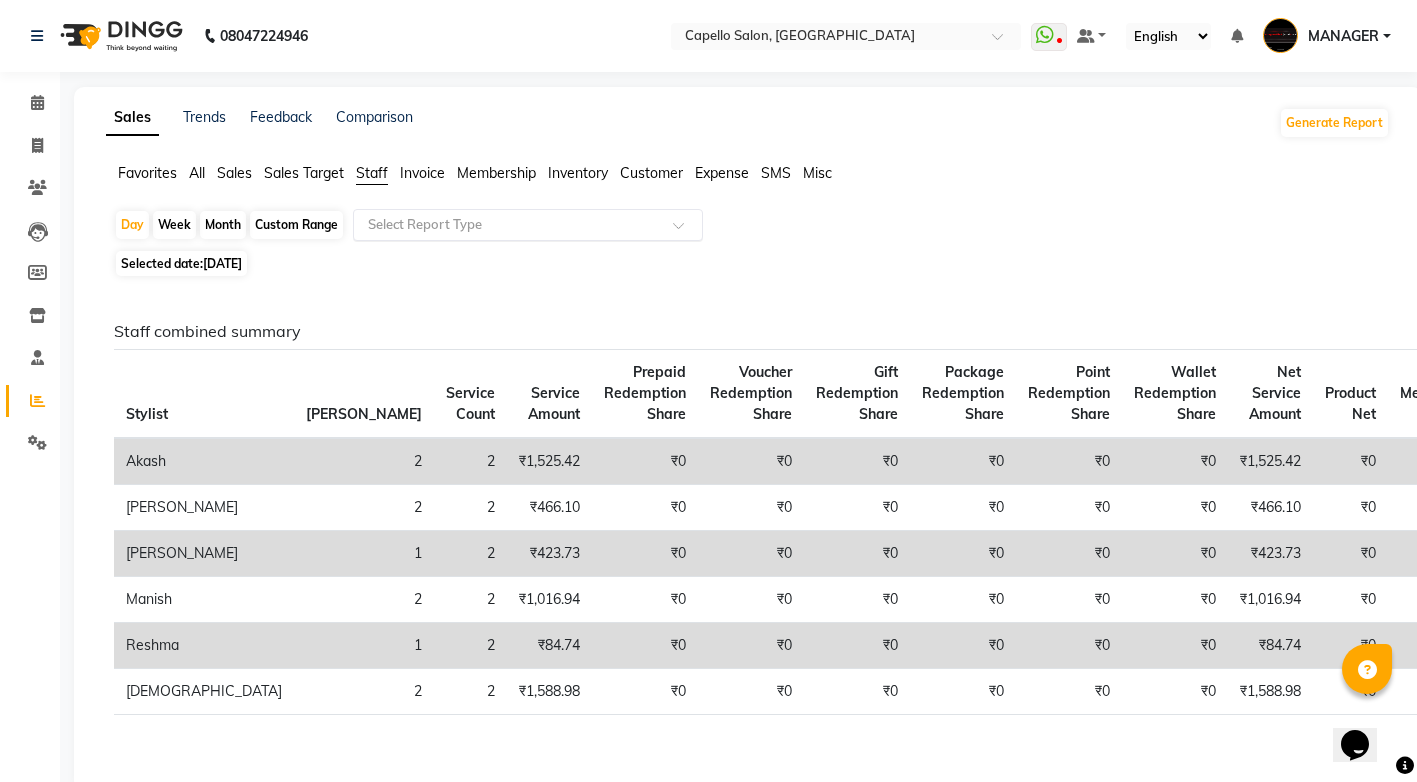 click 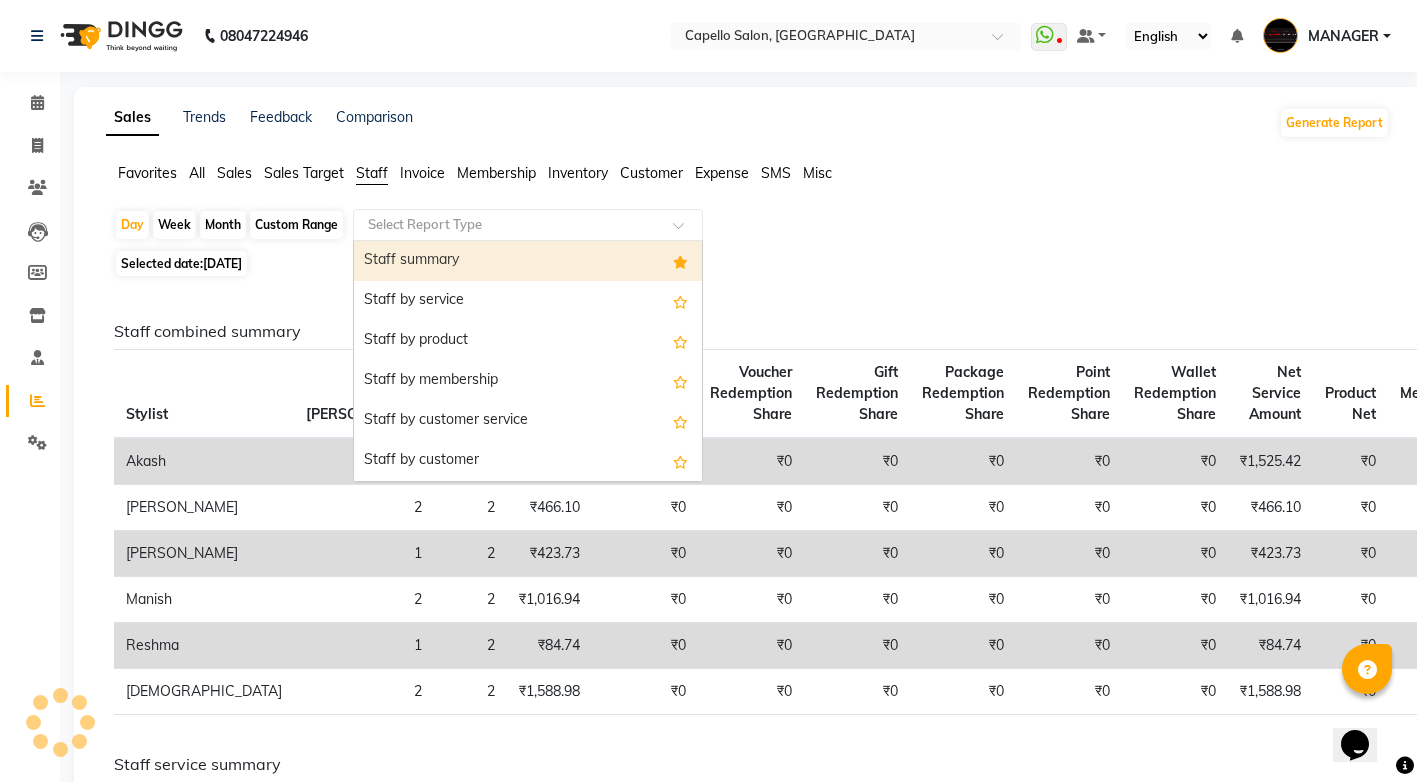 click on "Staff summary" at bounding box center (528, 261) 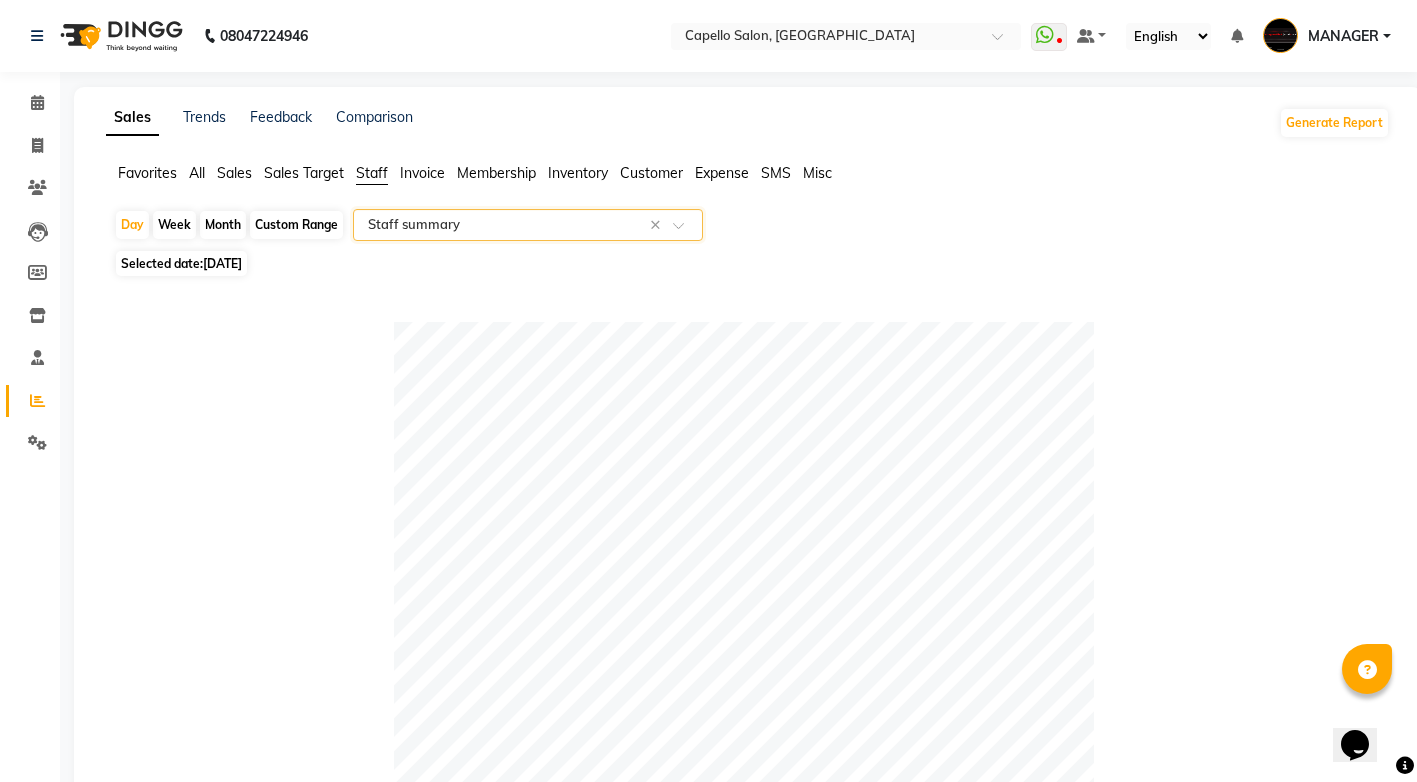 click on "Month" 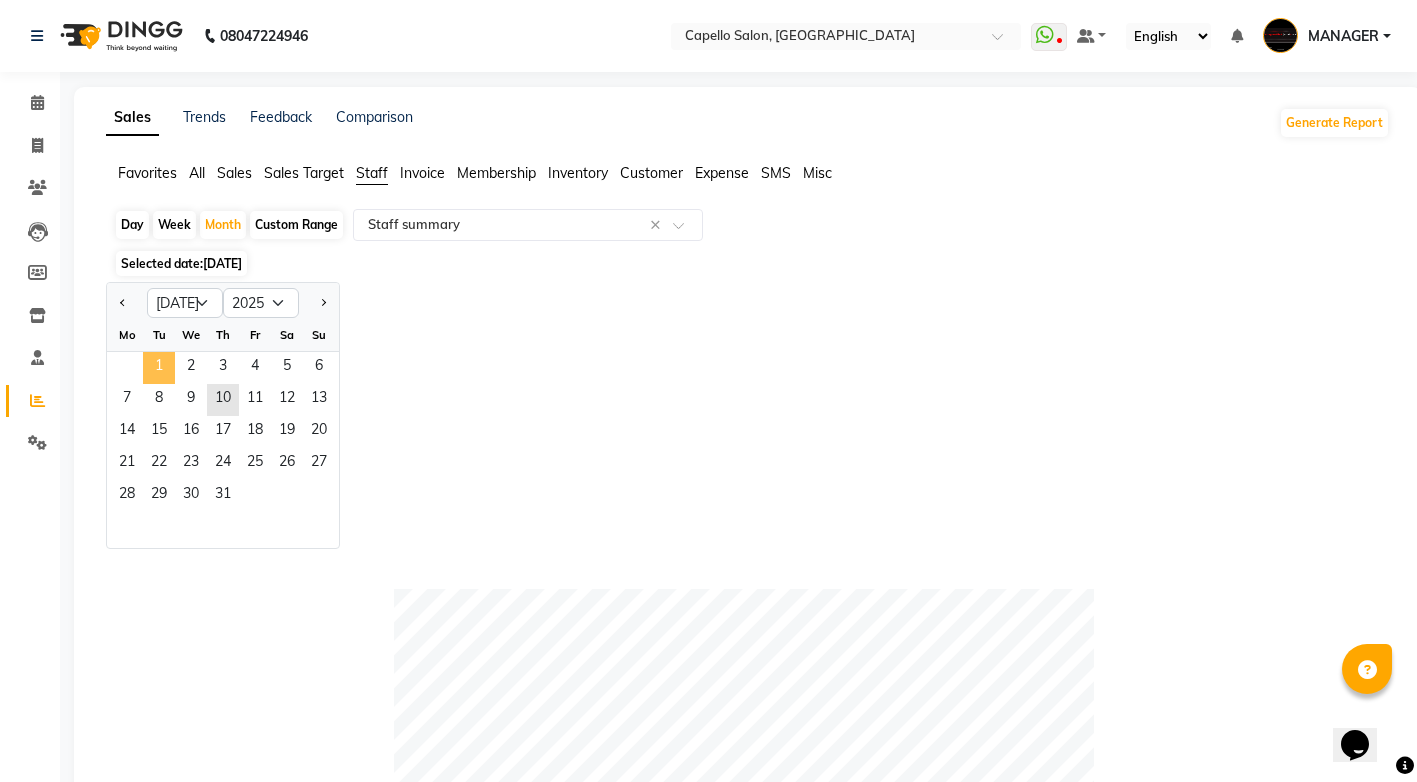 click on "1" 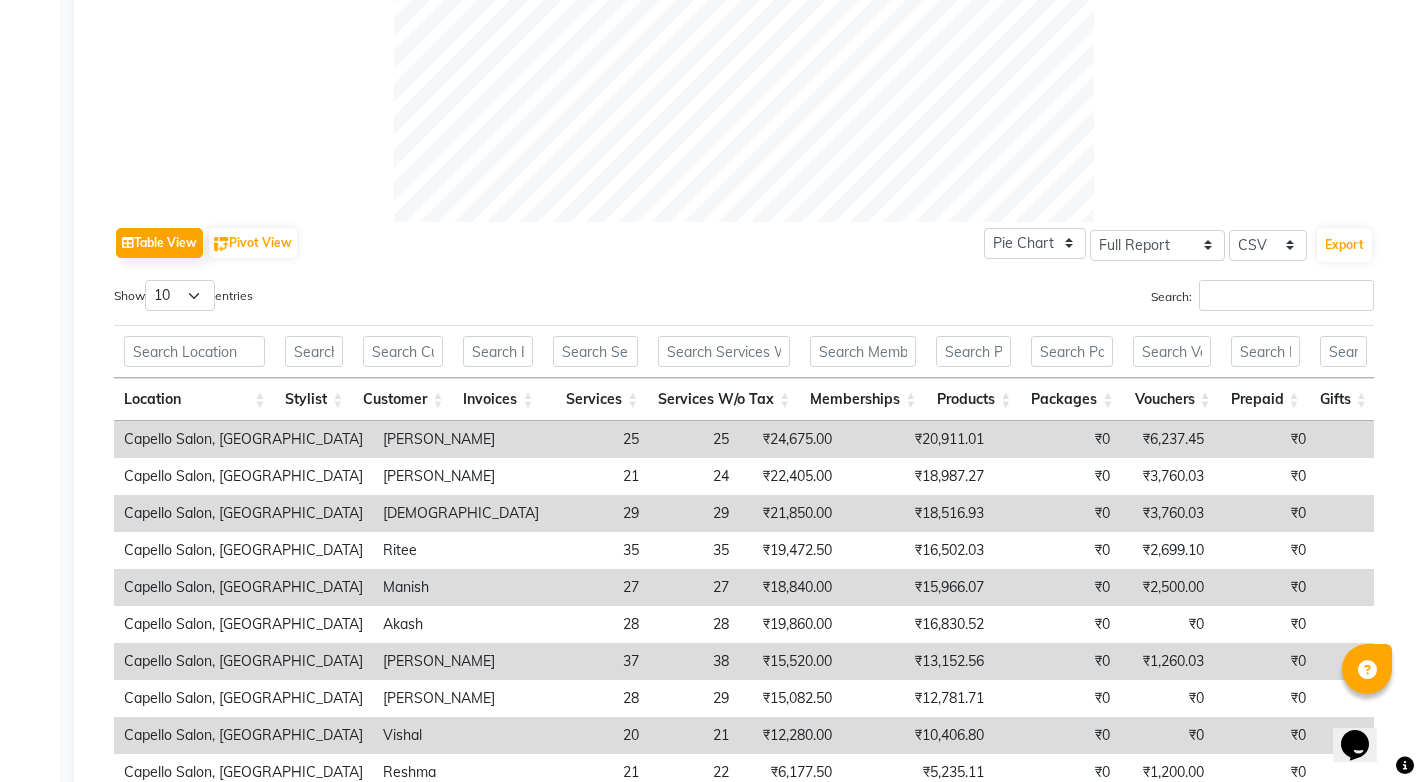 scroll, scrollTop: 990, scrollLeft: 0, axis: vertical 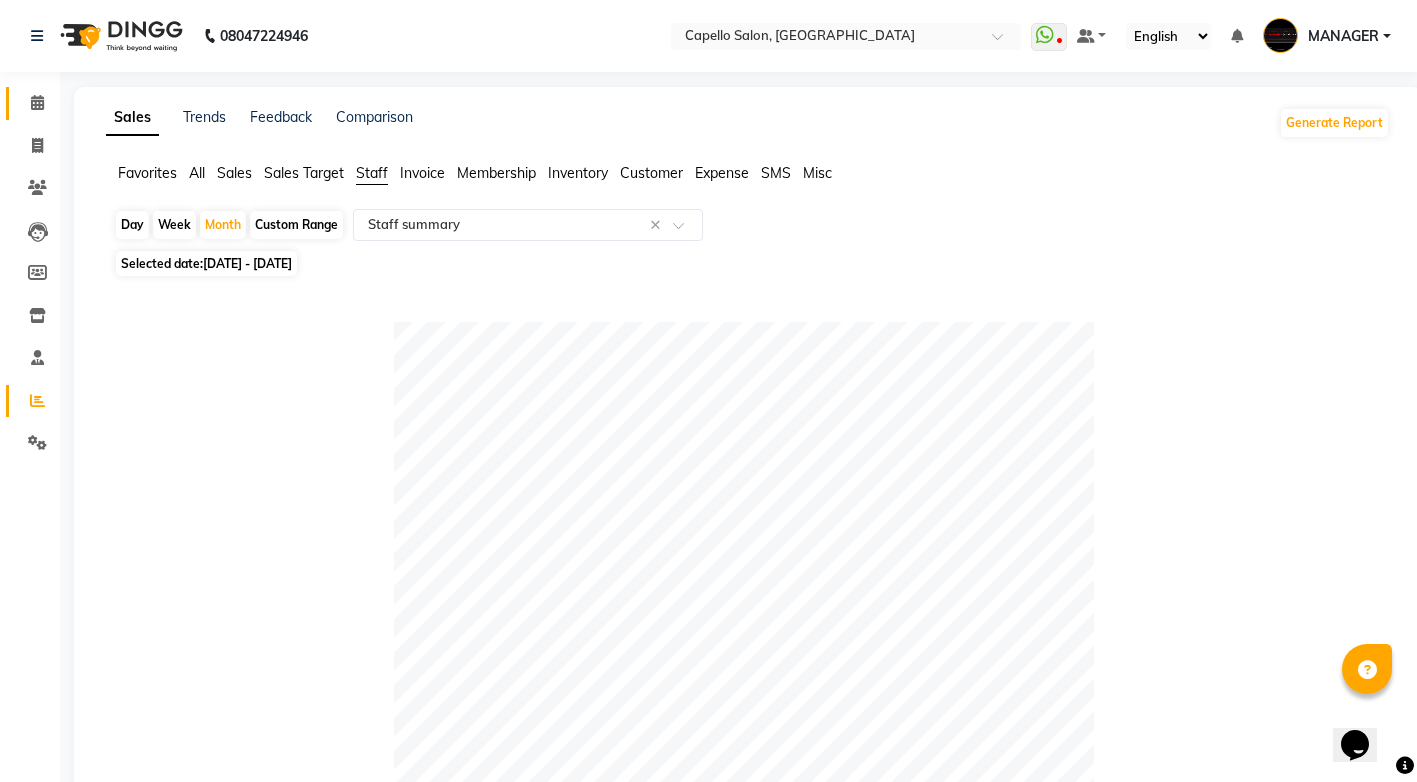 click on "Calendar" 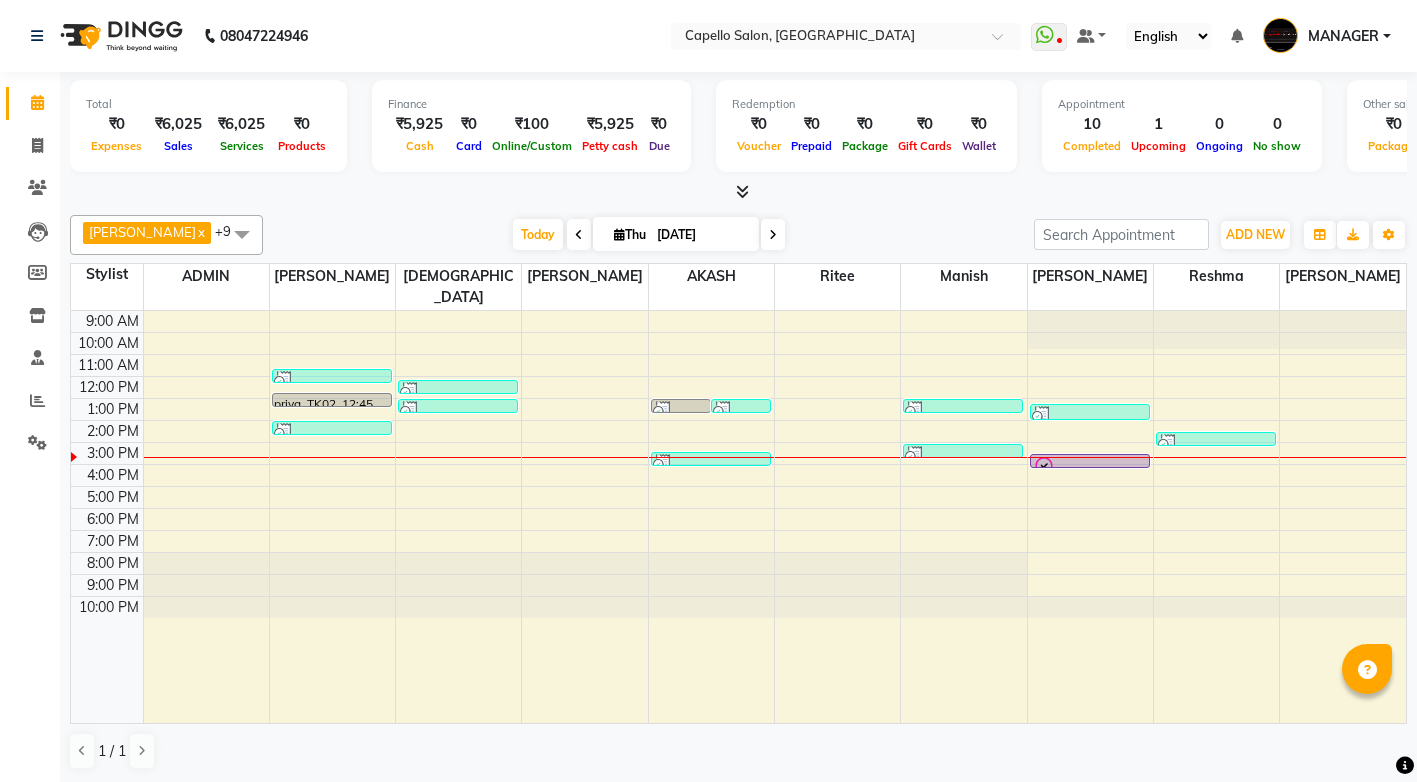 scroll, scrollTop: 0, scrollLeft: 0, axis: both 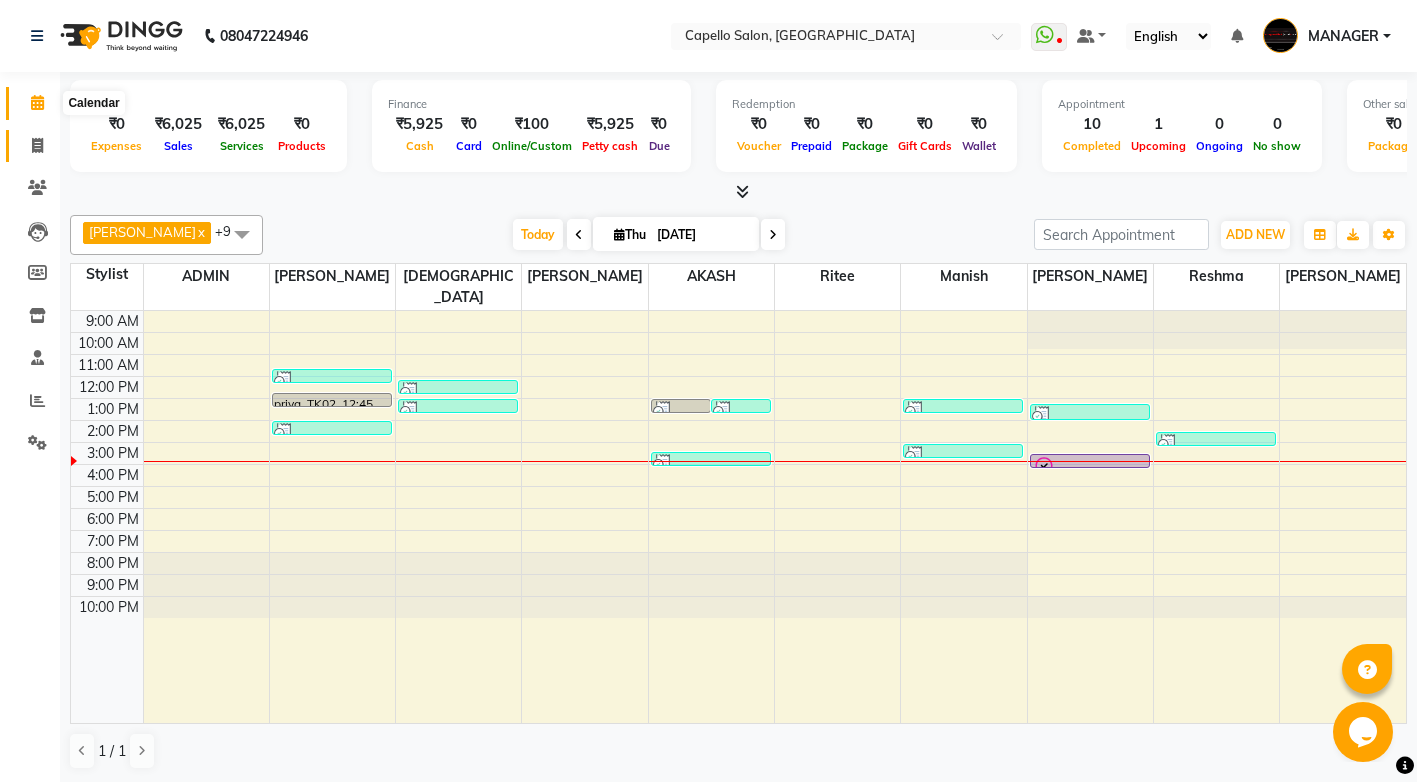 click 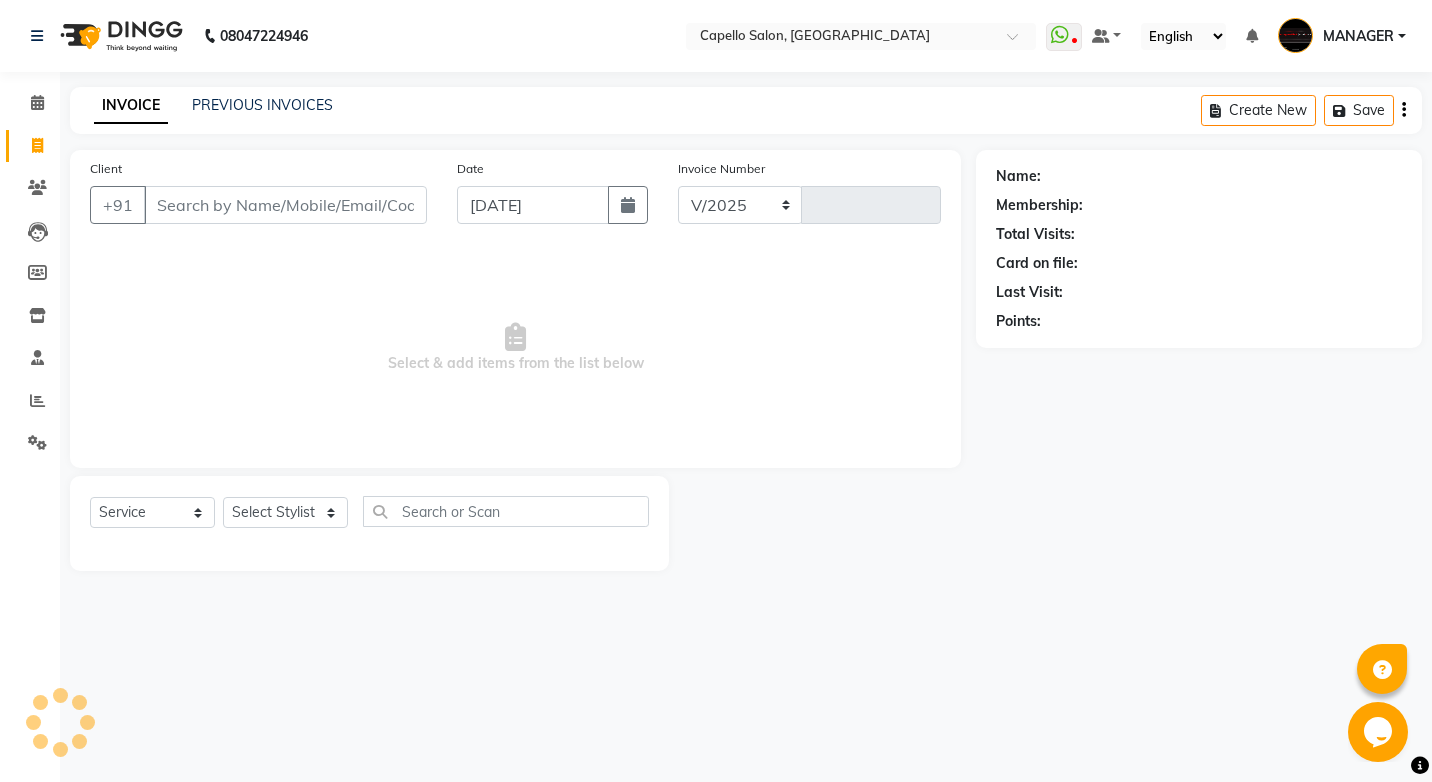 select on "857" 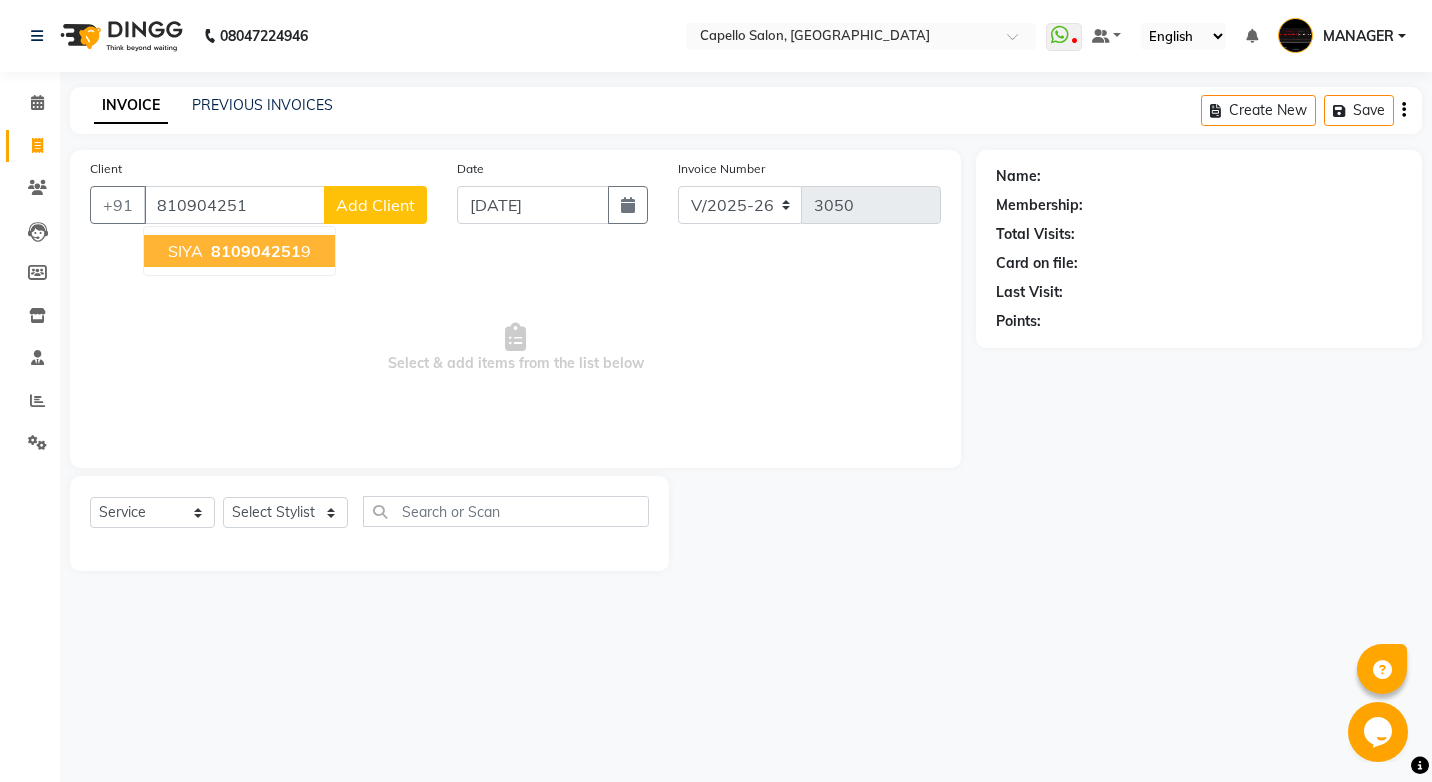 click on "810904251" at bounding box center [256, 251] 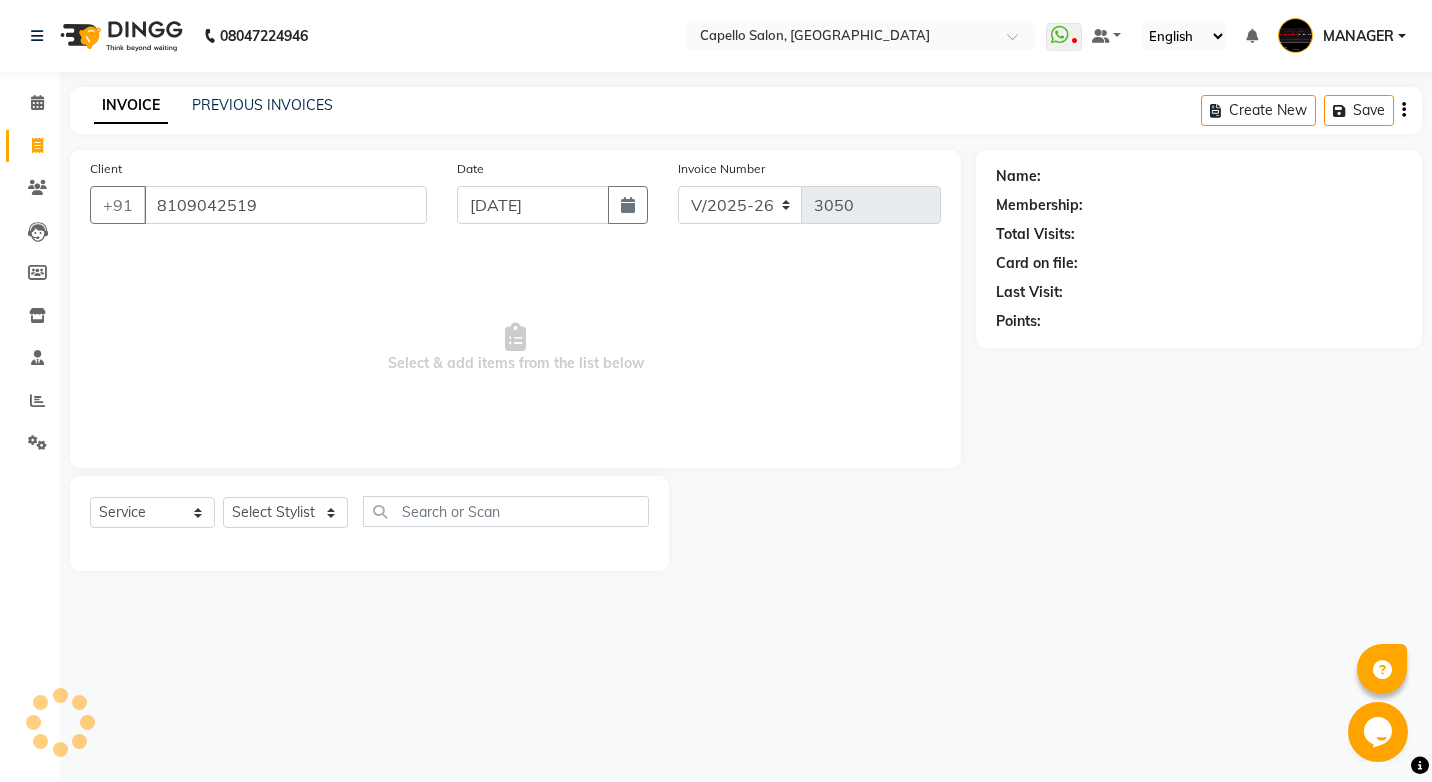 type on "8109042519" 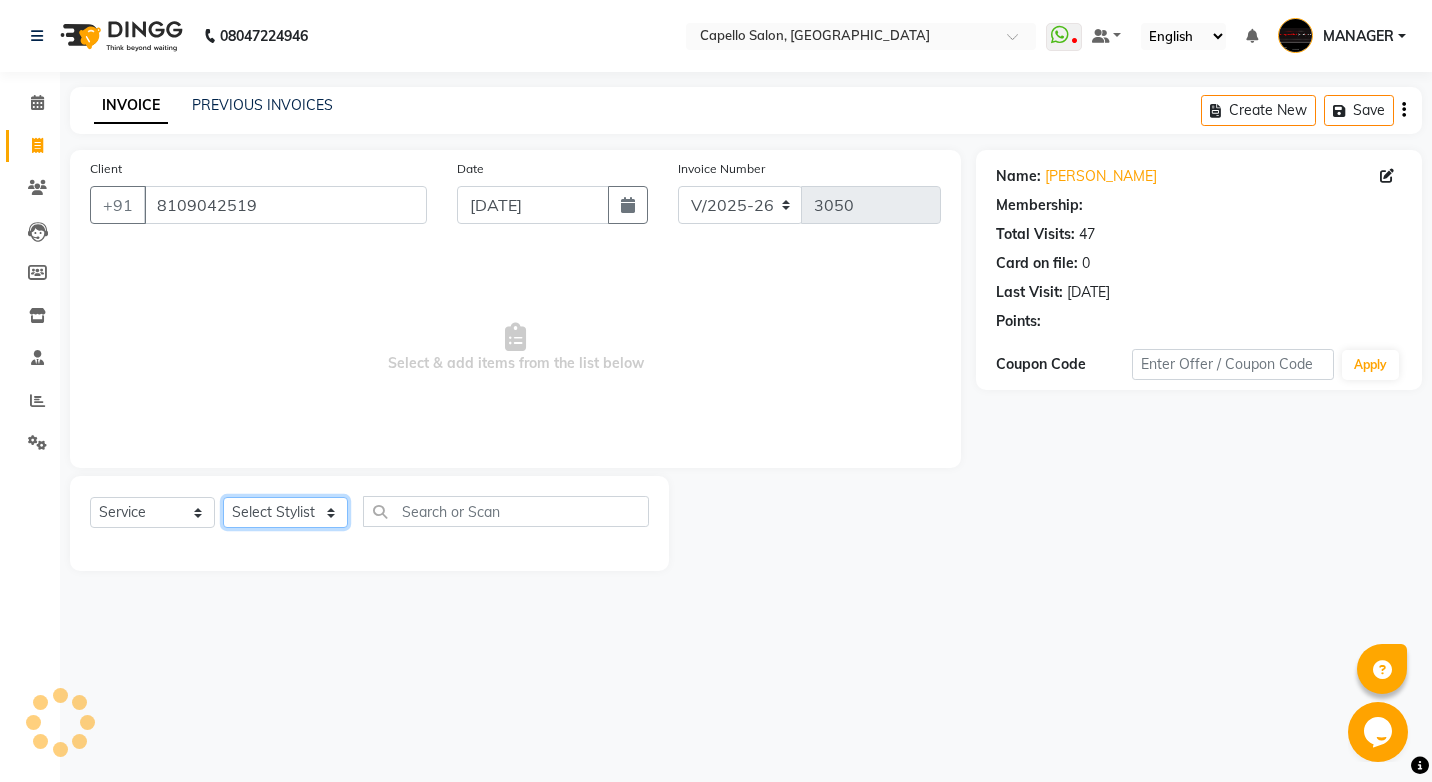 select on "1: Object" 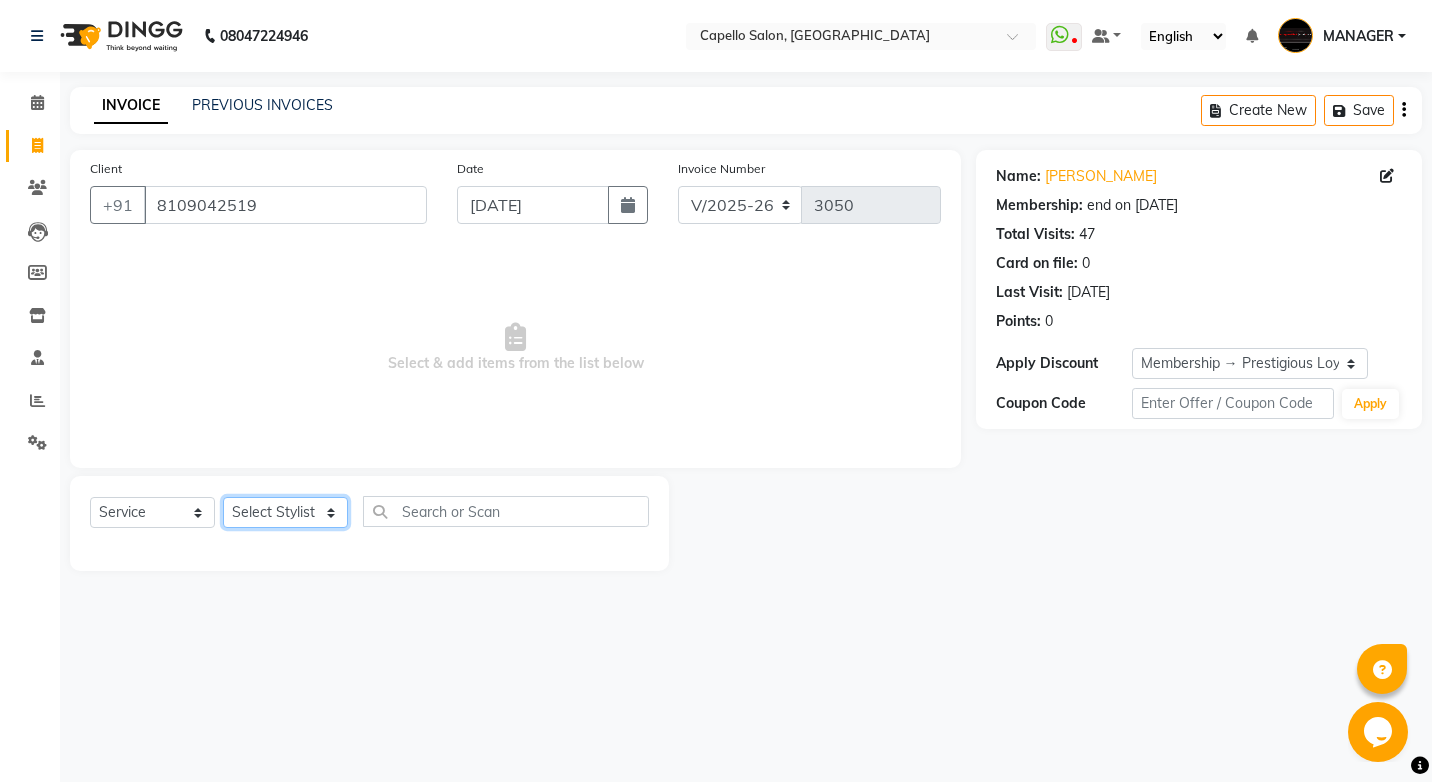 click on "Select Stylist ADMIN AKASH [PERSON_NAME] [PERSON_NAME] MANAGER [PERSON_NAME]  [PERSON_NAME] [PERSON_NAME] [PERSON_NAME]" 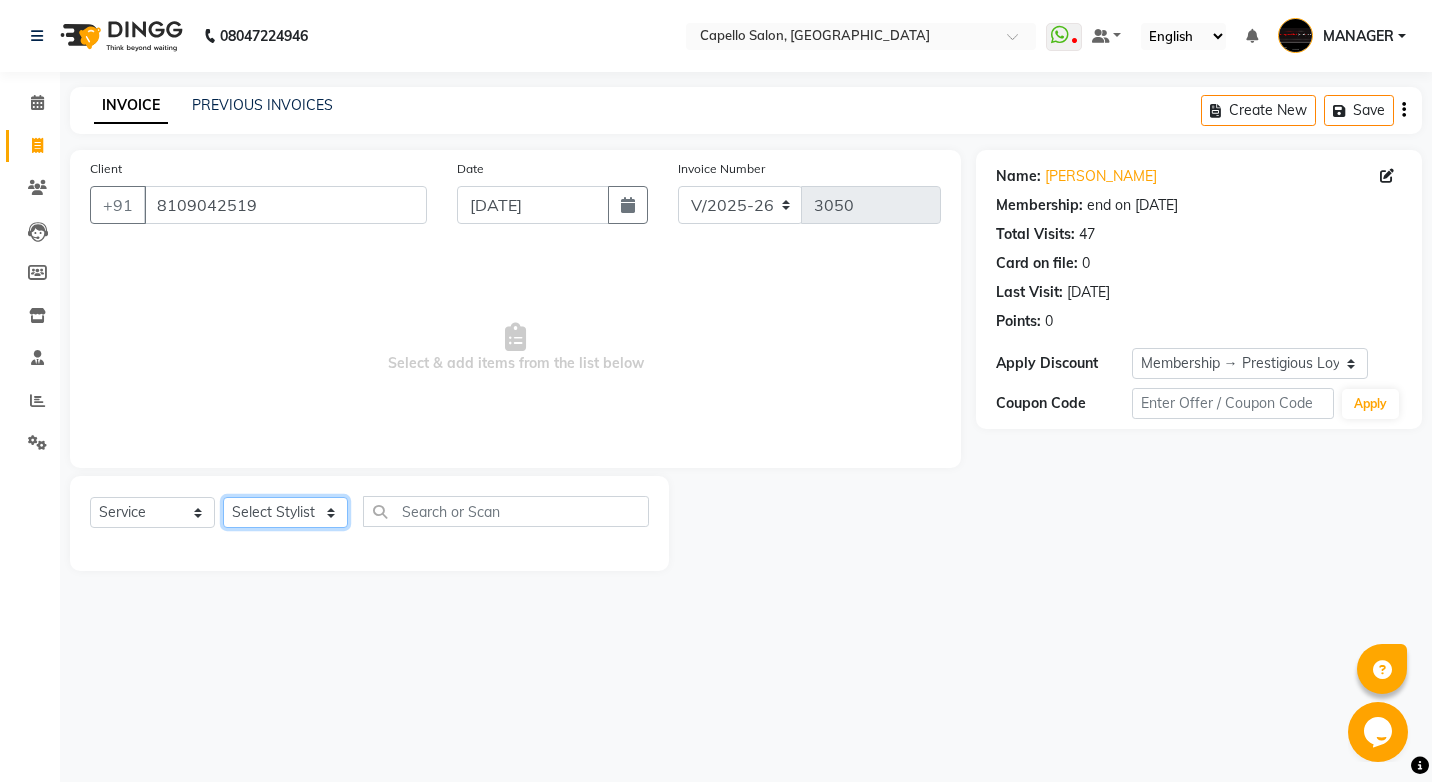select on "14732" 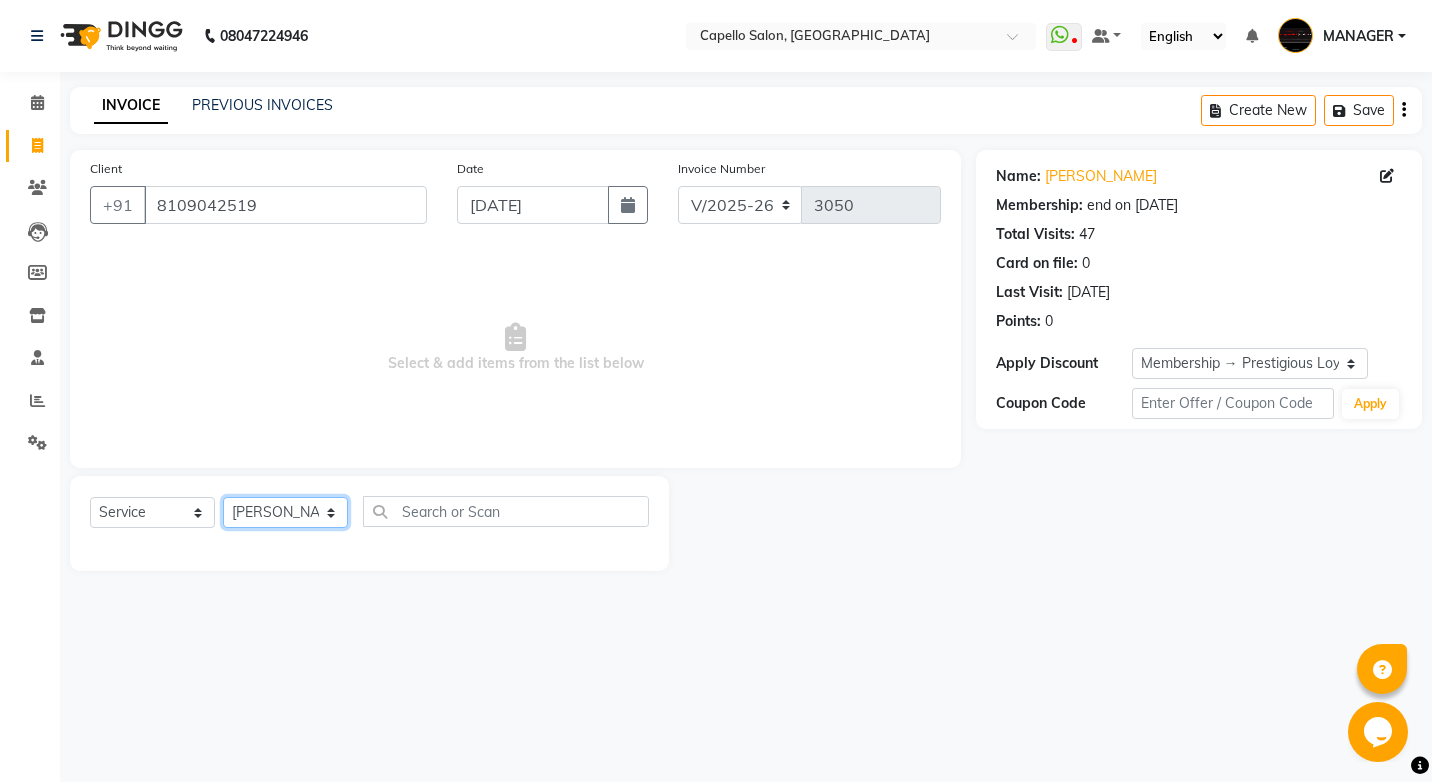 click on "Select Stylist ADMIN AKASH [PERSON_NAME] [PERSON_NAME] MANAGER [PERSON_NAME]  [PERSON_NAME] [PERSON_NAME] [PERSON_NAME]" 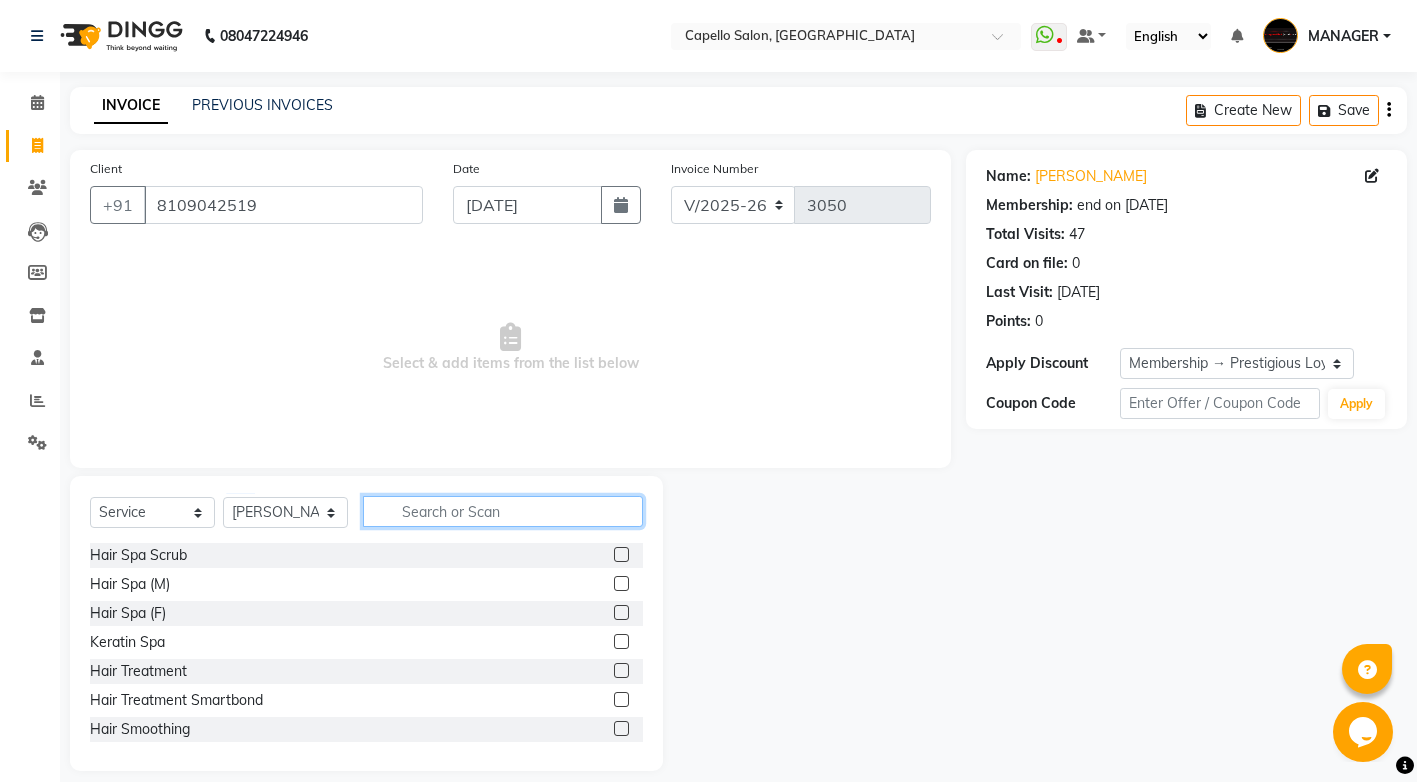 click 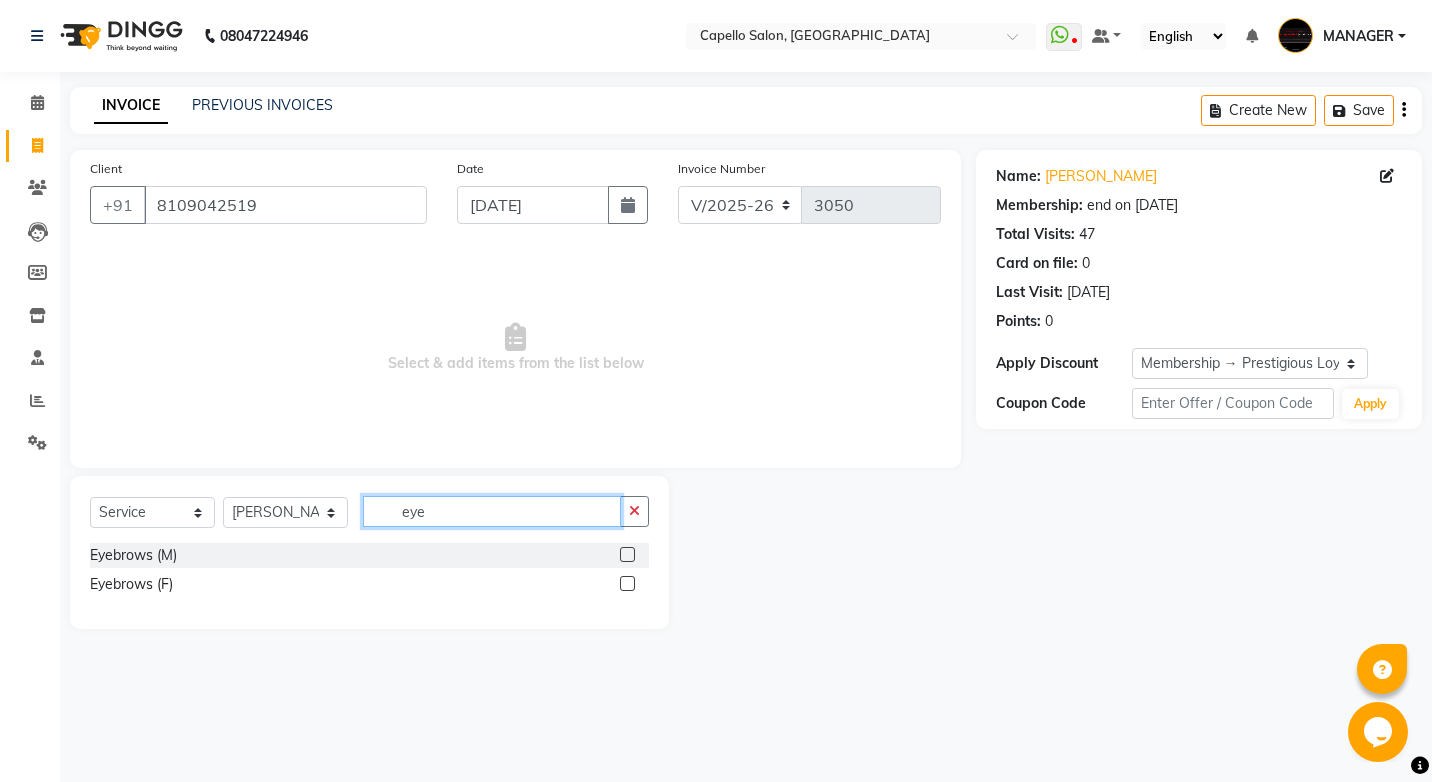 type on "eye" 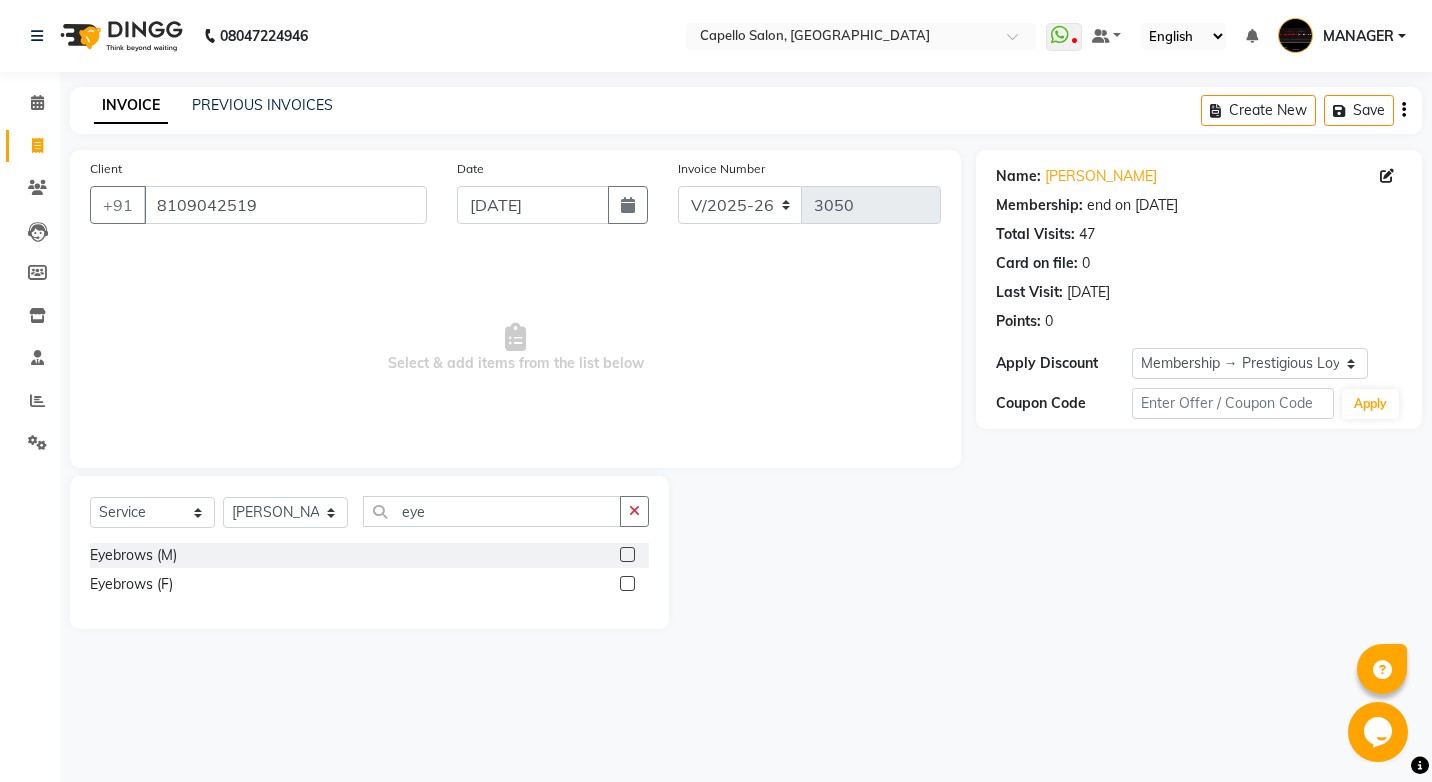 click 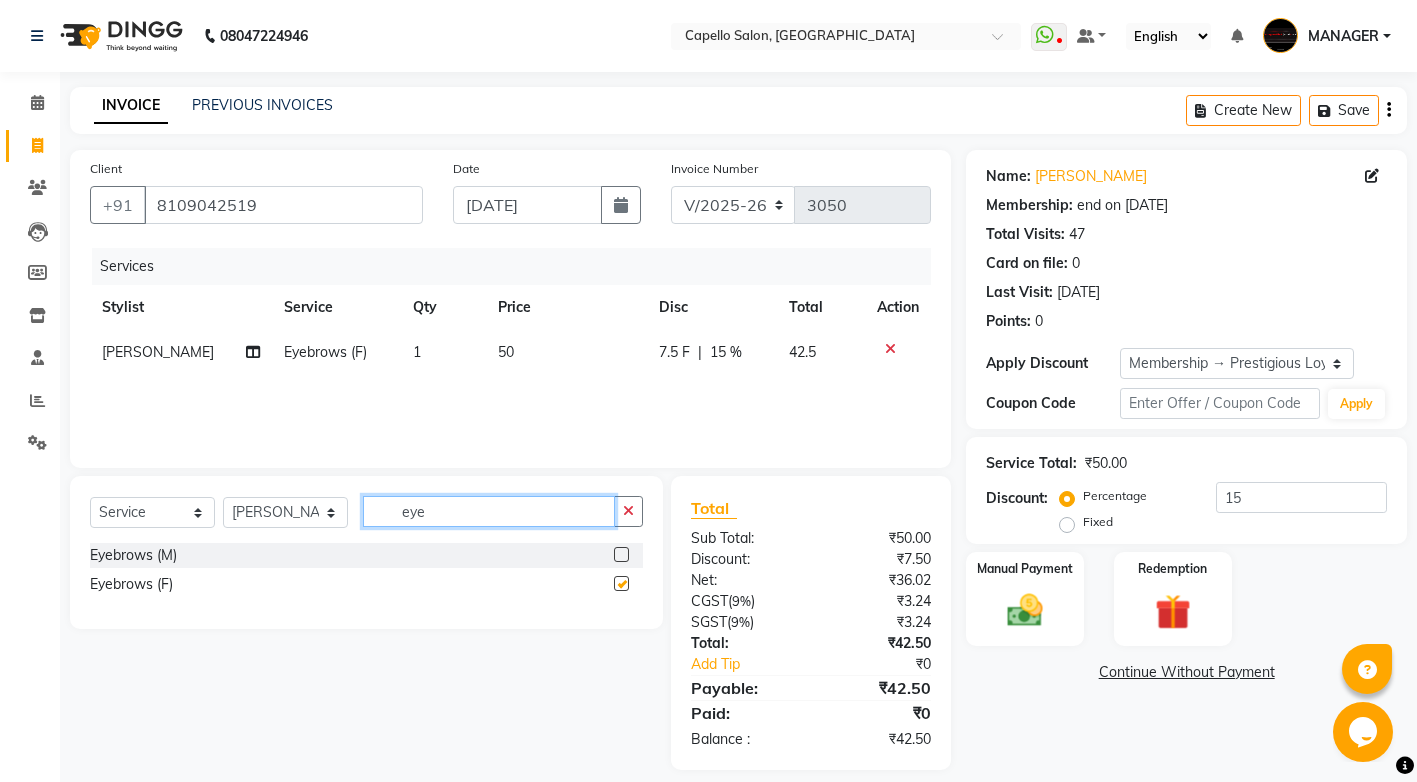 checkbox on "false" 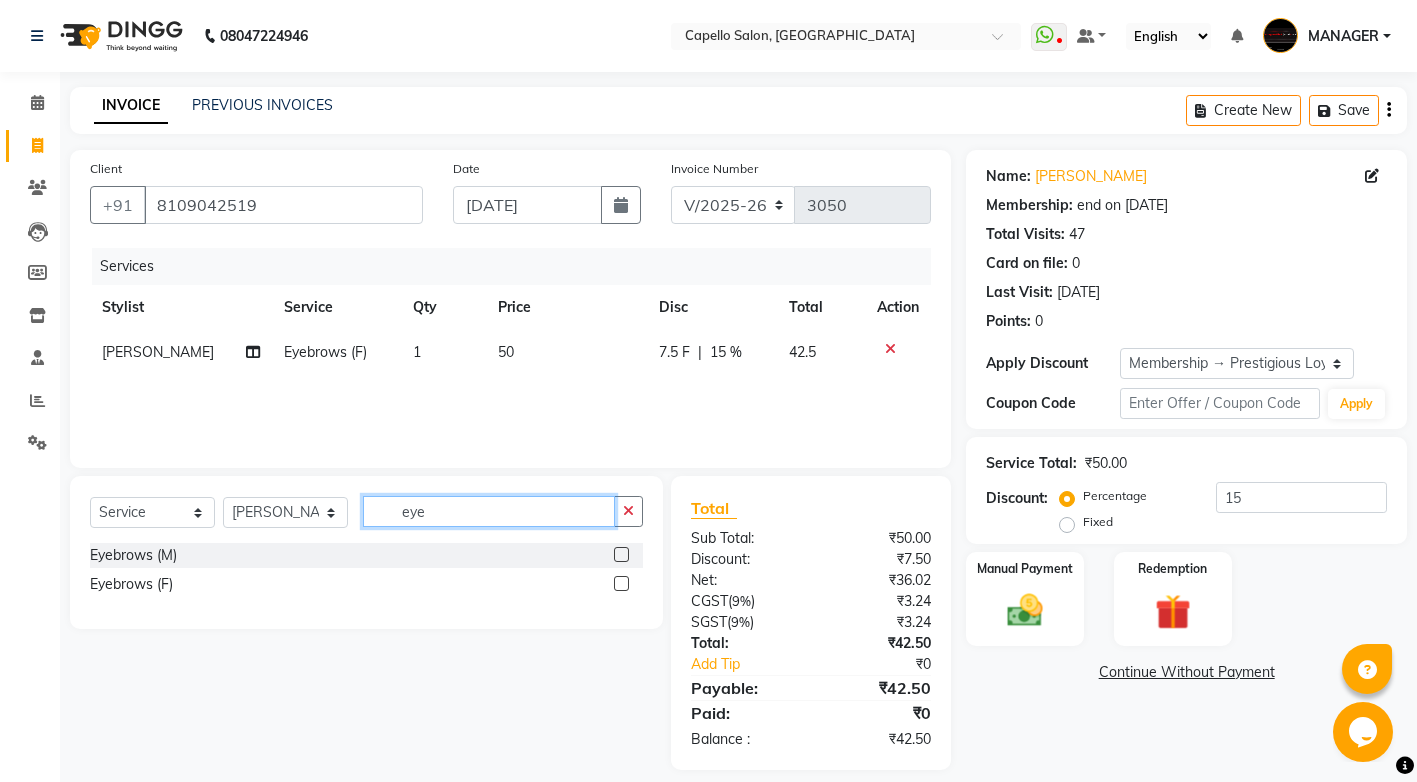 drag, startPoint x: 489, startPoint y: 522, endPoint x: 170, endPoint y: 523, distance: 319.00156 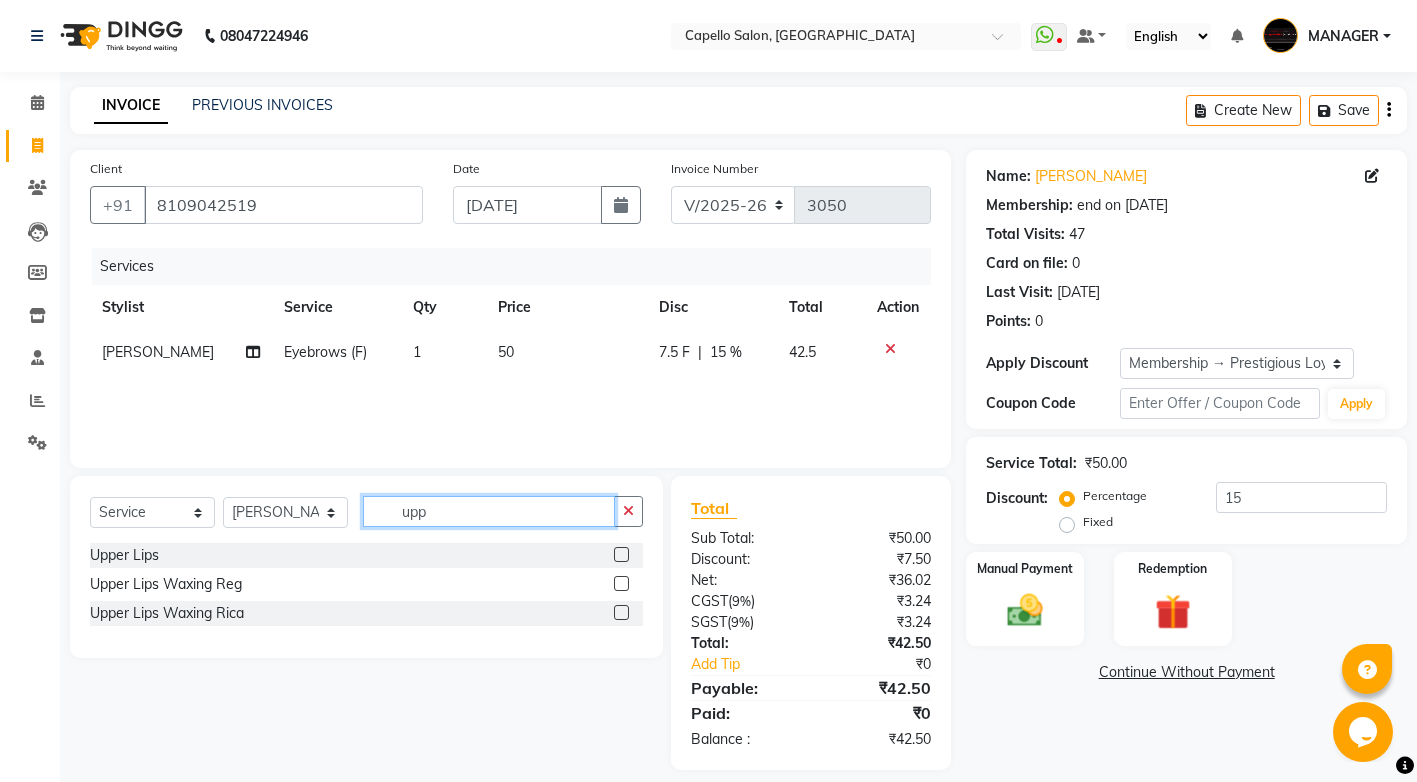 type on "upp" 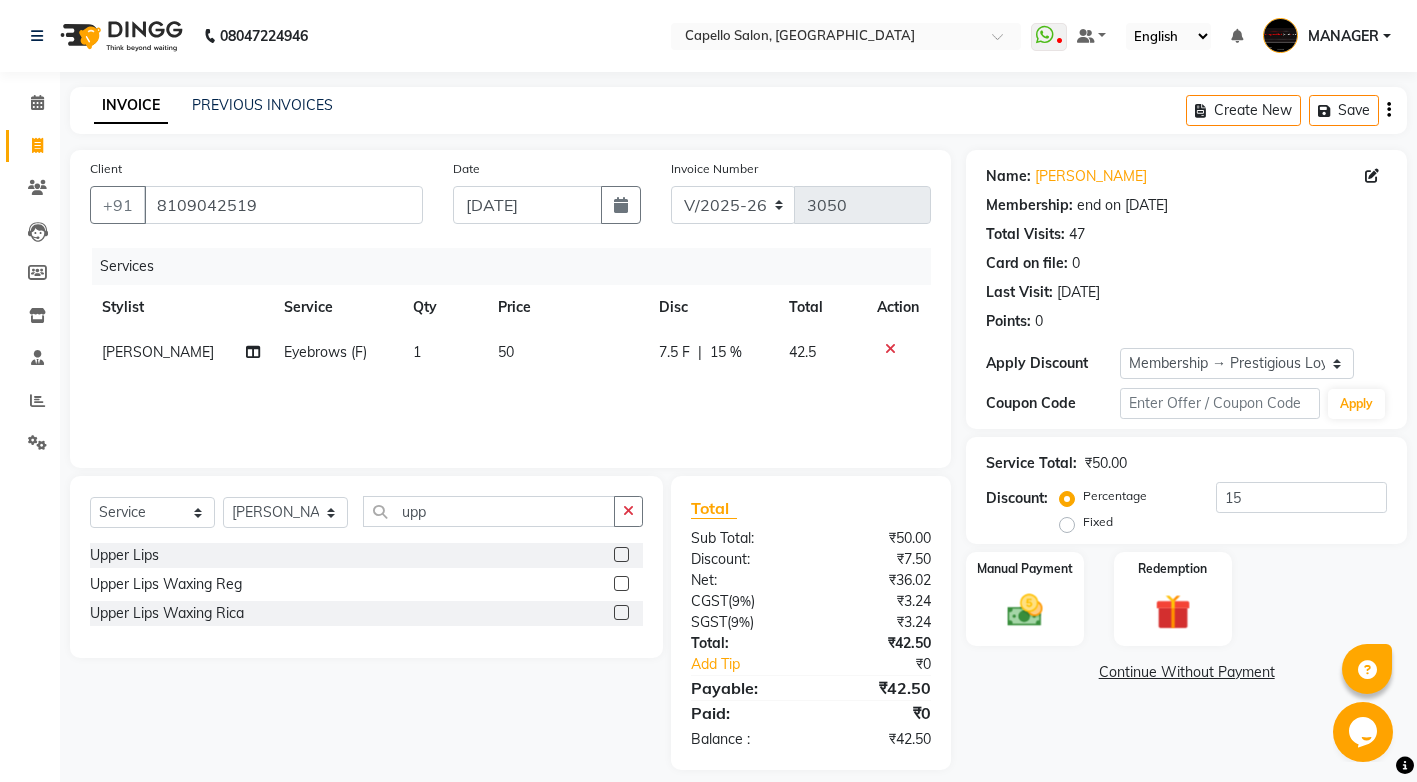 click 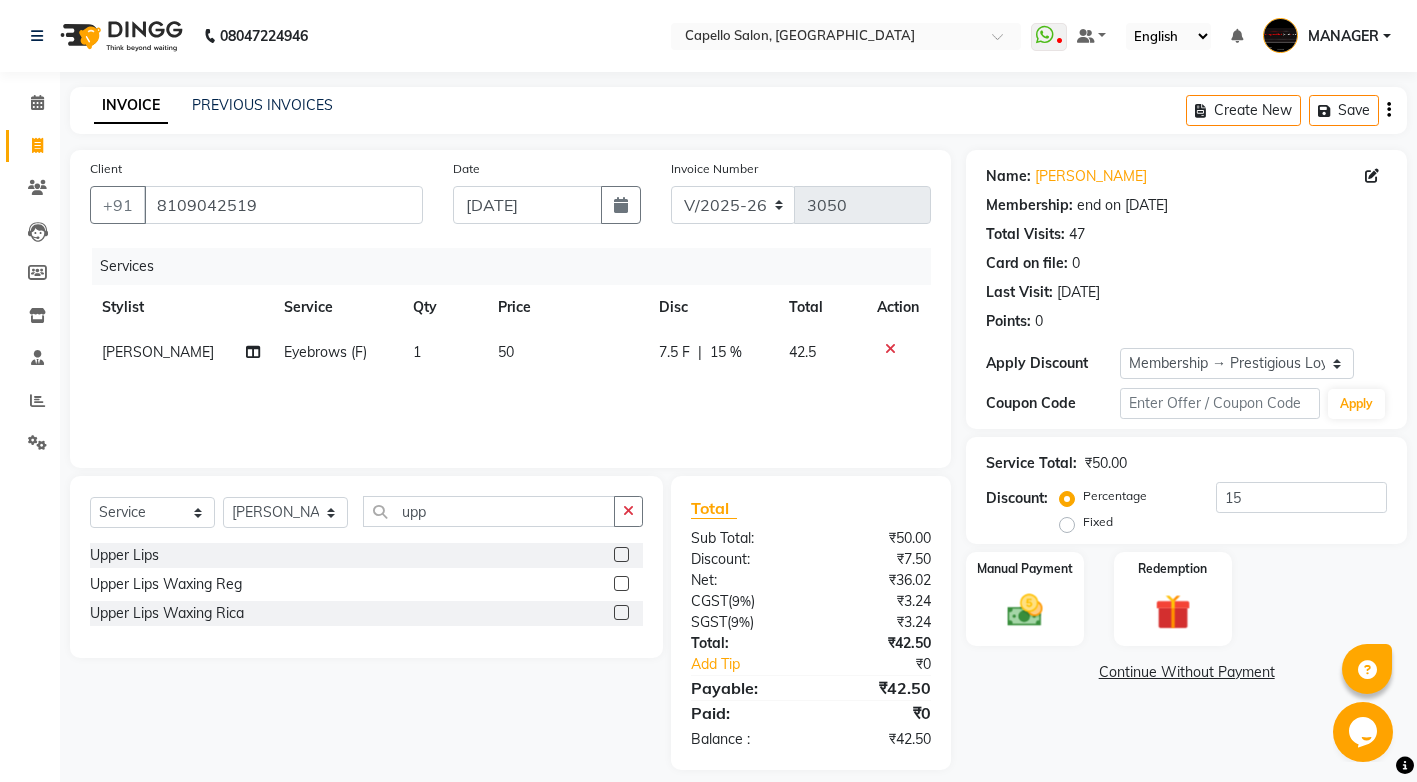 click 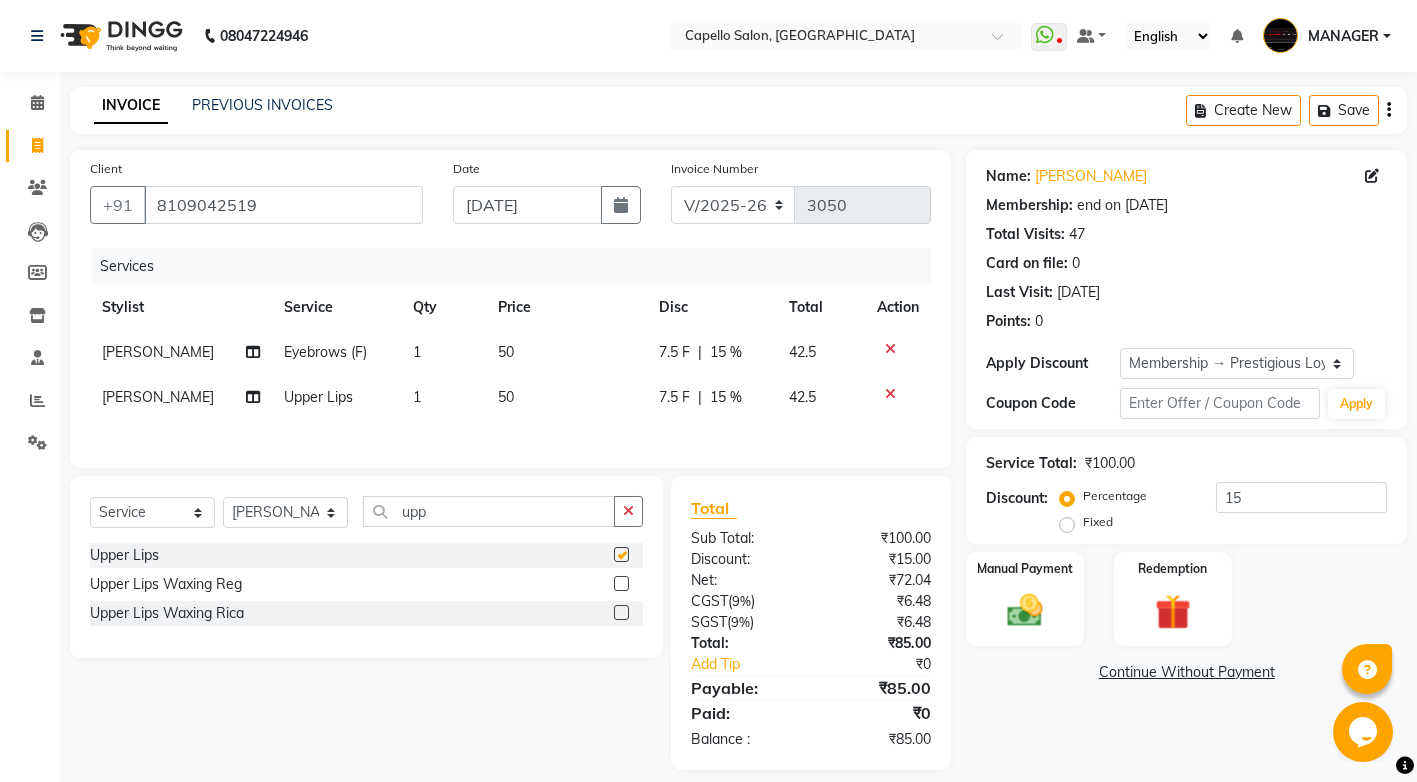 checkbox on "false" 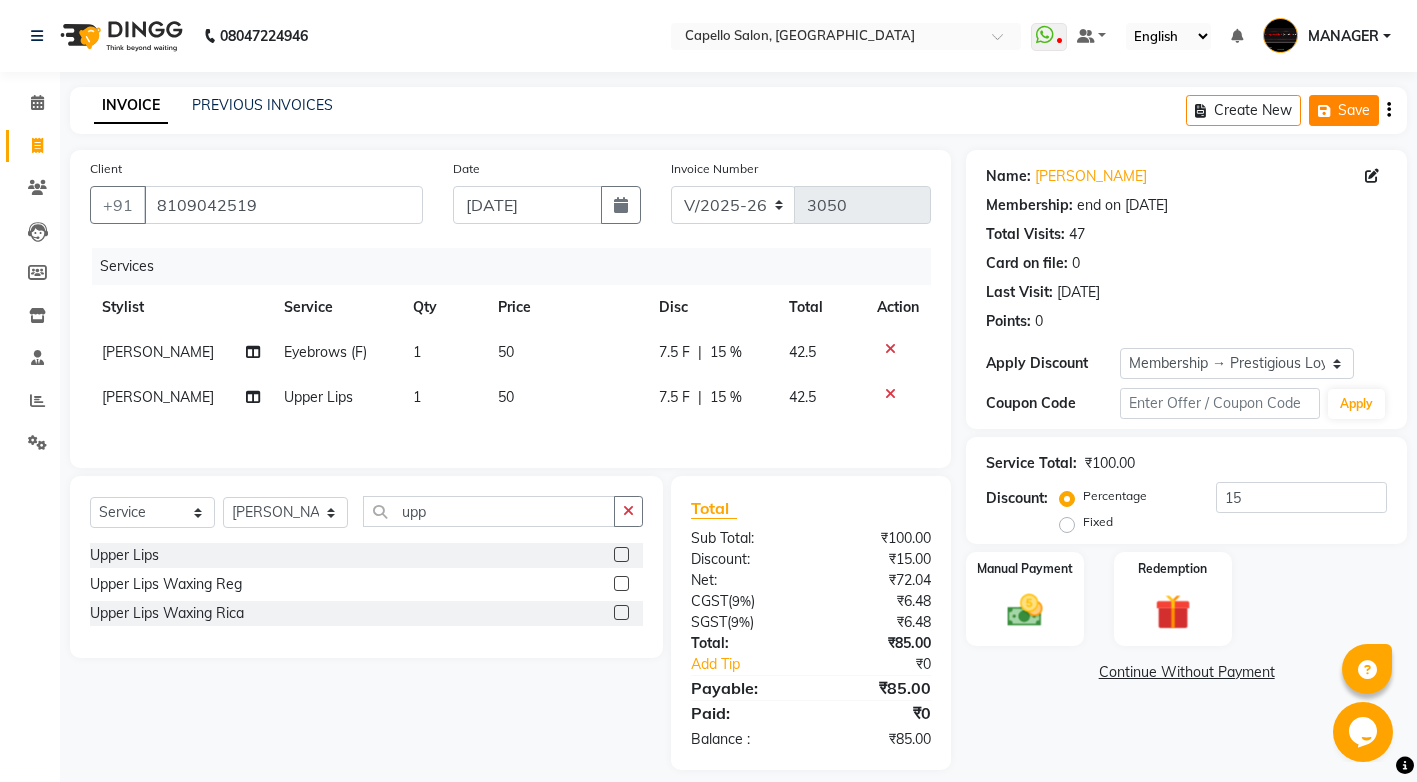 click on "Save" 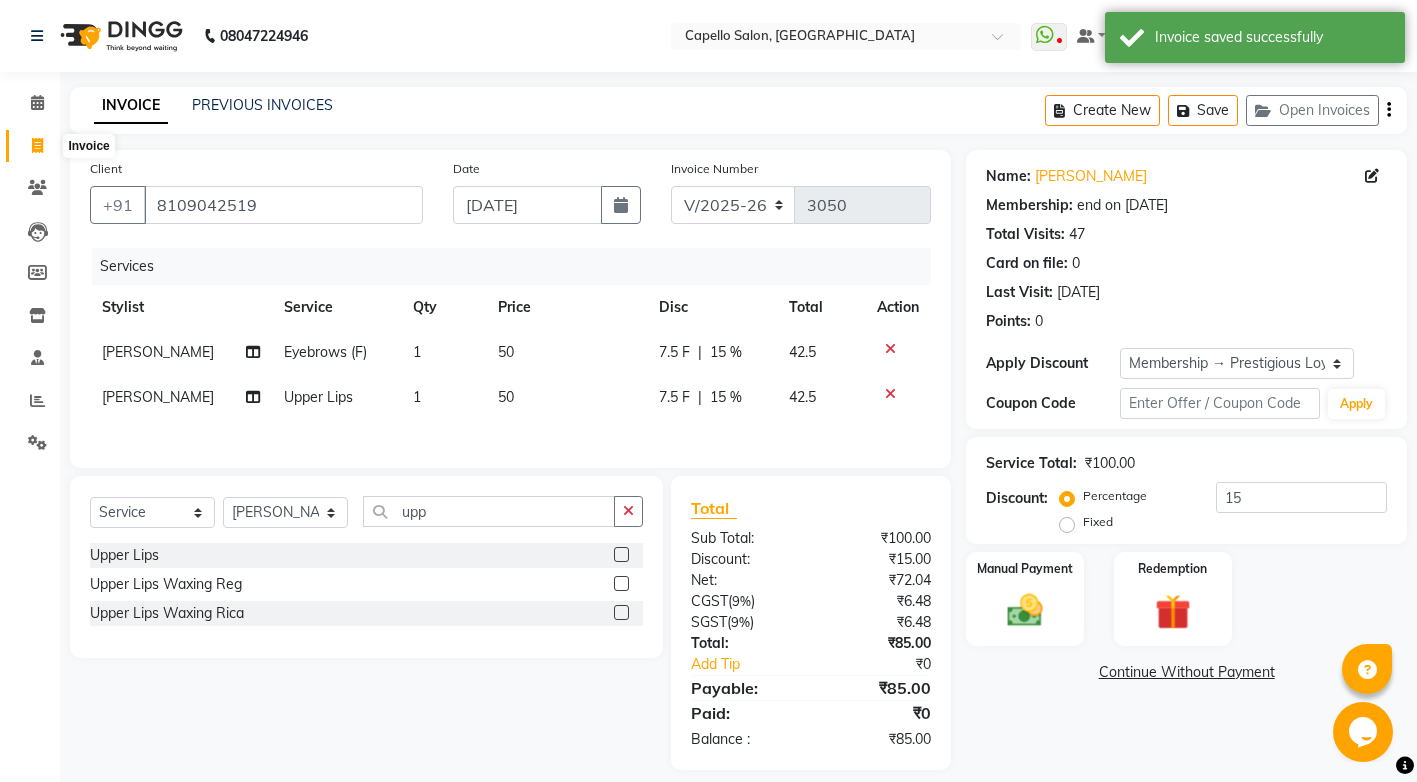 click 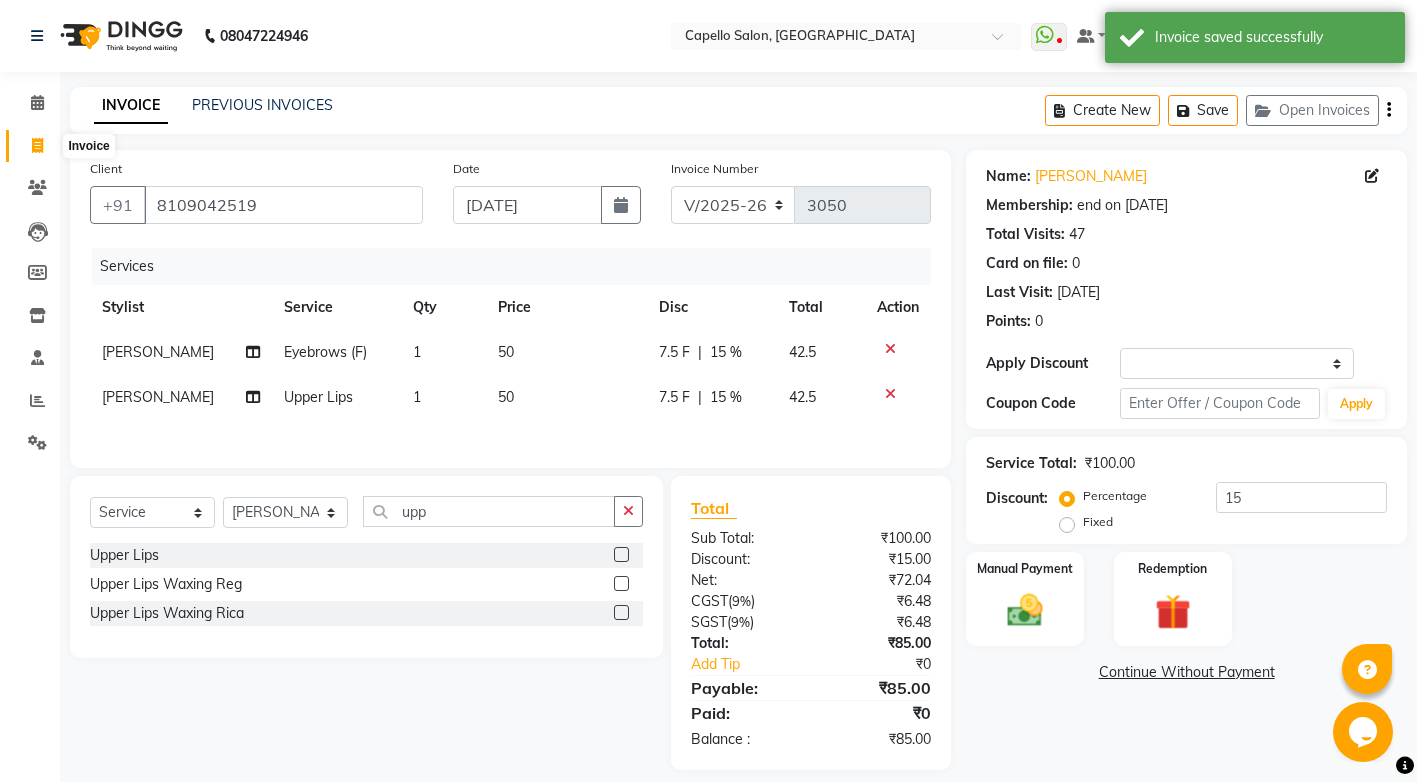 select on "service" 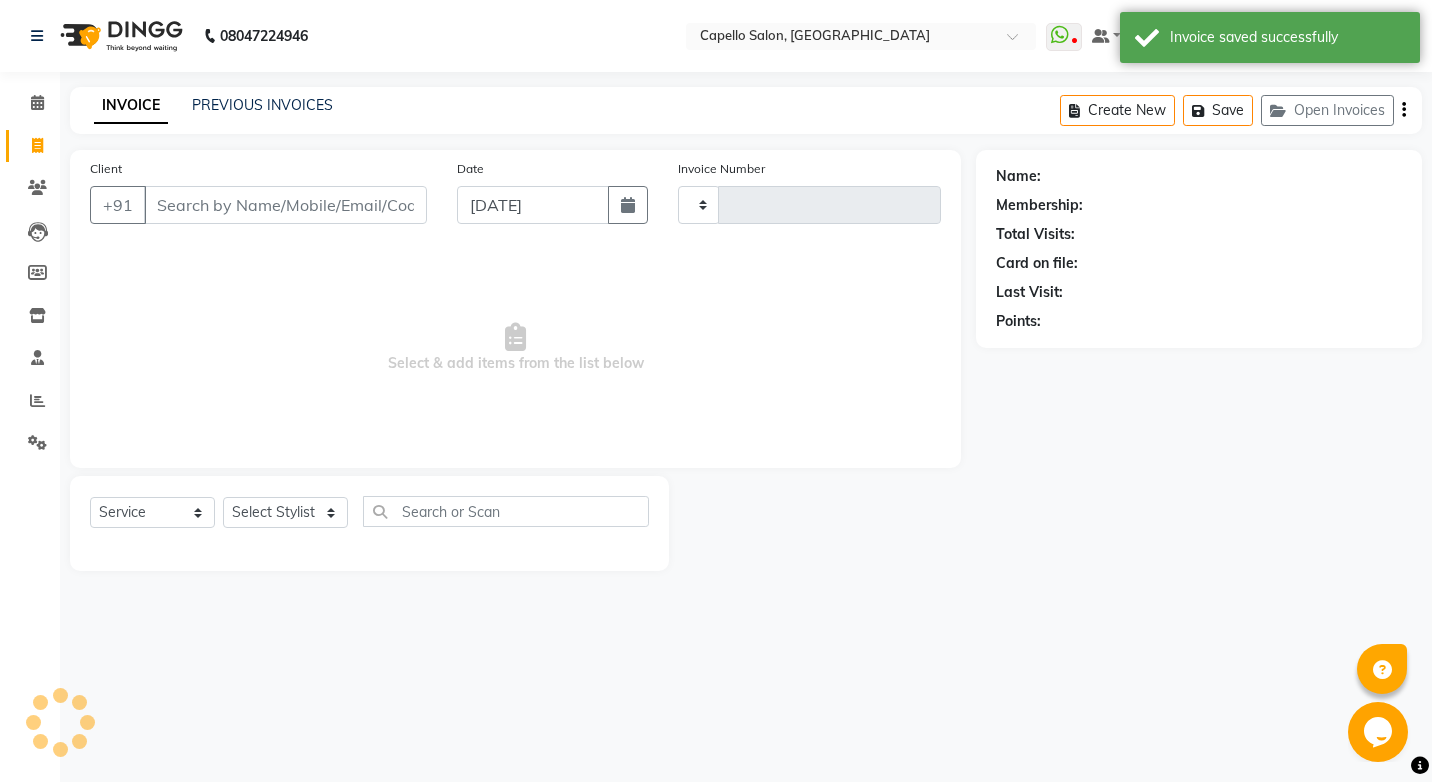 type on "3050" 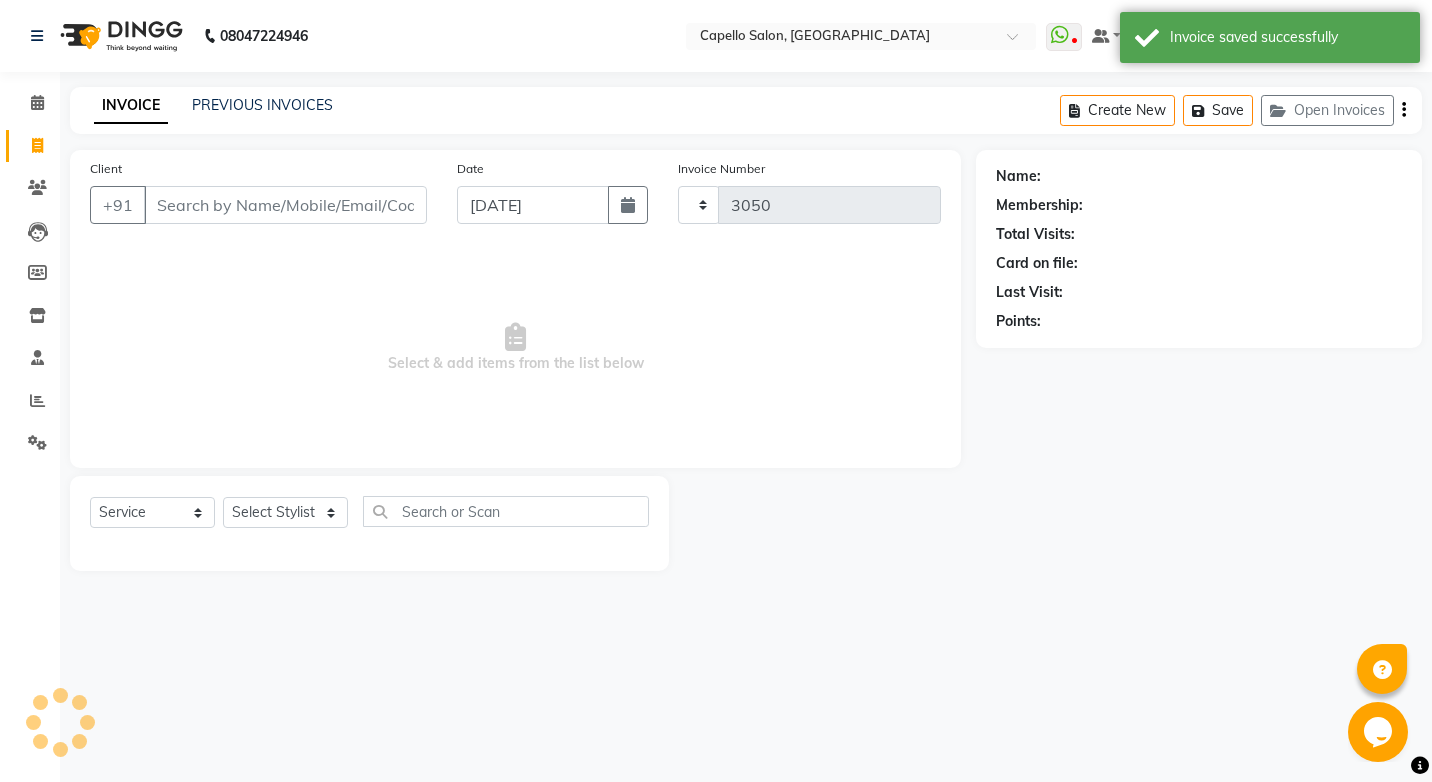 select on "857" 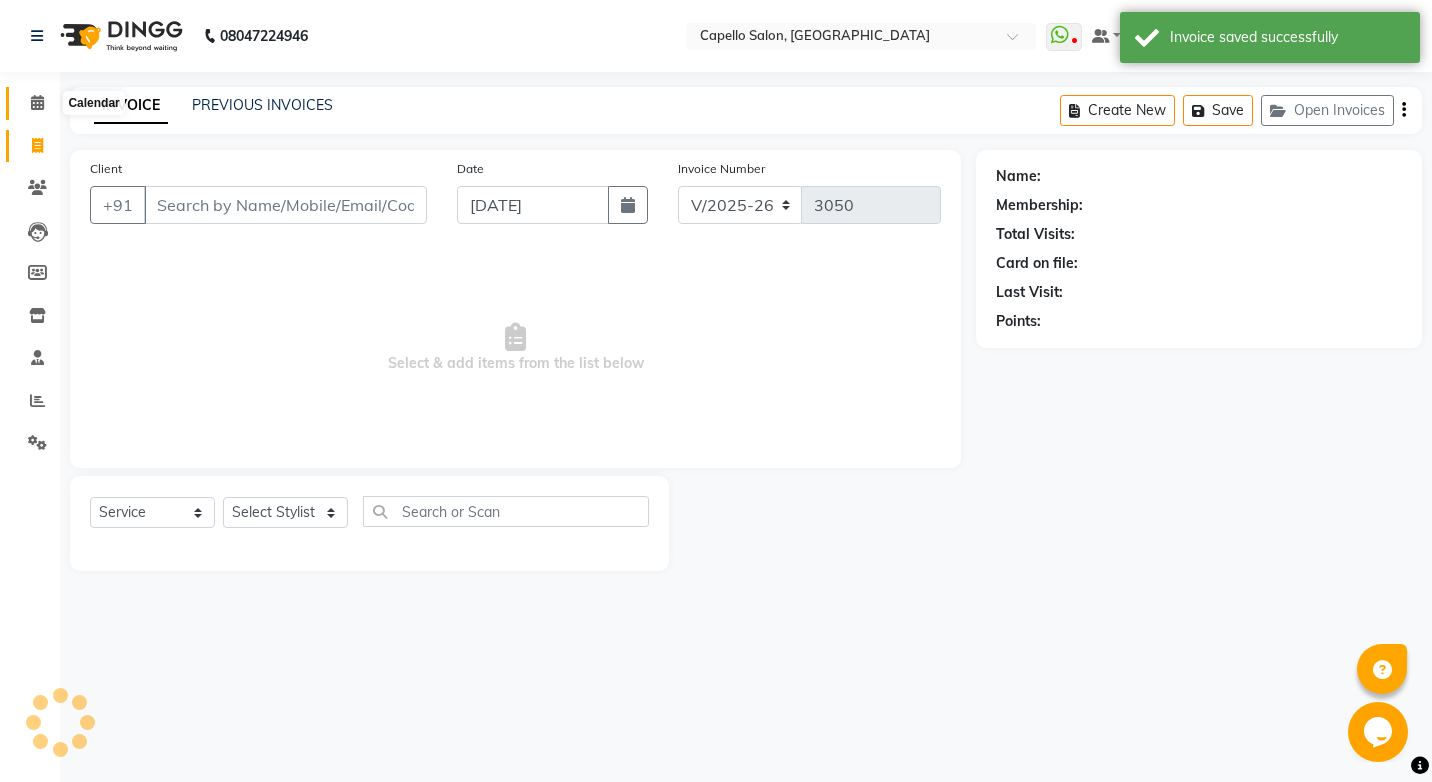 click 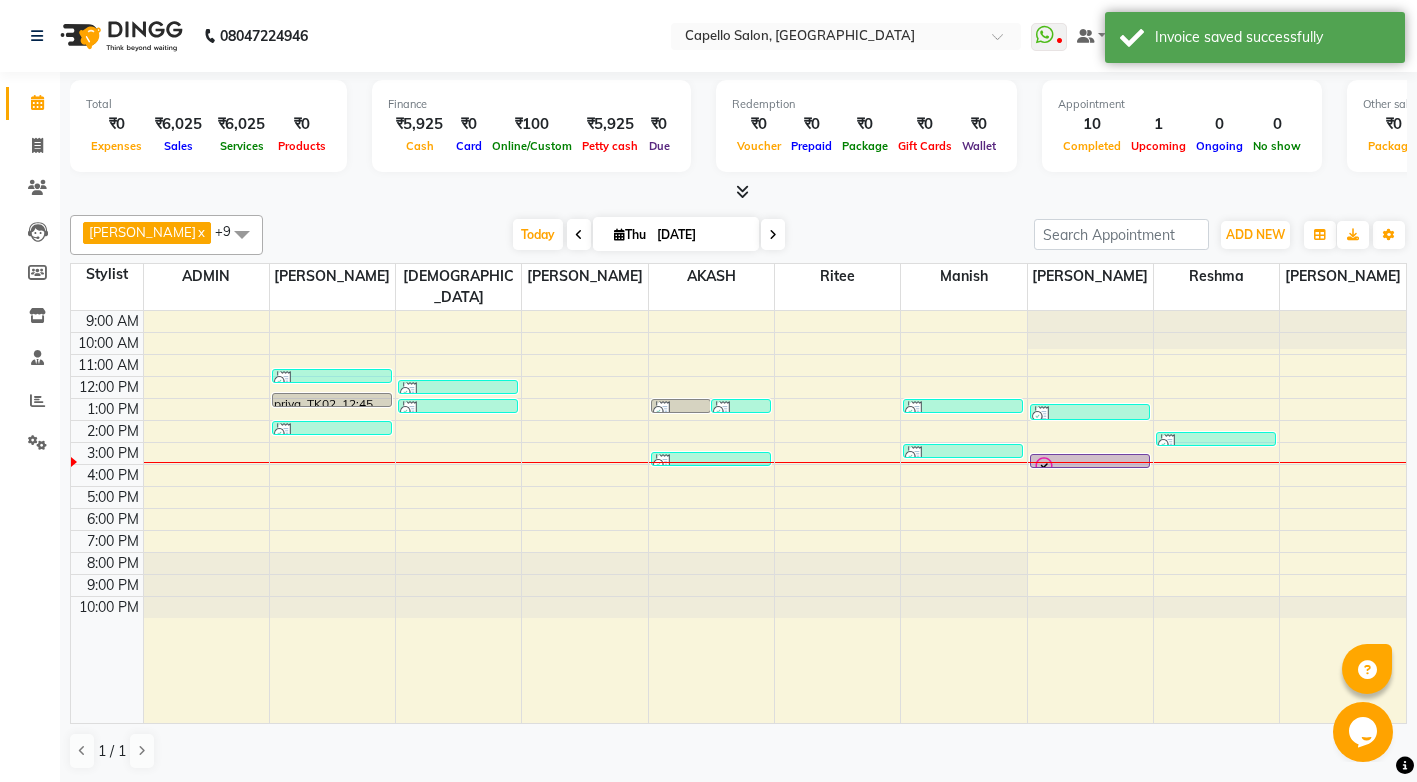 click on "9:00 AM 10:00 AM 11:00 AM 12:00 PM 1:00 PM 2:00 PM 3:00 PM 4:00 PM 5:00 PM 6:00 PM 7:00 PM 8:00 PM 9:00 PM 10:00 PM     NEELIMA JAISWAL, TK01, 11:40 AM-11:50 AM, Eyebrows (F)    priya, TK02, 12:45 PM-01:05 PM, Haircut     kriti, TK06, 02:00 PM-02:20 PM, Haircut     neelam, TK03, 12:10 PM-12:50 PM, Colour Touch-Up     shristi, TK04, 01:00 PM-01:20 PM, Haircut + Styling + Shampoo & Conditioner (Matrix)     shristi, TK04, 01:00 PM-01:20 PM, Haircut + Styling + Shampoo & Conditioner (Matrix)     shristi, TK04, 01:00 PM-01:15 PM, Hair Spa Scrub     pankaj, TK09, 03:25 PM-03:45 PM, Haircut + Styling + Shampoo & Conditioner (Matrix)     shristi, TK04, 01:00 PM-01:20 PM, Haircut + Styling + Shampoo & Conditioner (Matrix)     pankaj, TK09, 03:05 PM-03:25 PM, Haircut + Styling + Shampoo & Conditioner (Matrix)     aditya, TK05, 01:15 PM-02:00 PM, Haircut,Beard Trim/Shave
tanish, TK08, 03:30 PM-03:50 PM, Haircut     sakchi, TK07, 02:30 PM-02:50 PM, Eyebrows (F),Upper Lips" at bounding box center [738, 517] 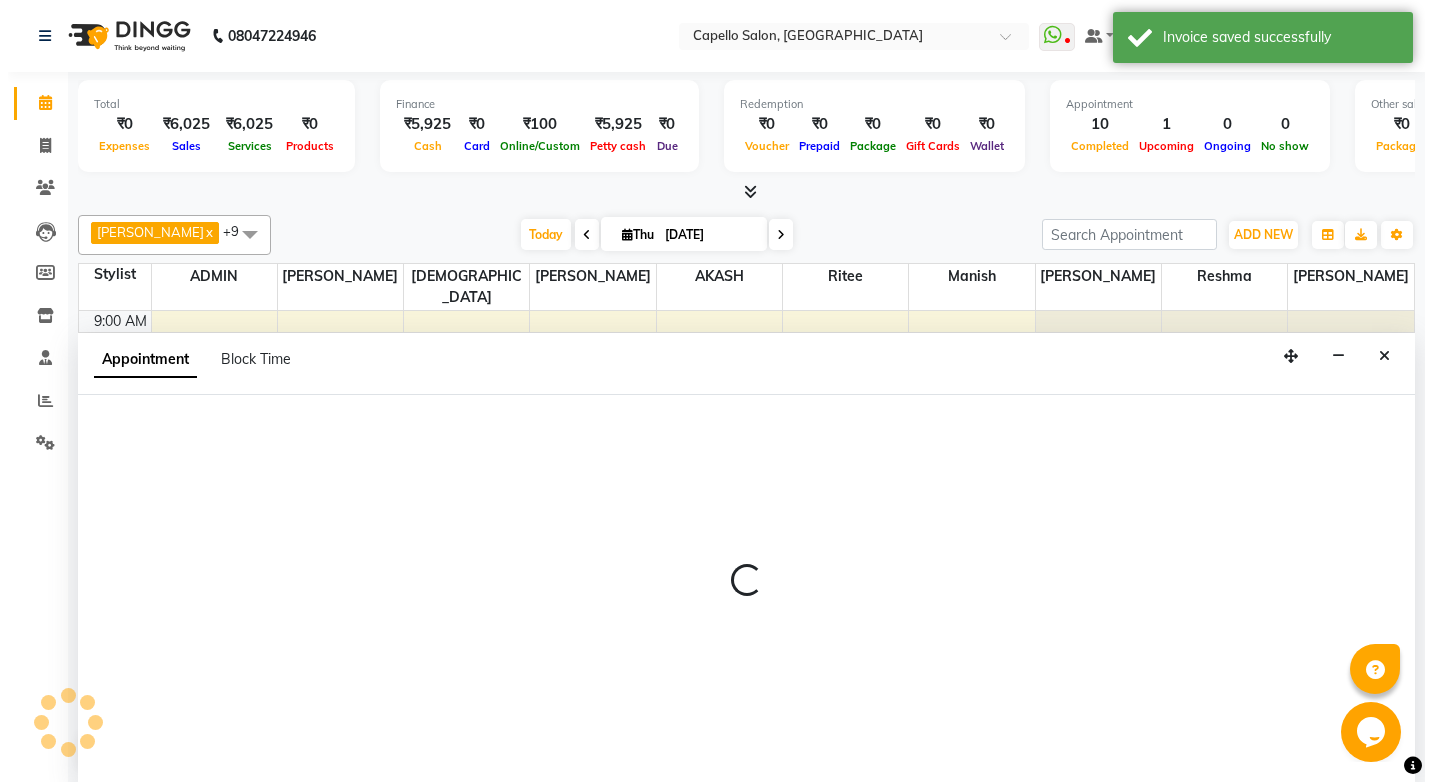 scroll, scrollTop: 1, scrollLeft: 0, axis: vertical 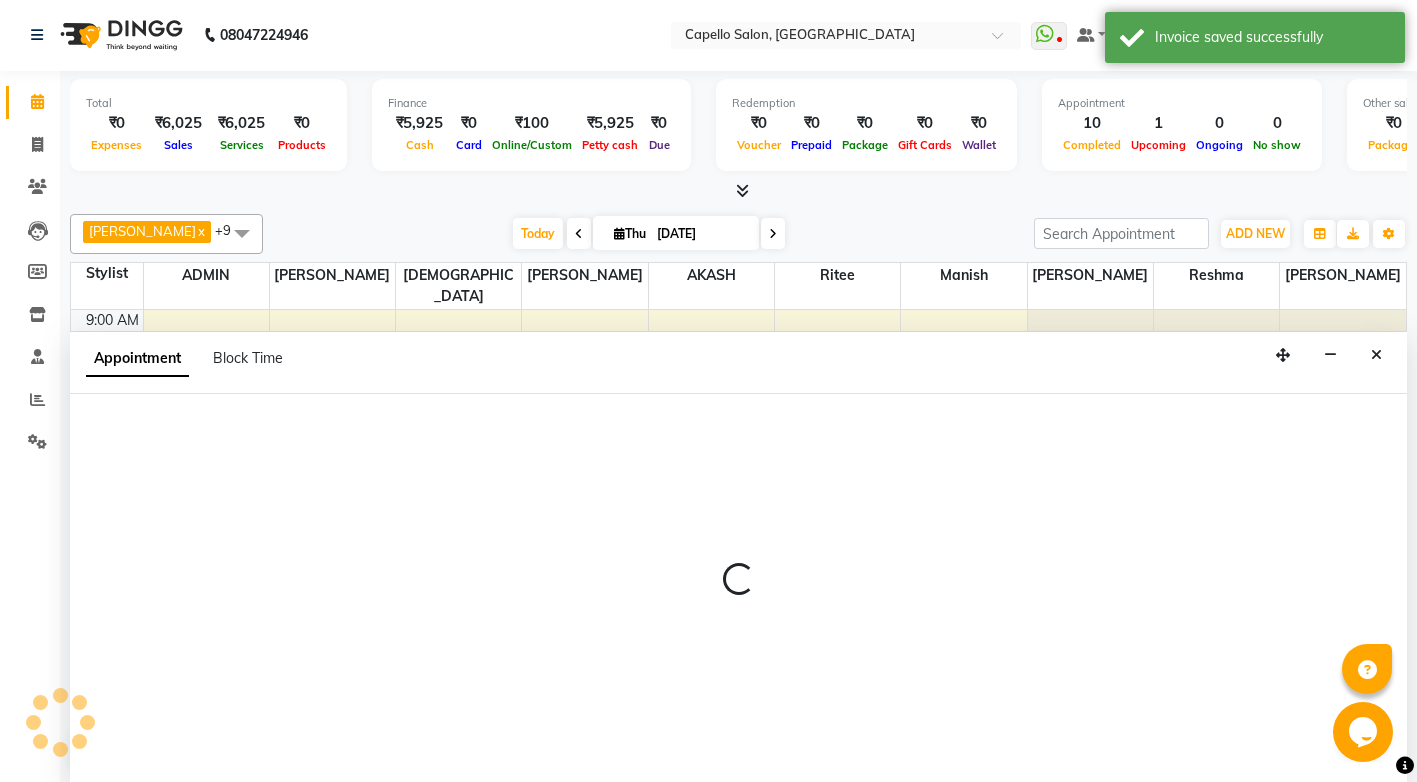 select on "23507" 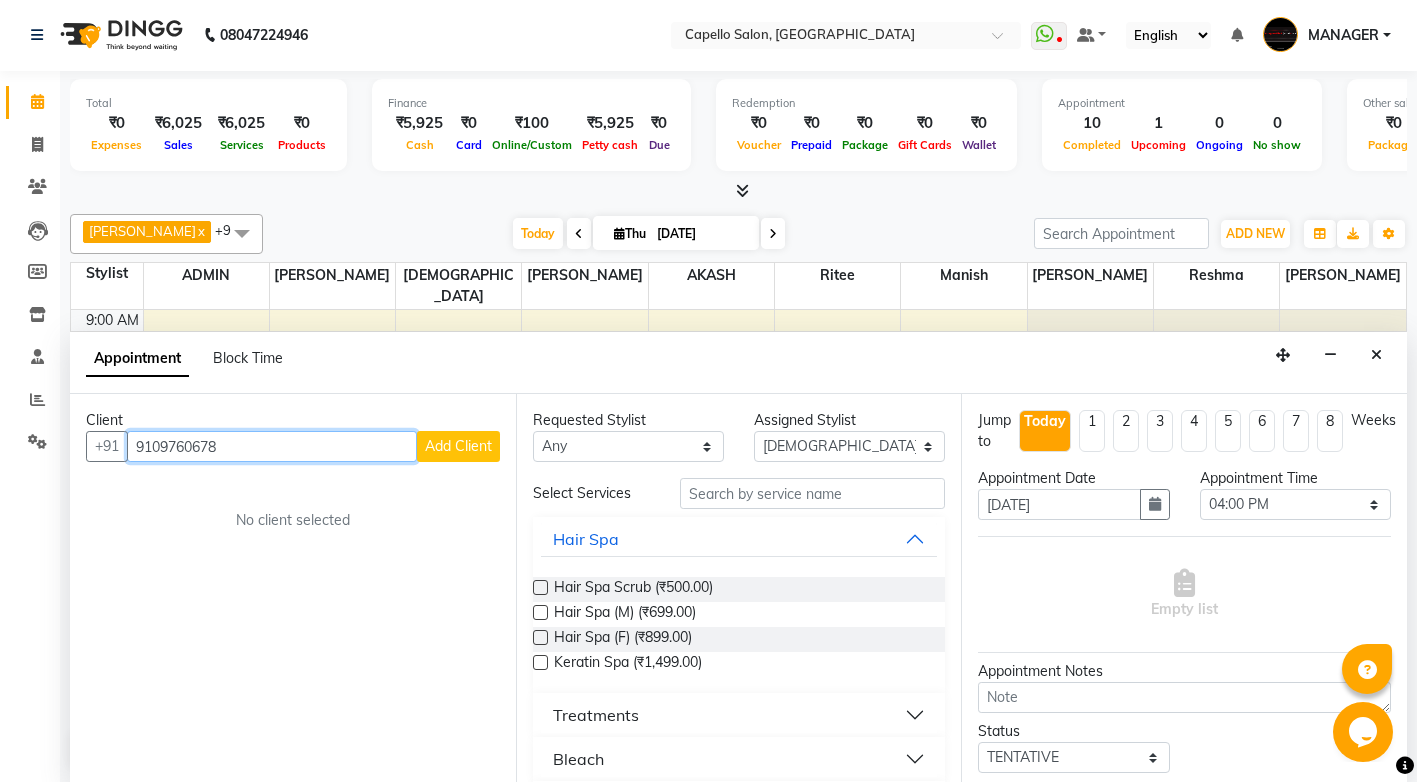 type on "9109760678" 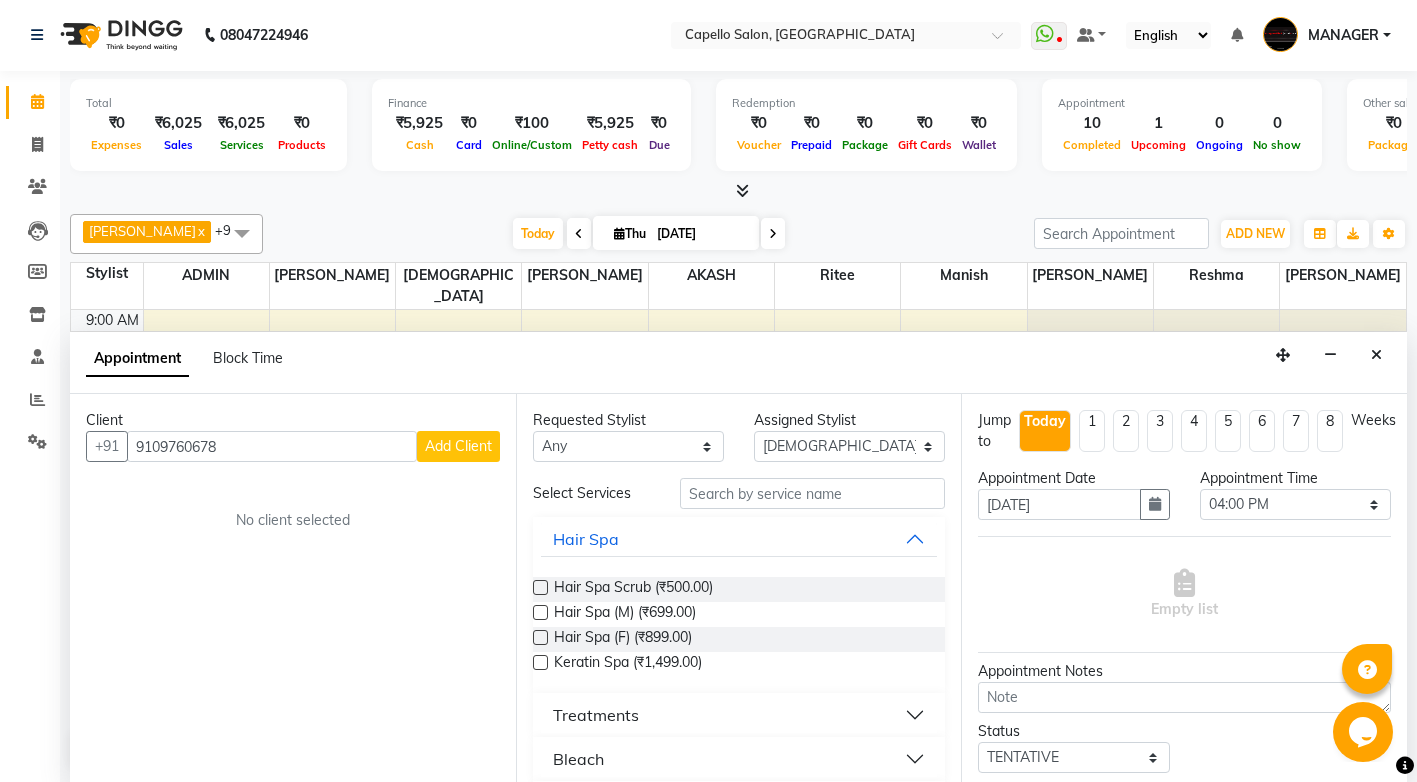 click on "Add Client" at bounding box center (458, 446) 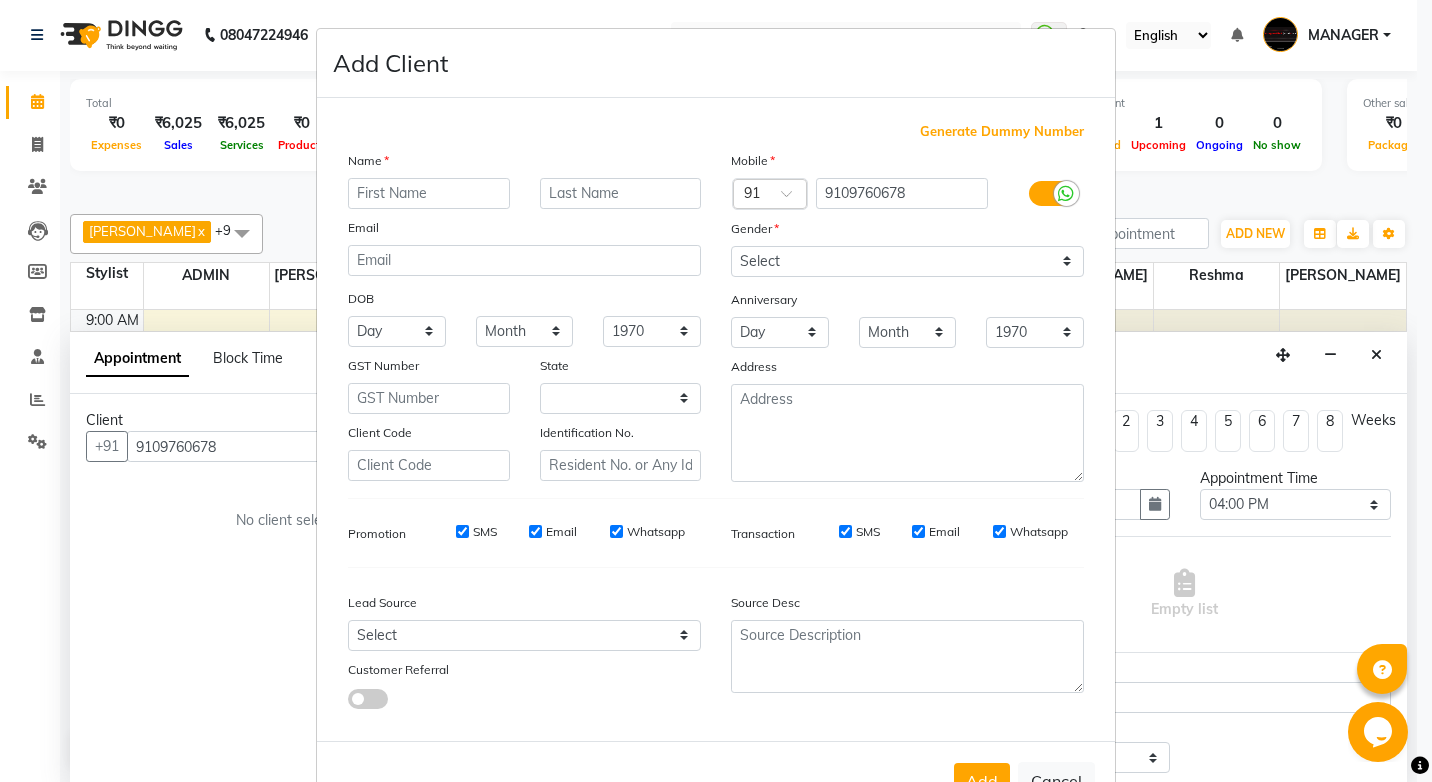 select on "7" 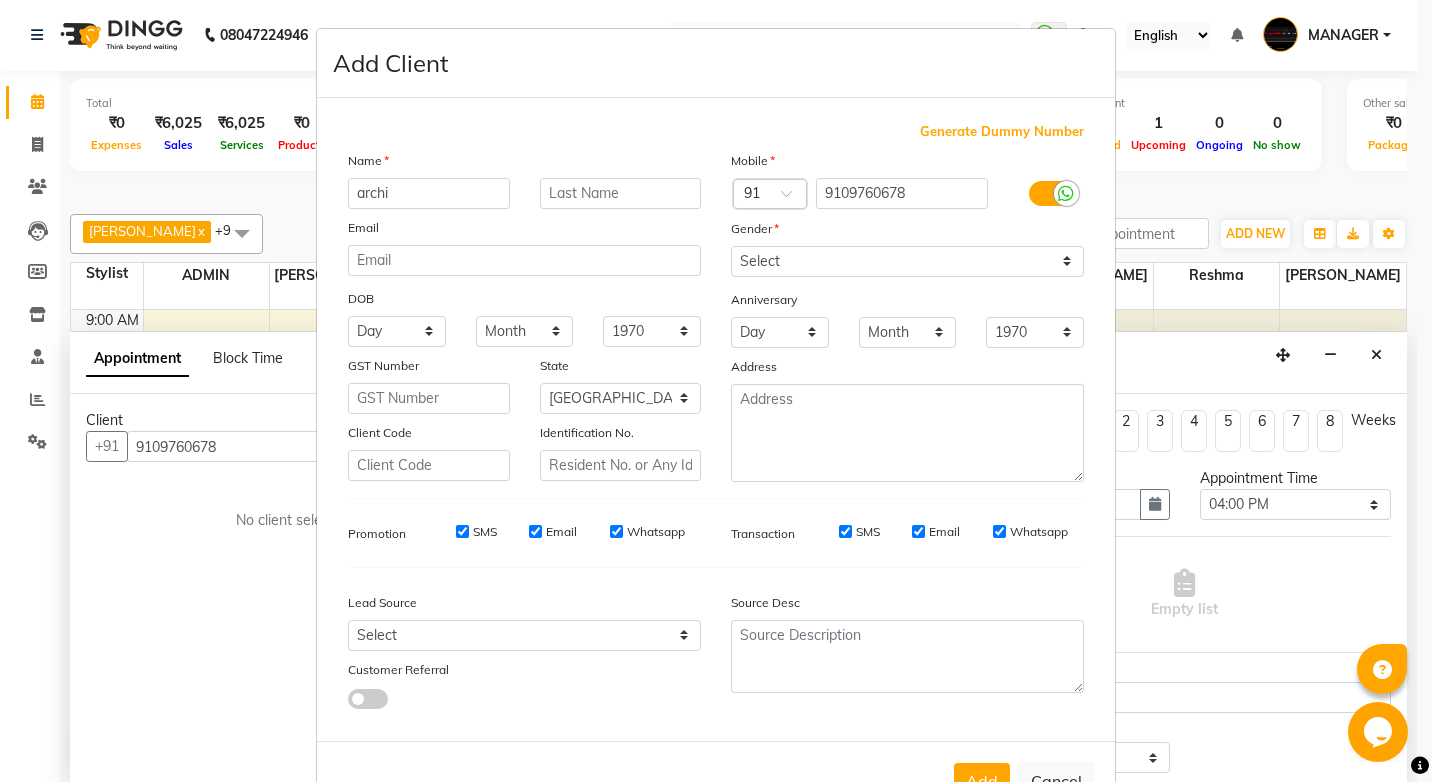 type on "archi" 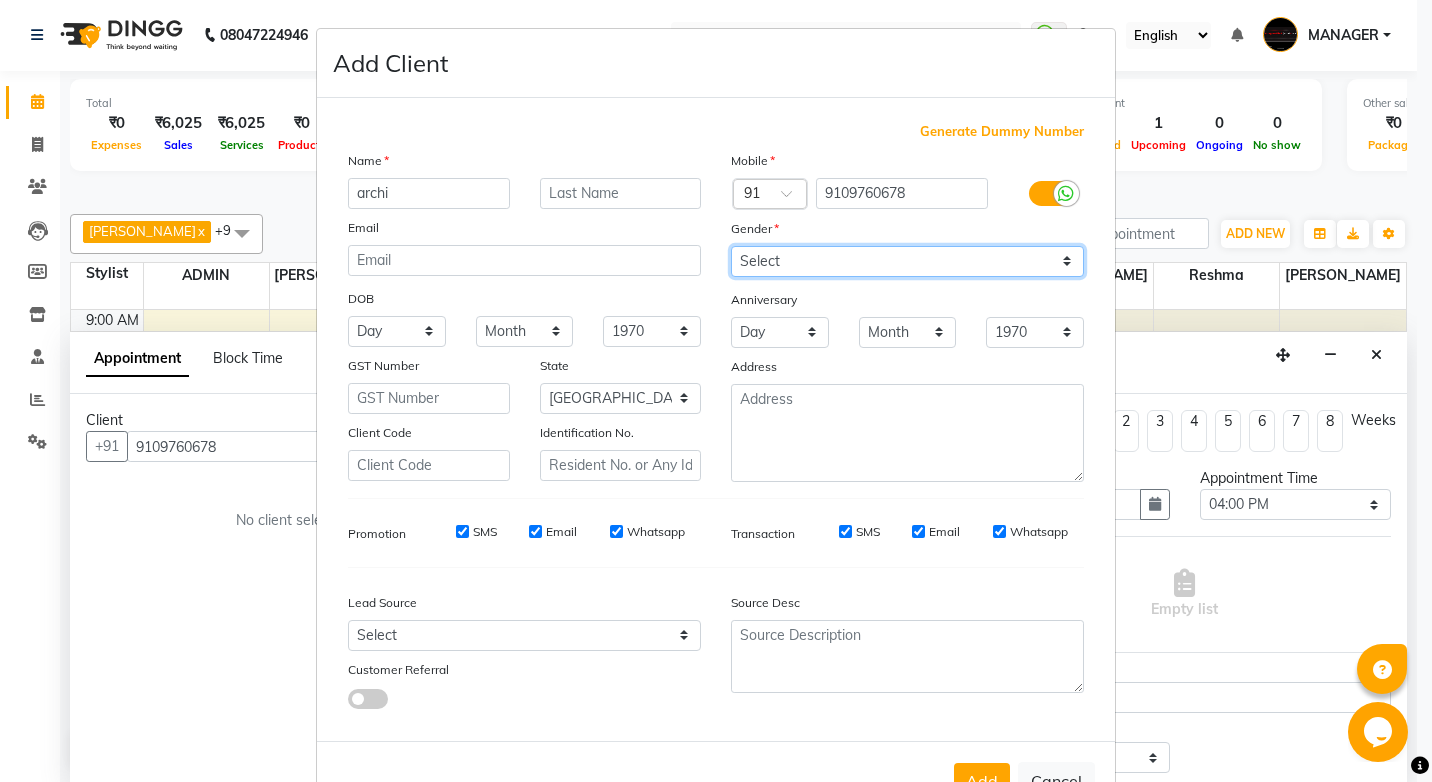 click on "Select [DEMOGRAPHIC_DATA] [DEMOGRAPHIC_DATA] Other Prefer Not To Say" at bounding box center [907, 261] 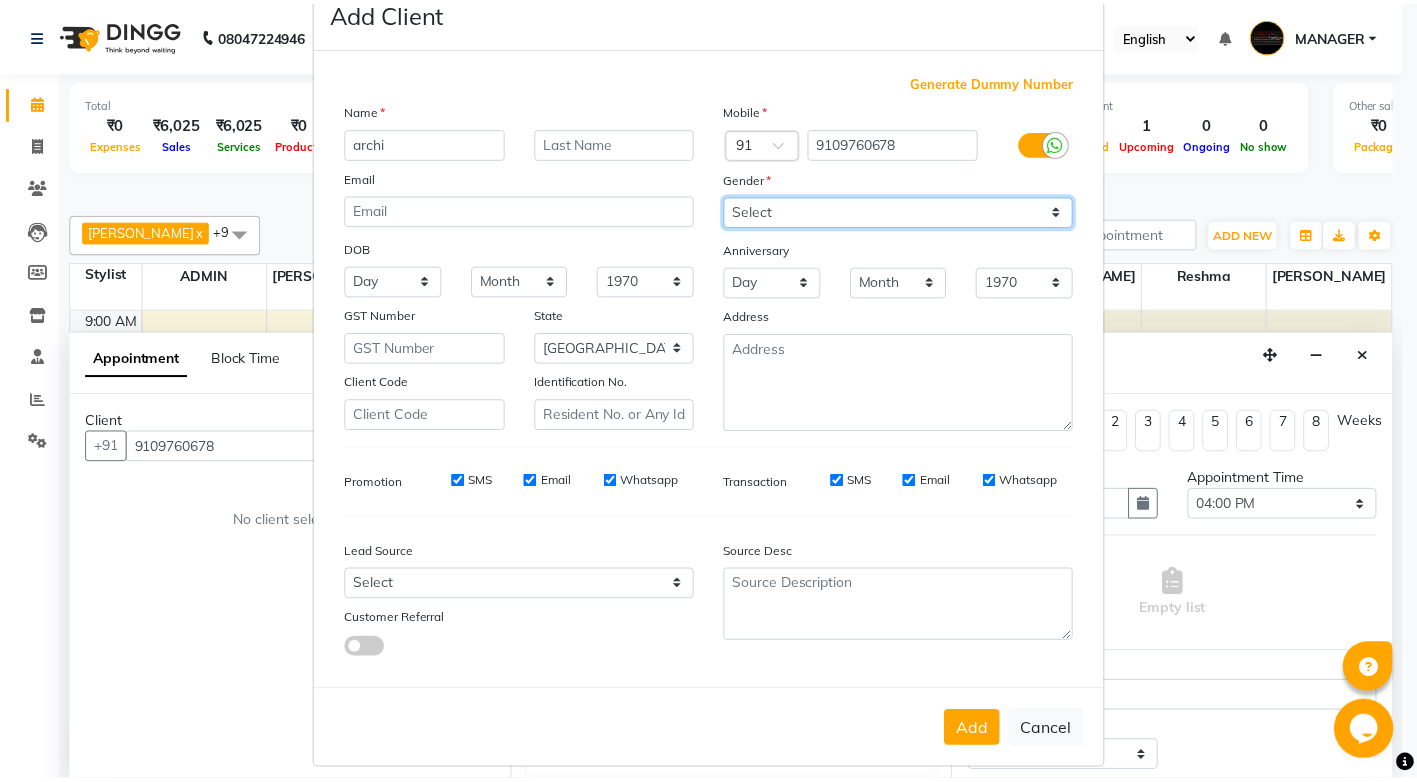 scroll, scrollTop: 67, scrollLeft: 0, axis: vertical 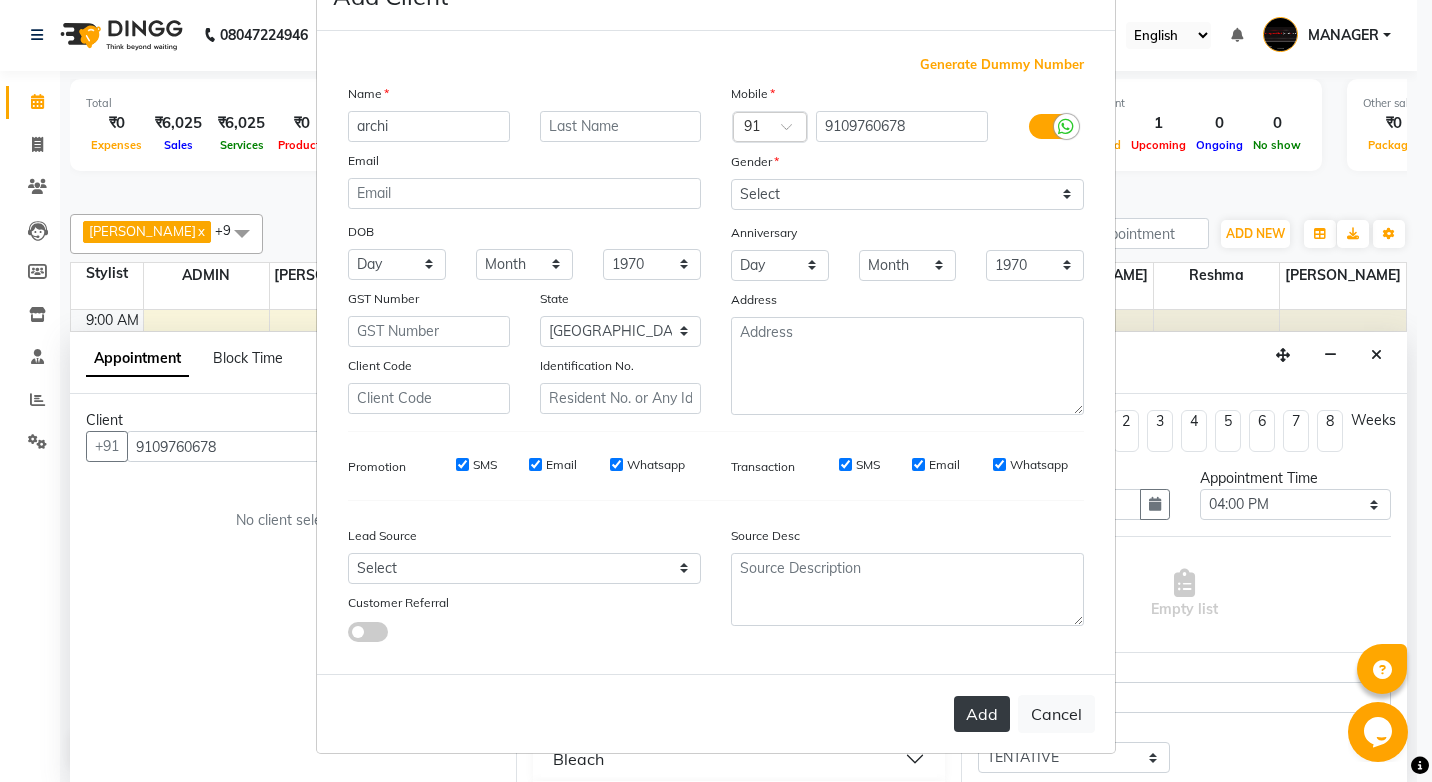 click on "Add" at bounding box center (982, 714) 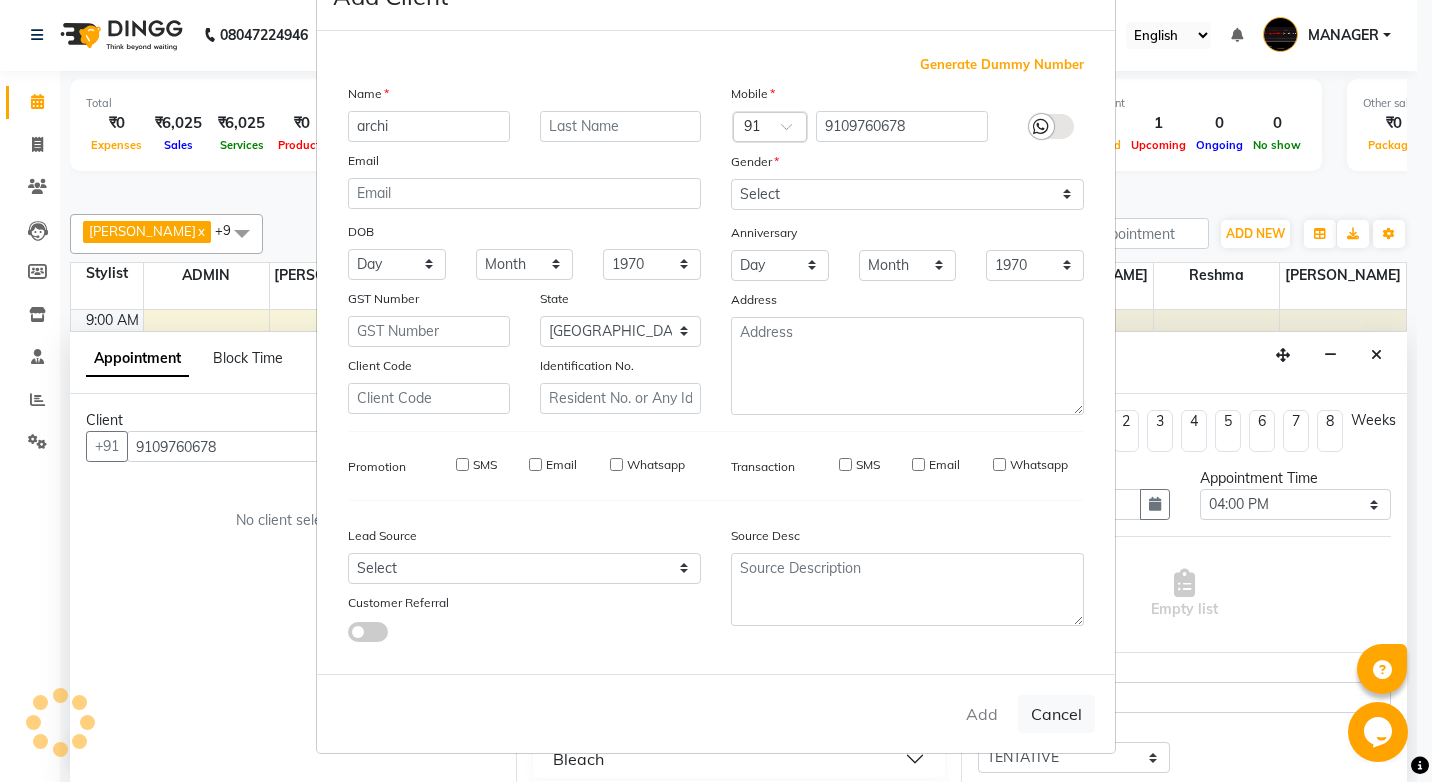 type 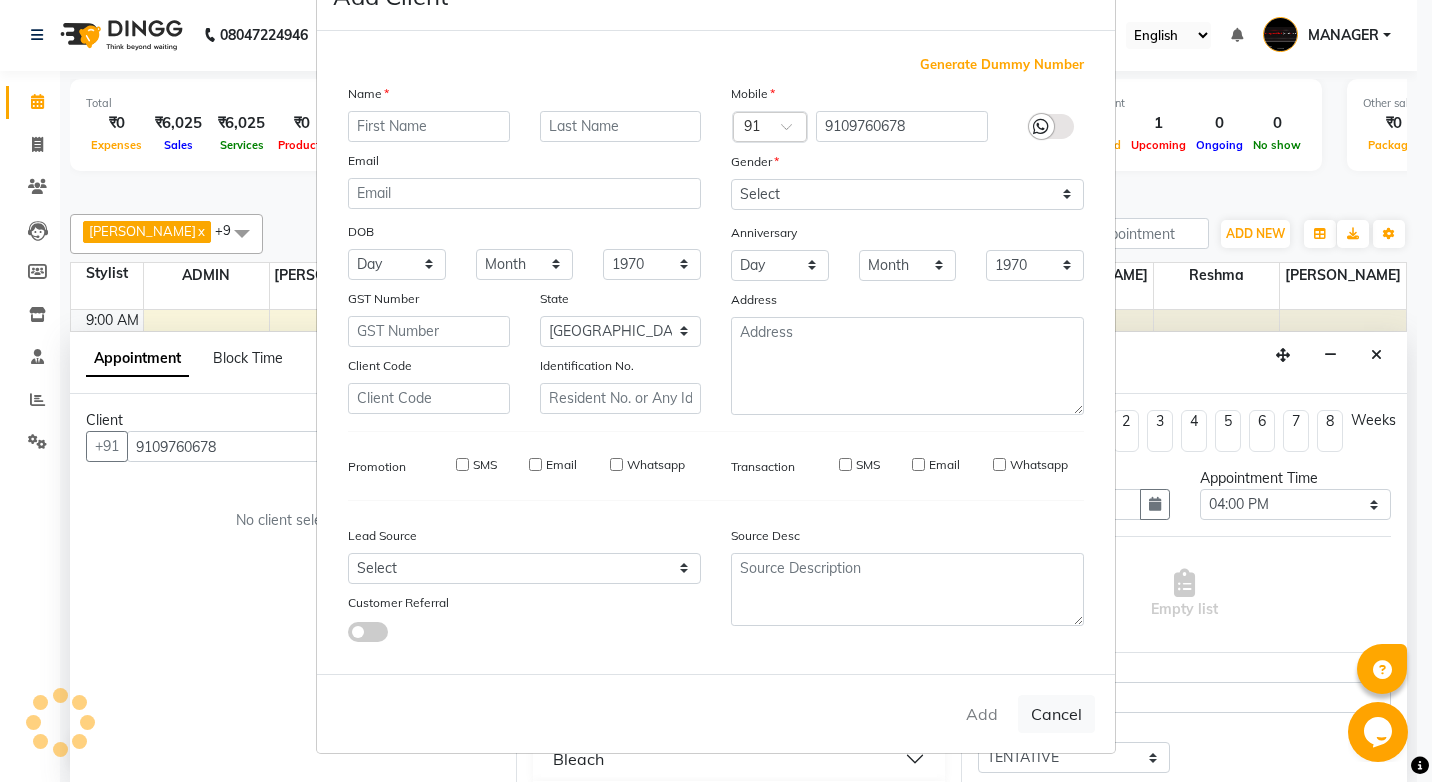 select 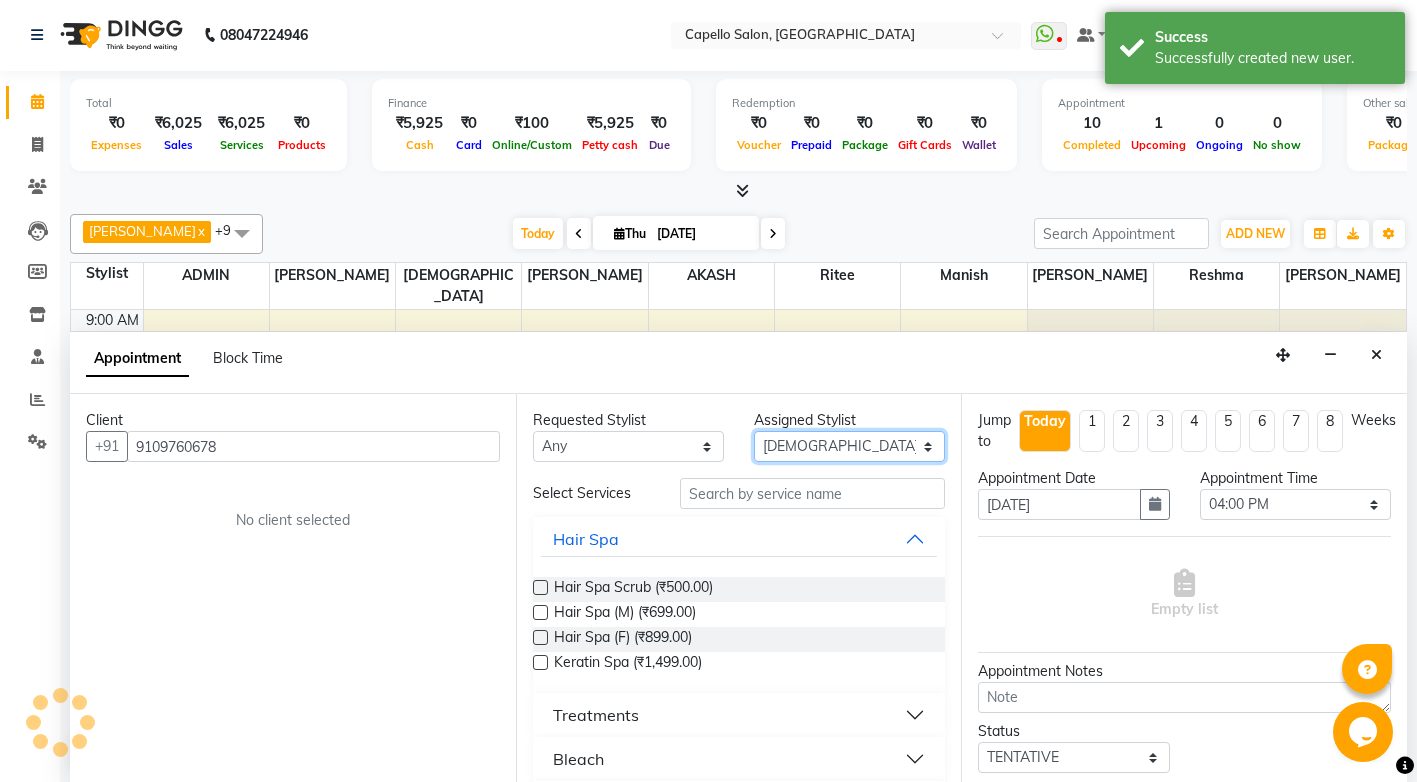 click on "Select [PERSON_NAME] [PERSON_NAME] MANAGER [PERSON_NAME]  [PERSON_NAME] [PERSON_NAME] [PERSON_NAME]" at bounding box center [849, 446] 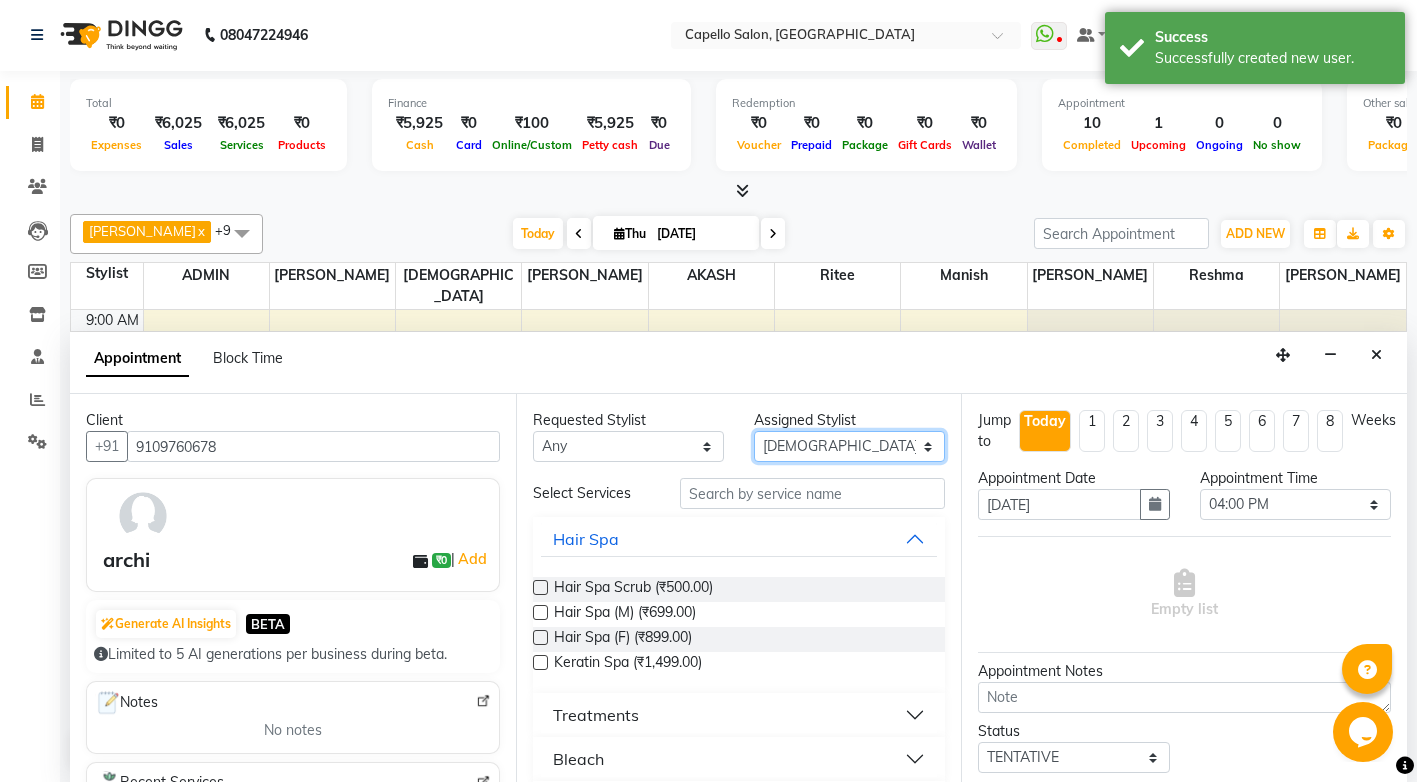 select on "60457" 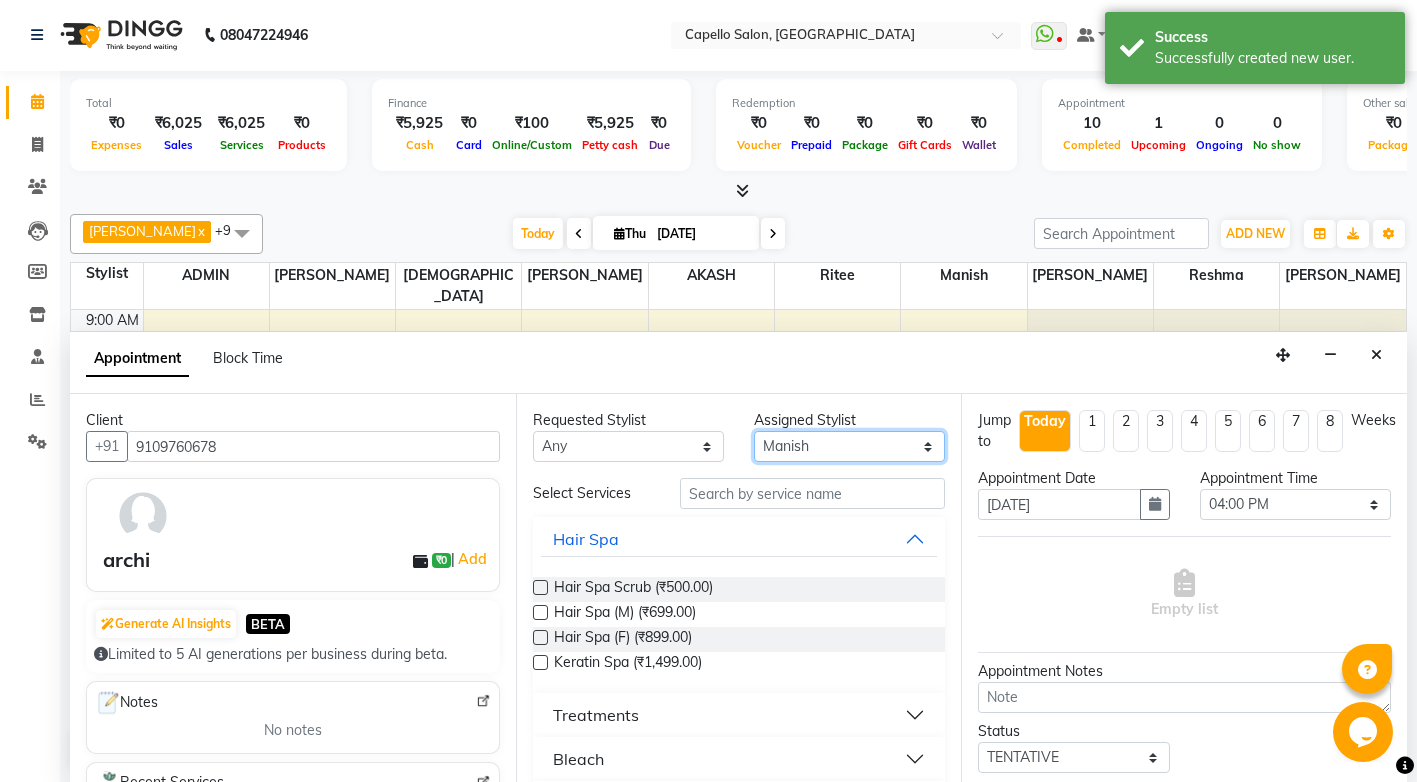 click on "Select [PERSON_NAME] [PERSON_NAME] MANAGER [PERSON_NAME]  [PERSON_NAME] [PERSON_NAME] [PERSON_NAME]" at bounding box center (849, 446) 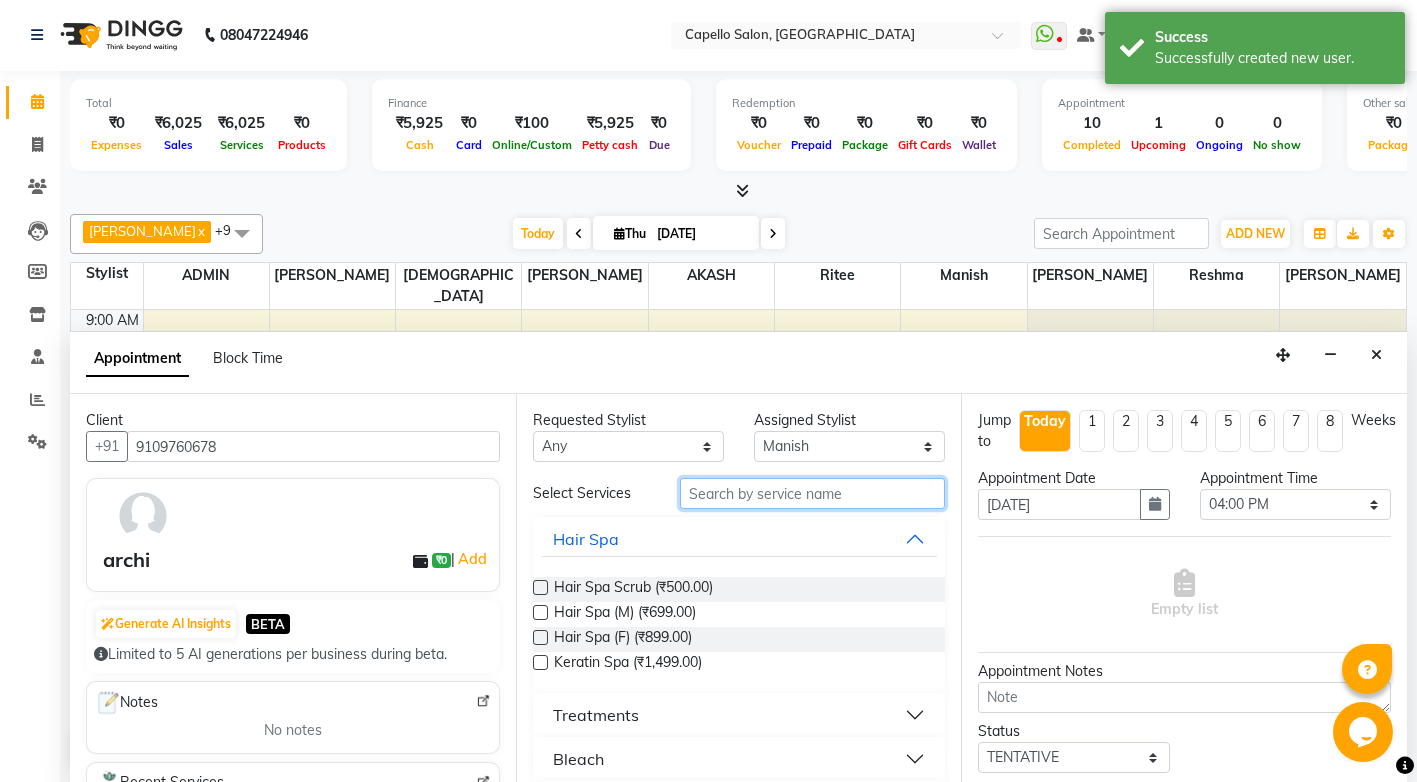 click at bounding box center [812, 493] 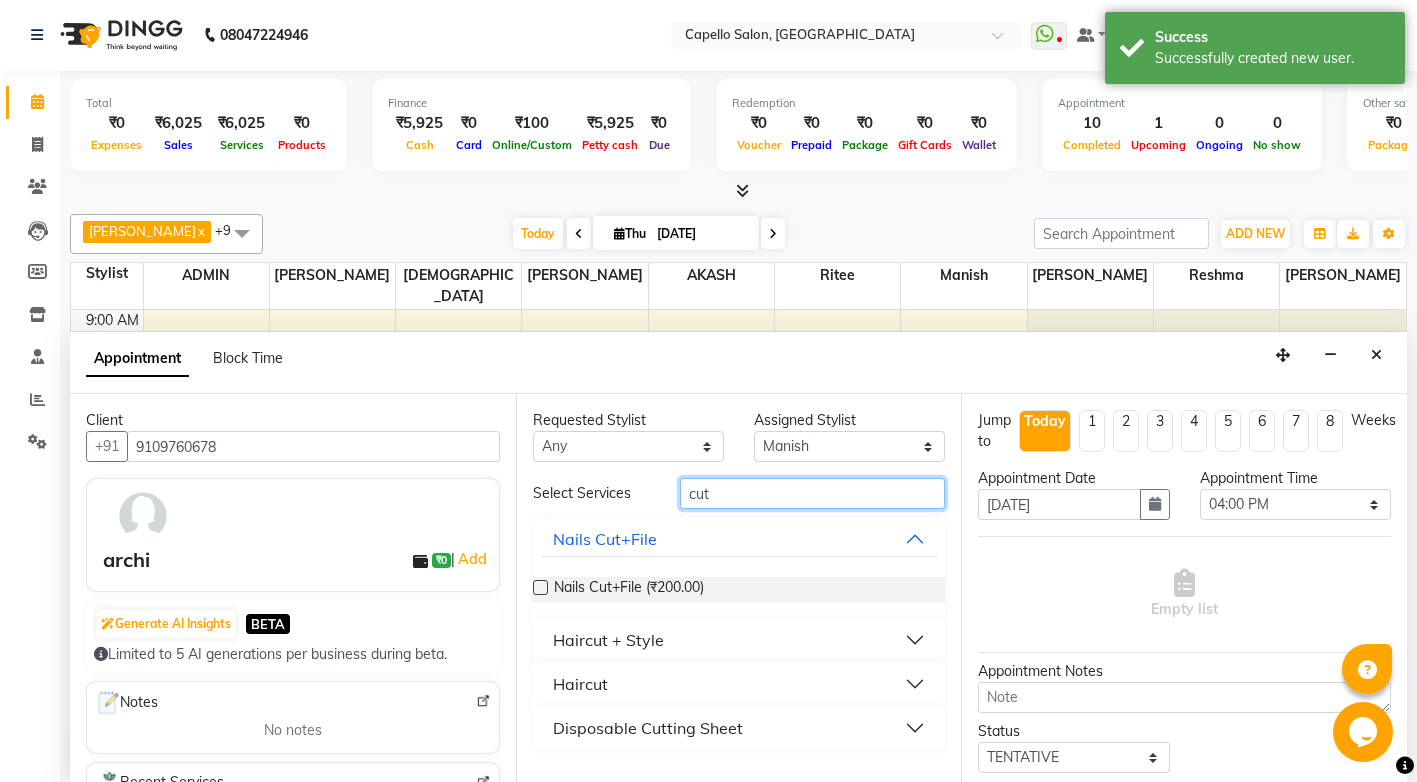 type on "cut" 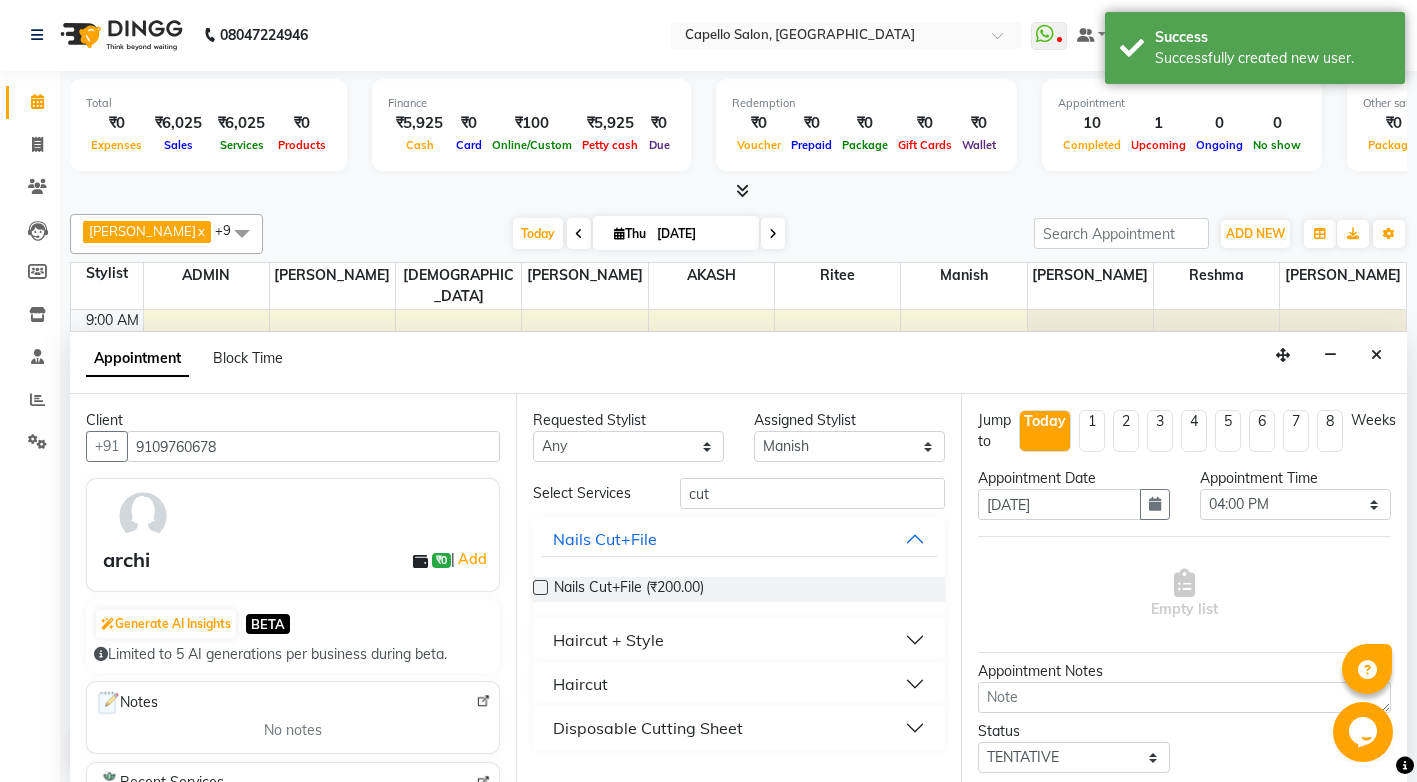 click on "Haircut + Style" at bounding box center (608, 640) 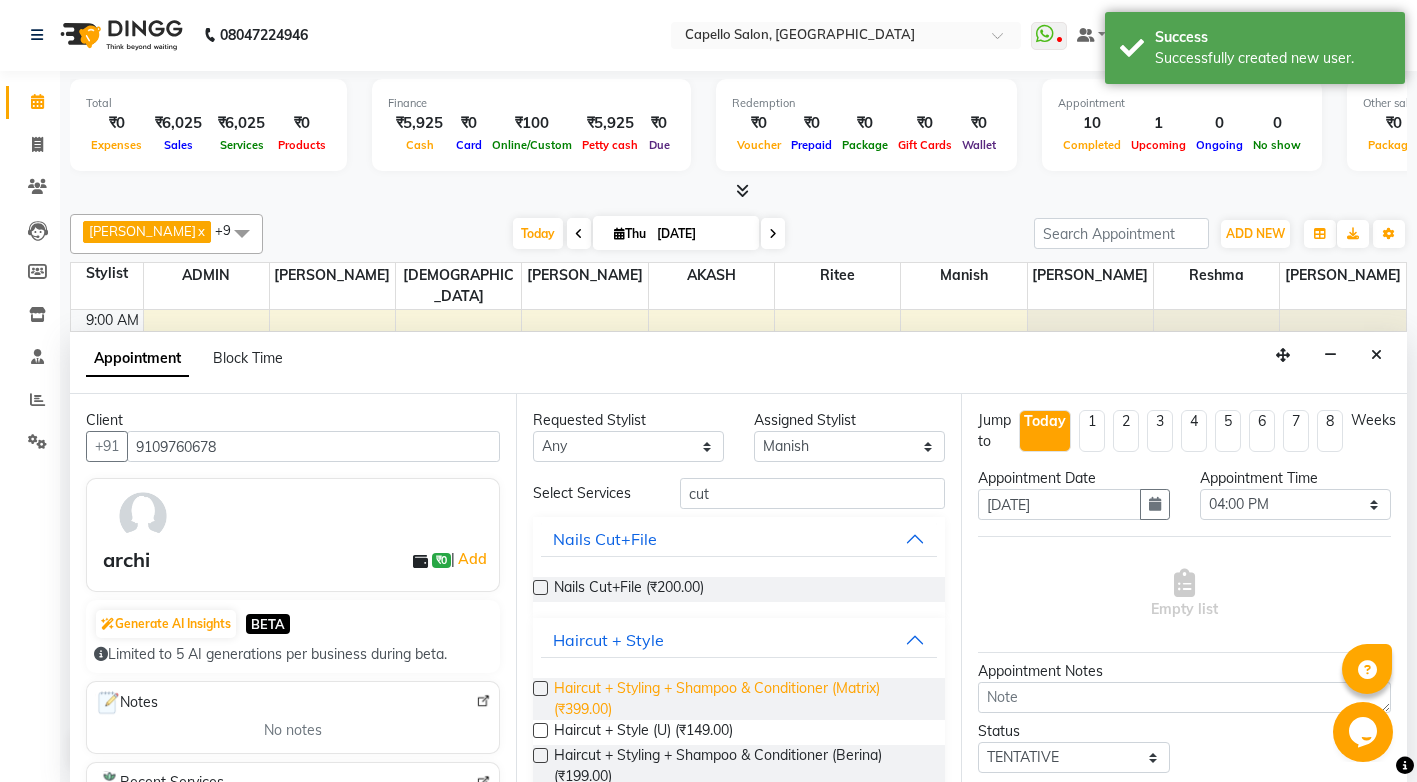 click on "Haircut + Styling + Shampoo & Conditioner (Matrix) (₹399.00)" at bounding box center (742, 699) 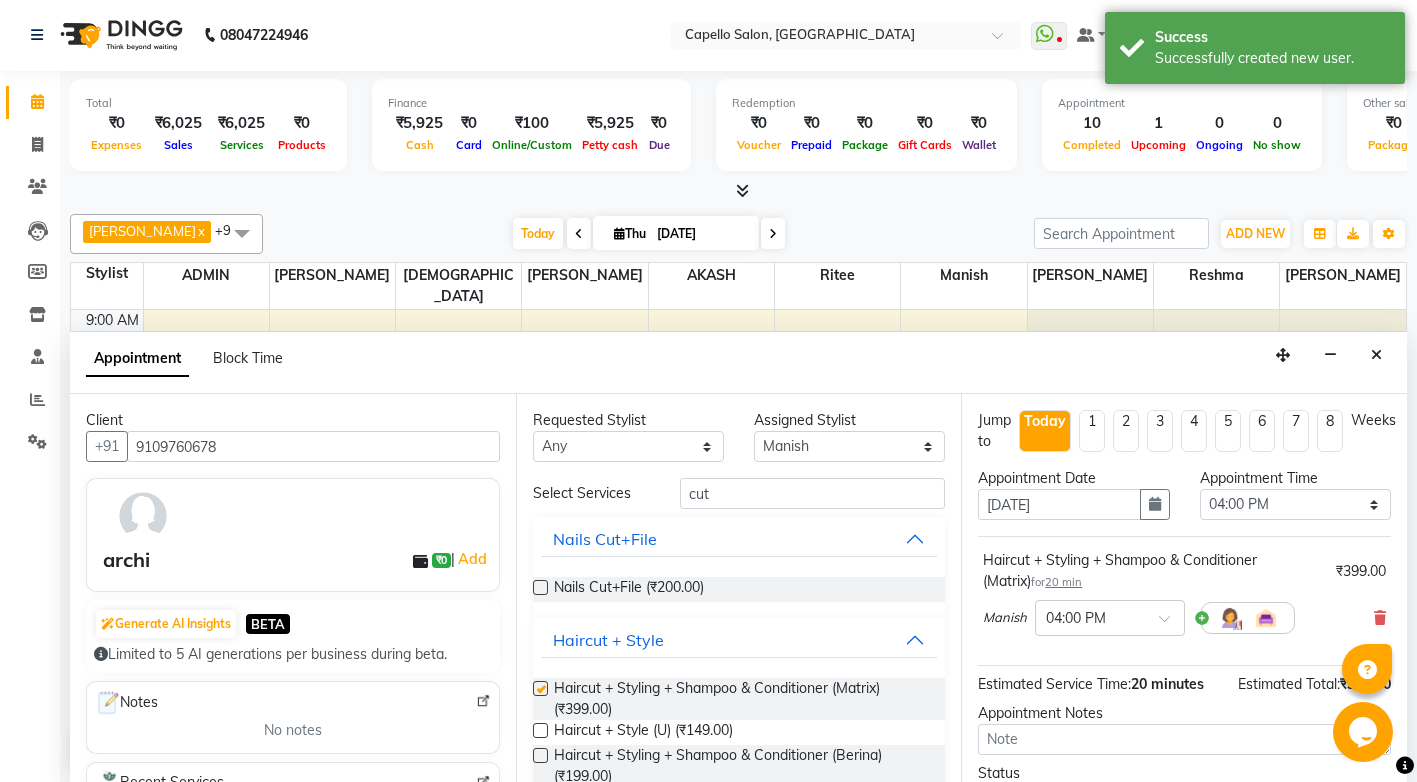 checkbox on "false" 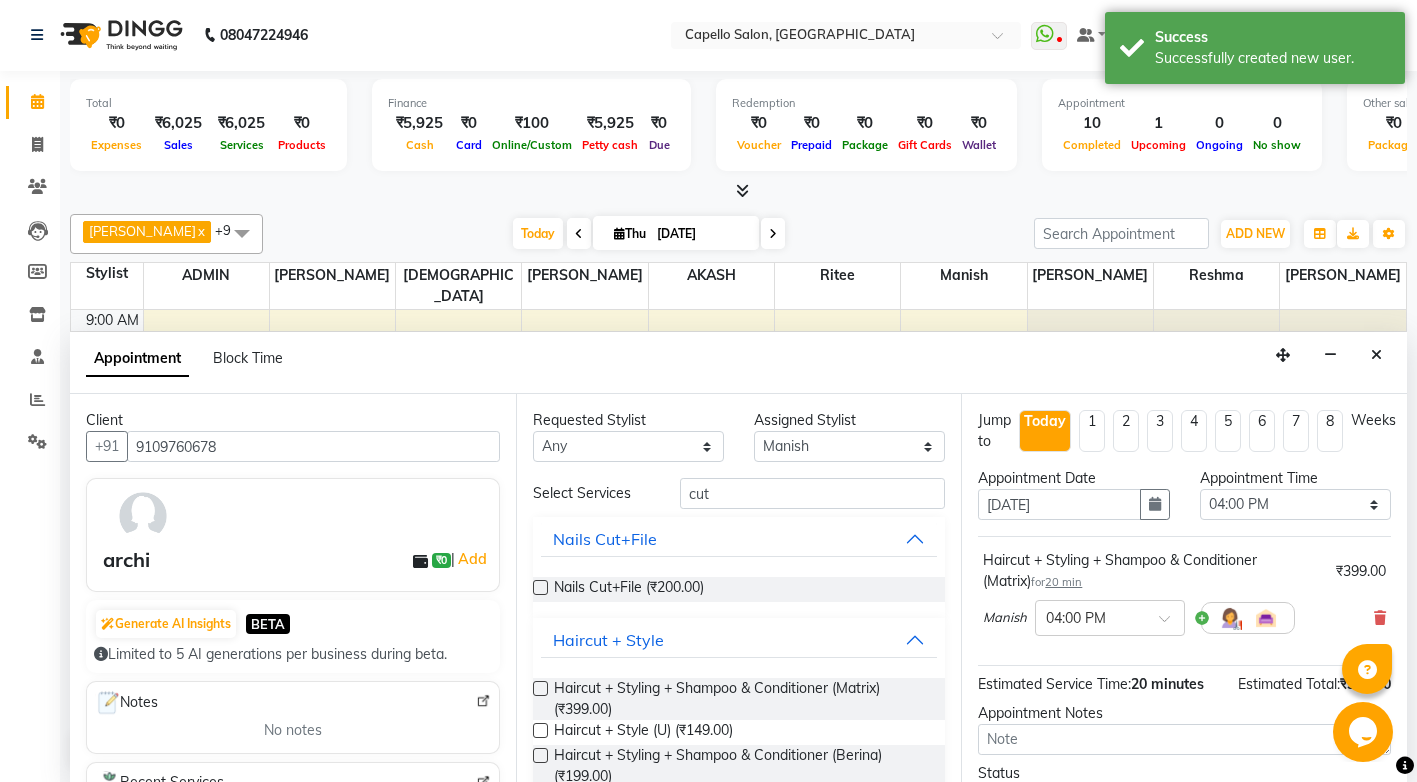 scroll, scrollTop: 159, scrollLeft: 0, axis: vertical 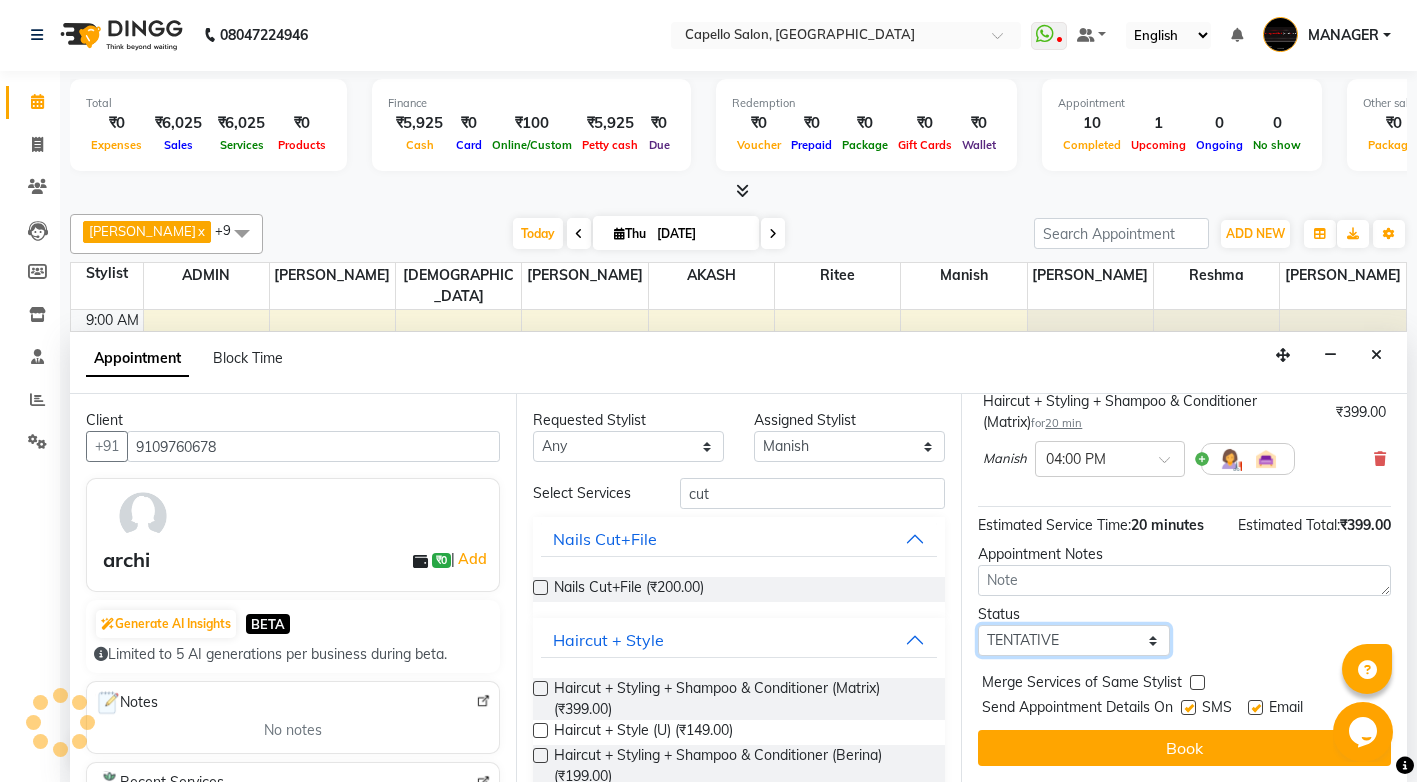 click on "Select TENTATIVE CONFIRM CHECK-IN UPCOMING" at bounding box center [1073, 640] 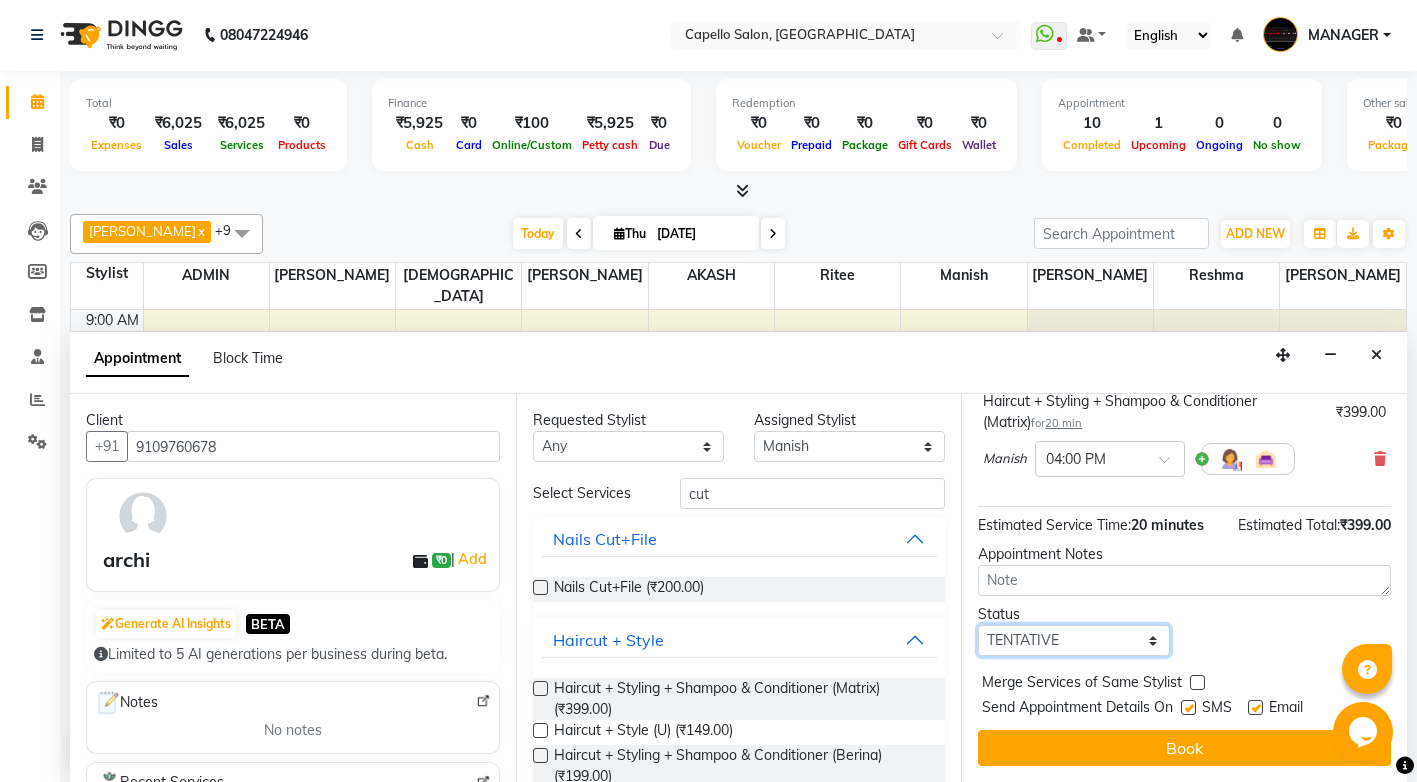 select on "check-in" 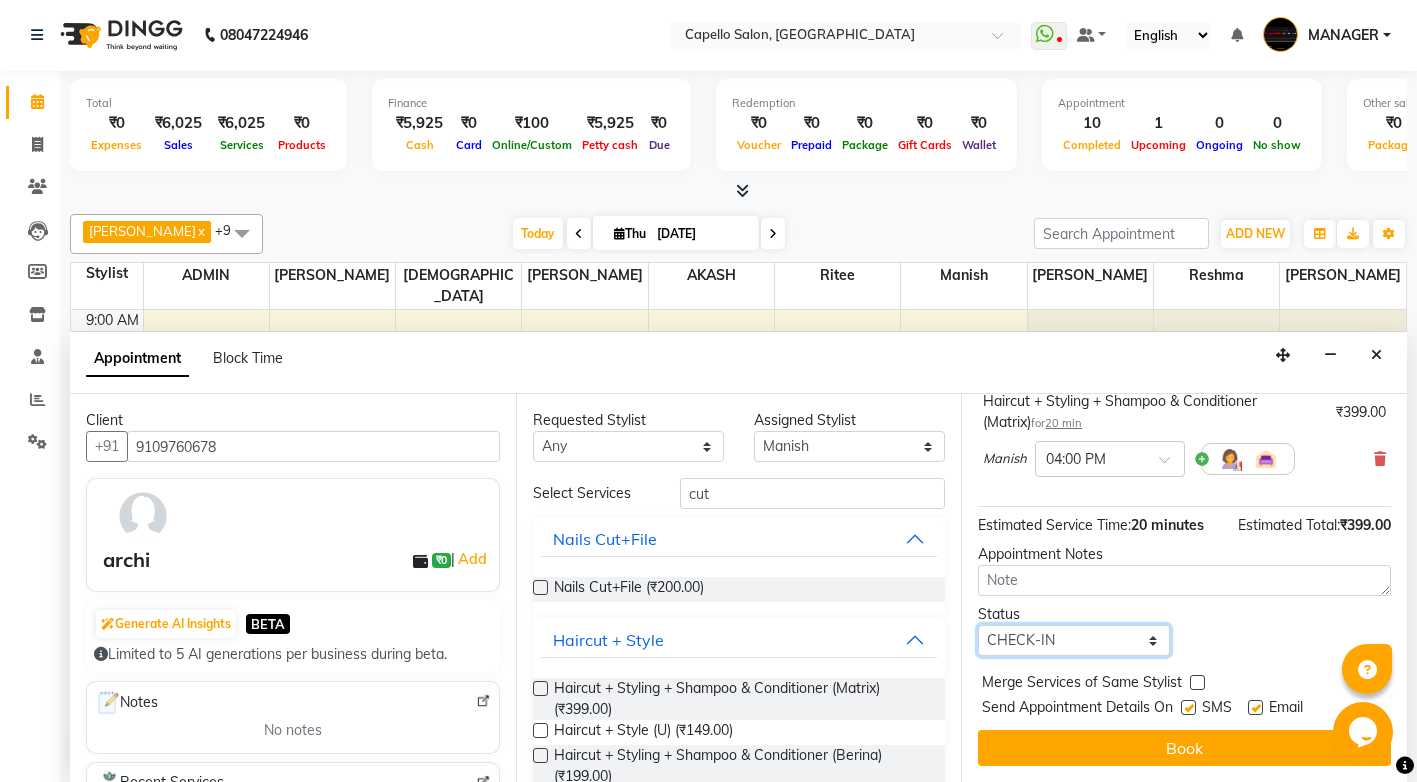 click on "Select TENTATIVE CONFIRM CHECK-IN UPCOMING" at bounding box center [1073, 640] 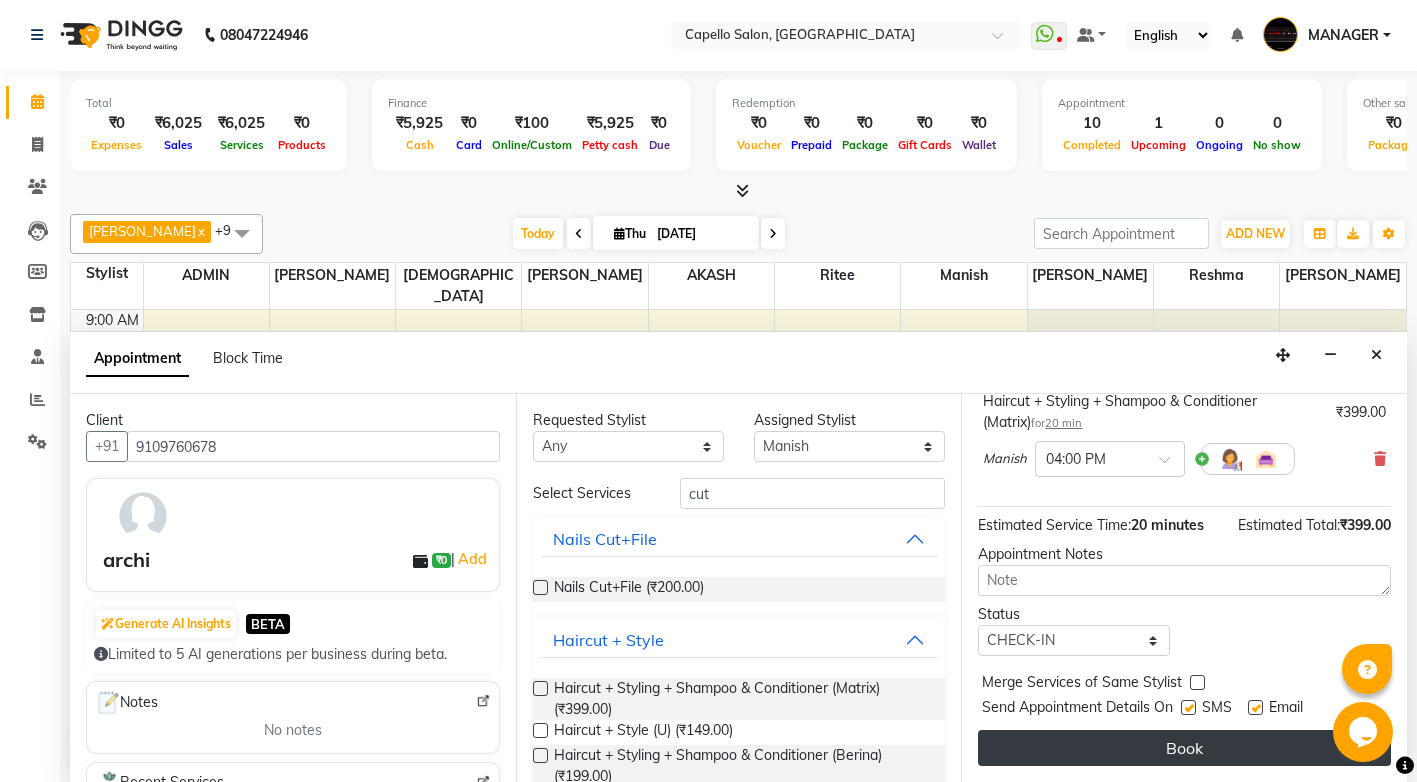 click on "Book" at bounding box center [1184, 748] 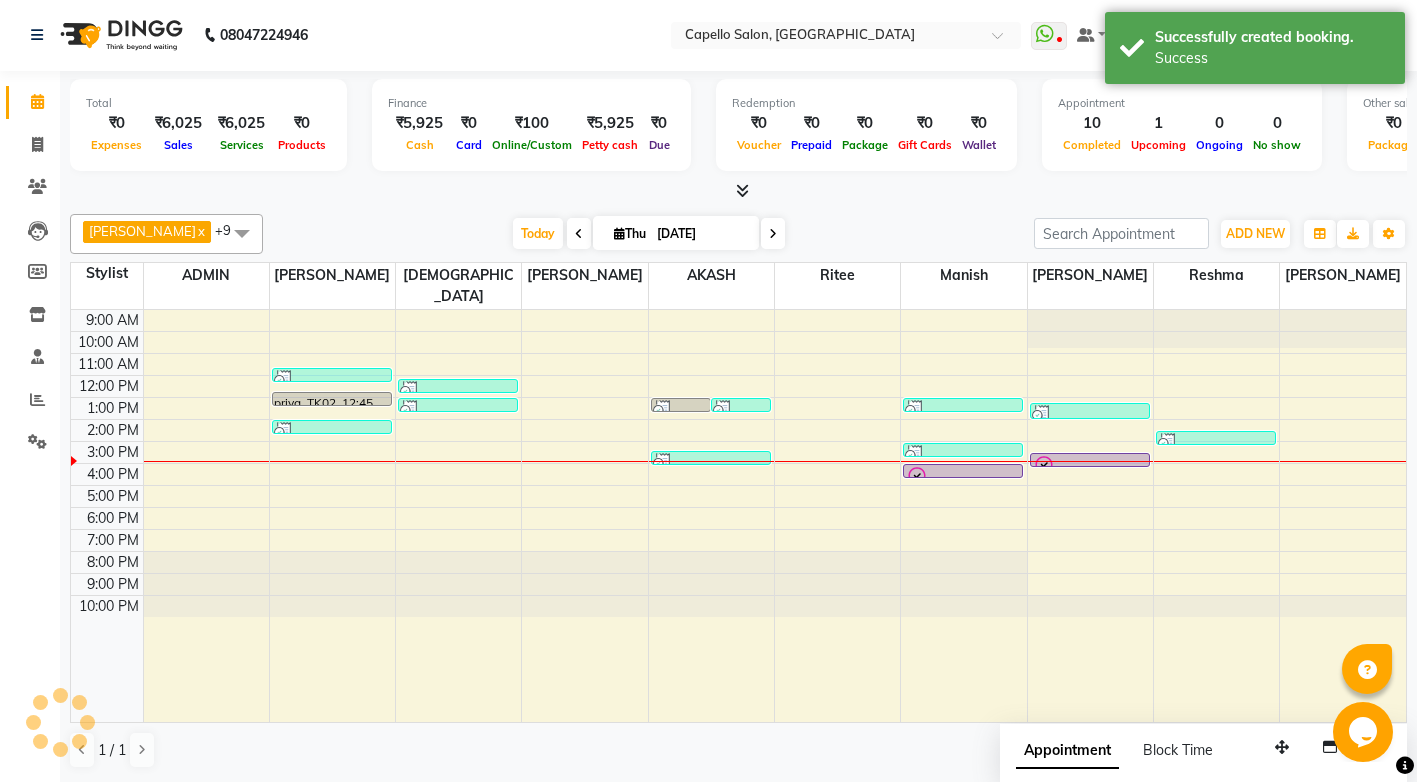 scroll, scrollTop: 0, scrollLeft: 0, axis: both 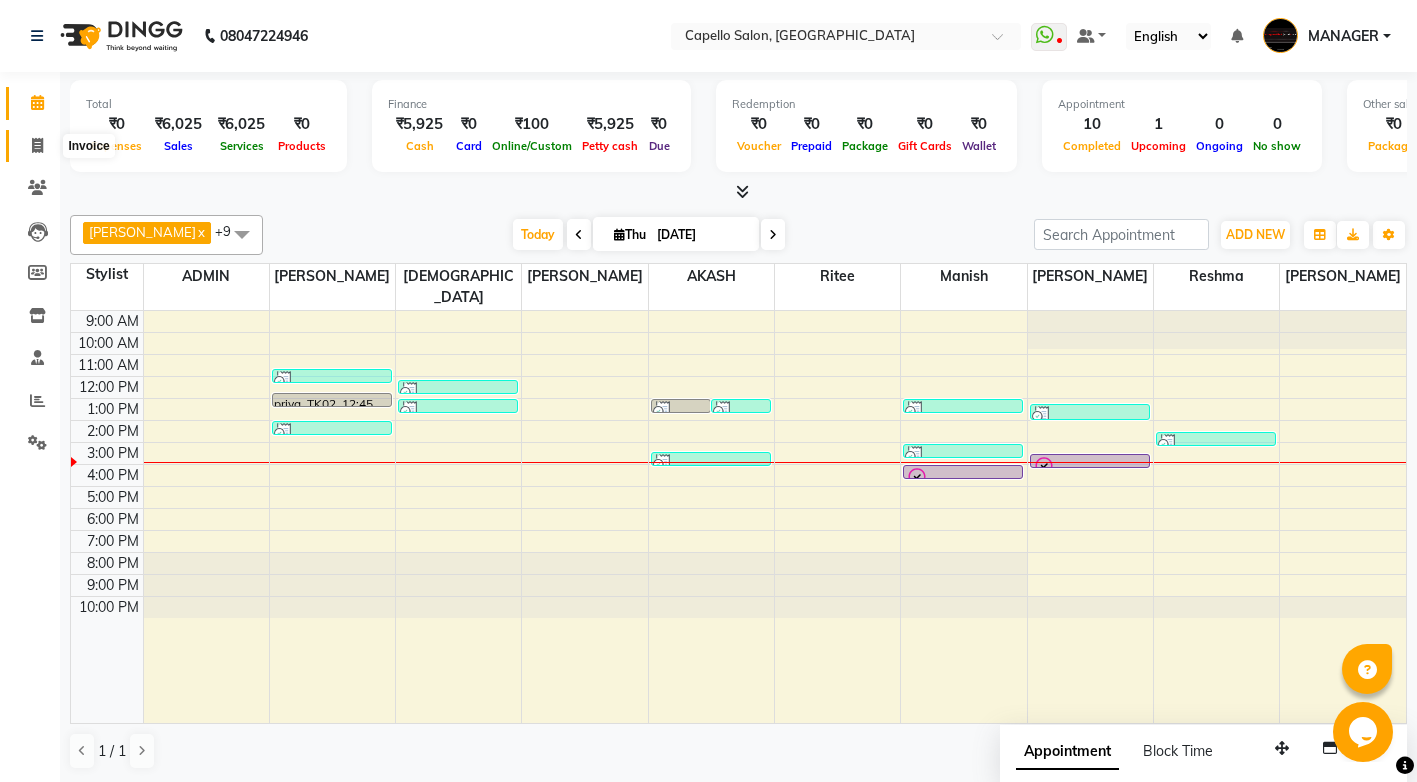 click 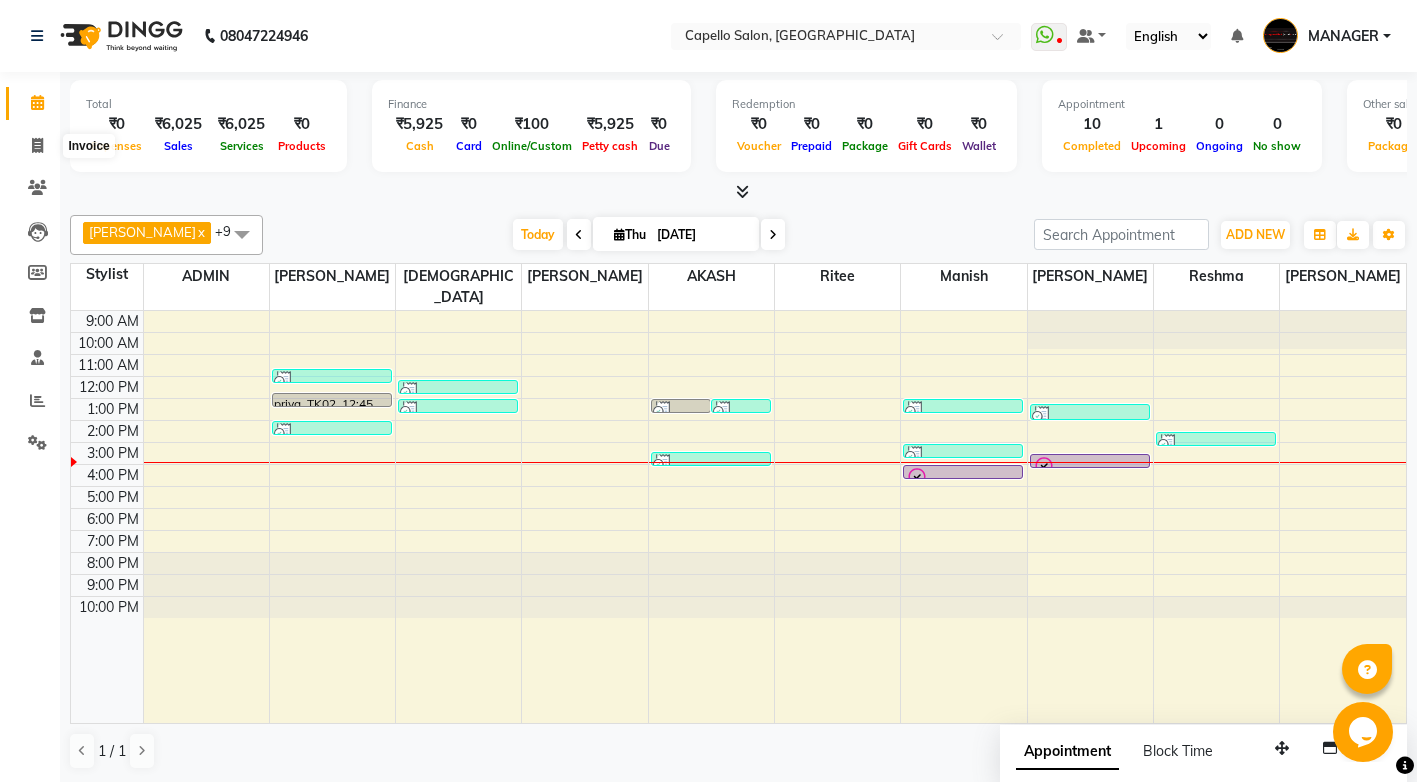 select on "service" 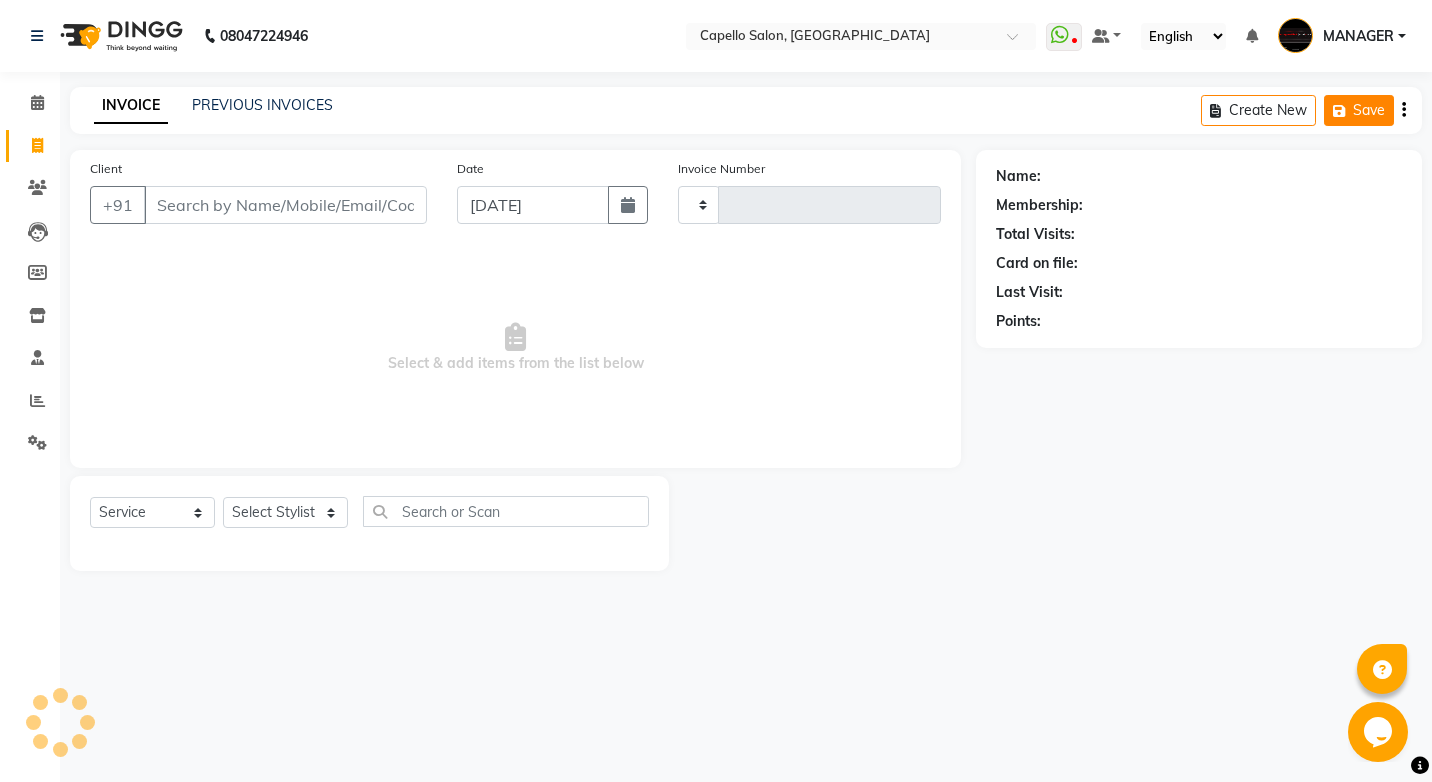 type on "3050" 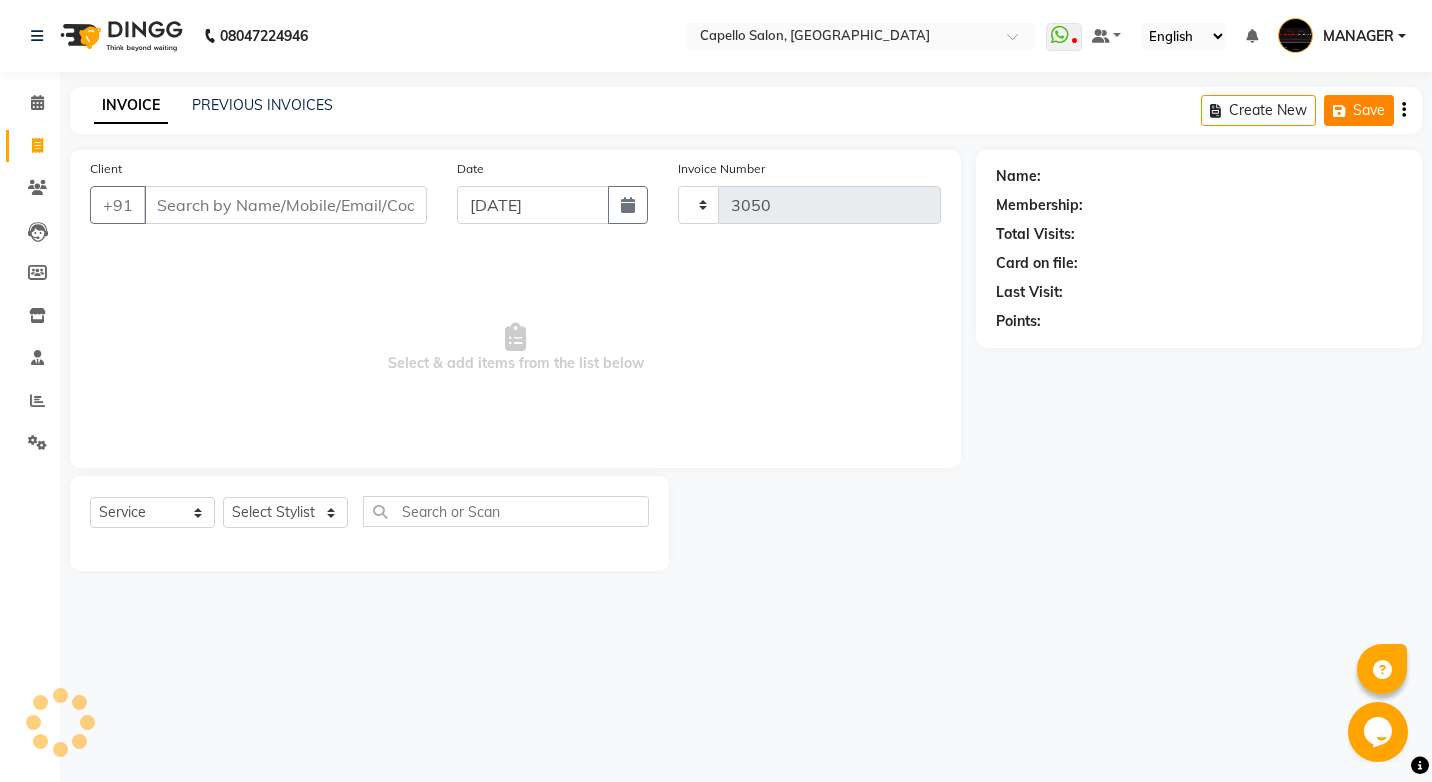 select on "857" 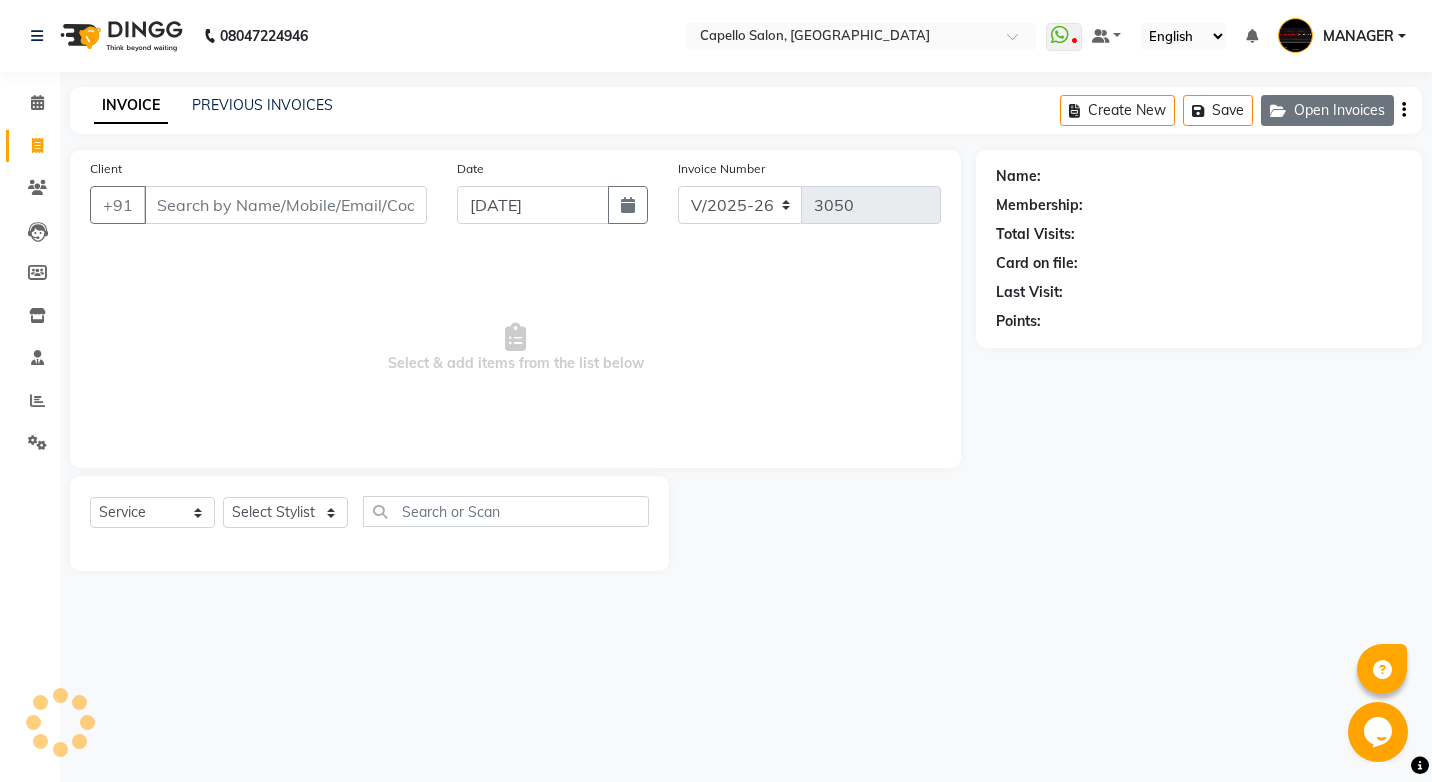 click on "Open Invoices" 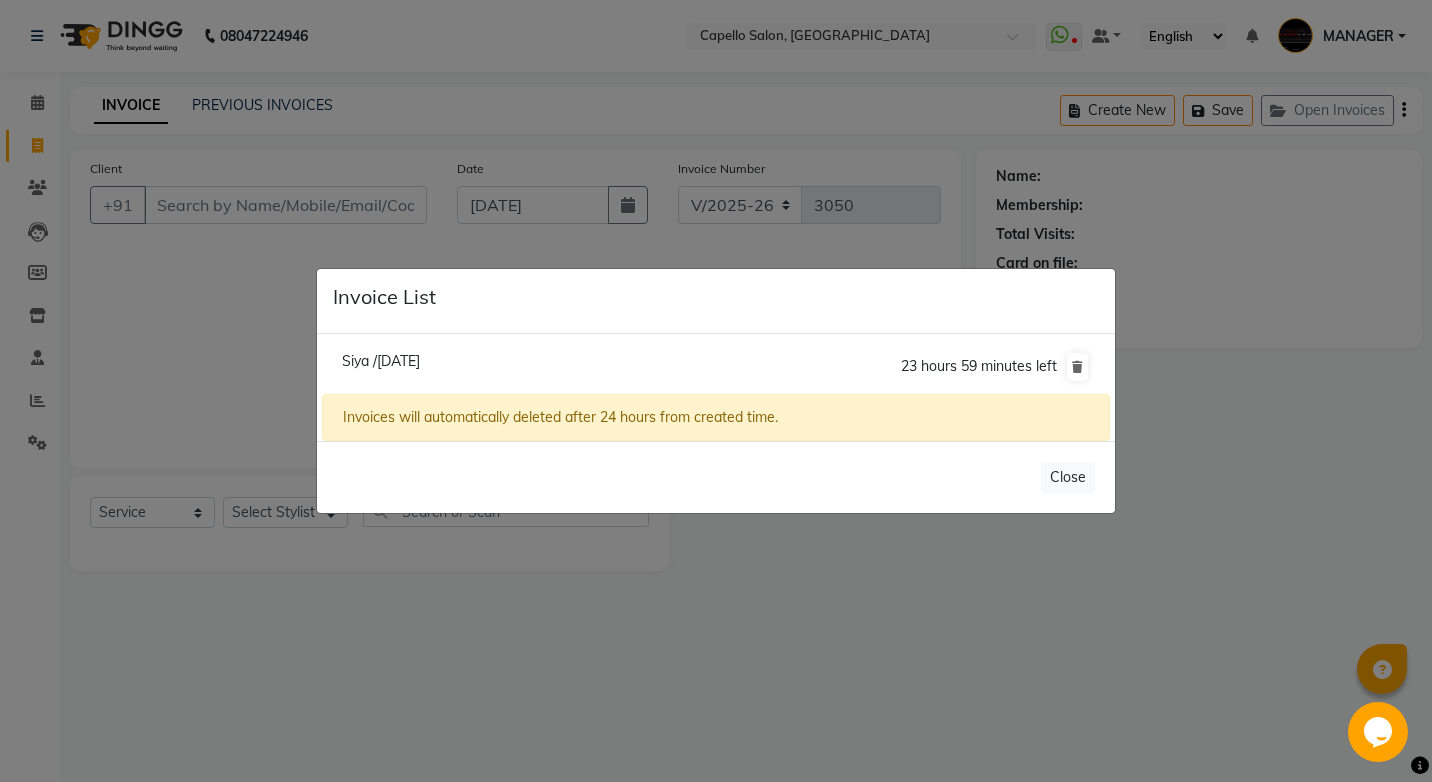 click on "Siya /10 July 2025" 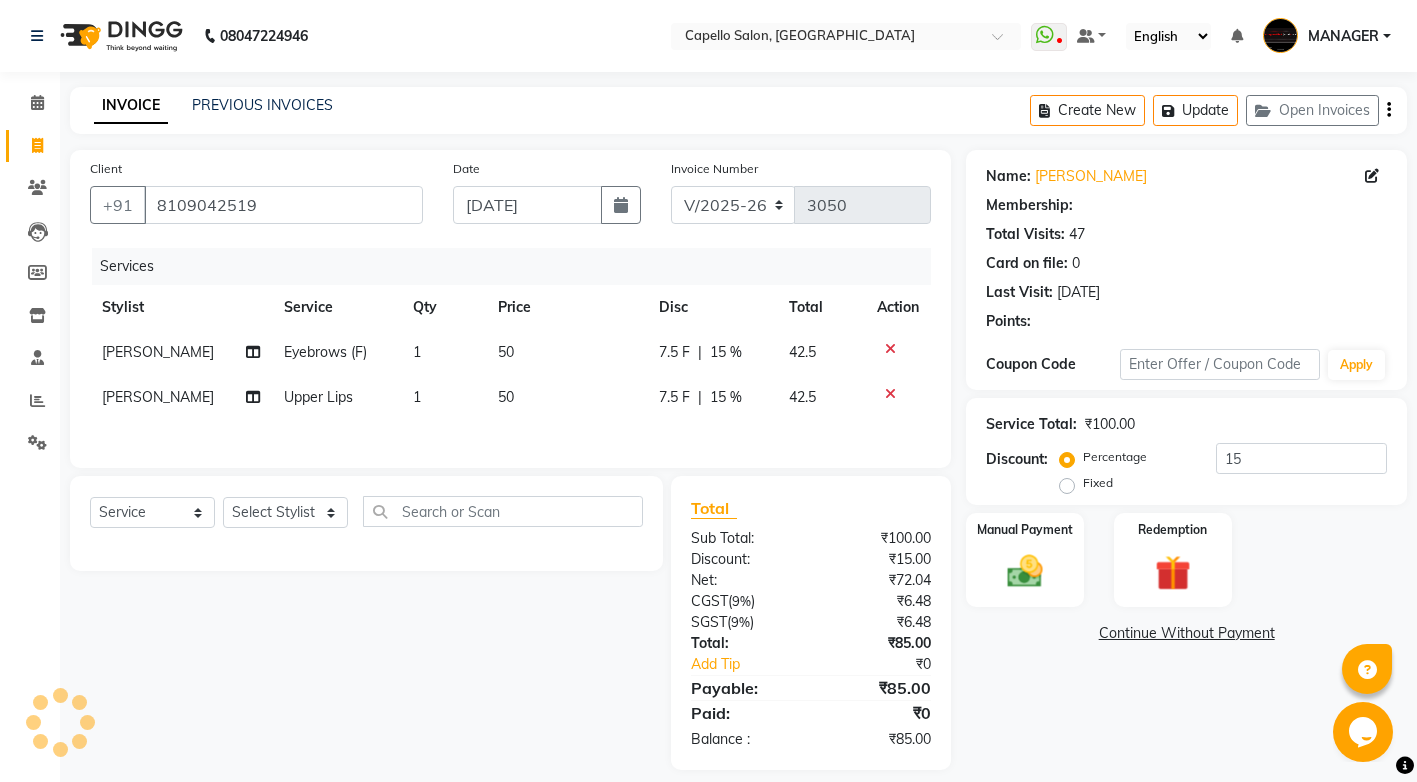 type on "0" 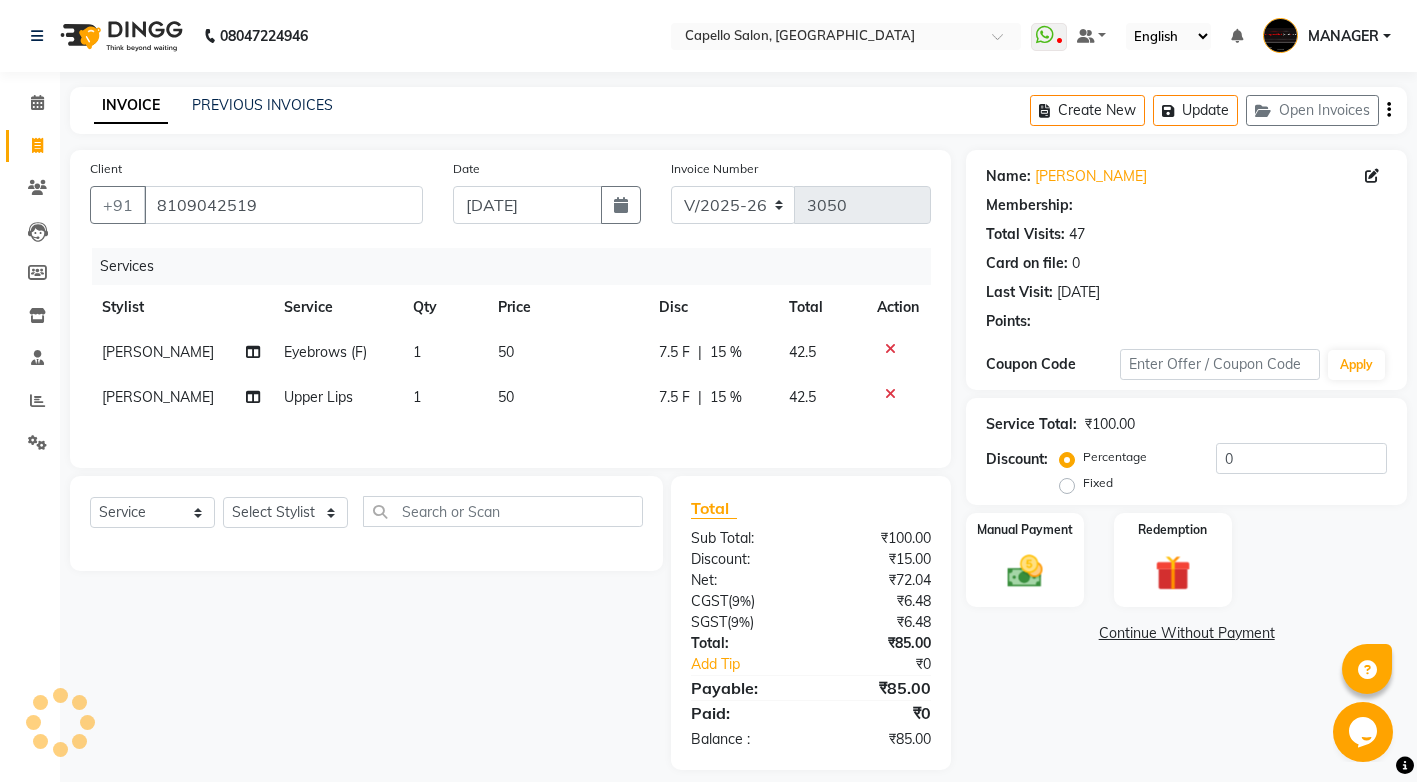 select on "1: Object" 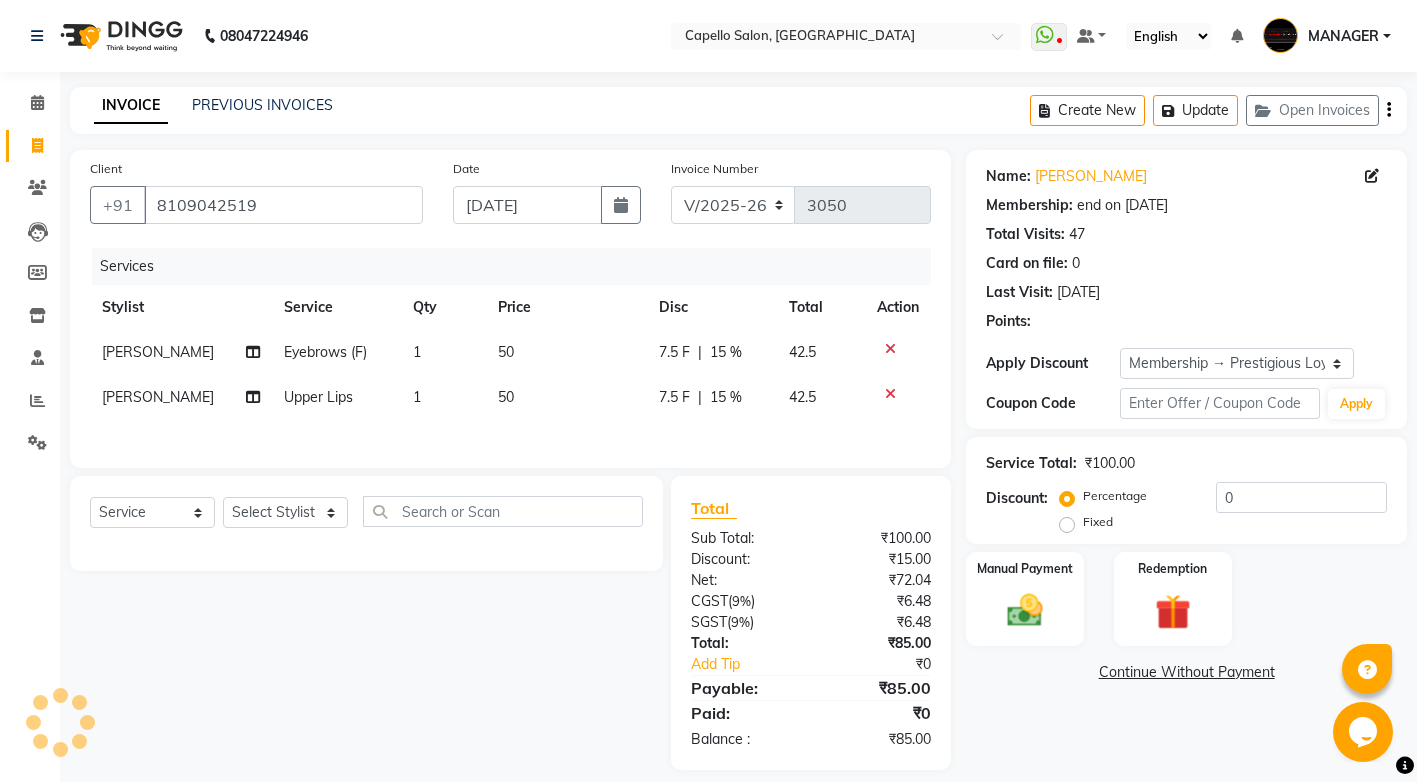 type on "15" 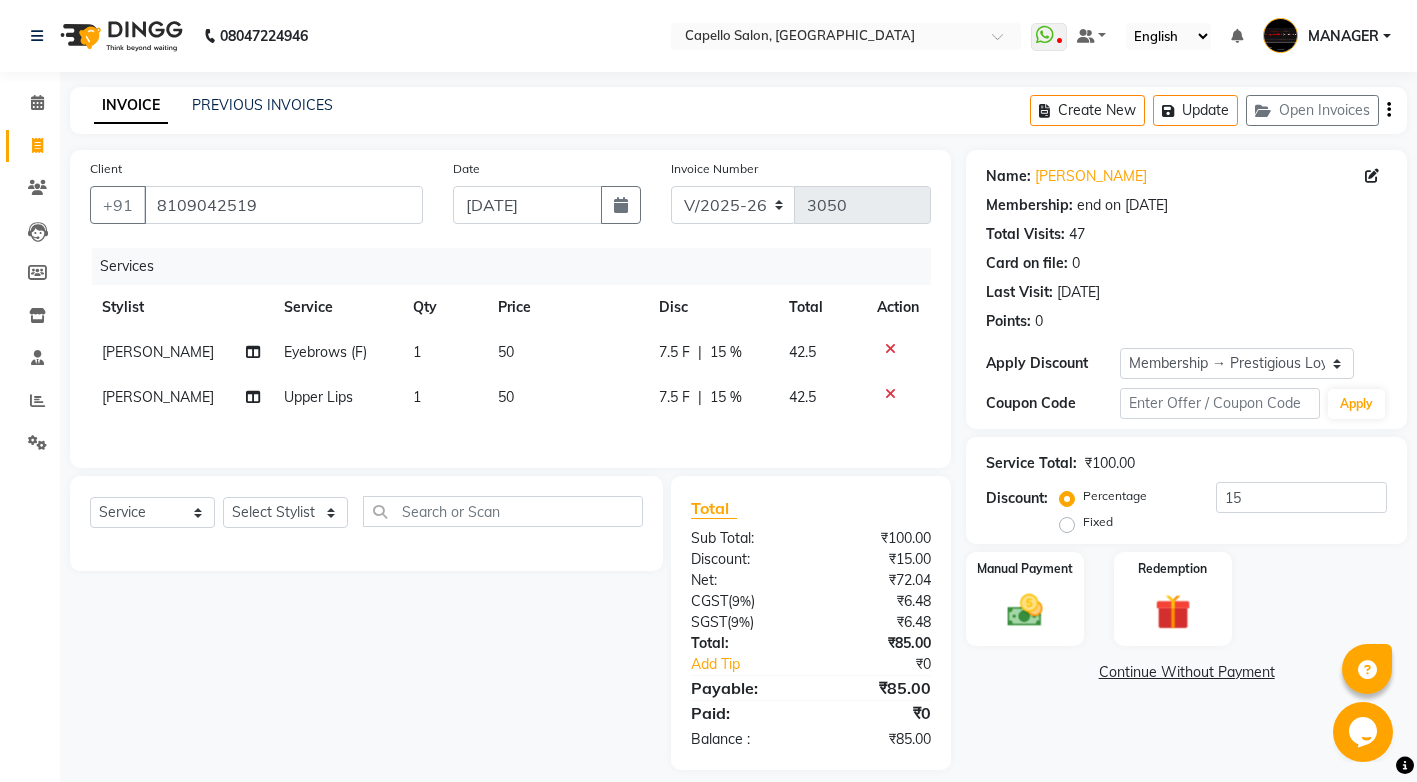 click on "1" 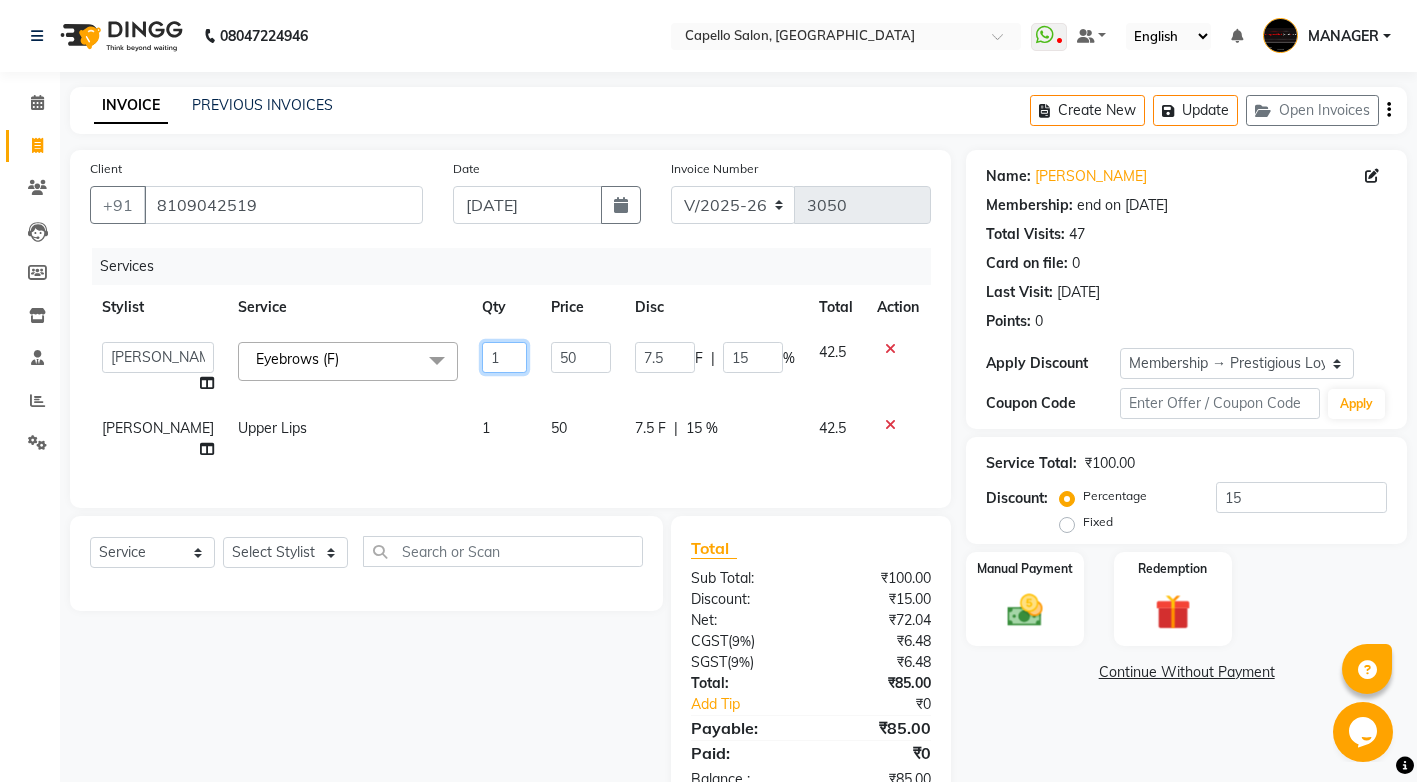 drag, startPoint x: 462, startPoint y: 355, endPoint x: 0, endPoint y: 410, distance: 465.2623 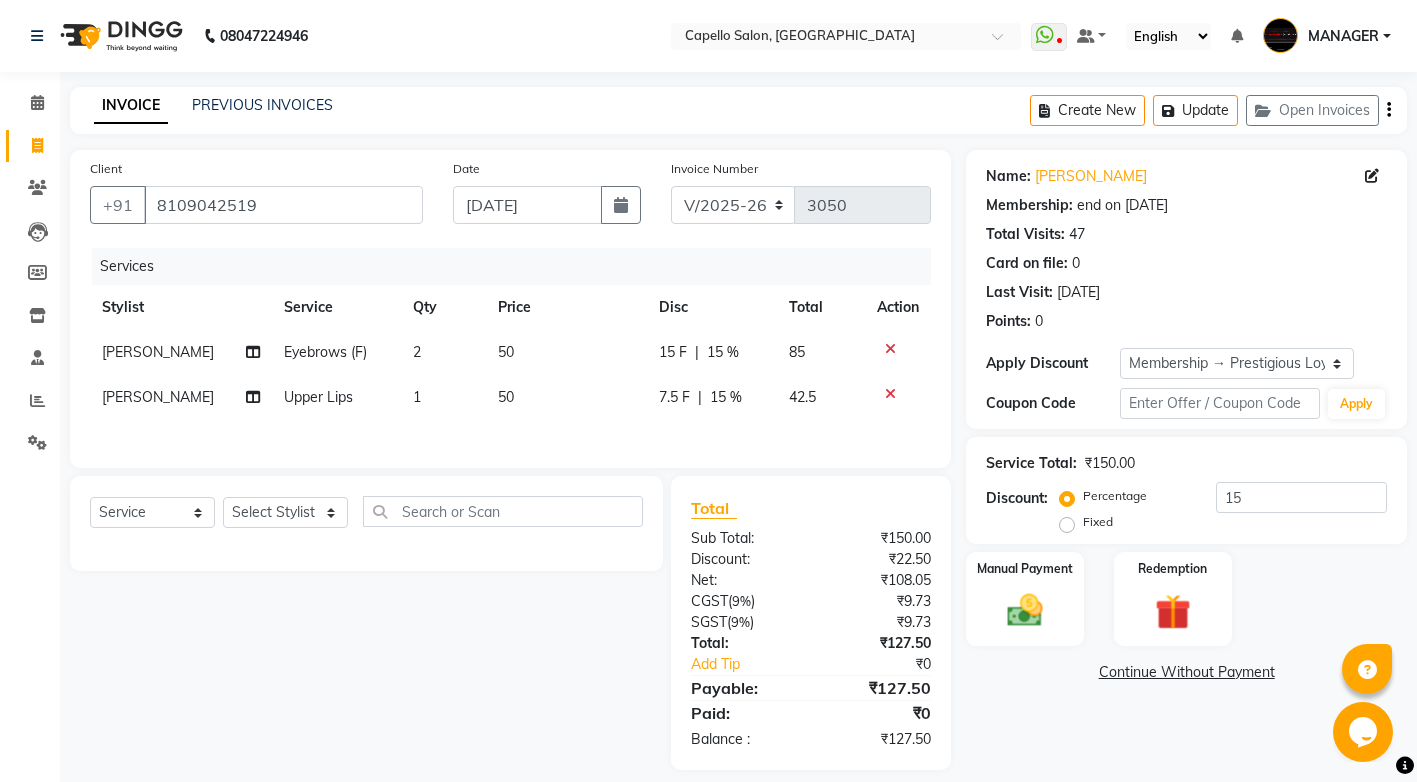 click on "Select  Service  Product  Membership  Package Voucher Prepaid Gift Card  Select Stylist ADMIN AKASH [PERSON_NAME] [PERSON_NAME] MANAGER [PERSON_NAME]  [PERSON_NAME] [PERSON_NAME] [PERSON_NAME]" 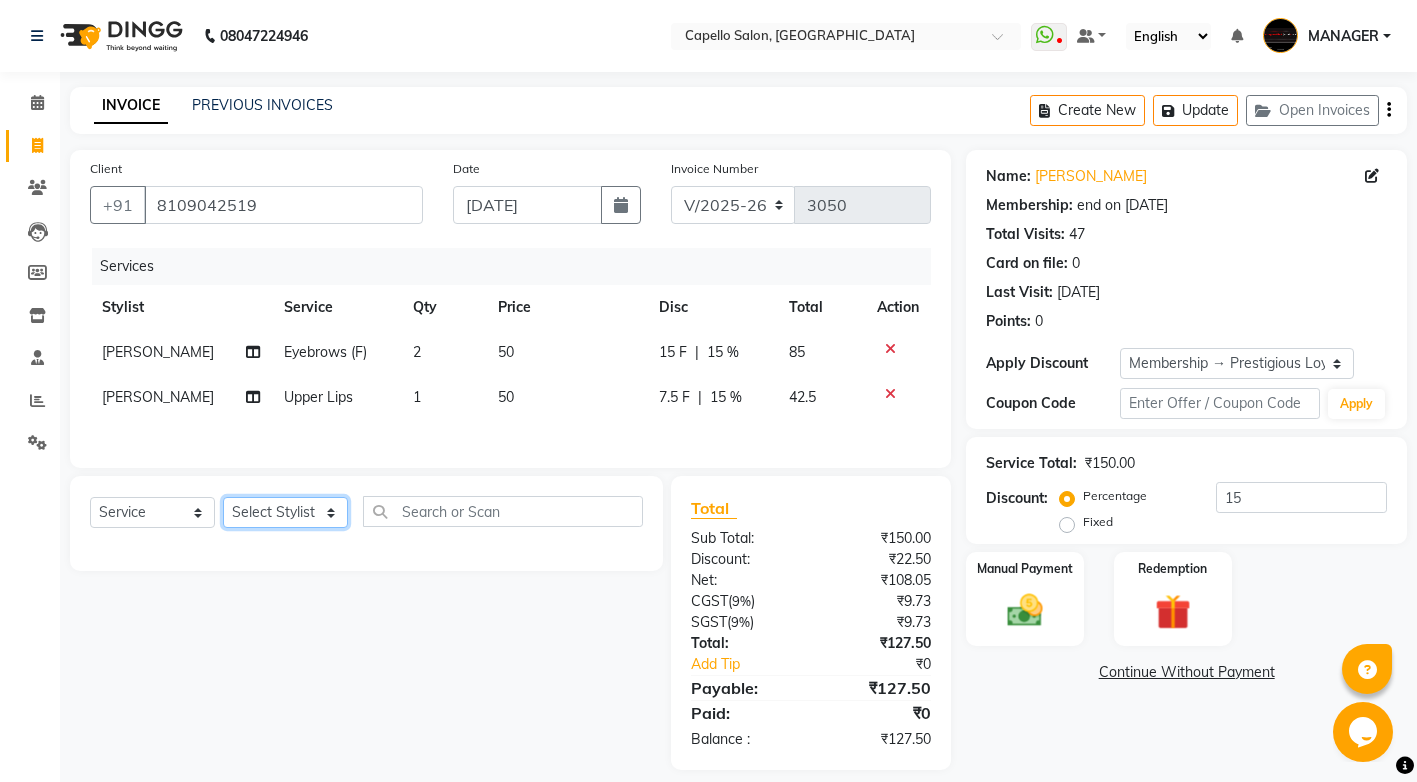 click on "Select Stylist ADMIN AKASH [PERSON_NAME] [PERSON_NAME] MANAGER [PERSON_NAME]  [PERSON_NAME] [PERSON_NAME] [PERSON_NAME]" 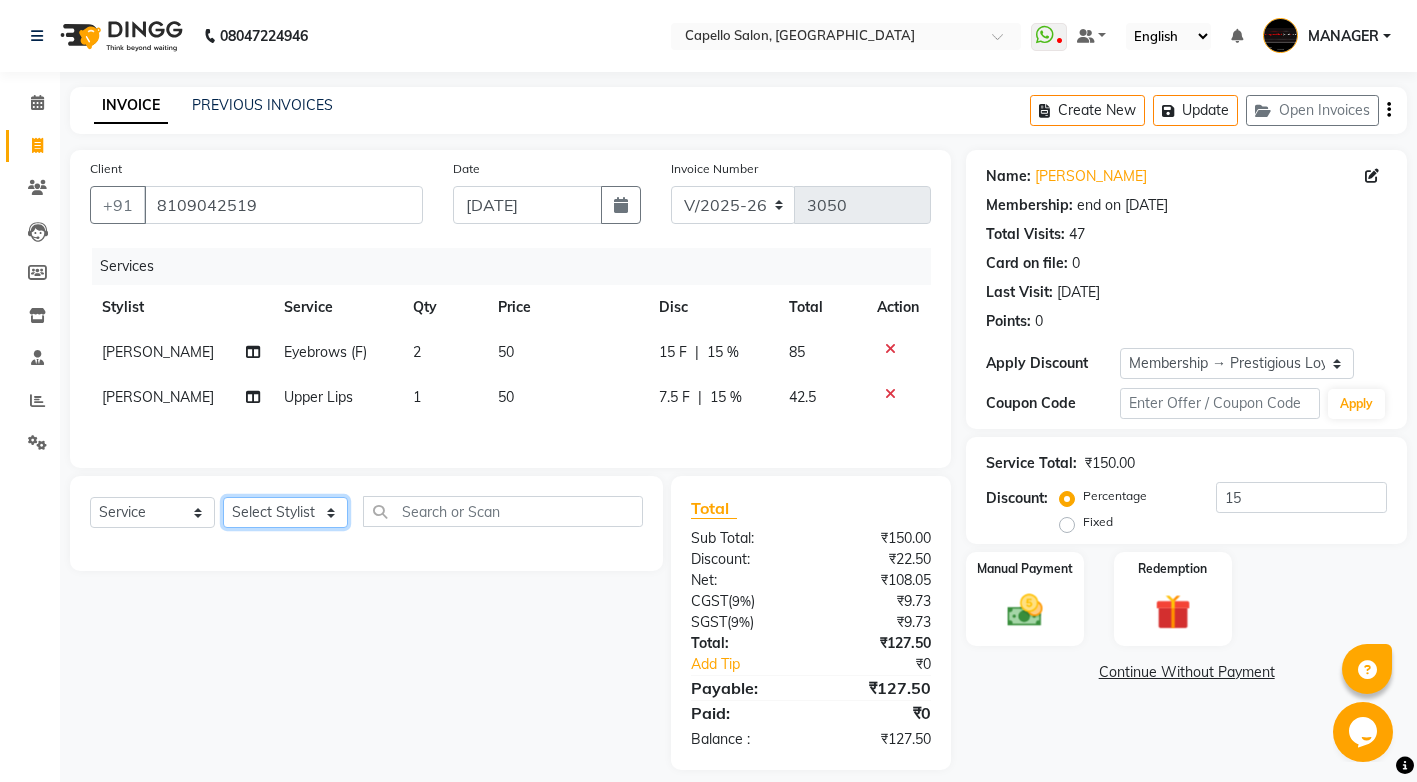 select on "14732" 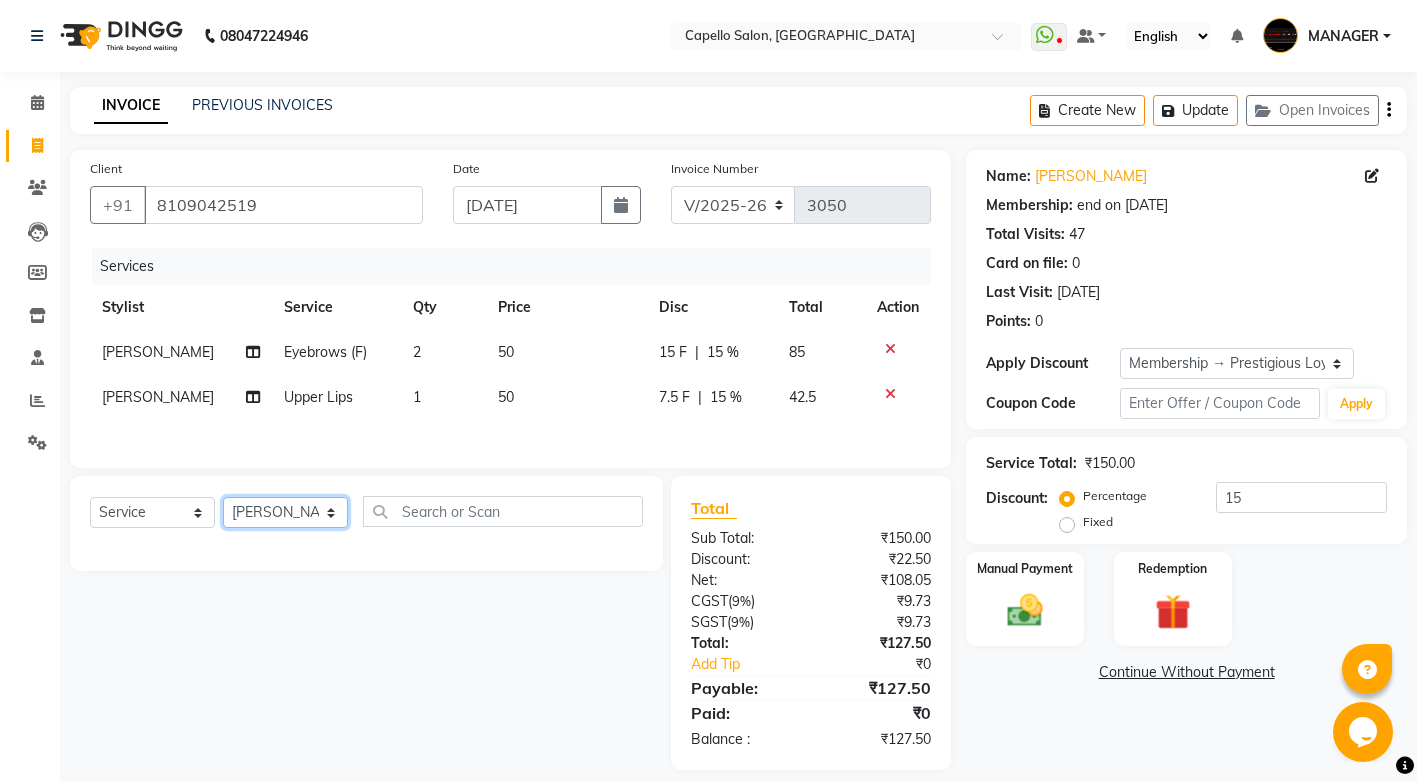 click on "Select Stylist ADMIN AKASH [PERSON_NAME] [PERSON_NAME] MANAGER [PERSON_NAME]  [PERSON_NAME] [PERSON_NAME] [PERSON_NAME]" 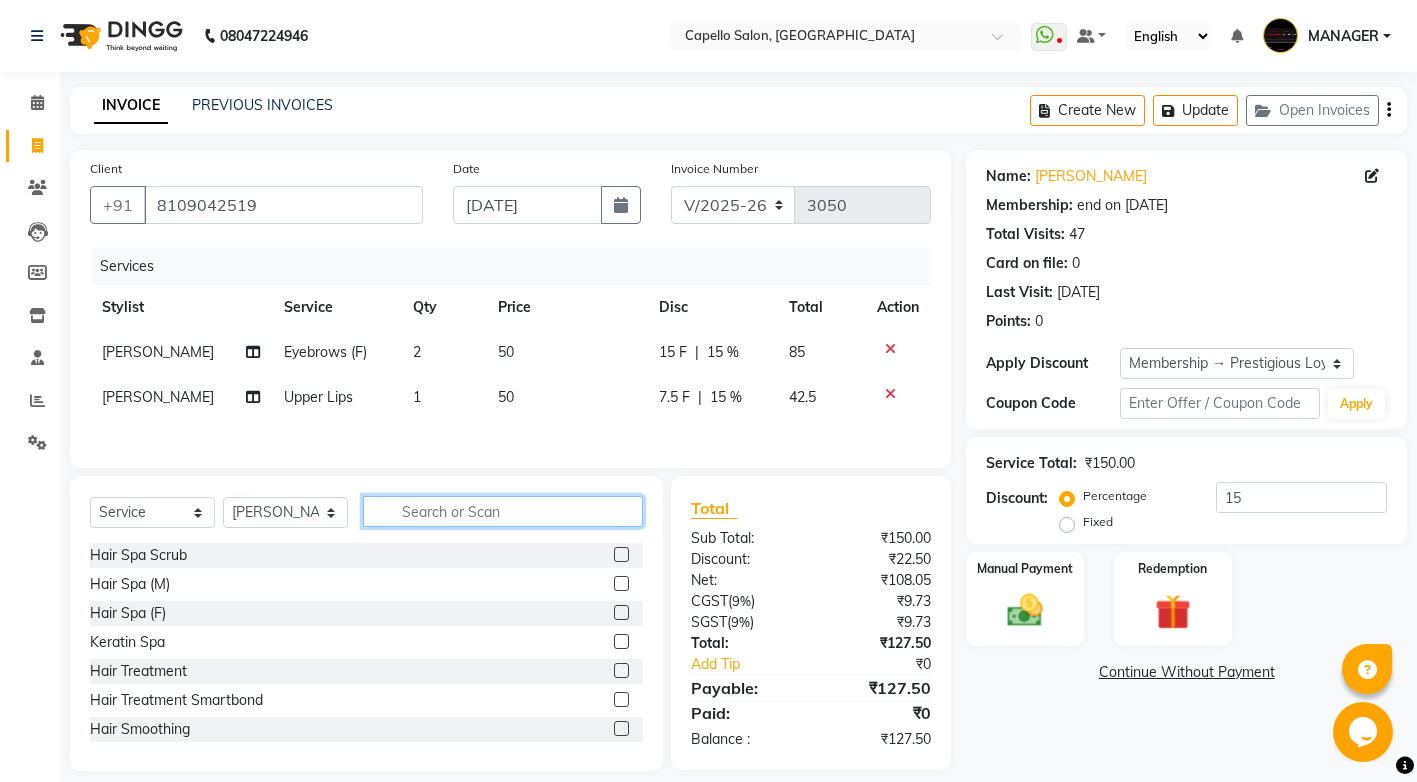 click 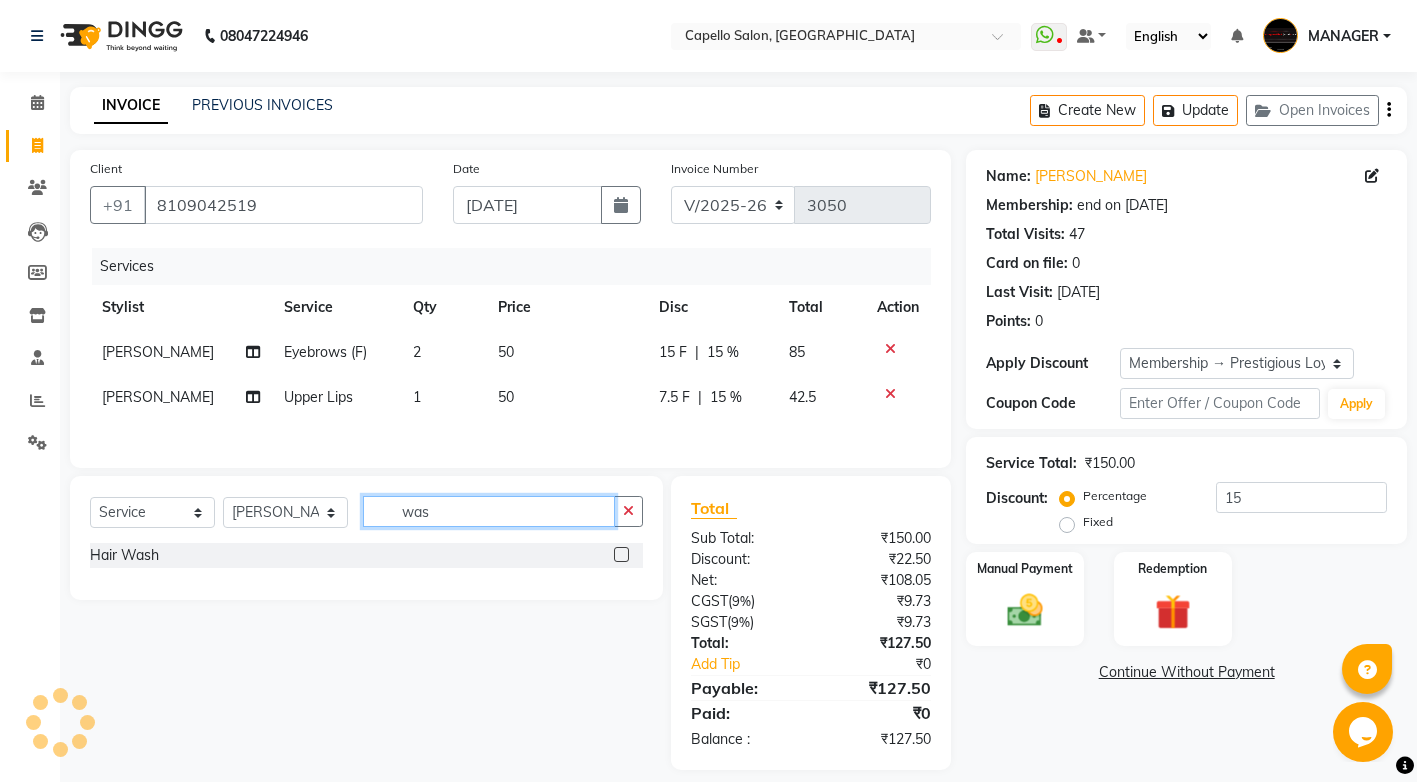 type on "was" 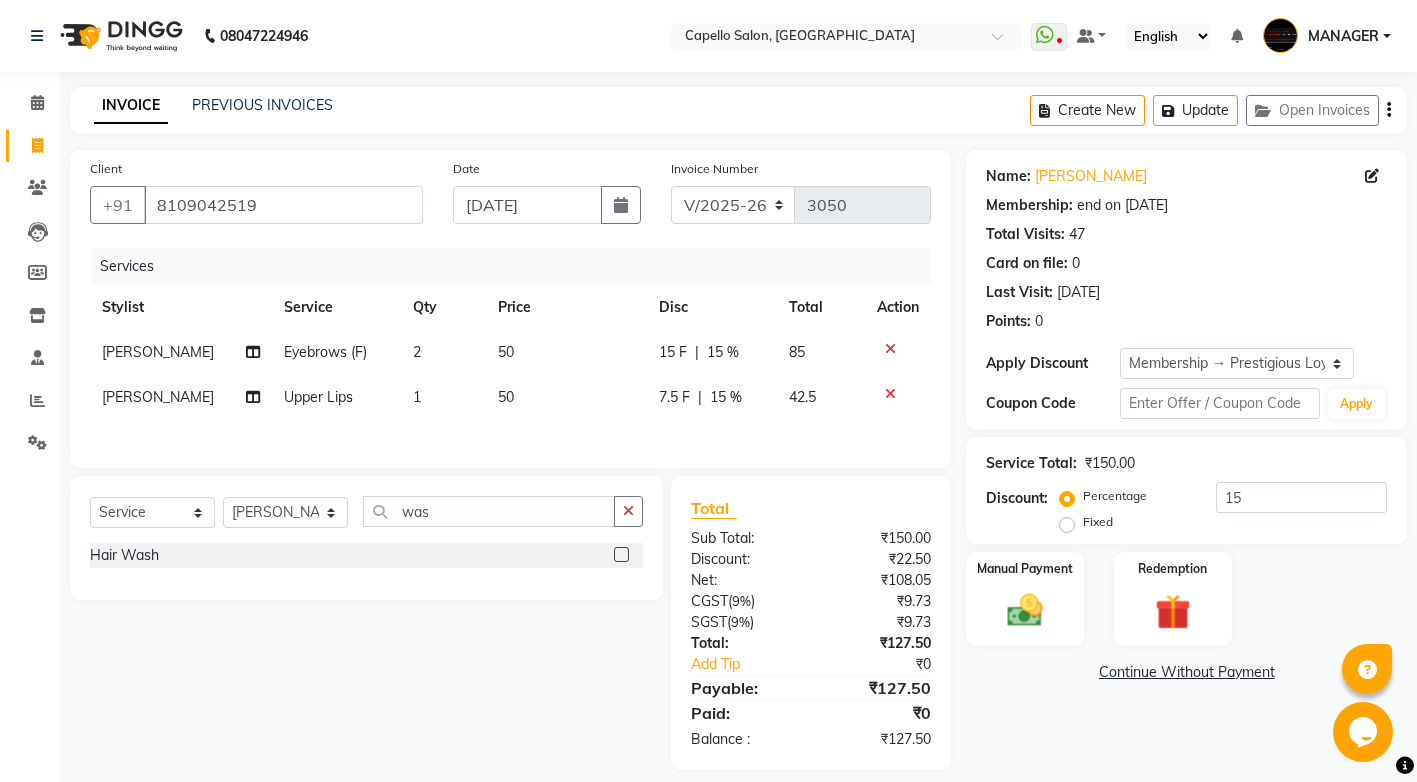 click 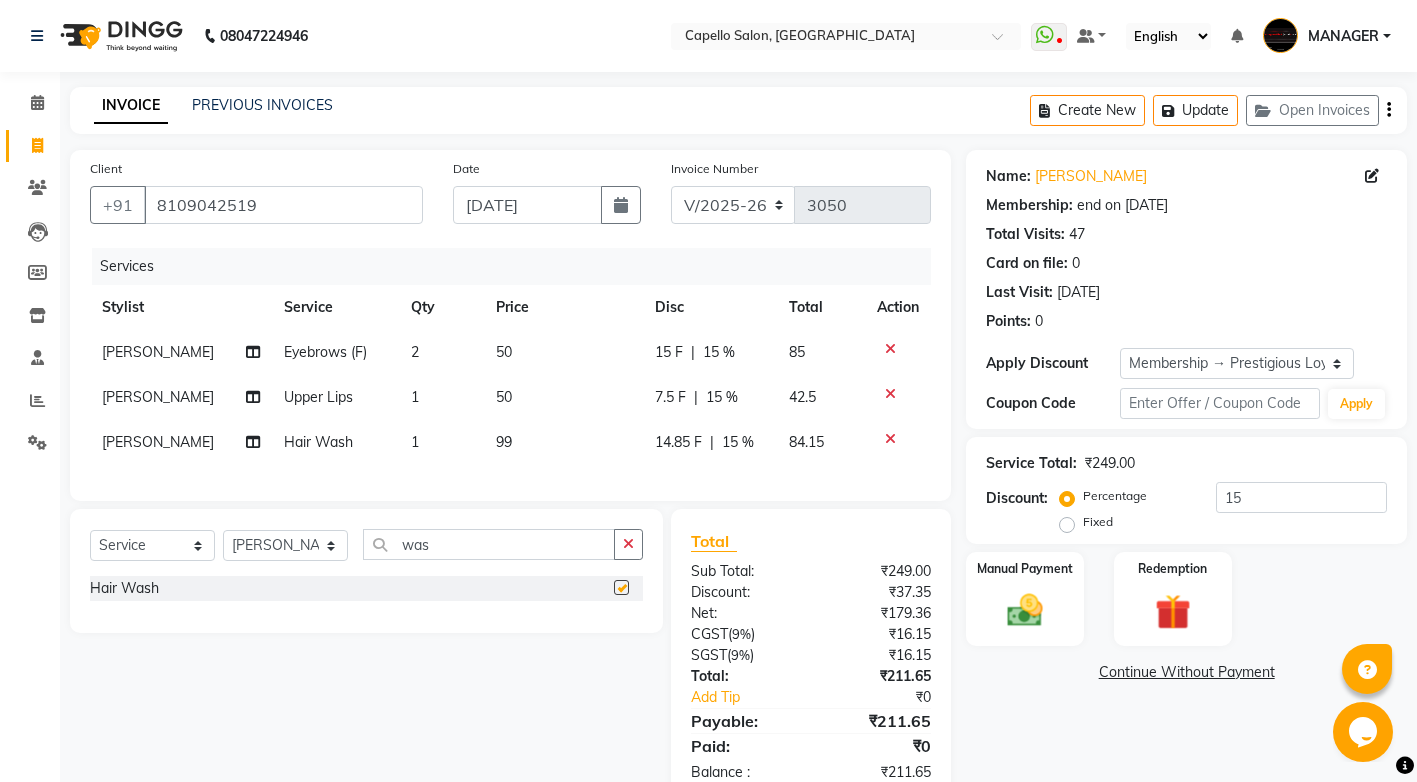checkbox on "false" 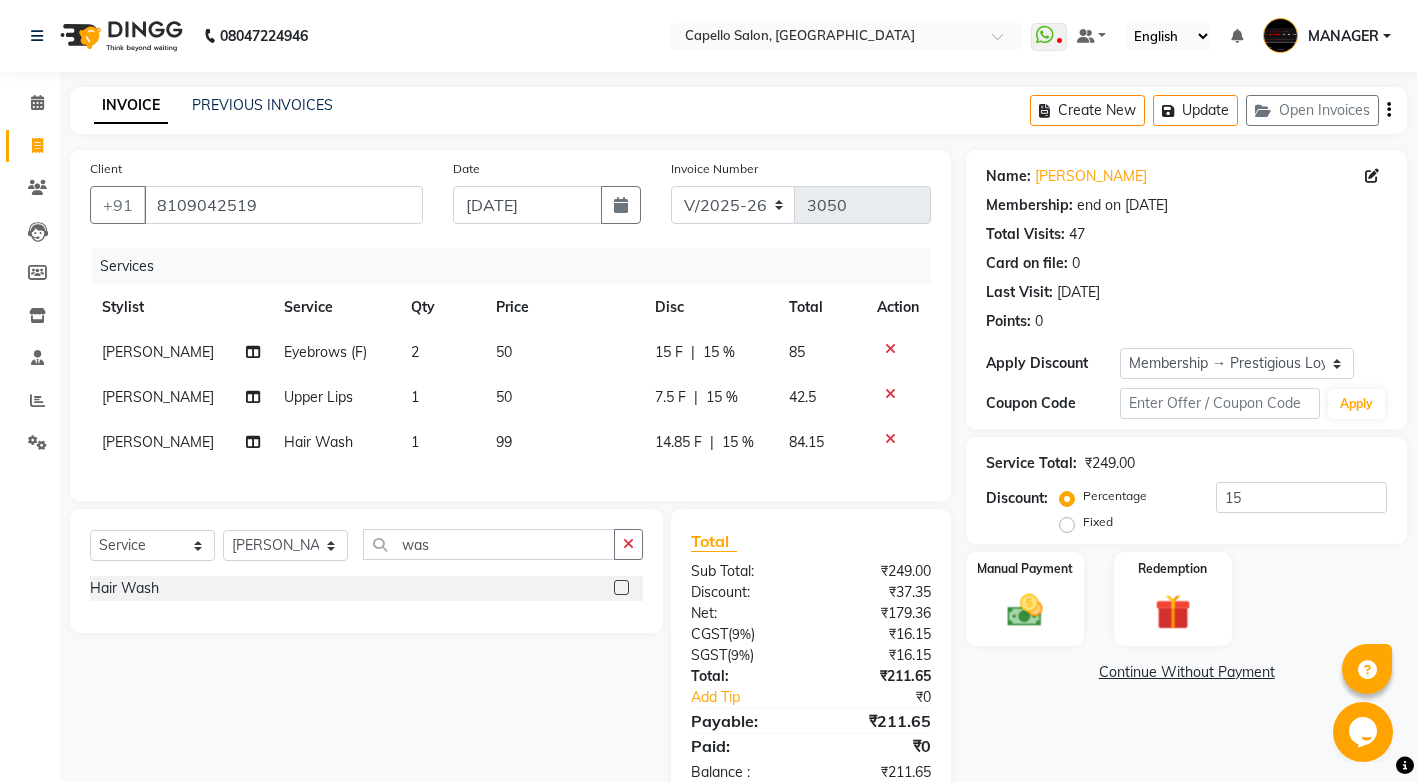 click on "99" 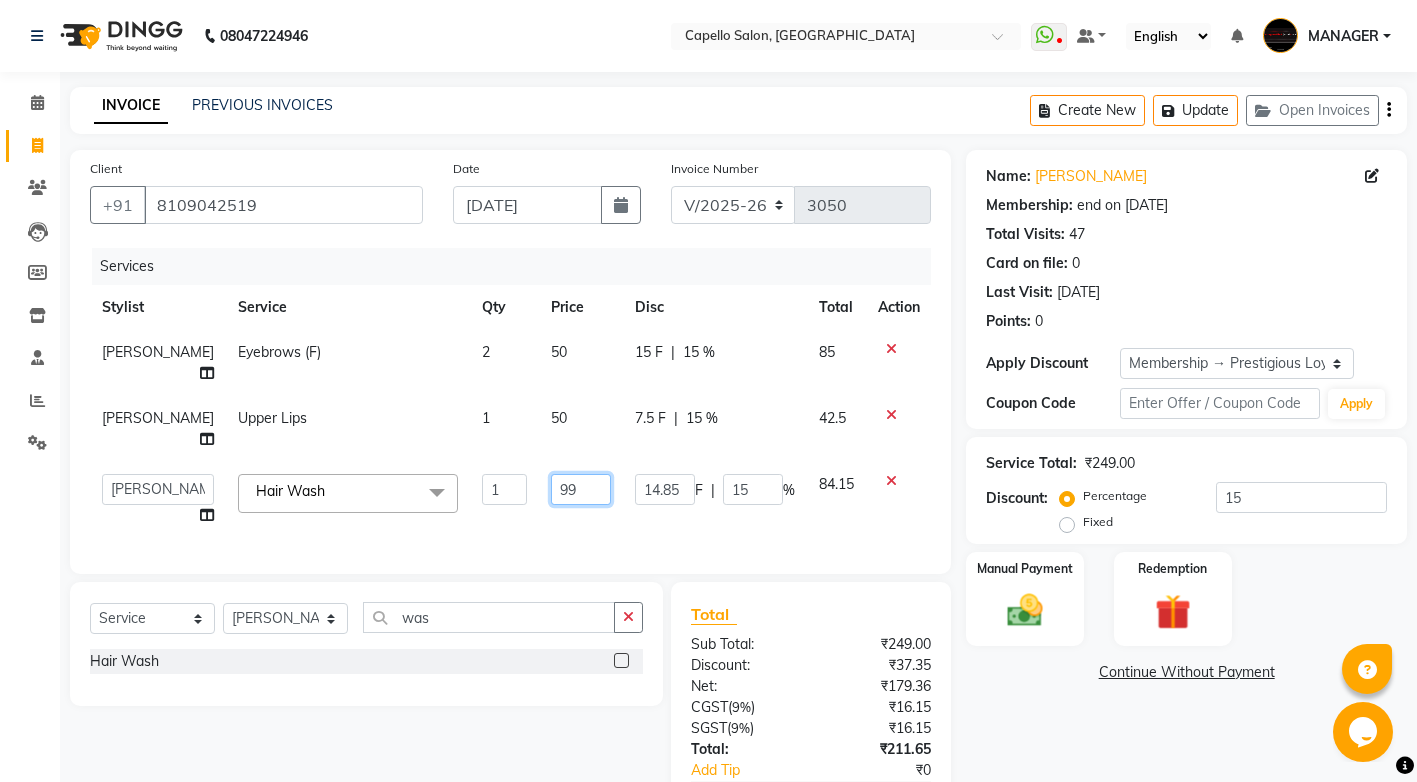 drag, startPoint x: 557, startPoint y: 442, endPoint x: 244, endPoint y: 487, distance: 316.2183 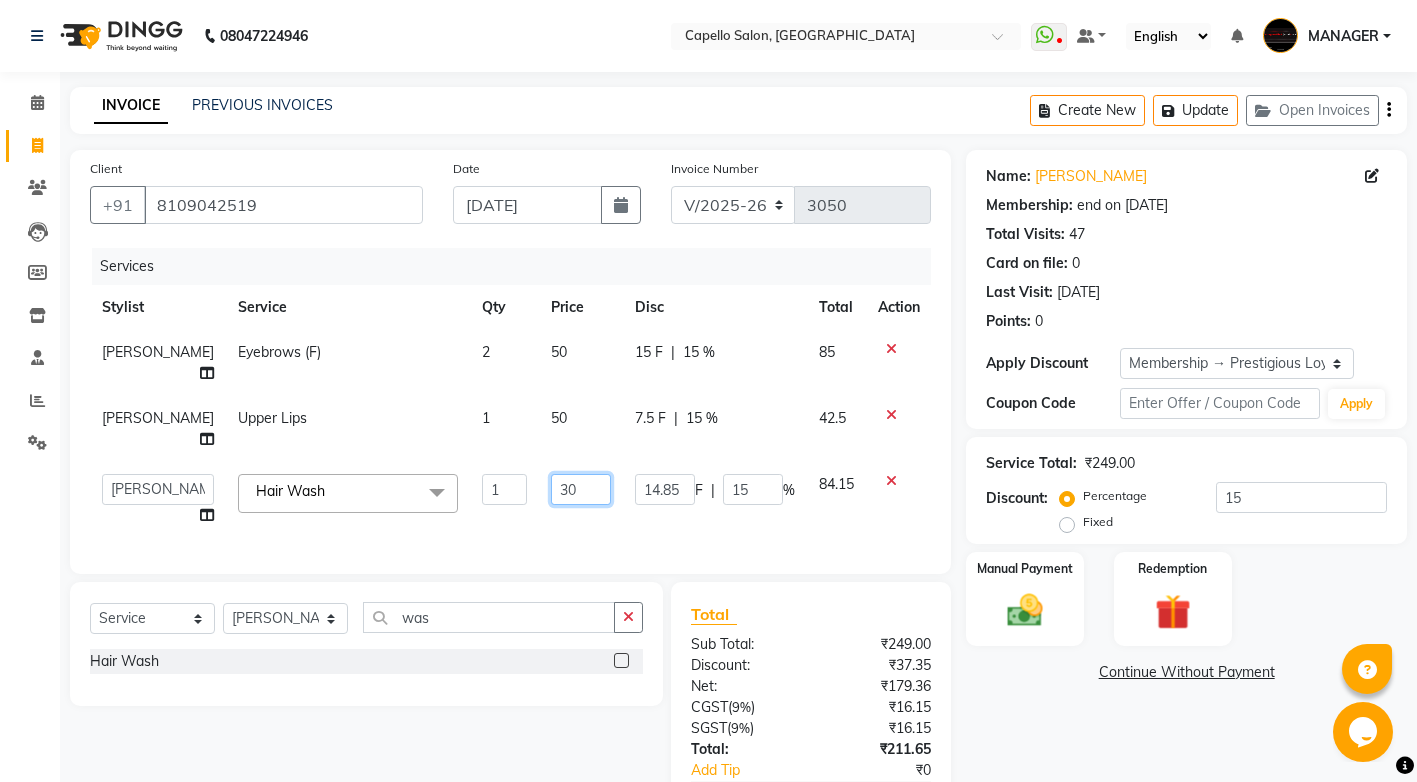 type on "300" 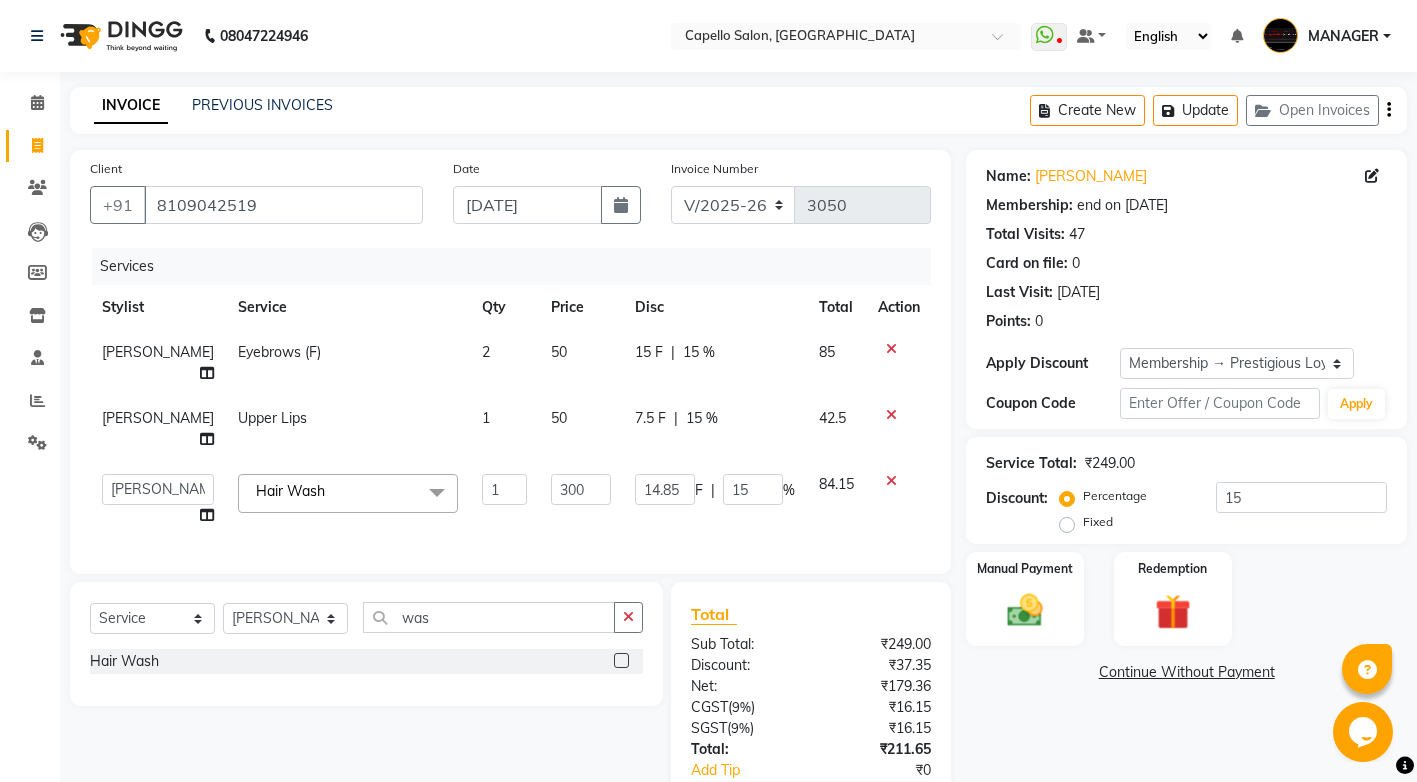 click on "Services Stylist Service Qty Price Disc Total Action KIRTI Eyebrows (F) 2 50 15 F | 15 % 85 KIRTI Upper Lips 1 50 7.5 F | 15 % 42.5  ADMIN   AKASH   khusboo   KIRTI   KUSHAL   MANAGER   Manish    RAJESH   reshma   ritee   shailendra   SHIVA   VISHAL  Hair Wash  x Hair Spa Scrub Hair Spa (M) Hair Spa (F) Keratin Spa Hair Treatment Hair Treatment Smartbond Hair Smoothing Hair Straightening Hair Rebonding Hair Keratin Cadiveu Head Massage L Hair Keratin Keramelon Hair Botox Keramelon Scalp Advance (F) Scalp Advance (M) Brillare Anti-Dandruff oil (F) Nanoplastia treatment Brillare Hairfall Control oil (F) Brillare Hairfall Control oil (M) Brillare Anti-Dandruff oil (M) Reflexology (U lux) 1400 Face Bleach Face D-Tan Face Clean Up Clean-up (Shine beauty) Facial Actiblend Glass Facial Mask Signature Facial Deluxe Facial Luxury Facial Magical Facial Premium Facial Royal Treatment Skinora Age Control F Treatment ( Snow Algae&Saffron) Skinora Calming Treatment (Avacado & Oat) Classic Manicure Classic Pedicure Haircut" 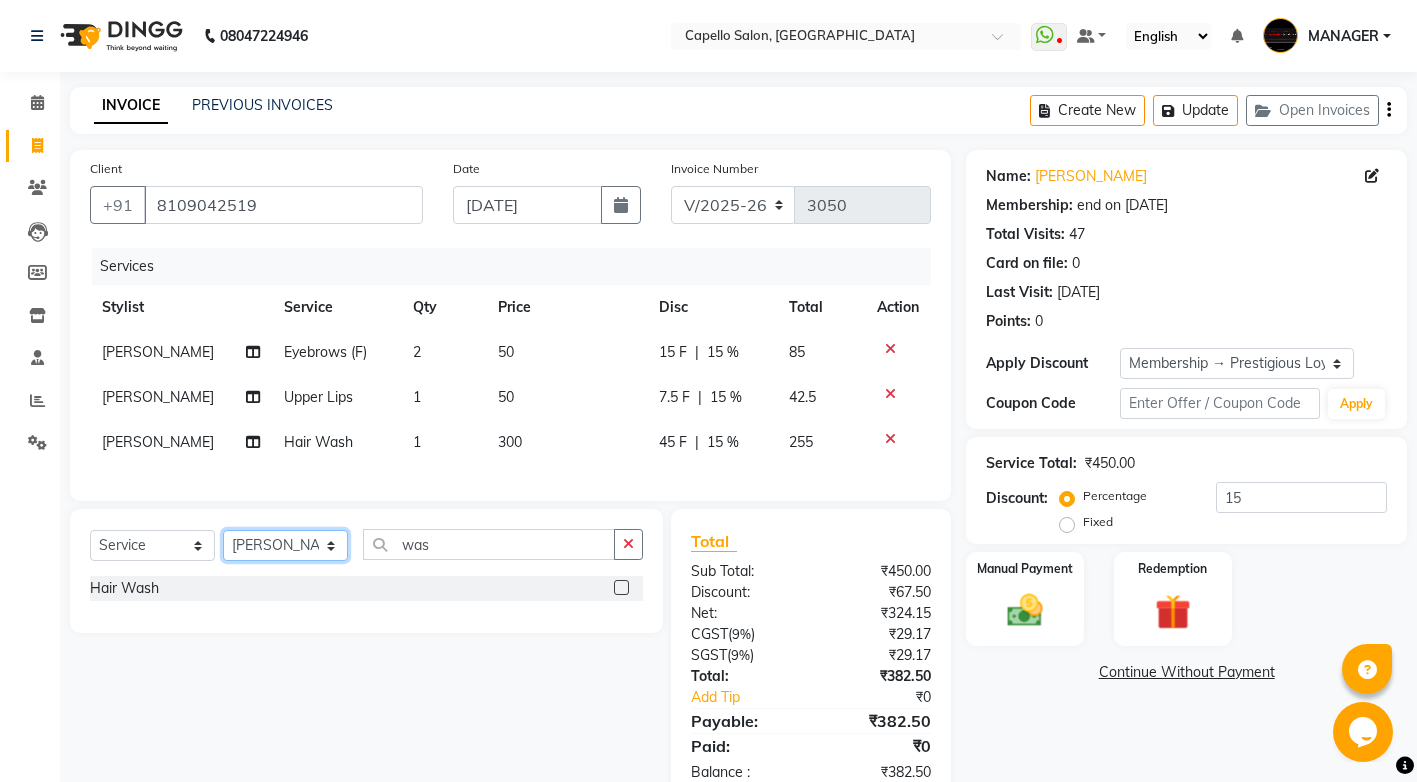 click on "Select Stylist ADMIN AKASH [PERSON_NAME] [PERSON_NAME] MANAGER [PERSON_NAME]  [PERSON_NAME] [PERSON_NAME] [PERSON_NAME]" 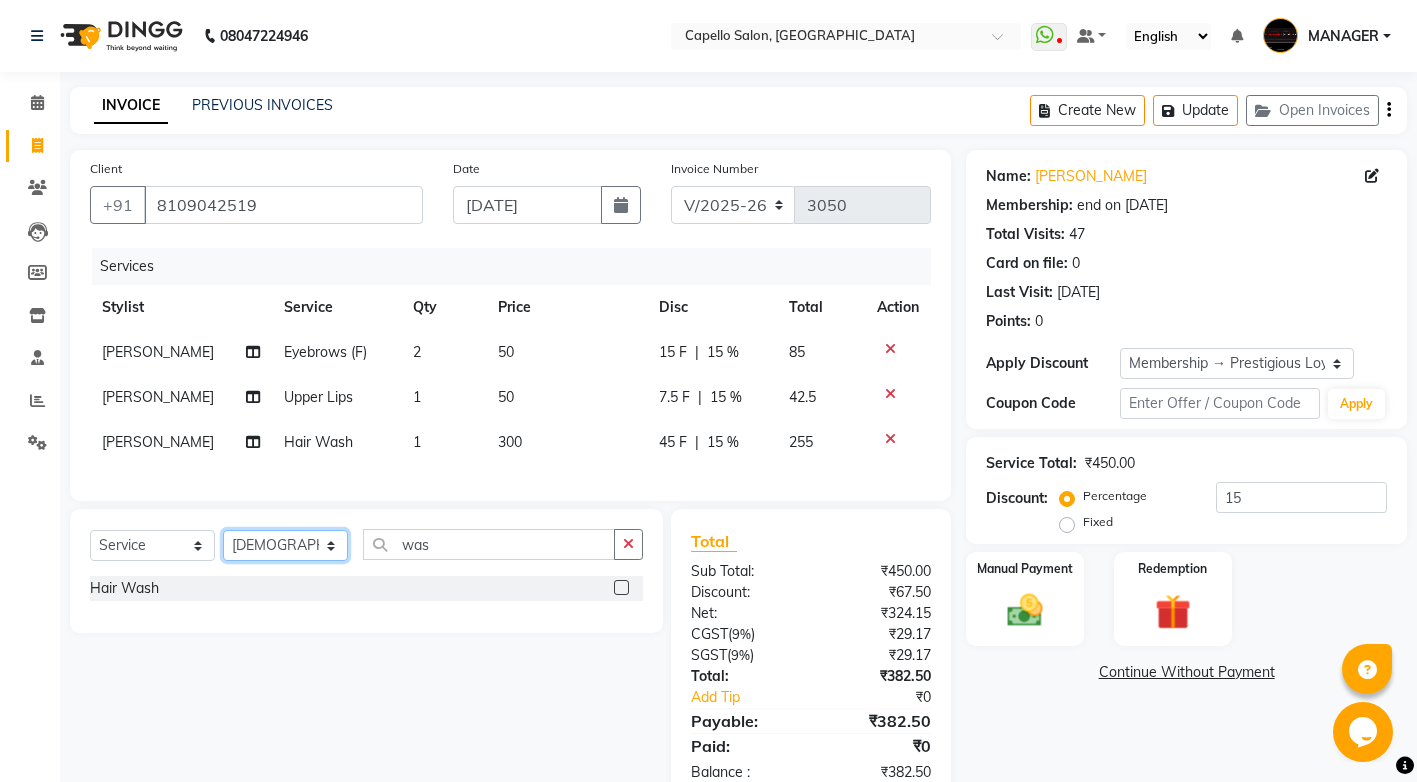 click on "Select Stylist ADMIN AKASH [PERSON_NAME] [PERSON_NAME] MANAGER [PERSON_NAME]  [PERSON_NAME] [PERSON_NAME] [PERSON_NAME]" 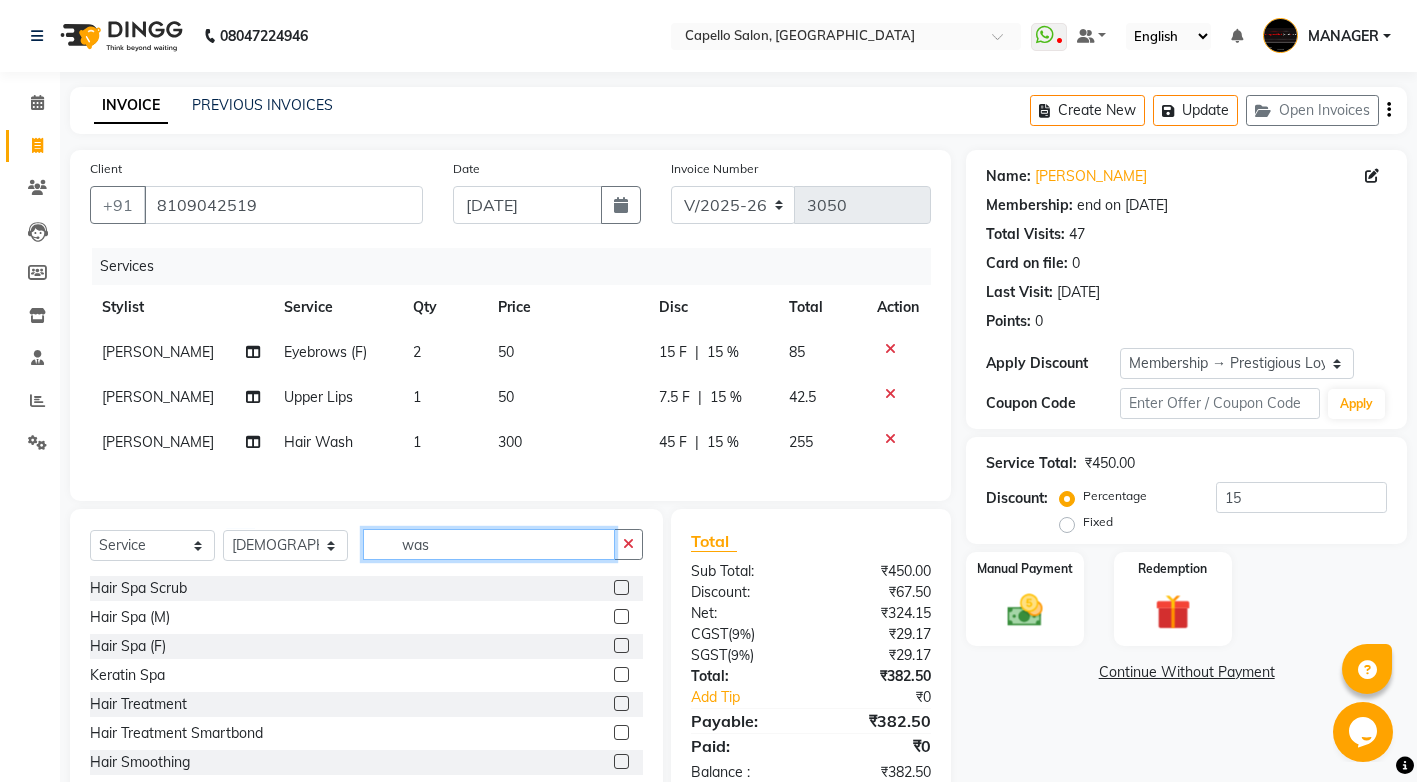 drag, startPoint x: 457, startPoint y: 568, endPoint x: 0, endPoint y: 697, distance: 474.85788 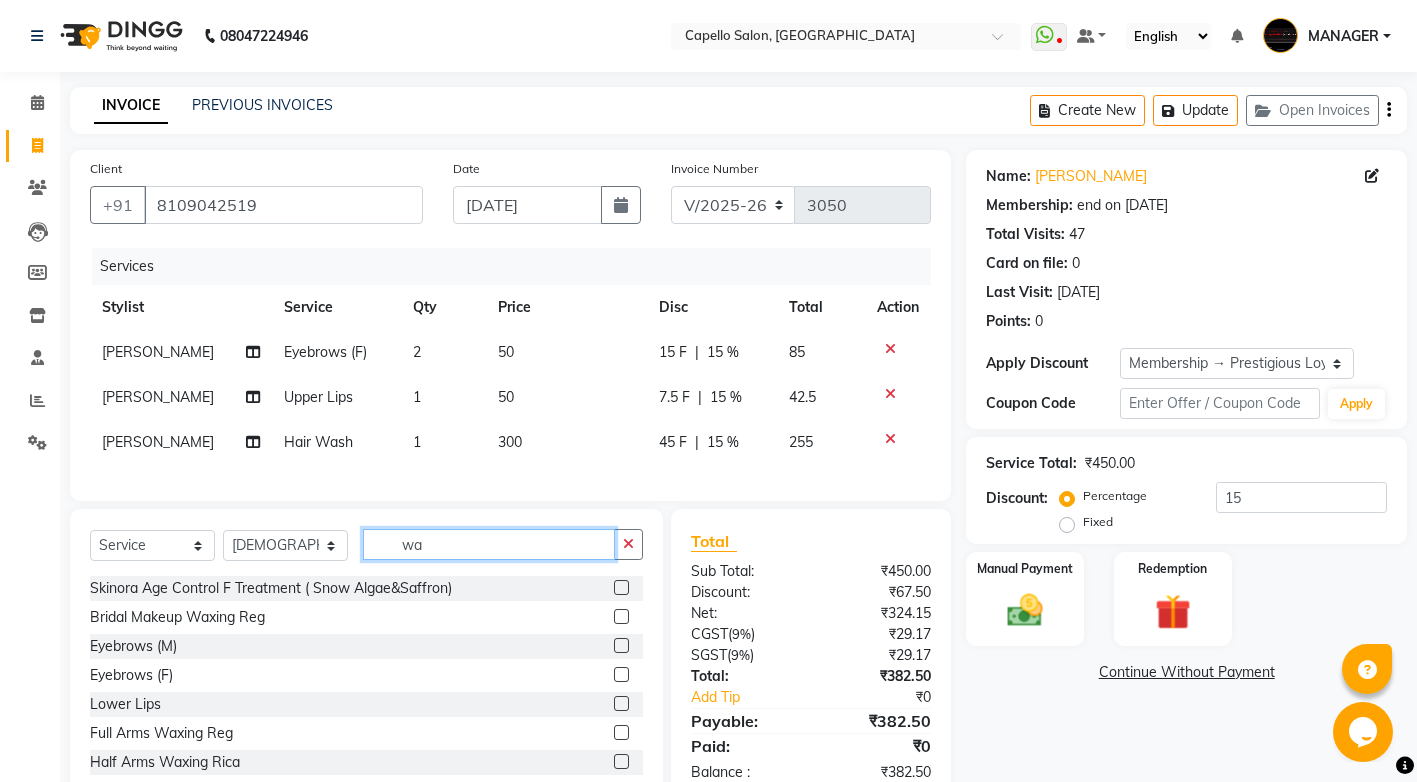 type on "was" 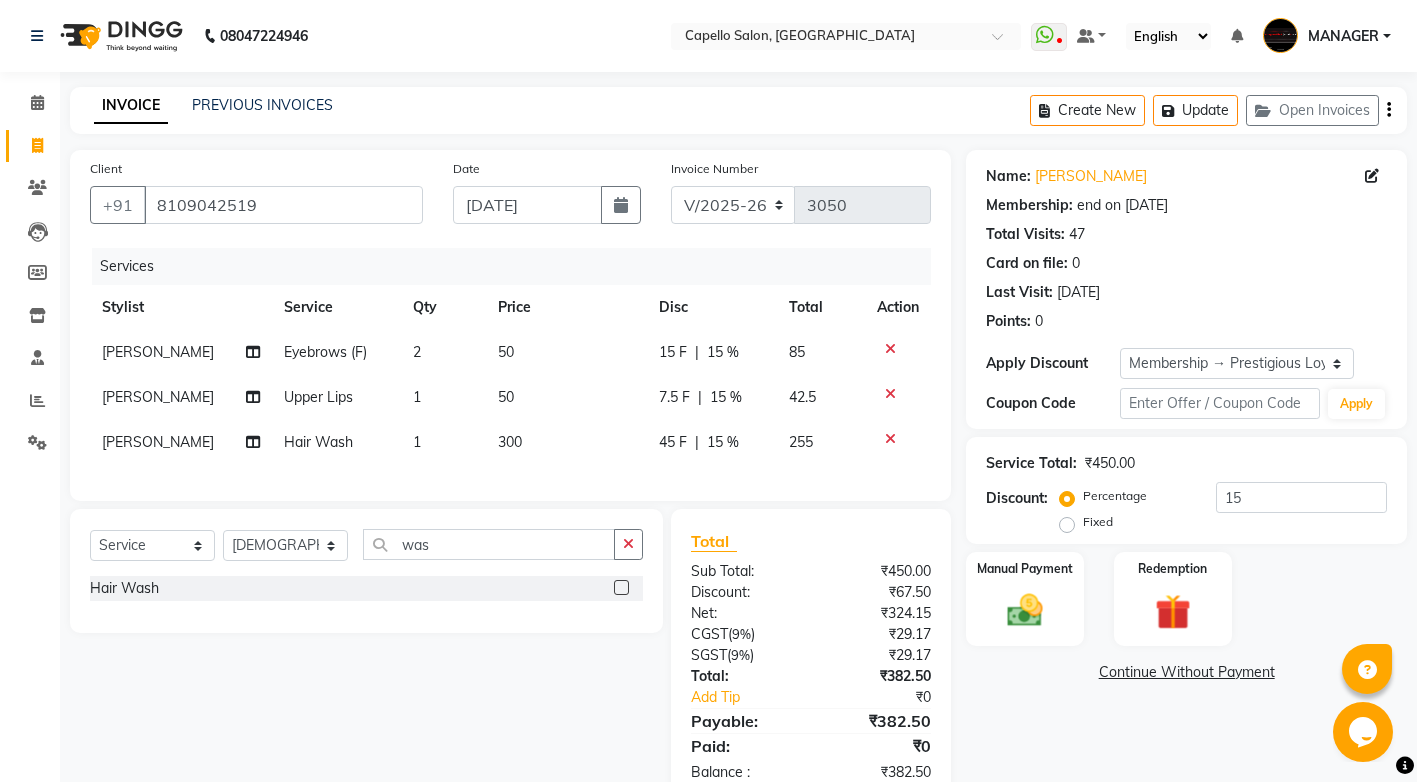 click 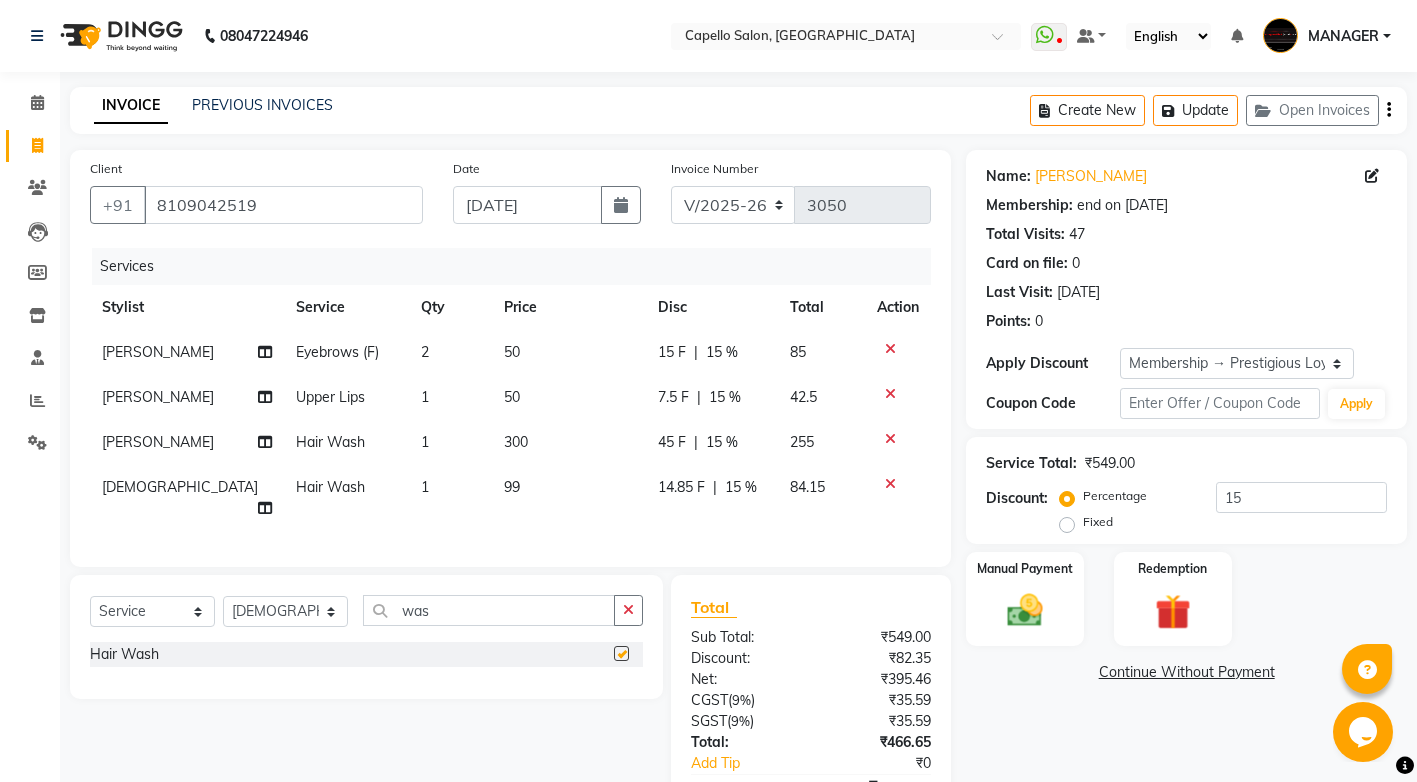 checkbox on "false" 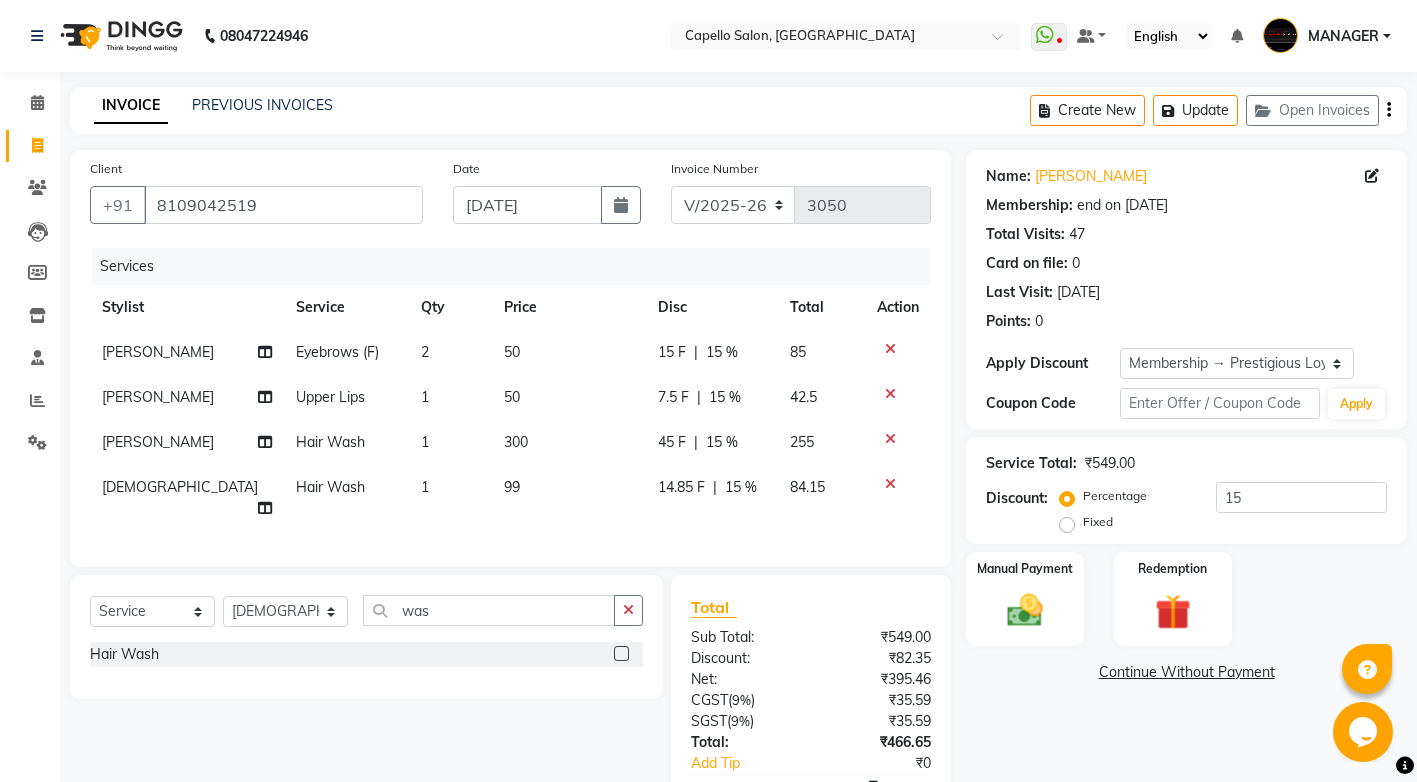 click on "99" 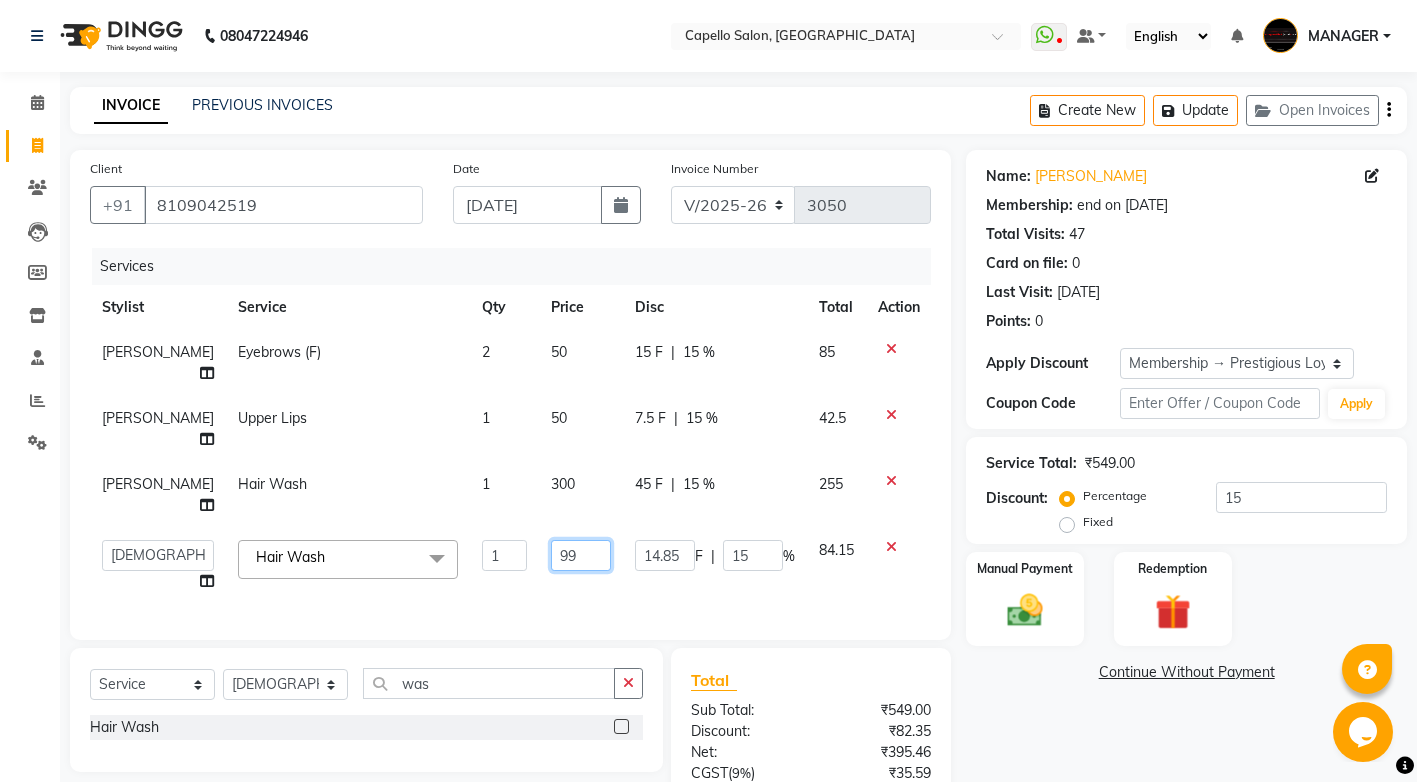 drag, startPoint x: 569, startPoint y: 480, endPoint x: 149, endPoint y: 575, distance: 430.61005 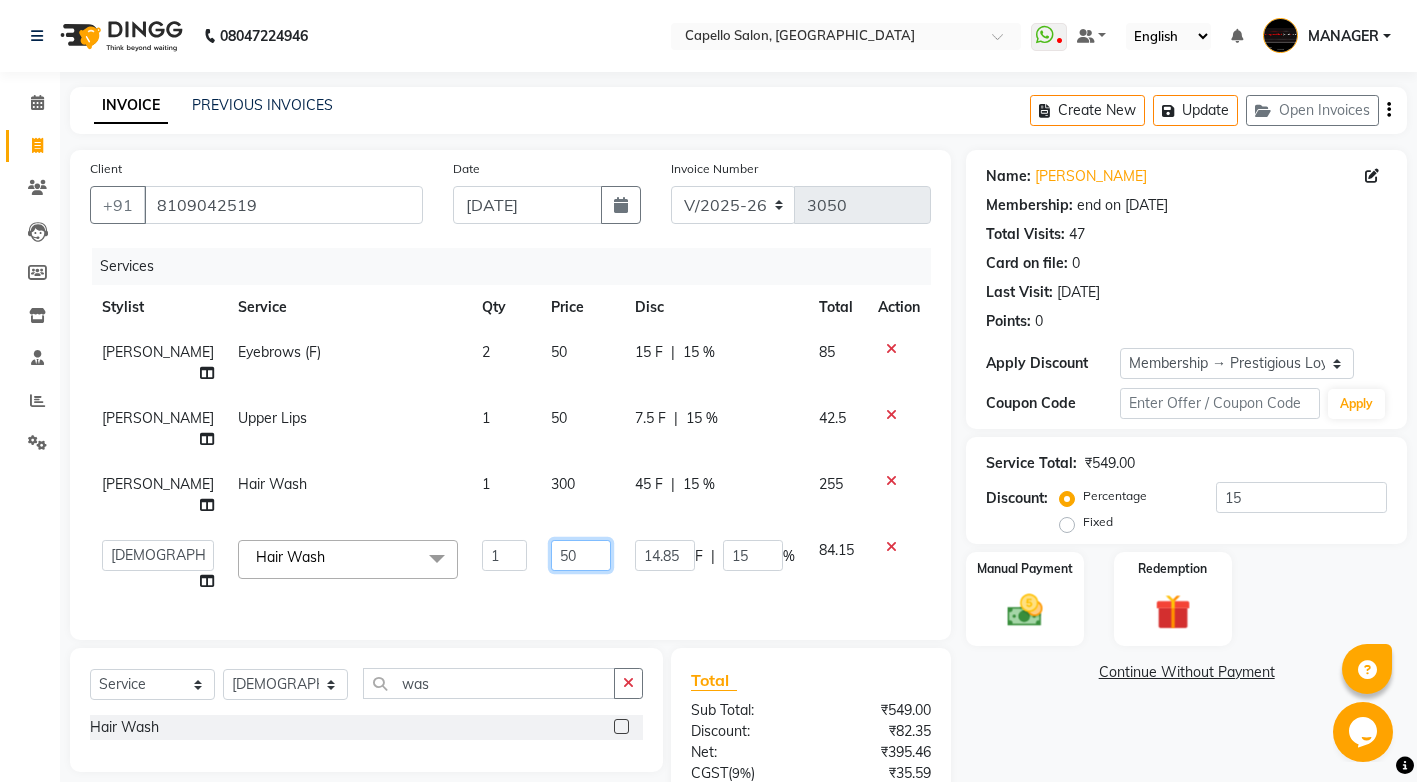 type on "500" 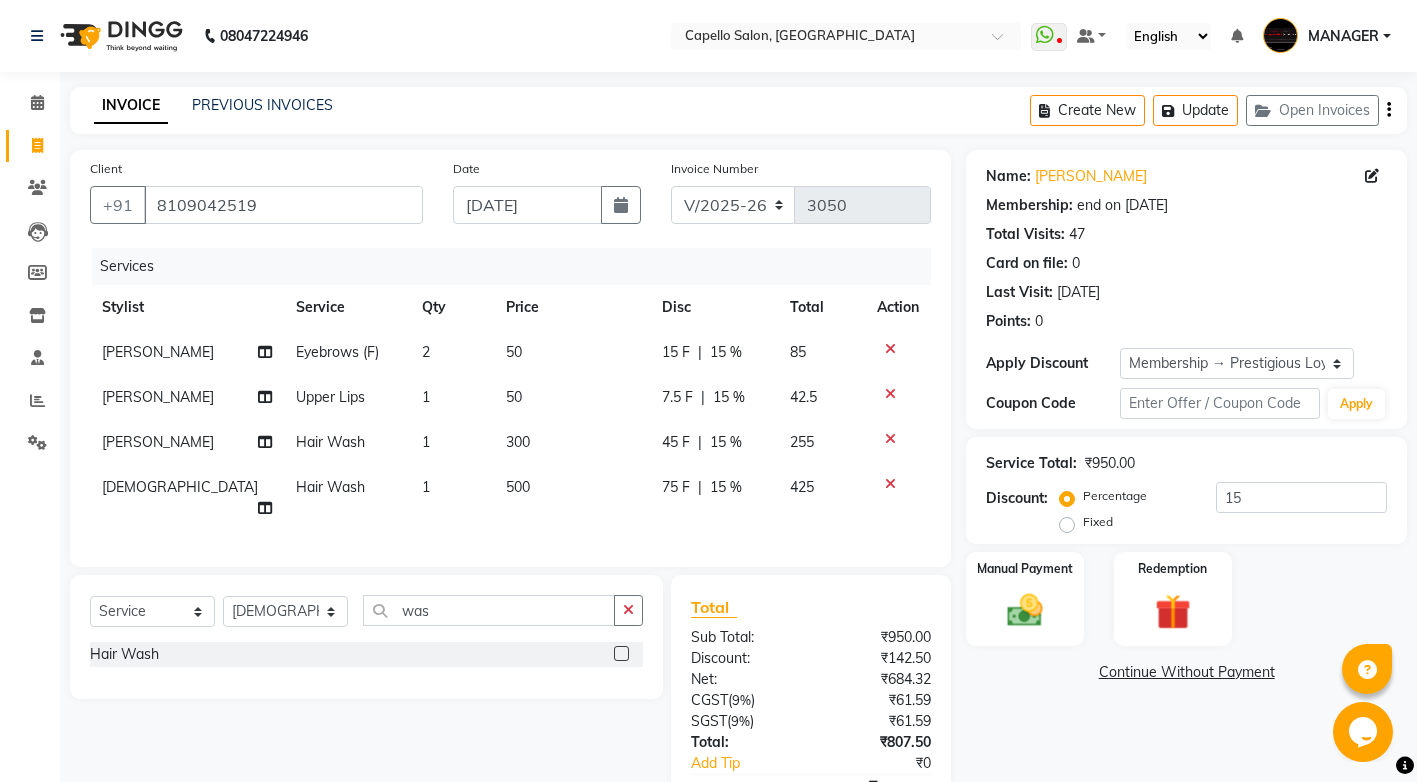 click on "Client +91 8109042519 Date 10-07-2025 Invoice Number V/2025 V/2025-26 3050 Services Stylist Service Qty Price Disc Total Action KIRTI Eyebrows (F) 2 50 15 F | 15 % 85 KIRTI Upper Lips 1 50 7.5 F | 15 % 42.5 KIRTI Hair Wash 1 300 45 F | 15 % 255 SHIVA Hair Wash 1 500 75 F | 15 % 425 Select  Service  Product  Membership  Package Voucher Prepaid Gift Card  Select Stylist ADMIN AKASH khusboo KIRTI KUSHAL MANAGER Manish  RAJESH reshma ritee shailendra SHIVA VISHAL was Hair Wash  Total Sub Total: ₹950.00 Discount: ₹142.50 Net: ₹684.32 CGST  ( 9% ) ₹61.59 SGST  ( 9% ) ₹61.59 Total: ₹807.50 Add Tip ₹0 Payable: ₹807.50 Paid: ₹0 Balance   : ₹807.50" 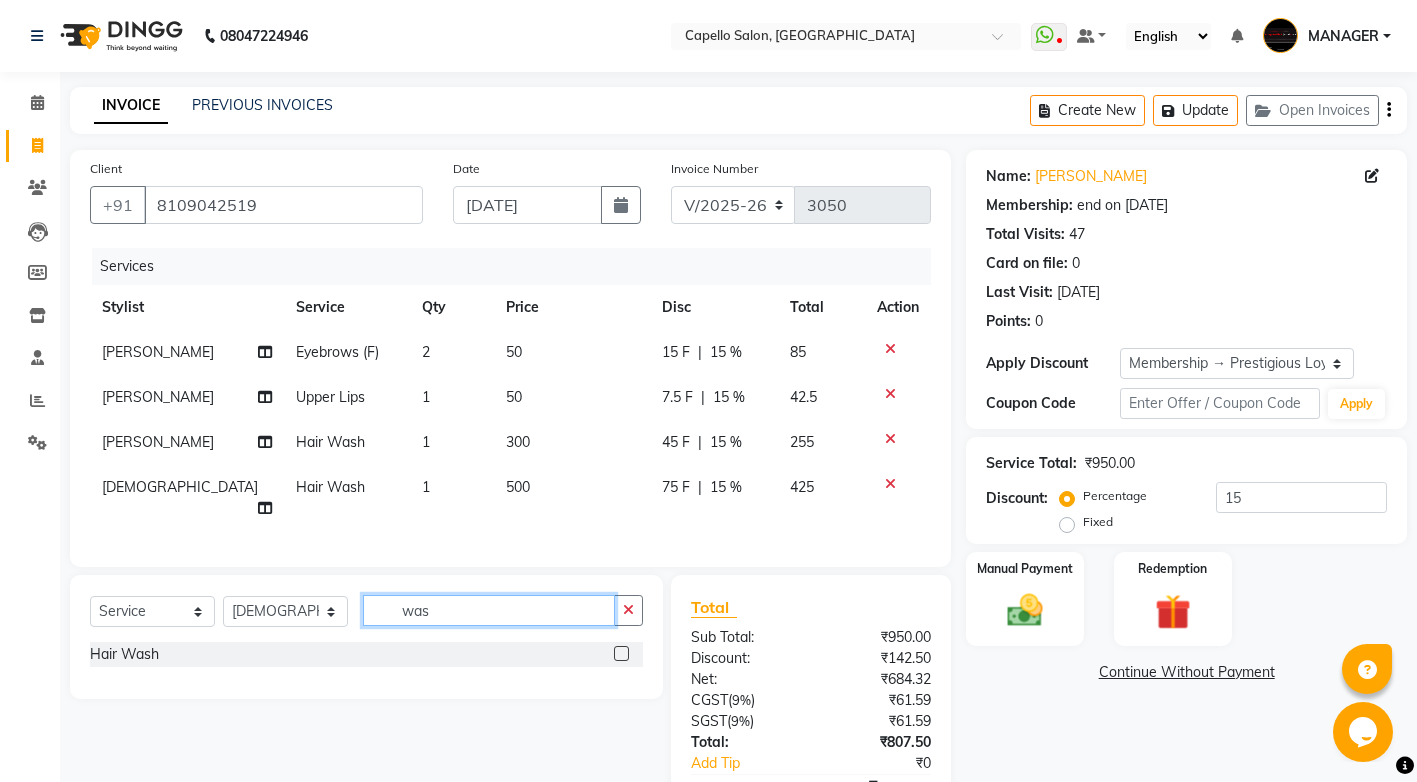 drag, startPoint x: 415, startPoint y: 588, endPoint x: 288, endPoint y: 604, distance: 128.0039 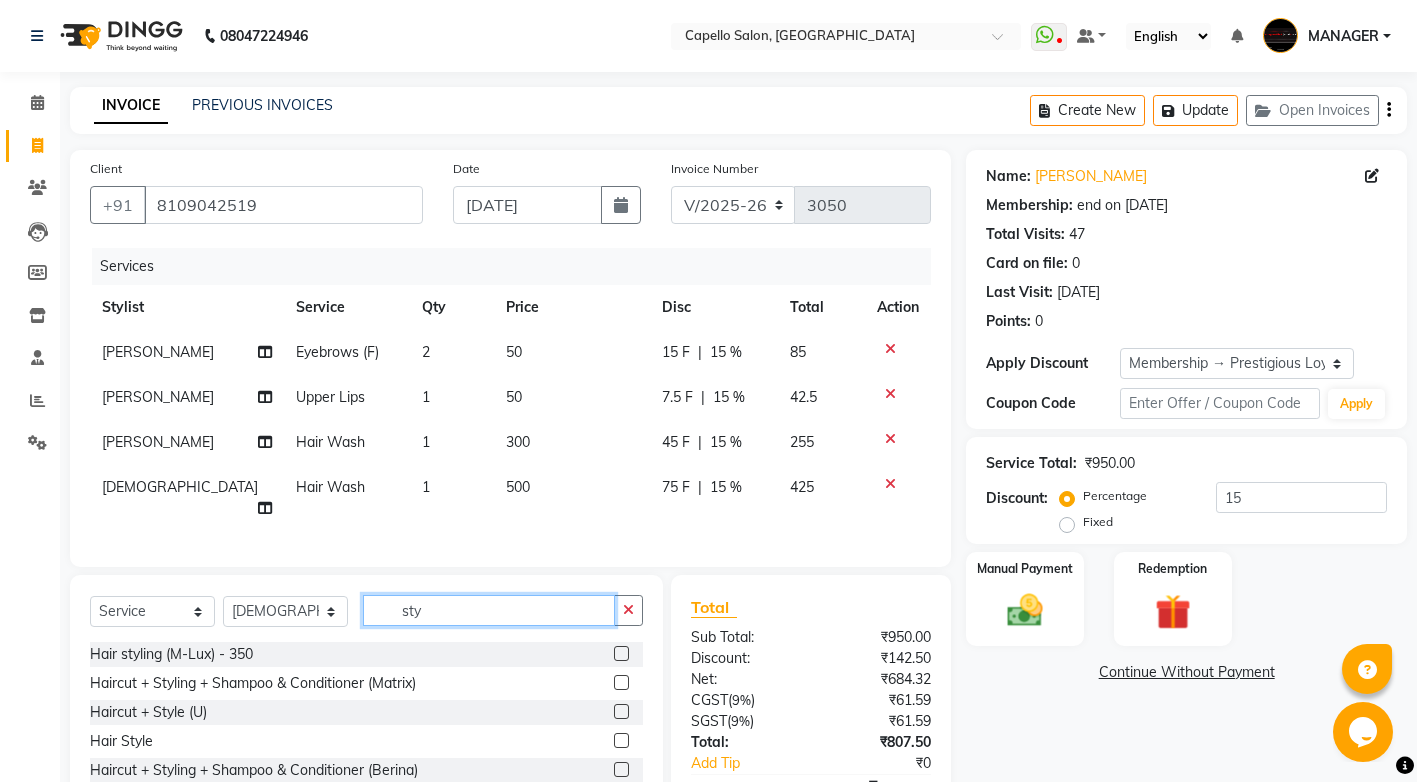type on "sty" 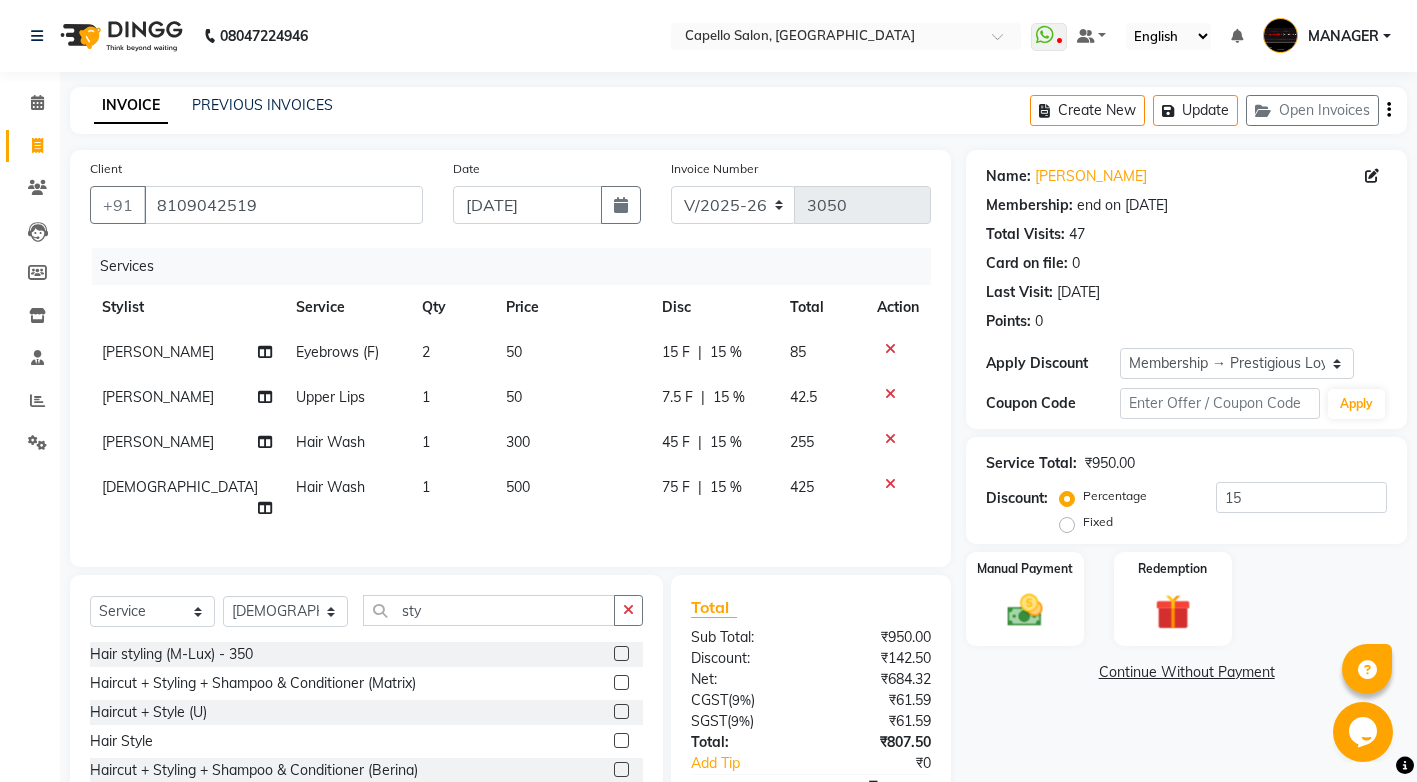 click 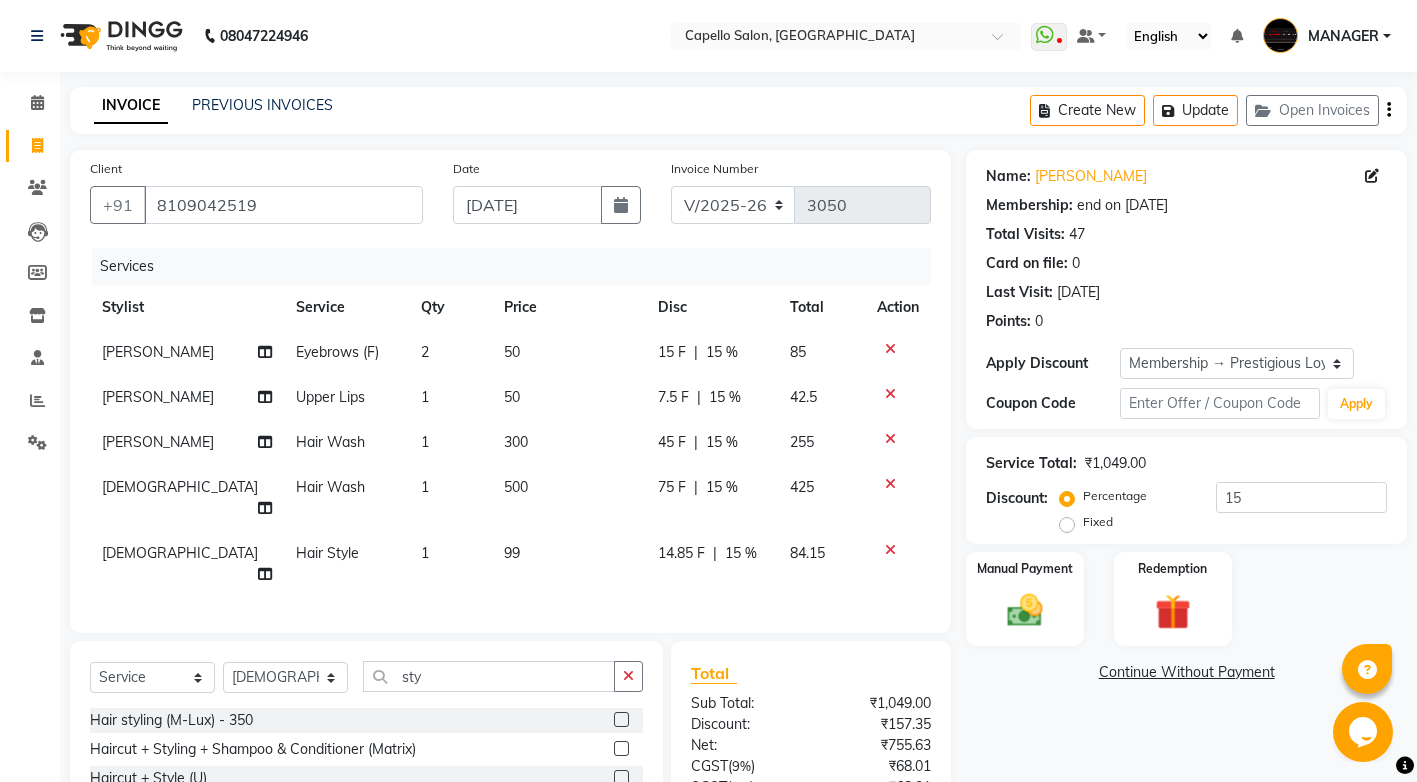 checkbox on "false" 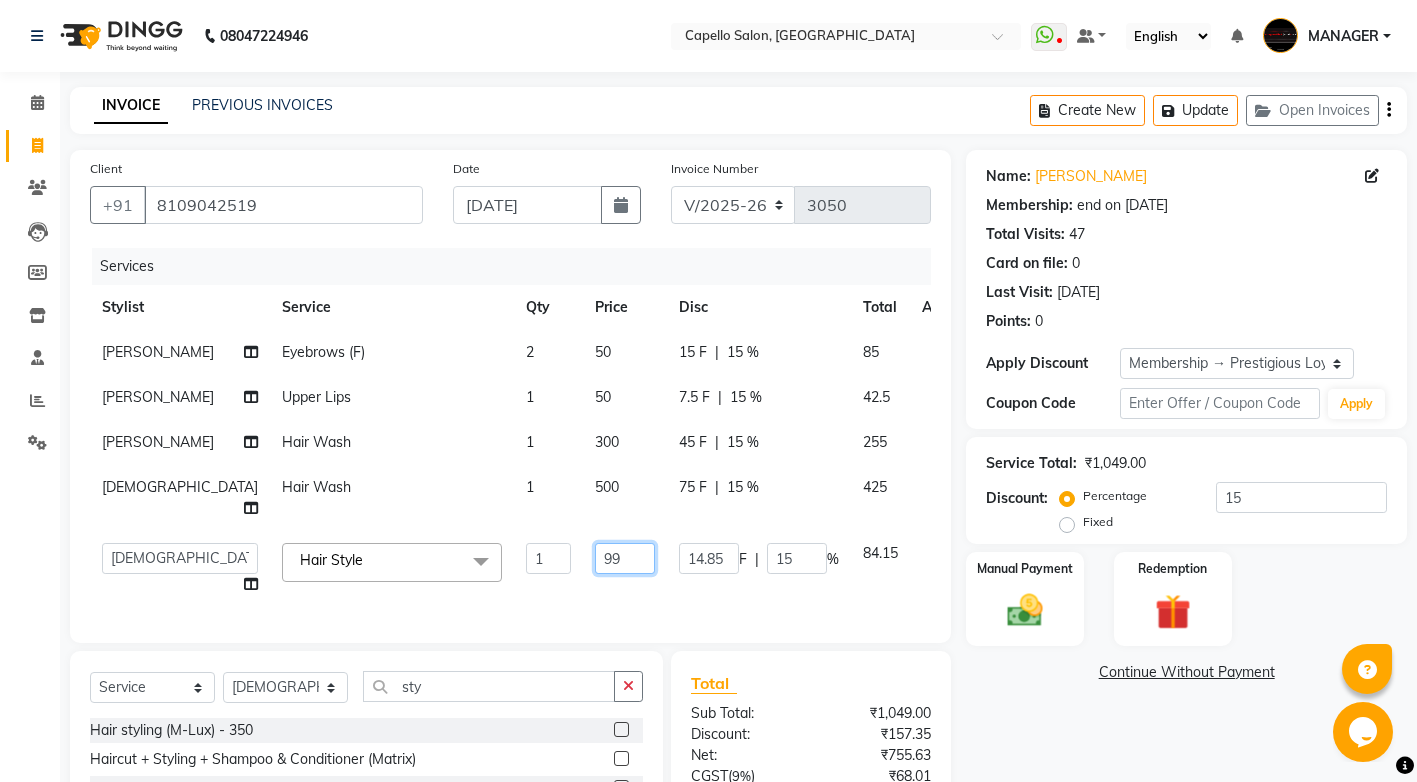 drag, startPoint x: 554, startPoint y: 526, endPoint x: 298, endPoint y: 634, distance: 277.84888 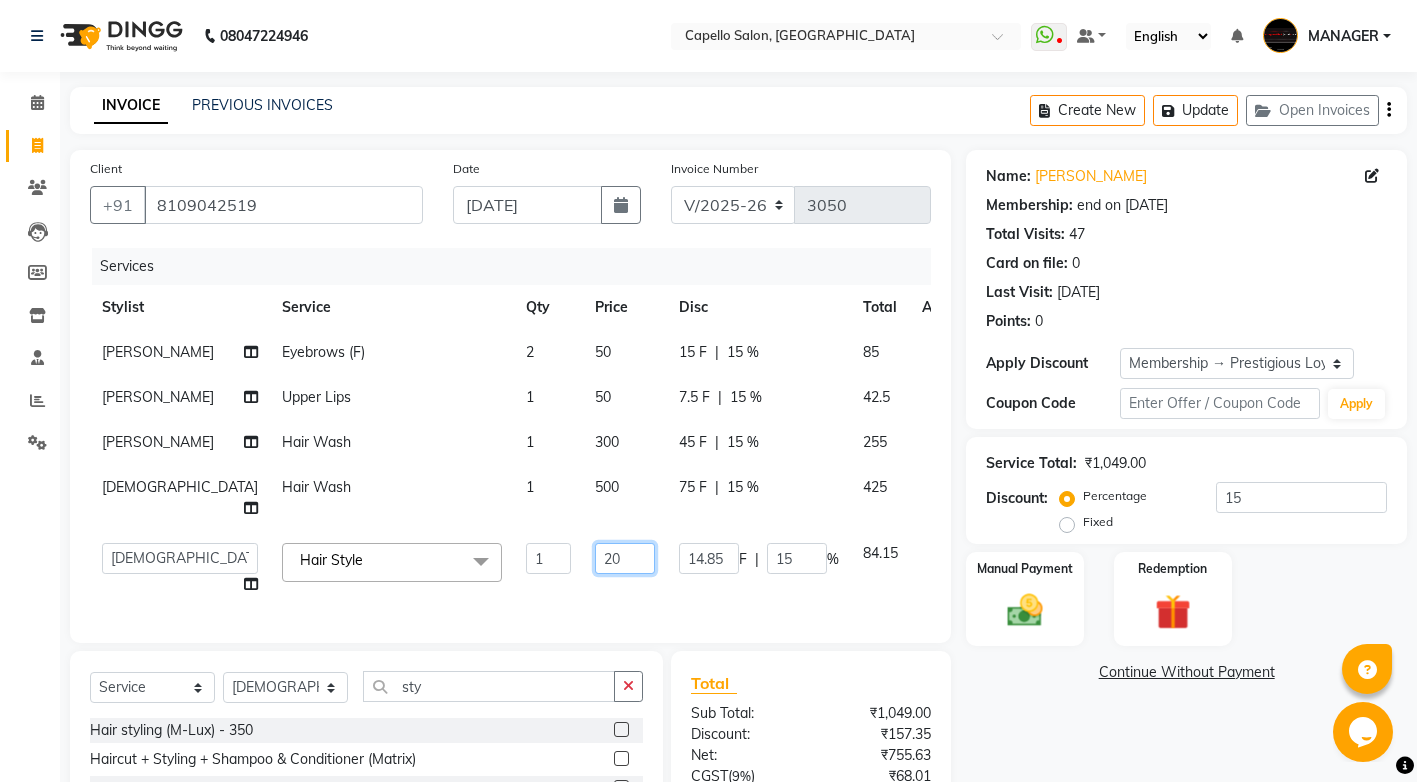 type on "200" 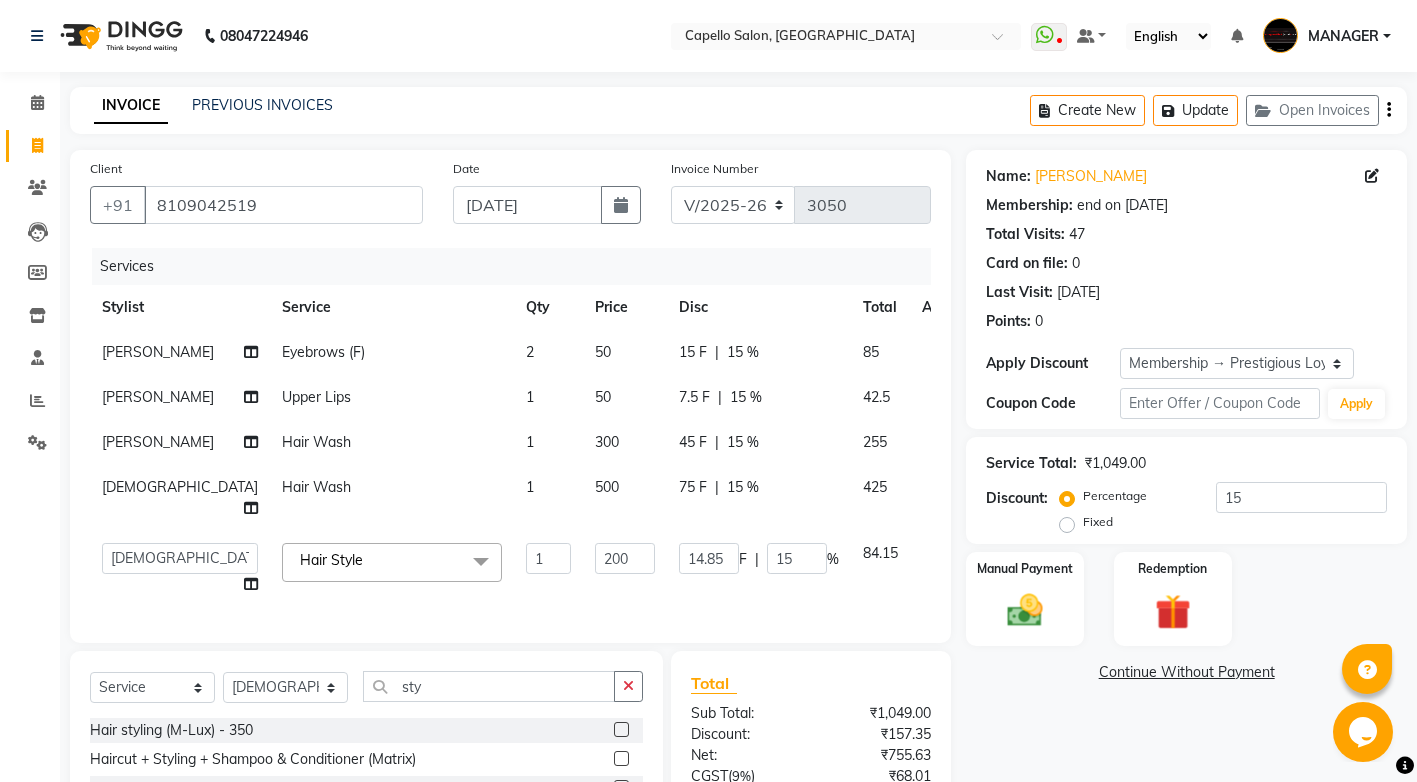 click on "Services Stylist Service Qty Price Disc Total Action KIRTI Eyebrows (F) 2 50 15 F | 15 % 85 KIRTI Upper Lips 1 50 7.5 F | 15 % 42.5 KIRTI Hair Wash 1 300 45 F | 15 % 255 SHIVA Hair Wash 1 500 75 F | 15 % 425  ADMIN   AKASH   khusboo   KIRTI   KUSHAL   MANAGER   Manish    RAJESH   reshma   ritee   shailendra   SHIVA   VISHAL  Hair Style  x Hair Spa Scrub Hair Spa (M) Hair Spa (F) Keratin Spa Hair Treatment Hair Treatment Smartbond Hair Smoothing Hair Straightening Hair Rebonding Hair Keratin Cadiveu Head Massage L Hair Keratin Keramelon Hair Botox Keramelon Scalp Advance (F) Scalp Advance (M) Brillare Anti-Dandruff oil (F) Nanoplastia treatment Brillare Hairfall Control oil (F) Brillare Hairfall Control oil (M) Brillare Anti-Dandruff oil (M) Reflexology (U lux) 1400 Face Bleach Face D-Tan Face Clean Up Clean-up (Shine beauty) Facial Actiblend Glass Facial Mask Signature Facial Deluxe Facial Luxury Facial Magical Facial Premium Facial Royal Treatment Skinora Age Control F Treatment ( Snow Algae&Saffron) 1 200" 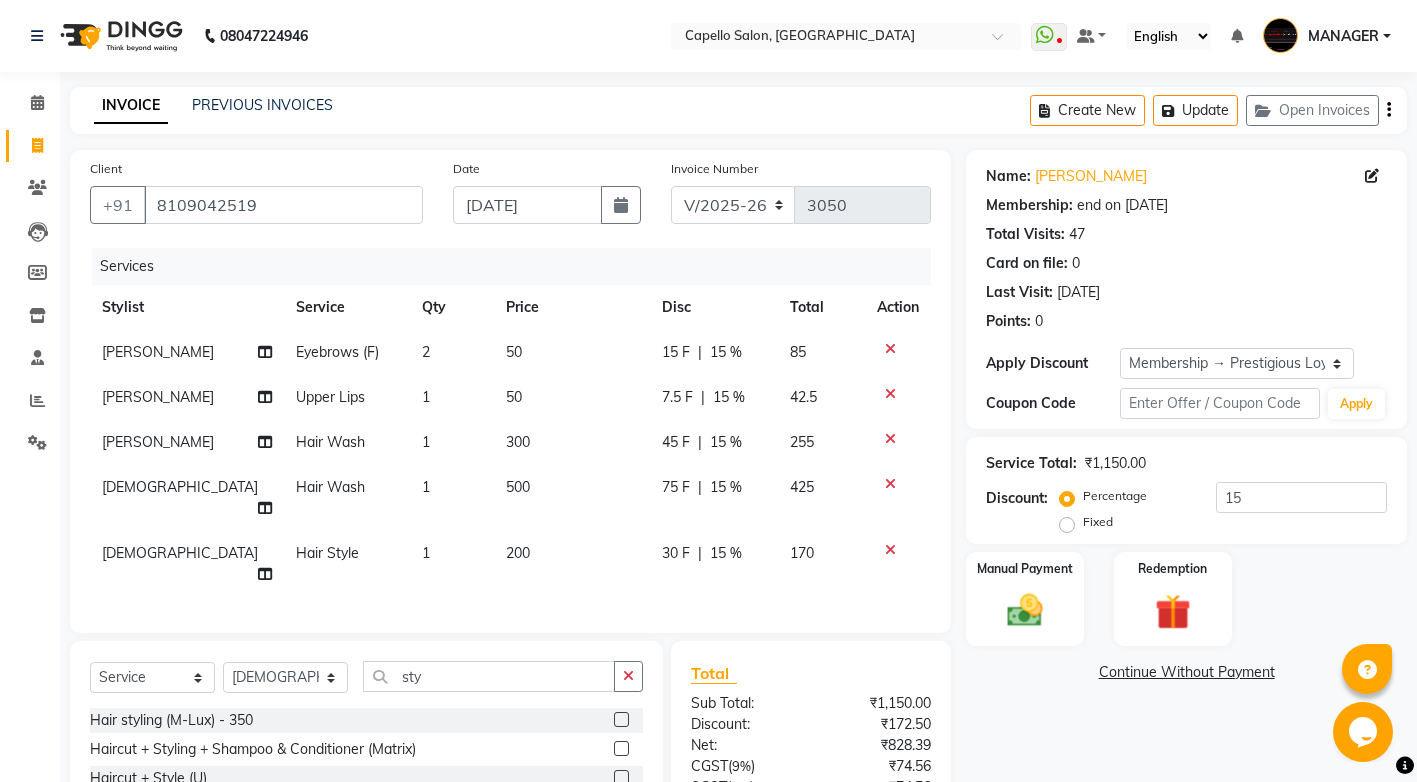 scroll, scrollTop: 156, scrollLeft: 0, axis: vertical 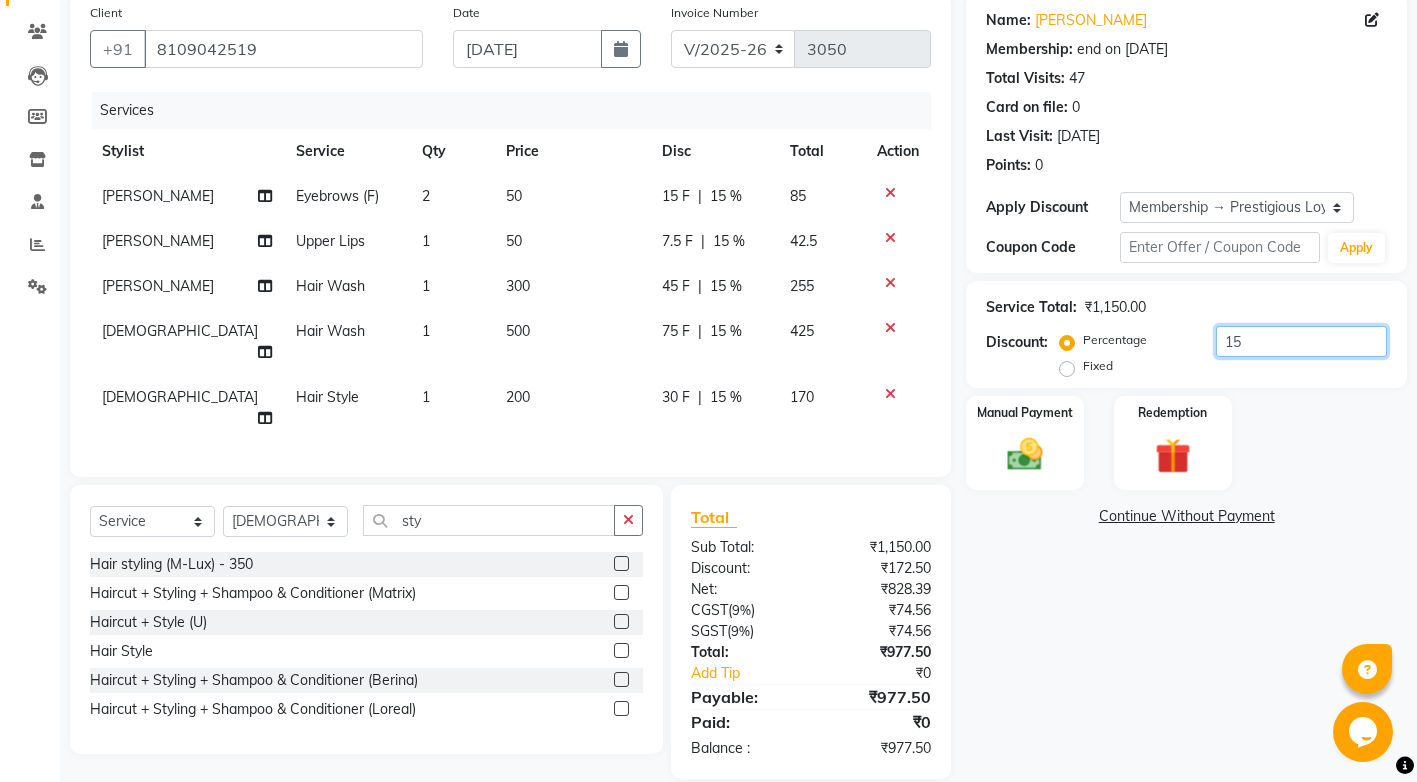 drag, startPoint x: 1308, startPoint y: 329, endPoint x: 909, endPoint y: 410, distance: 407.1388 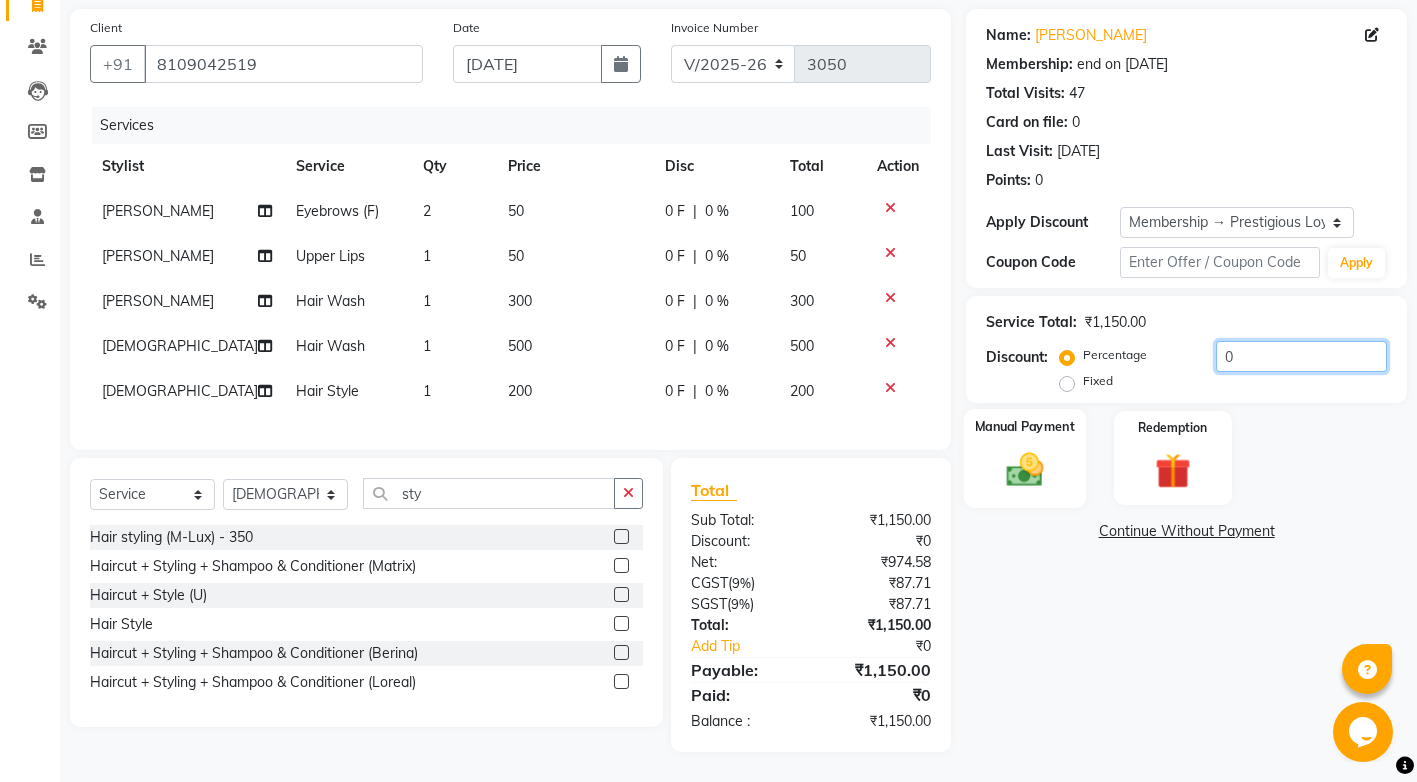 type on "0" 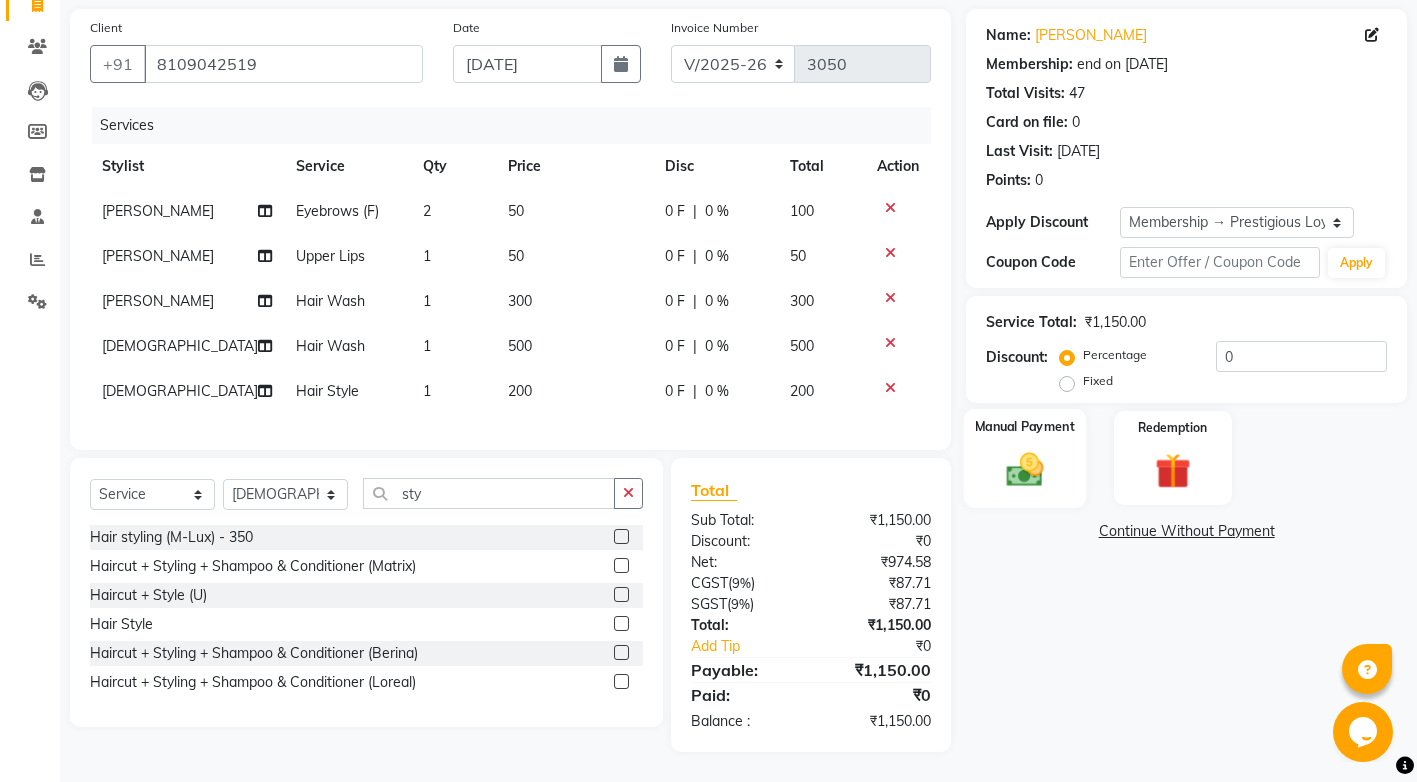click 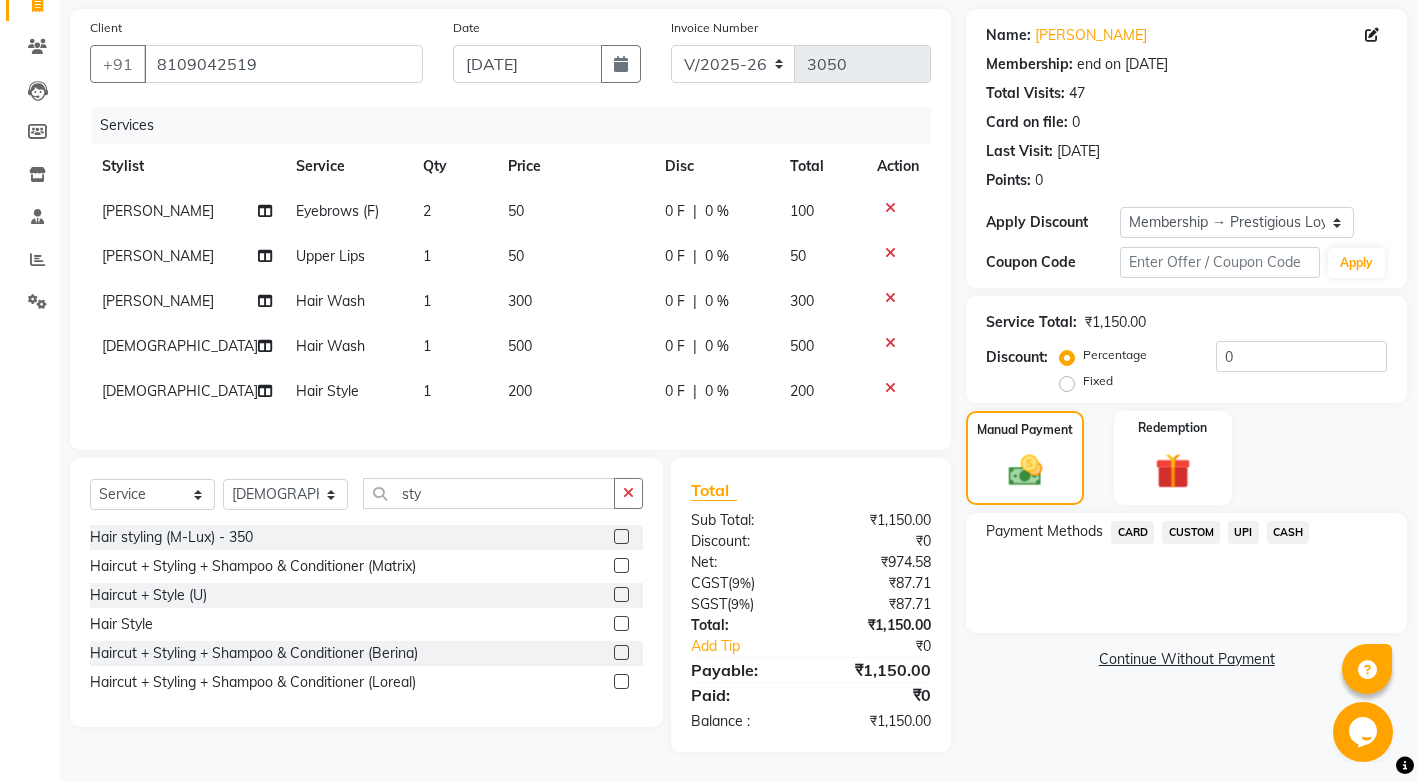 click on "CASH" 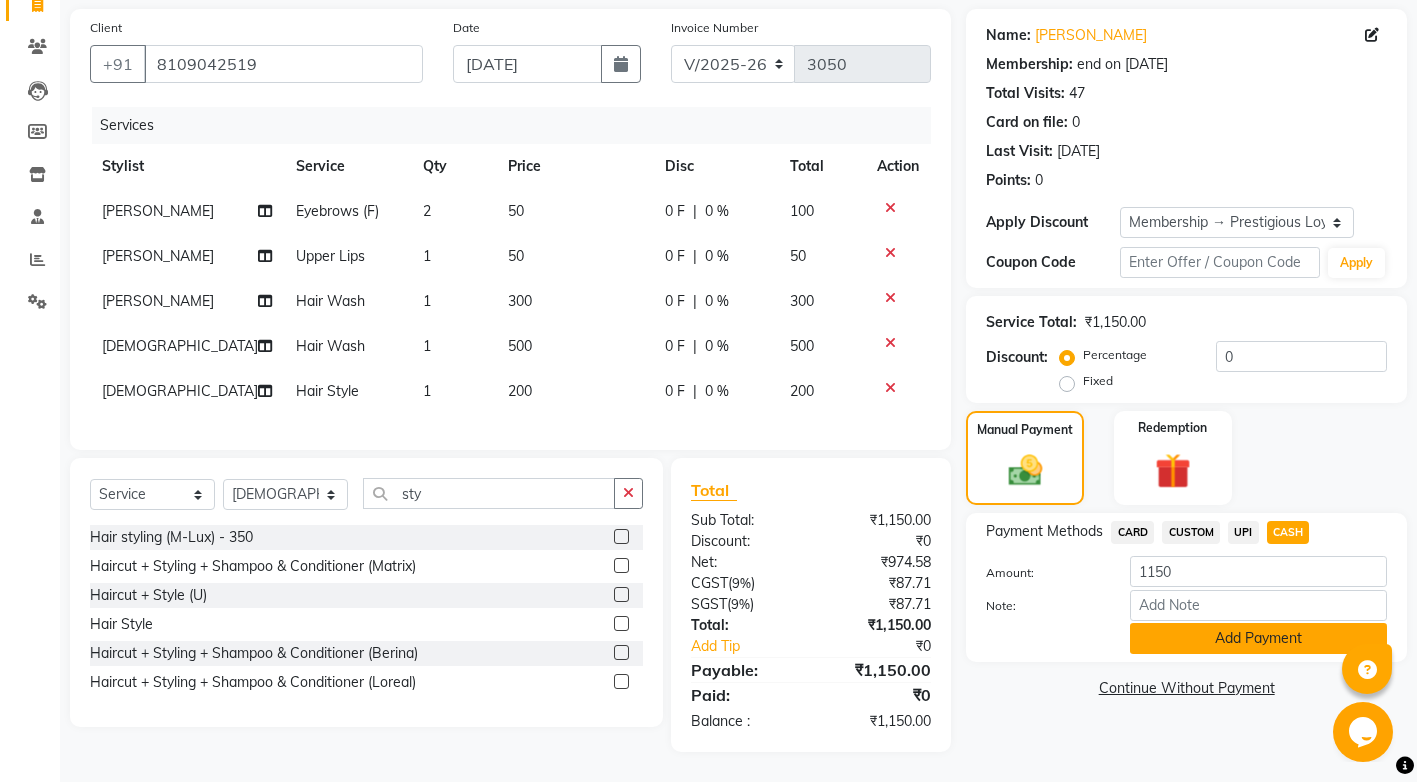 click on "Add Payment" 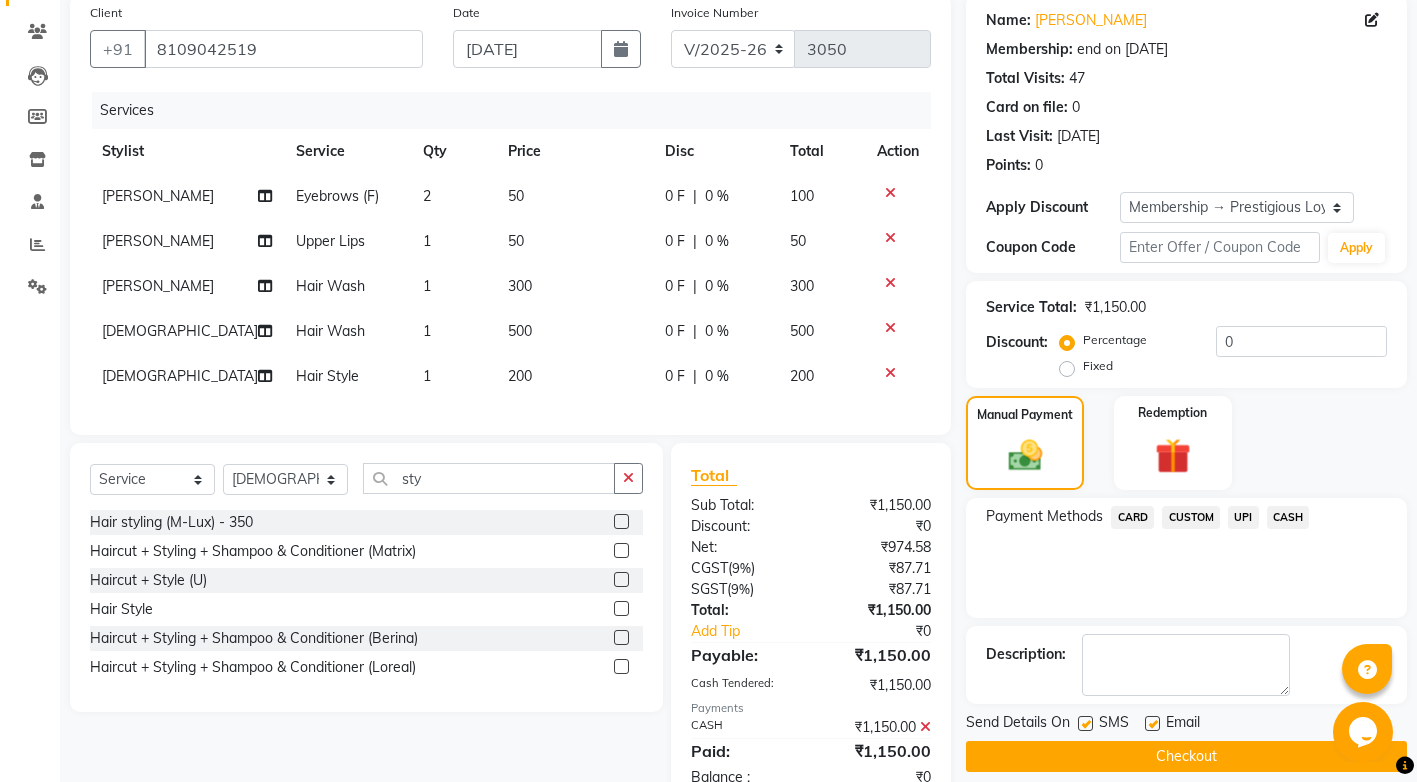click 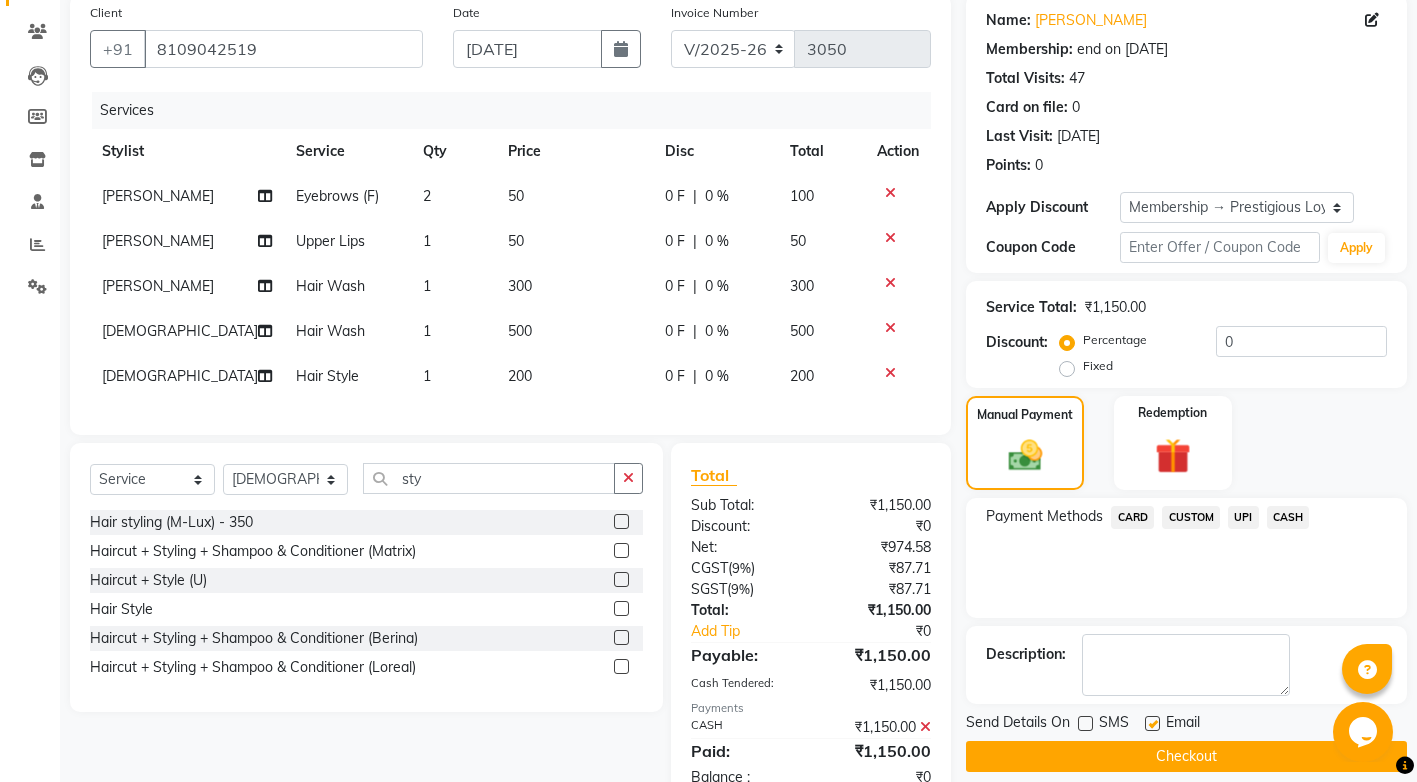click on "Checkout" 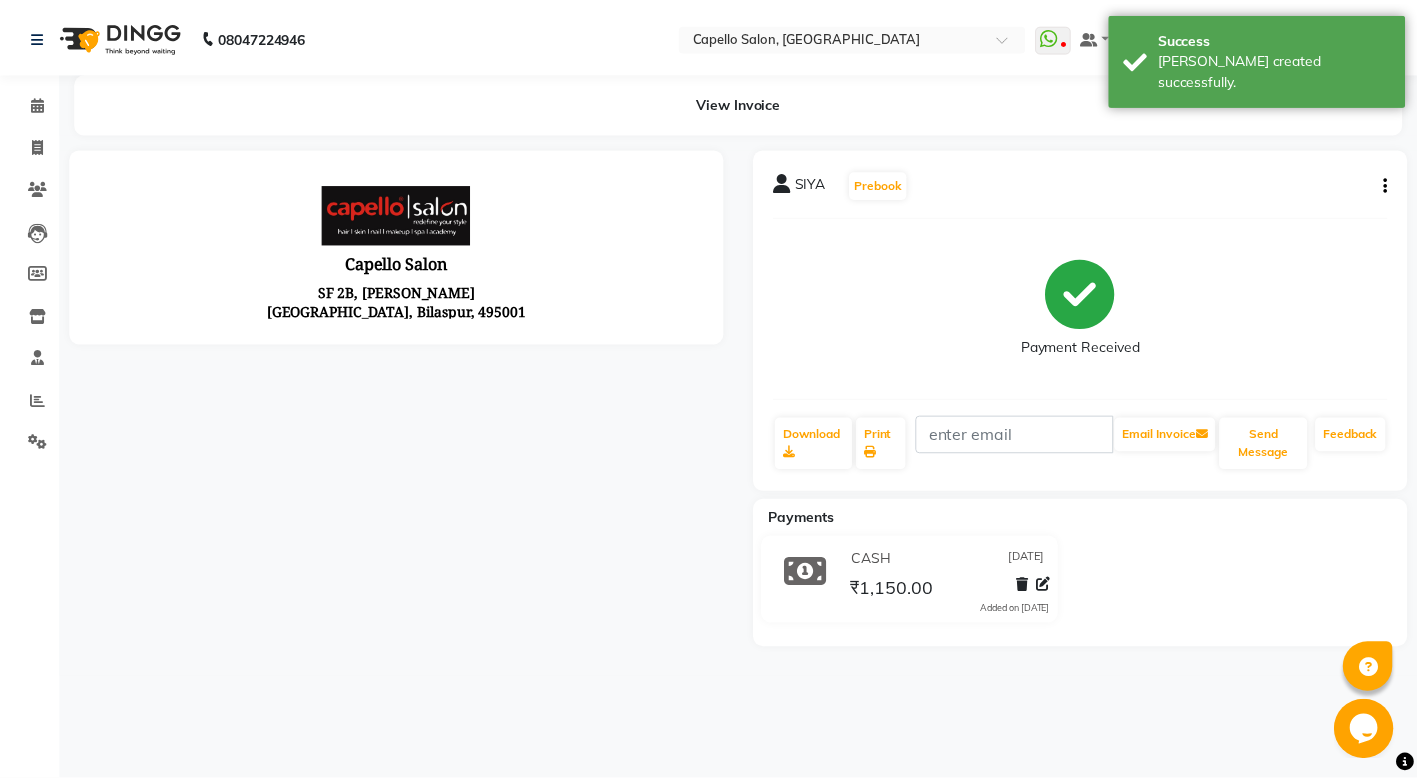 scroll, scrollTop: 0, scrollLeft: 0, axis: both 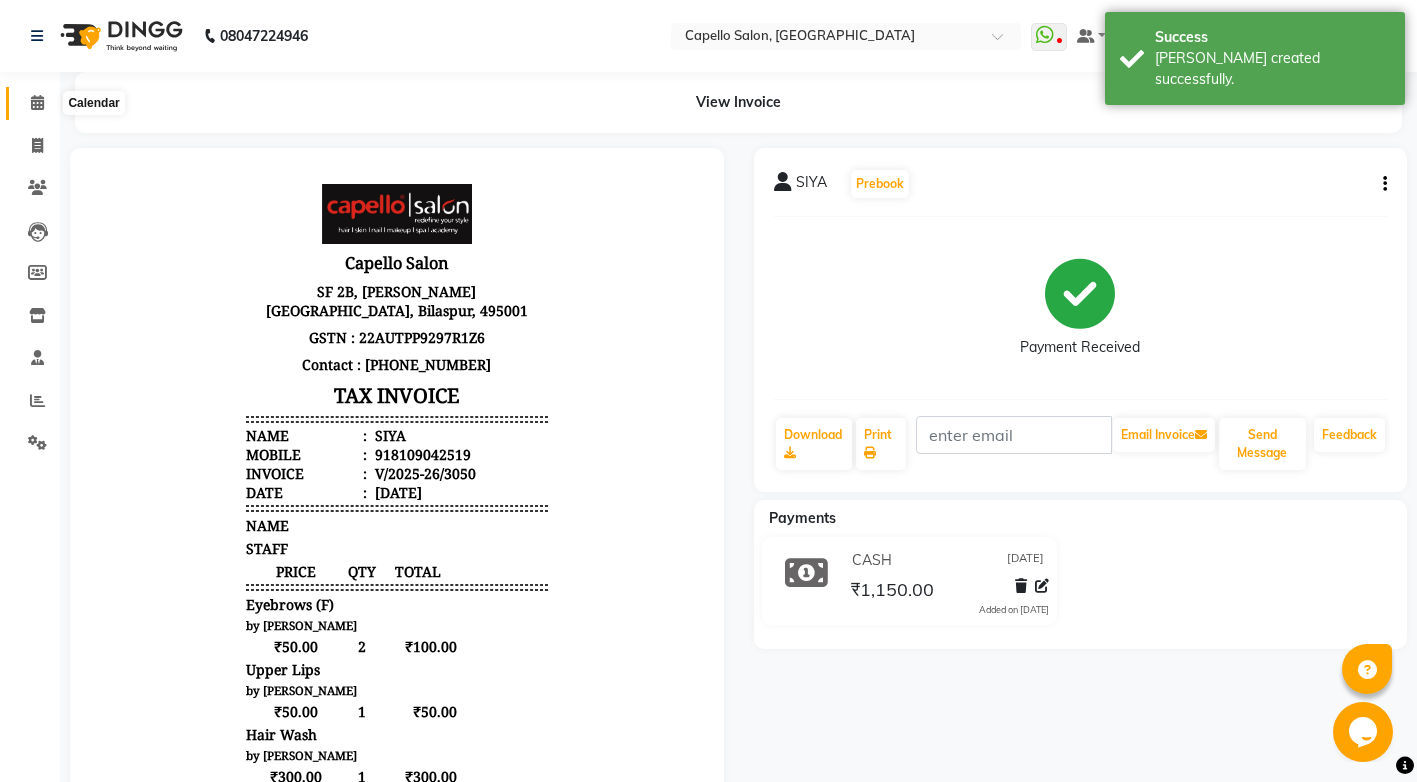 click 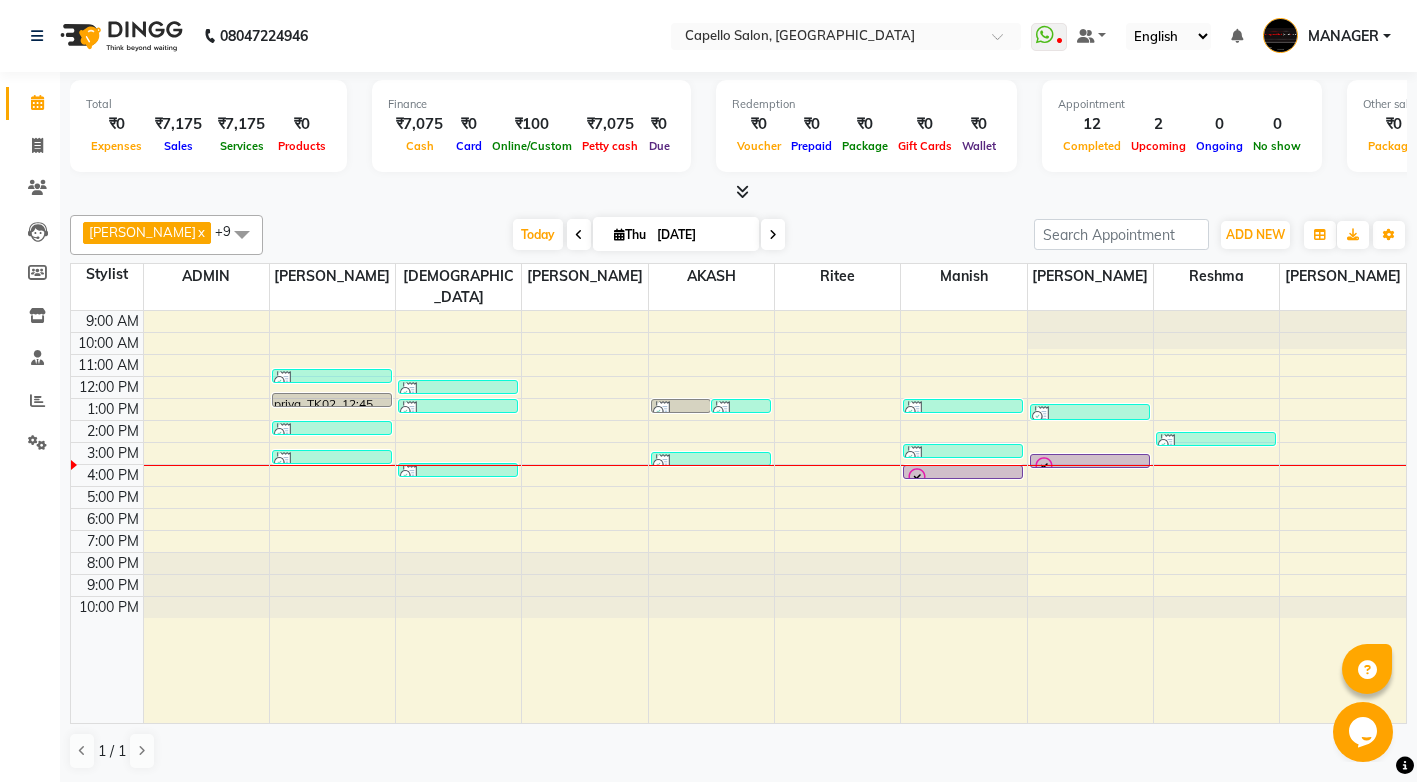 click on "9:00 AM 10:00 AM 11:00 AM 12:00 PM 1:00 PM 2:00 PM 3:00 PM 4:00 PM 5:00 PM 6:00 PM 7:00 PM 8:00 PM 9:00 PM 10:00 PM     NEELIMA JAISWAL, TK01, 11:40 AM-11:50 AM, Eyebrows (F)    priya, TK02, 12:45 PM-01:05 PM, Haircut     kriti, TK06, 02:00 PM-02:20 PM, Haircut     SIYA, TK11, 03:20 PM-03:55 PM, Eyebrows (F),Upper Lips,Hair Wash     neelam, TK03, 12:10 PM-12:50 PM, Colour Touch-Up     shristi, TK04, 01:00 PM-01:20 PM, Haircut + Styling + Shampoo & Conditioner (Matrix)     SIYA, TK11, 03:55 PM-04:25 PM, Hair Wash,Hair Style     shristi, TK04, 01:00 PM-01:20 PM, Haircut + Styling + Shampoo & Conditioner (Matrix)     shristi, TK04, 01:00 PM-01:15 PM, Hair Spa Scrub     pankaj, TK09, 03:25 PM-03:45 PM, Haircut + Styling + Shampoo & Conditioner (Matrix)     shristi, TK04, 01:00 PM-01:20 PM, Haircut + Styling + Shampoo & Conditioner (Matrix)     pankaj, TK09, 03:05 PM-03:25 PM, Haircut + Styling + Shampoo & Conditioner (Matrix)
aditya, TK05, 01:15 PM-02:00 PM, Haircut,Beard Trim/Shave" at bounding box center (738, 517) 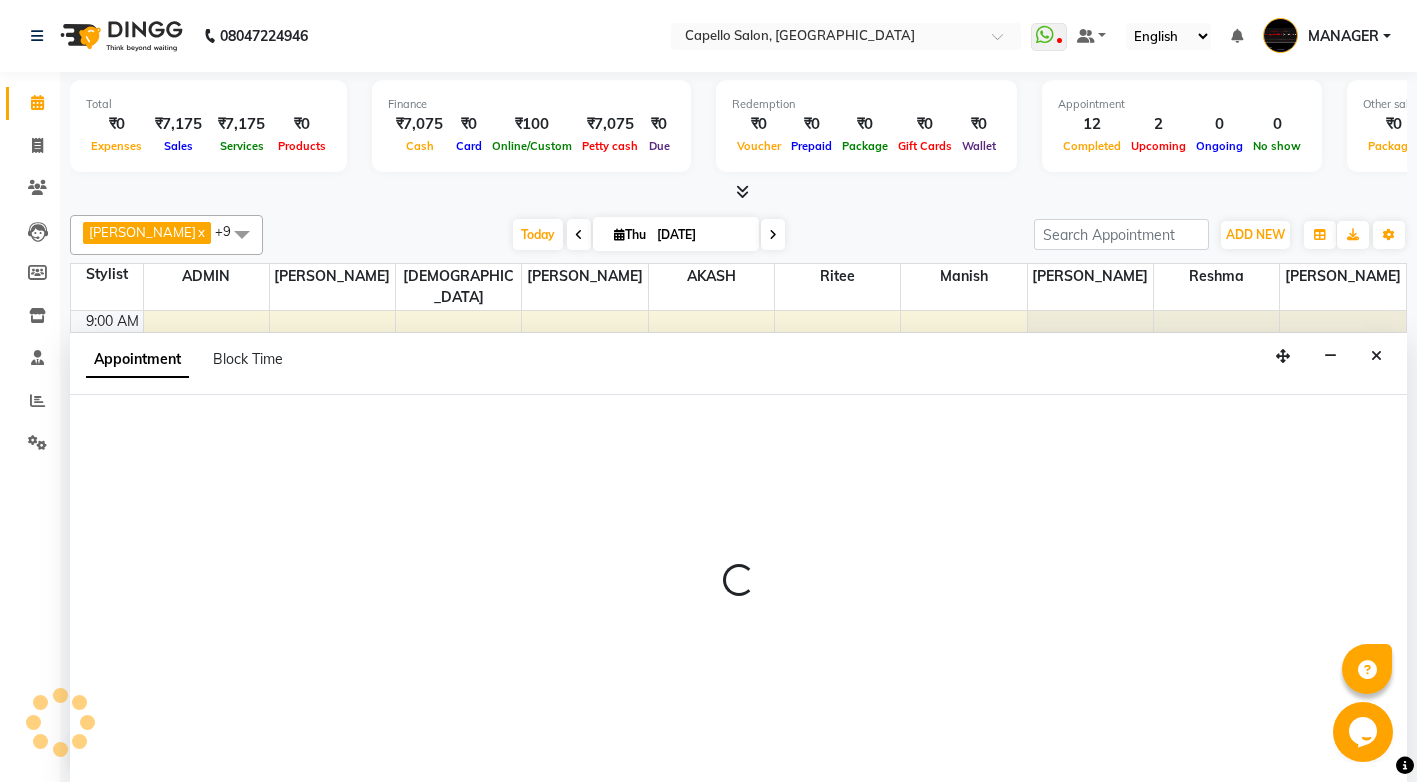 scroll, scrollTop: 1, scrollLeft: 0, axis: vertical 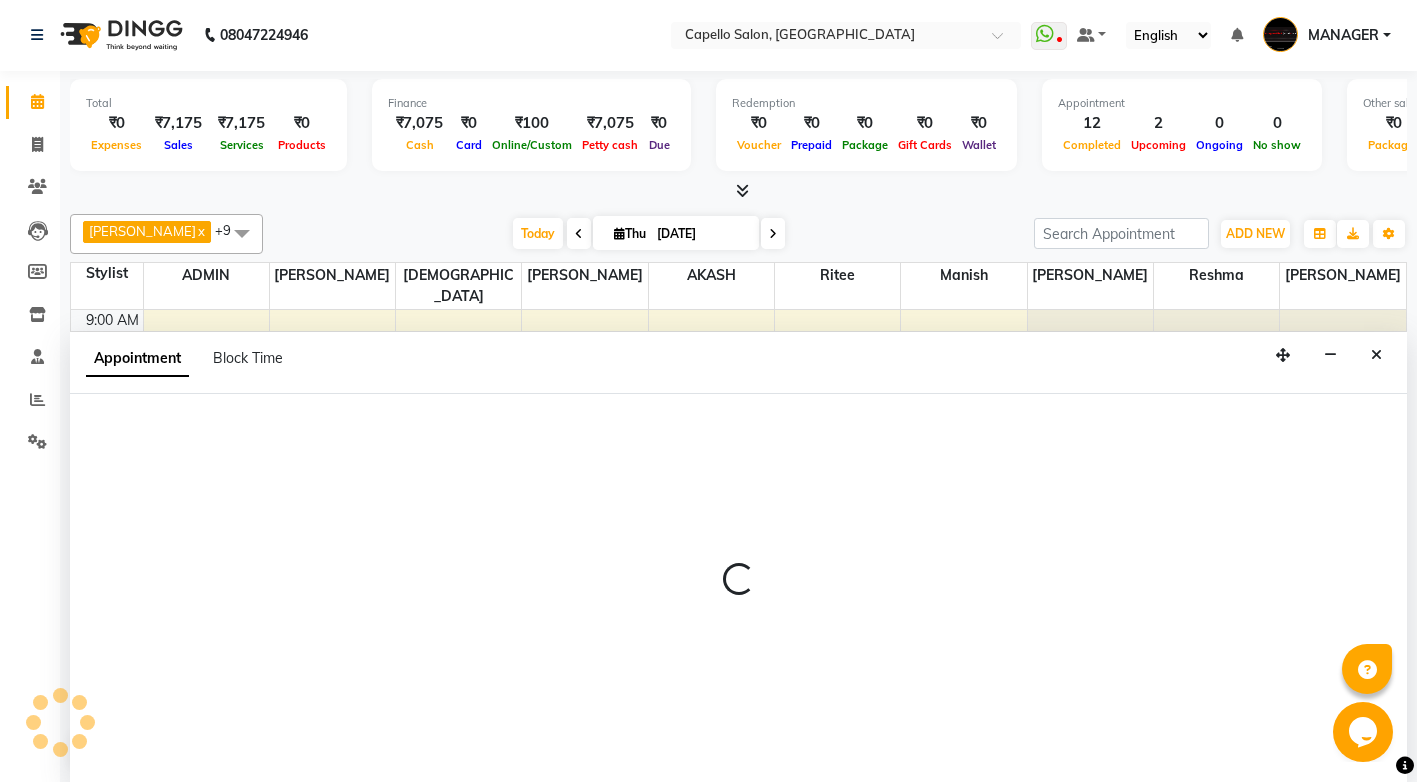 select on "23507" 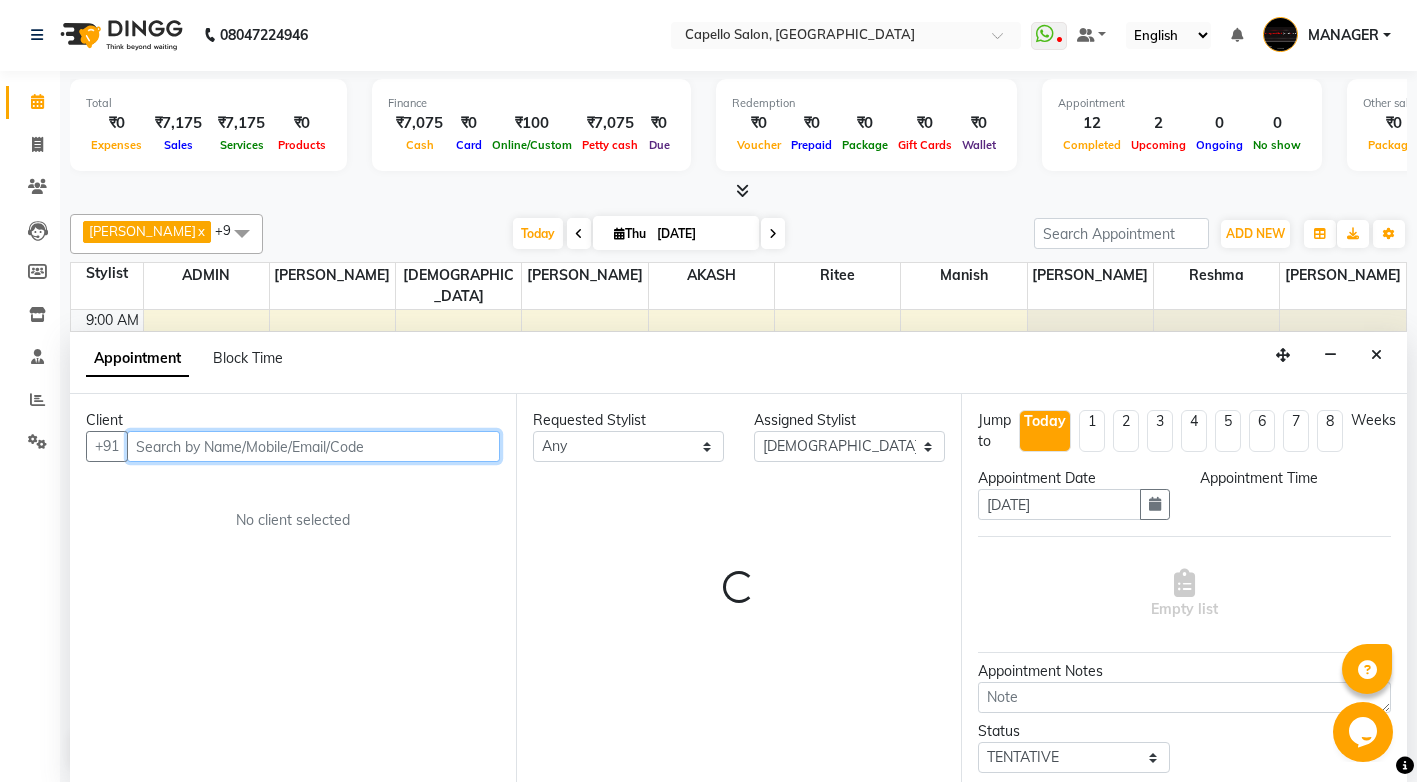 select on "960" 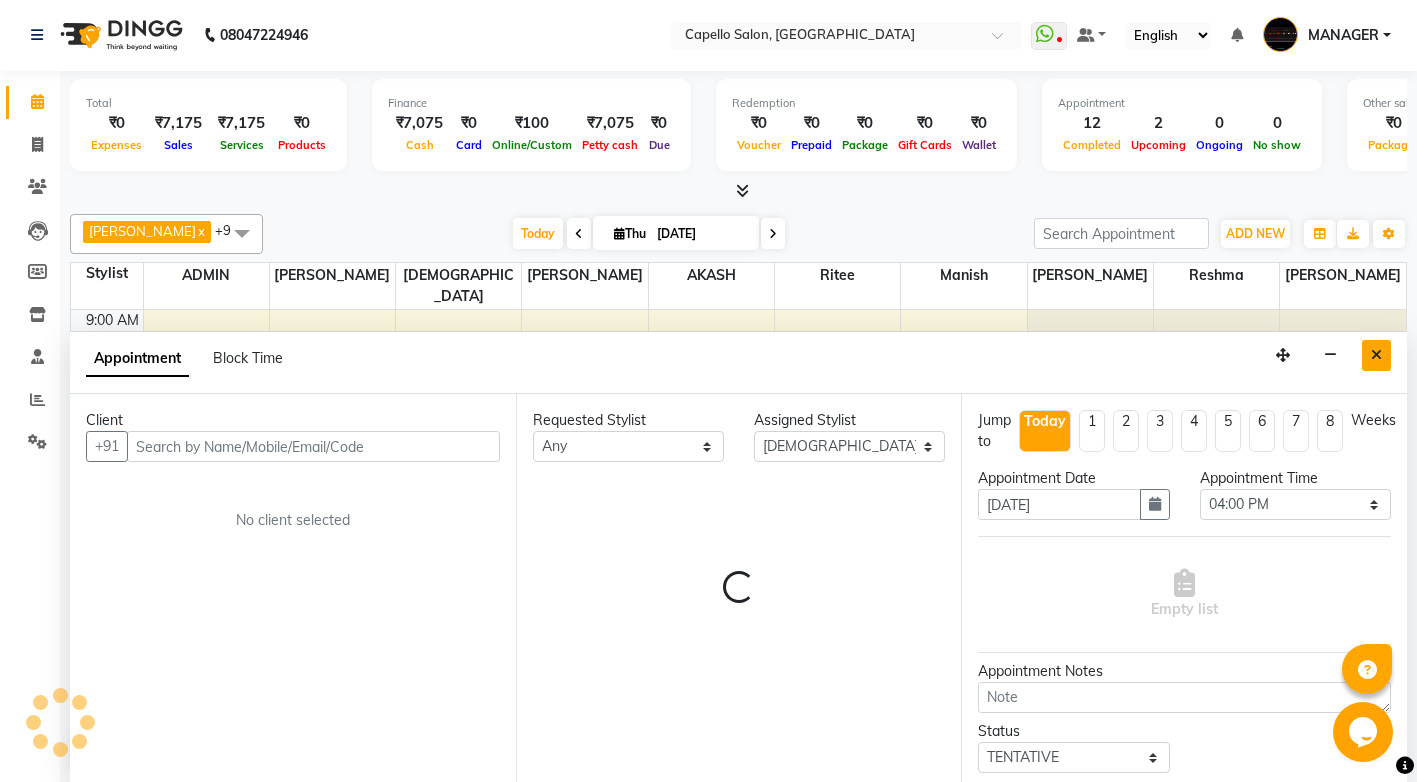 click at bounding box center [1376, 355] 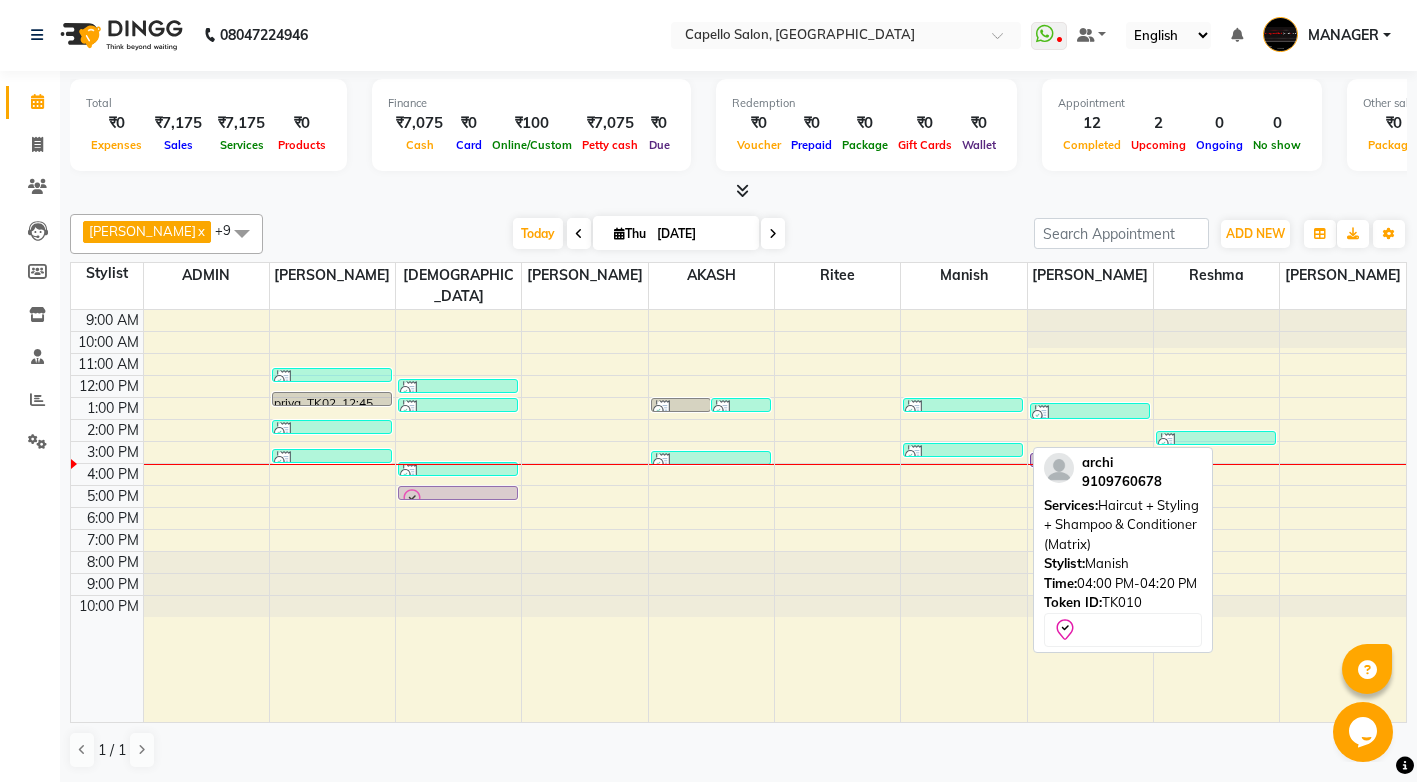 drag, startPoint x: 969, startPoint y: 449, endPoint x: 445, endPoint y: 469, distance: 524.38153 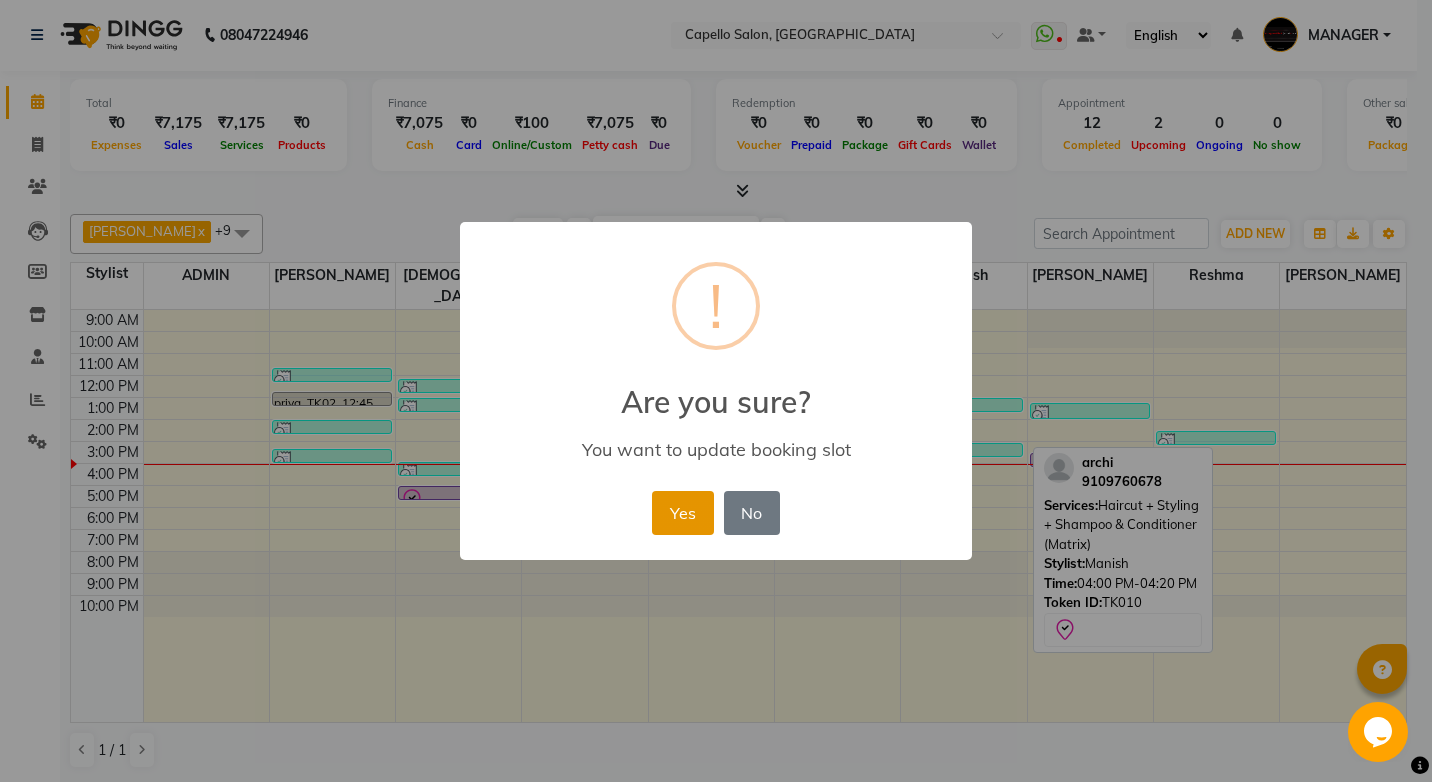 click on "Yes" at bounding box center (682, 513) 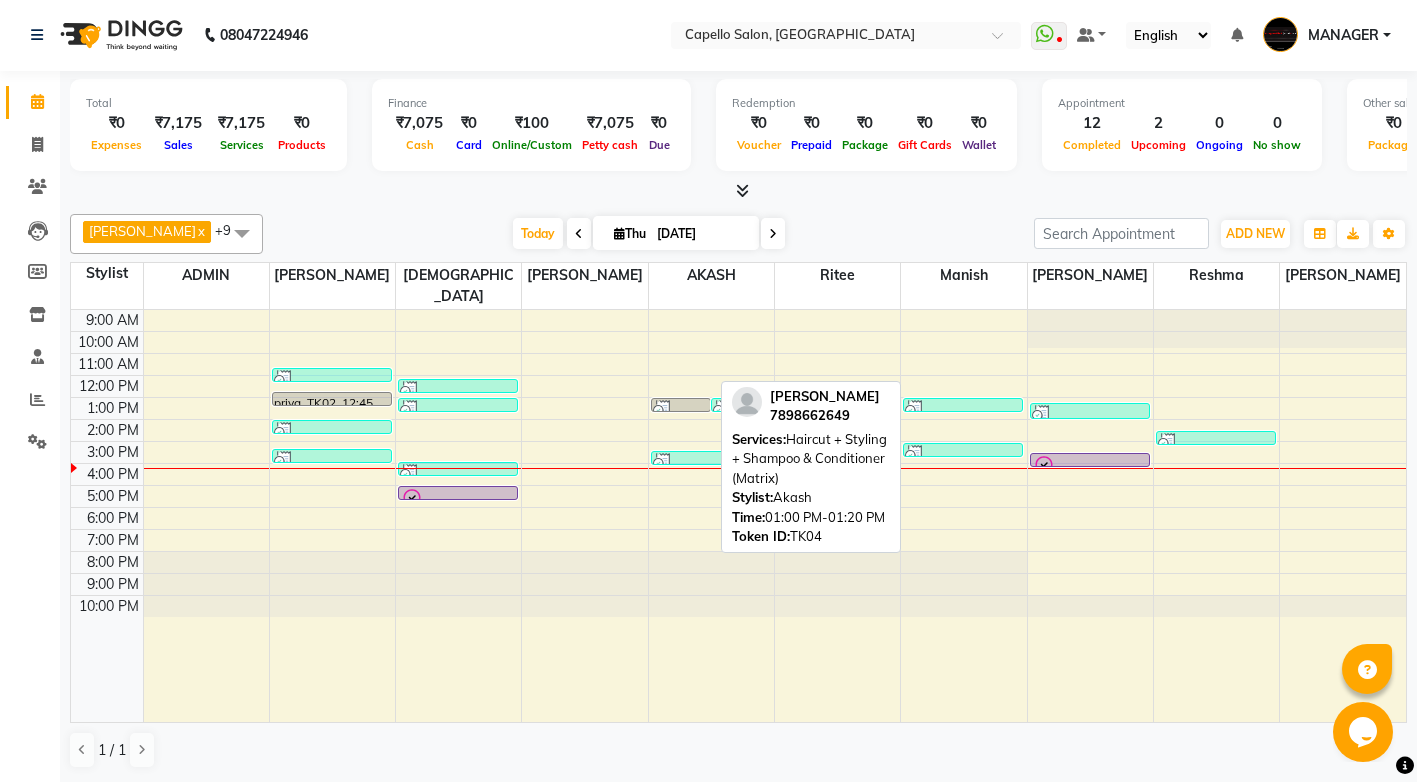click at bounding box center [663, 410] 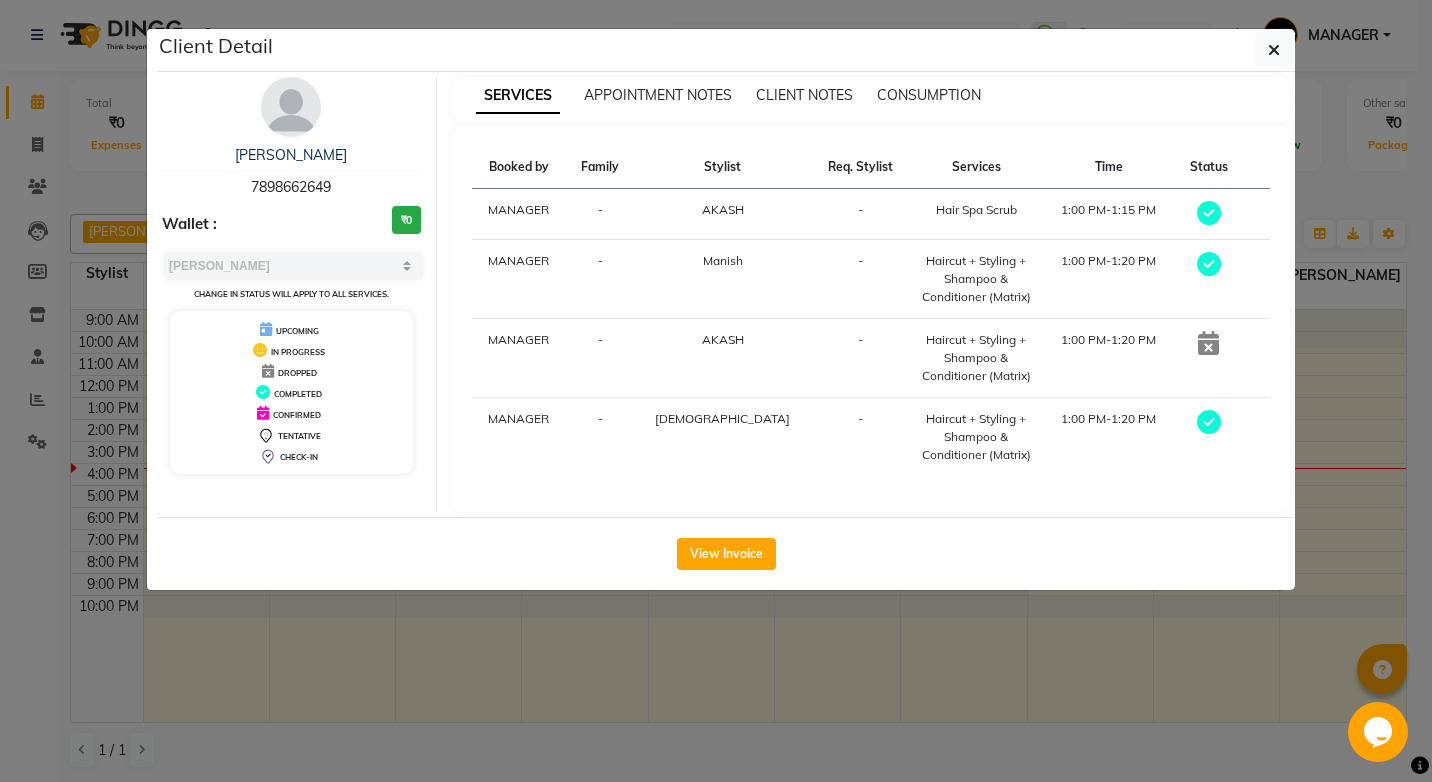 click at bounding box center [1208, 343] 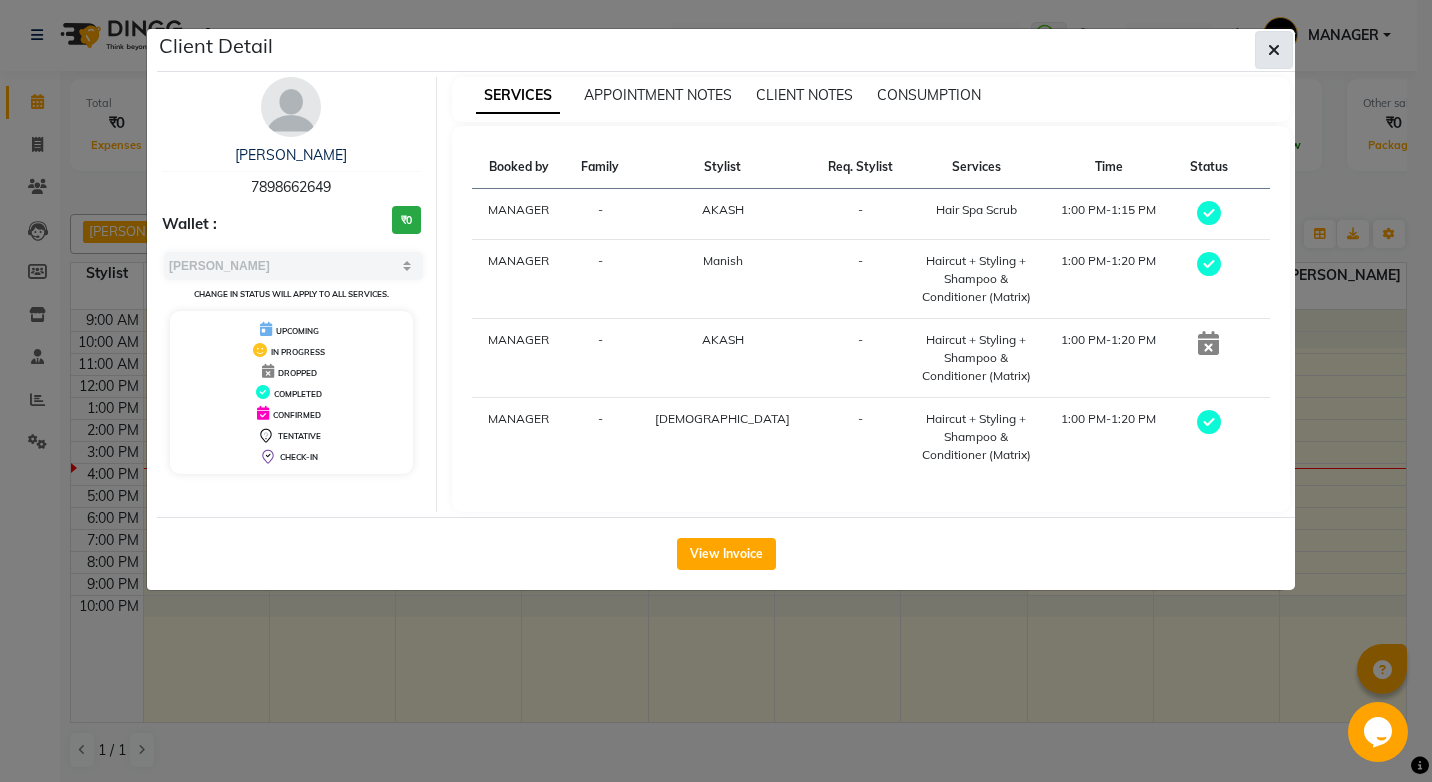 click 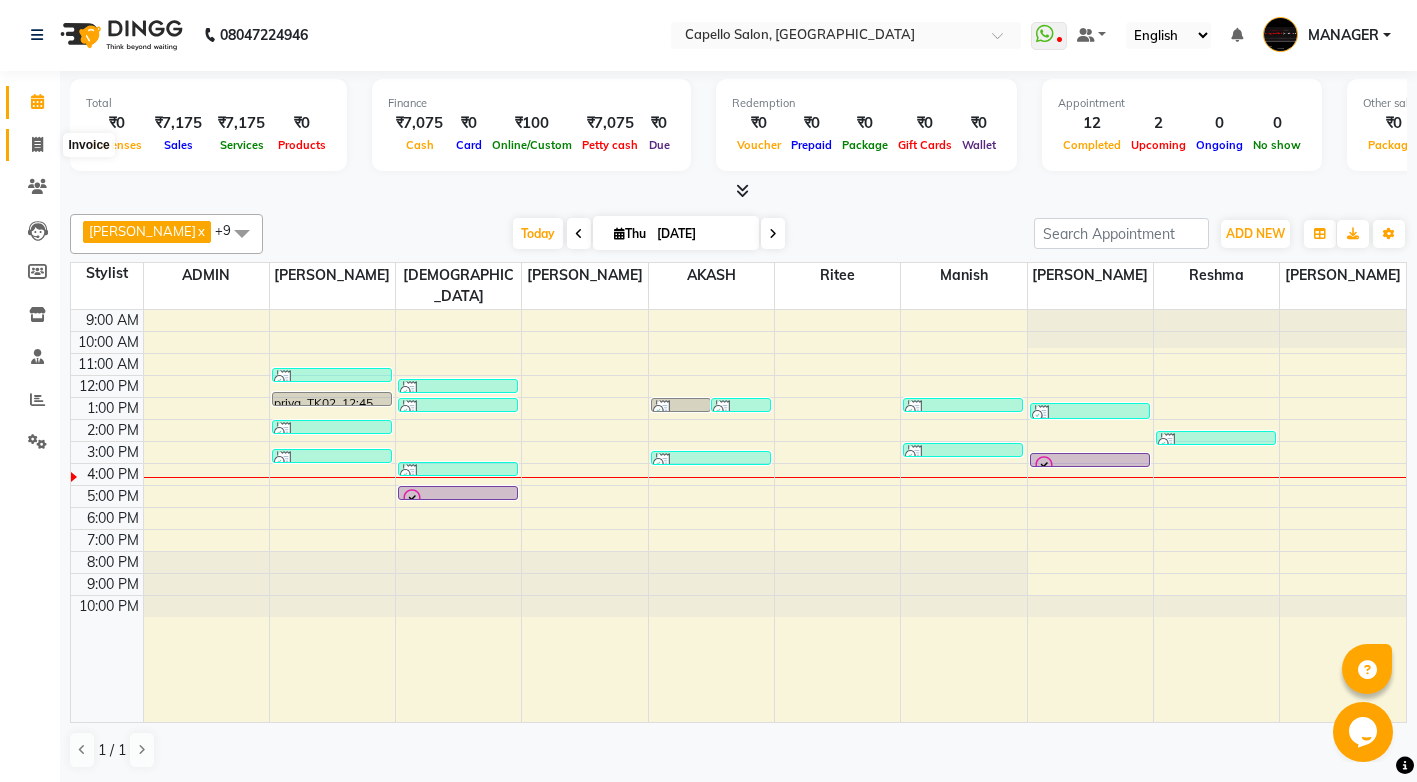 click 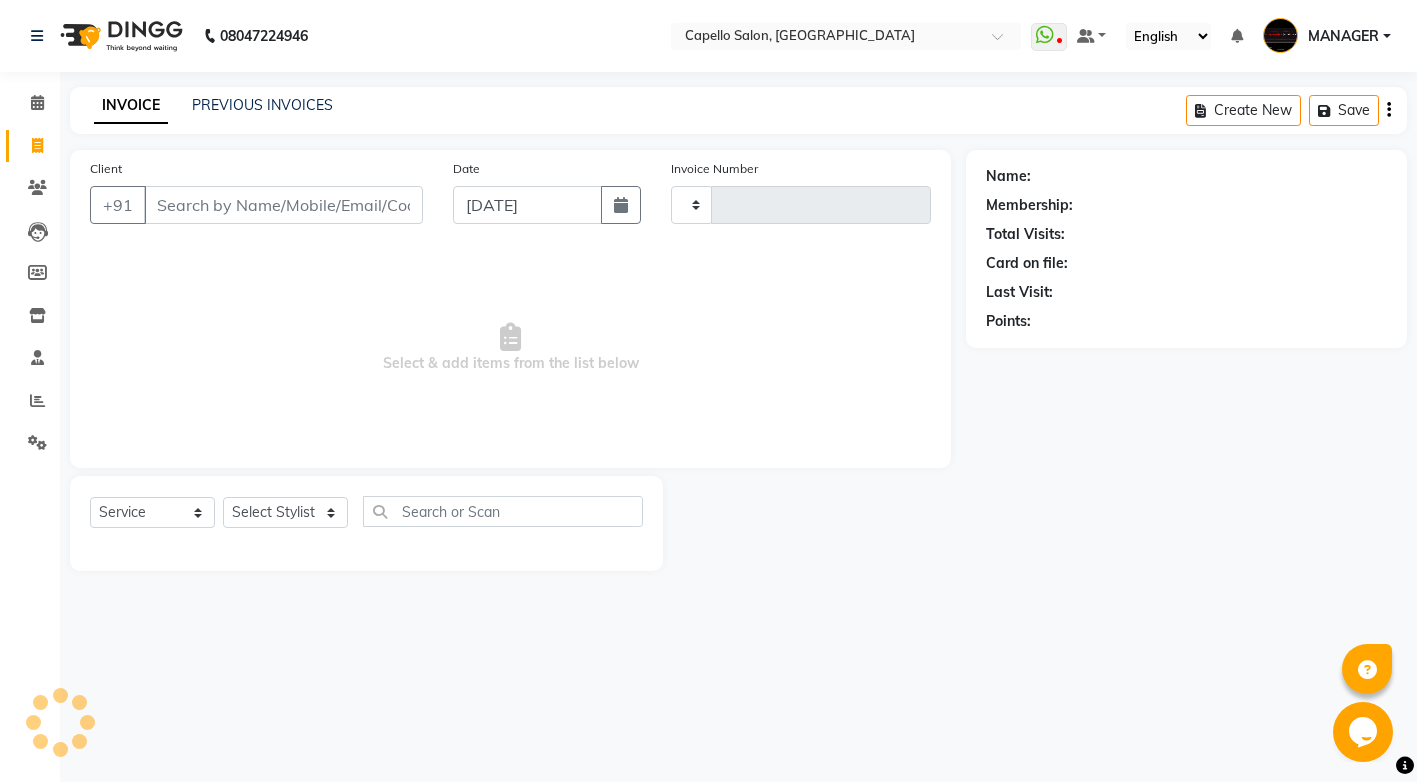 scroll, scrollTop: 0, scrollLeft: 0, axis: both 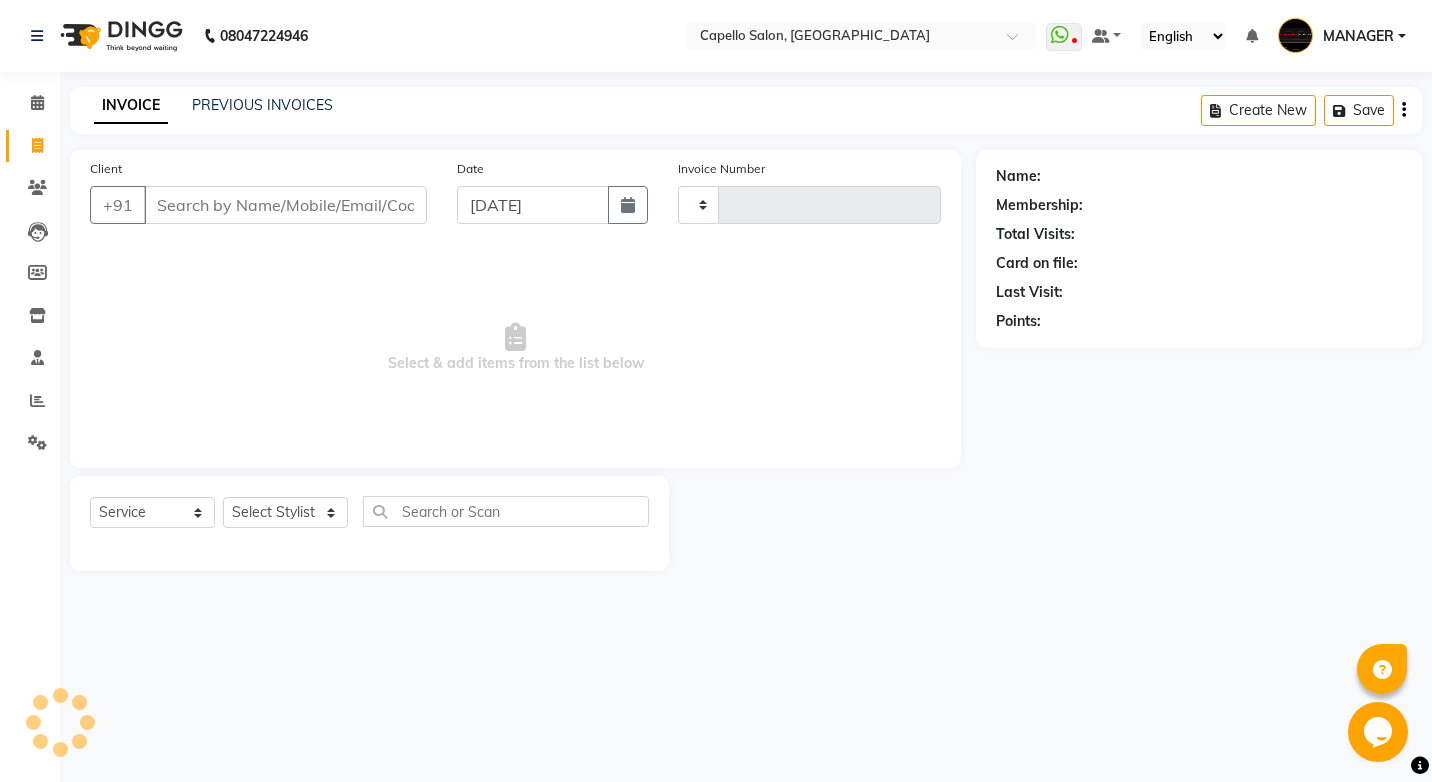 type on "3051" 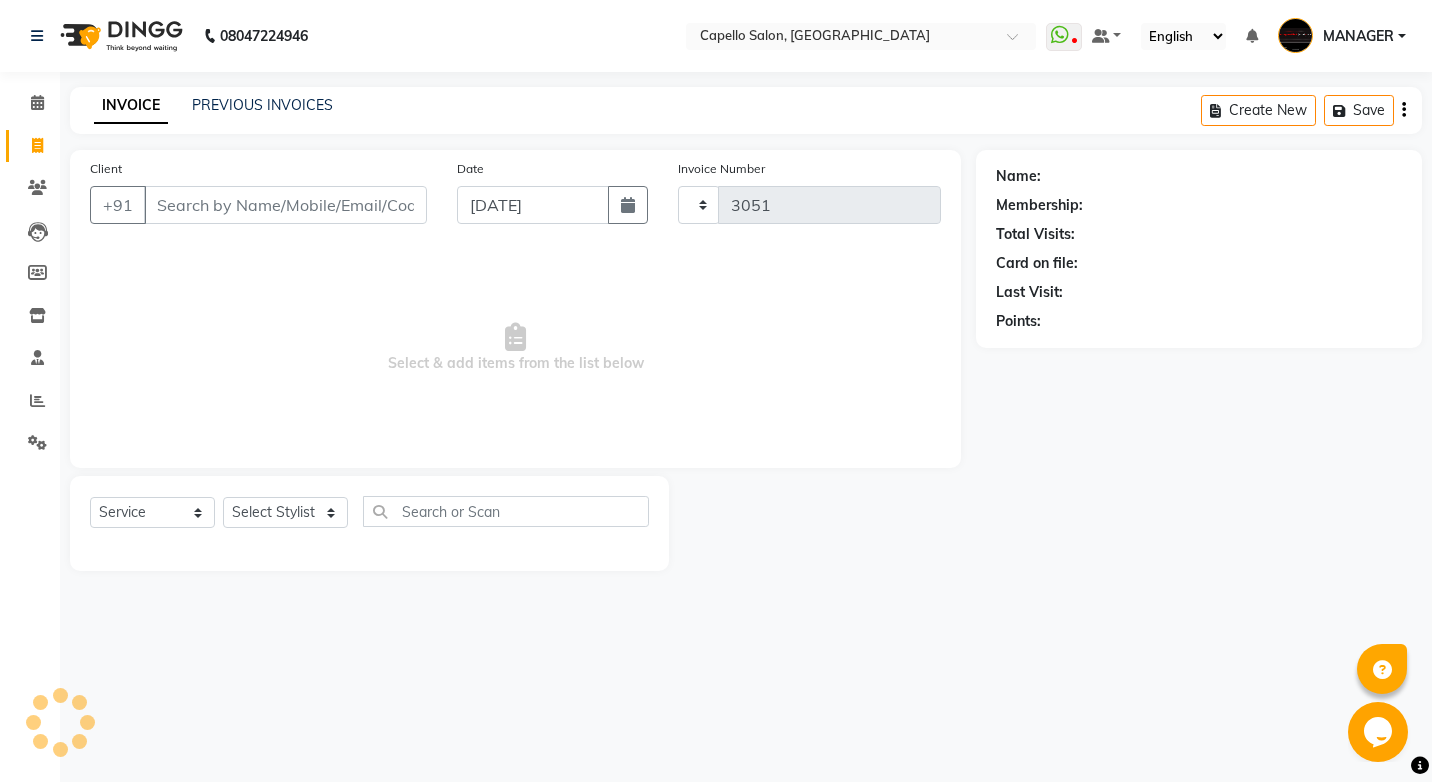 select on "857" 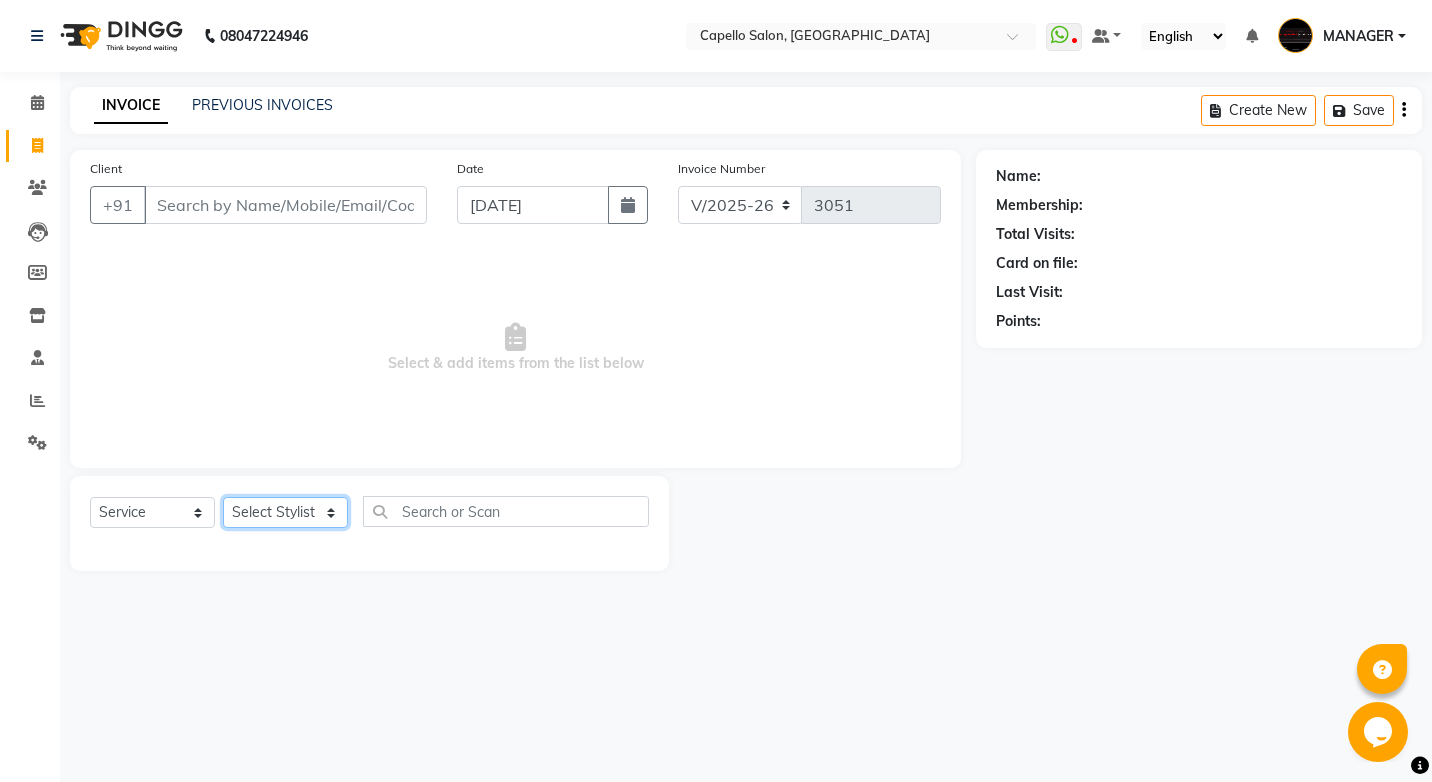click on "Select Stylist ADMIN AKASH [PERSON_NAME] [PERSON_NAME] MANAGER [PERSON_NAME]  [PERSON_NAME] [PERSON_NAME] [PERSON_NAME]" 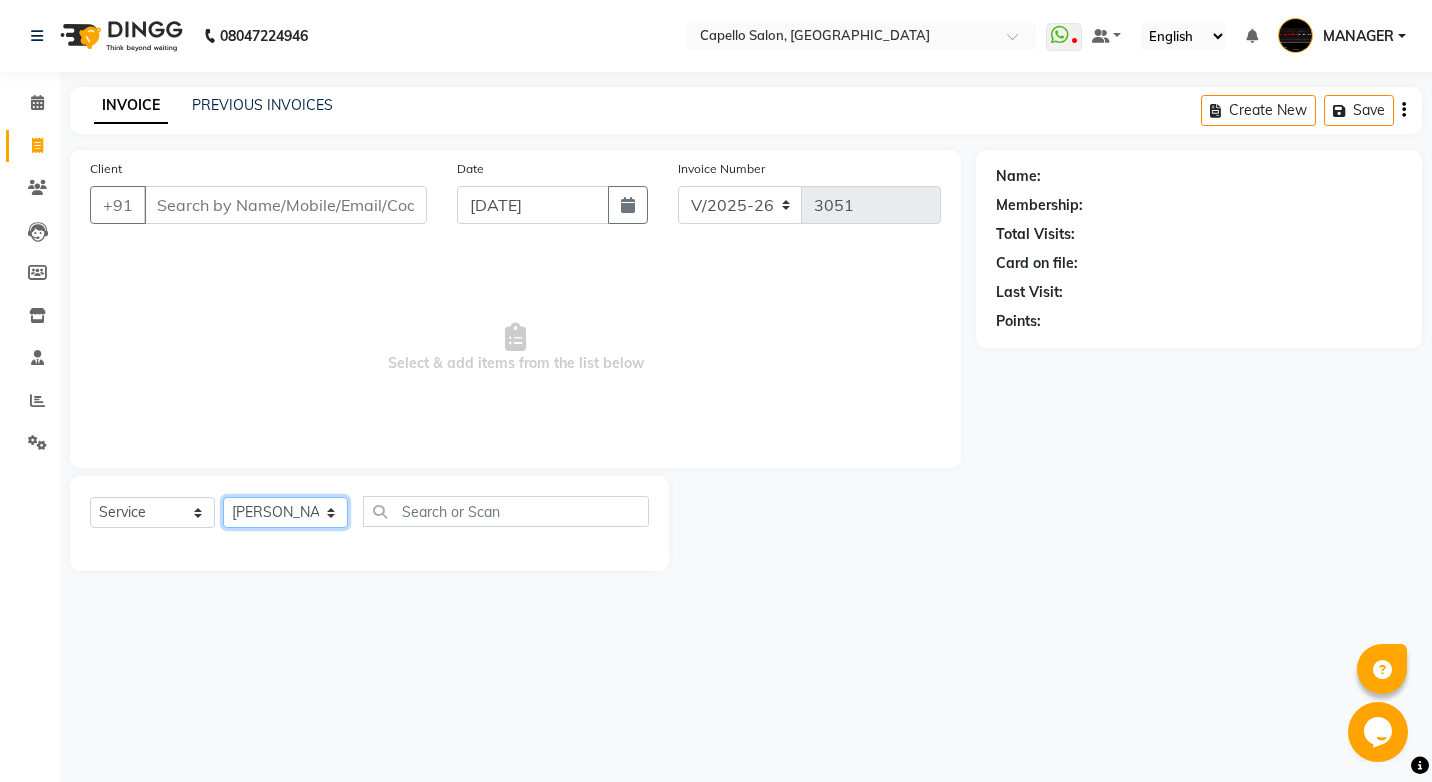 click on "Select Stylist ADMIN AKASH [PERSON_NAME] [PERSON_NAME] MANAGER [PERSON_NAME]  [PERSON_NAME] [PERSON_NAME] [PERSON_NAME]" 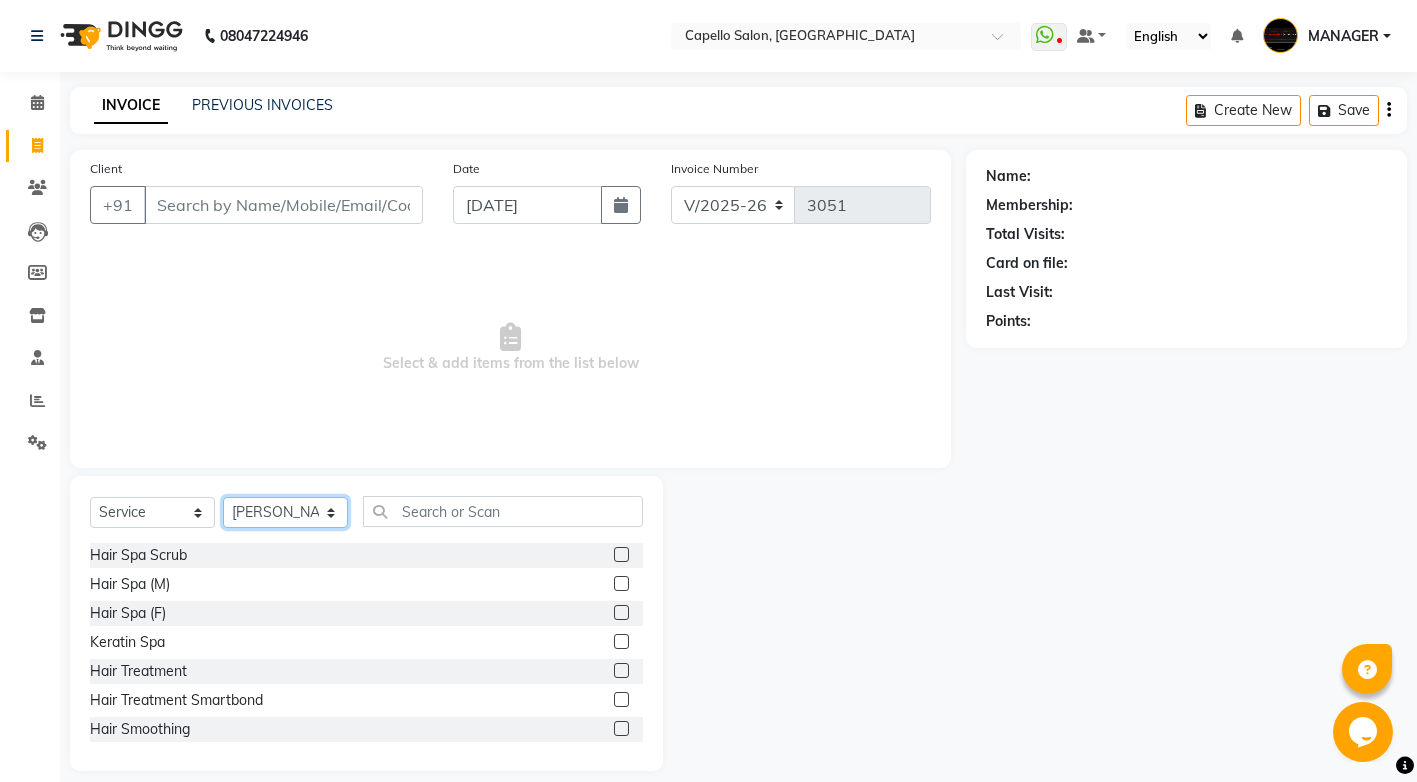 click on "Select Stylist ADMIN AKASH [PERSON_NAME] [PERSON_NAME] MANAGER [PERSON_NAME]  [PERSON_NAME] [PERSON_NAME] [PERSON_NAME]" 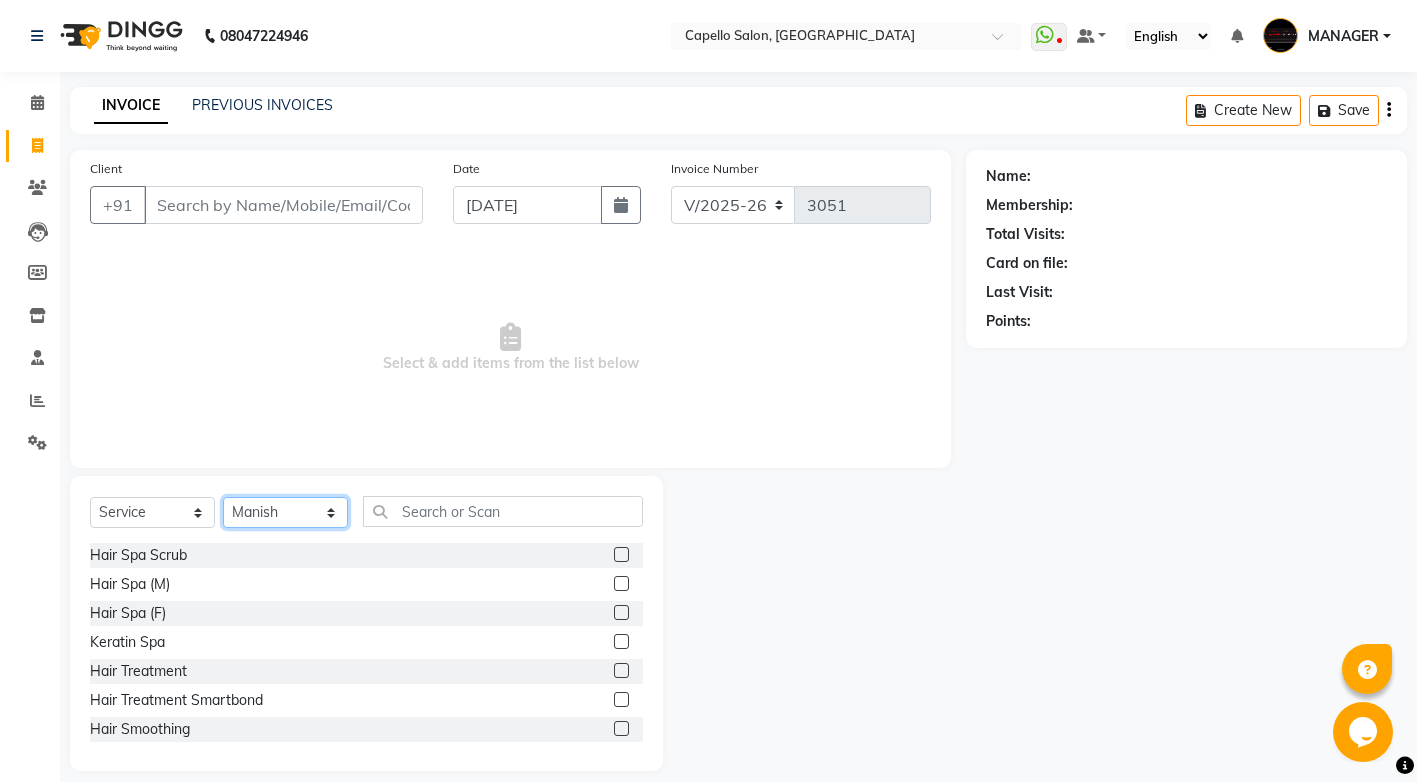 click on "Select Stylist ADMIN AKASH [PERSON_NAME] [PERSON_NAME] MANAGER [PERSON_NAME]  [PERSON_NAME] [PERSON_NAME] [PERSON_NAME]" 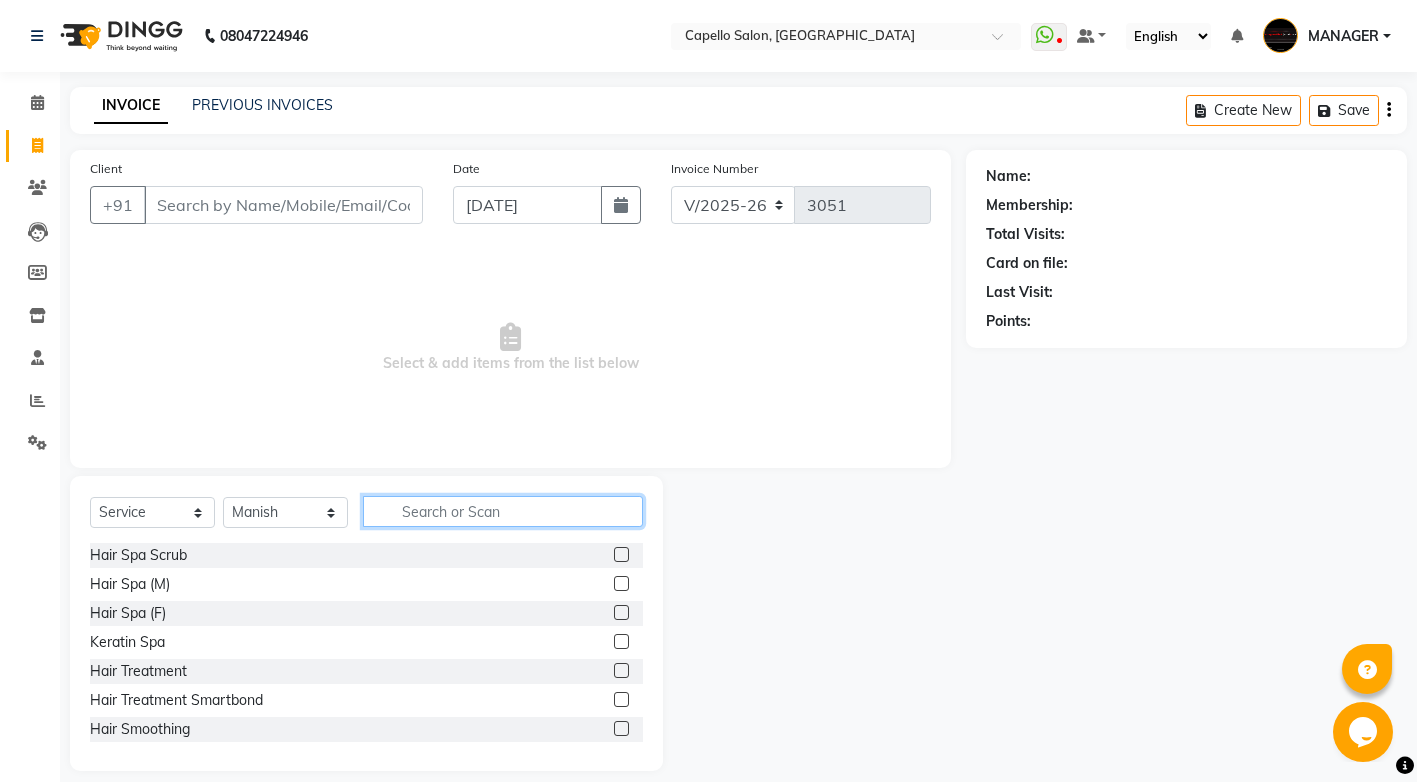 click 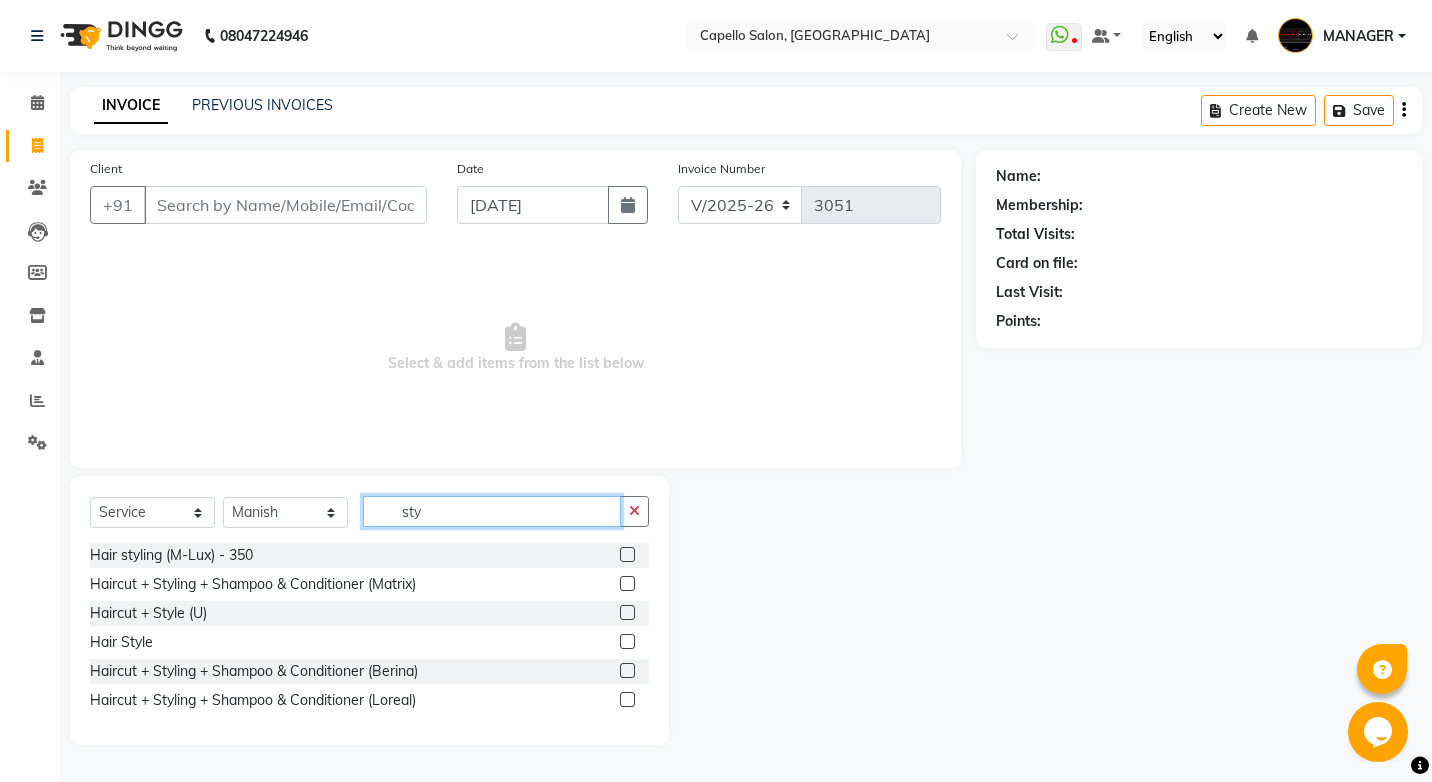 type on "sty" 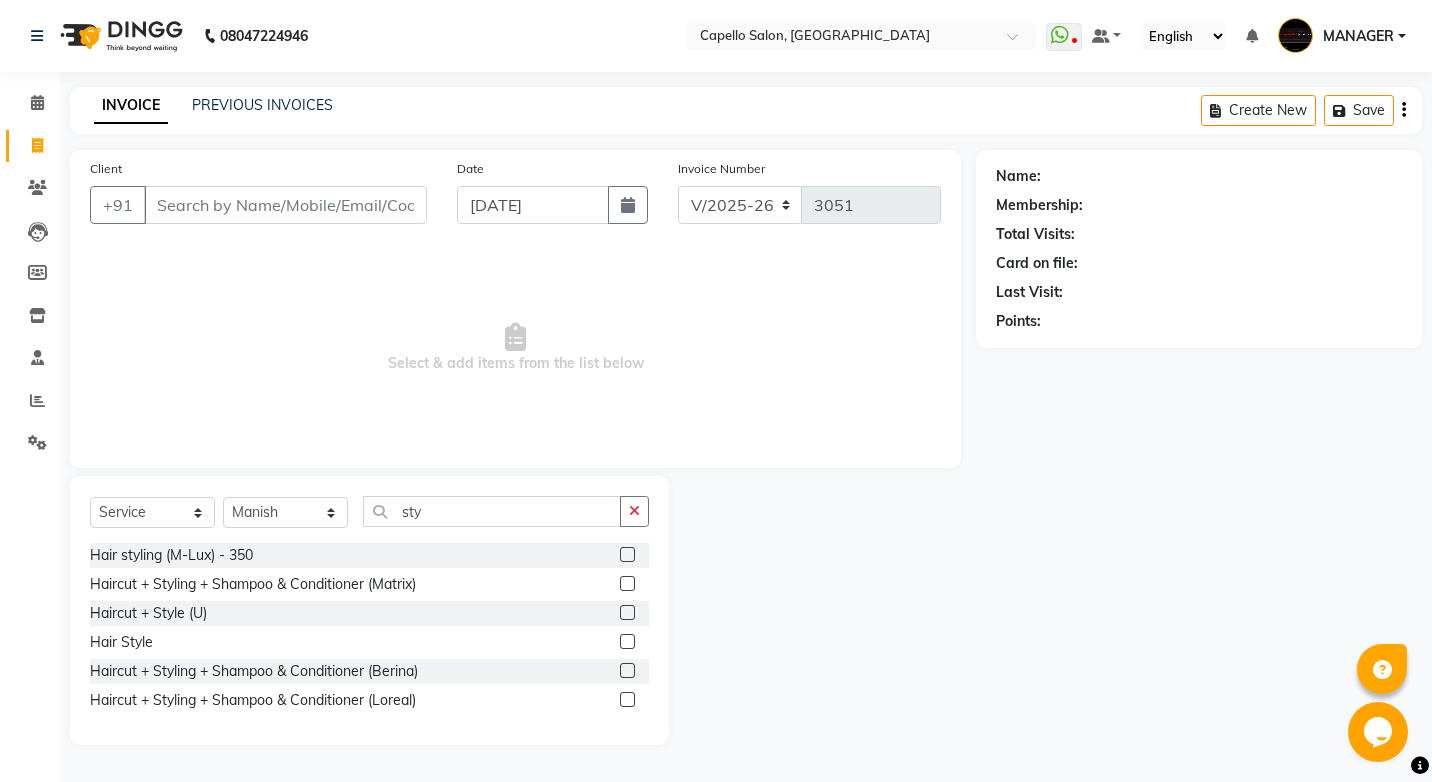 click 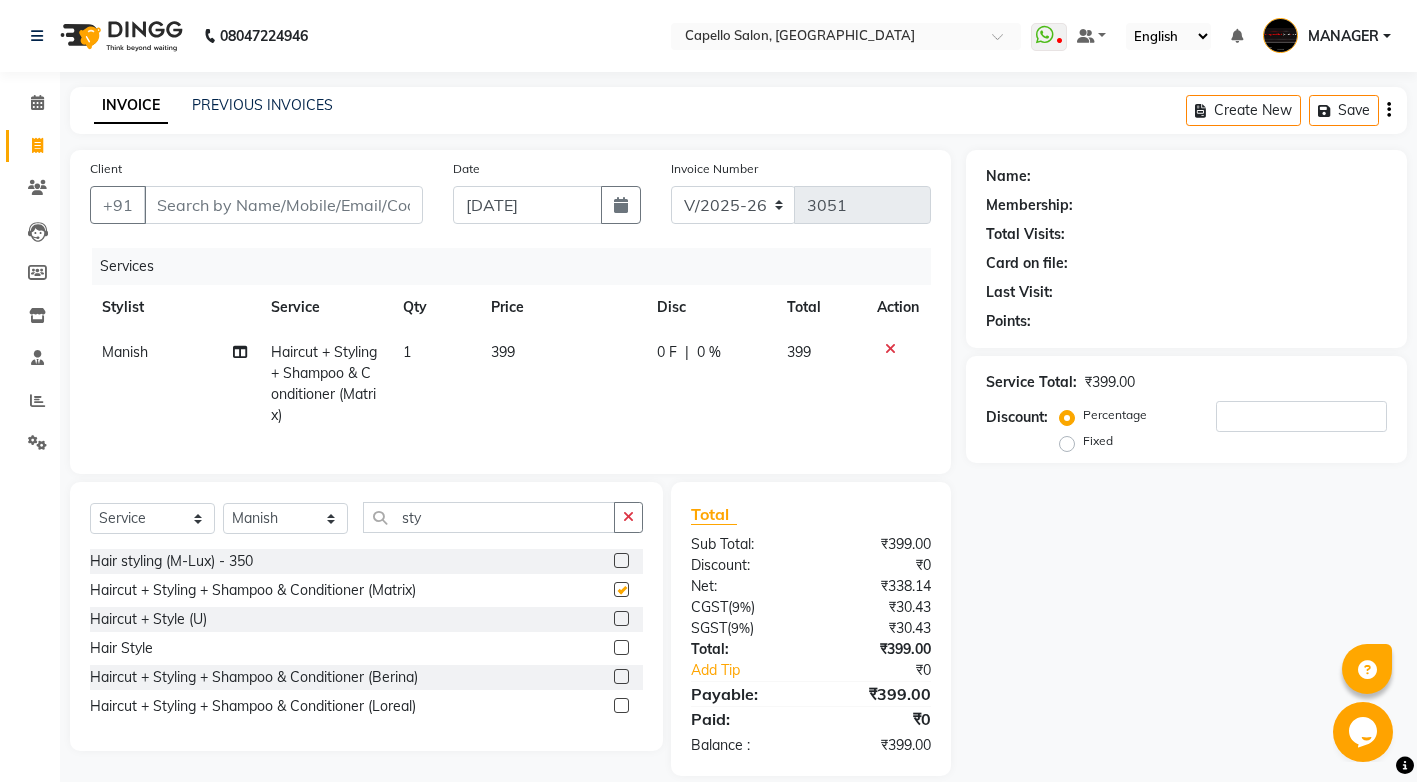 checkbox on "false" 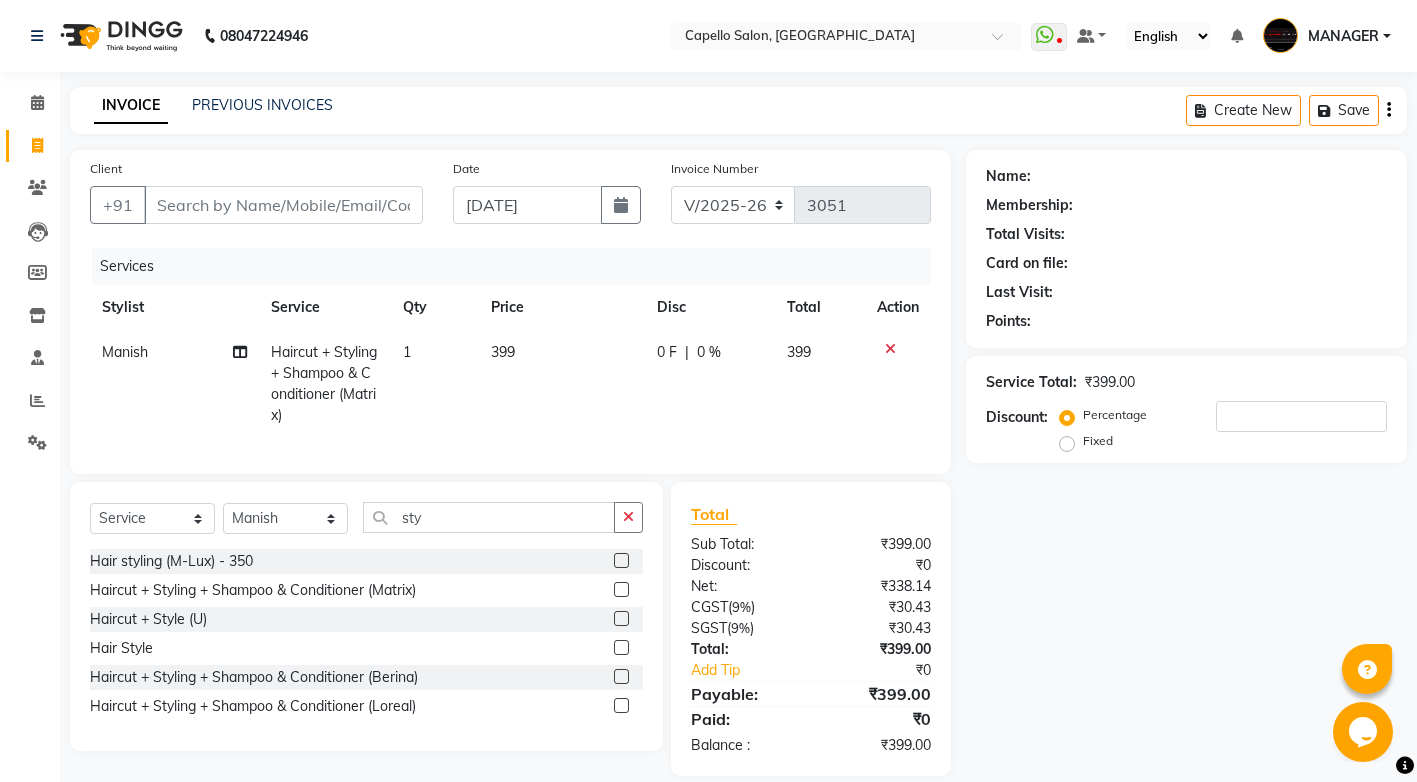 click on "399" 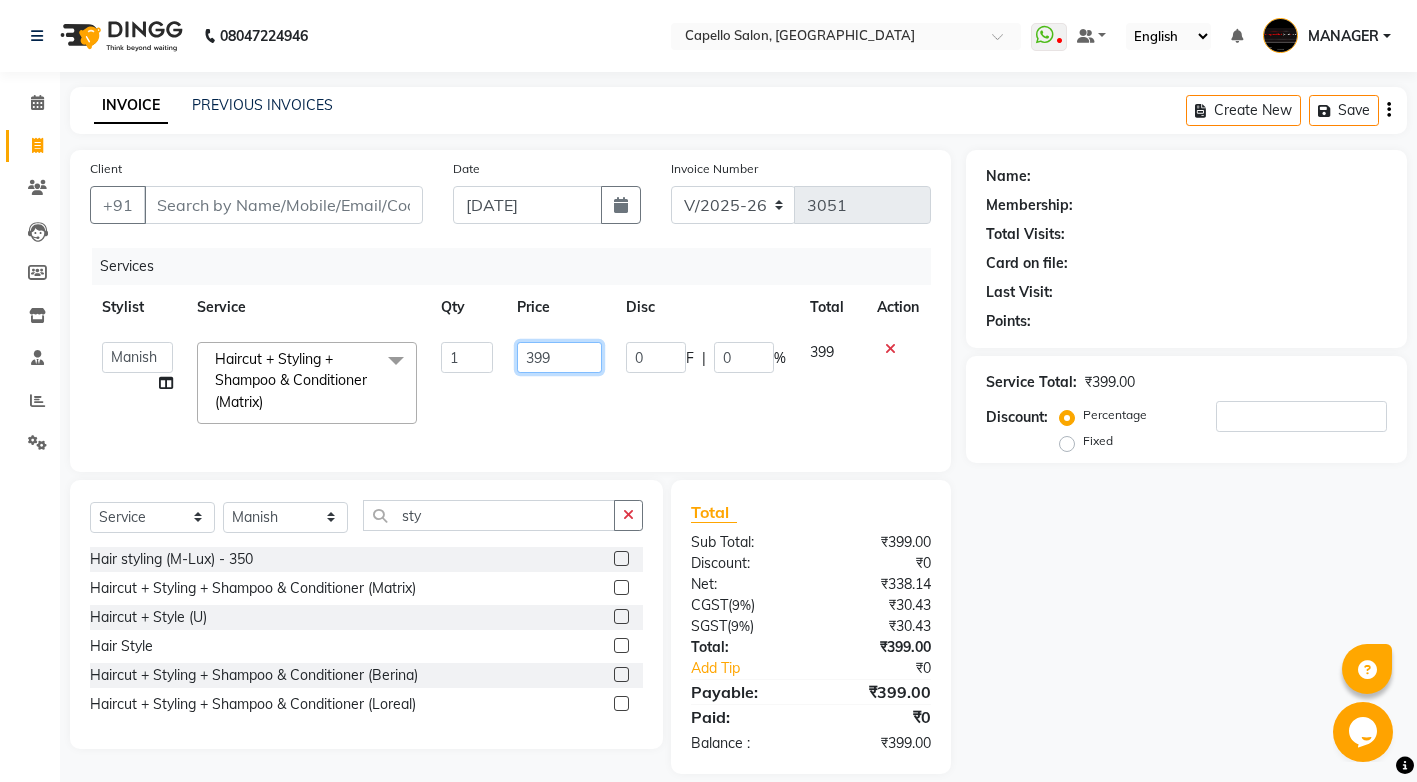 drag, startPoint x: 580, startPoint y: 357, endPoint x: 391, endPoint y: 381, distance: 190.51772 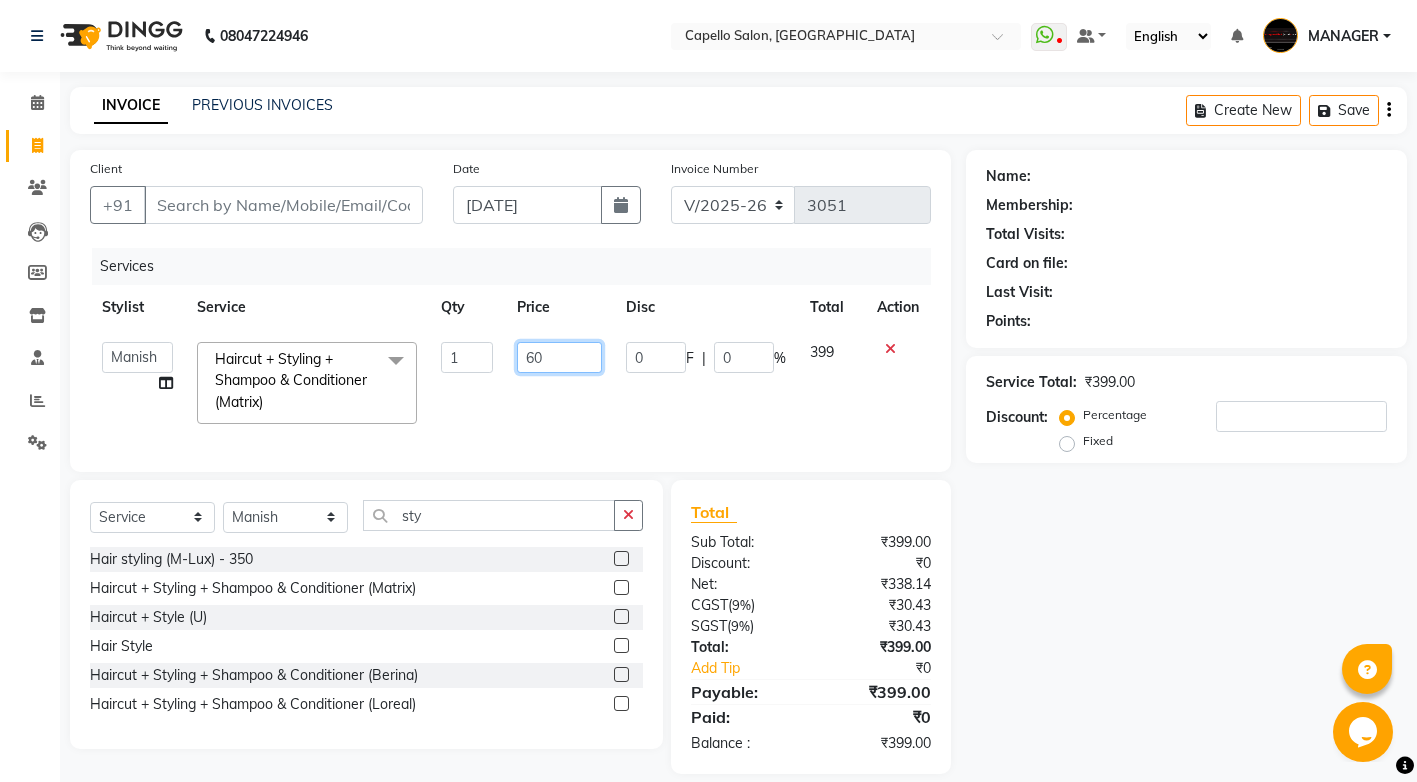 type on "600" 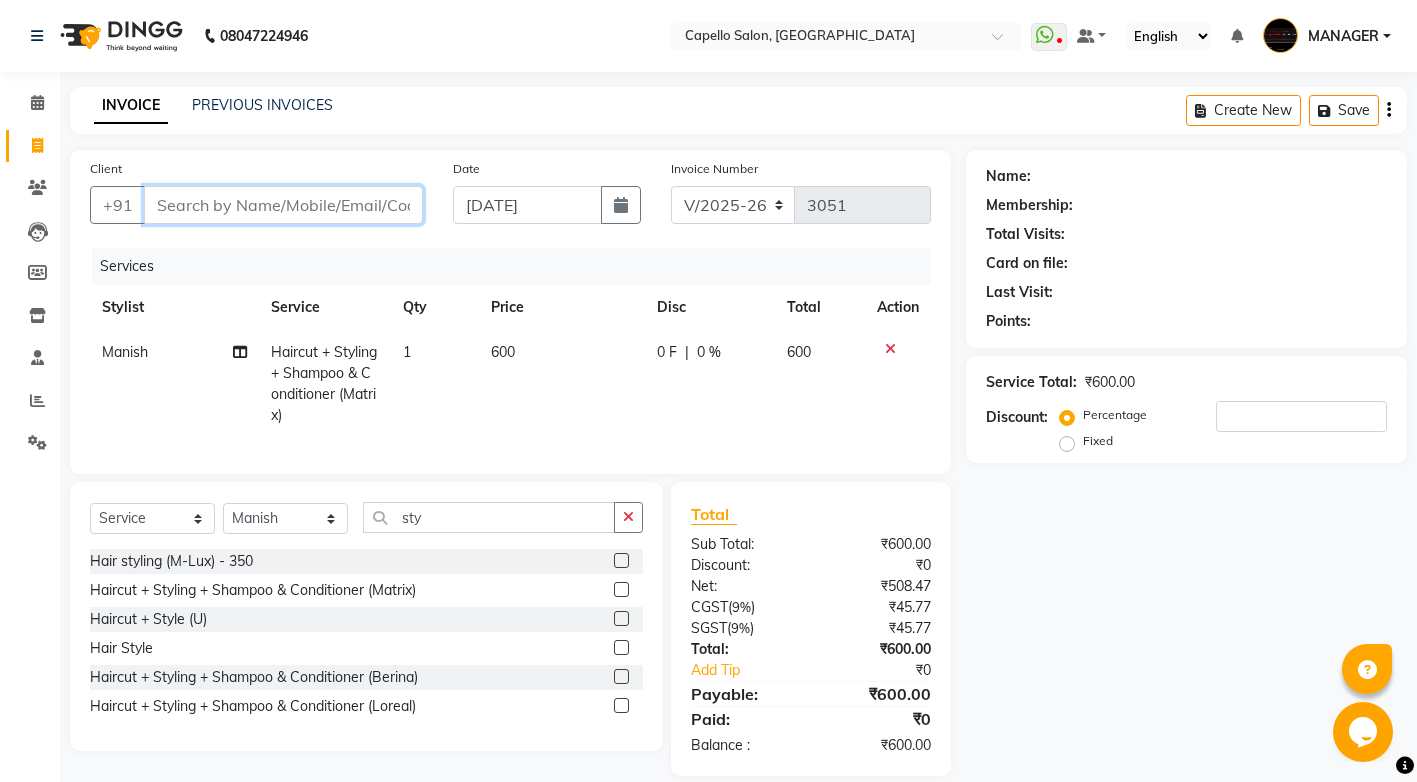 click on "Client" at bounding box center (283, 205) 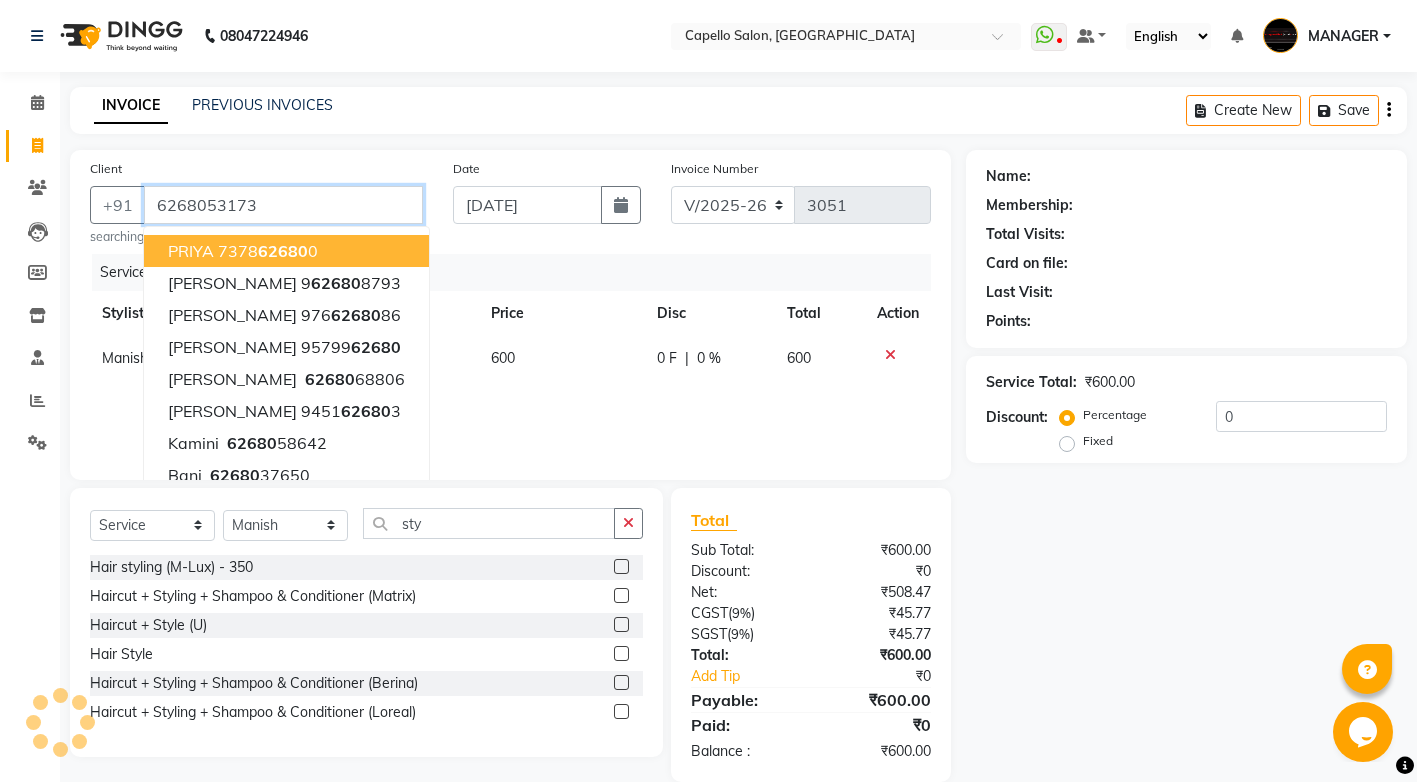 type on "6268053173" 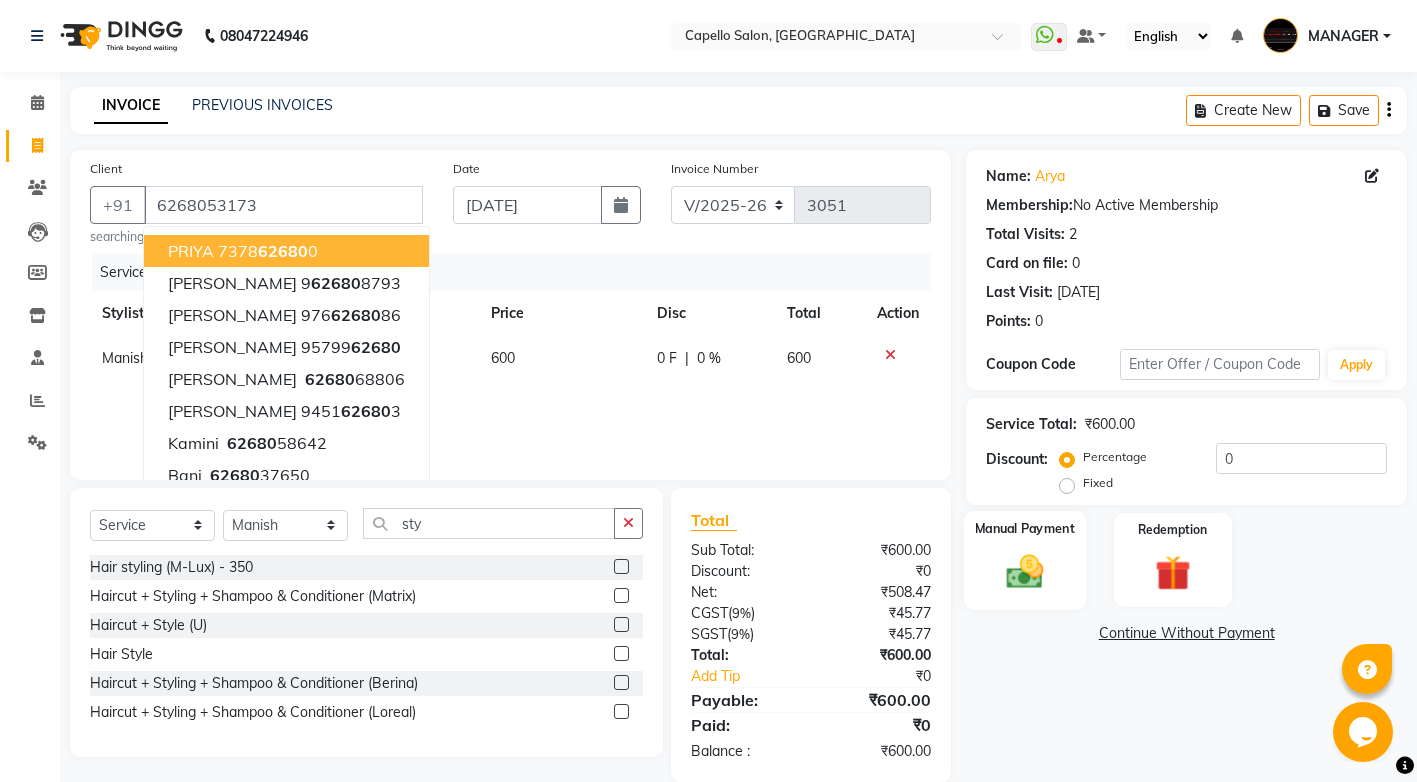 click 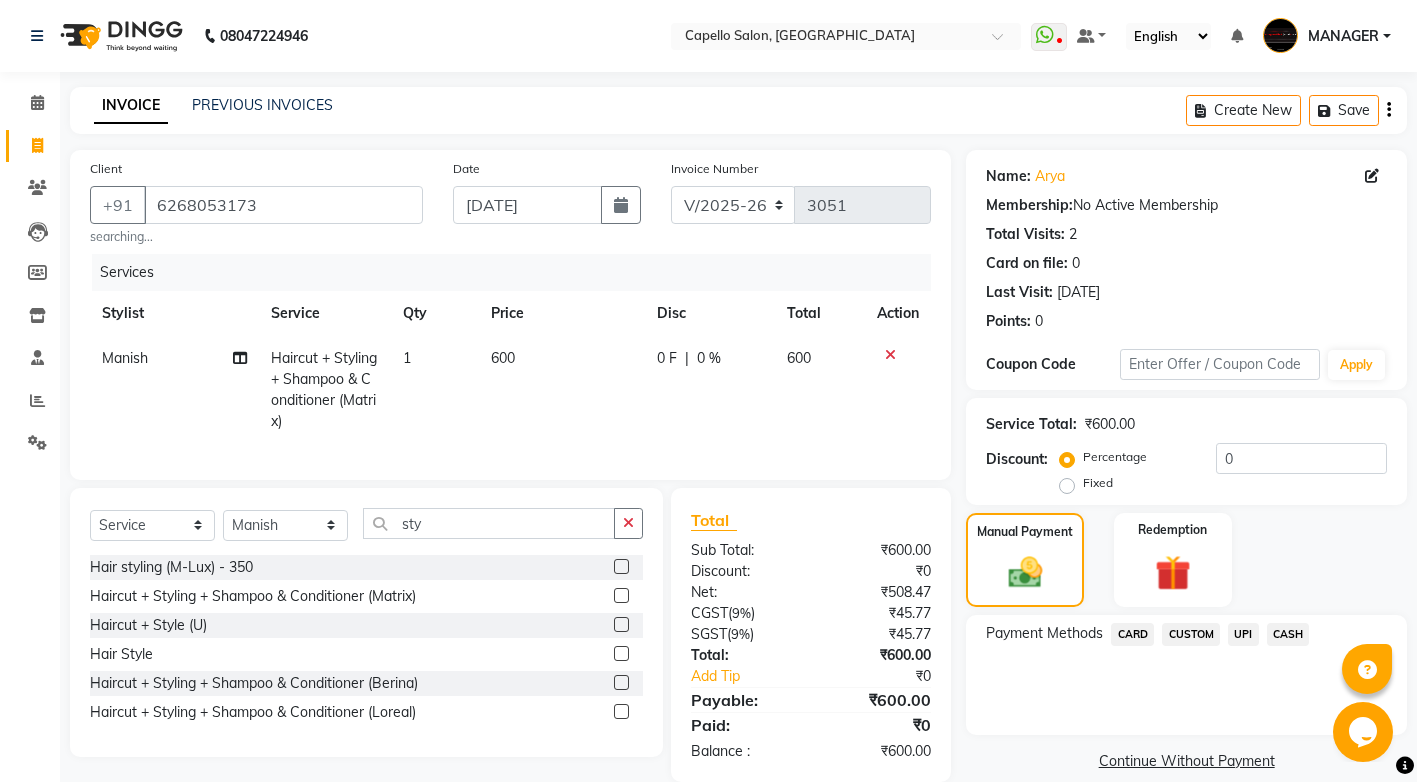 scroll, scrollTop: 45, scrollLeft: 0, axis: vertical 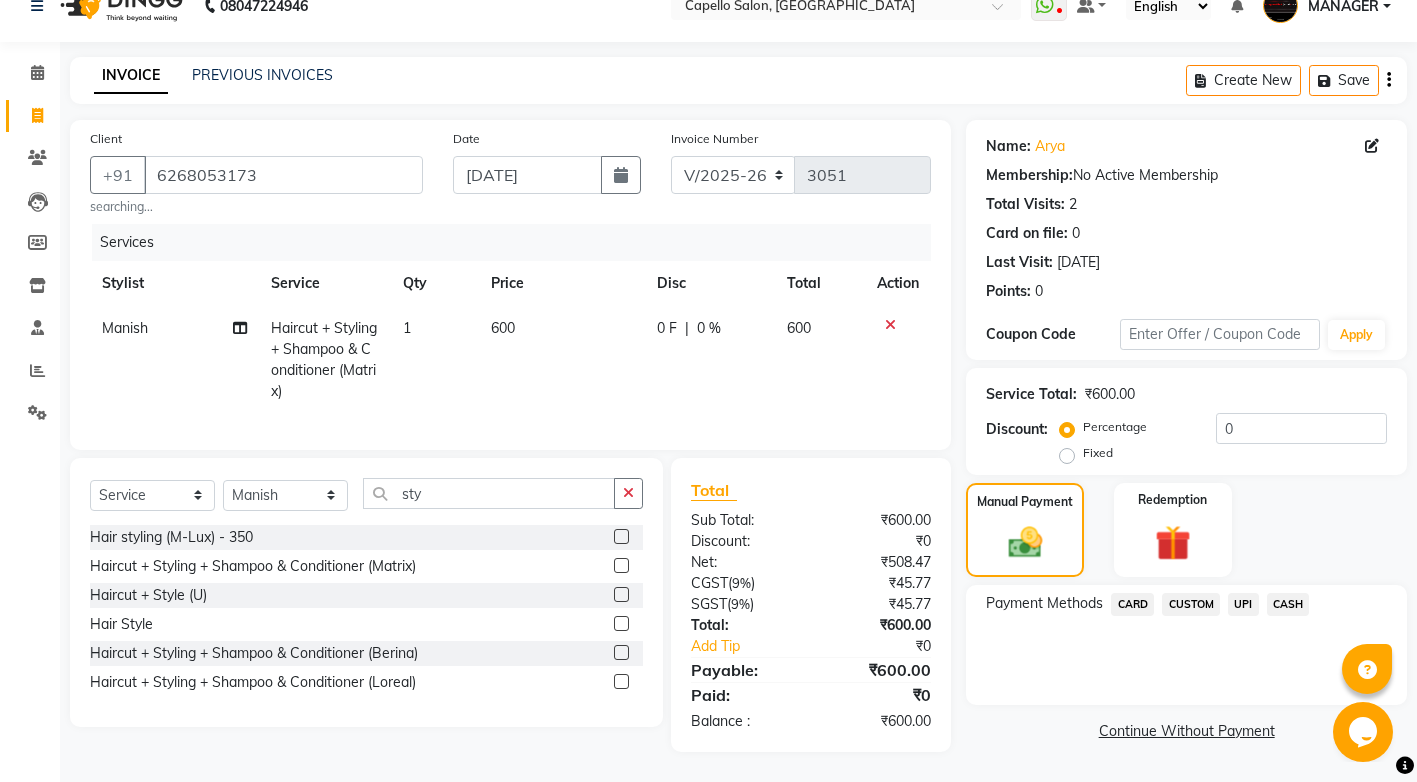click on "CASH" 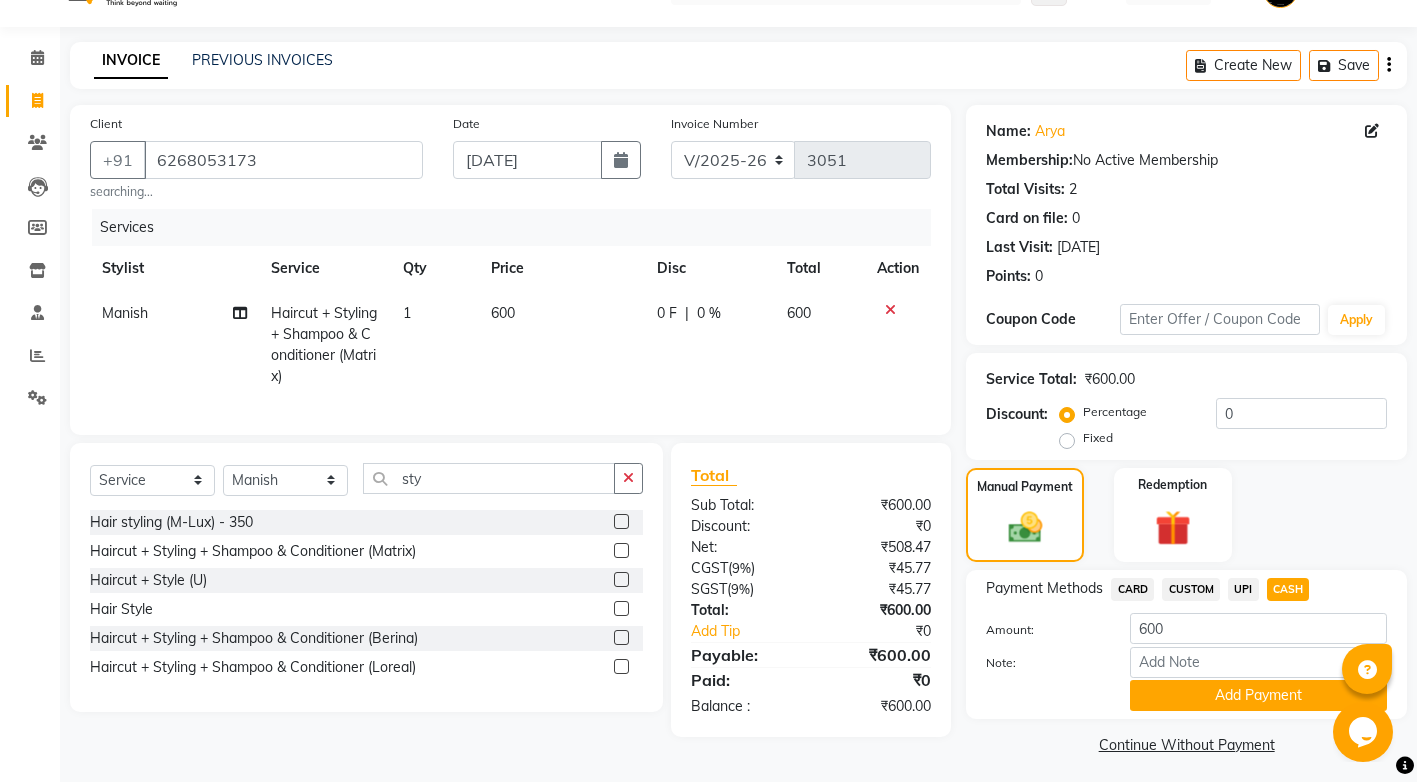 click on "UPI" 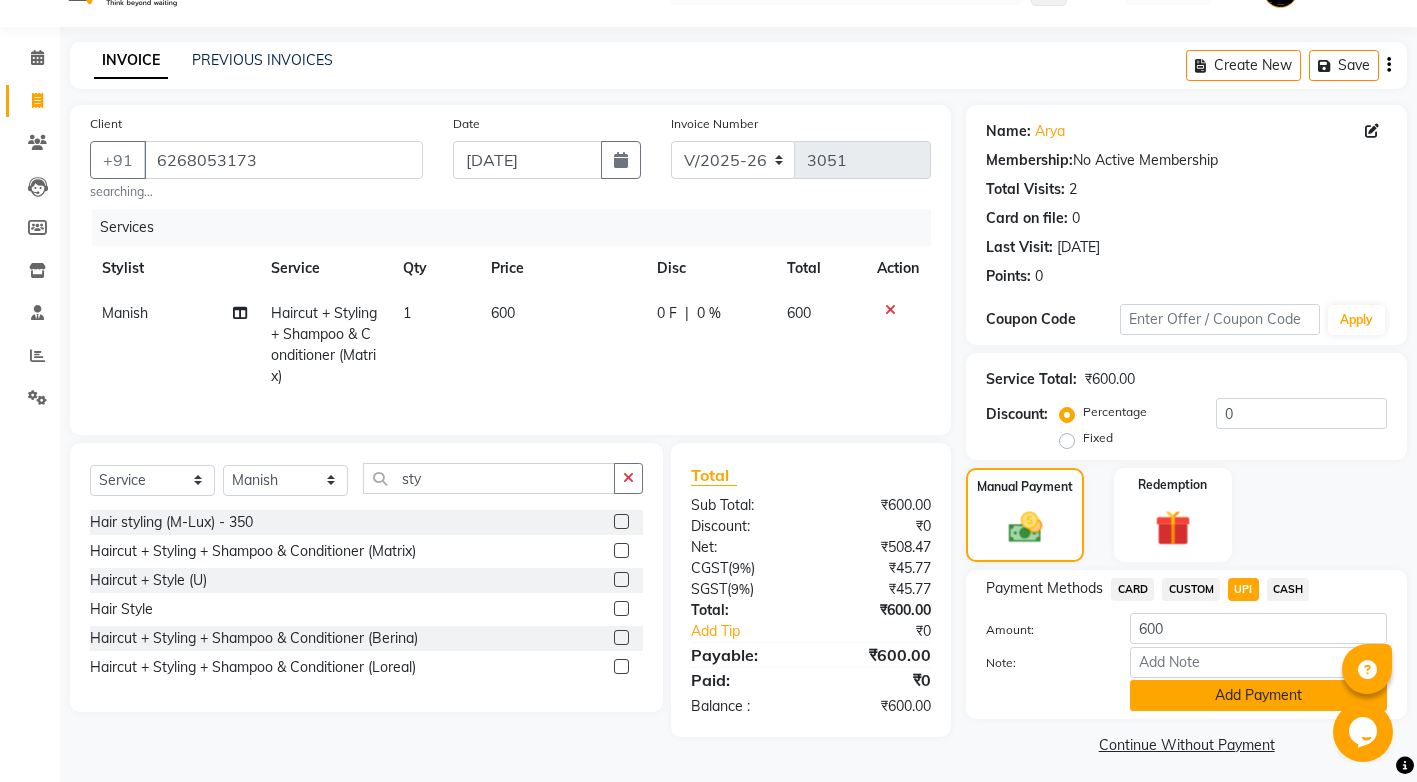 click on "Add Payment" 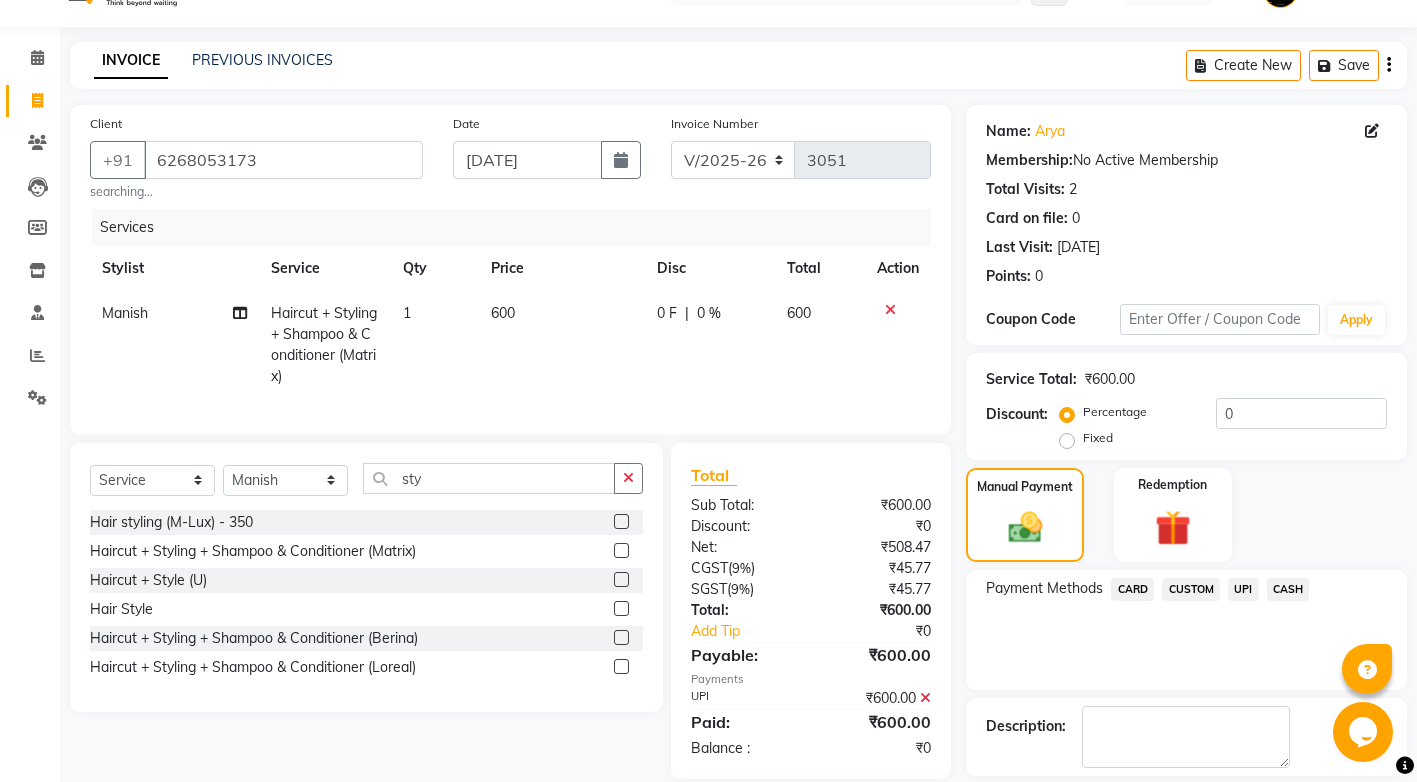 scroll, scrollTop: 137, scrollLeft: 0, axis: vertical 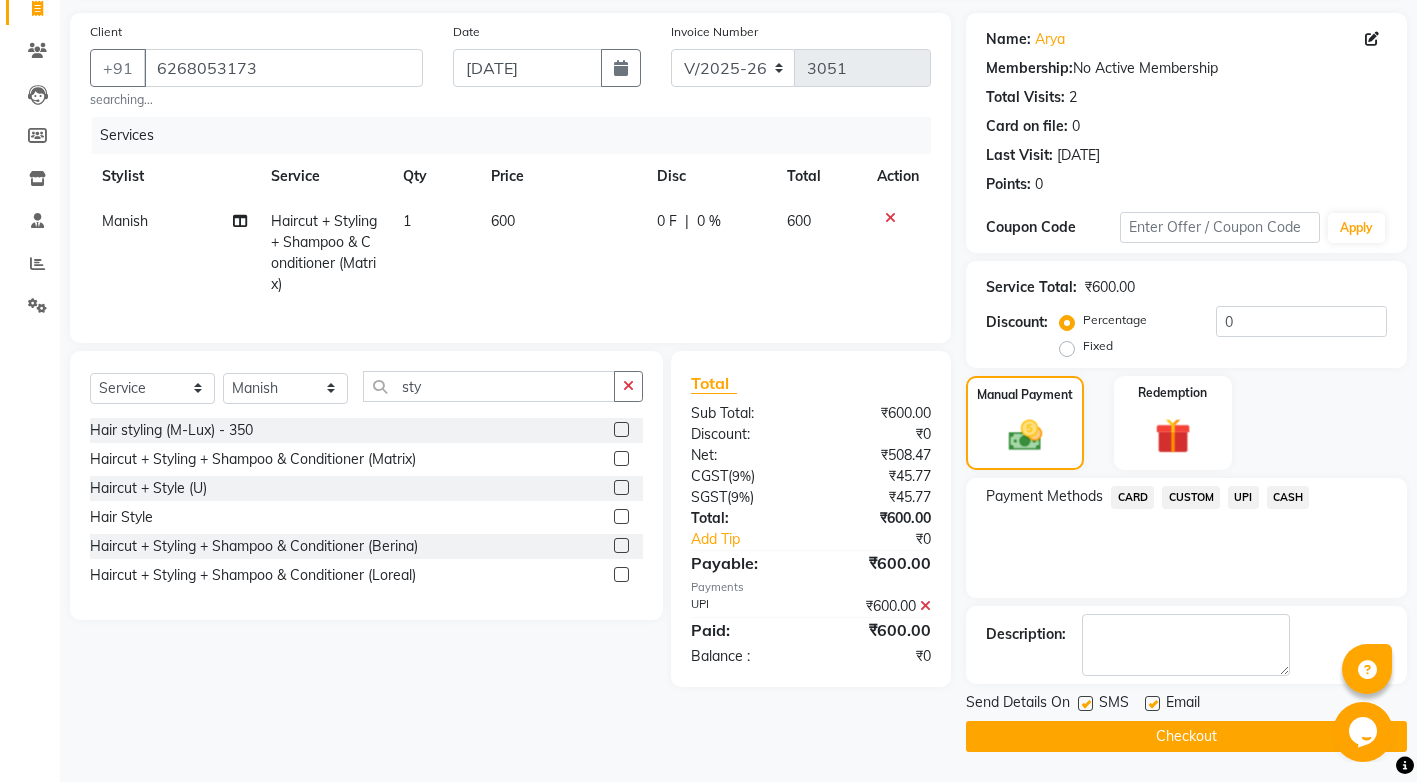 click on "Checkout" 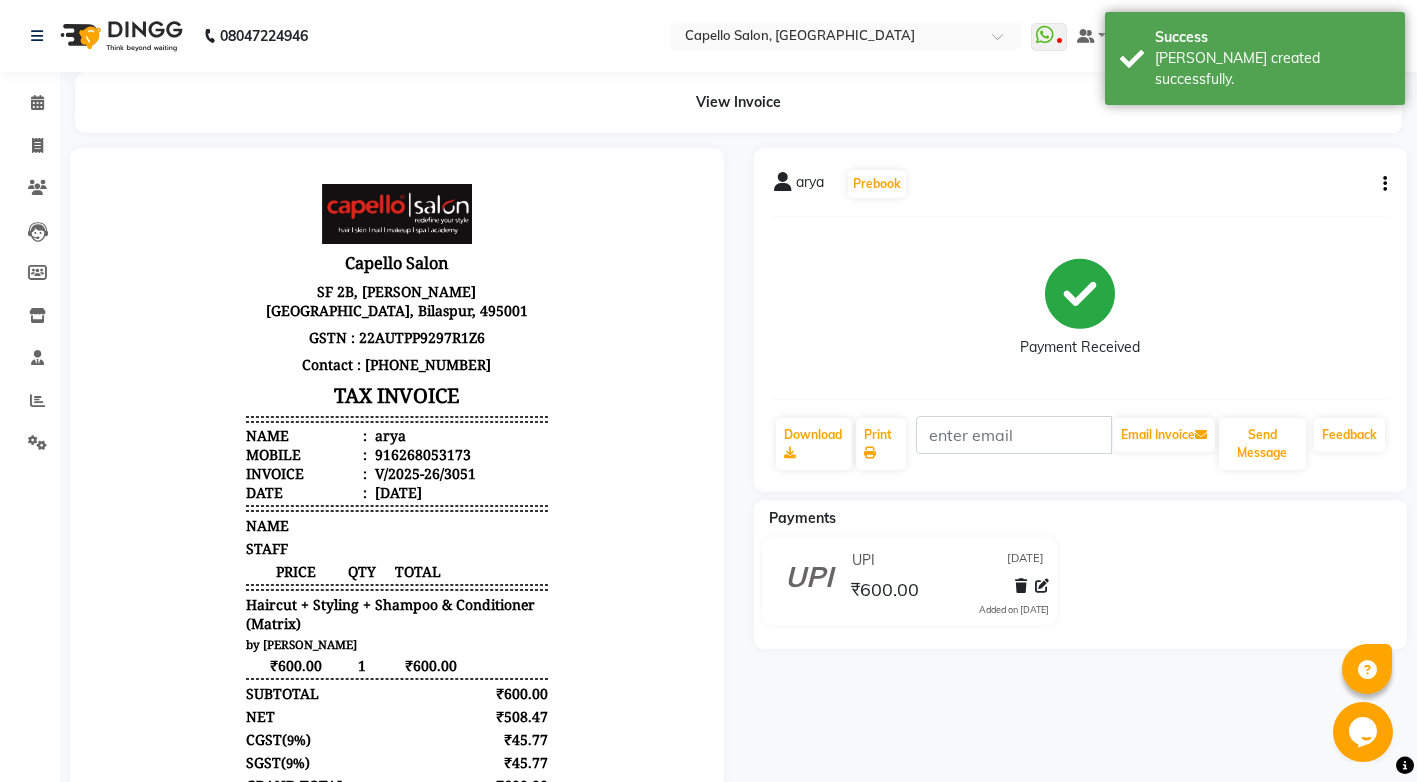 scroll, scrollTop: 0, scrollLeft: 0, axis: both 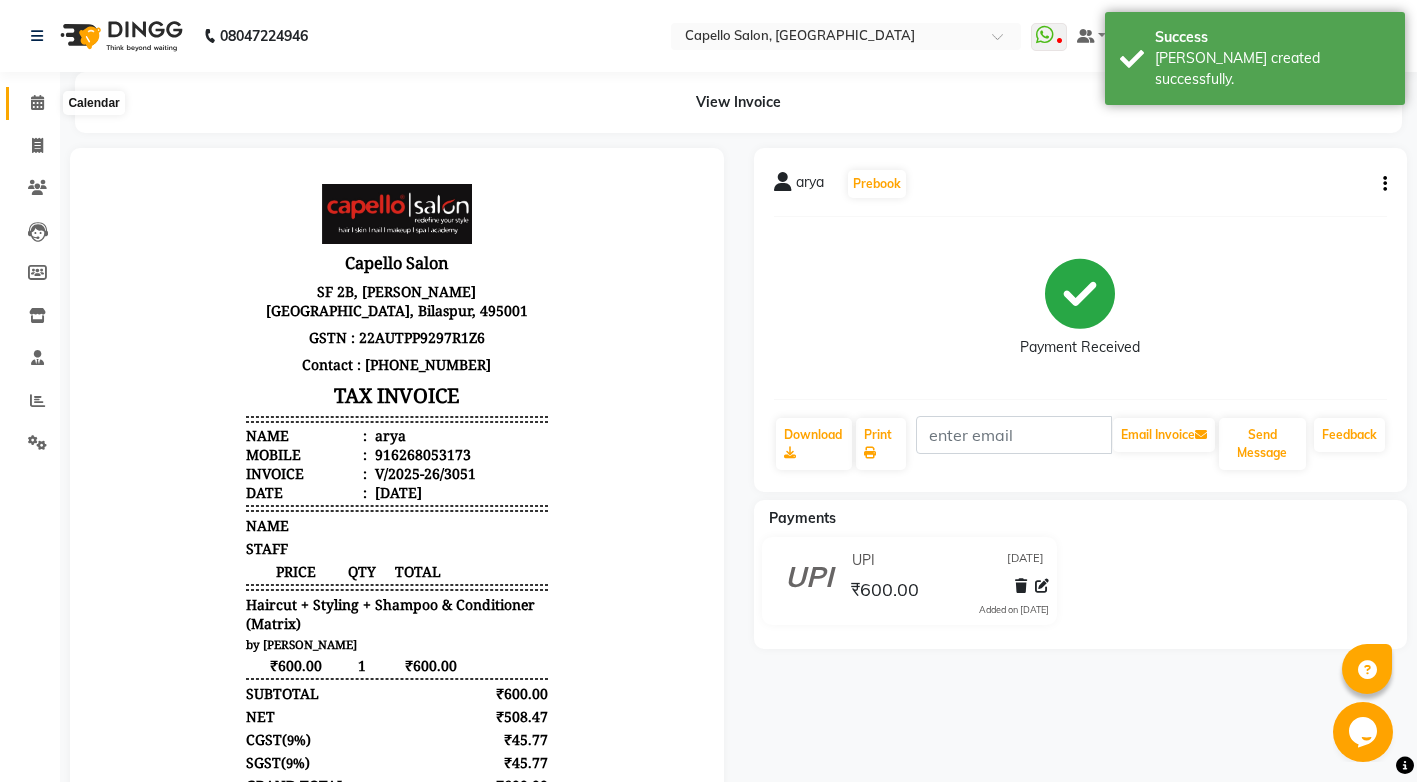 click 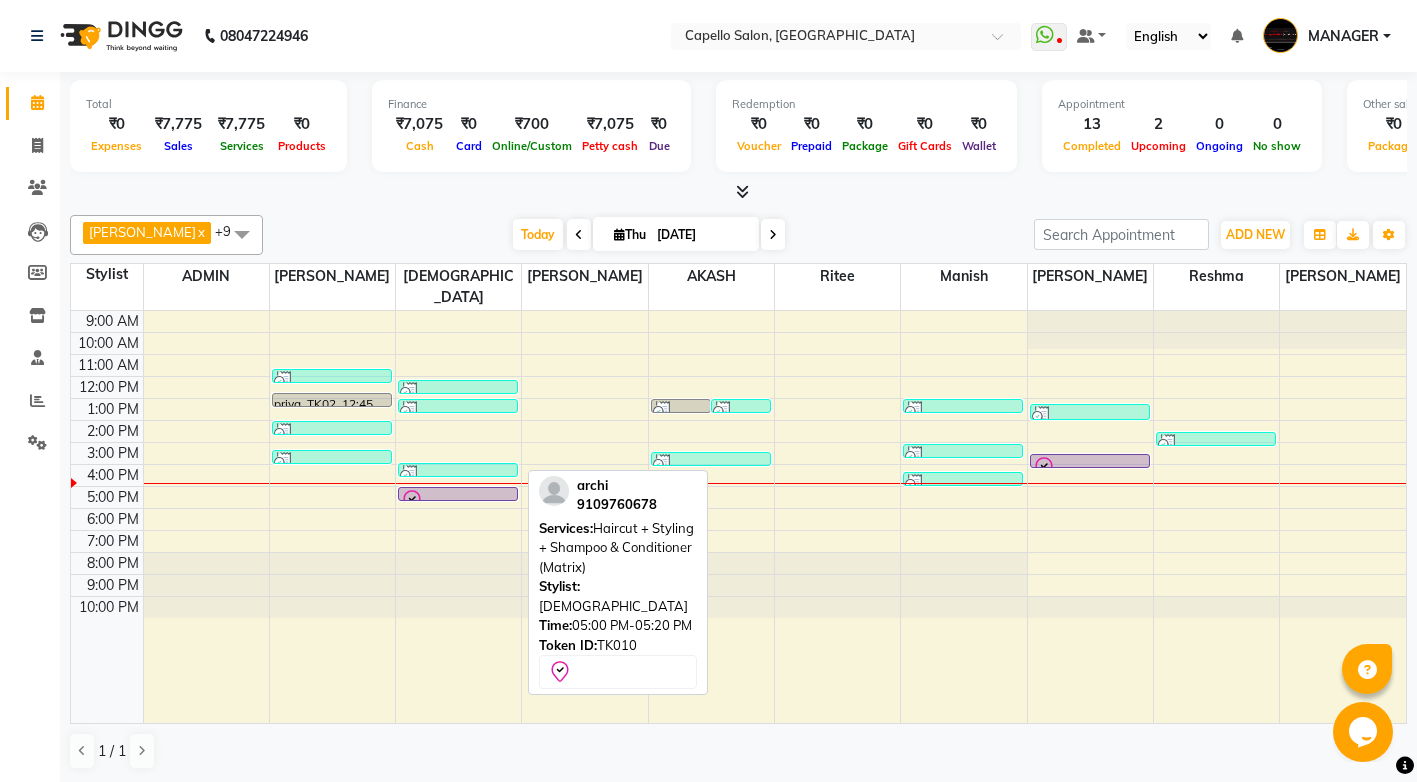 click at bounding box center [458, 501] 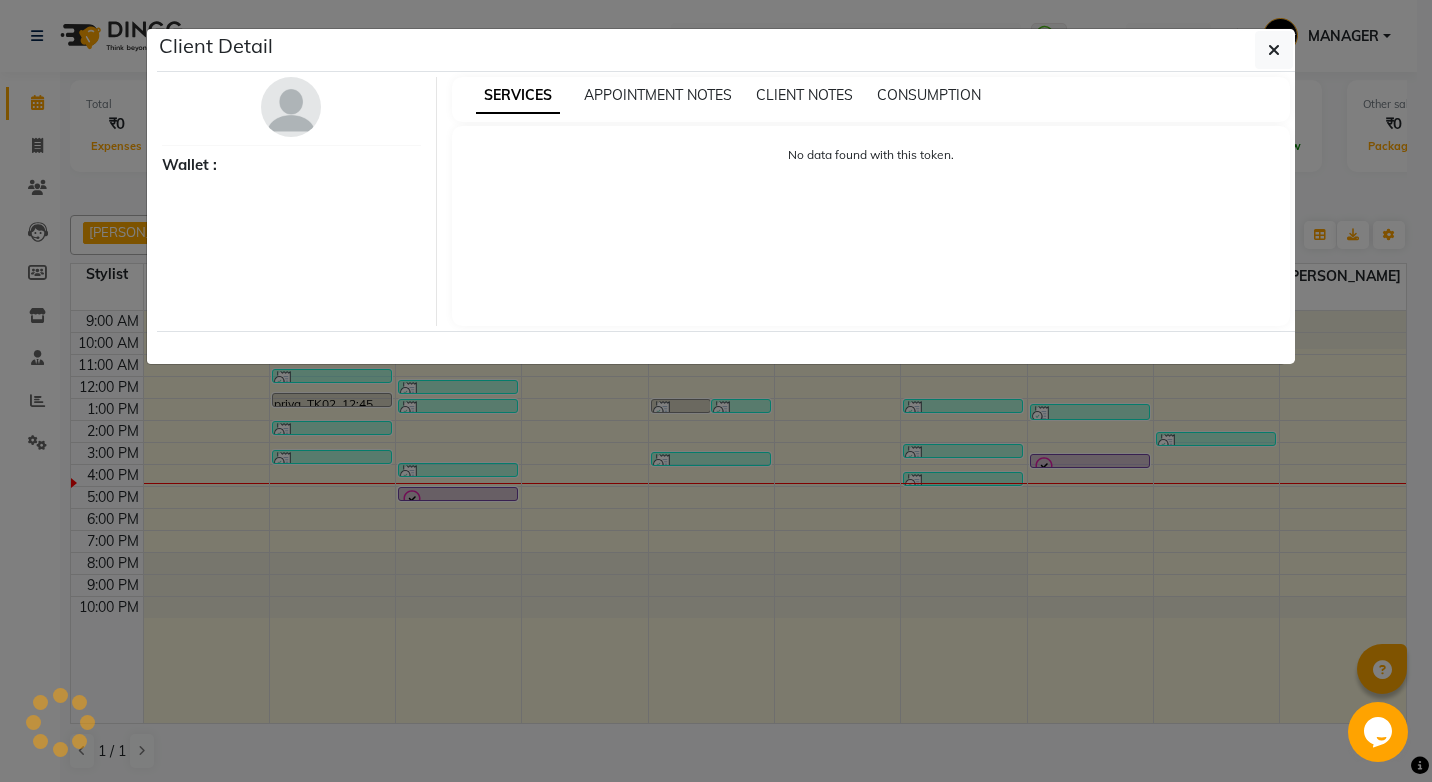 select on "8" 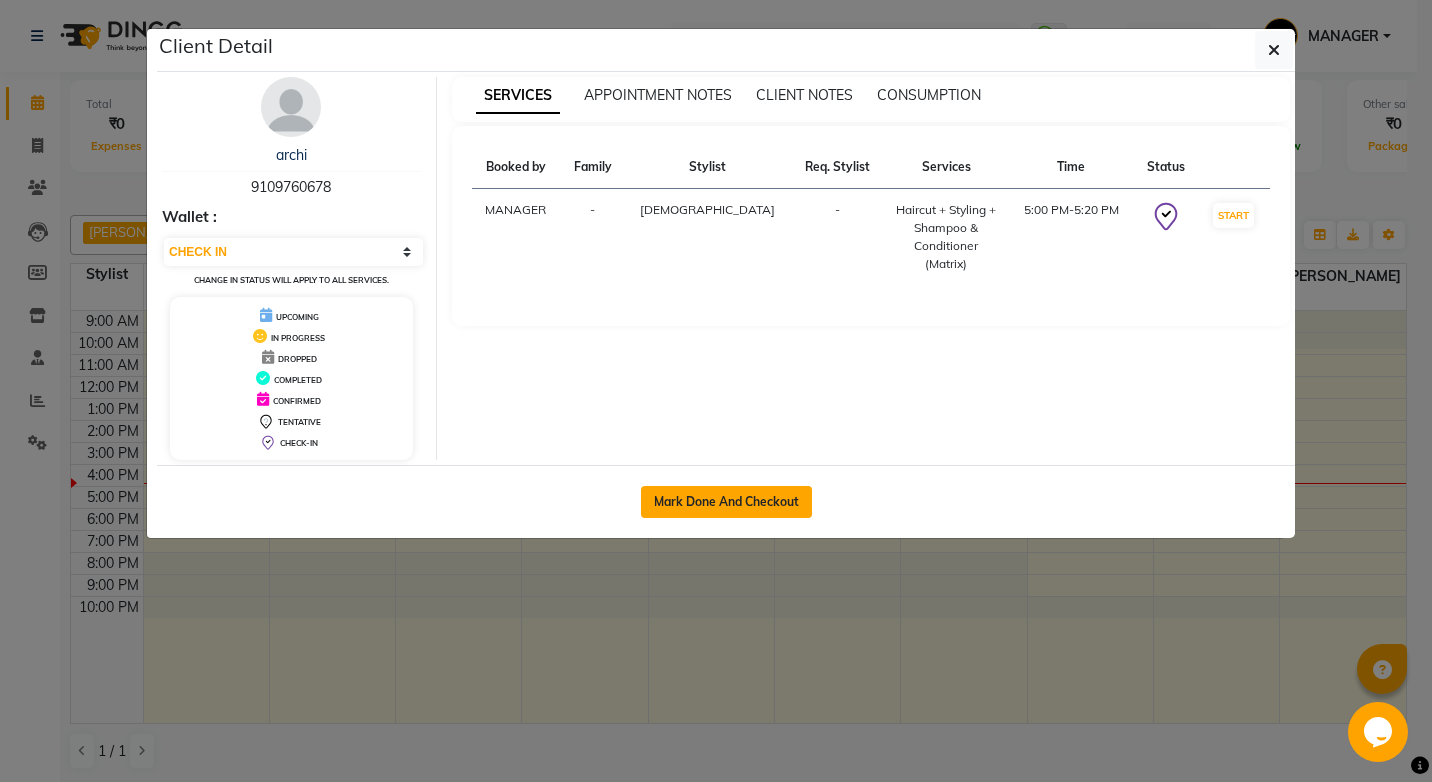 click on "Mark Done And Checkout" 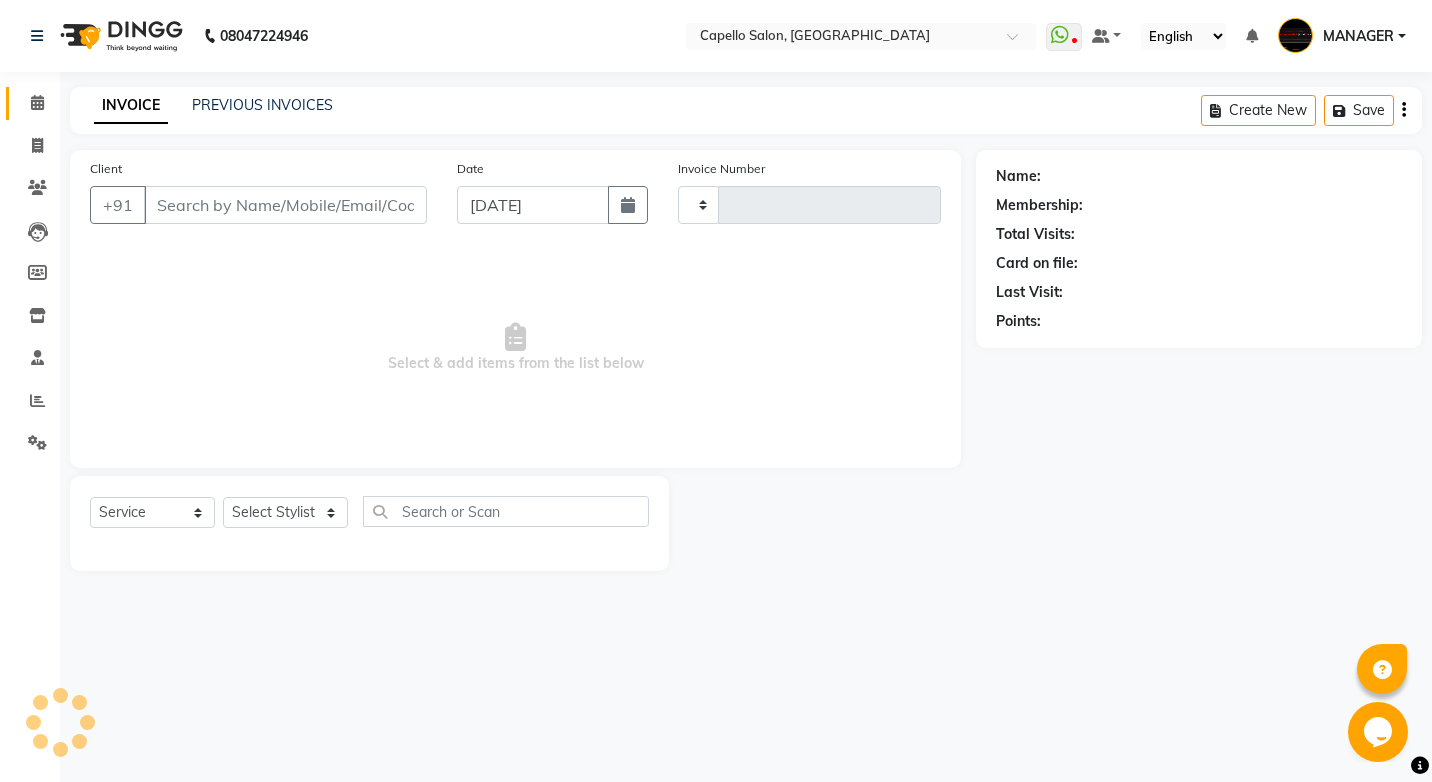 type on "3052" 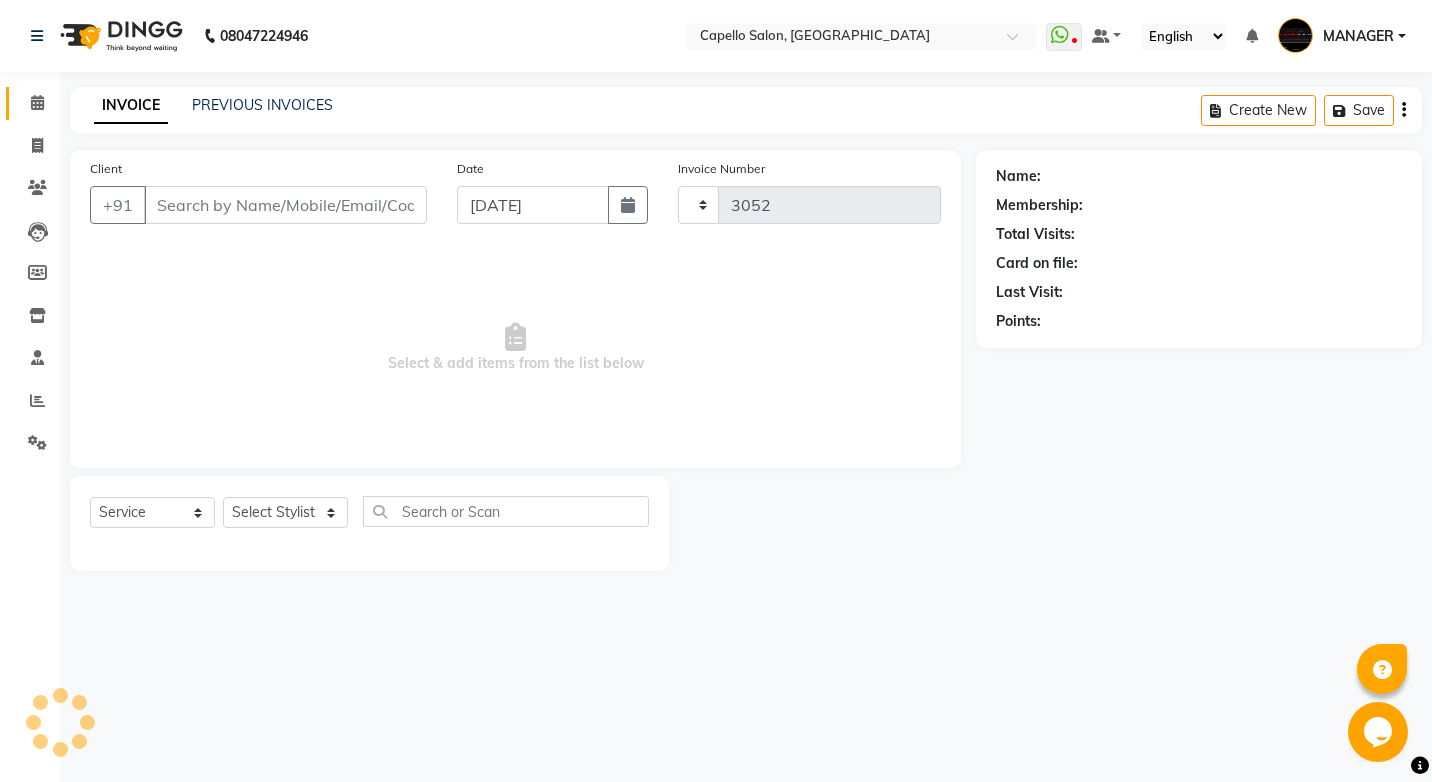 select on "857" 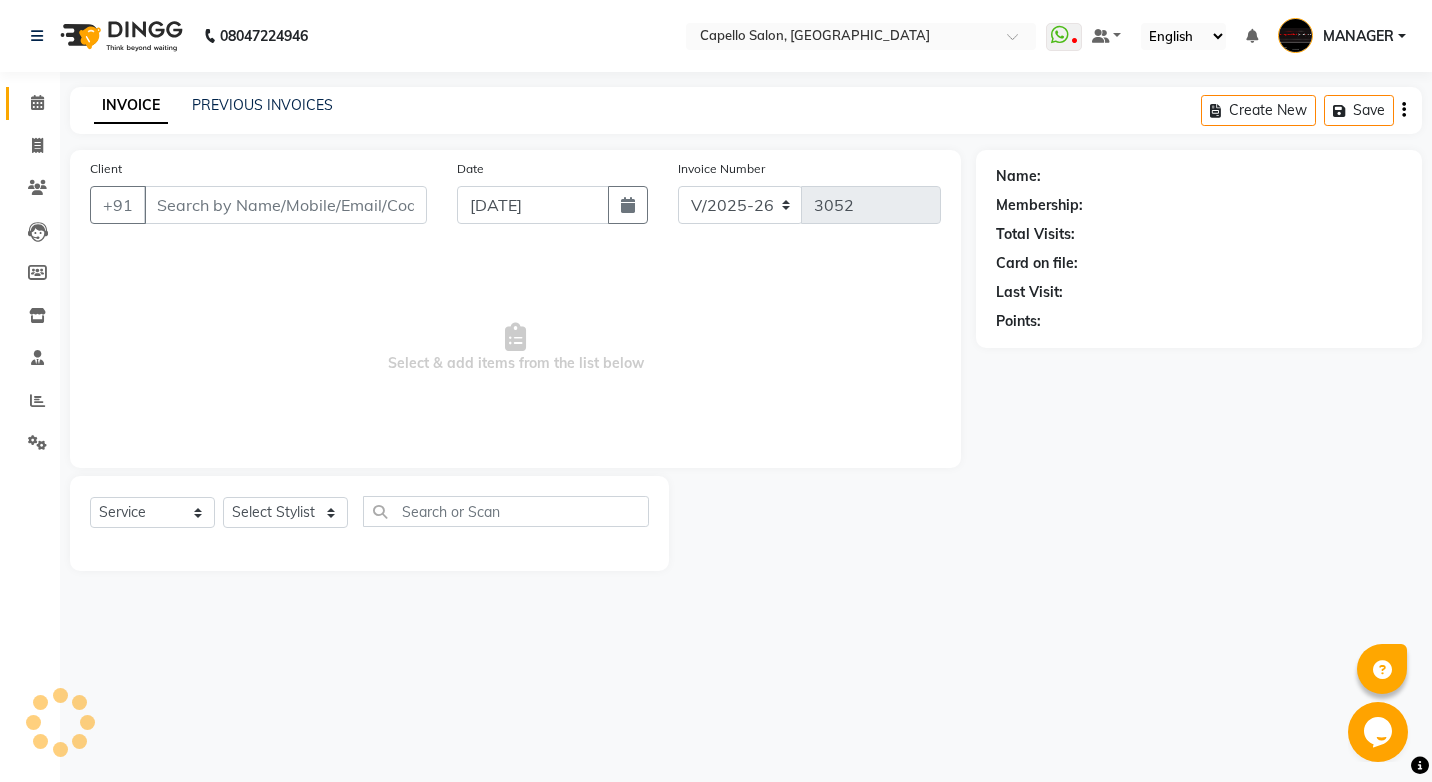 type on "9109760678" 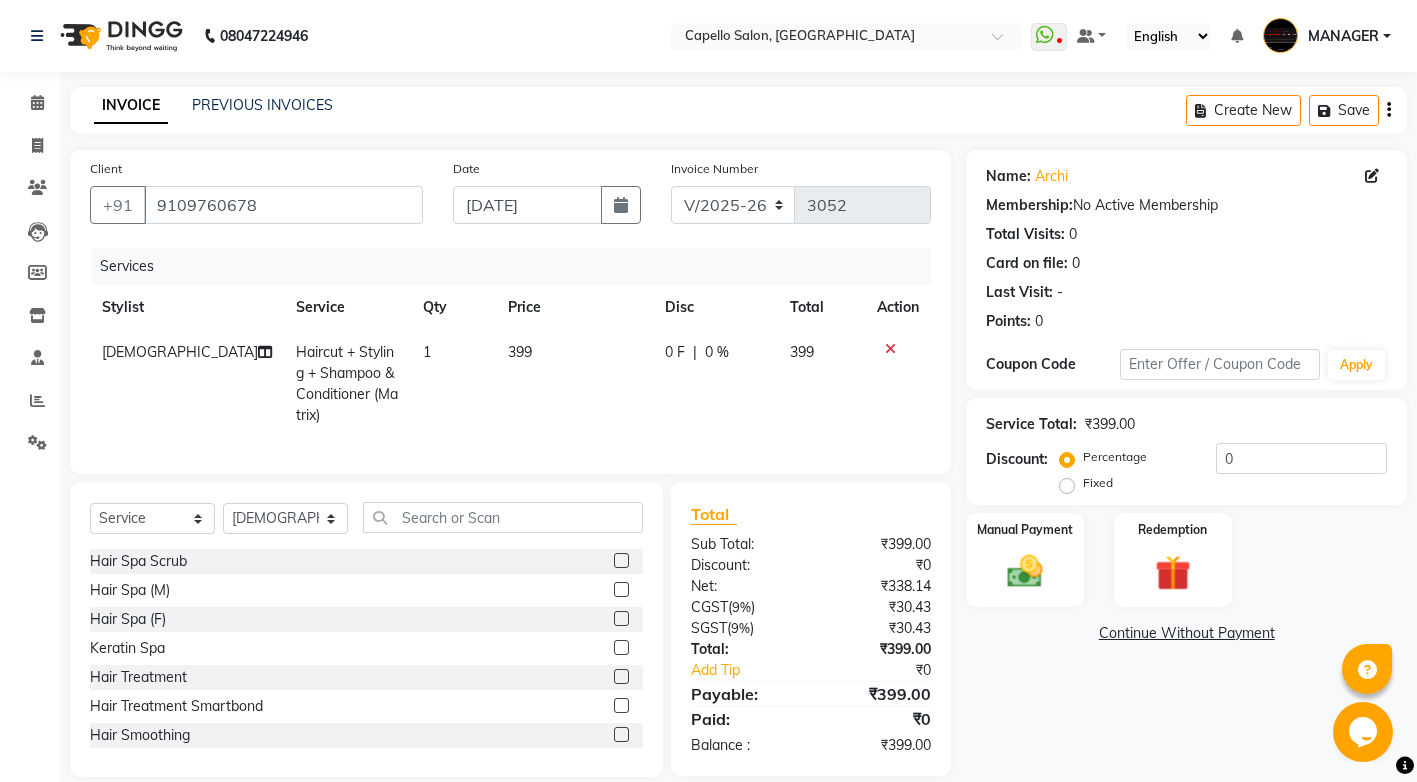 click on "399" 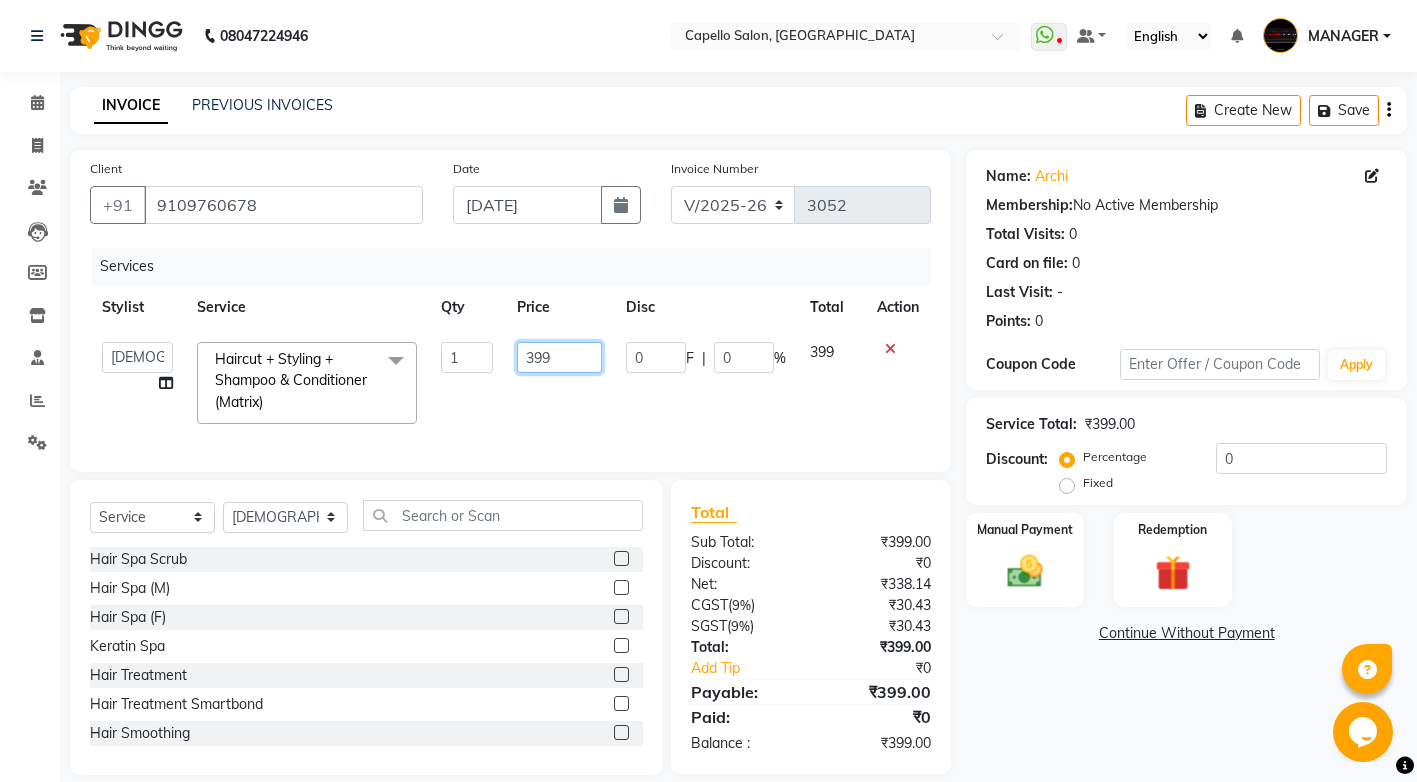 drag, startPoint x: 576, startPoint y: 354, endPoint x: 391, endPoint y: 443, distance: 205.2949 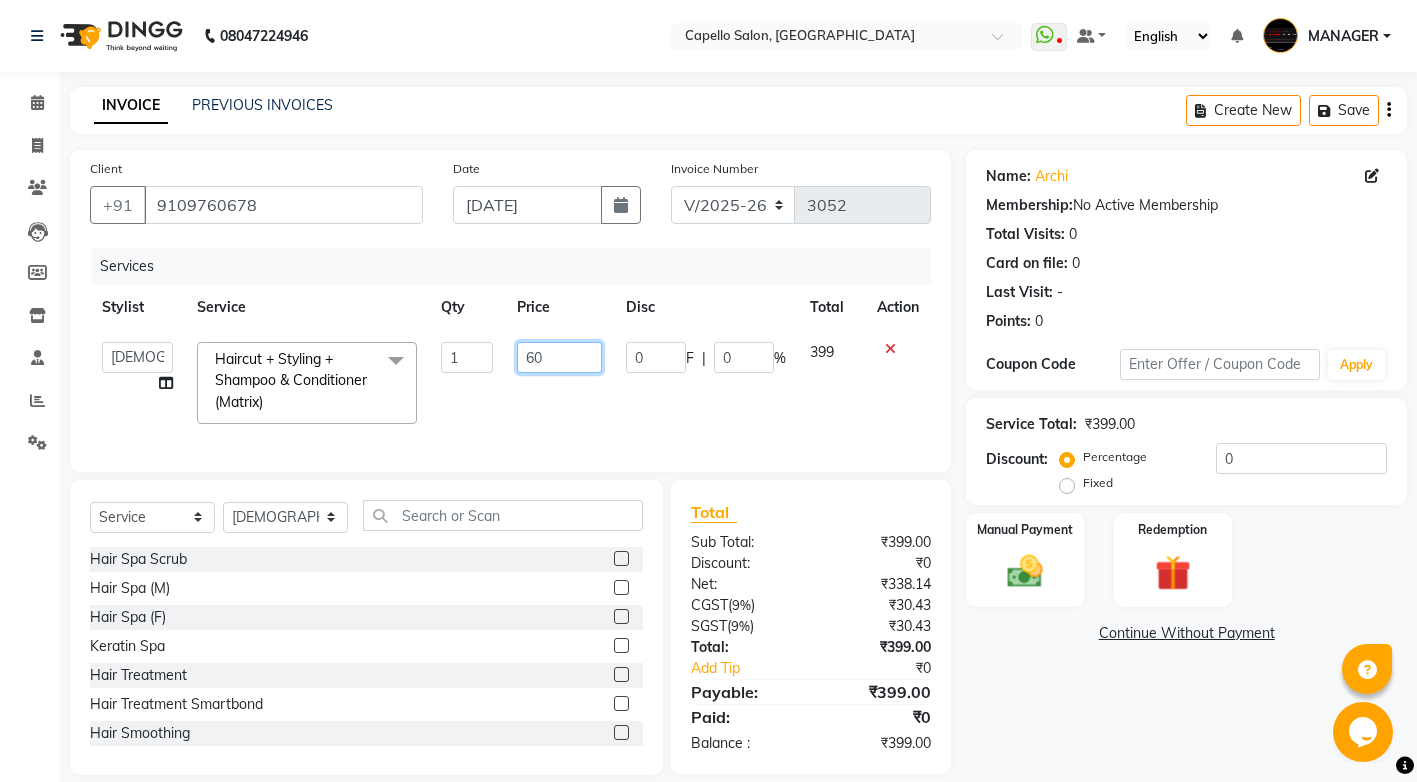 type on "600" 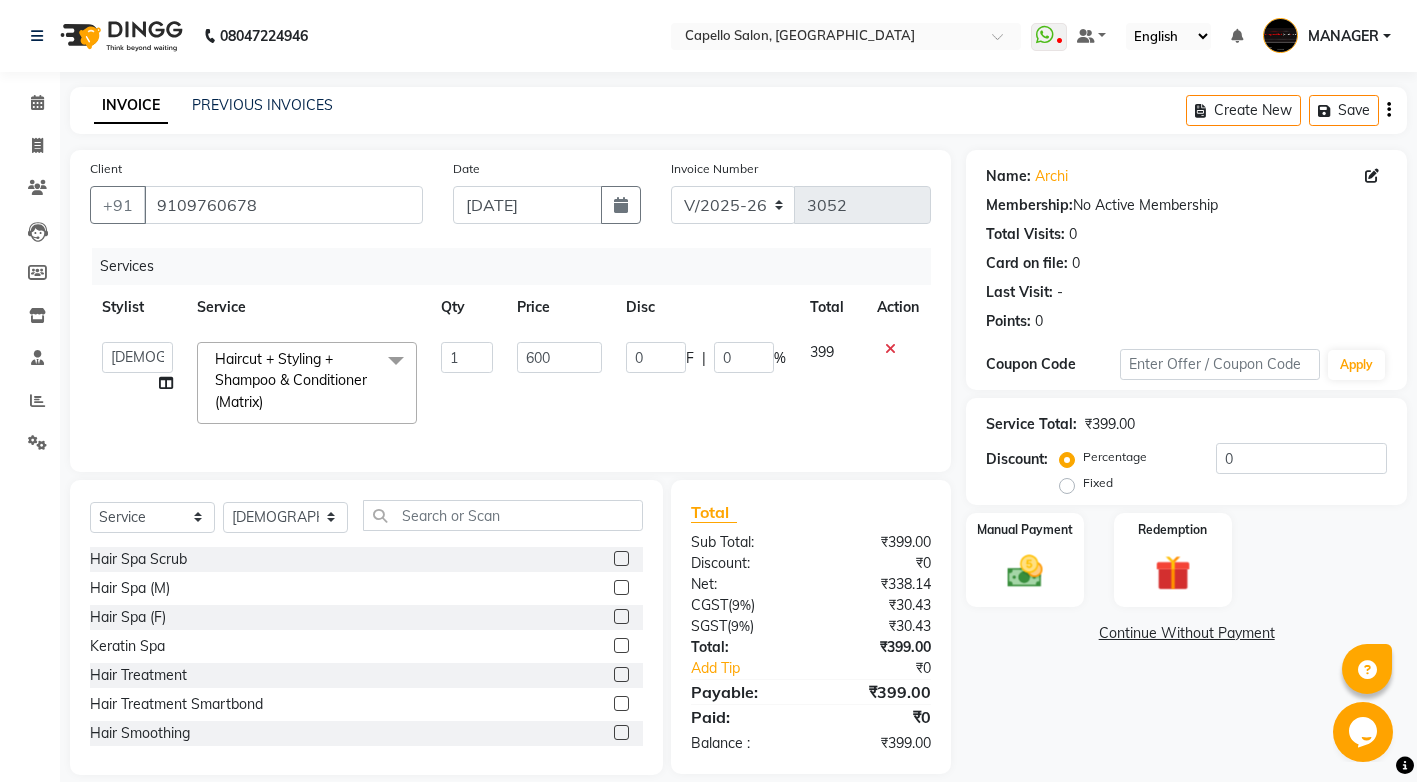 click on "Services Stylist Service Qty Price Disc Total Action  ADMIN   AKASH   khusboo   KIRTI   KUSHAL   MANAGER   Manish    RAJESH   reshma   ritee   shailendra   SHIVA   VISHAL  Haircut + Styling + Shampoo & Conditioner (Matrix)  x Hair Spa Scrub Hair Spa (M) Hair Spa (F) Keratin Spa Hair Treatment Hair Treatment Smartbond Hair Smoothing Hair Straightening Hair Rebonding Hair Keratin Cadiveu Head Massage L Hair Keratin Keramelon Hair Botox Keramelon Scalp Advance (F) Scalp Advance (M) Brillare Anti-Dandruff oil (F) Nanoplastia treatment Brillare Hairfall Control oil (F) Brillare Hairfall Control oil (M) Brillare Anti-Dandruff oil (M) Reflexology (U lux) 1400 Face Bleach Face D-Tan Face Clean Up Clean-up (Shine beauty) Facial Actiblend Glass Facial Mask Signature Facial Deluxe Facial Luxury Facial Magical Facial Premium Facial Royal Treatment Skinora Age Control F Treatment ( Snow Algae&Saffron) Skinora Calming Treatment (Avacado & Oat) Skinora Hydra Treatment (Butter&Coconut Milk) Classic Manicure Classic Pedicure" 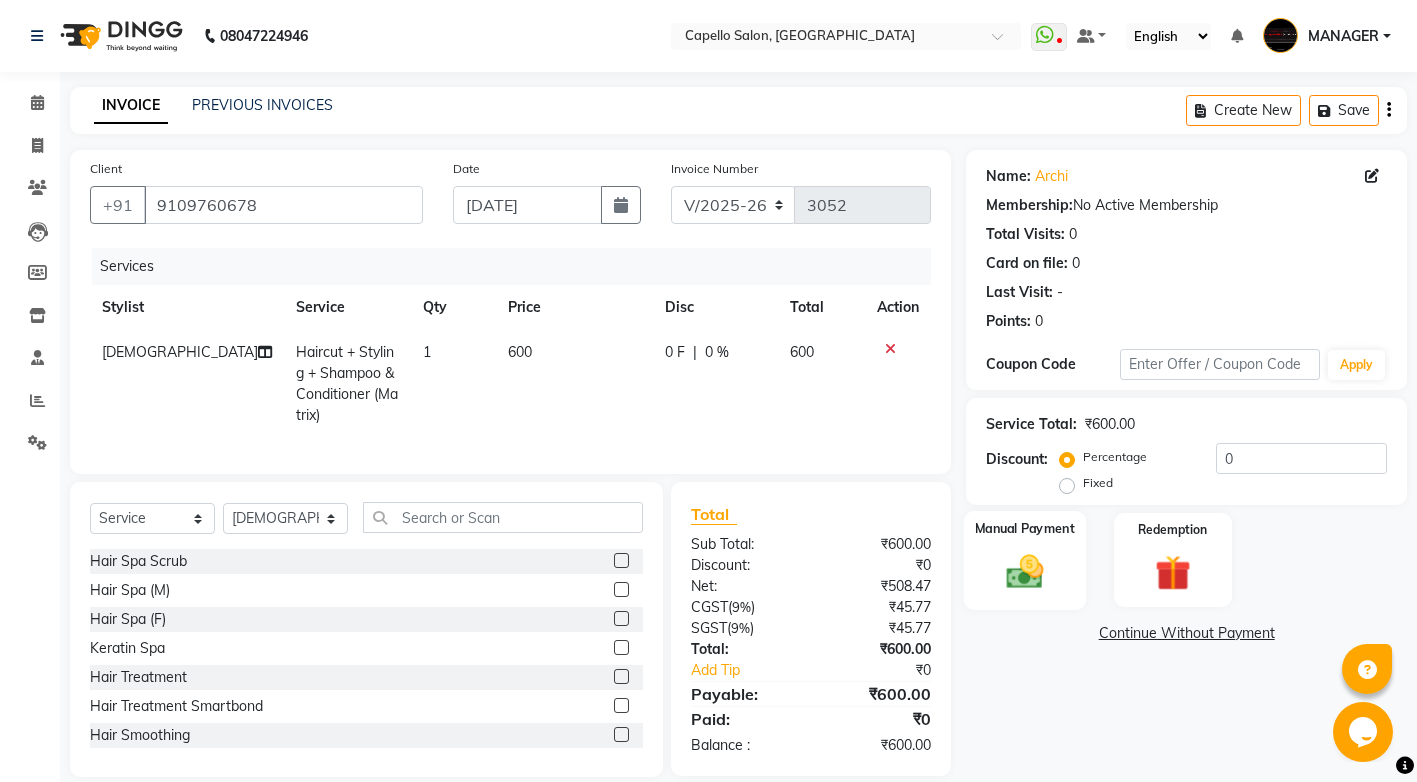 click on "Manual Payment" 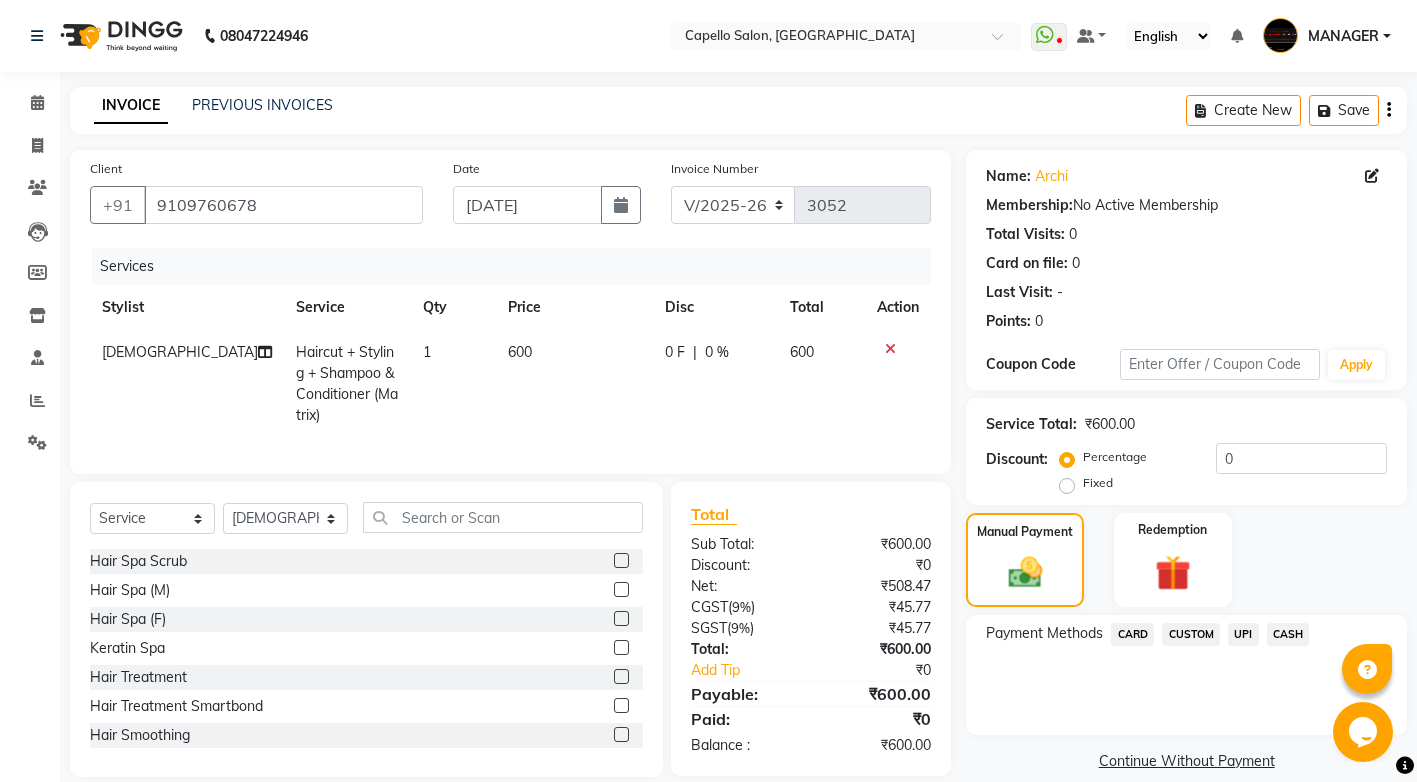 click on "CASH" 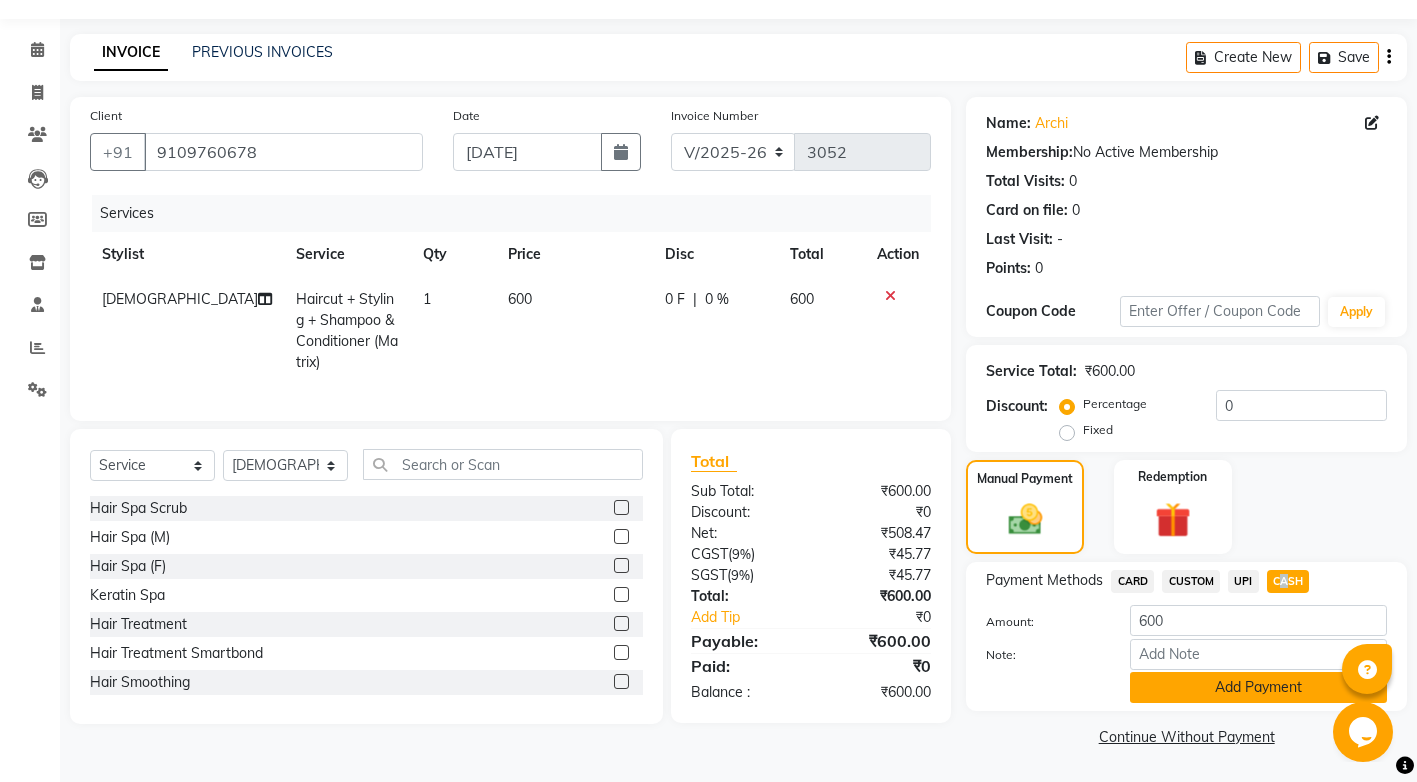 click on "Add Payment" 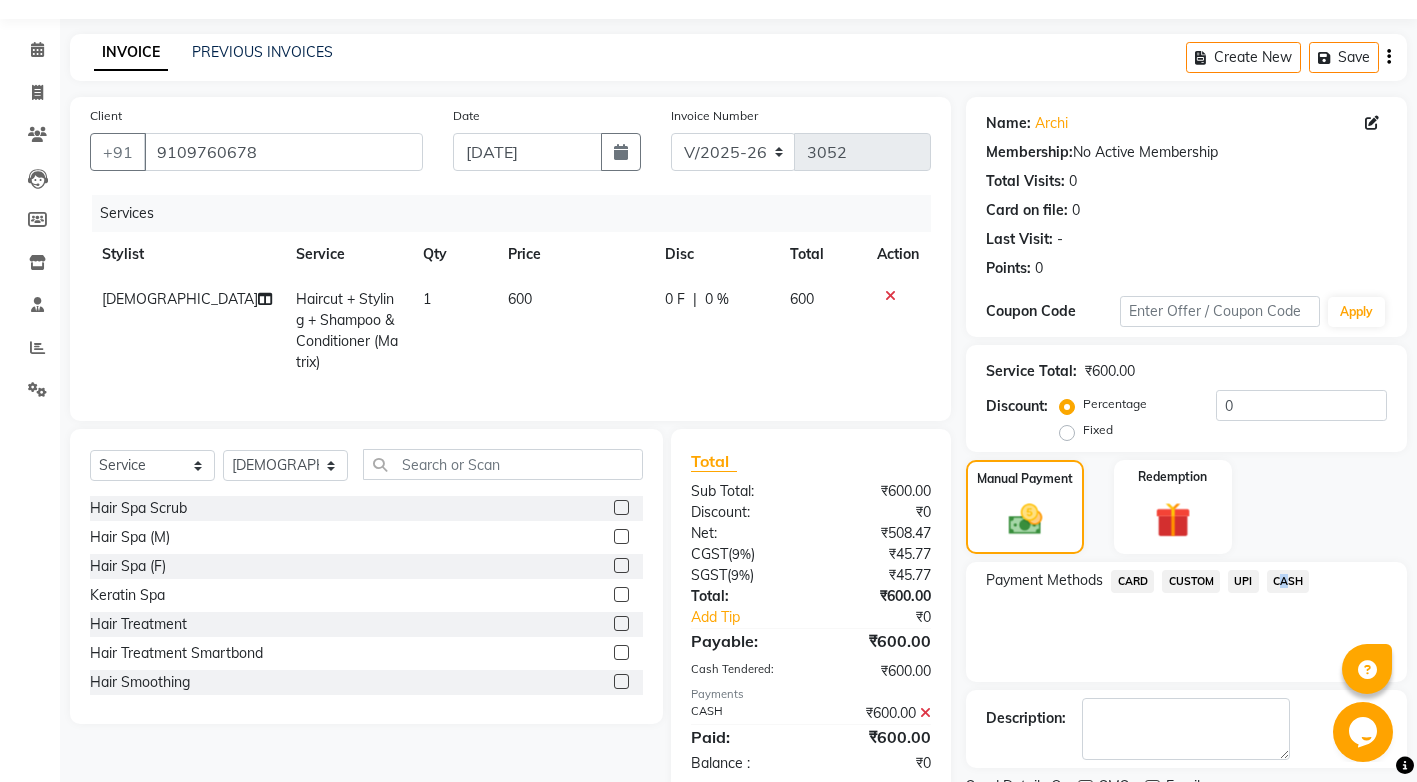 scroll, scrollTop: 137, scrollLeft: 0, axis: vertical 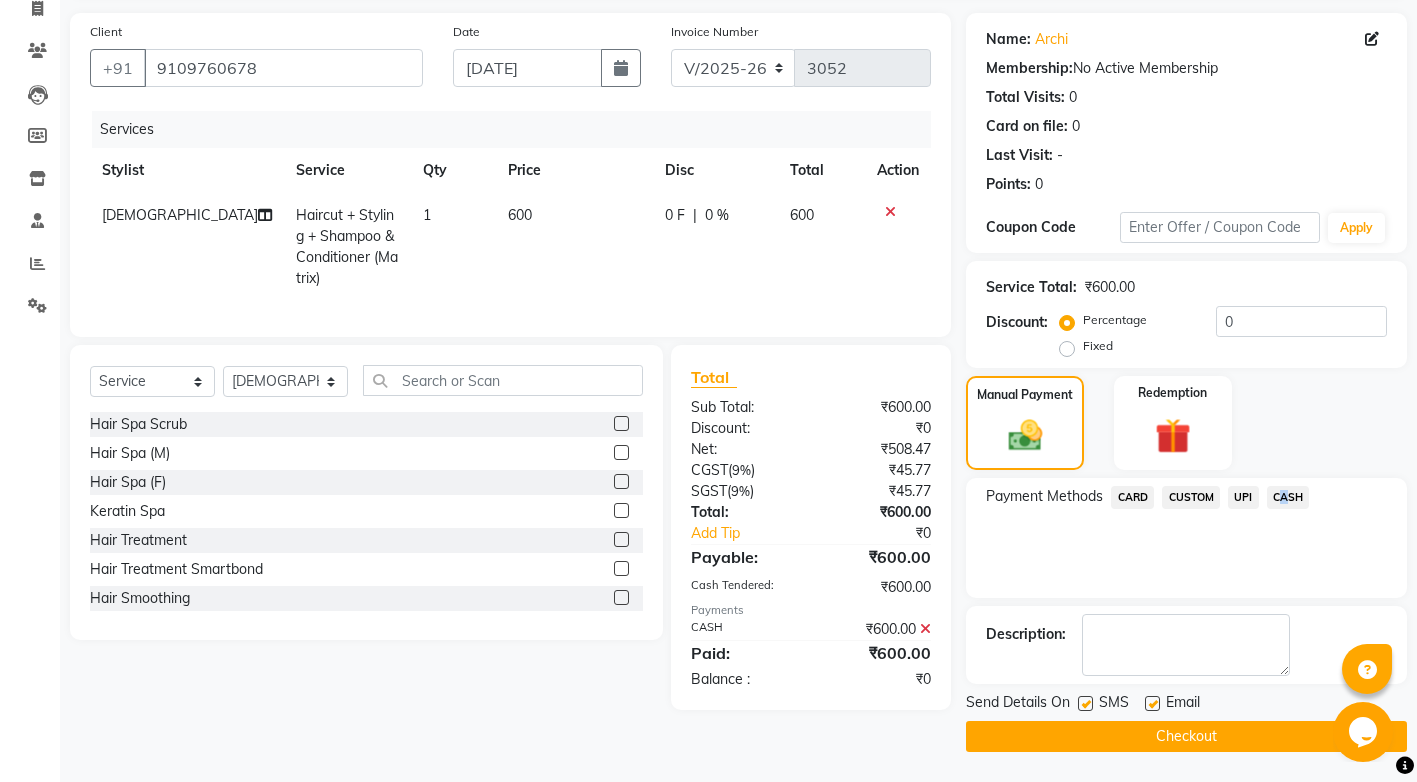 click on "Checkout" 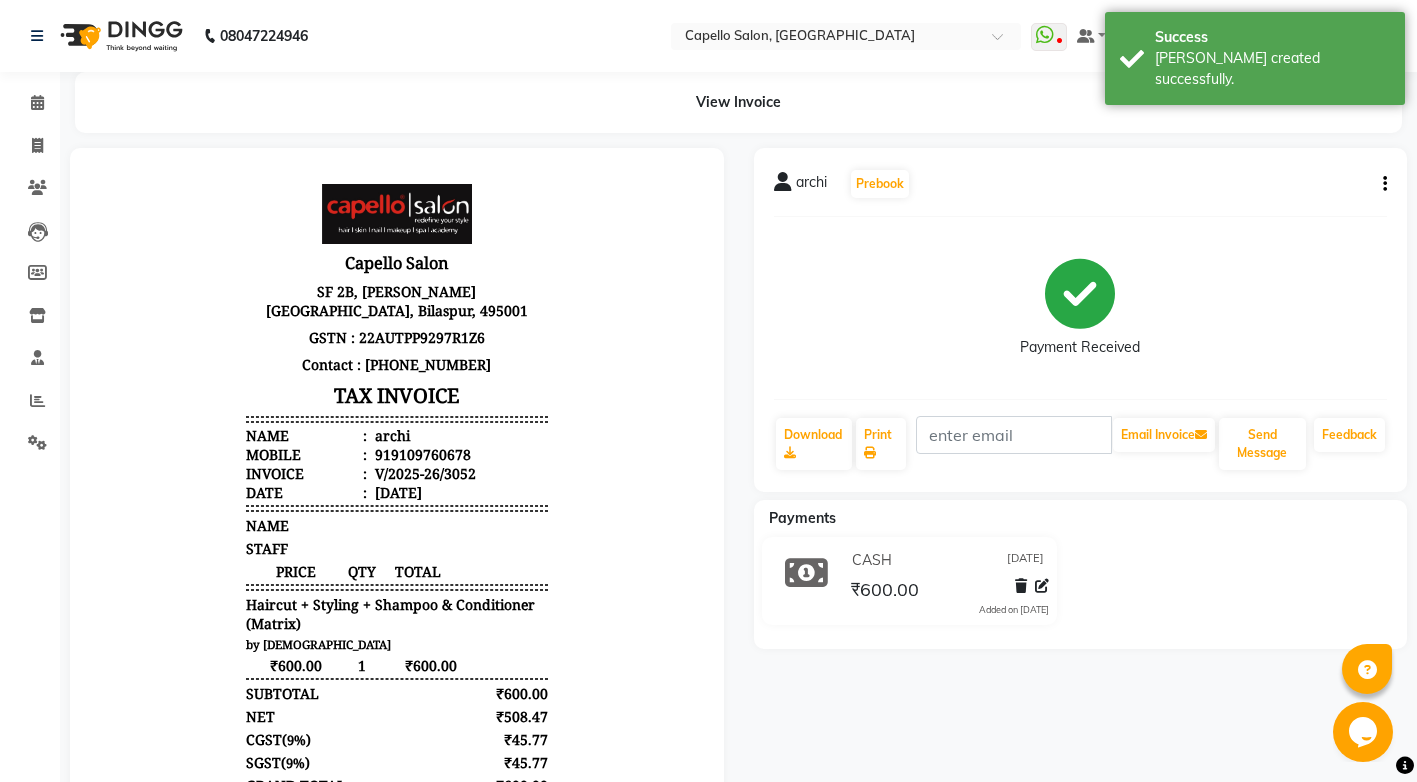 scroll, scrollTop: 0, scrollLeft: 0, axis: both 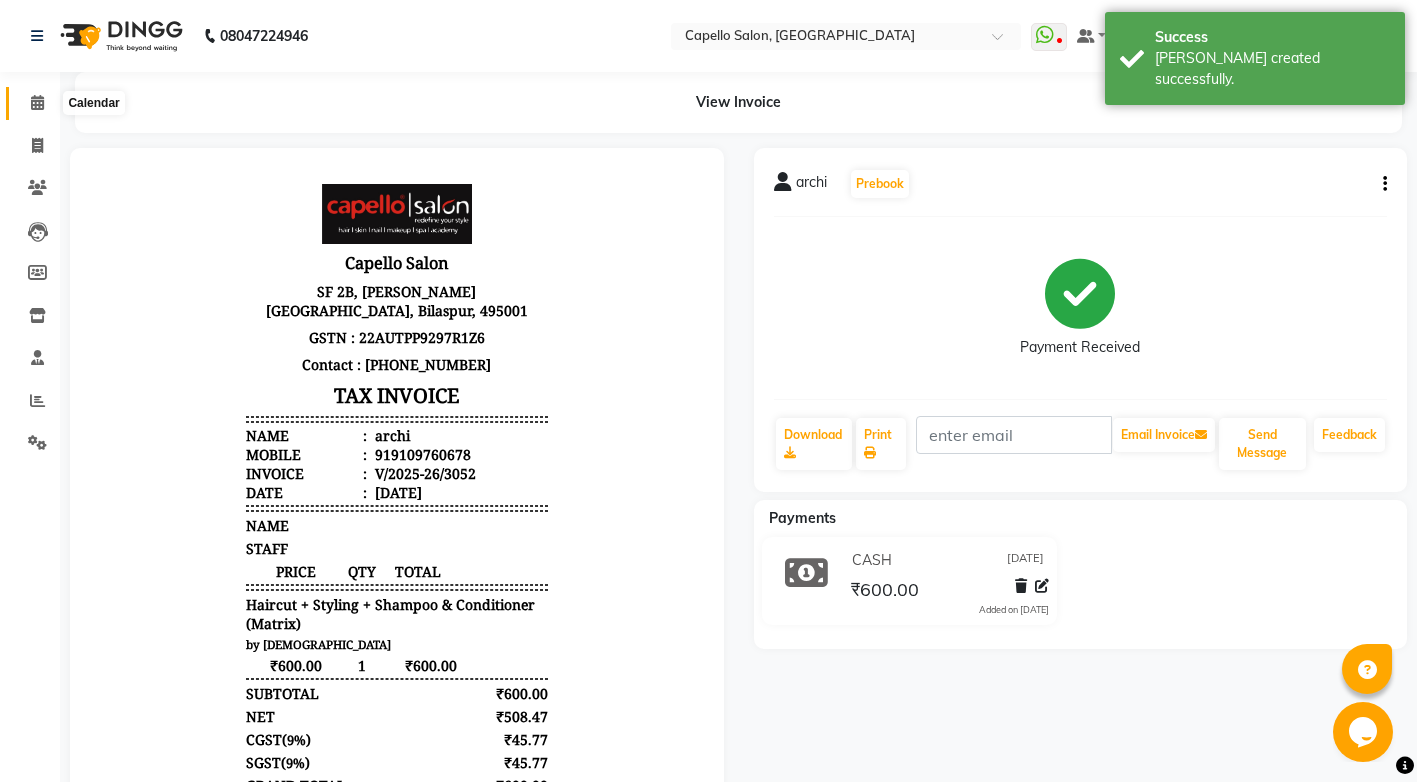 click 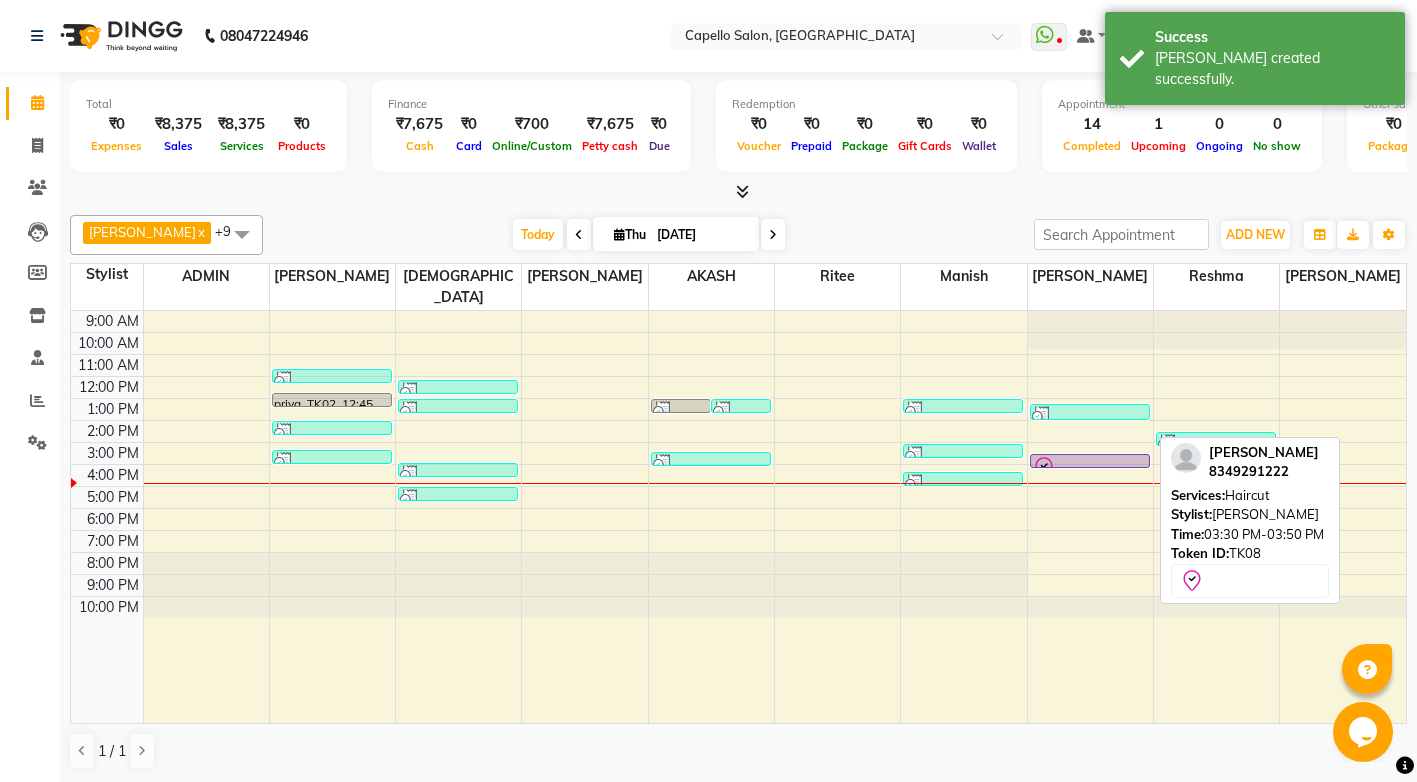 click at bounding box center (1090, 468) 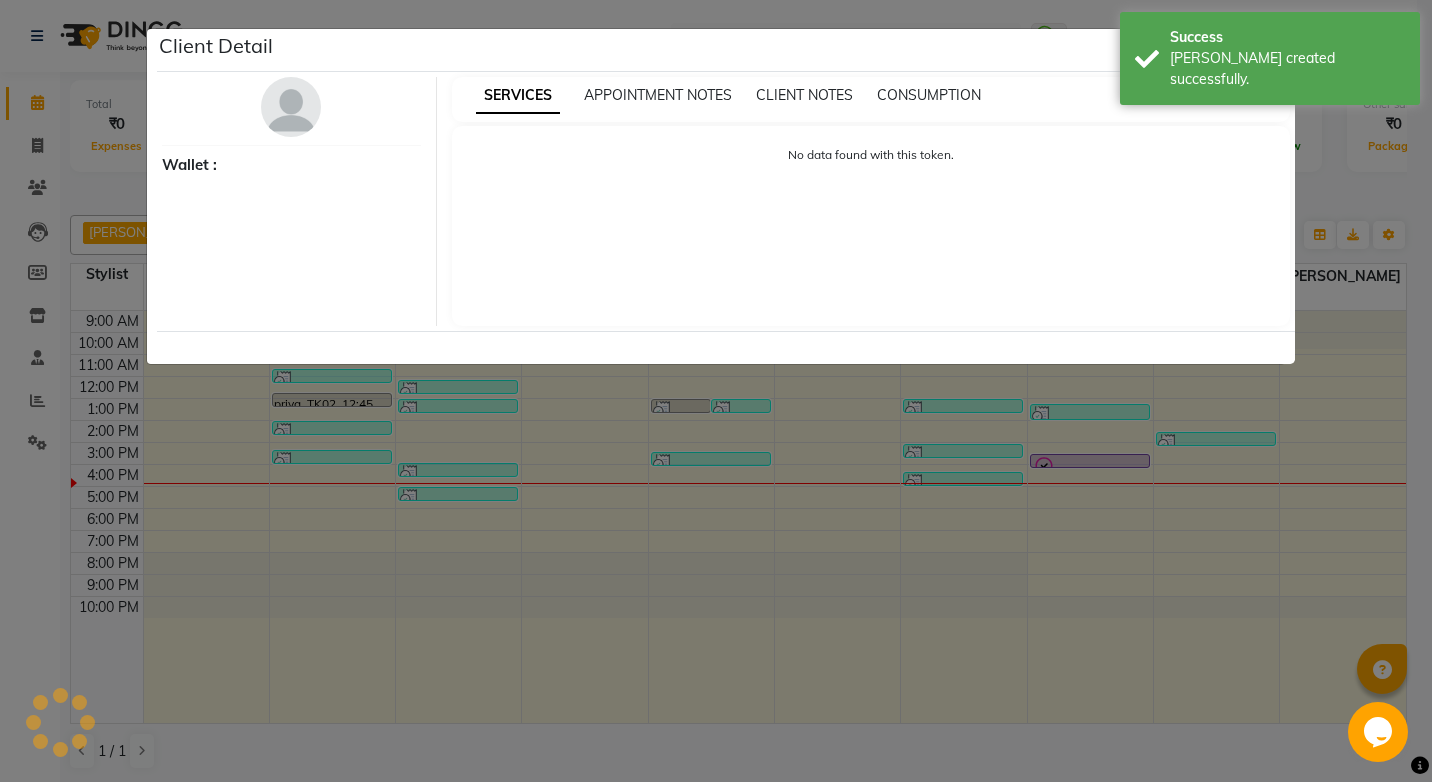 select on "8" 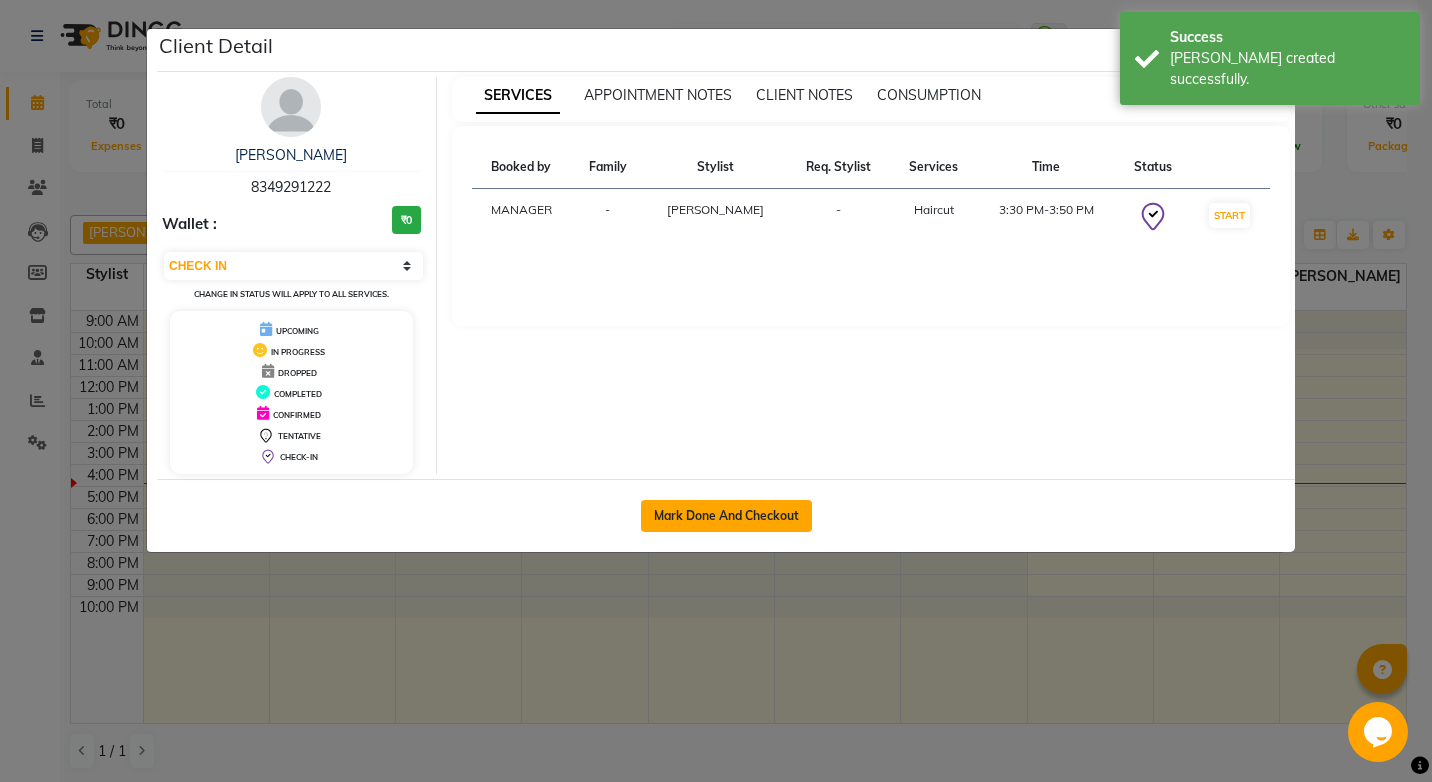 click on "Mark Done And Checkout" 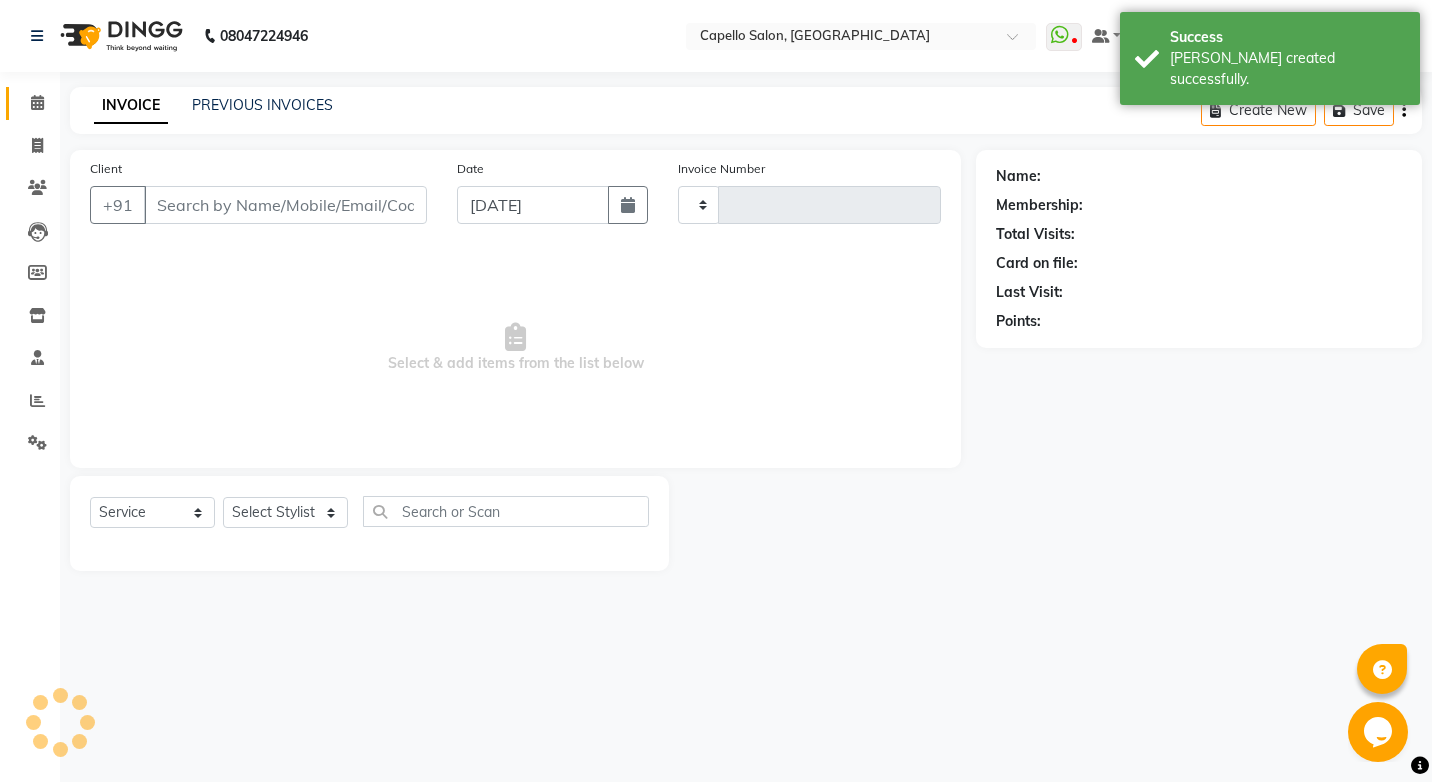 type on "3053" 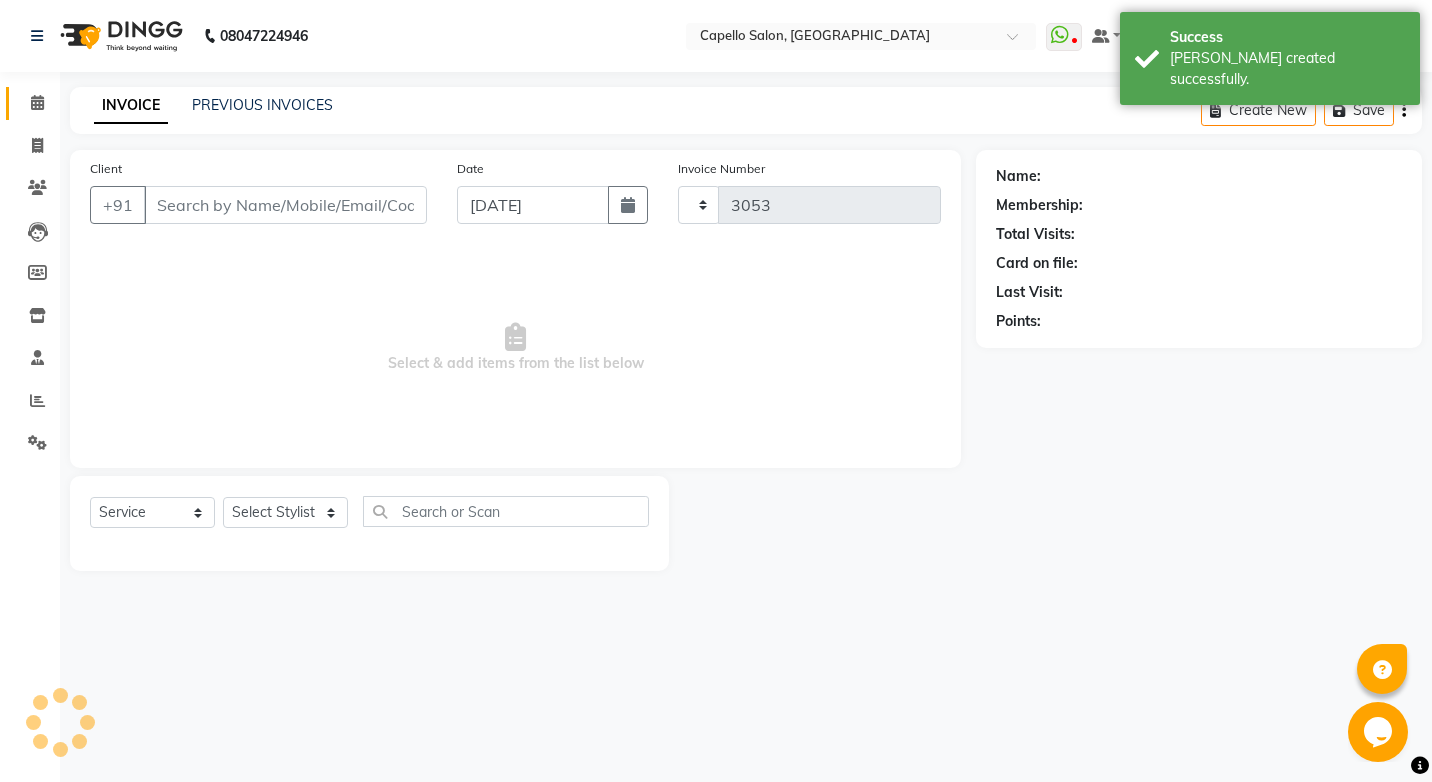 select on "857" 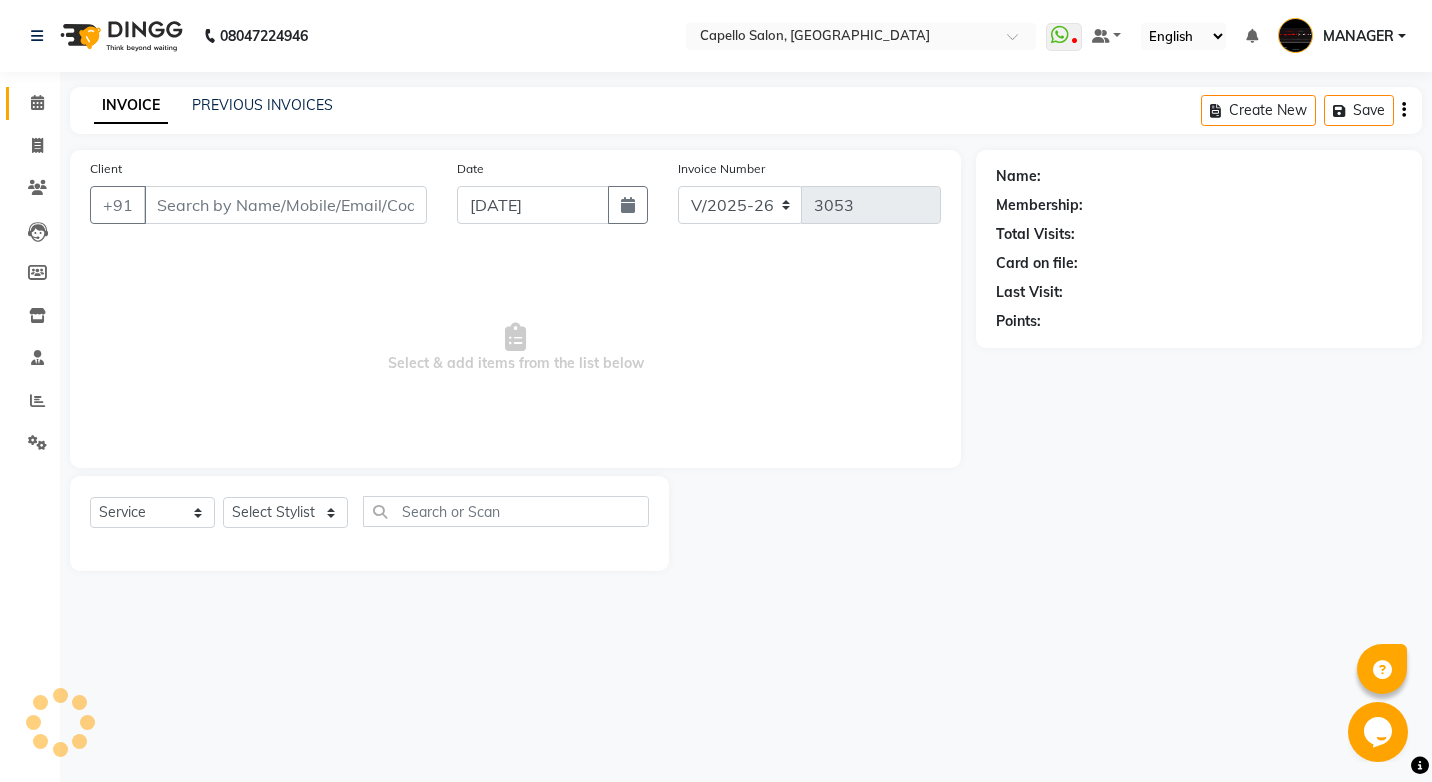 type on "8349291222" 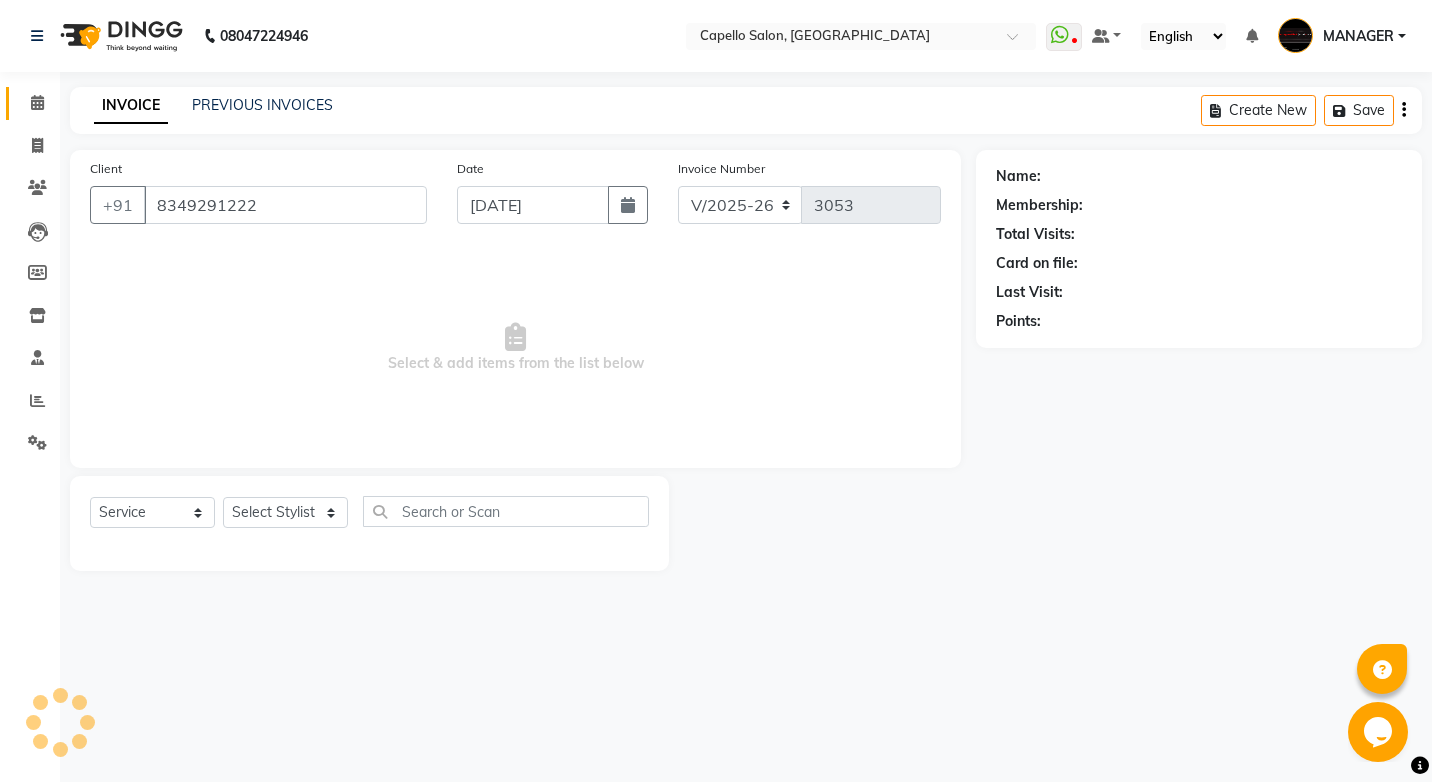 select on "65489" 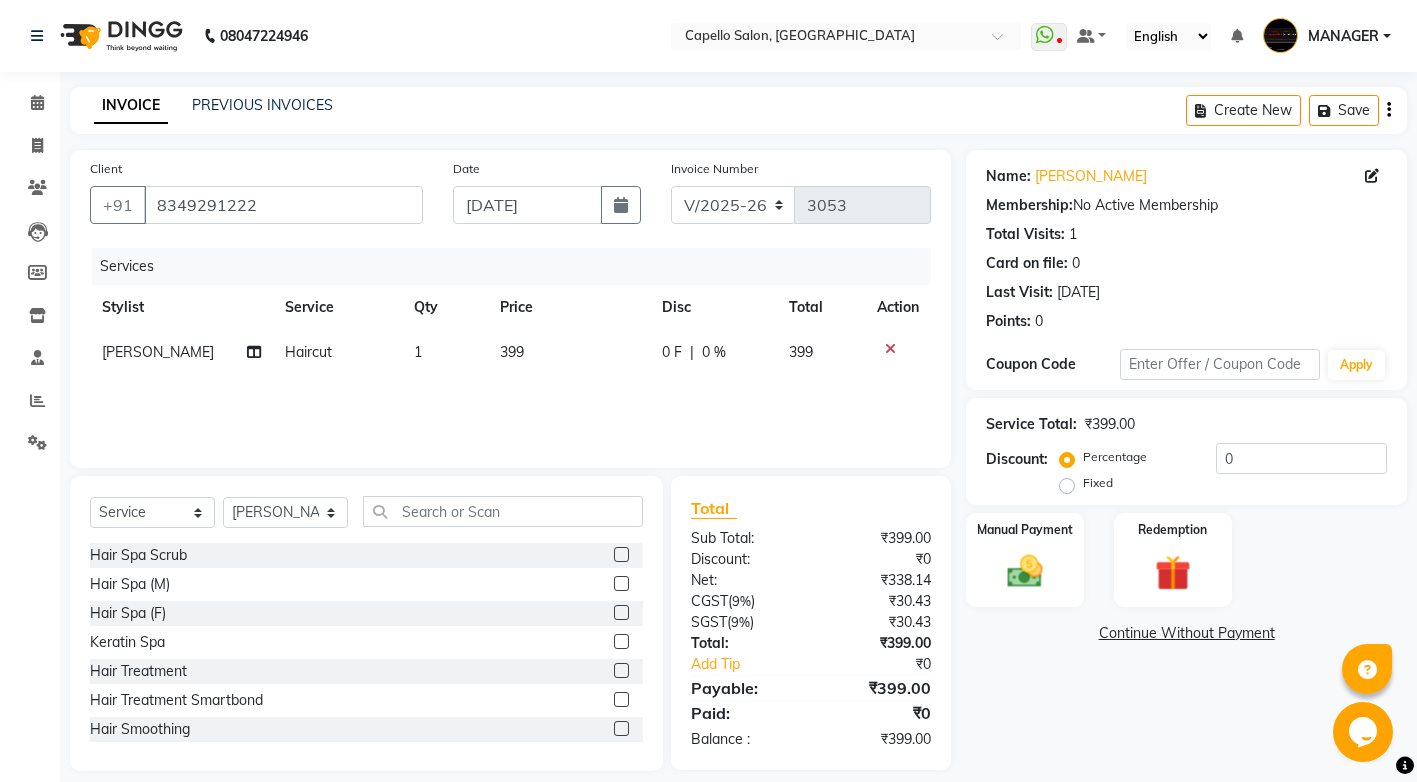 click 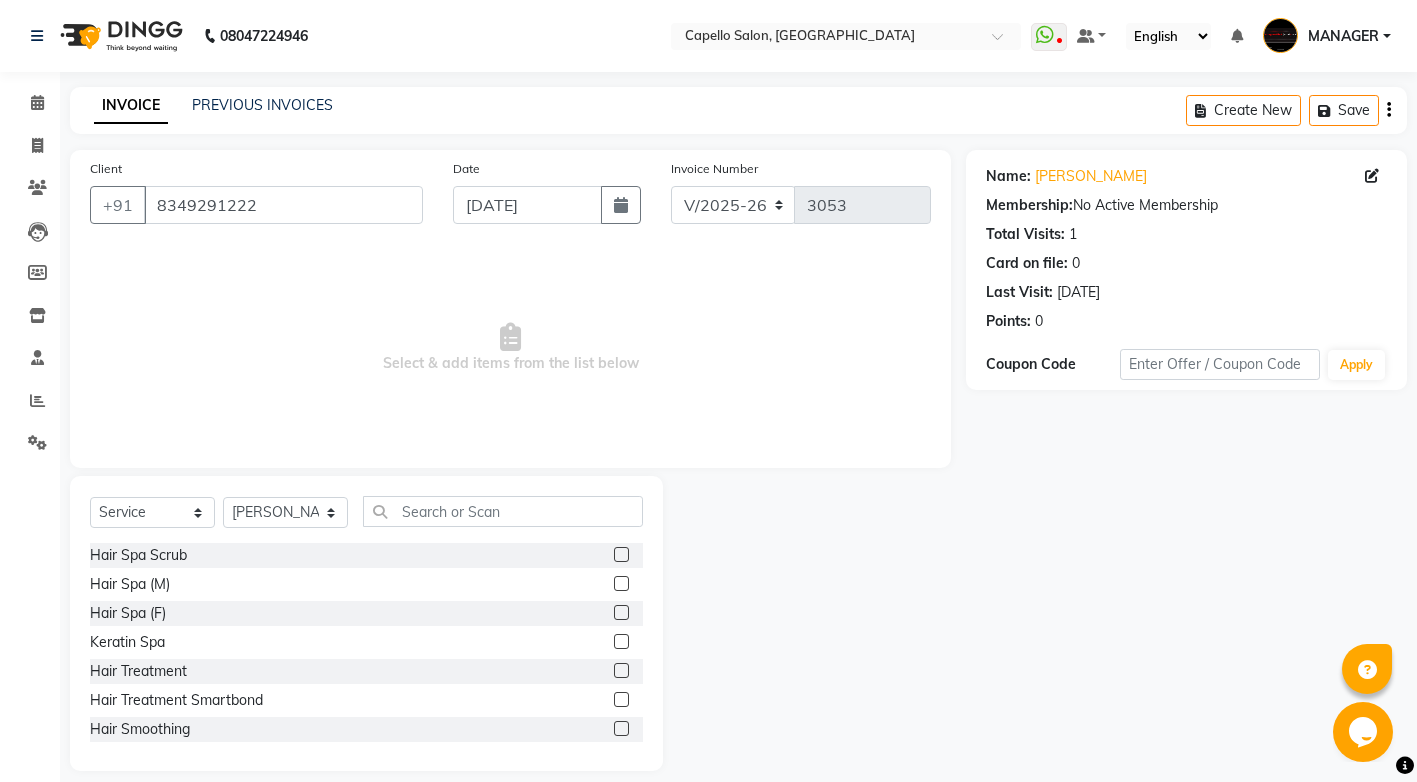 click 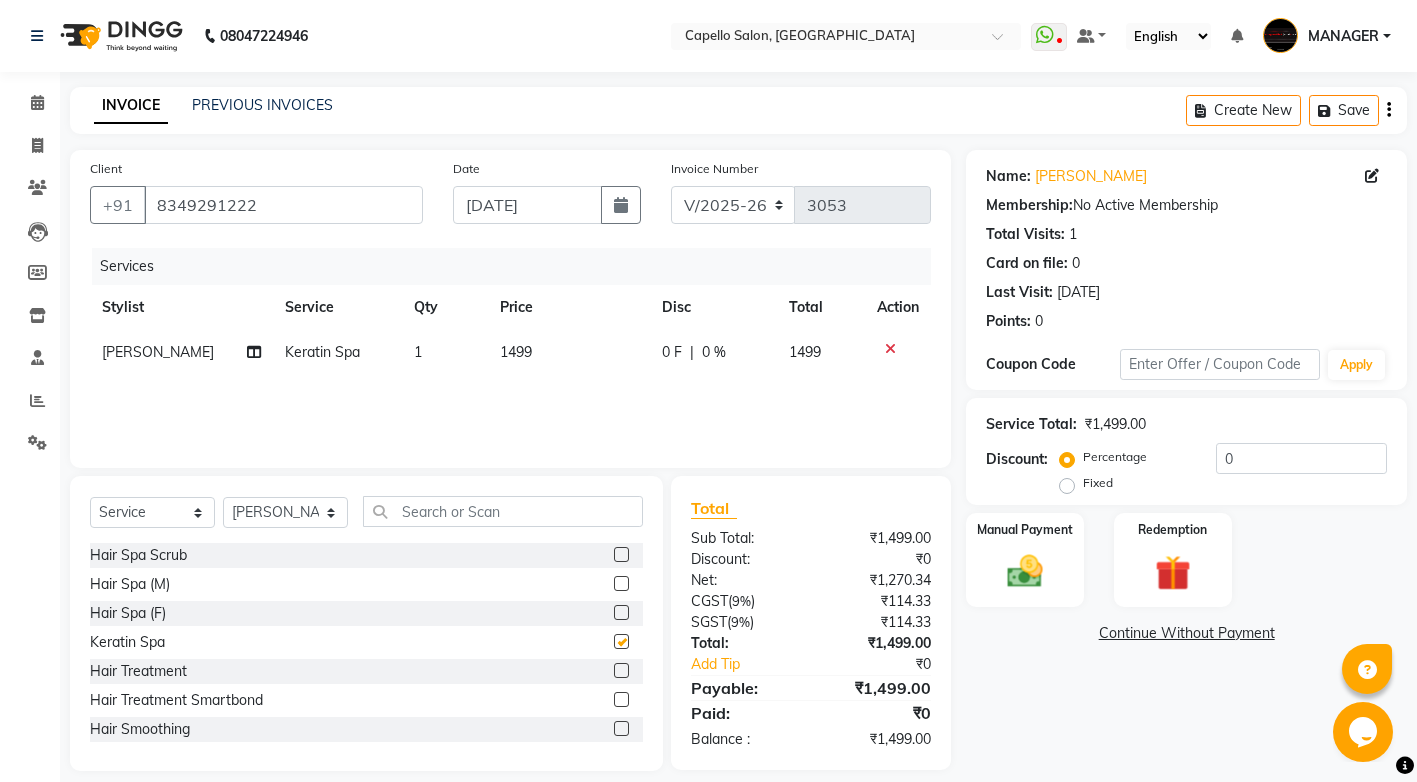 checkbox on "false" 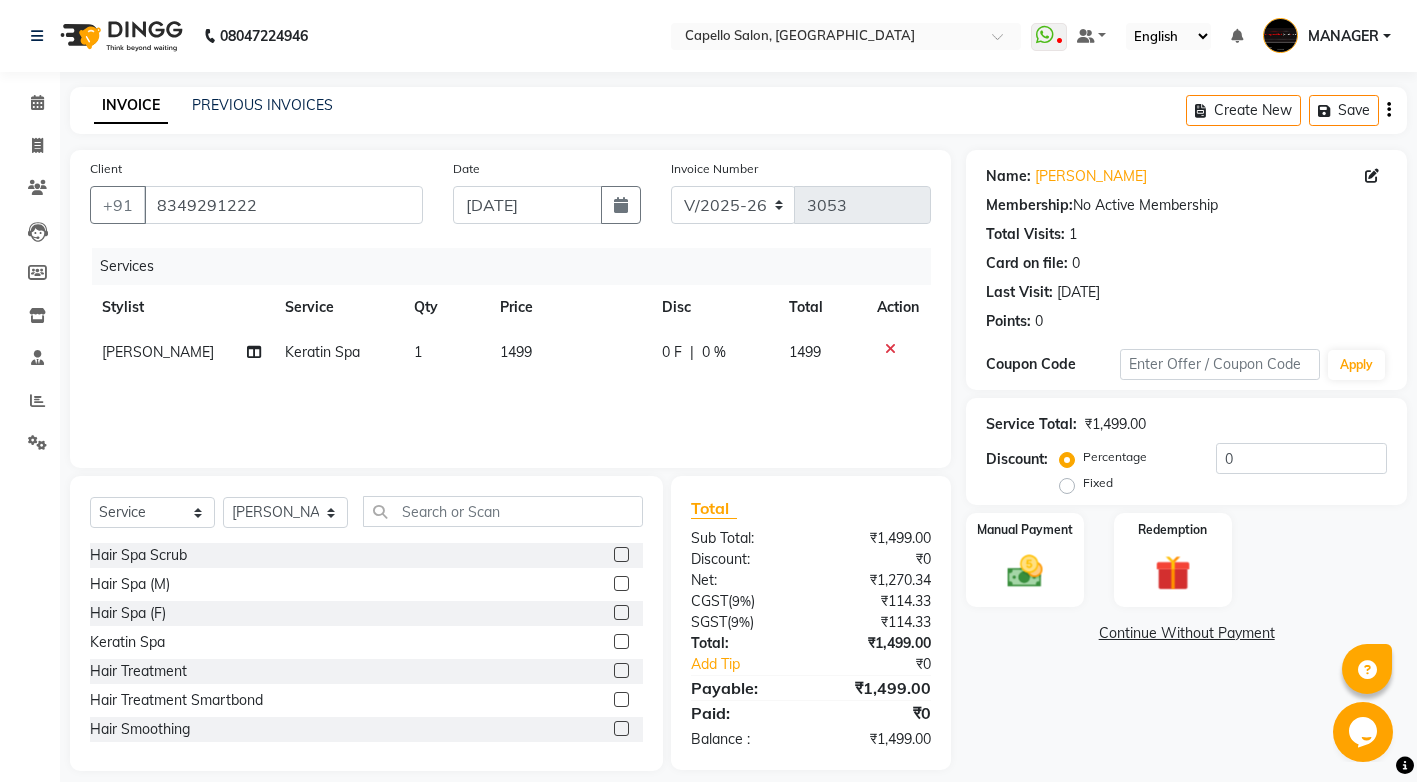 click on "1499" 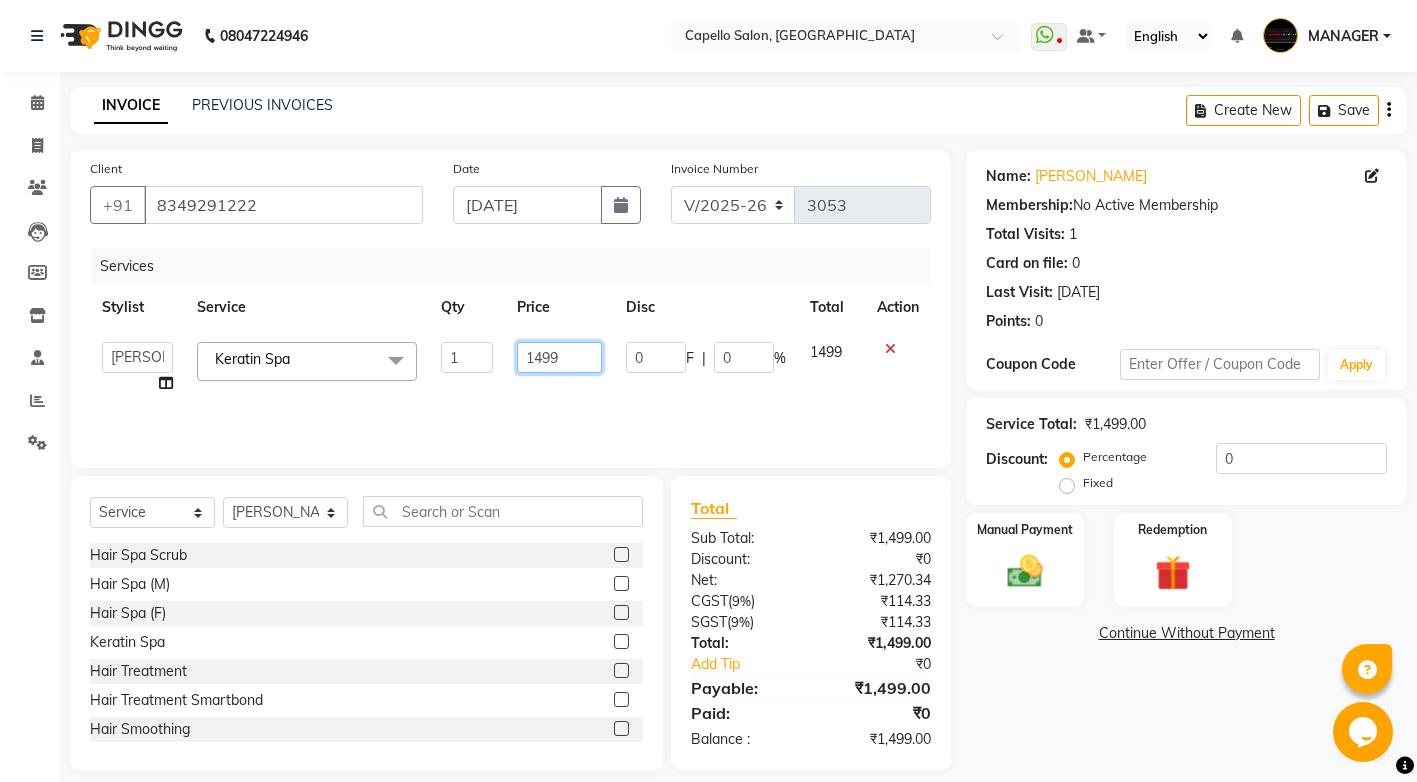 drag, startPoint x: 585, startPoint y: 357, endPoint x: 385, endPoint y: 423, distance: 210.60864 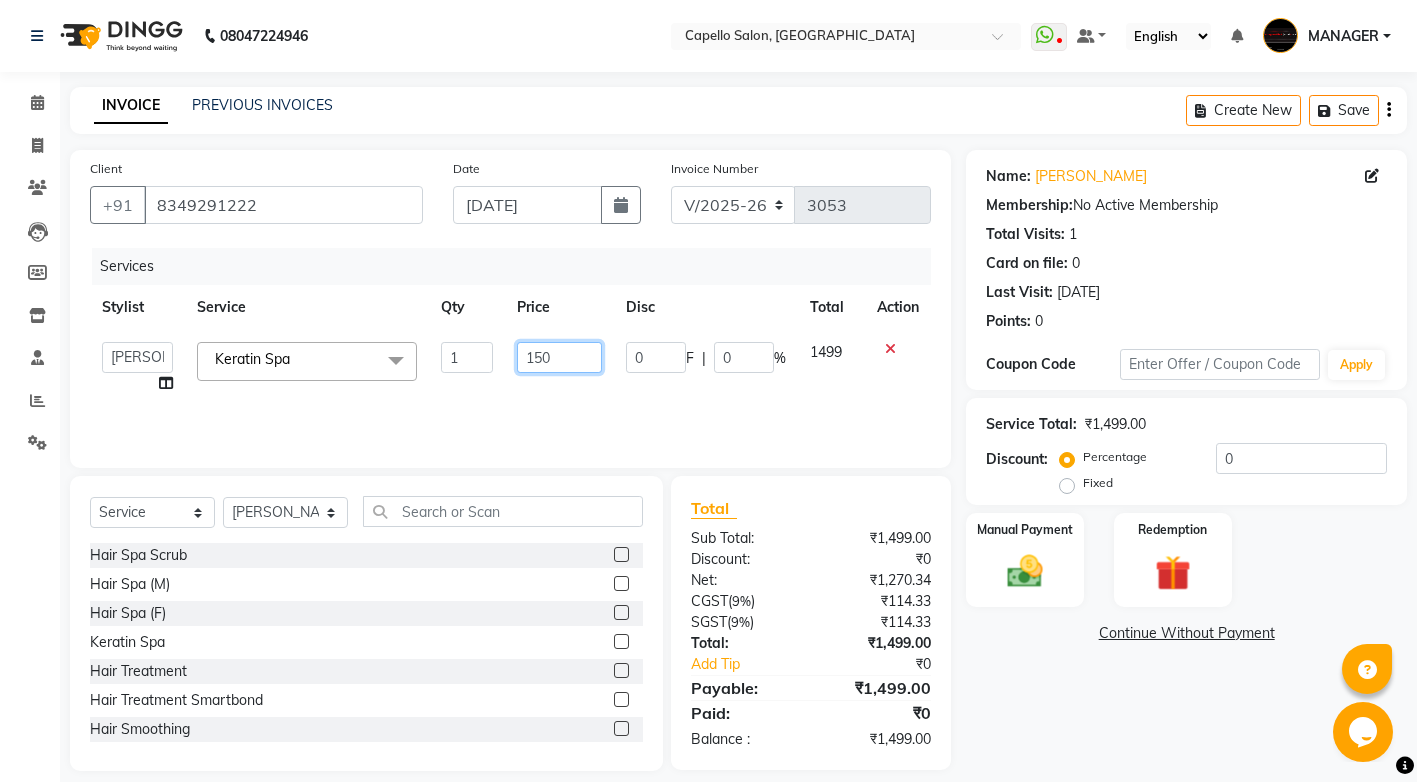 type on "1500" 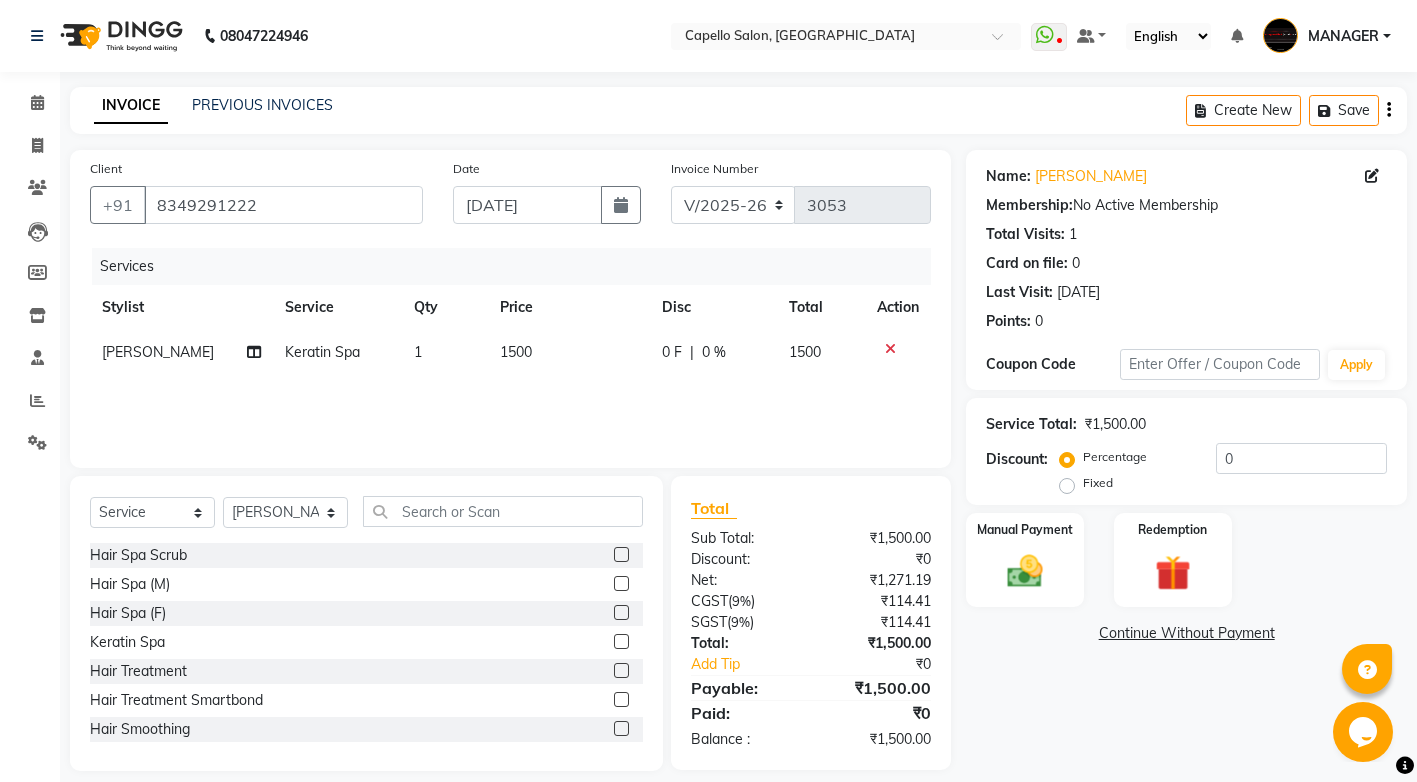click on "Services Stylist Service Qty Price Disc Total Action KUSHAL Keratin Spa 1 1500 0 F | 0 % 1500" 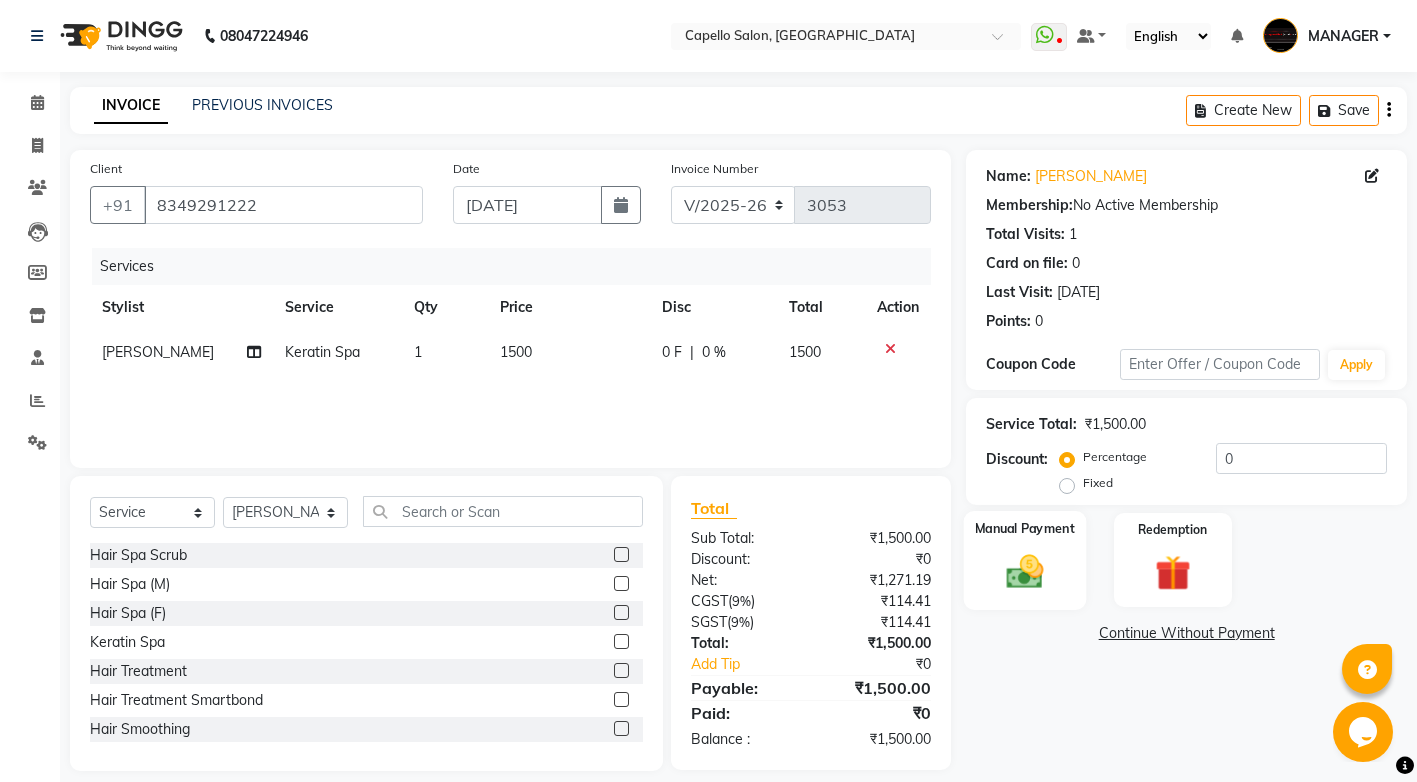 click 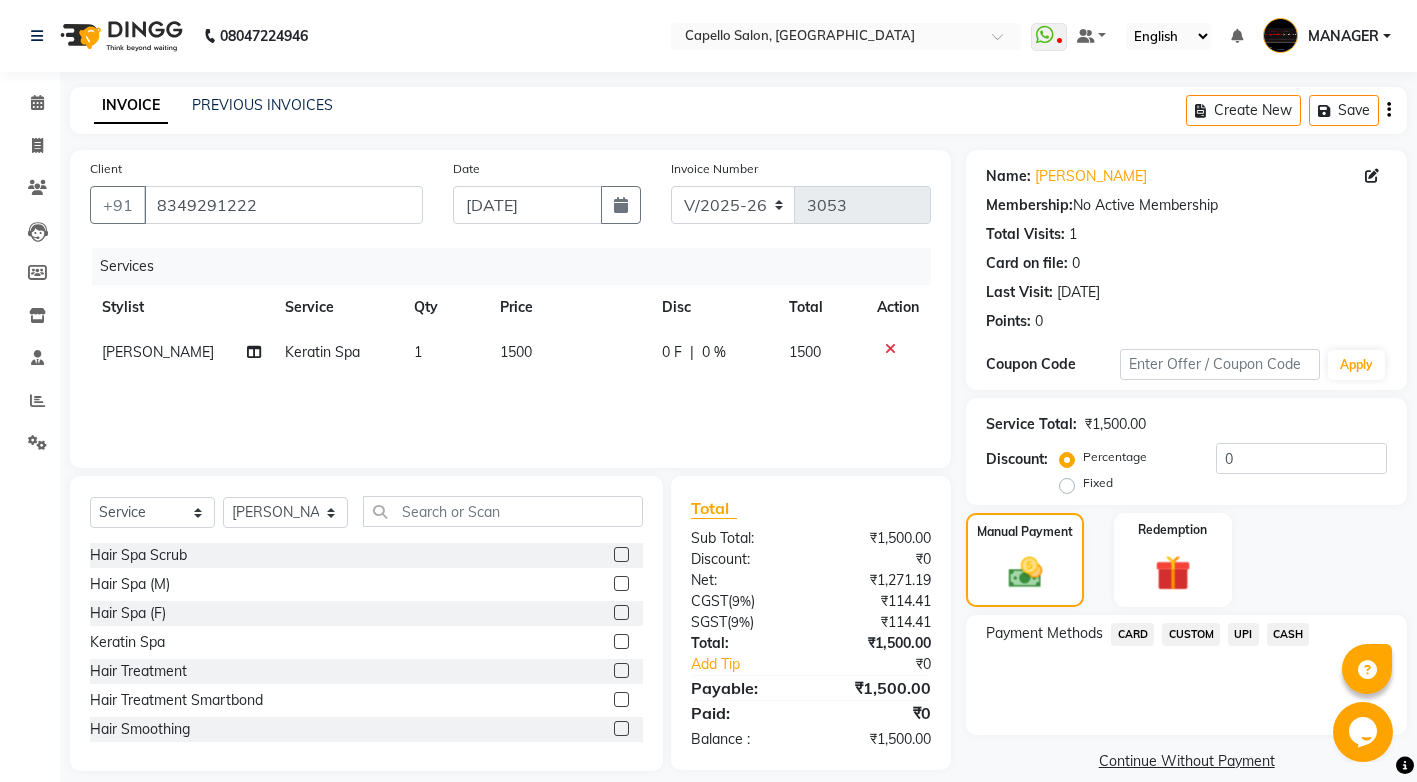 click on "CASH" 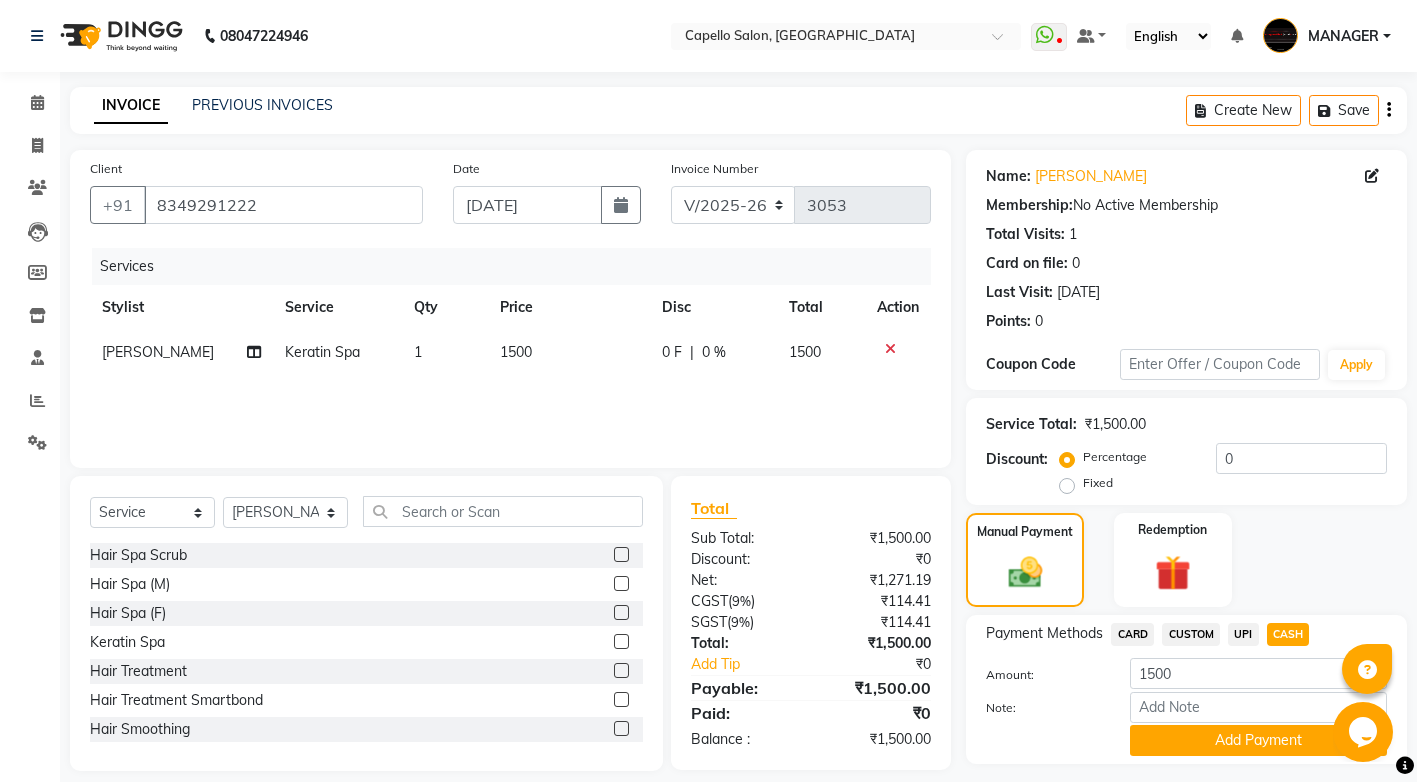 click on "UPI" 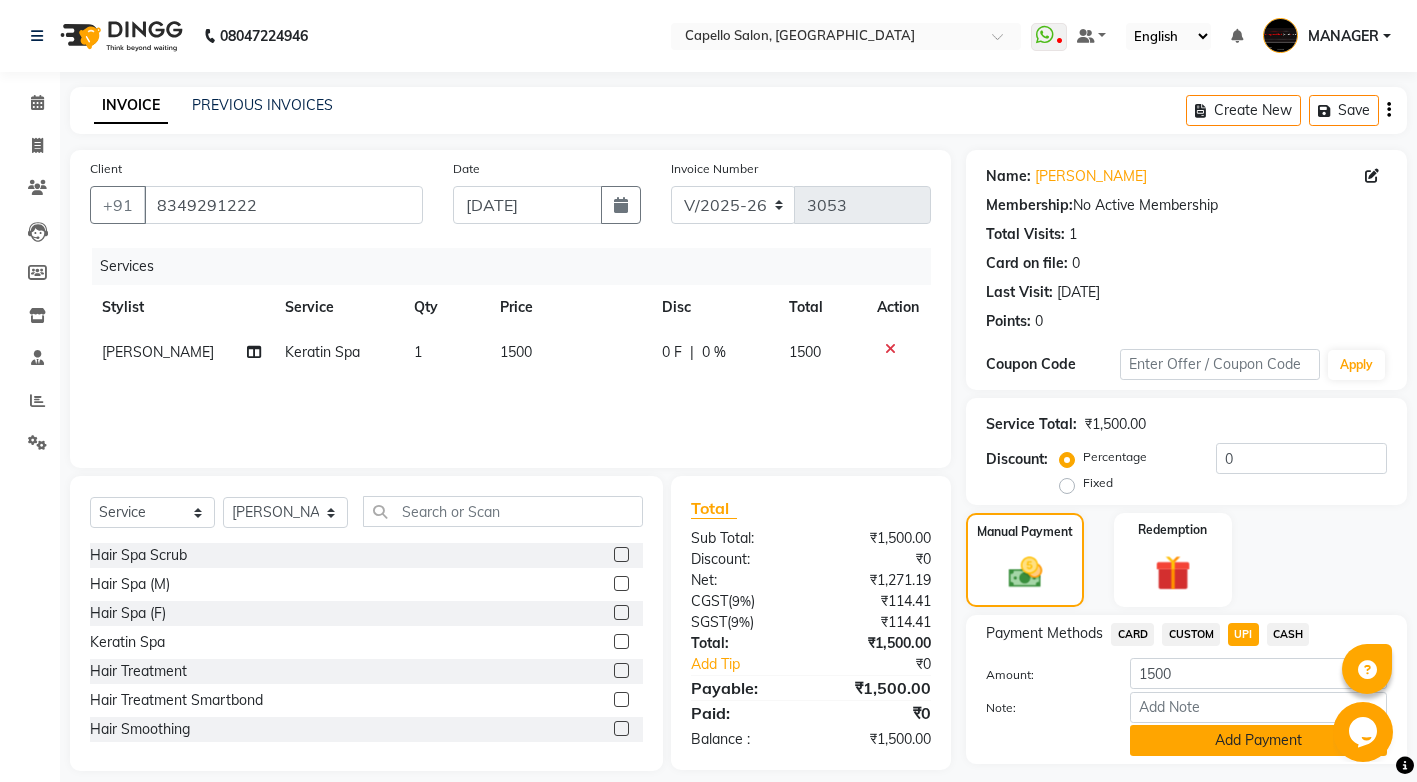 click on "Add Payment" 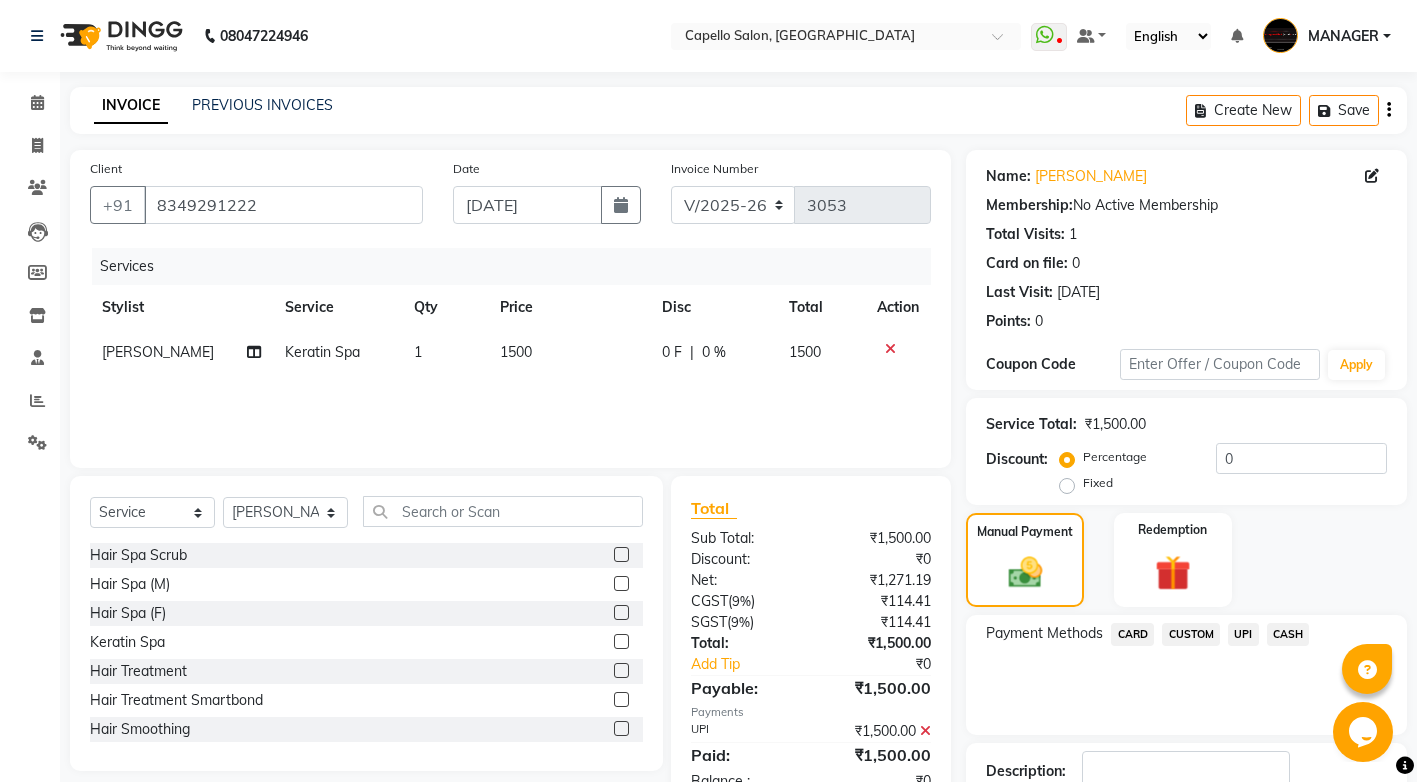 scroll, scrollTop: 137, scrollLeft: 0, axis: vertical 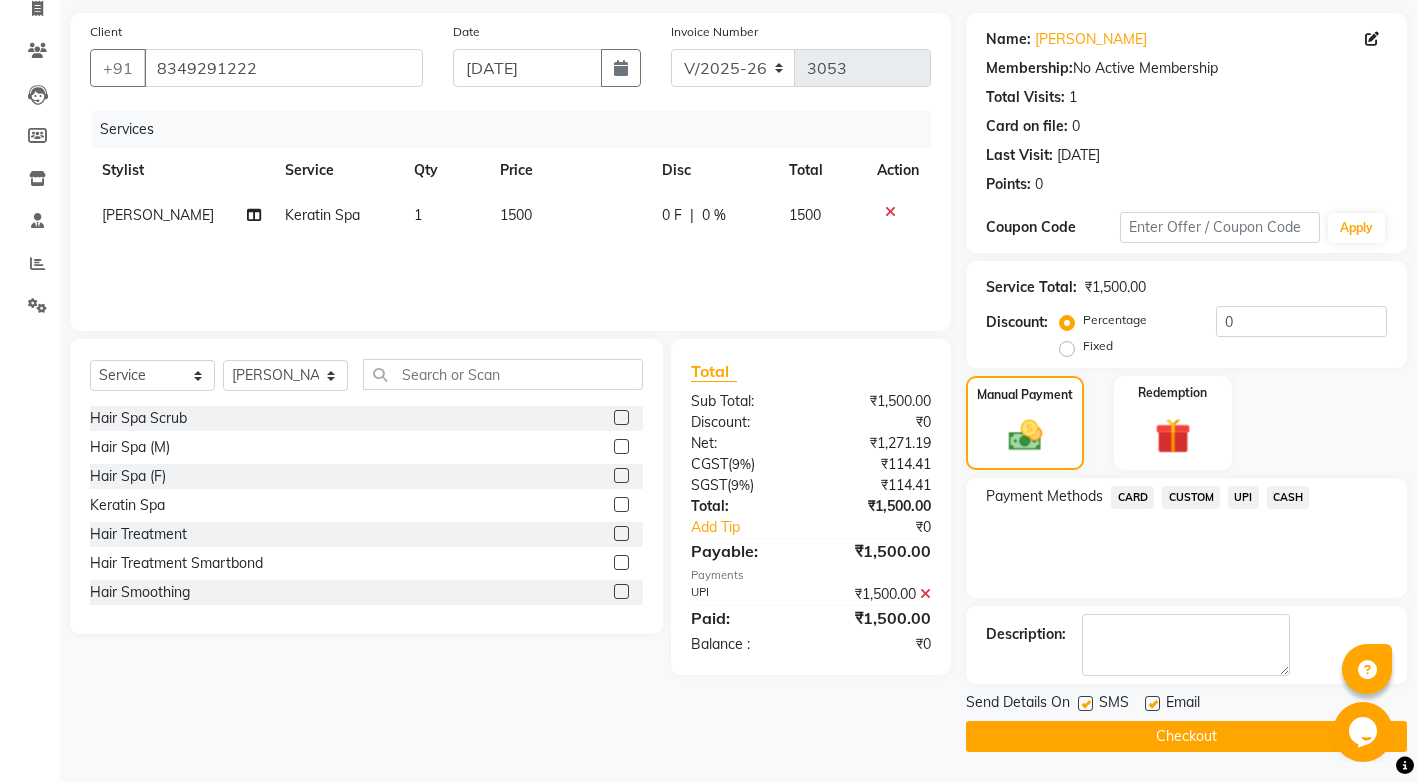 click on "Checkout" 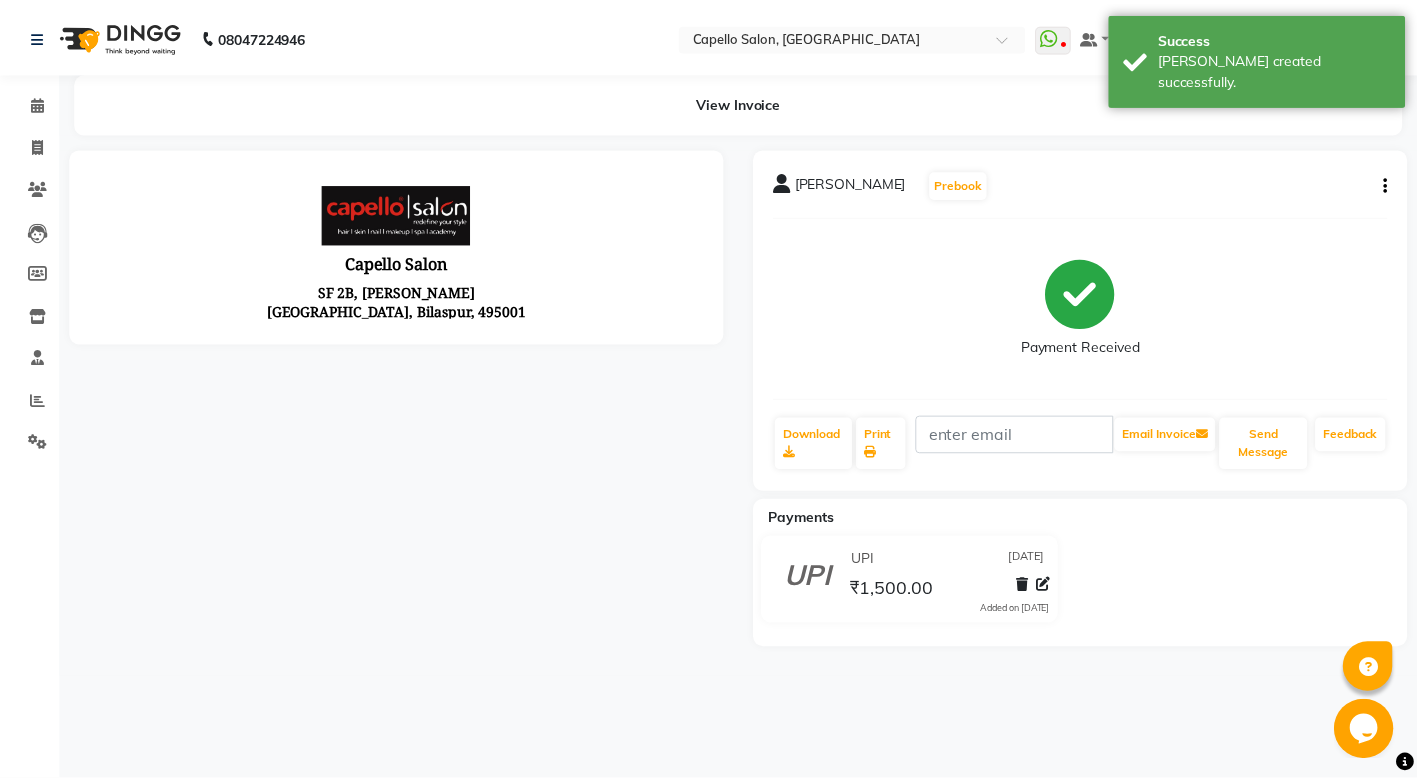 scroll, scrollTop: 0, scrollLeft: 0, axis: both 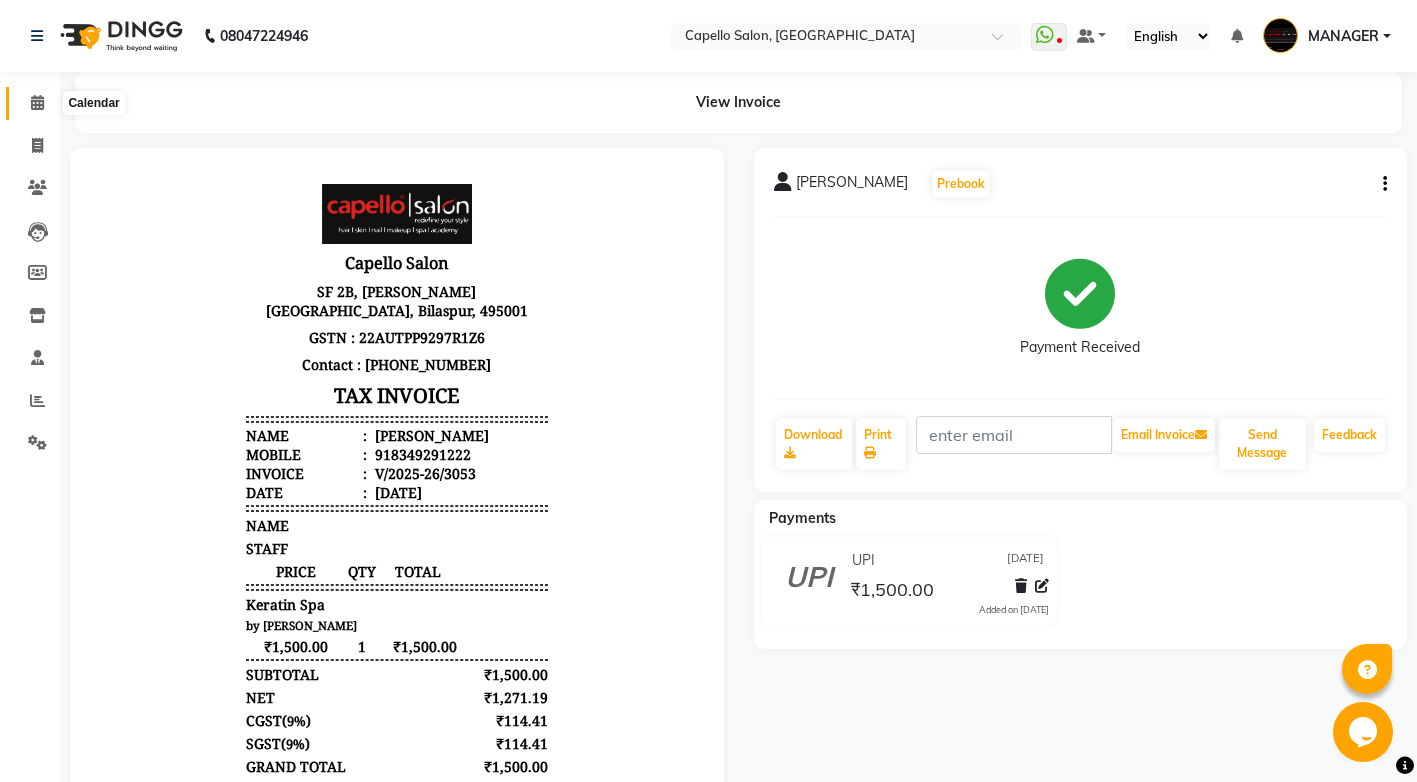click 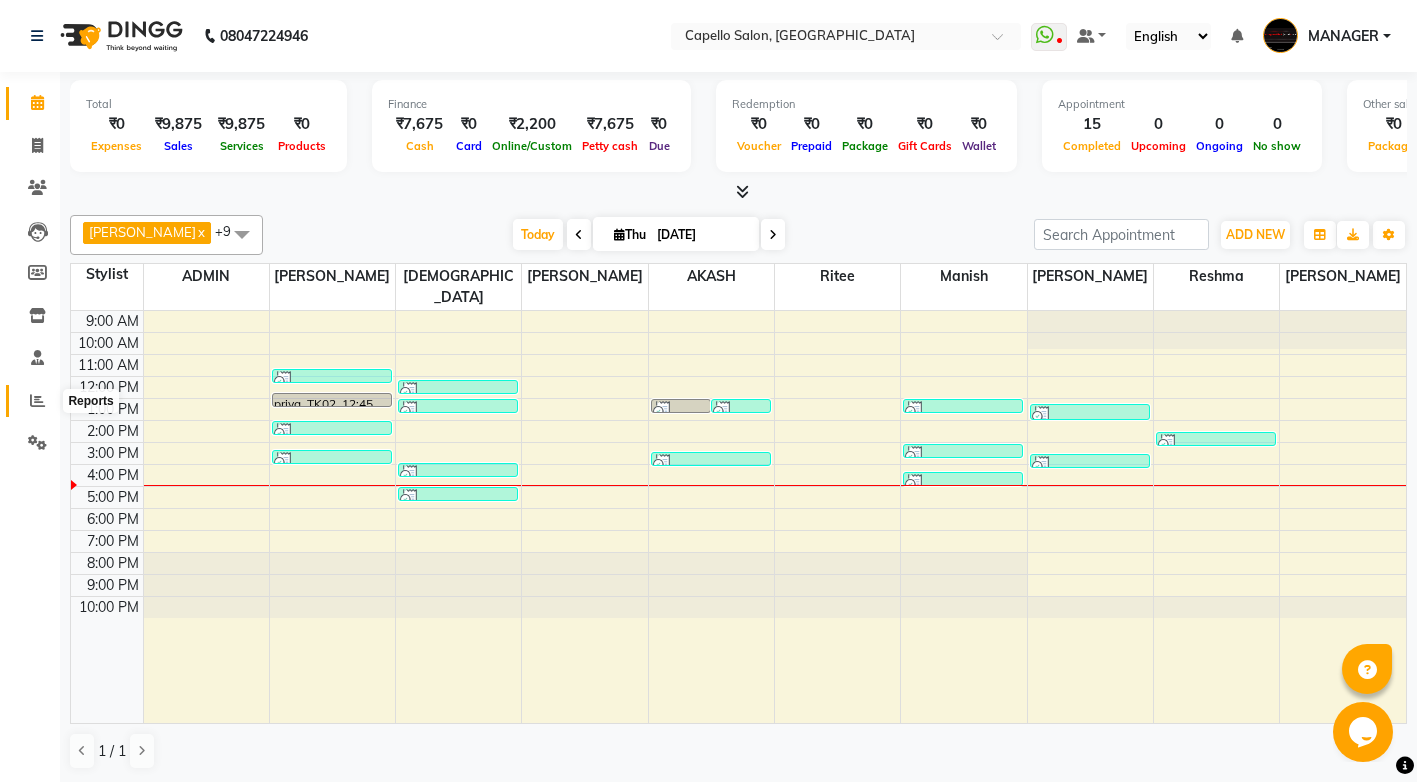 click 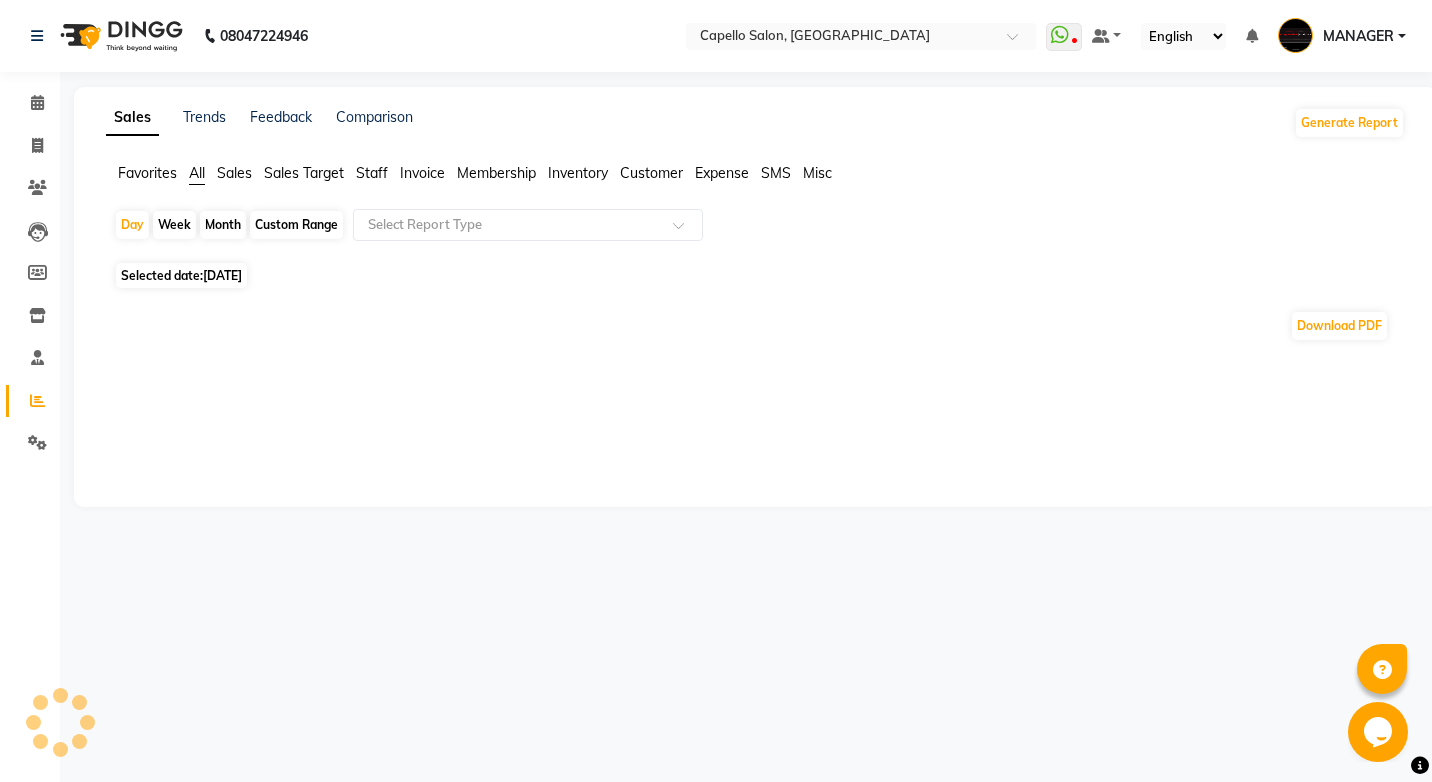 click on "Month" 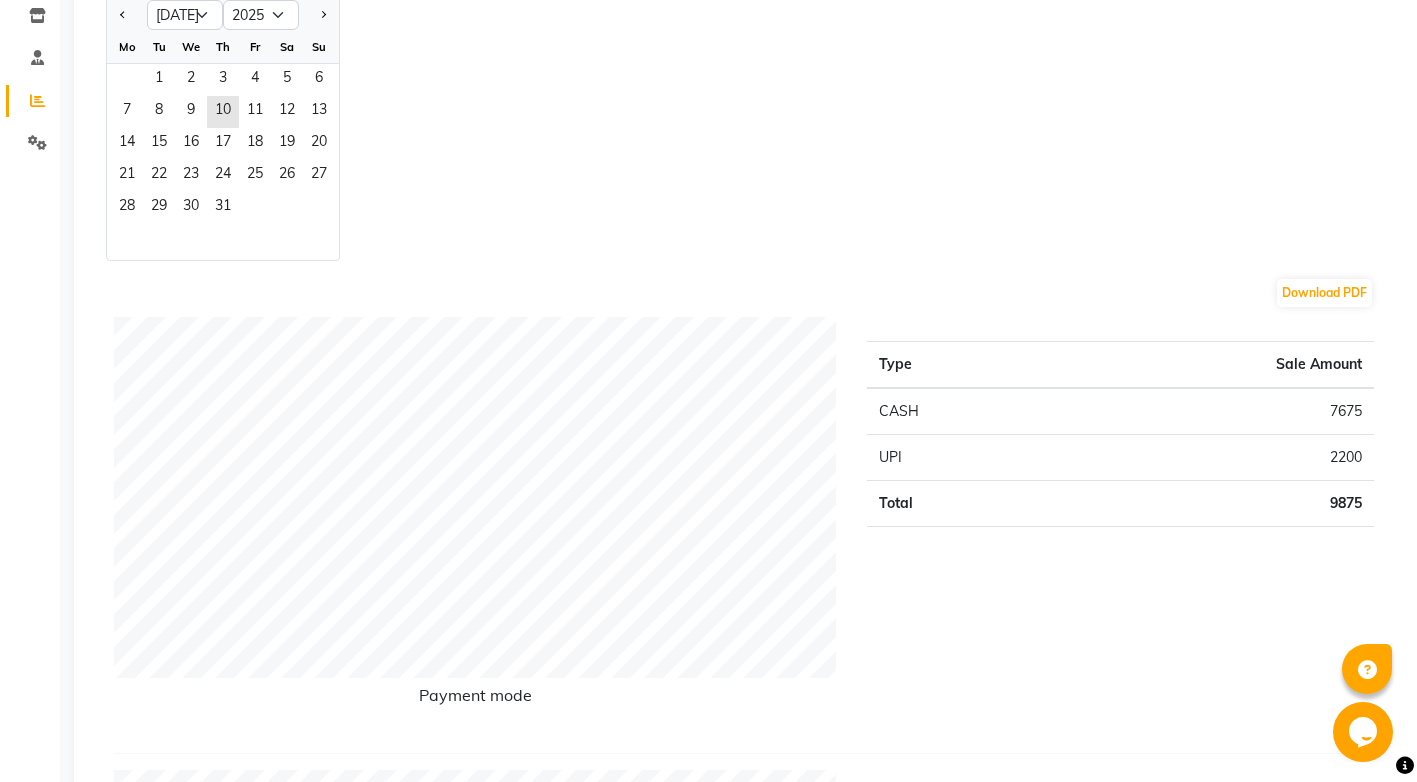 scroll, scrollTop: 0, scrollLeft: 0, axis: both 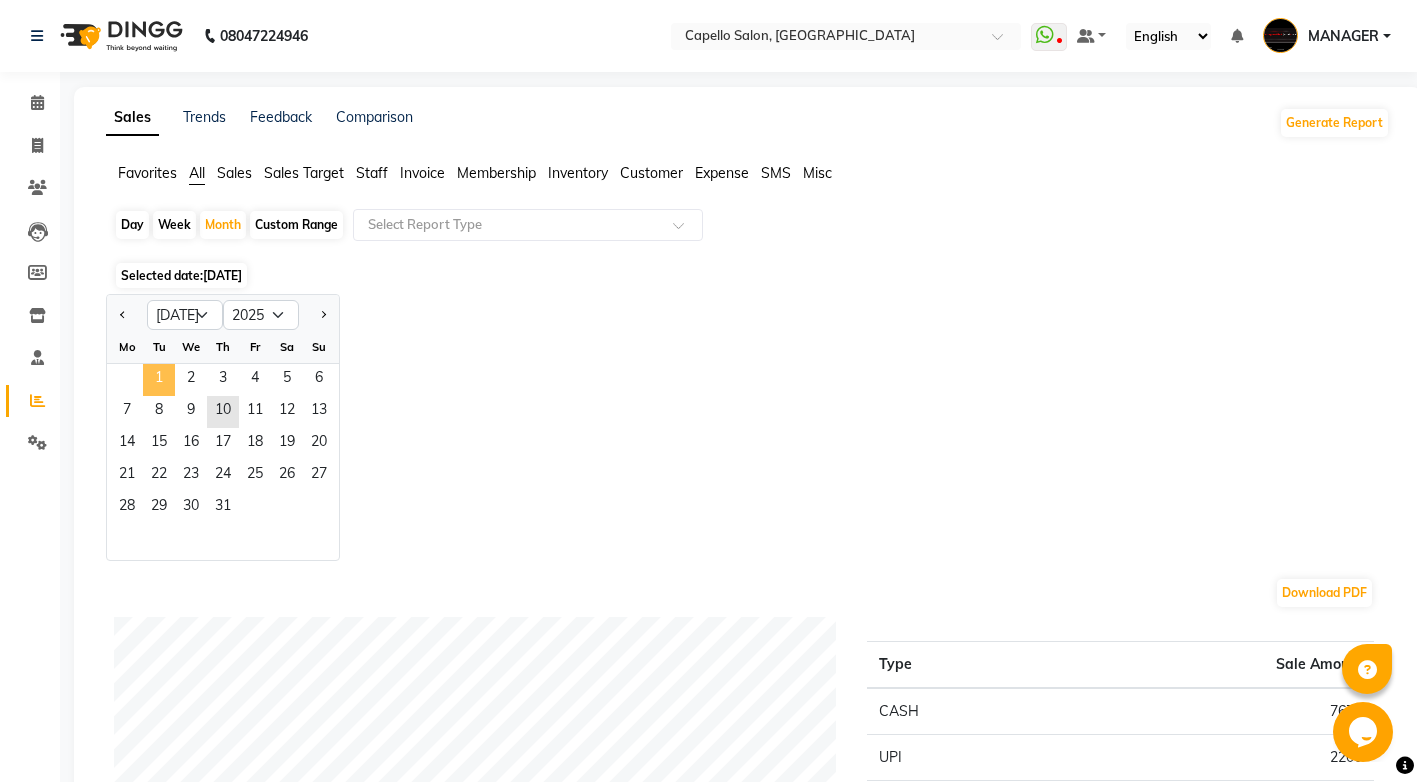 click on "1" 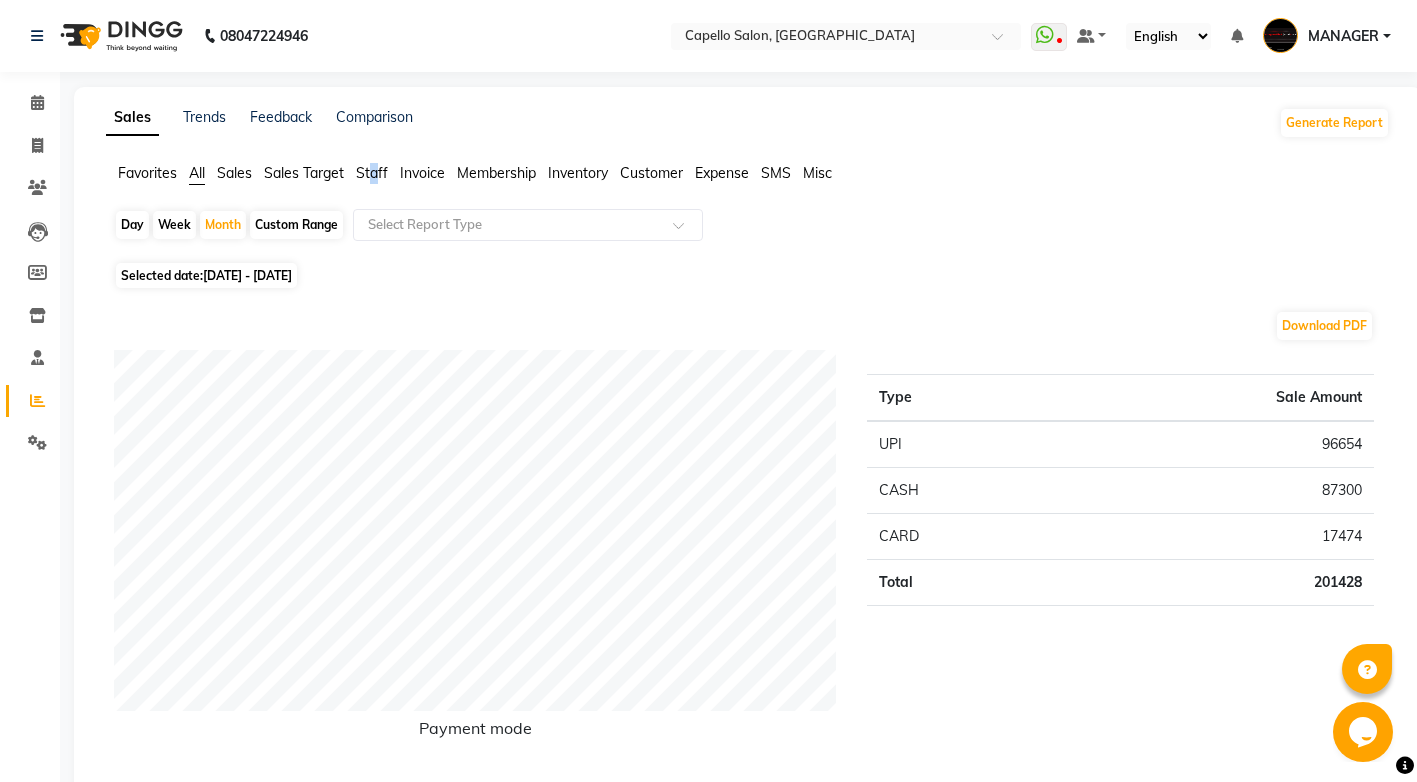 click on "Staff" 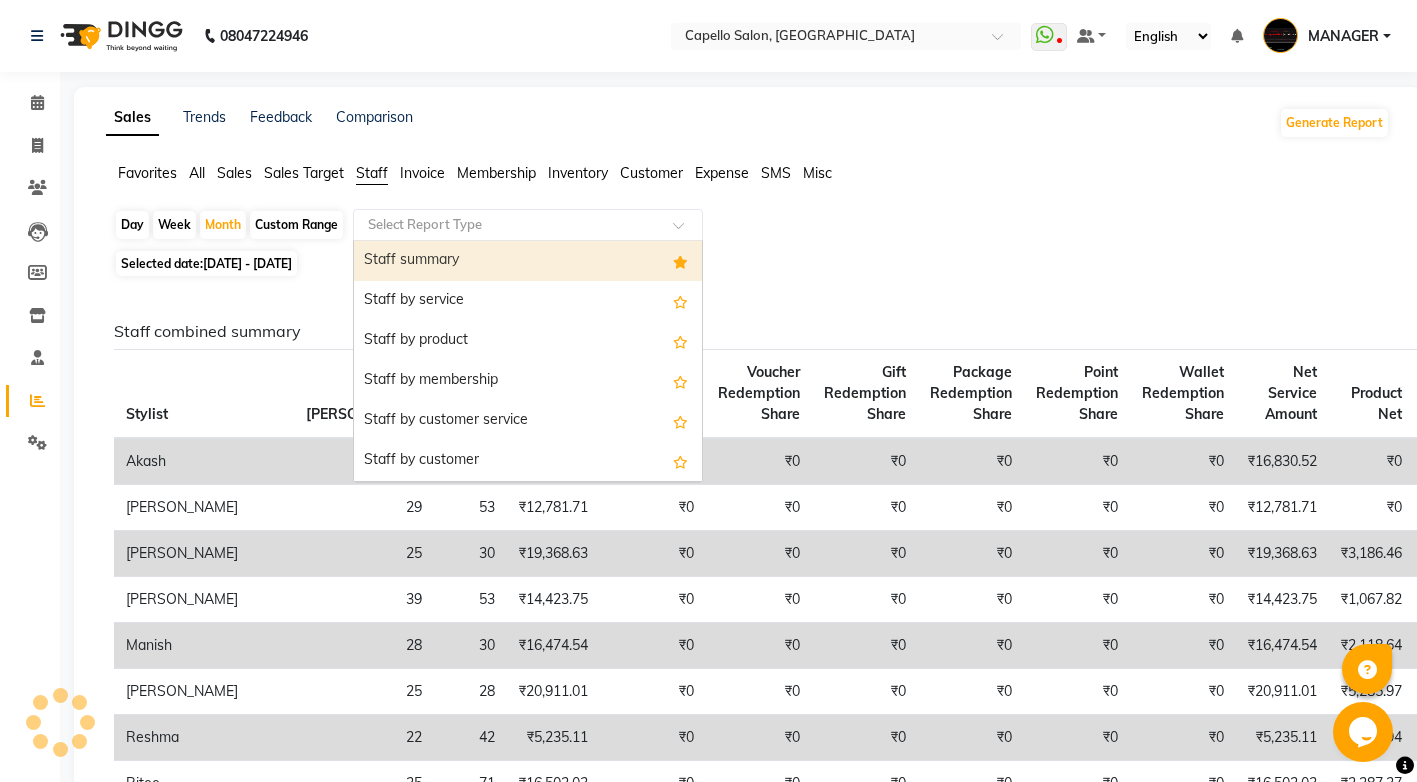 drag, startPoint x: 376, startPoint y: 167, endPoint x: 428, endPoint y: 220, distance: 74.24958 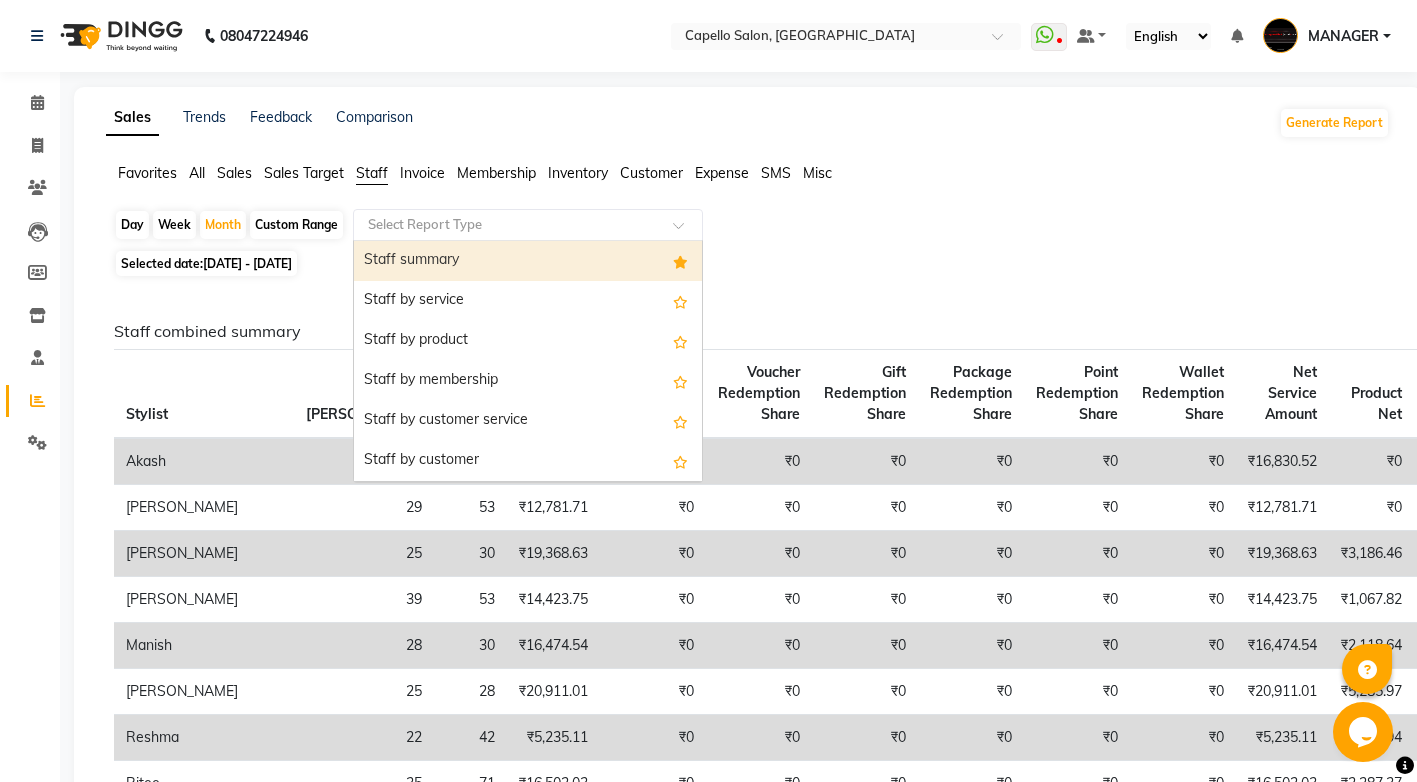 click on "Staff summary" at bounding box center [528, 261] 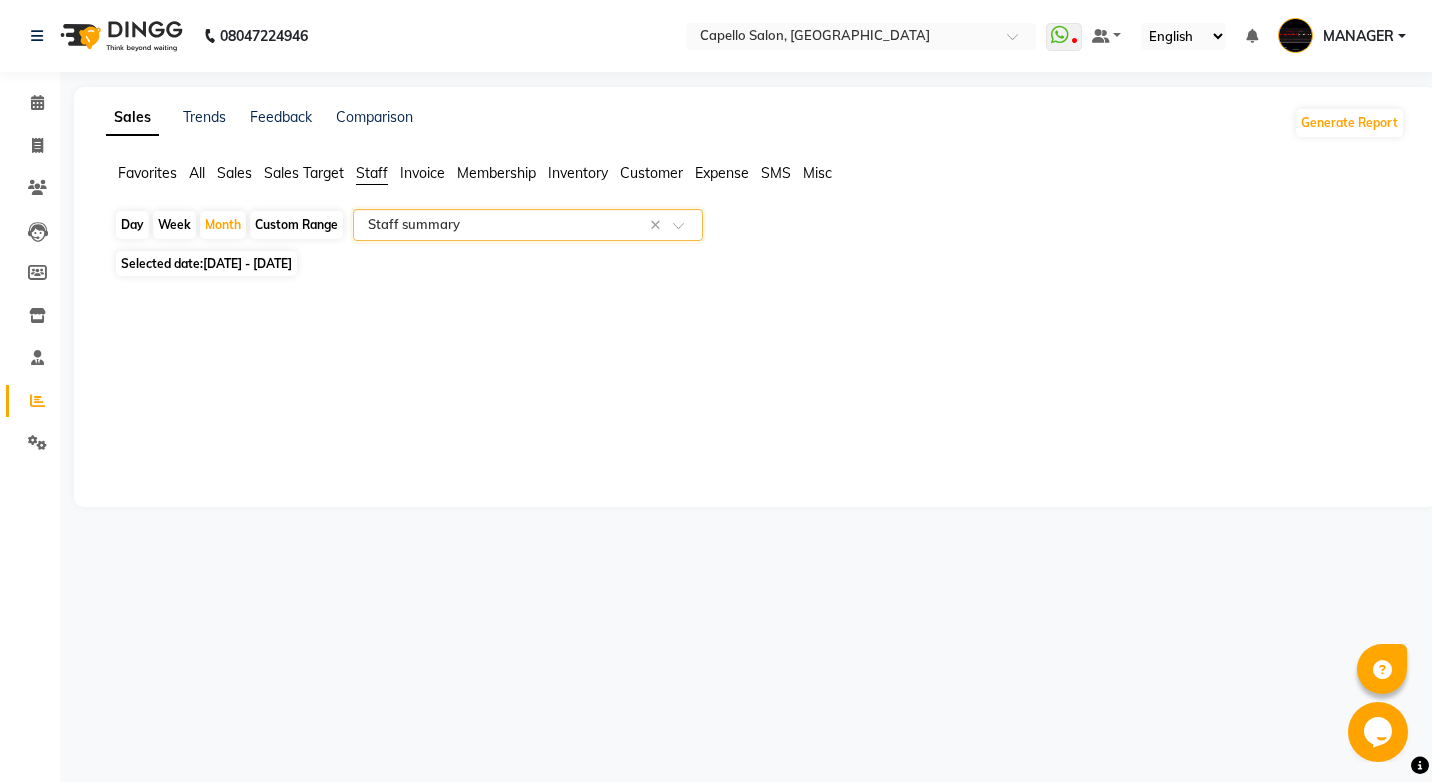 select on "full_report" 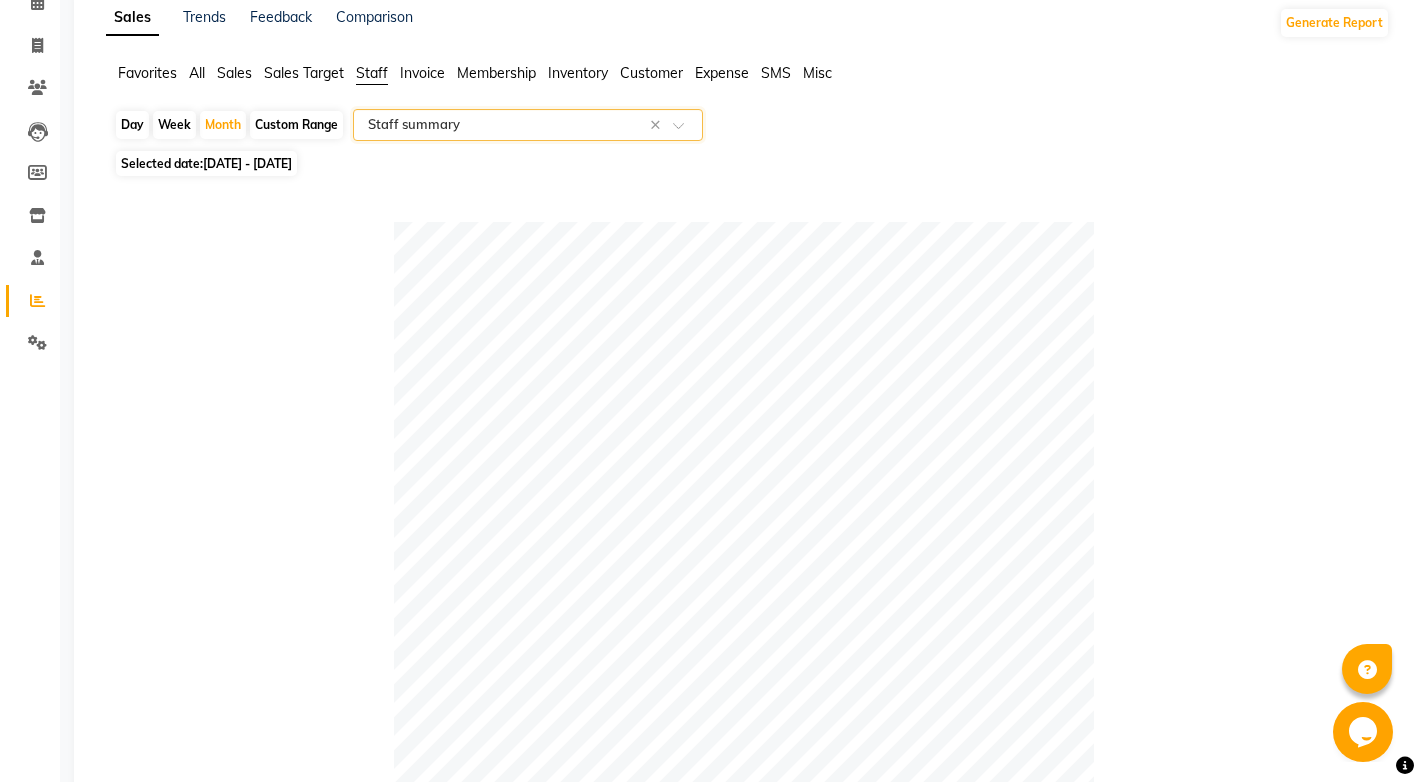 scroll, scrollTop: 0, scrollLeft: 0, axis: both 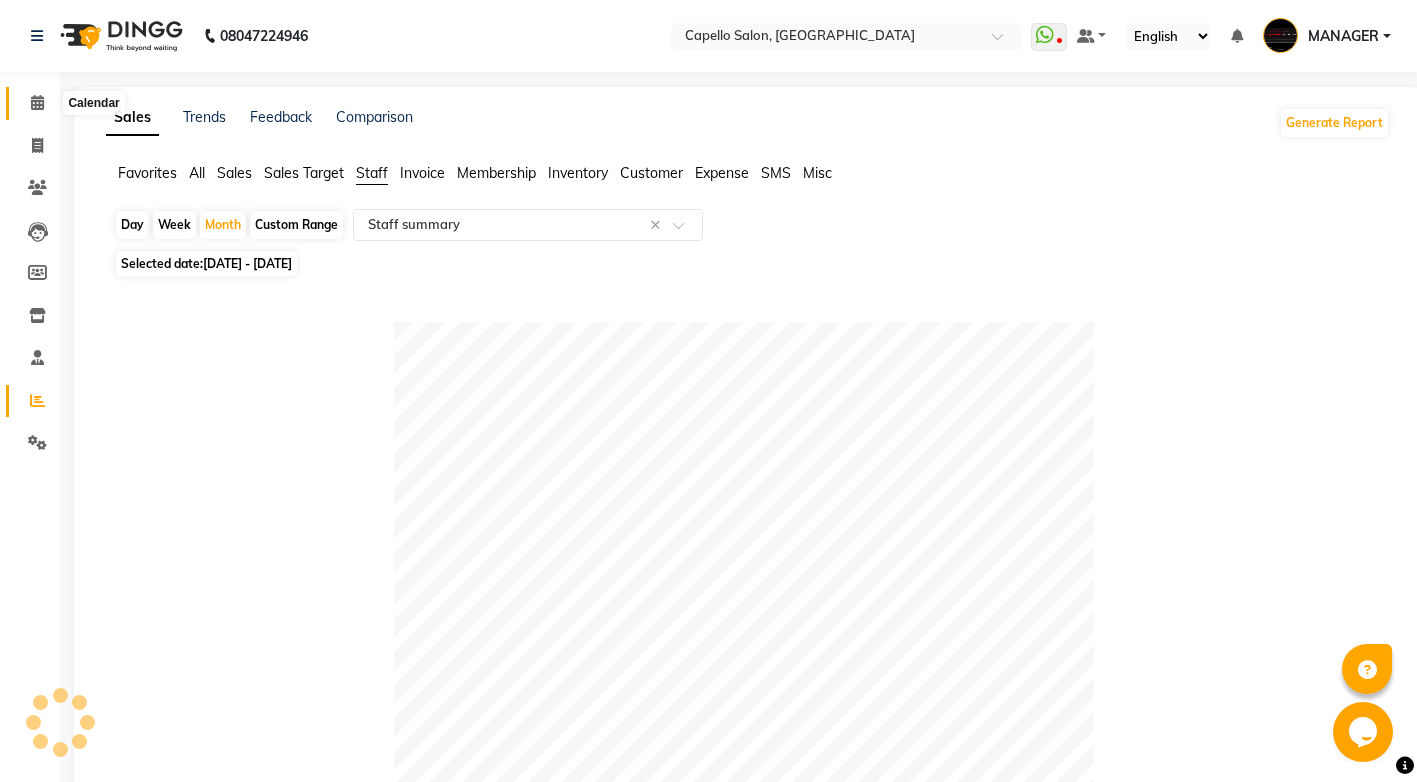click 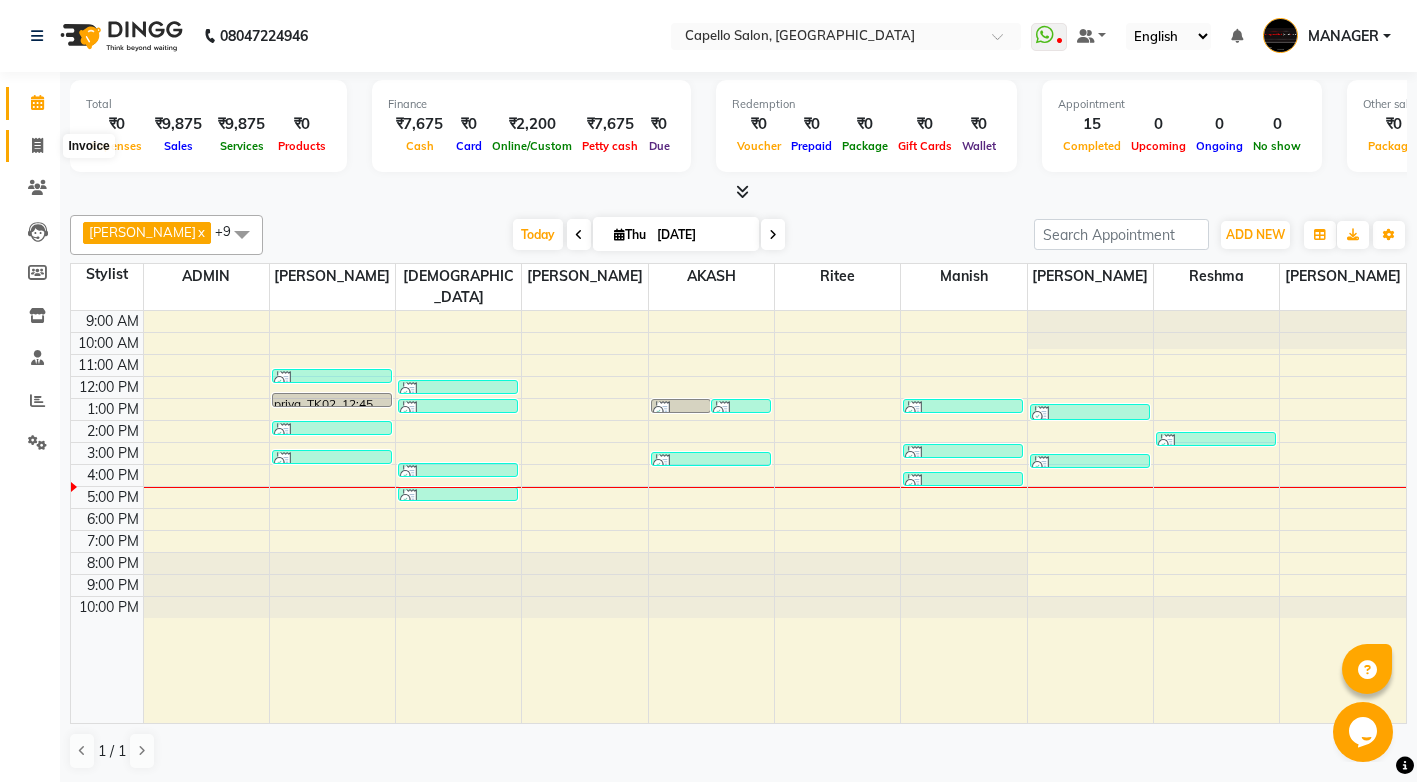 click 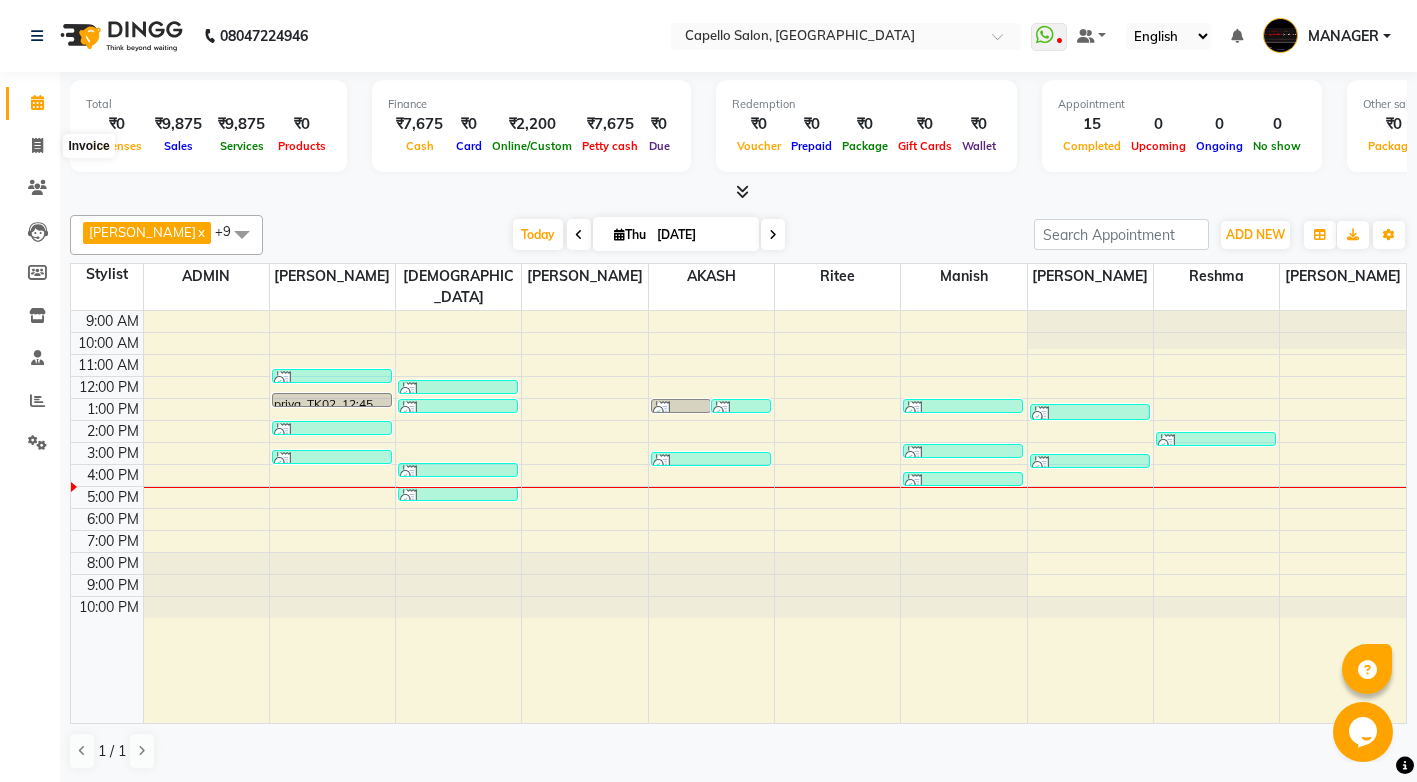 select on "service" 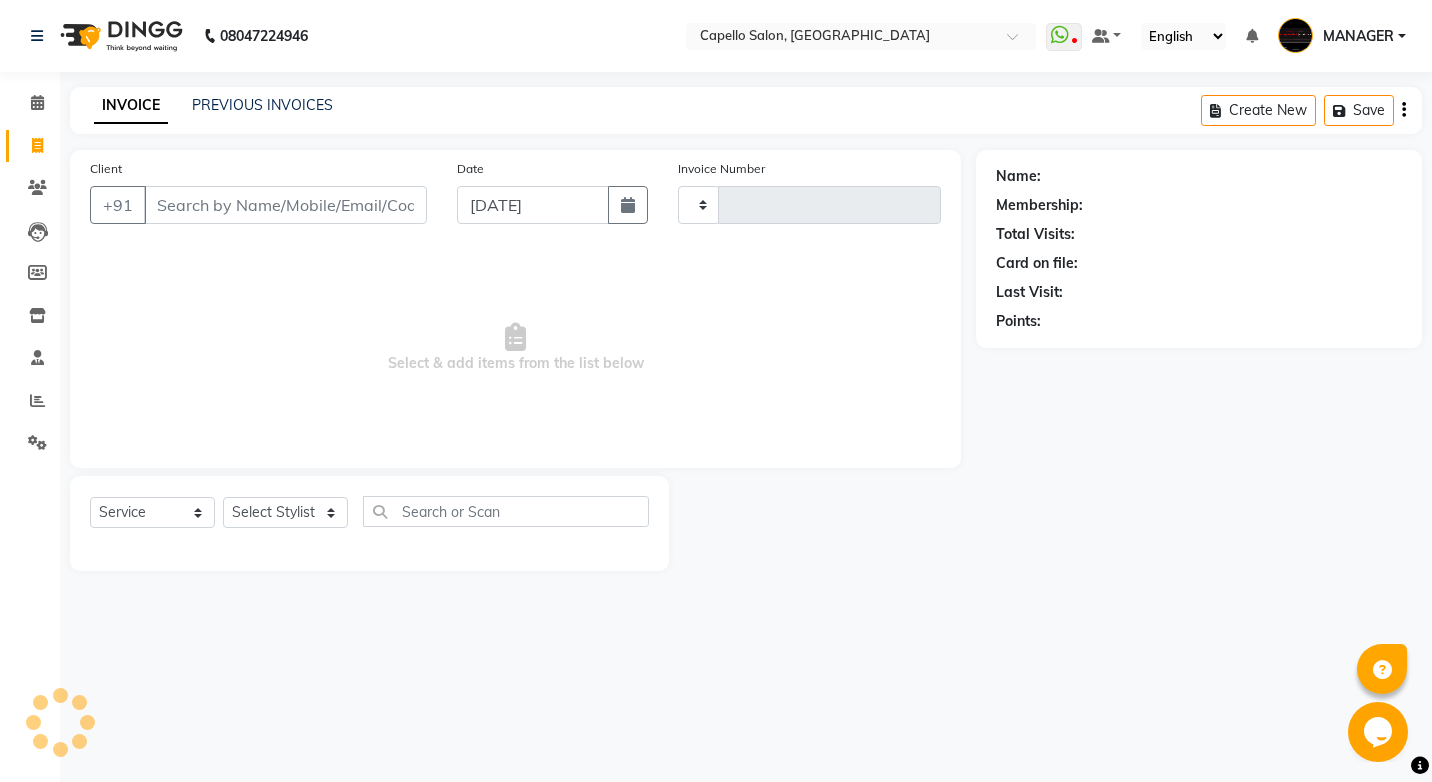 type on "3054" 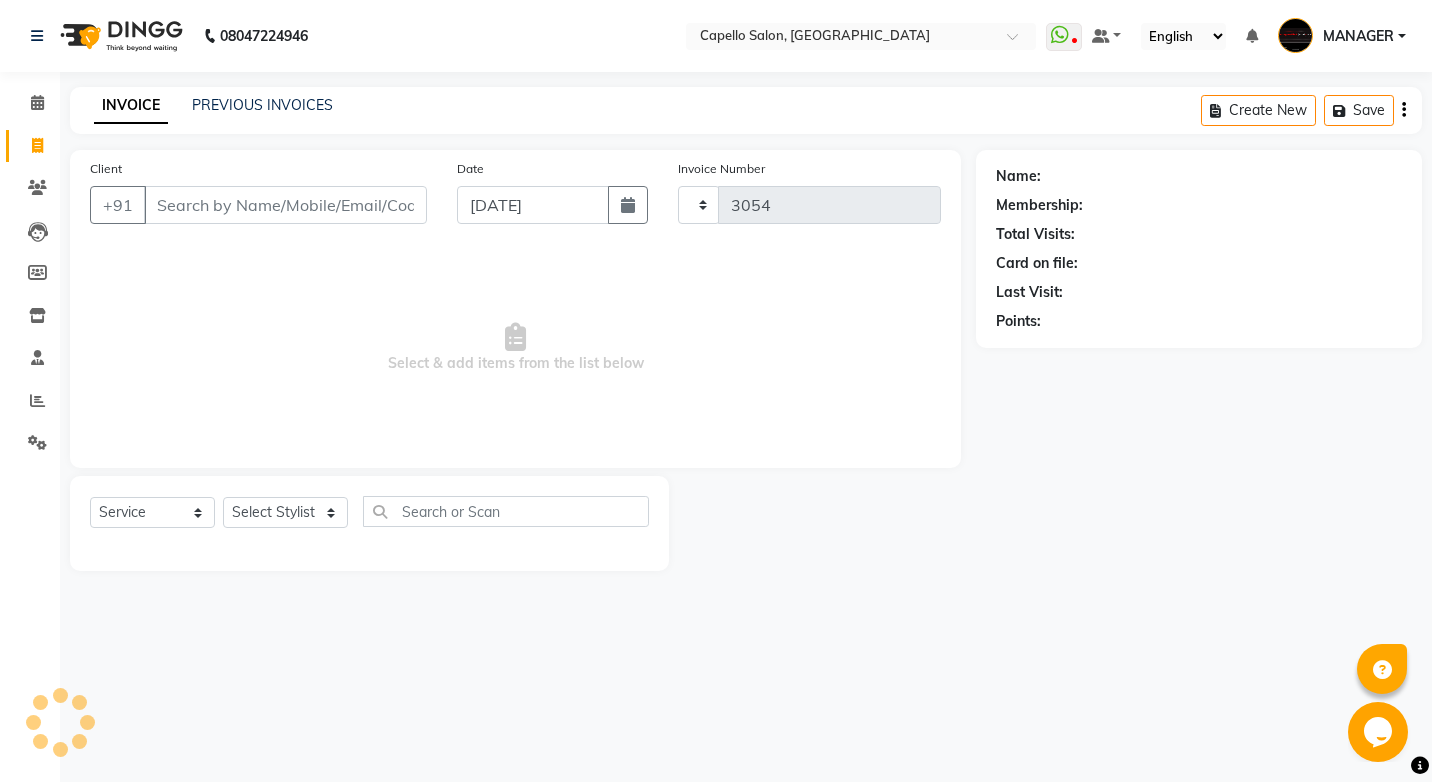 select on "857" 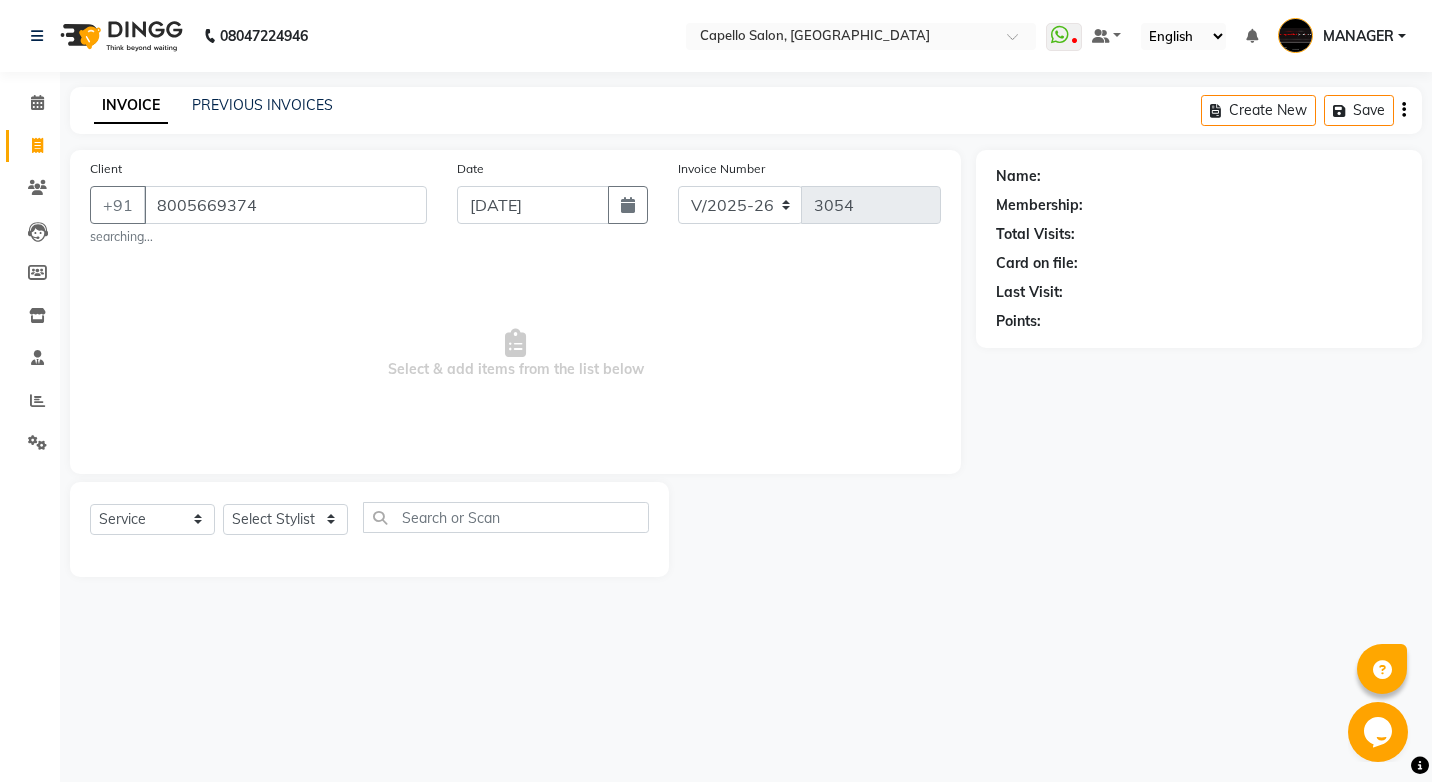 type on "8005669374" 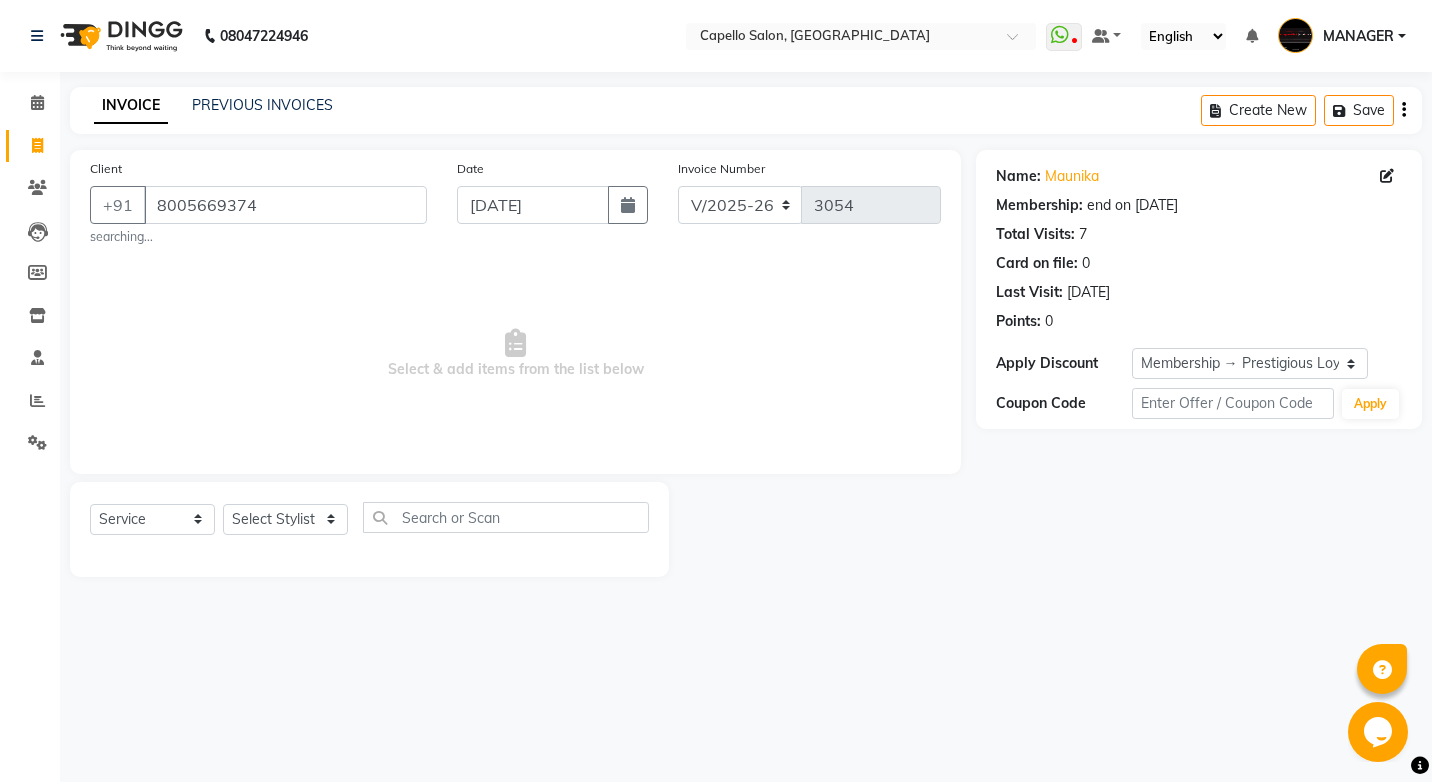 click on "Select & add items from the list below" at bounding box center [515, 354] 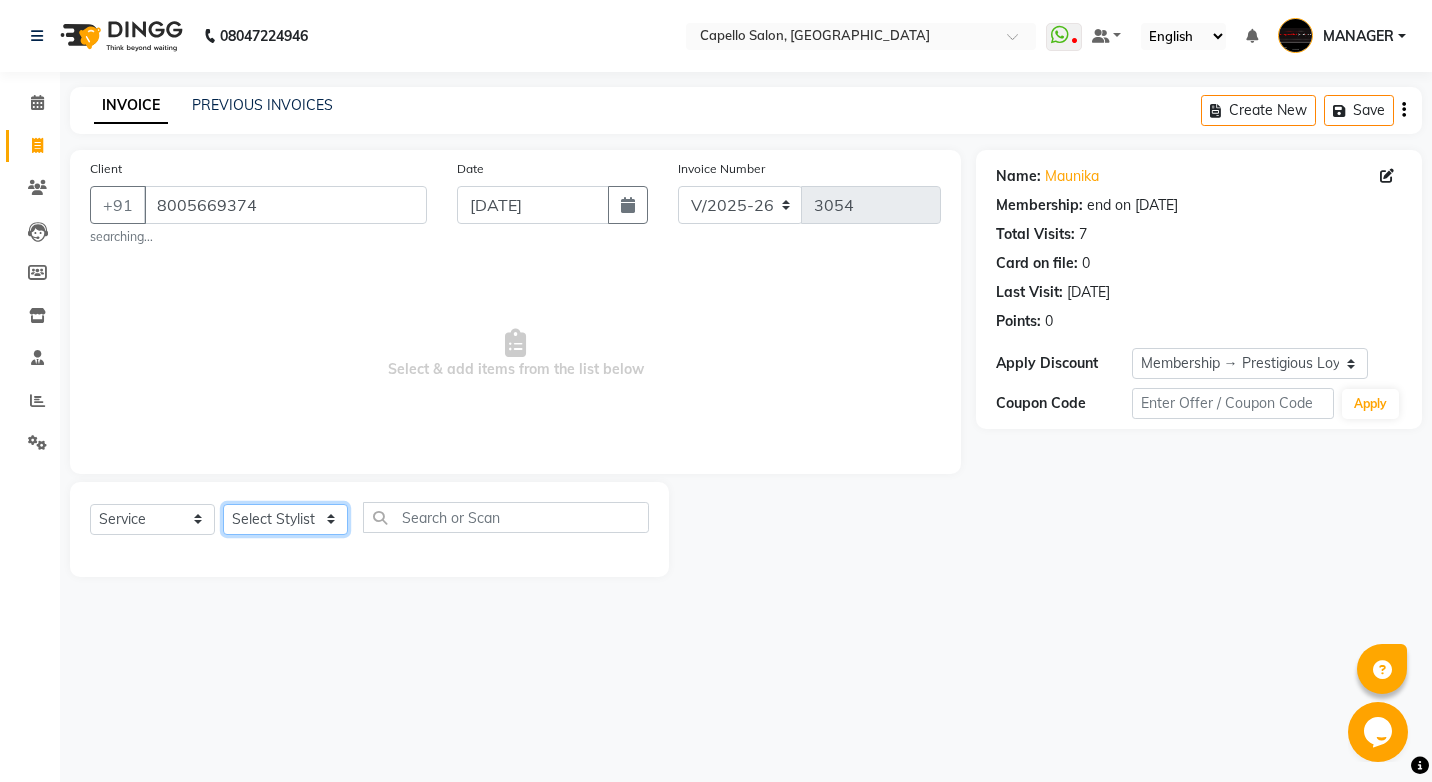 click on "Select Stylist ADMIN AKASH [PERSON_NAME] [PERSON_NAME] MANAGER [PERSON_NAME]  [PERSON_NAME] [PERSON_NAME] [PERSON_NAME]" 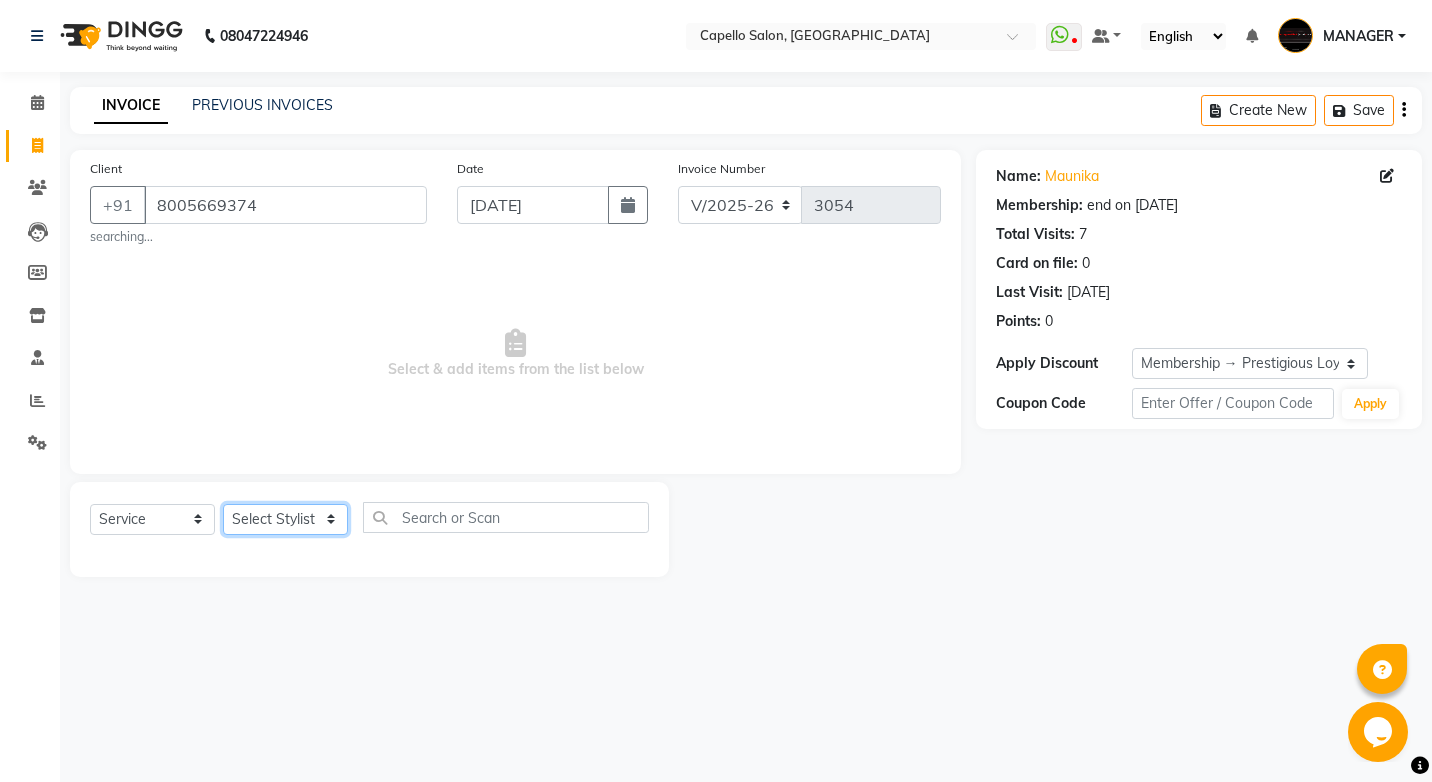 select on "67740" 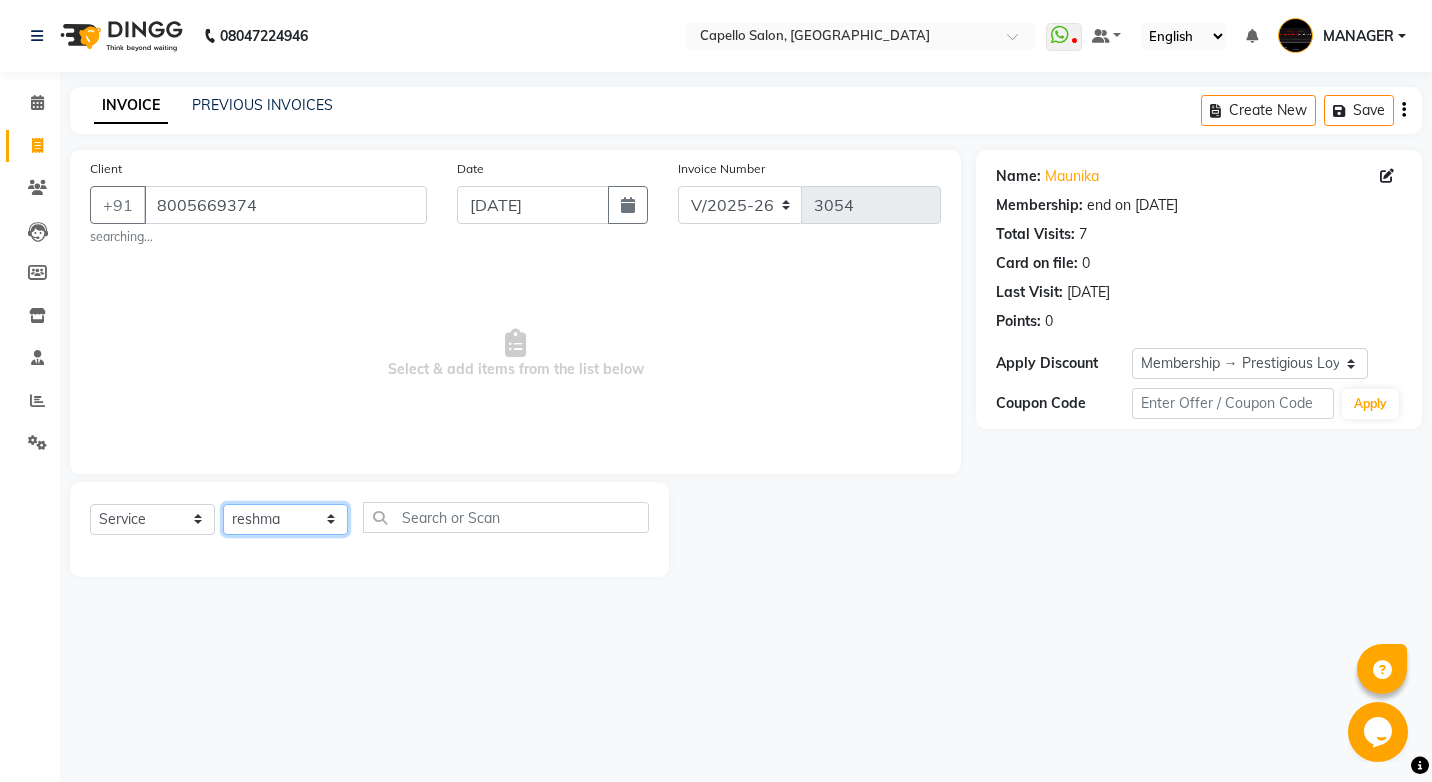 click on "Select Stylist ADMIN AKASH [PERSON_NAME] [PERSON_NAME] MANAGER [PERSON_NAME]  [PERSON_NAME] [PERSON_NAME] [PERSON_NAME]" 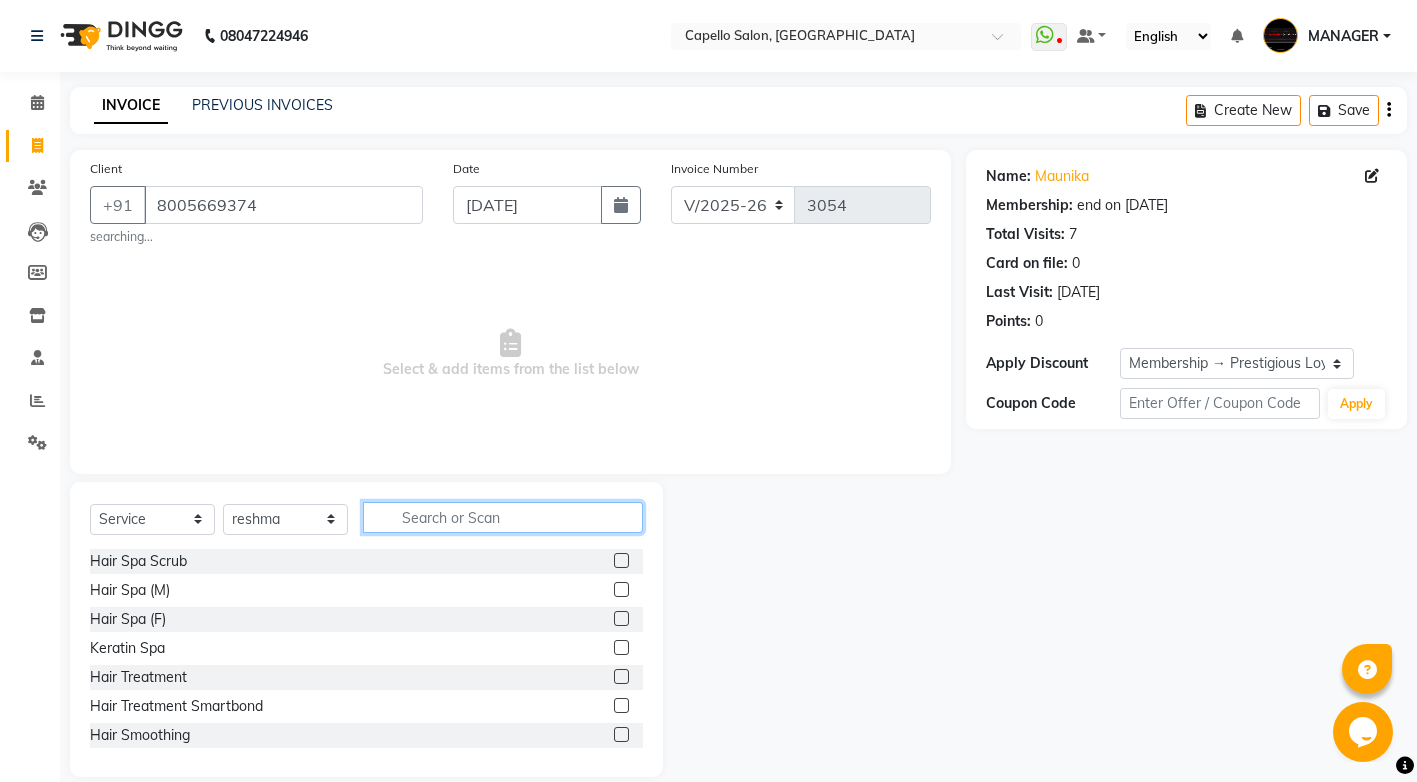 click 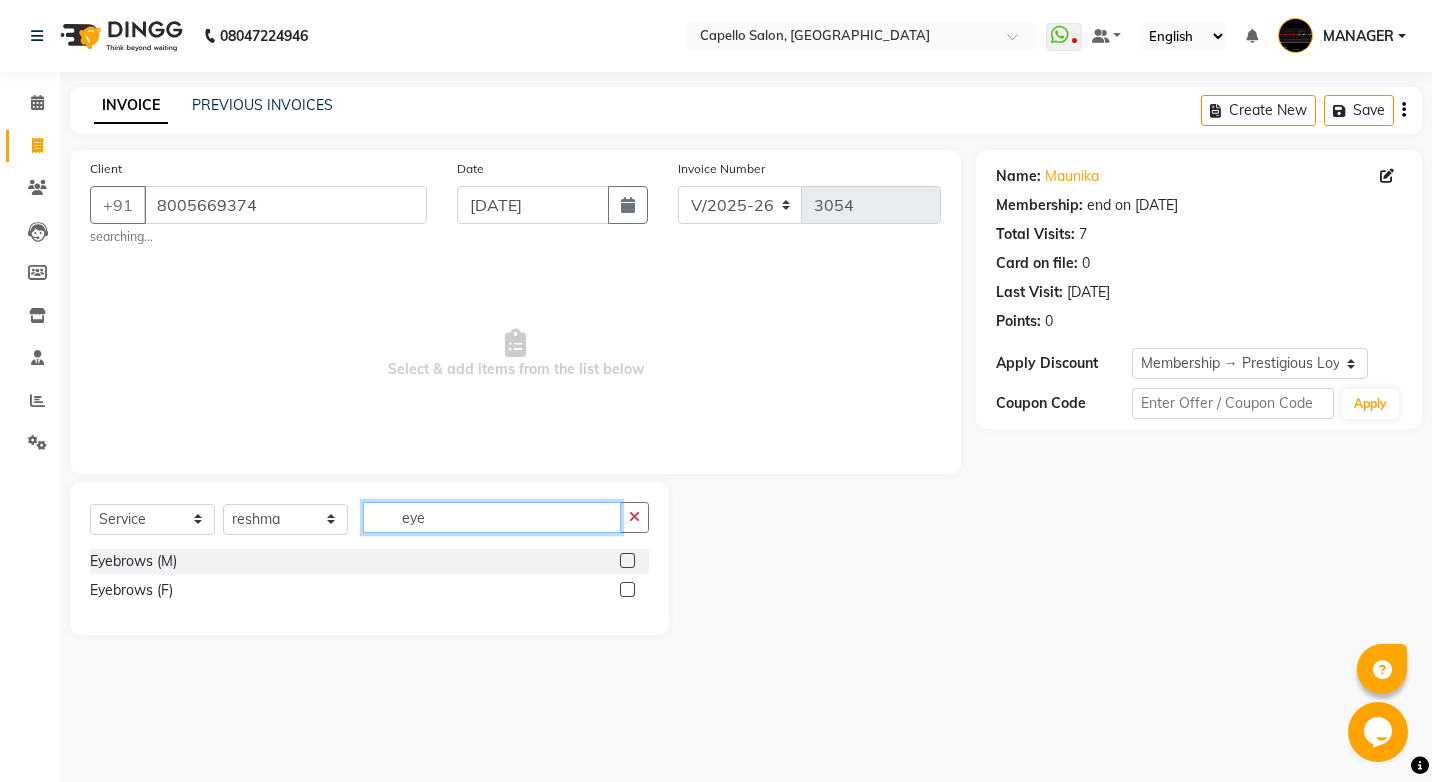 type on "eye" 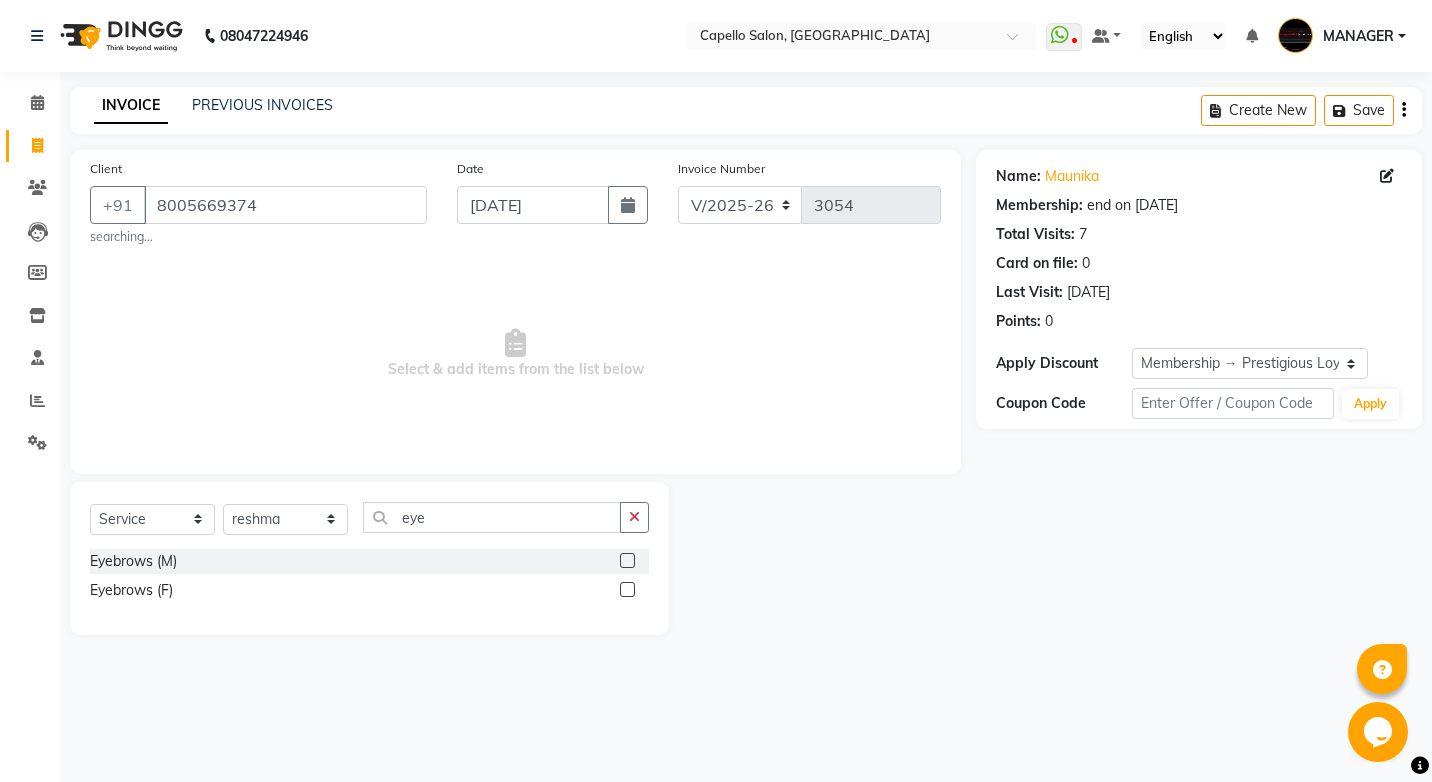 click 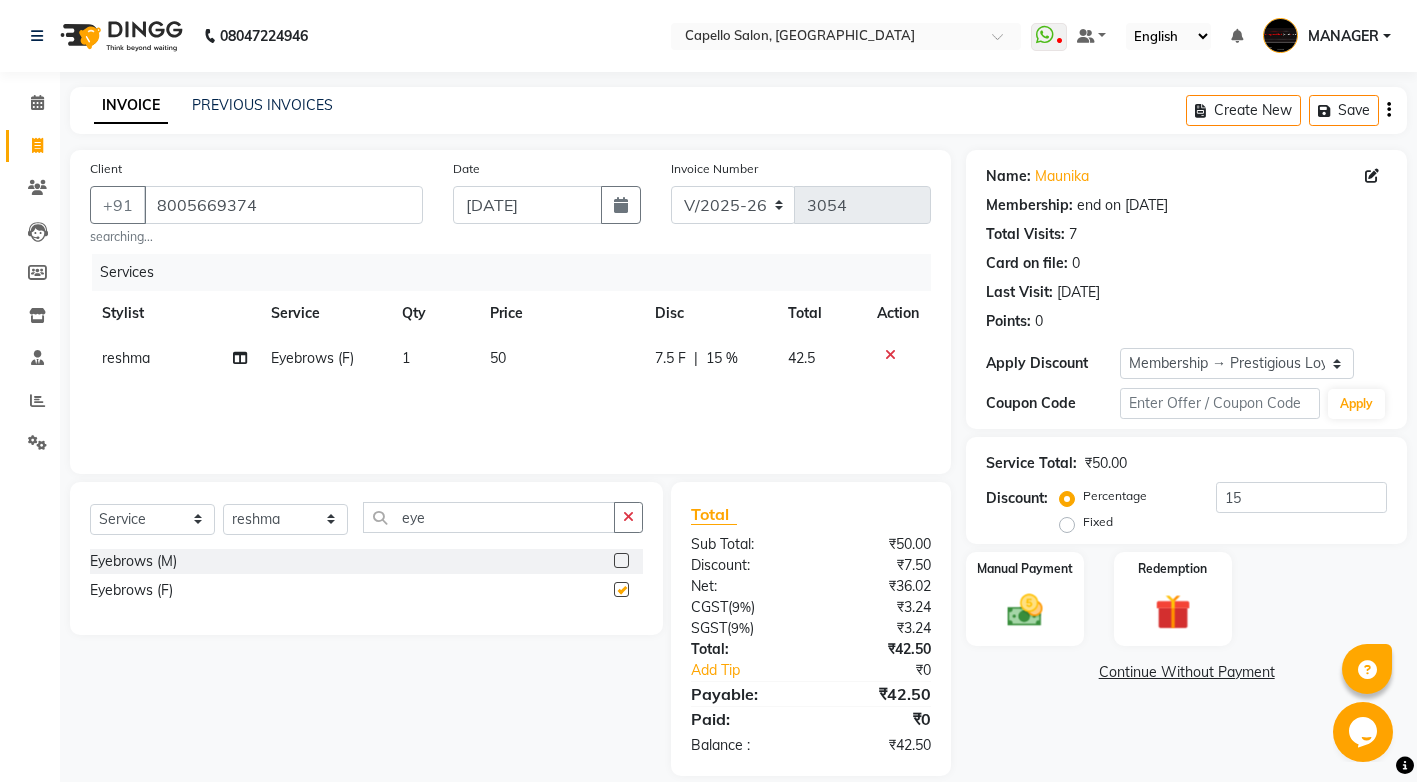 checkbox on "false" 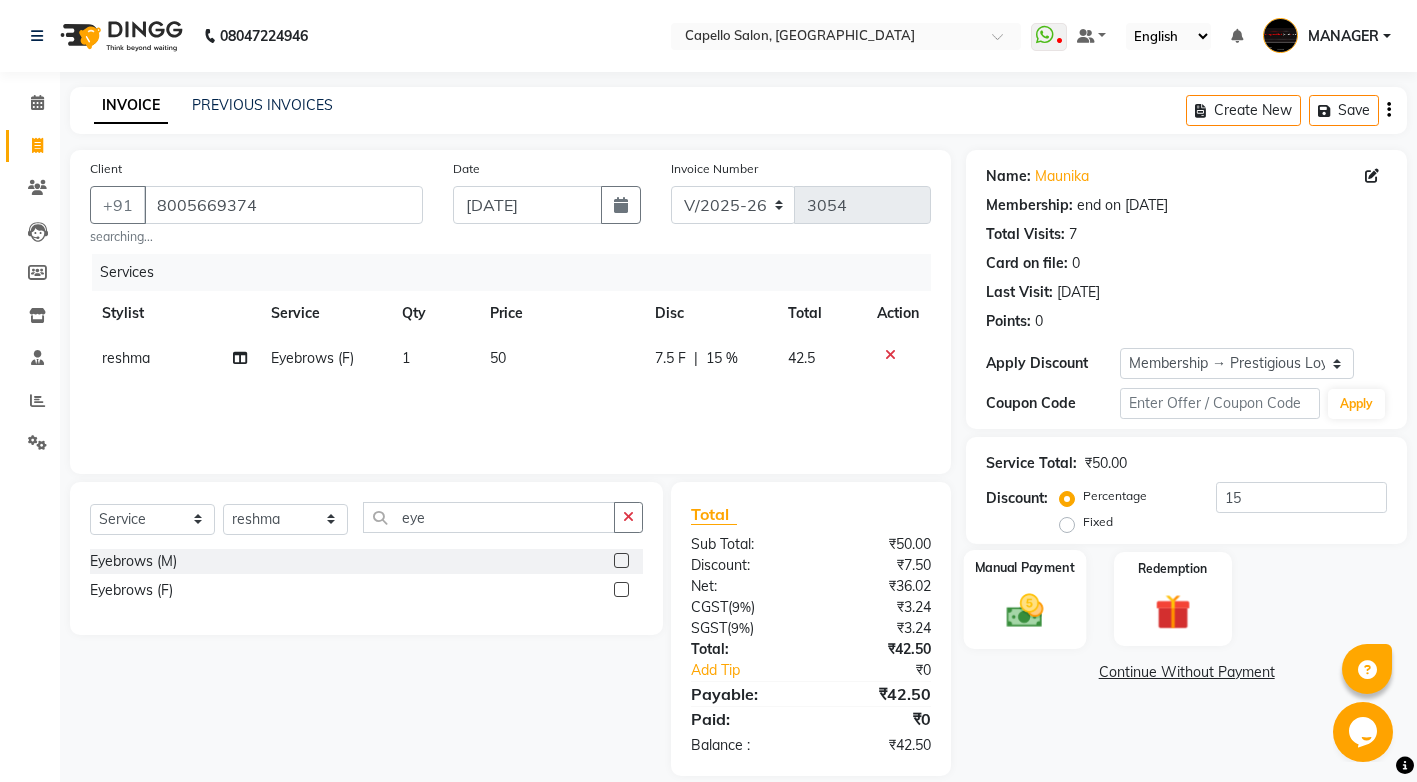 click on "Manual Payment" 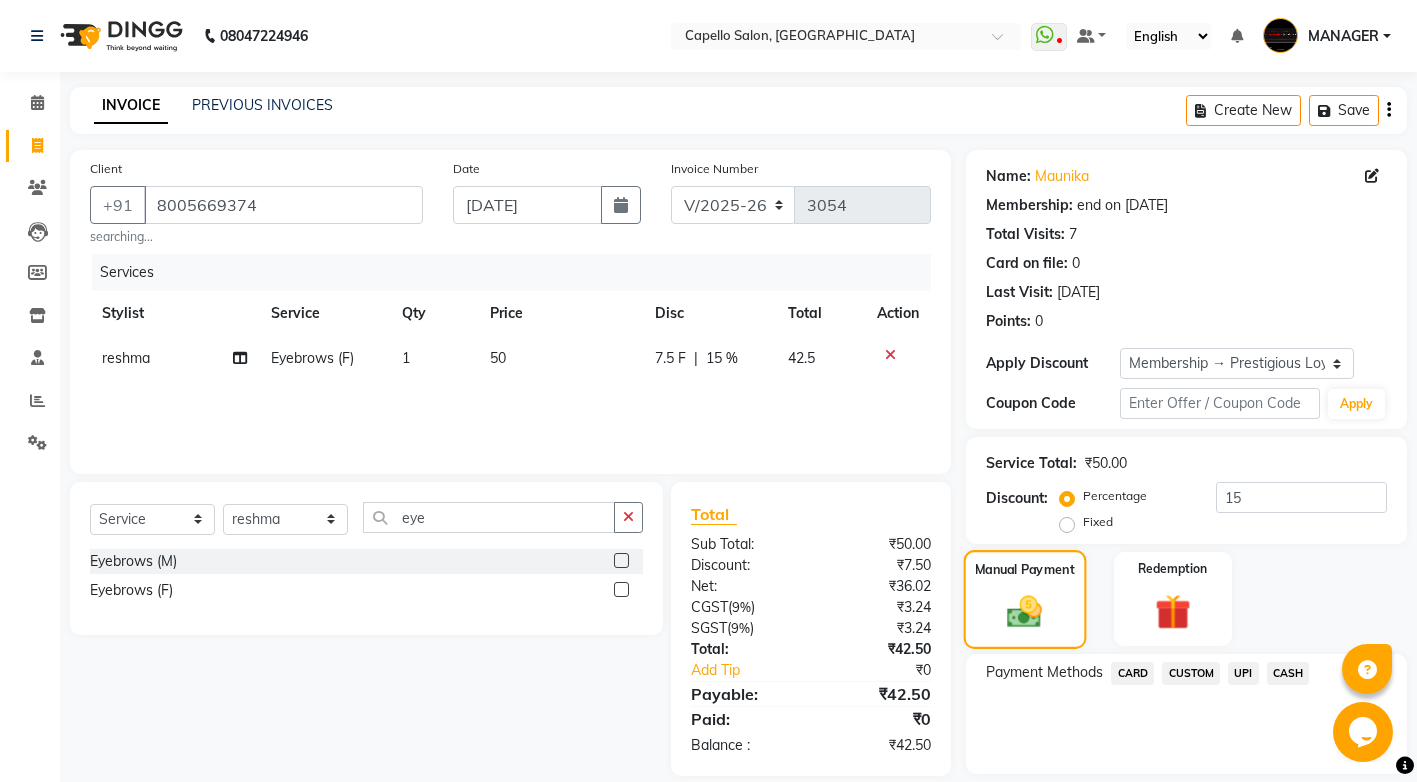 scroll, scrollTop: 63, scrollLeft: 0, axis: vertical 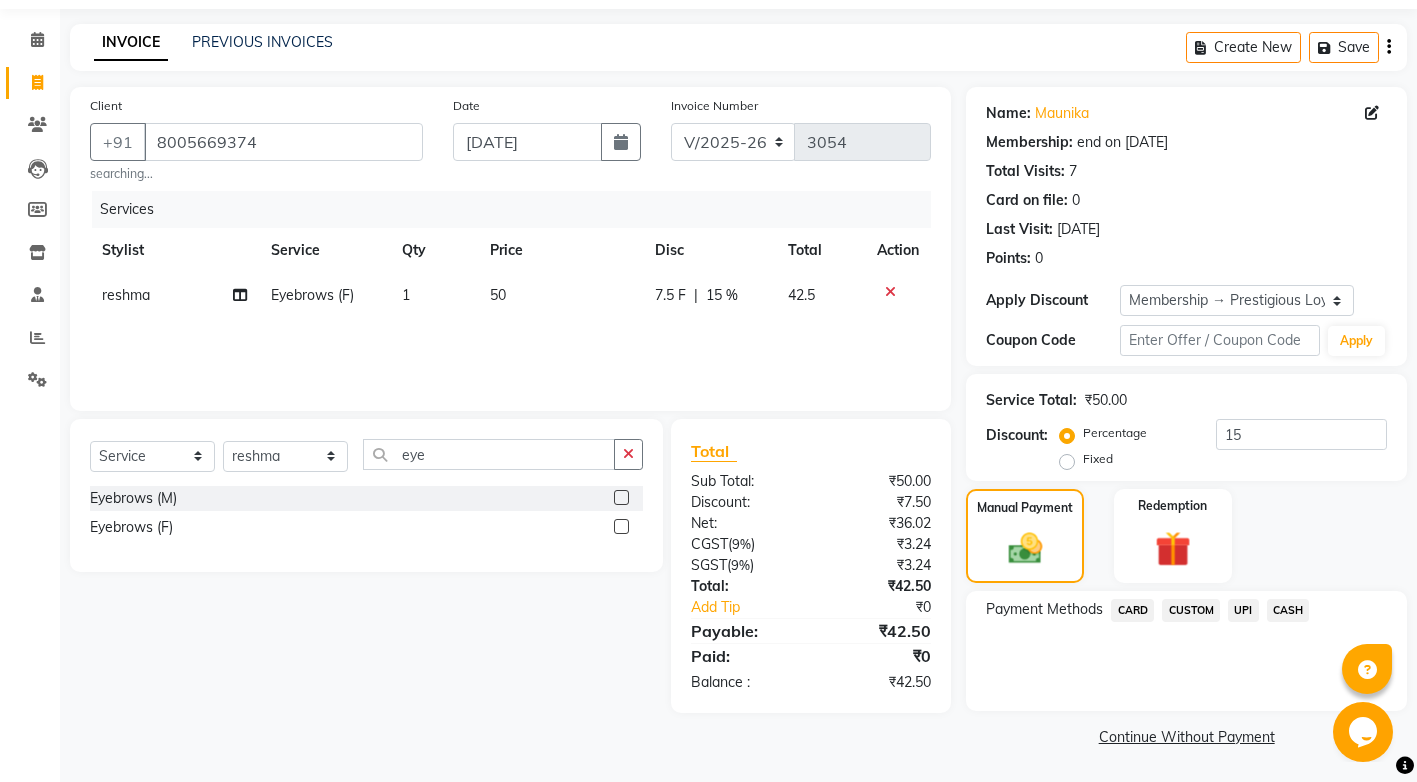 click on "UPI" 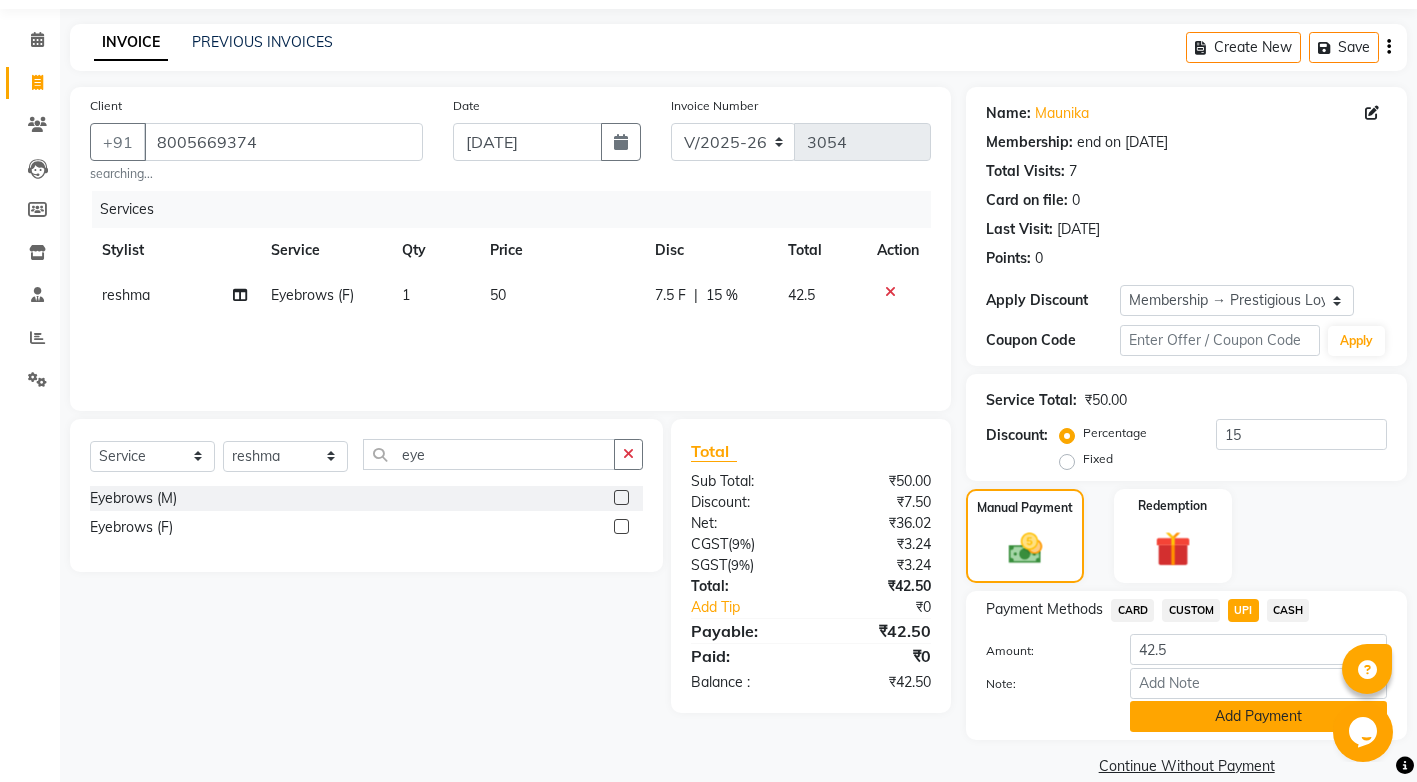click on "Add Payment" 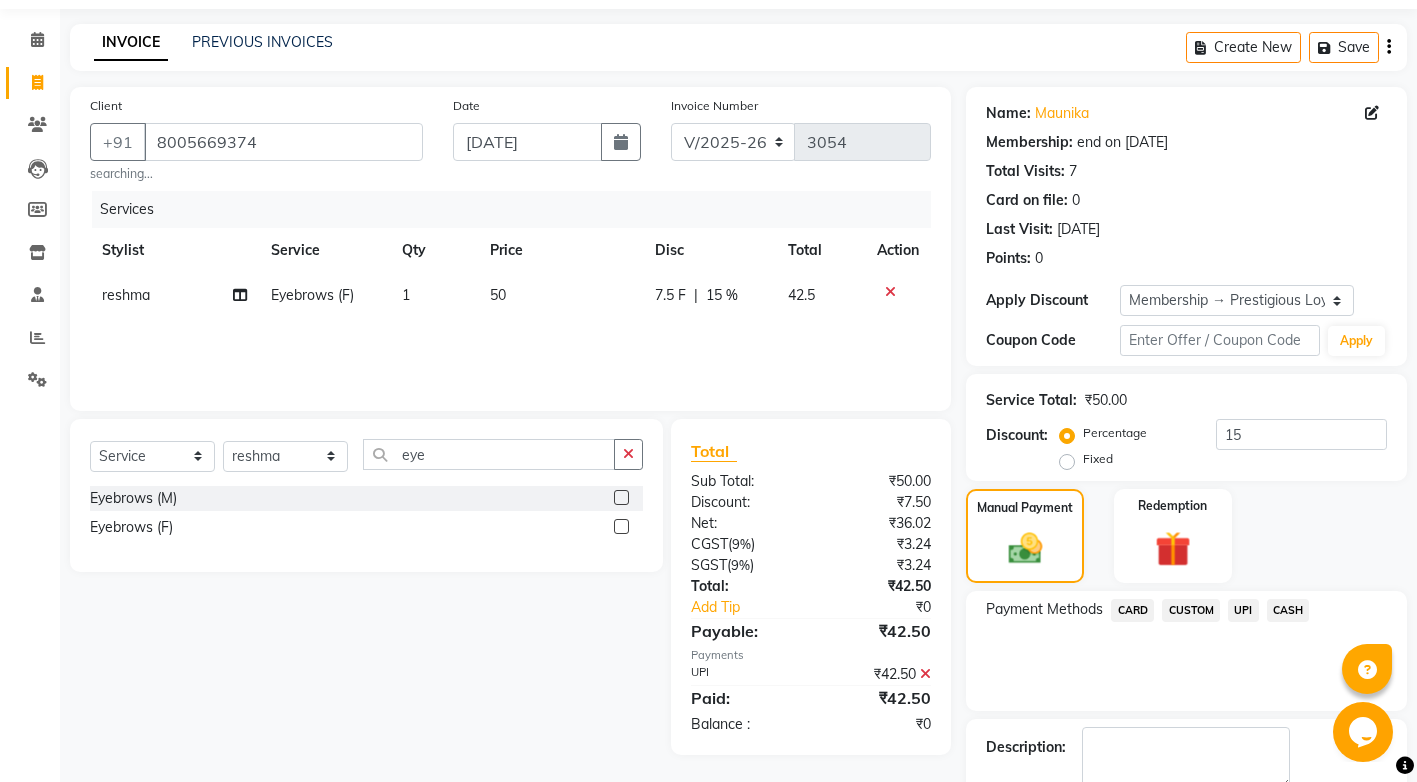 scroll, scrollTop: 176, scrollLeft: 0, axis: vertical 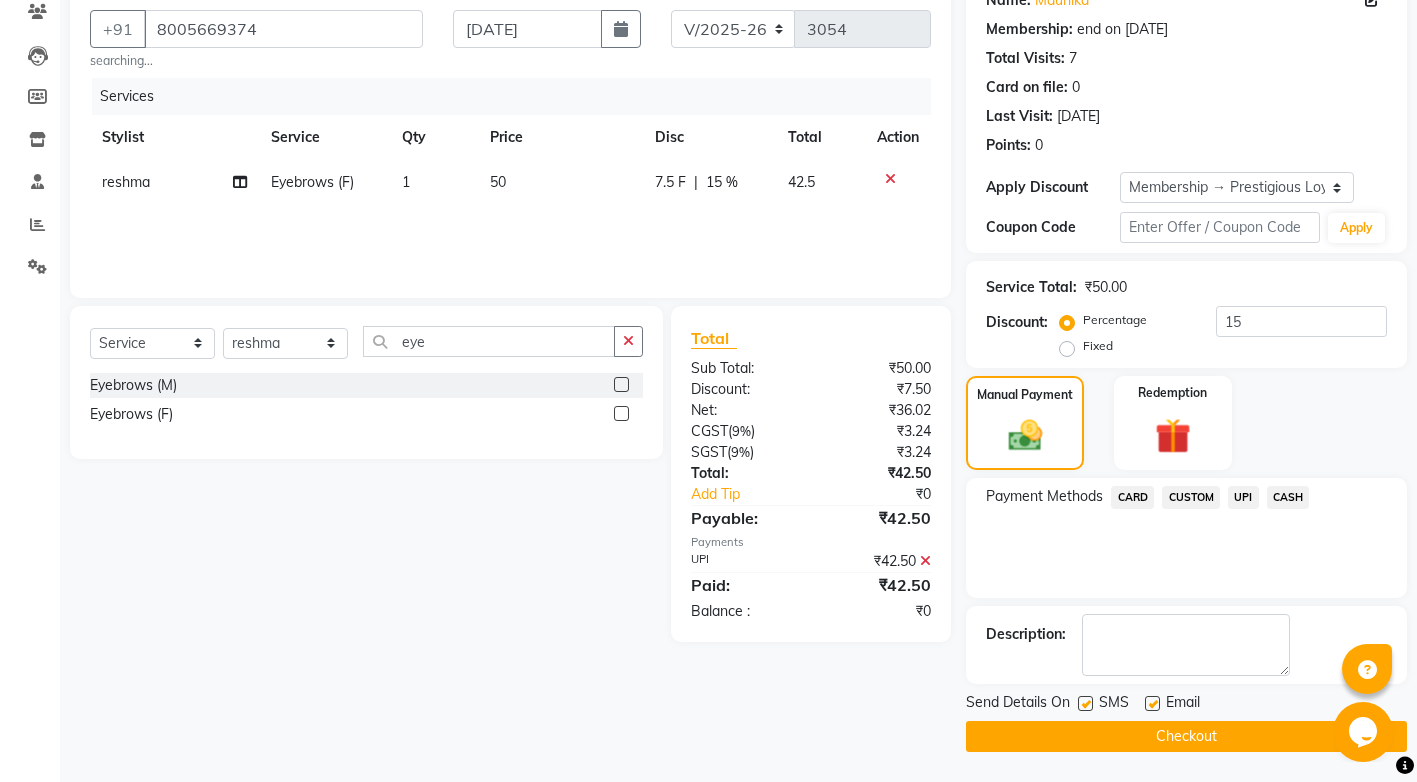 click on "Checkout" 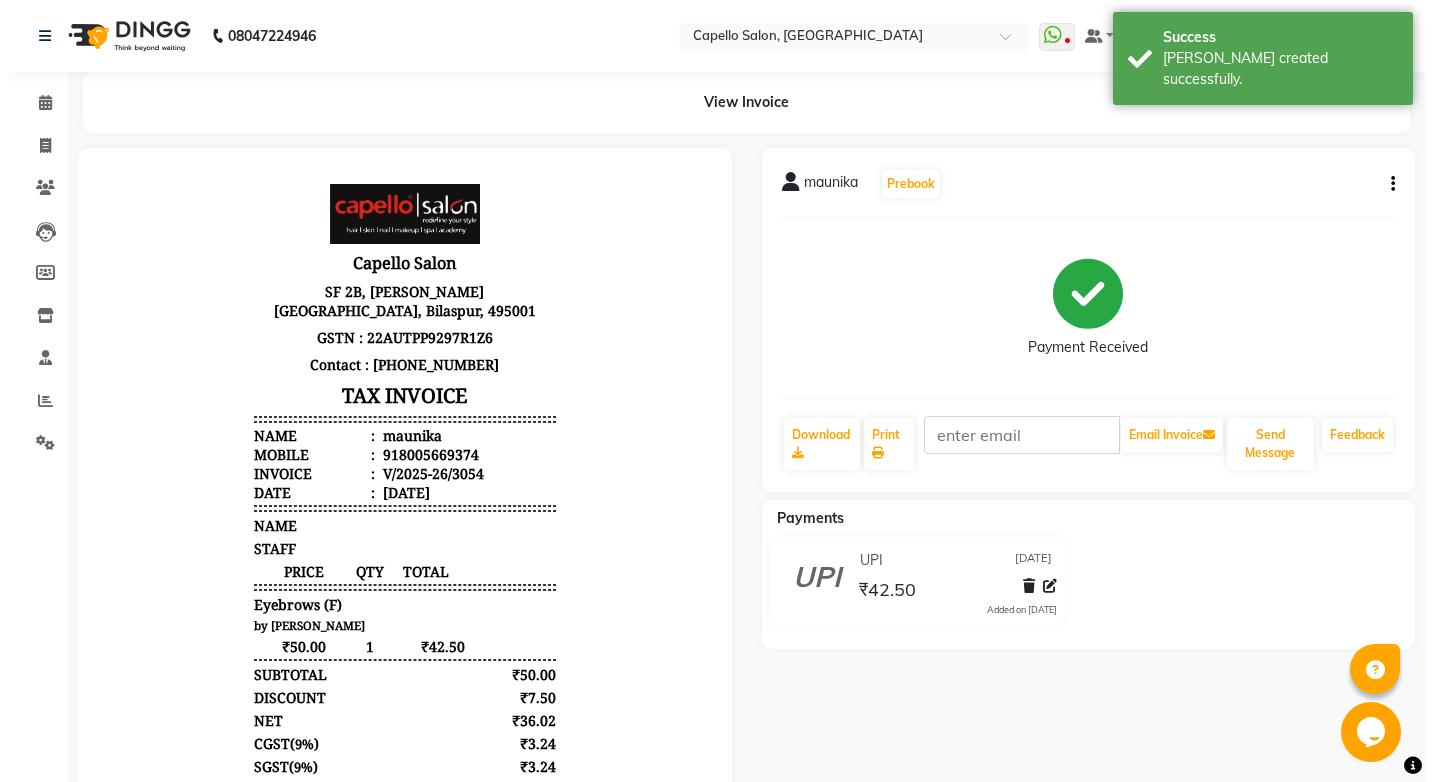 scroll, scrollTop: 0, scrollLeft: 0, axis: both 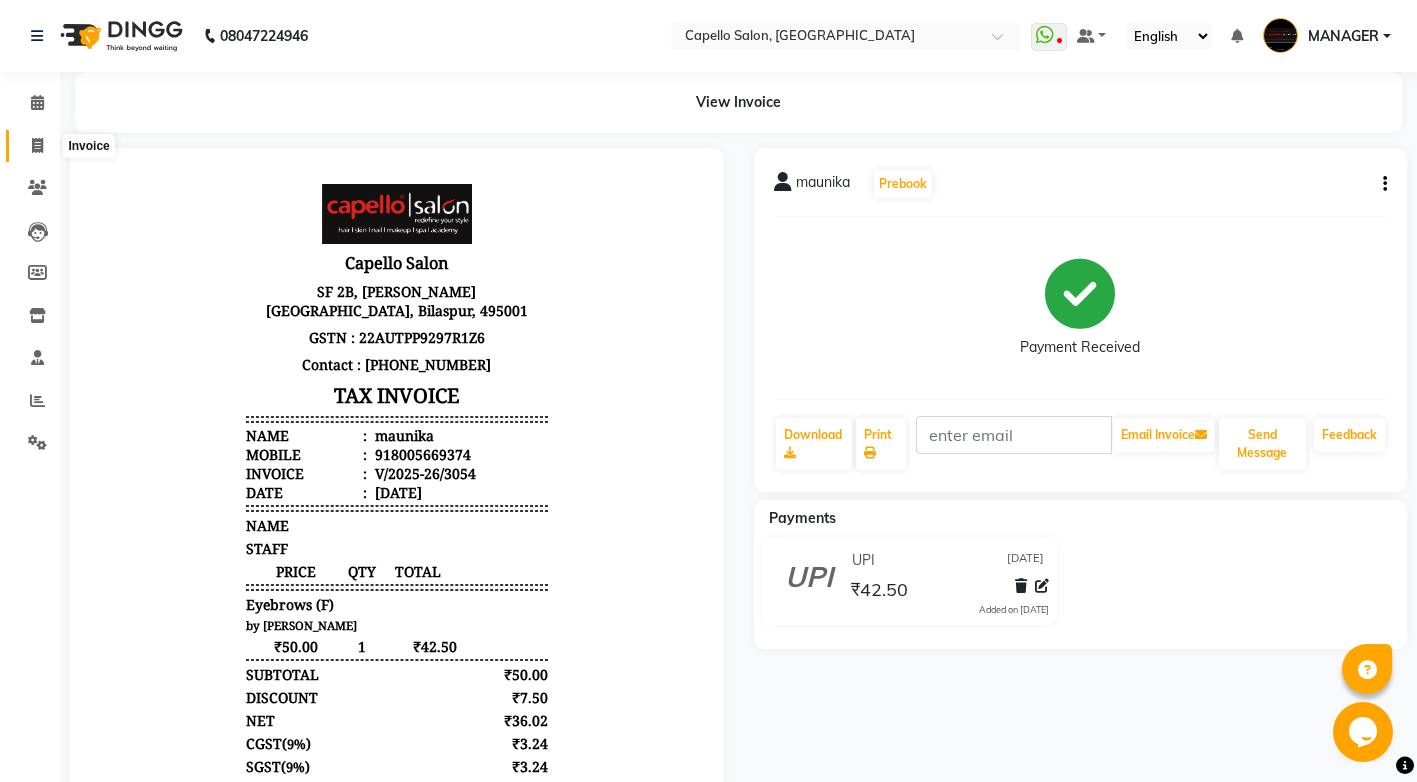 click 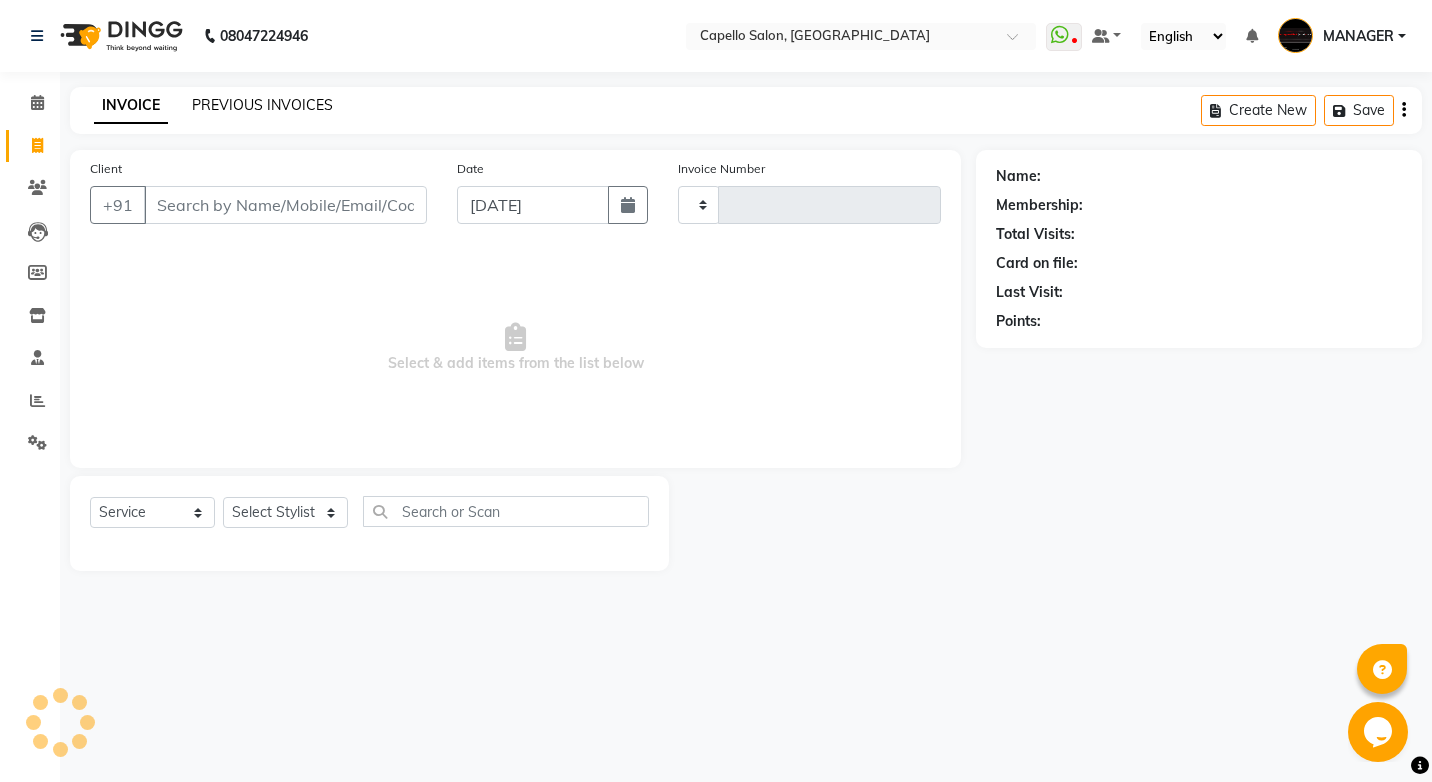 click on "PREVIOUS INVOICES" 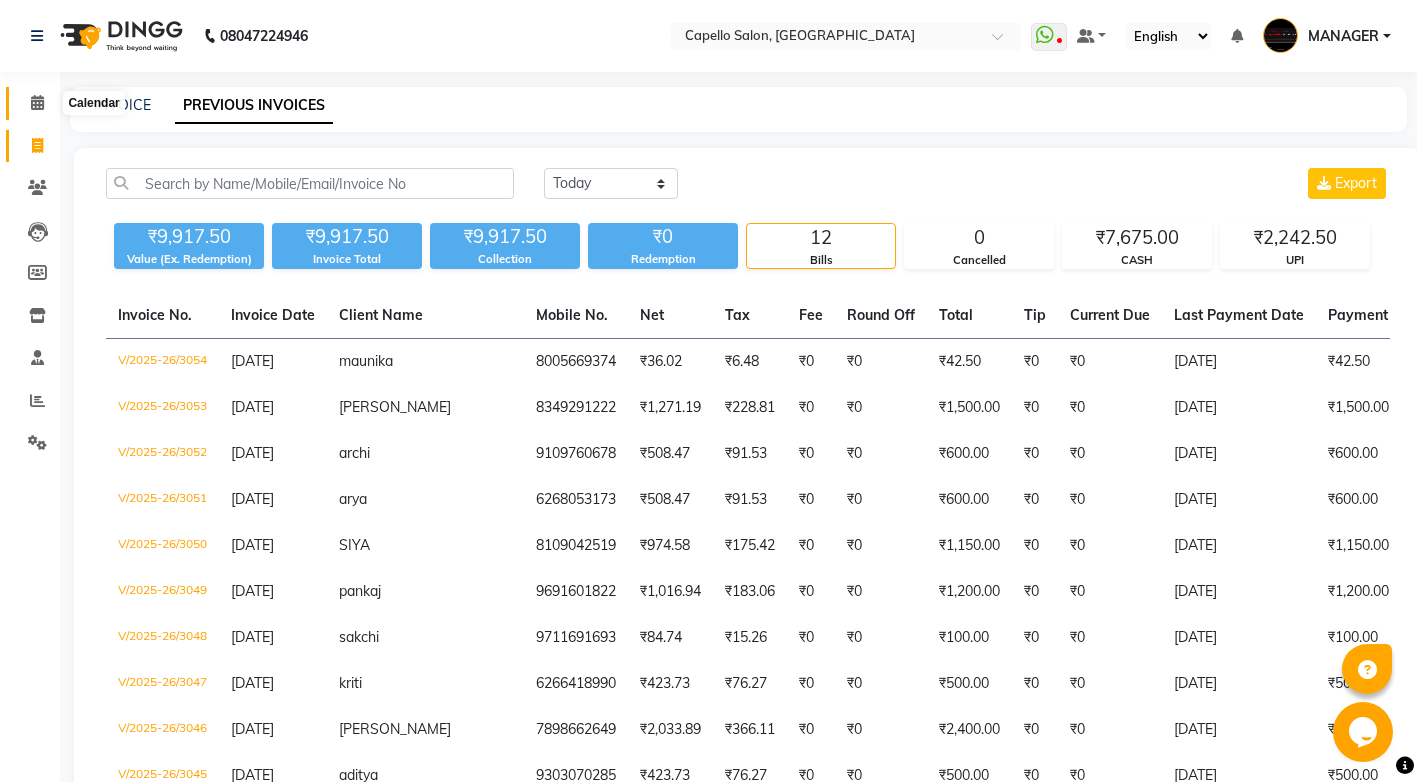 click 